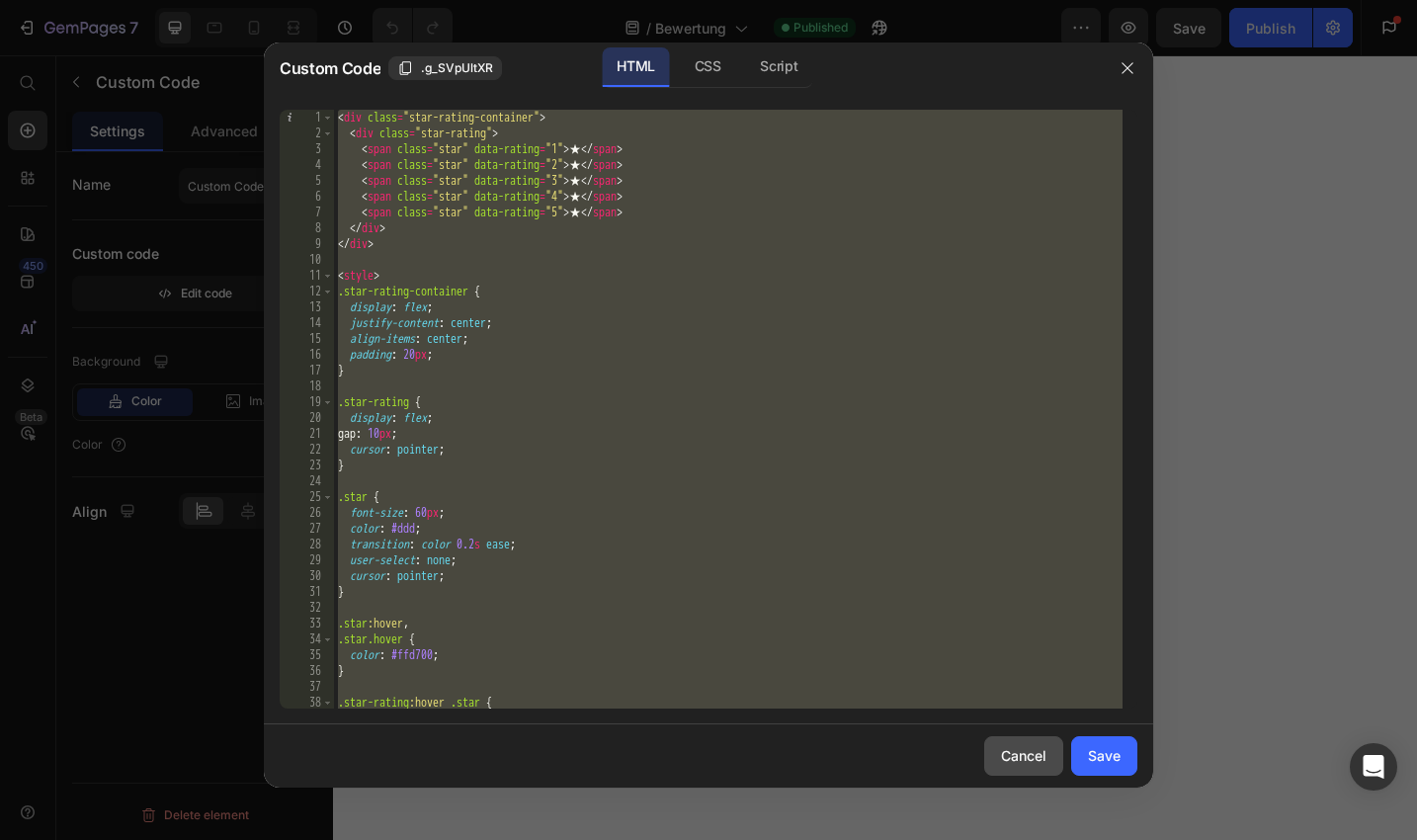 scroll, scrollTop: 0, scrollLeft: 0, axis: both 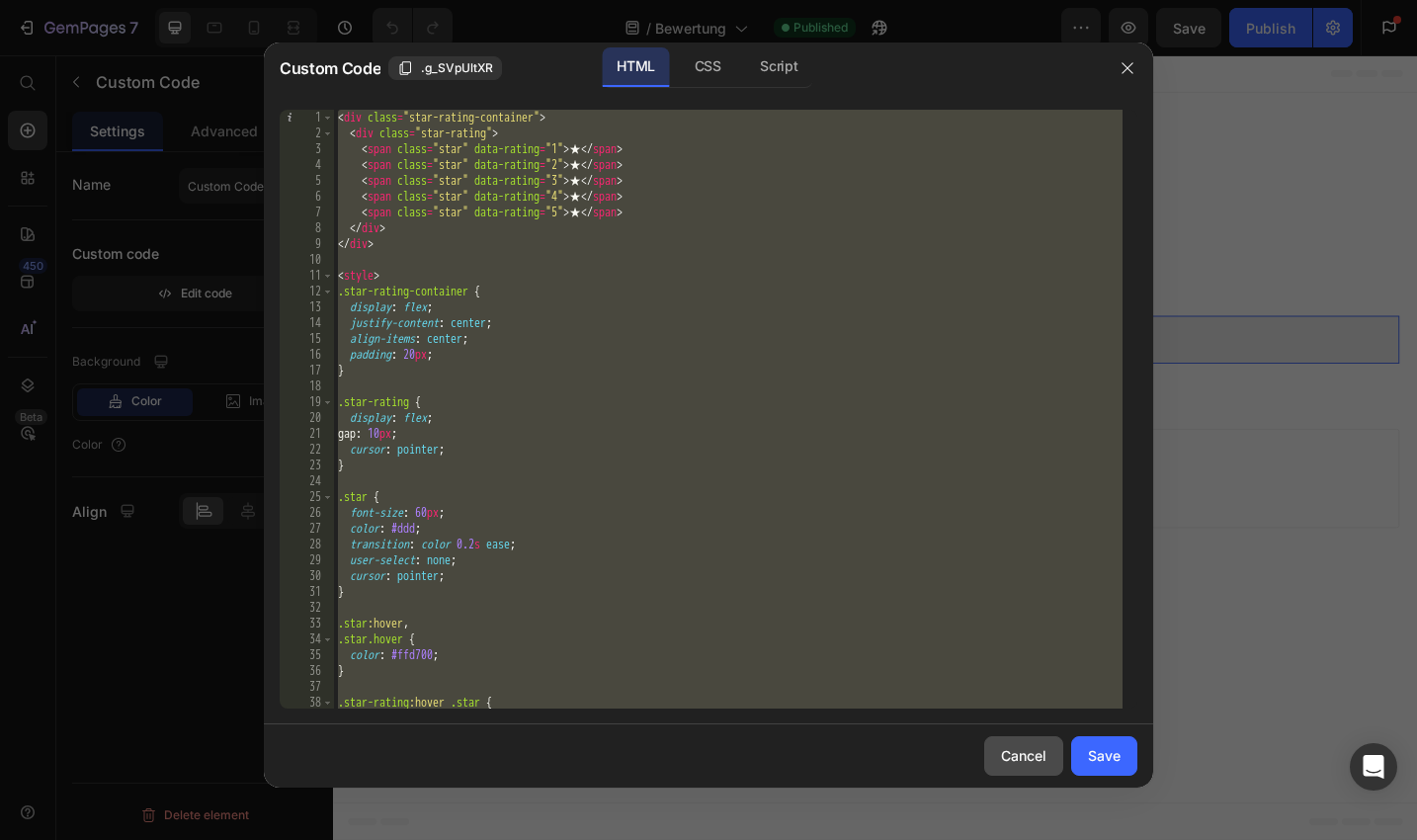 click on "Cancel" at bounding box center (1024, 755) 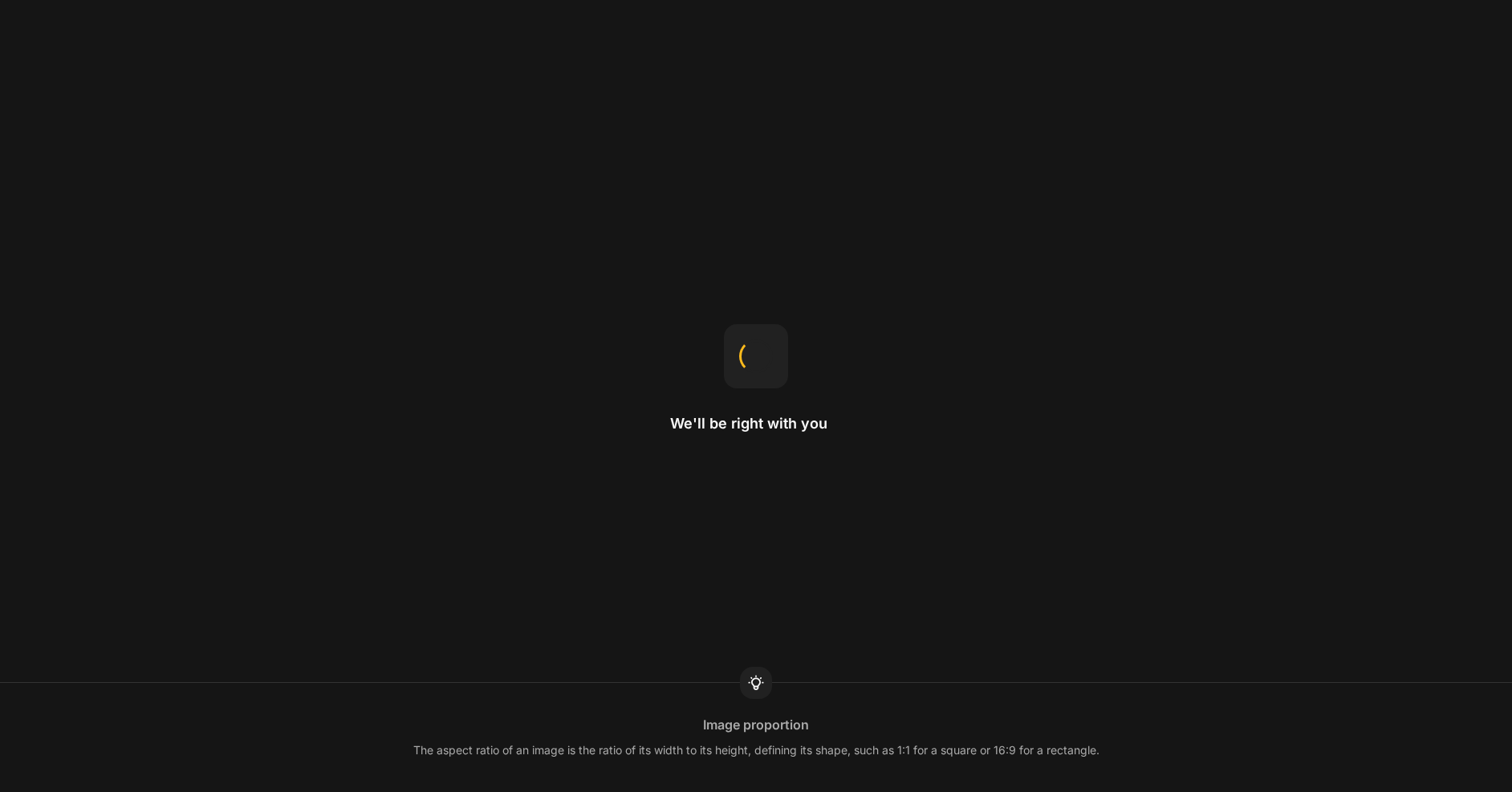scroll, scrollTop: 0, scrollLeft: 0, axis: both 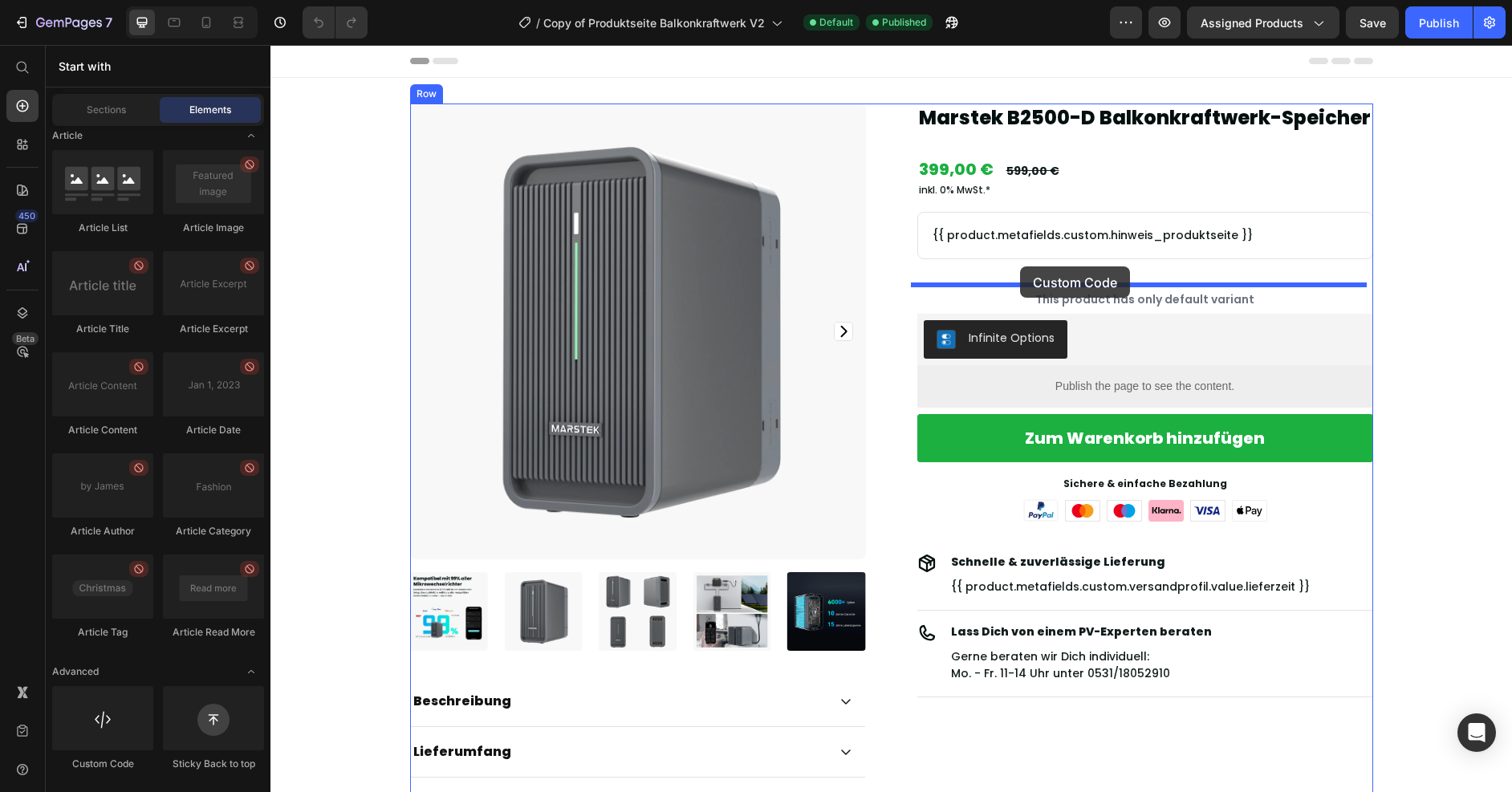 drag, startPoint x: 369, startPoint y: 768, endPoint x: 1020, endPoint y: 266, distance: 822.0736 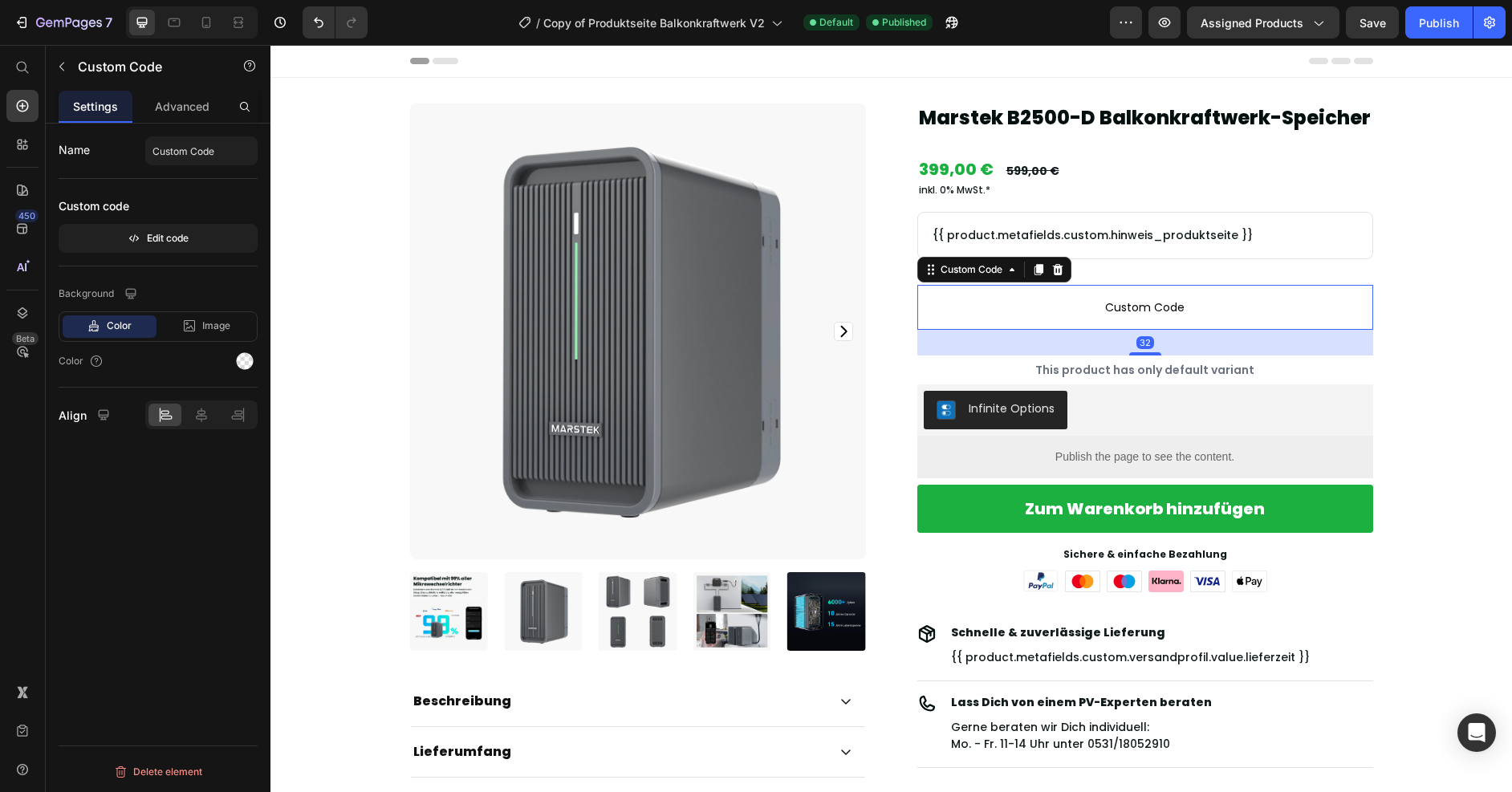 click on "Custom Code" at bounding box center (1145, 307) 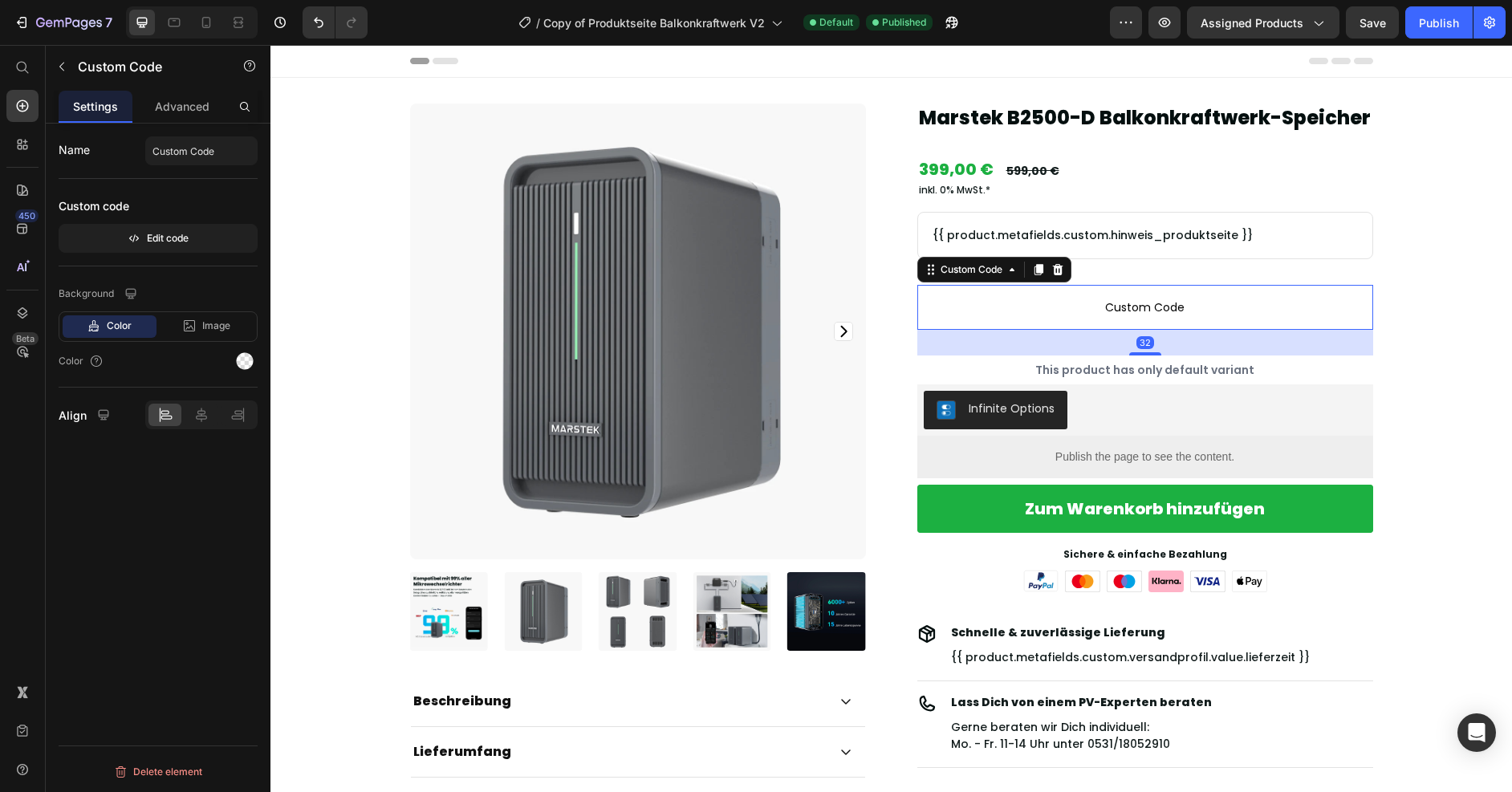 click on "Custom Code" at bounding box center (1145, 307) 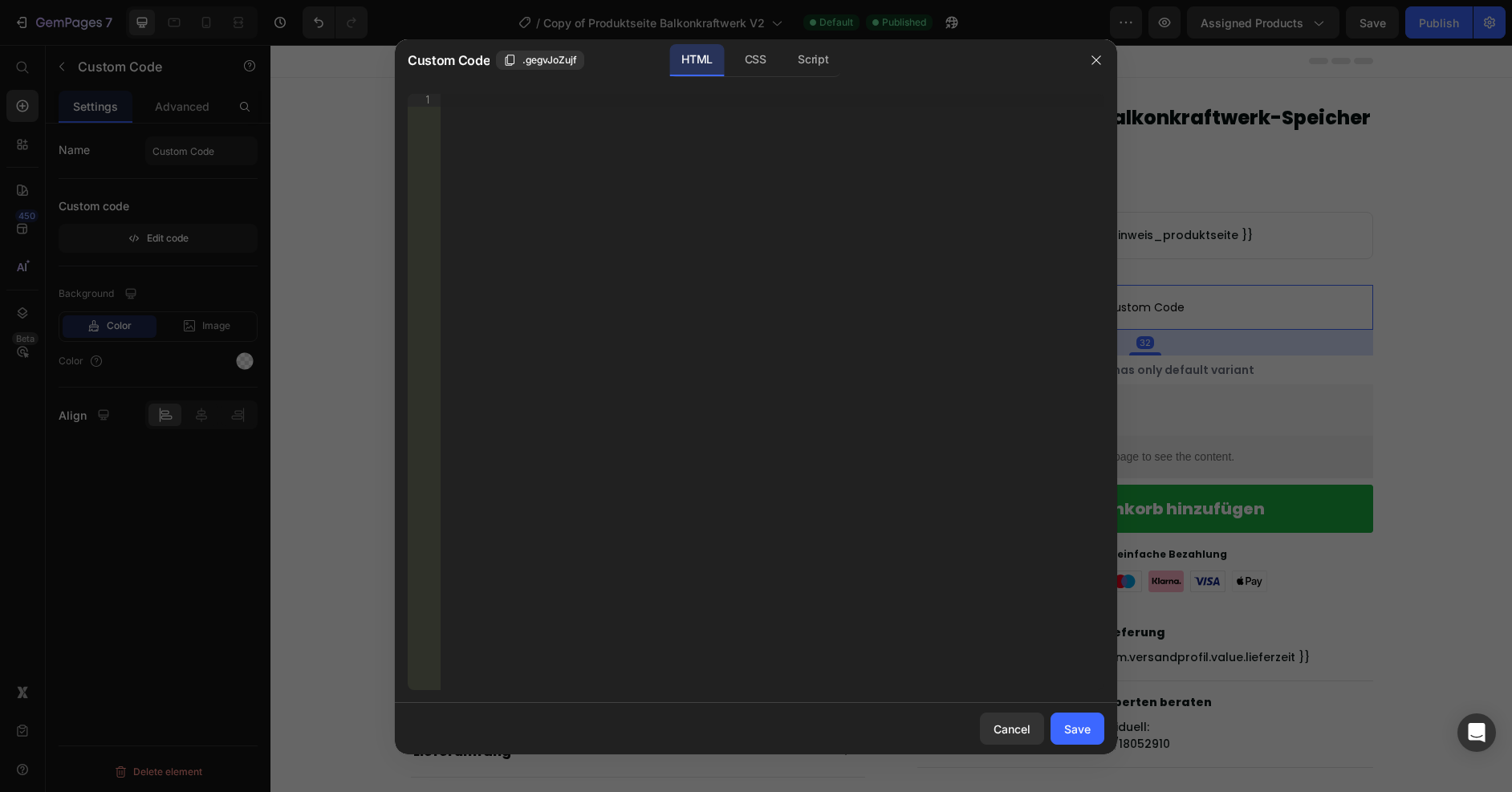 type 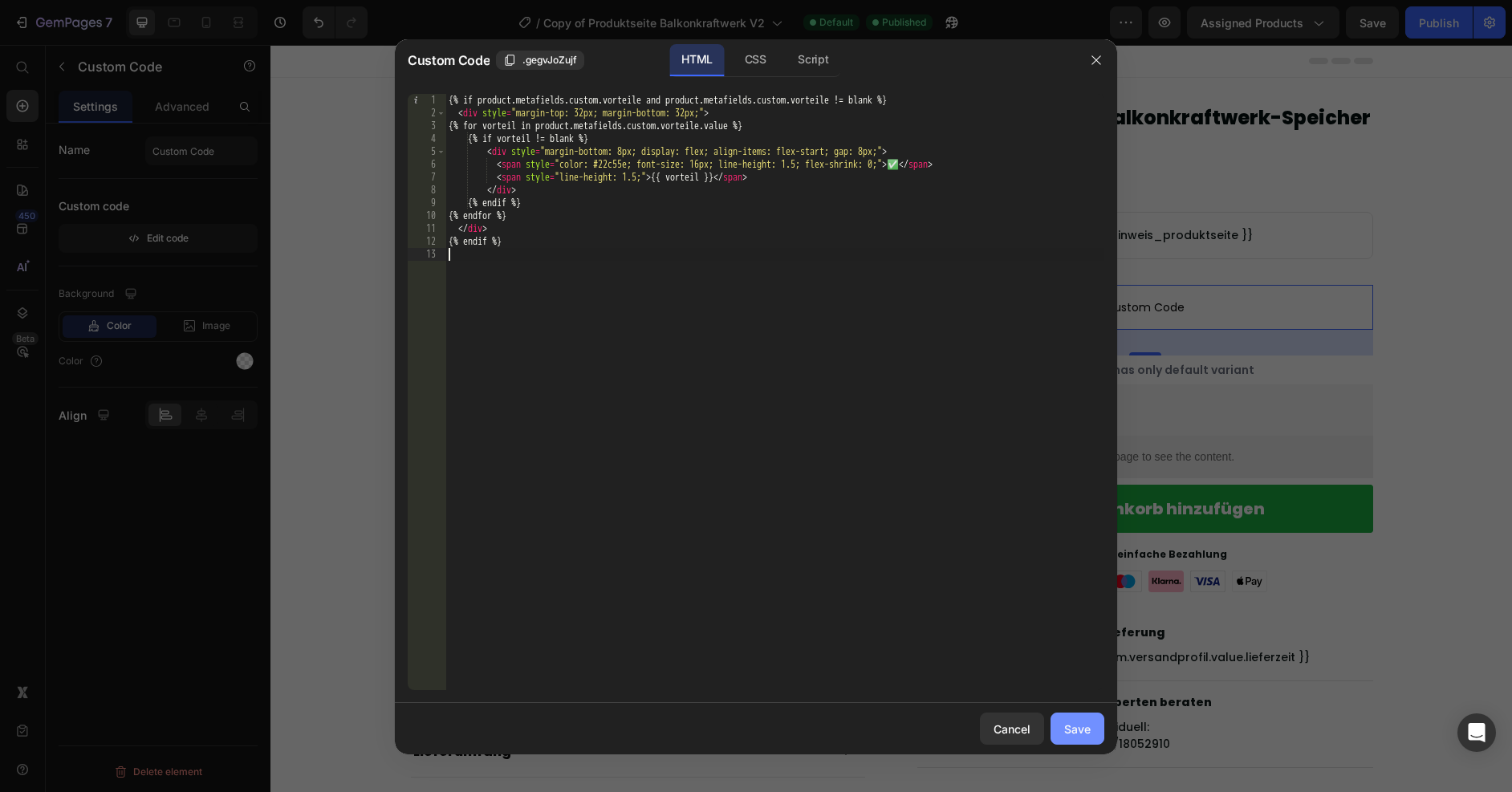 click on "Save" 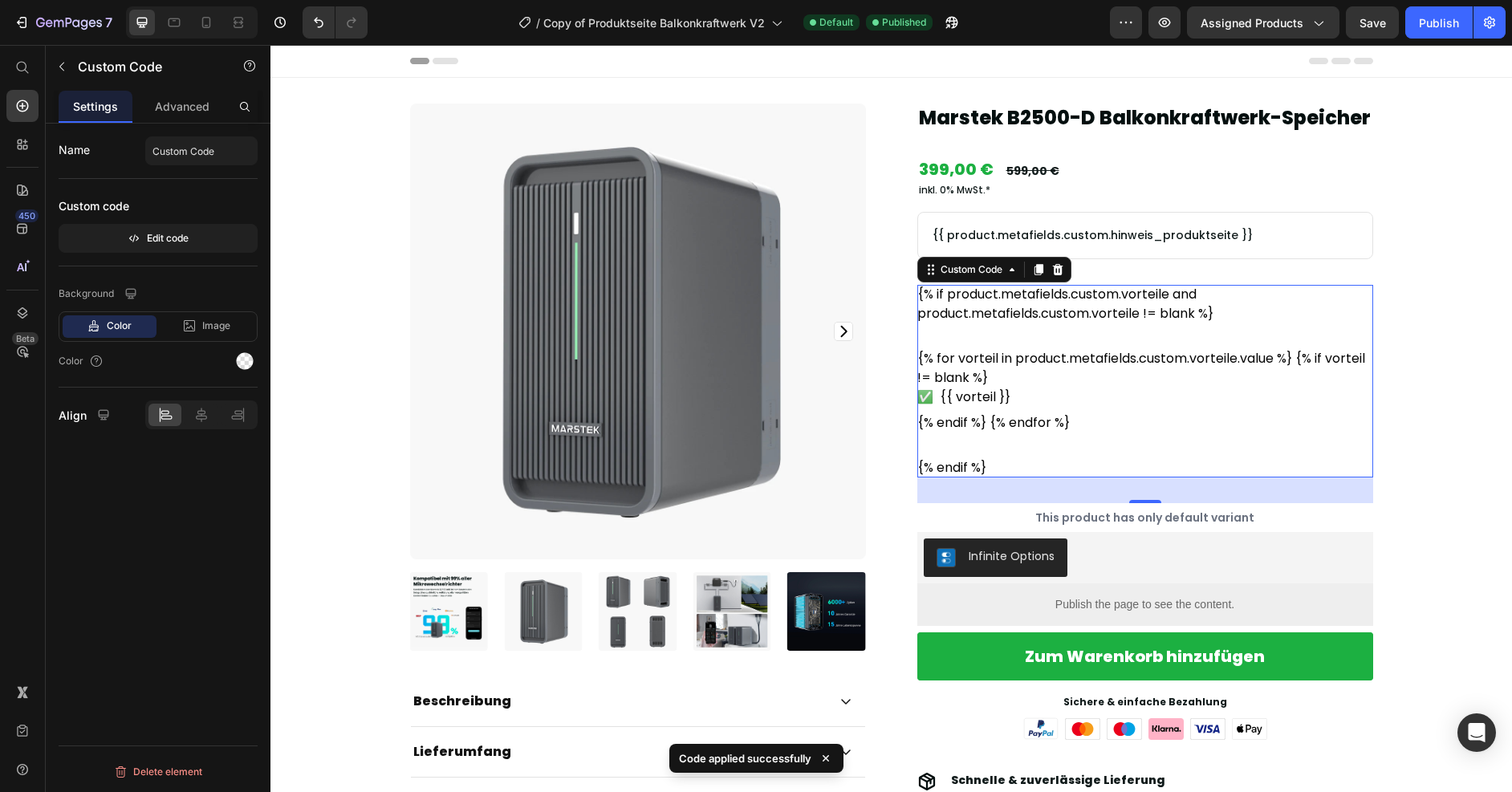click on "{% for vorteil in product.metafields.custom.vorteile.value %}
{% if vorteil != blank %}
✅
{{ vorteil }}
{% endif %}
{% endfor %}" at bounding box center [1145, 391] 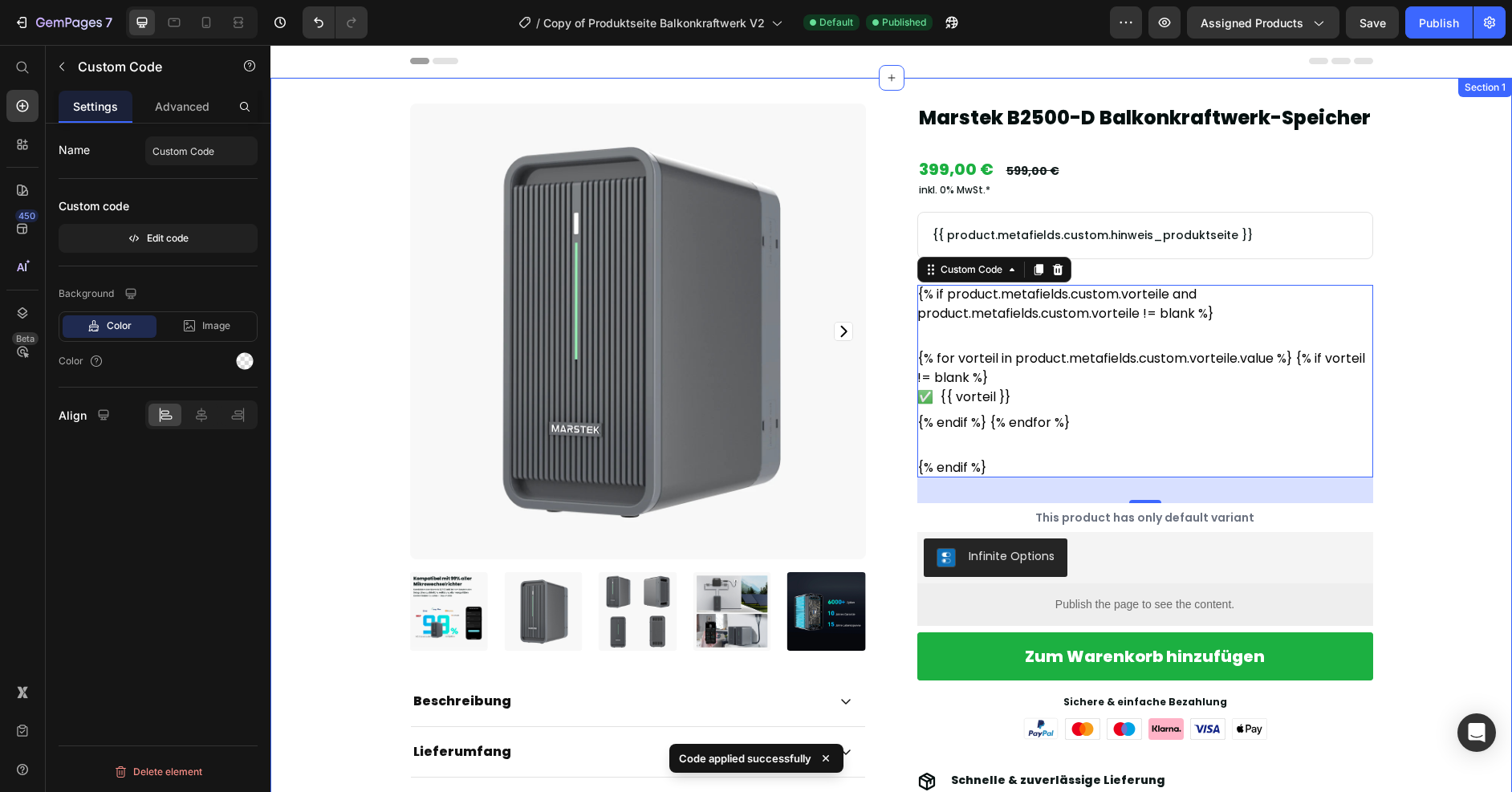click on "Product Images
Beschreibung
Lieferumfang
Versand Accordion
Dokumente & Datenblätter Accordion Row Row Marstek B2500-D Balkonkraftwerk-Speicher Product Title {% if product.metafields.custom.versandprofil %}{% assign versandprofil_reference = product.metafields.custom.versandprofil %}{{ versandprofil_reference.value.lagerstatus}} • Lieferzeit: {{ versandprofil_reference.value.lieferzeit }}{% endif %} Text Block Row Row 399,00 € Product Price 599,00 € Product Price Row inkl. 0% MwSt.* Text Block {{ product.metafields.custom.hinweis_produktseite }} Text Block Row {% if product.metafields.custom.vorteile and product.metafields.custom.vorteile != blank %}
{% for vorteil in product.metafields.custom.vorteile.value %}
{% if vorteil != blank %}
✅
{{ vorteil }}
{% endif %}
{% endfor %}
{% endif %} Custom Code   32 Product Variants & Swatches   1" at bounding box center [891, 516] 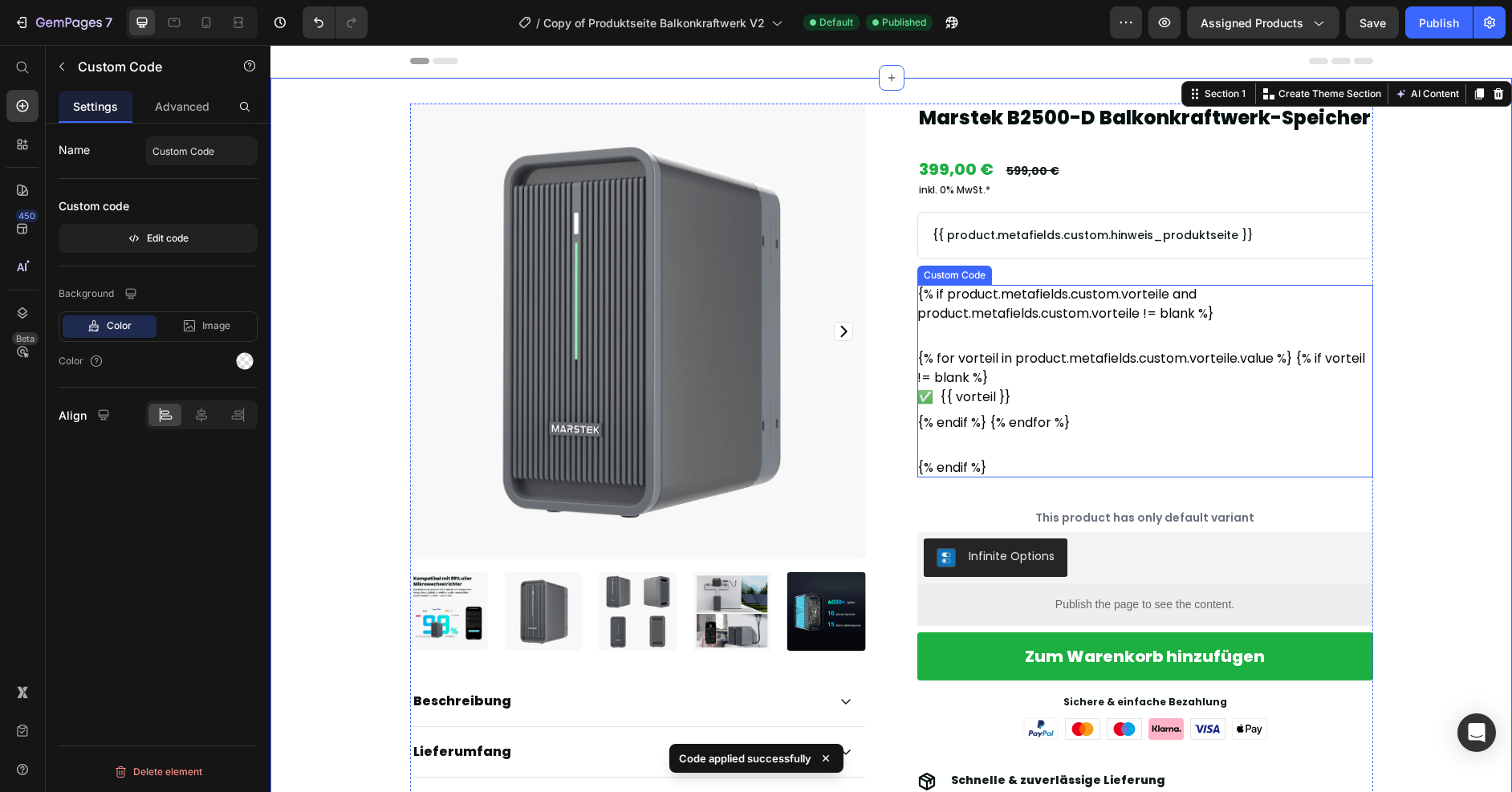 click on "{% for vorteil in product.metafields.custom.vorteile.value %}
{% if vorteil != blank %}
✅
{{ vorteil }}
{% endif %}
{% endfor %}" at bounding box center (1145, 391) 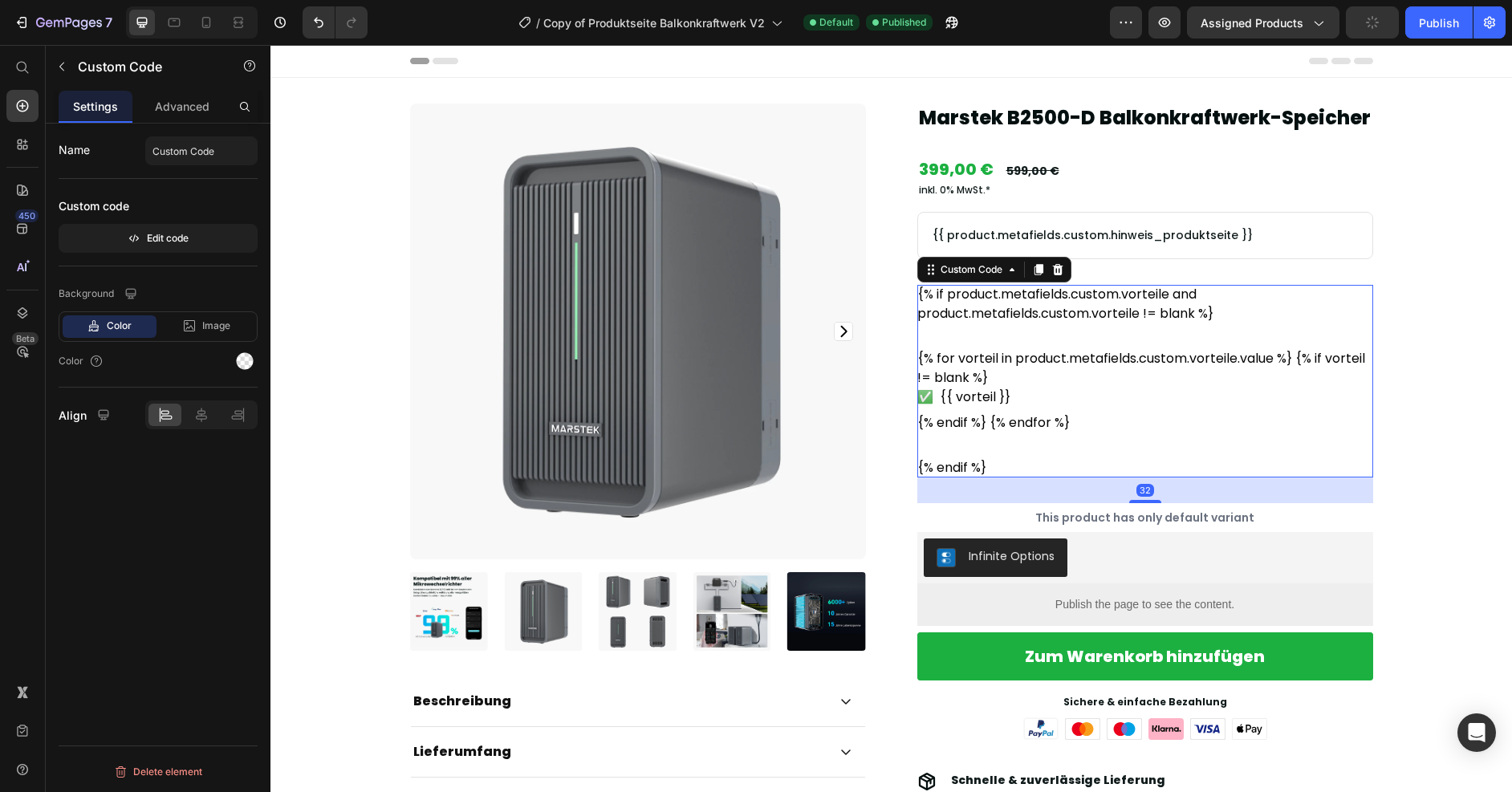 click on "{% for vorteil in product.metafields.custom.vorteile.value %}
{% if vorteil != blank %}
✅
{{ vorteil }}
{% endif %}
{% endfor %}" at bounding box center (1145, 391) 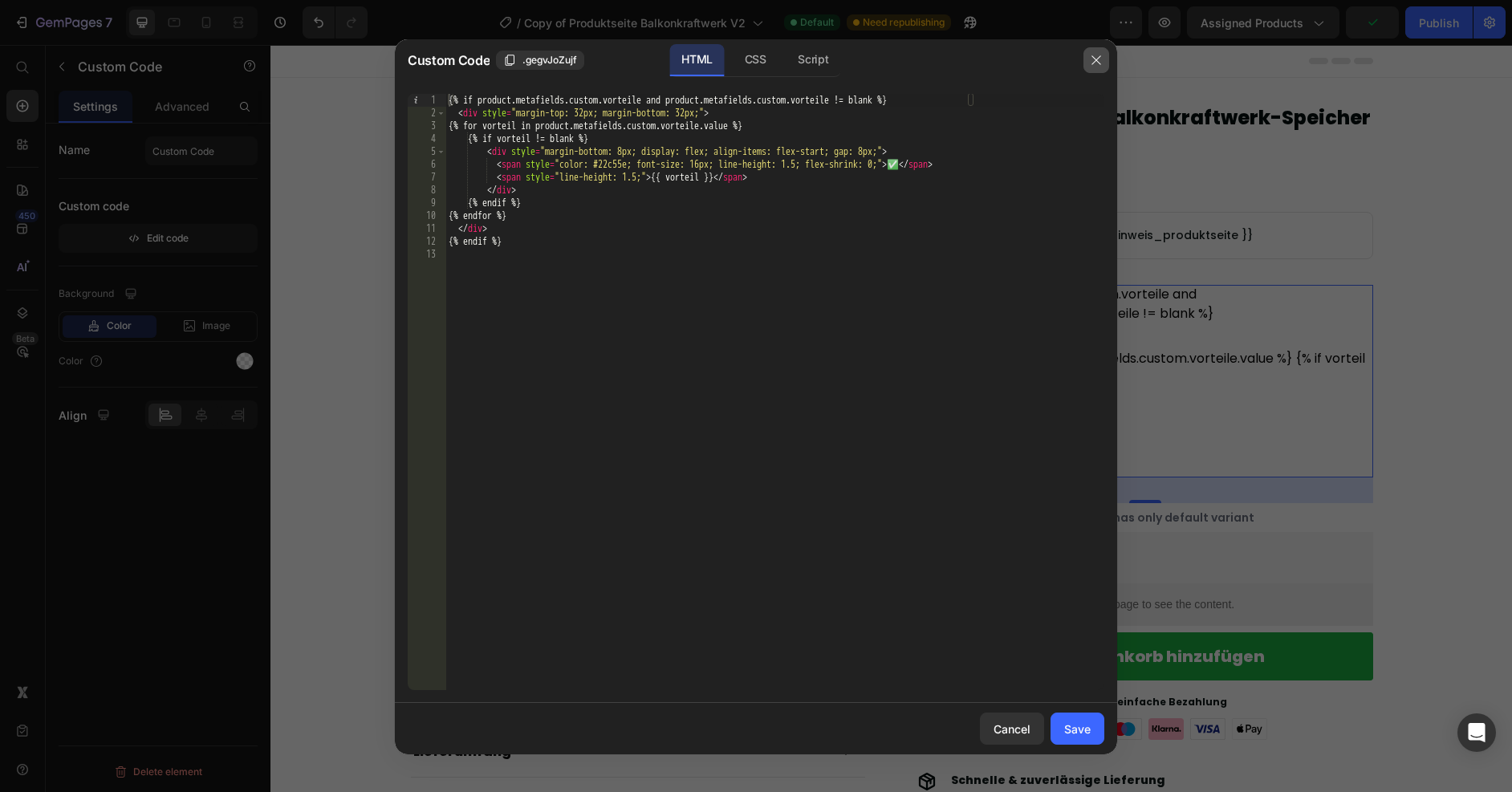 click at bounding box center [1096, 60] 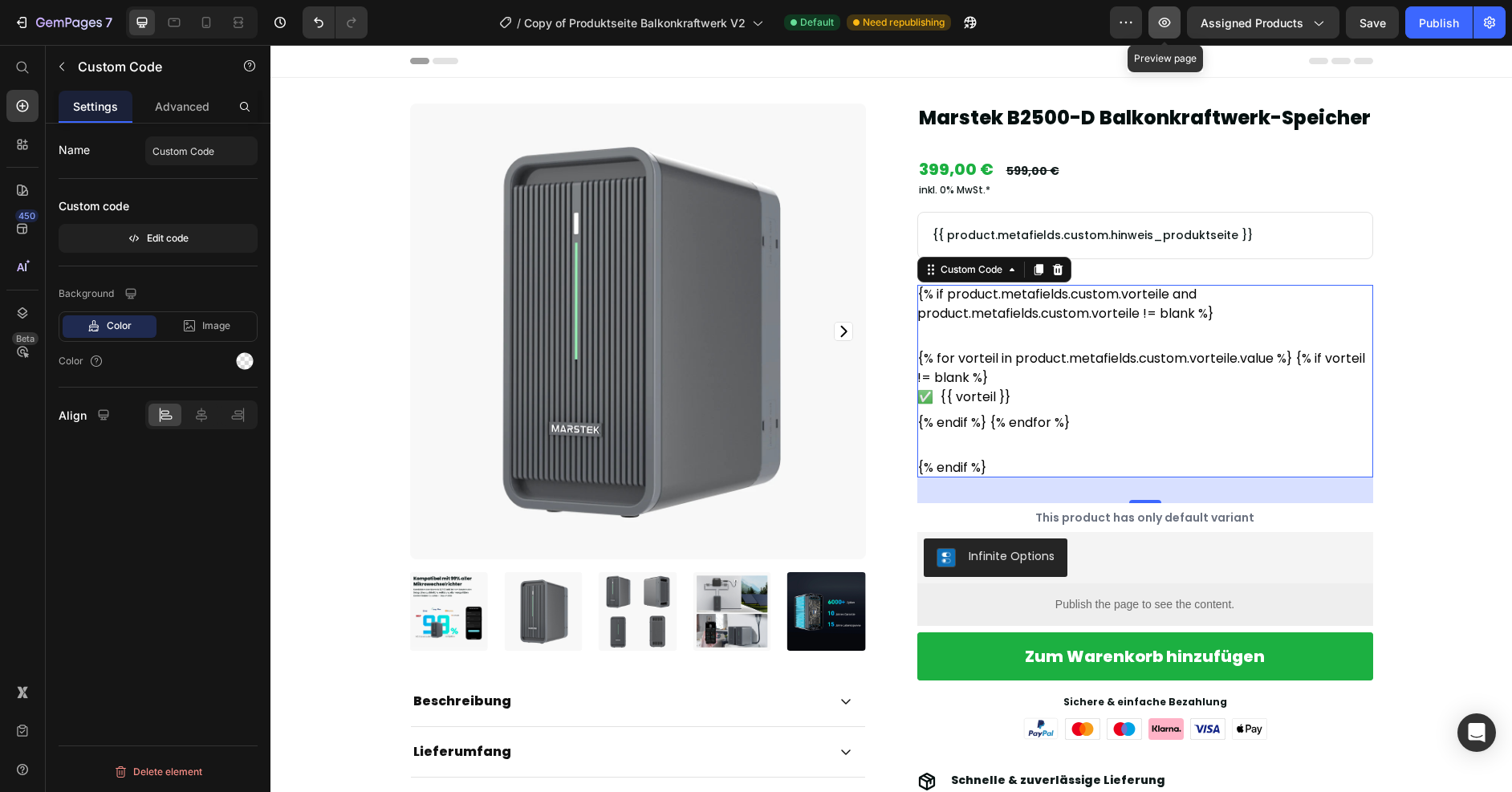 click 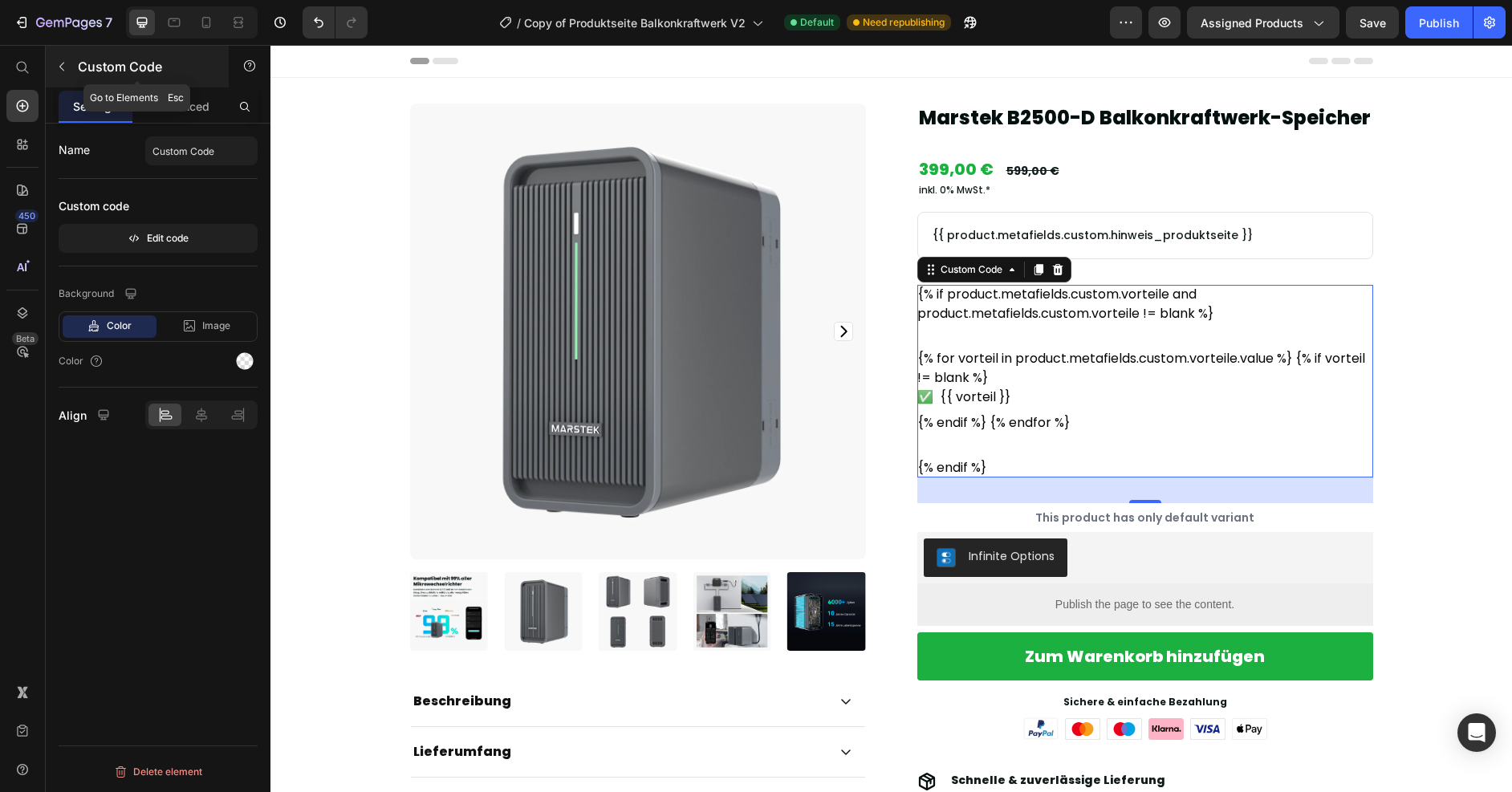 click 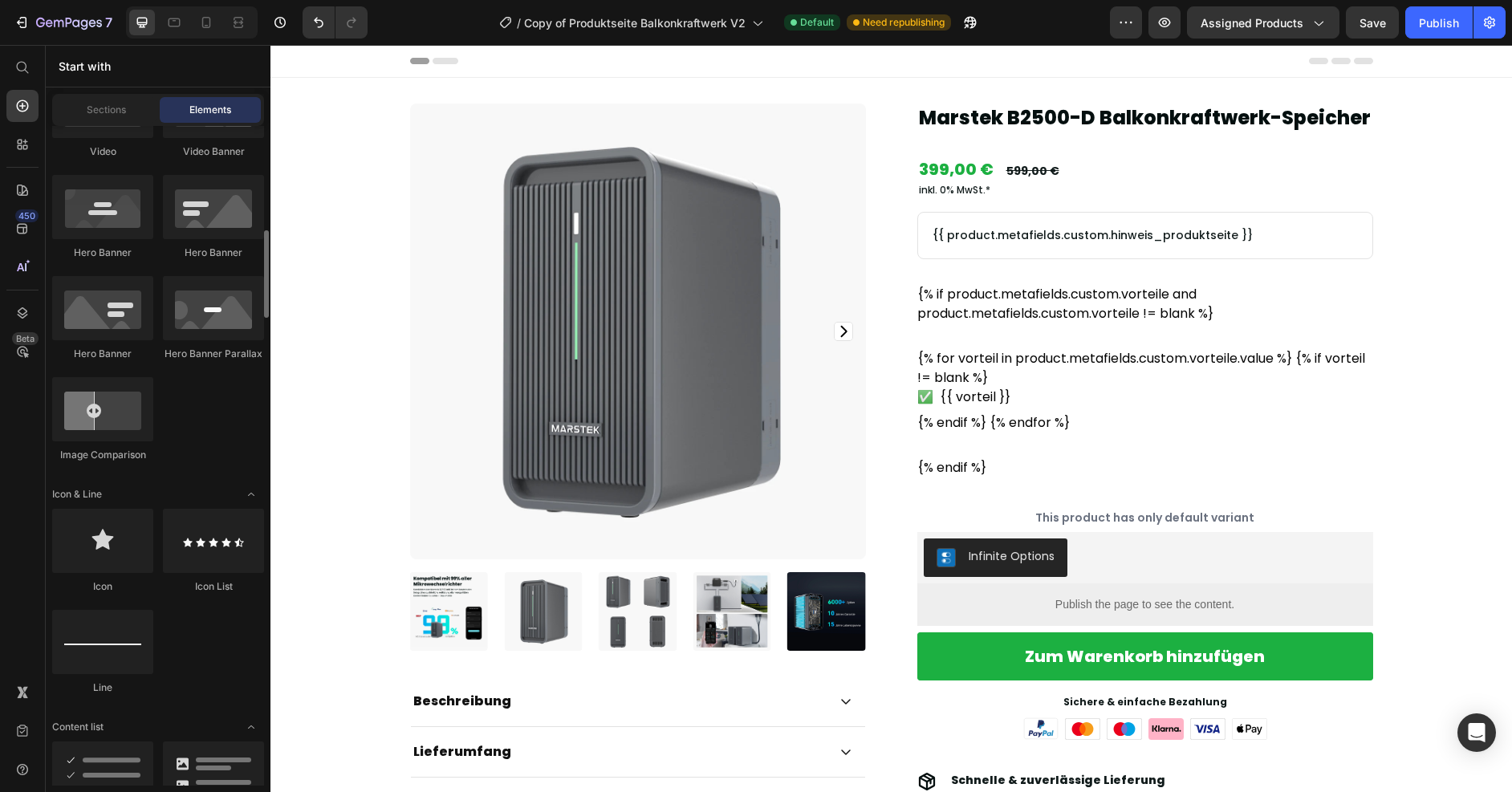 scroll, scrollTop: 0, scrollLeft: 0, axis: both 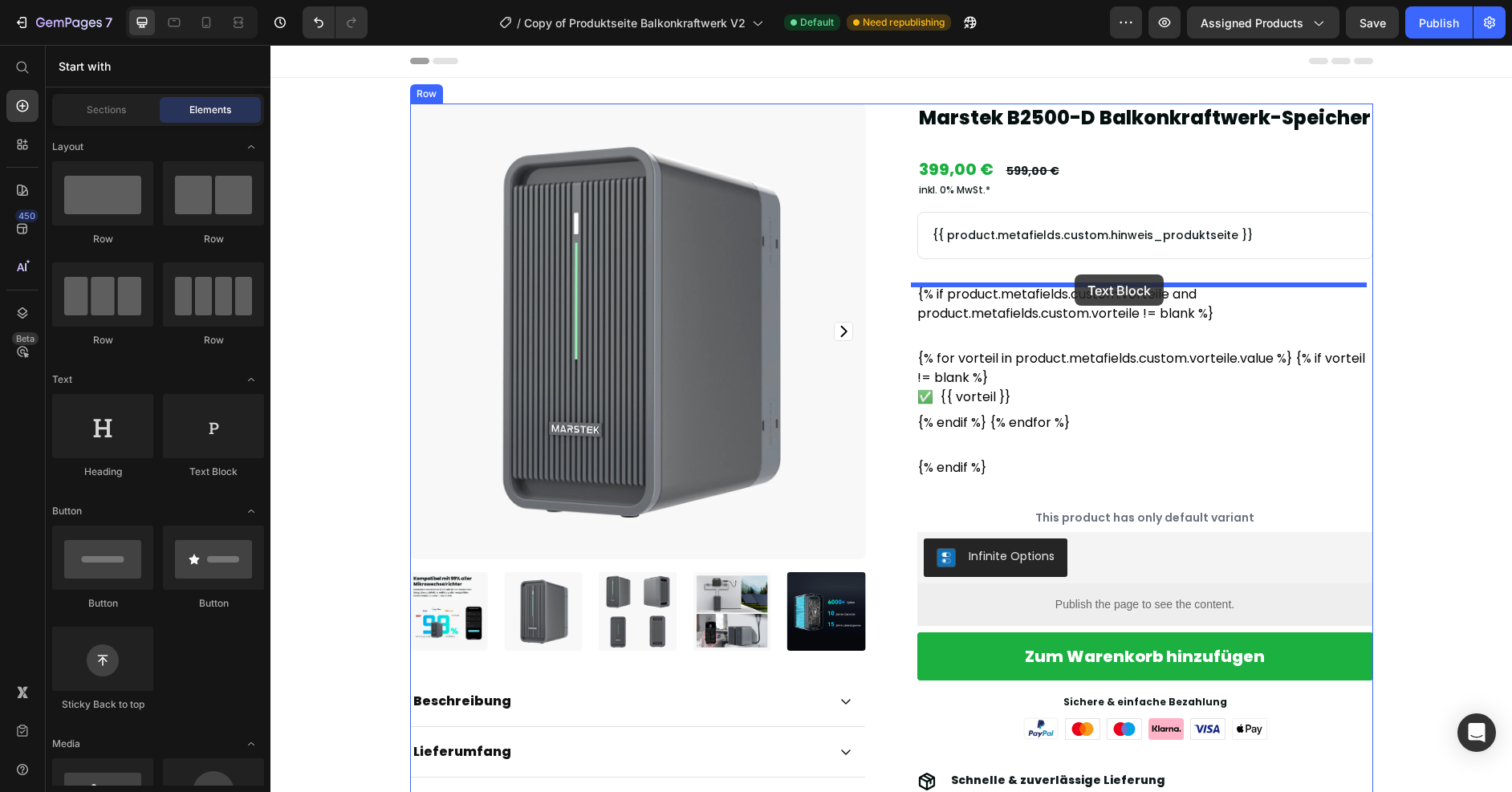 drag, startPoint x: 455, startPoint y: 462, endPoint x: 1074, endPoint y: 279, distance: 645.4843 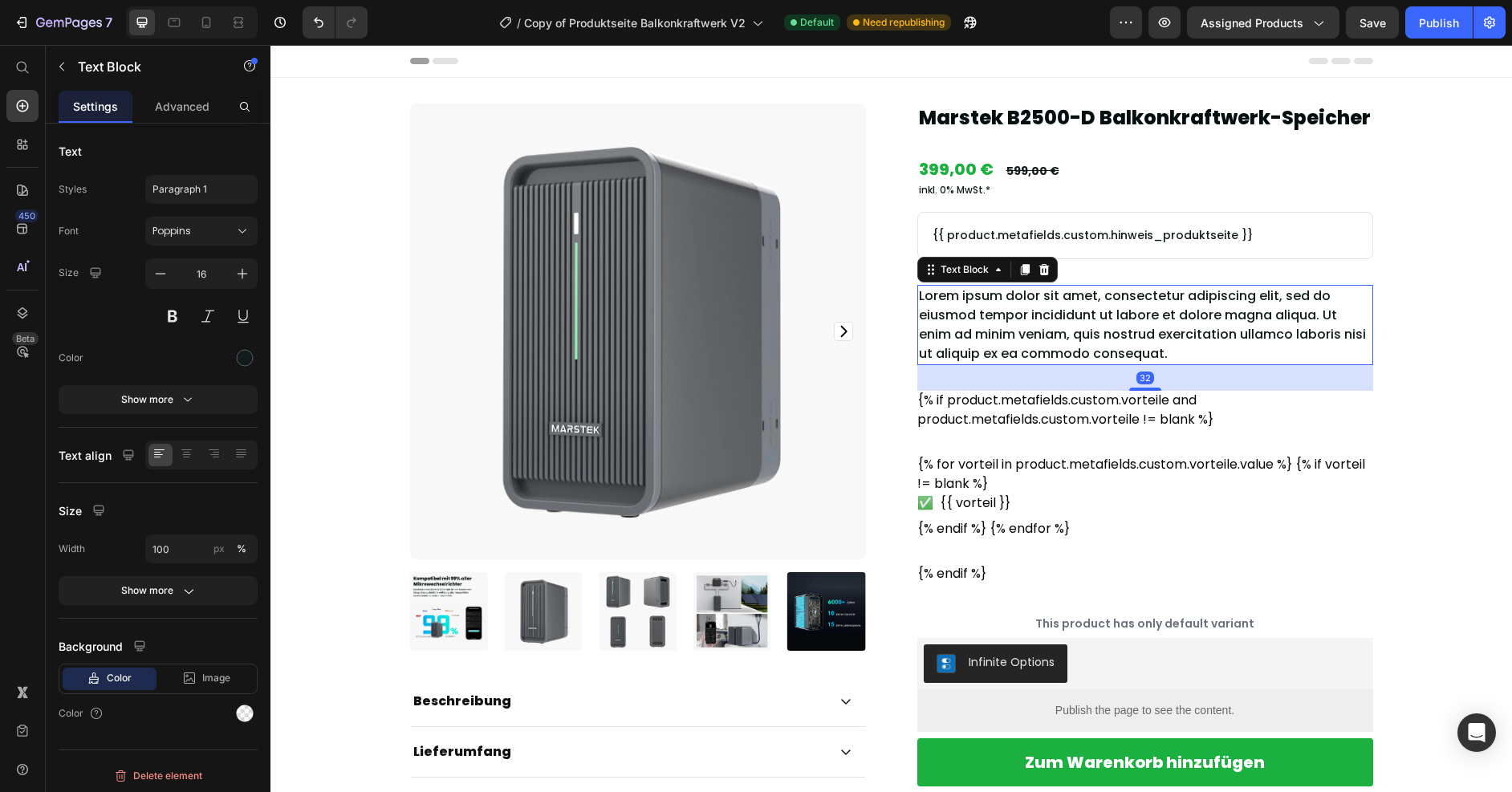 click on "Lorem ipsum dolor sit amet, consectetur adipiscing elit, sed do eiusmod tempor incididunt ut labore et dolore magna aliqua. Ut enim ad minim veniam, quis nostrud exercitation ullamco laboris nisi ut aliquip ex ea commodo consequat." at bounding box center [1145, 325] 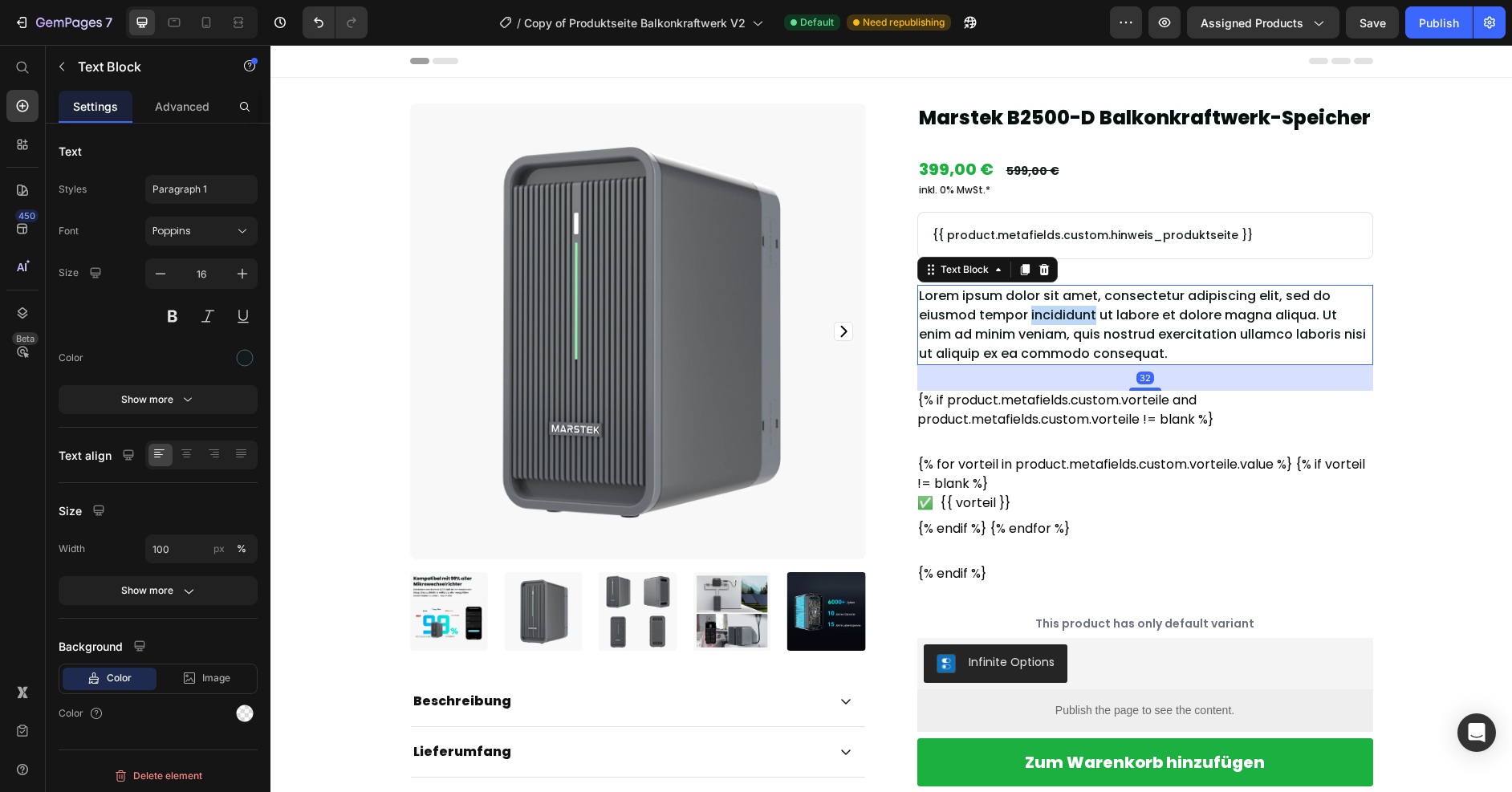 click on "Lorem ipsum dolor sit amet, consectetur adipiscing elit, sed do eiusmod tempor incididunt ut labore et dolore magna aliqua. Ut enim ad minim veniam, quis nostrud exercitation ullamco laboris nisi ut aliquip ex ea commodo consequat." at bounding box center (1145, 325) 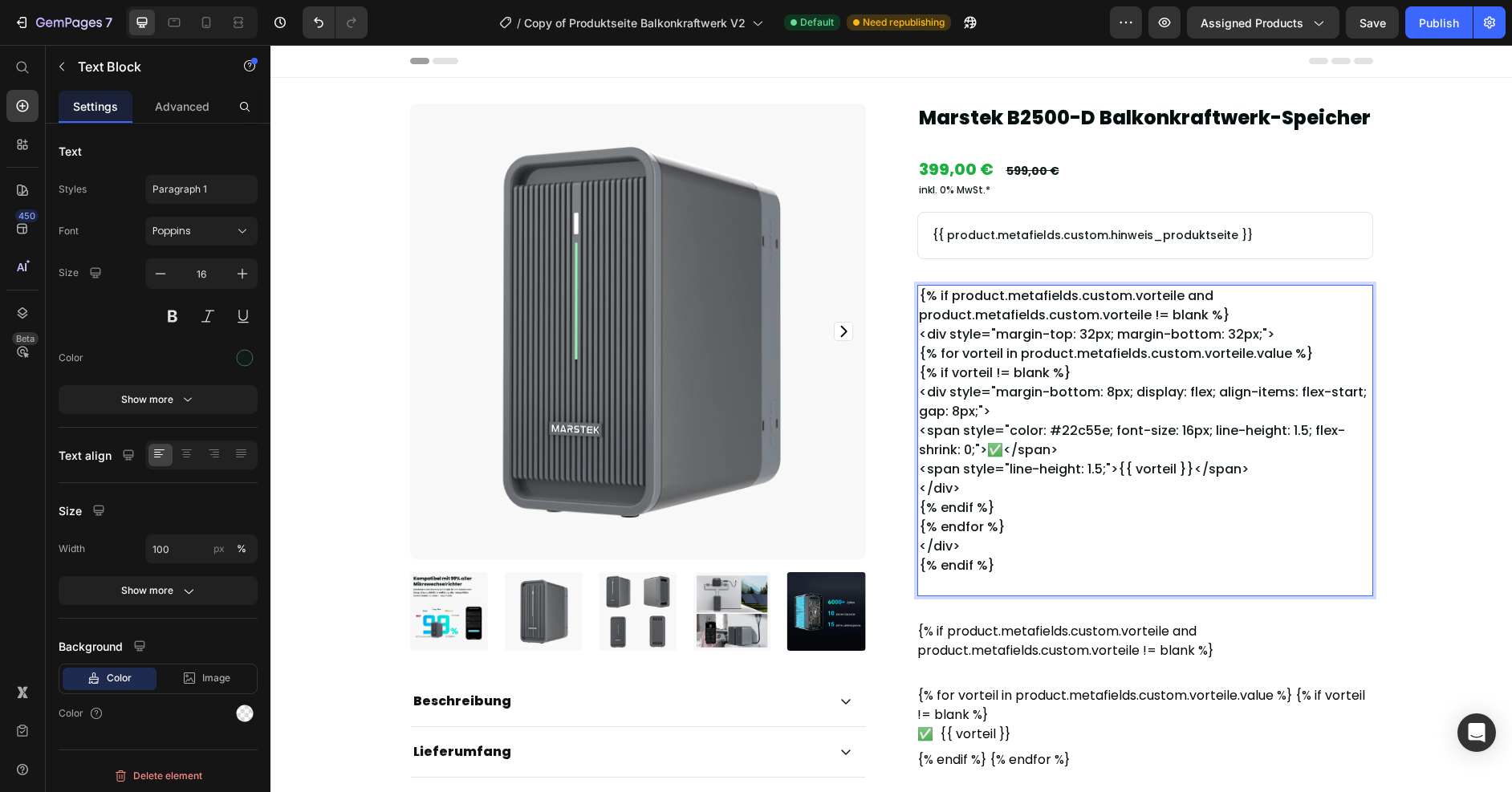 click on "{% if product.metafields.custom.vorteile and product.metafields.custom.vorteile != blank %}  <div style="margin-top: 32px; margin-bottom: 32px;">    {% for vorteil in product.metafields.custom.vorteile.value %}      {% if vorteil != blank %}        <div style="margin-bottom: 8px; display: flex; align-items: flex-start; gap: 8px;">          <span style="color: #22c55e; font-size: 16px; line-height: 1.5; flex-shrink: 0;">✅</span>          <span style="line-height: 1.5;">{{ vorteil }}</span>        </div>      {% endif %}    {% endfor %}  </div> {% endif %}" at bounding box center [1145, 441] 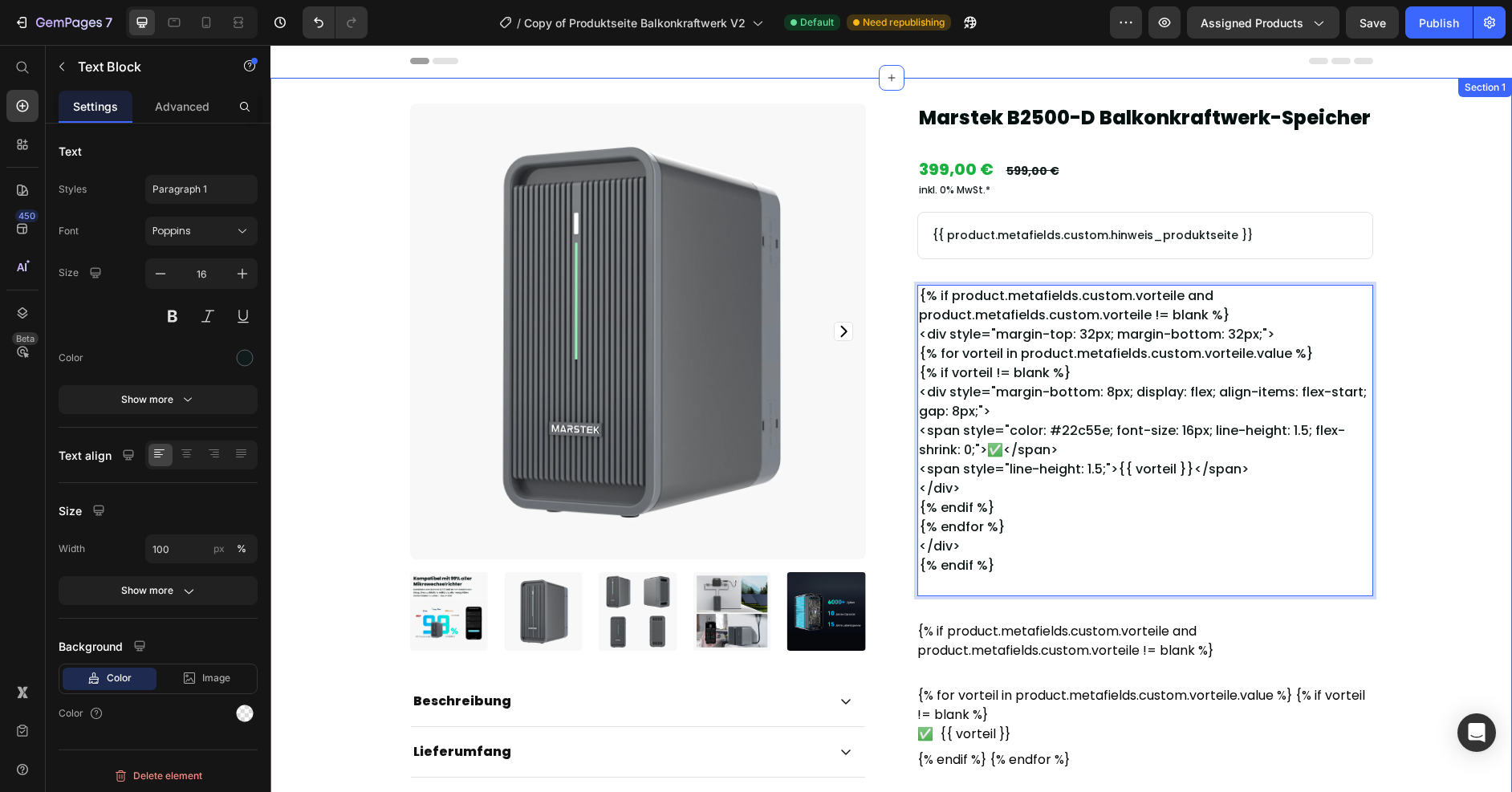 click on "Product Images
Beschreibung
Lieferumfang
Versand Accordion
Dokumente & Datenblätter Accordion Row Row Marstek B2500-D Balkonkraftwerk-Speicher Product Title {% if product.metafields.custom.versandprofil %}{% assign versandprofil_reference = product.metafields.custom.versandprofil %}{{ versandprofil_reference.value.lagerstatus}} • Lieferzeit: {{ versandprofil_reference.value.lieferzeit }}{% endif %} Text Block Row Row 399,00 € Product Price 599,00 € Product Price Row inkl. 0% MwSt.* Text Block {{ product.metafields.custom.hinweis_produktseite }} Text Block Row {% if product.metafields.custom.vorteile and product.metafields.custom.vorteile != blank %}  <div style="margin-top: 32px; margin-bottom: 32px;">    {% for vorteil in product.metafields.custom.vorteile.value %}      {% if vorteil != blank %}        <div style="margin-bottom: 8px; display: flex; align-items: flex-start; gap: 8px;">  </div>" at bounding box center [891, 684] 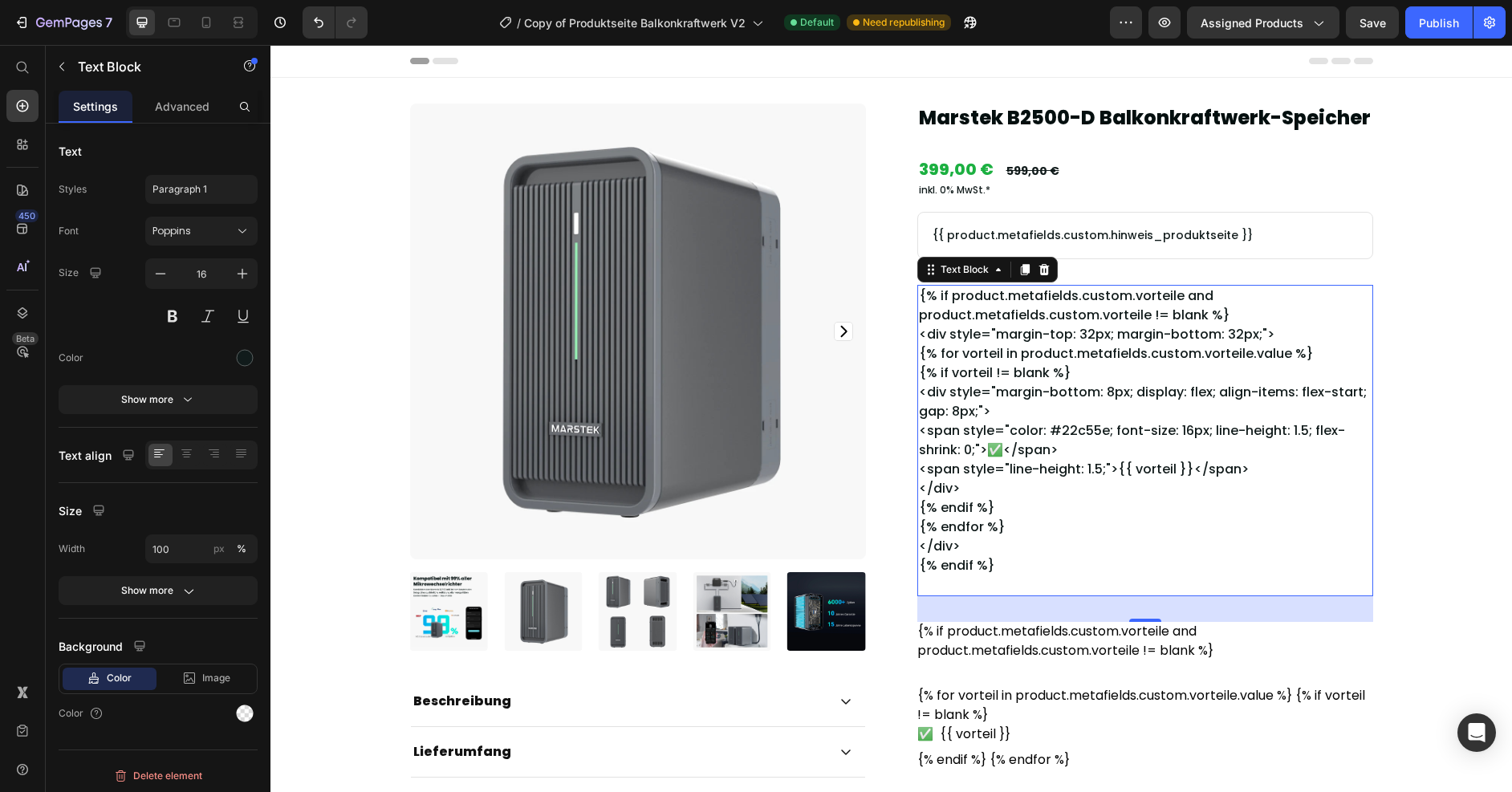 click on "{% if product.metafields.custom.vorteile and product.metafields.custom.vorteile != blank %}  <div style="margin-top: 32px; margin-bottom: 32px;">    {% for vorteil in product.metafields.custom.vorteile.value %}      {% if vorteil != blank %}        <div style="margin-bottom: 8px; display: flex; align-items: flex-start; gap: 8px;">          <span style="color: #22c55e; font-size: 16px; line-height: 1.5; flex-shrink: 0;">✅</span>          <span style="line-height: 1.5;">{{ vorteil }}</span>        </div>      {% endif %}    {% endfor %}  </div> {% endif %}" at bounding box center (1145, 441) 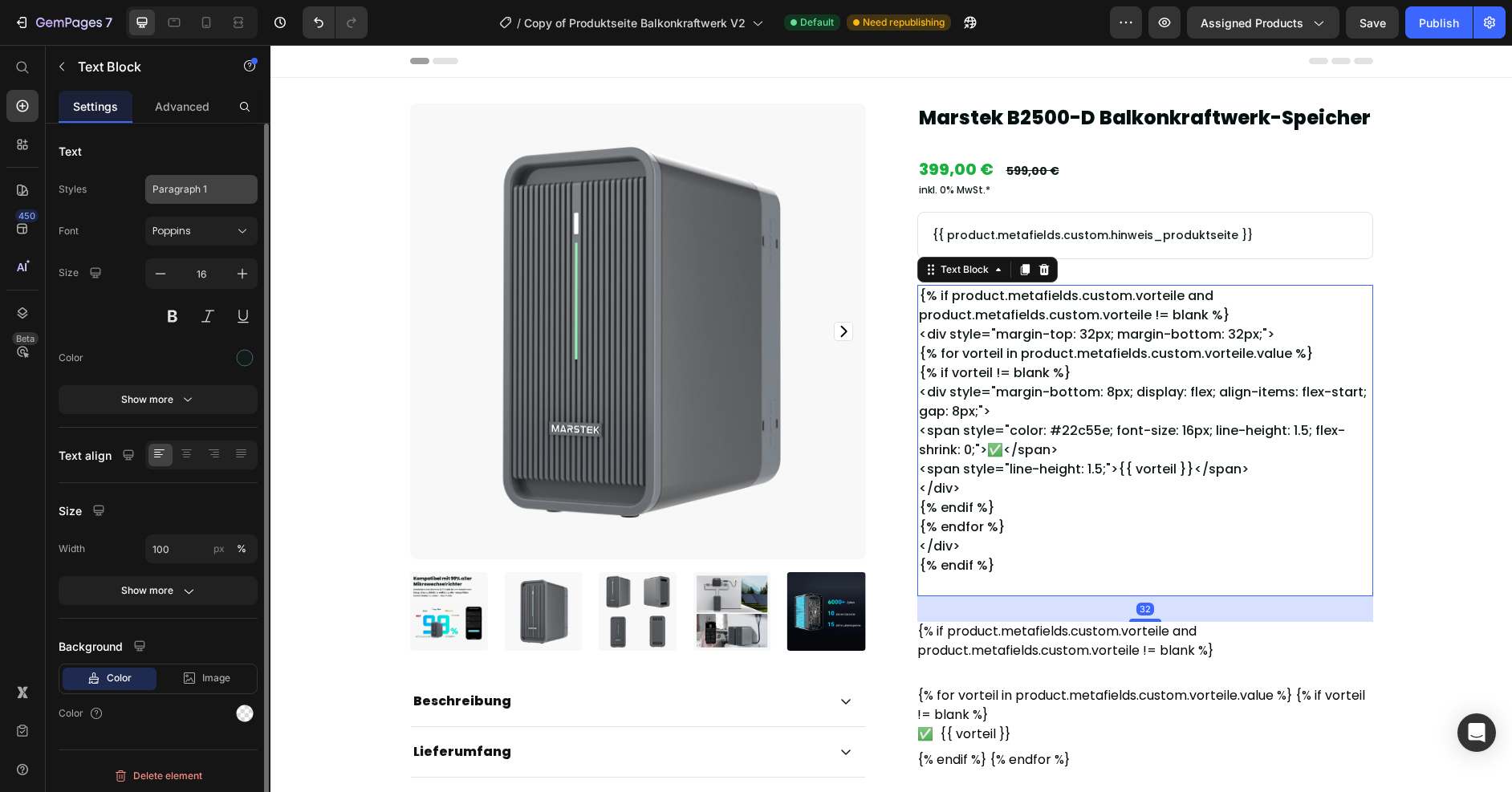 click on "Paragraph 1" 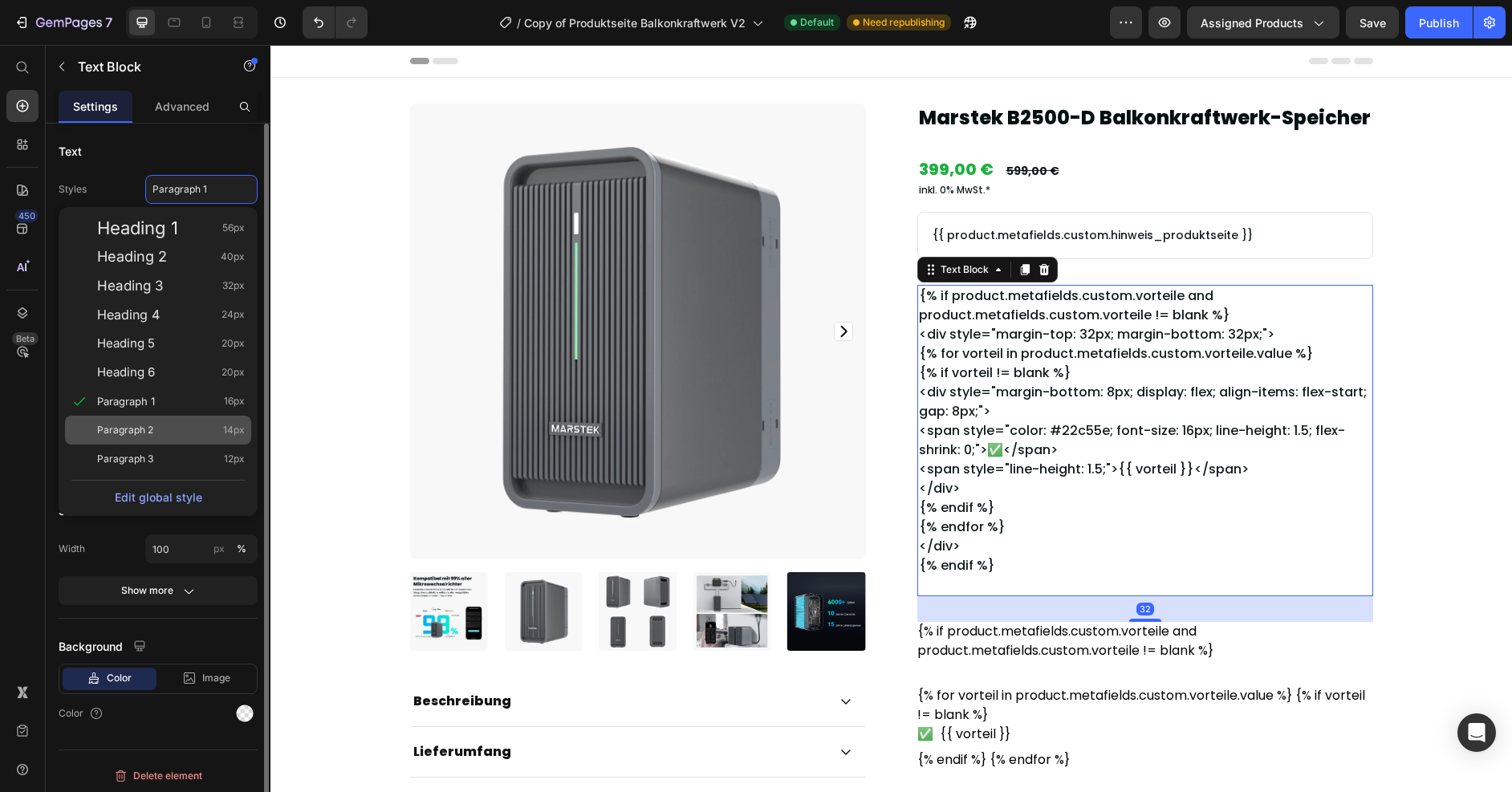 drag, startPoint x: 155, startPoint y: 429, endPoint x: 36, endPoint y: 314, distance: 165.48716 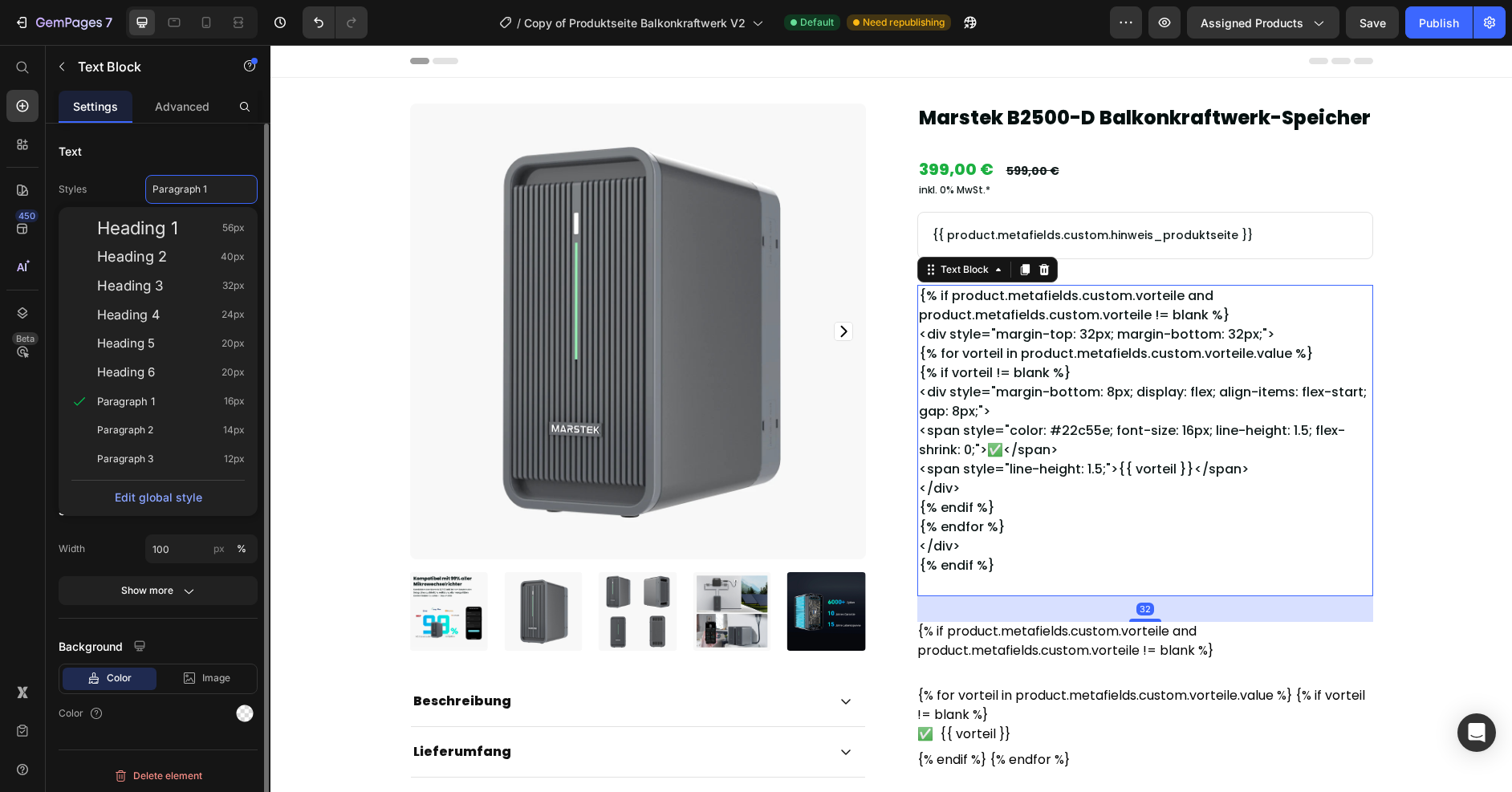 type on "14" 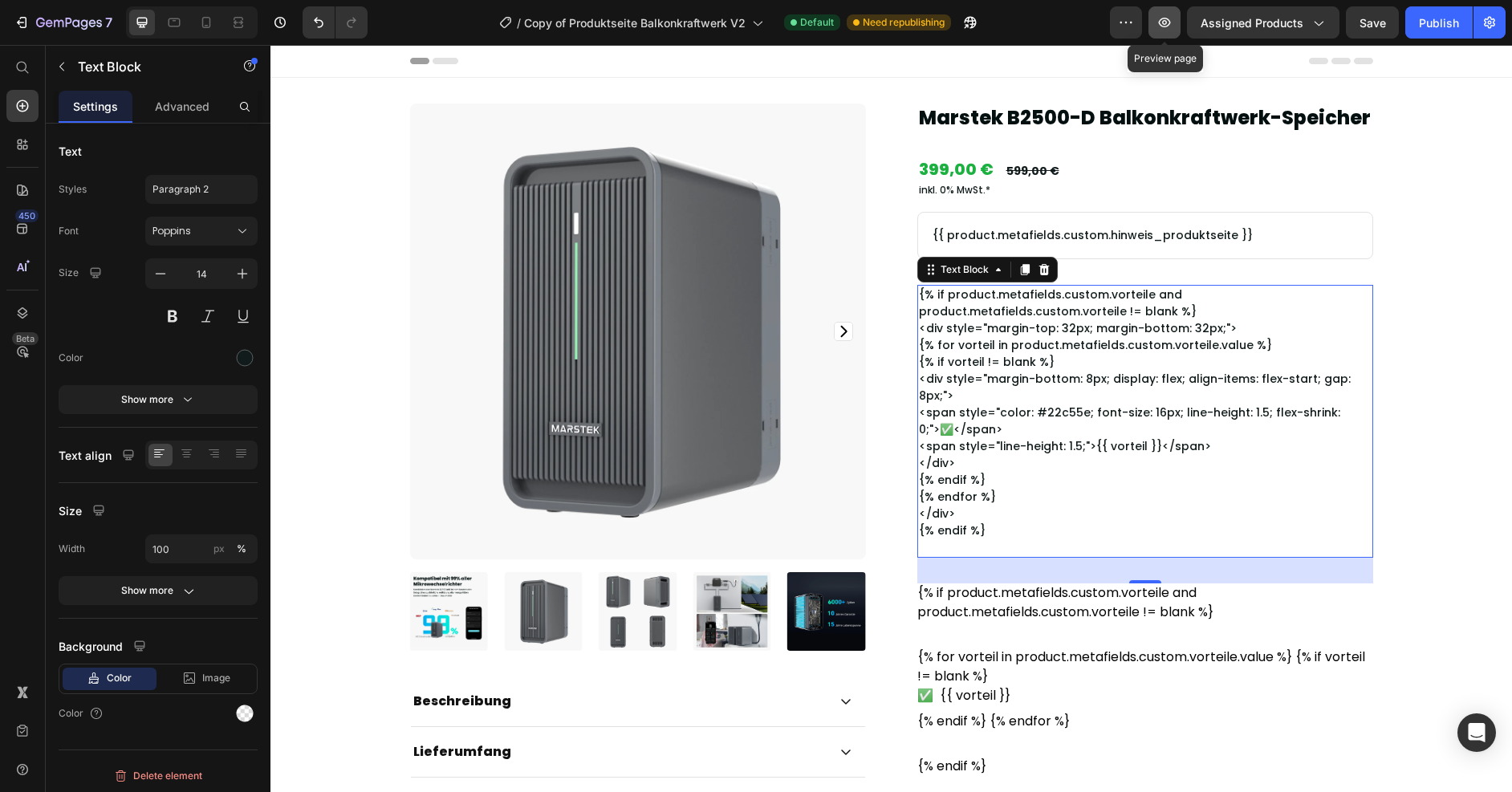 click 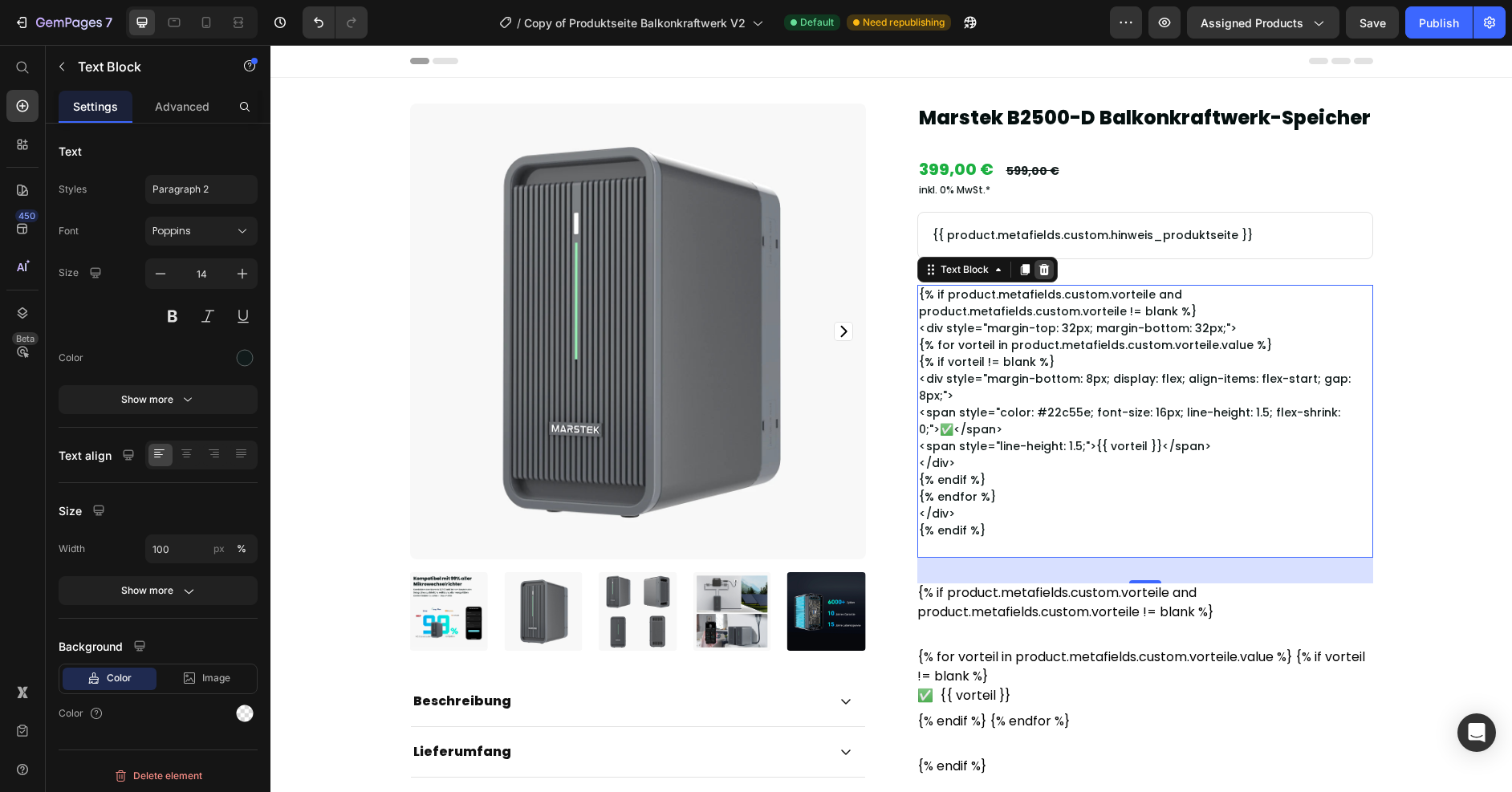 click 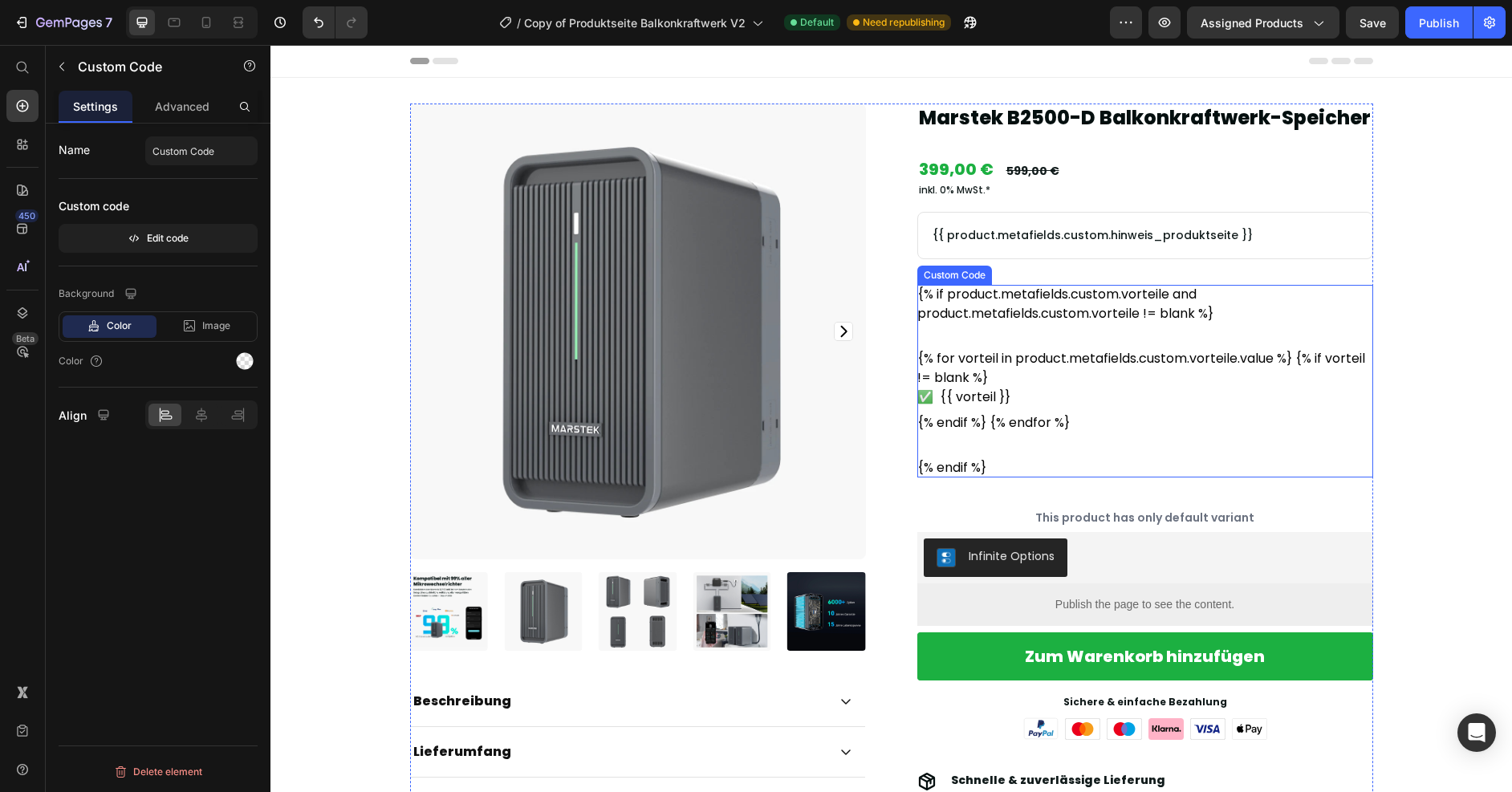 click on "{% for vorteil in product.metafields.custom.vorteile.value %}
{% if vorteil != blank %}
✅
{{ vorteil }}
{% endif %}
{% endfor %}" at bounding box center [1145, 391] 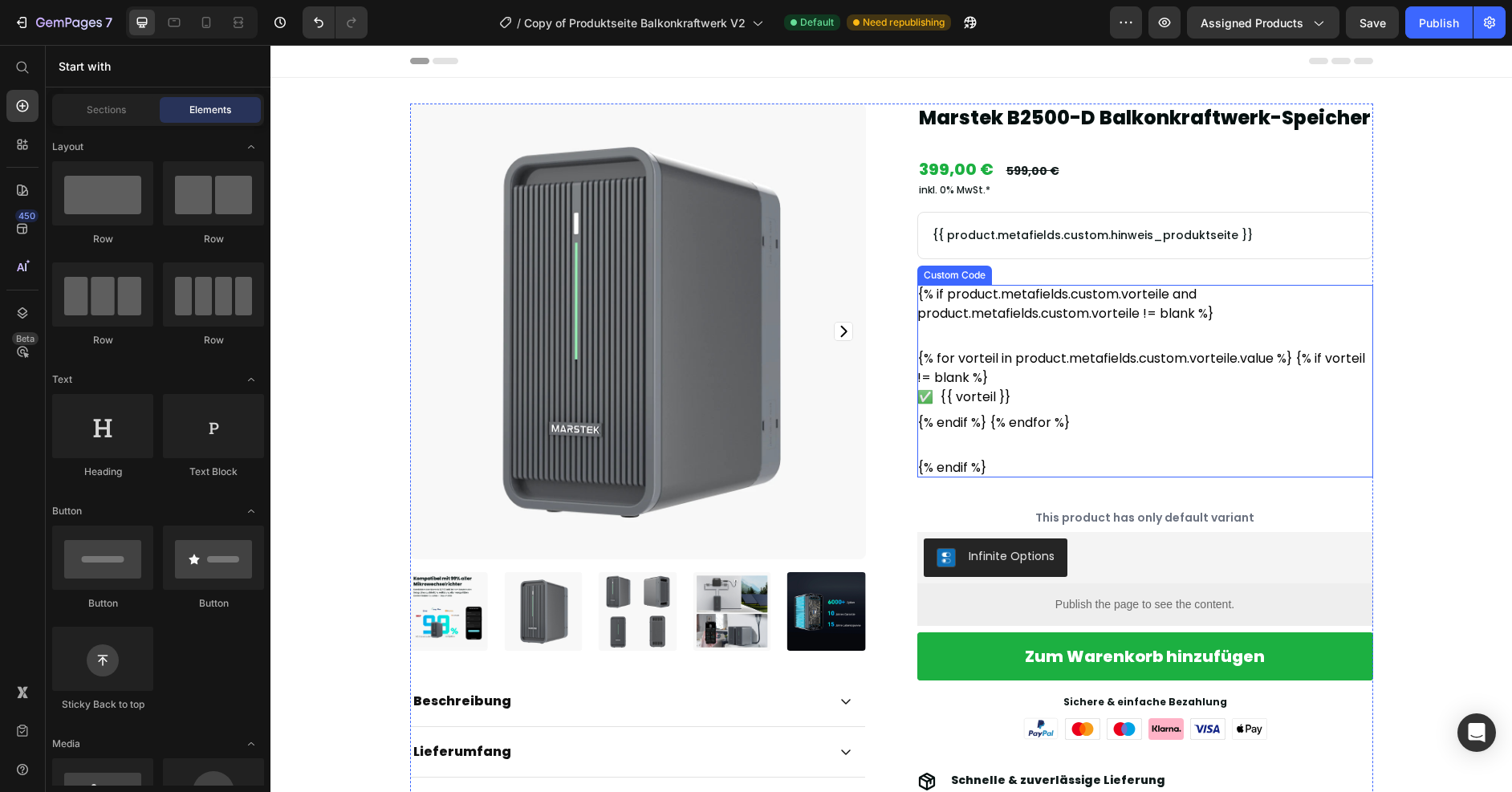 click on "{% if product.metafields.custom.vorteile and product.metafields.custom.vorteile != blank %}
{% for vorteil in product.metafields.custom.vorteile.value %}
{% if vorteil != blank %}
✅
{{ vorteil }}
{% endif %}
{% endfor %}
{% endif %}" at bounding box center [1145, 381] 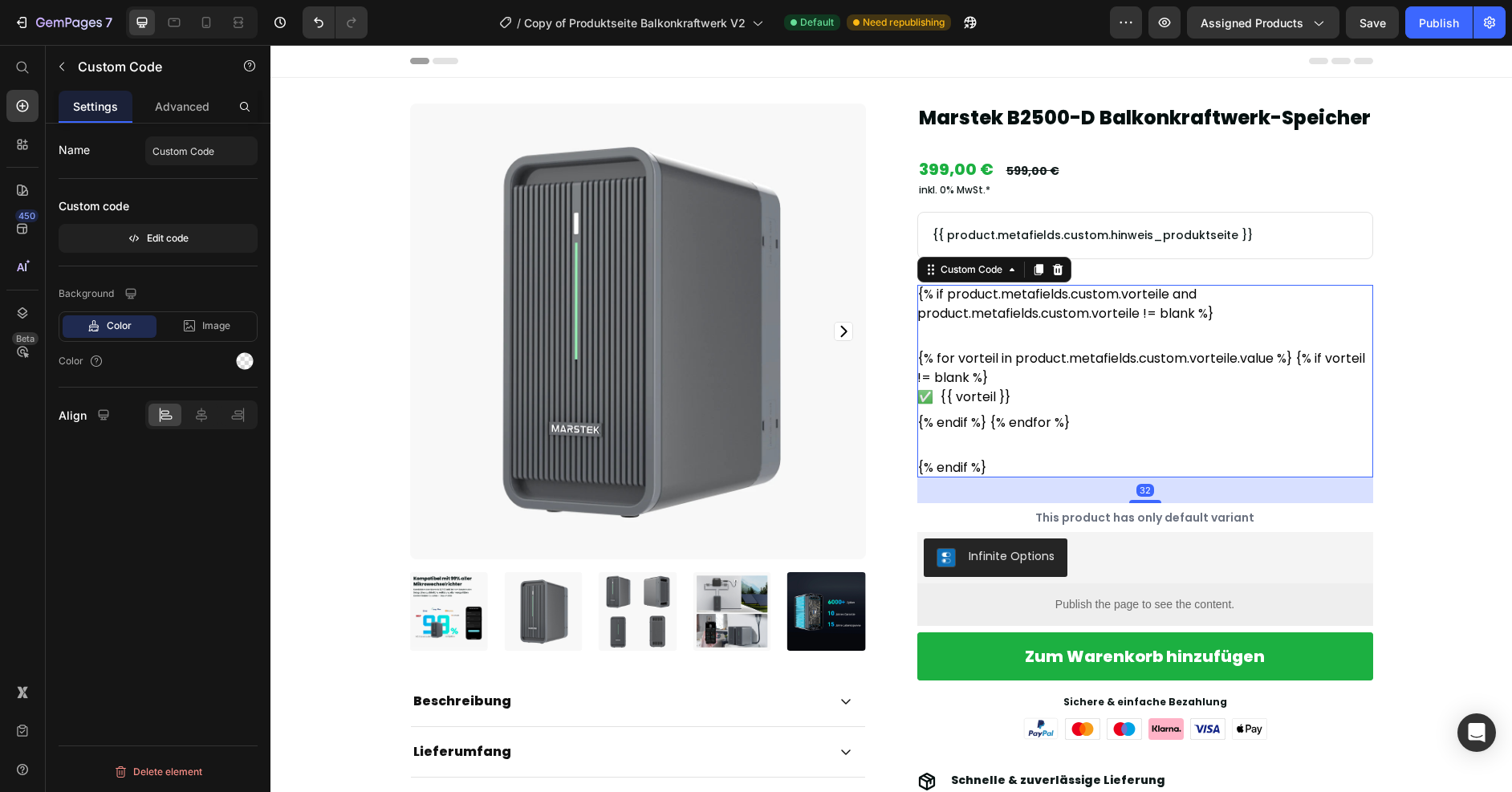 click on "{% if product.metafields.custom.vorteile and product.metafields.custom.vorteile != blank %}
{% for vorteil in product.metafields.custom.vorteile.value %}
{% if vorteil != blank %}
✅
{{ vorteil }}
{% endif %}
{% endfor %}
{% endif %}" at bounding box center (1145, 381) 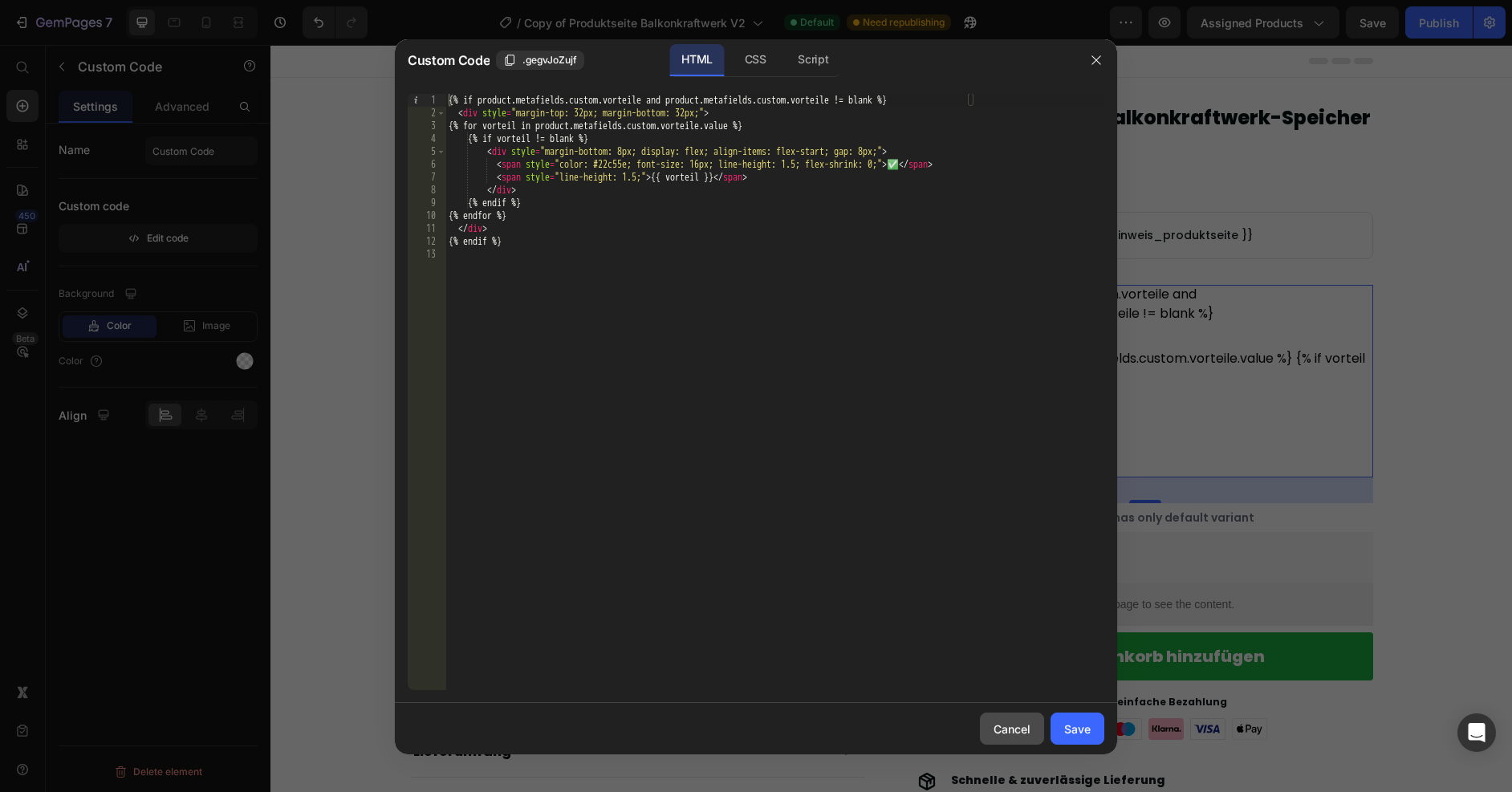 drag, startPoint x: 1006, startPoint y: 722, endPoint x: 732, endPoint y: 633, distance: 288.092 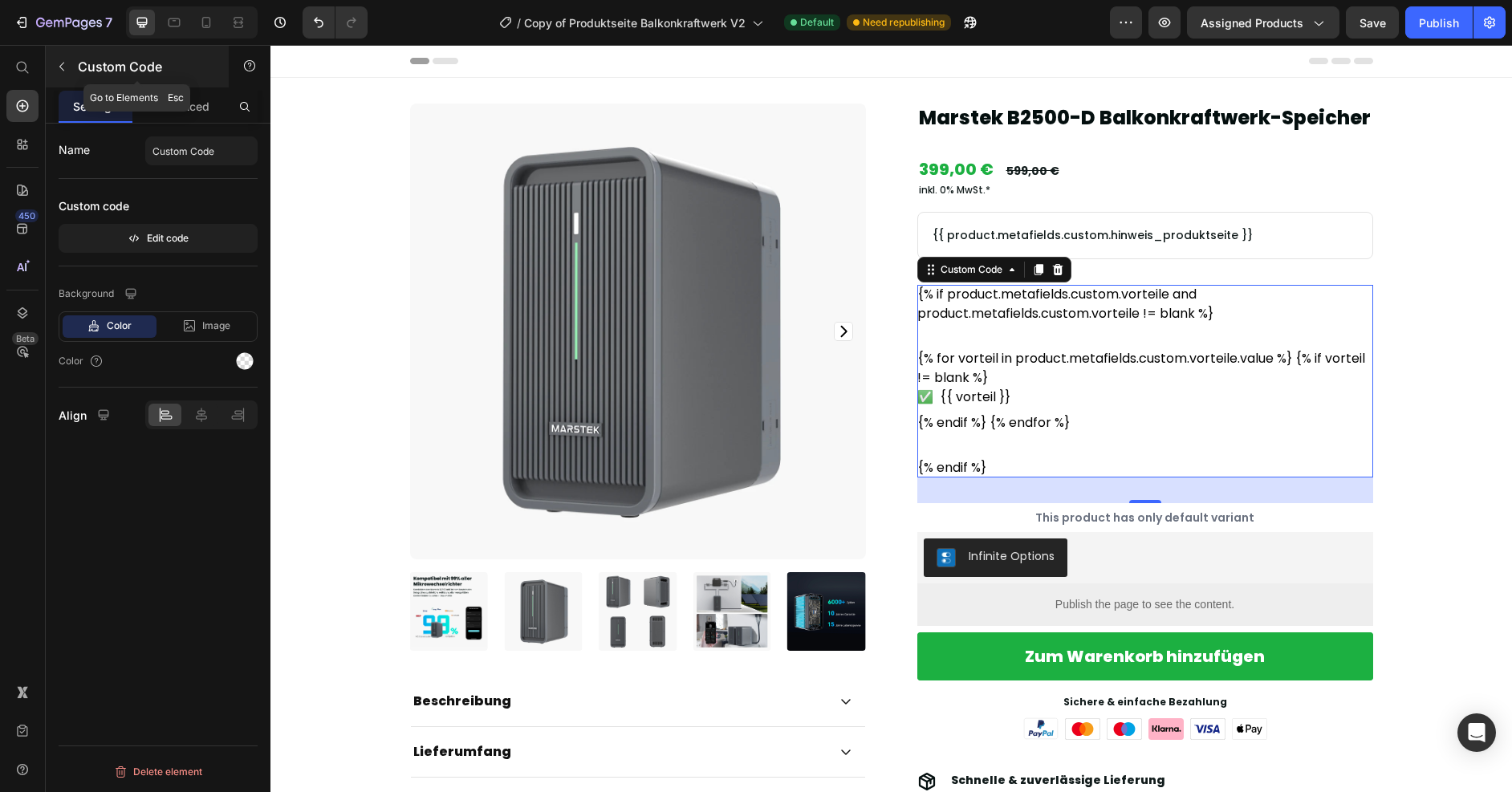 click 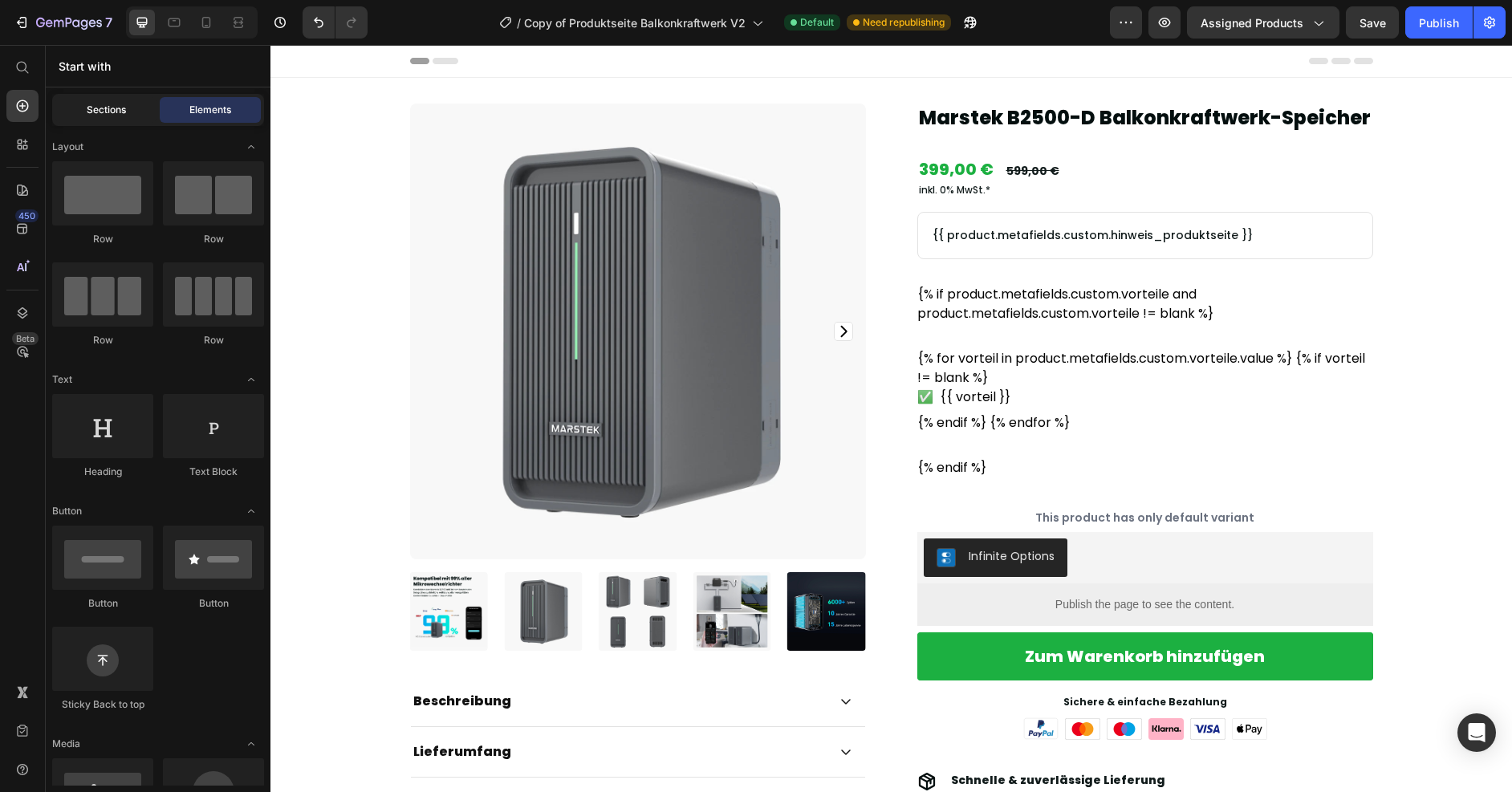 click on "Sections" 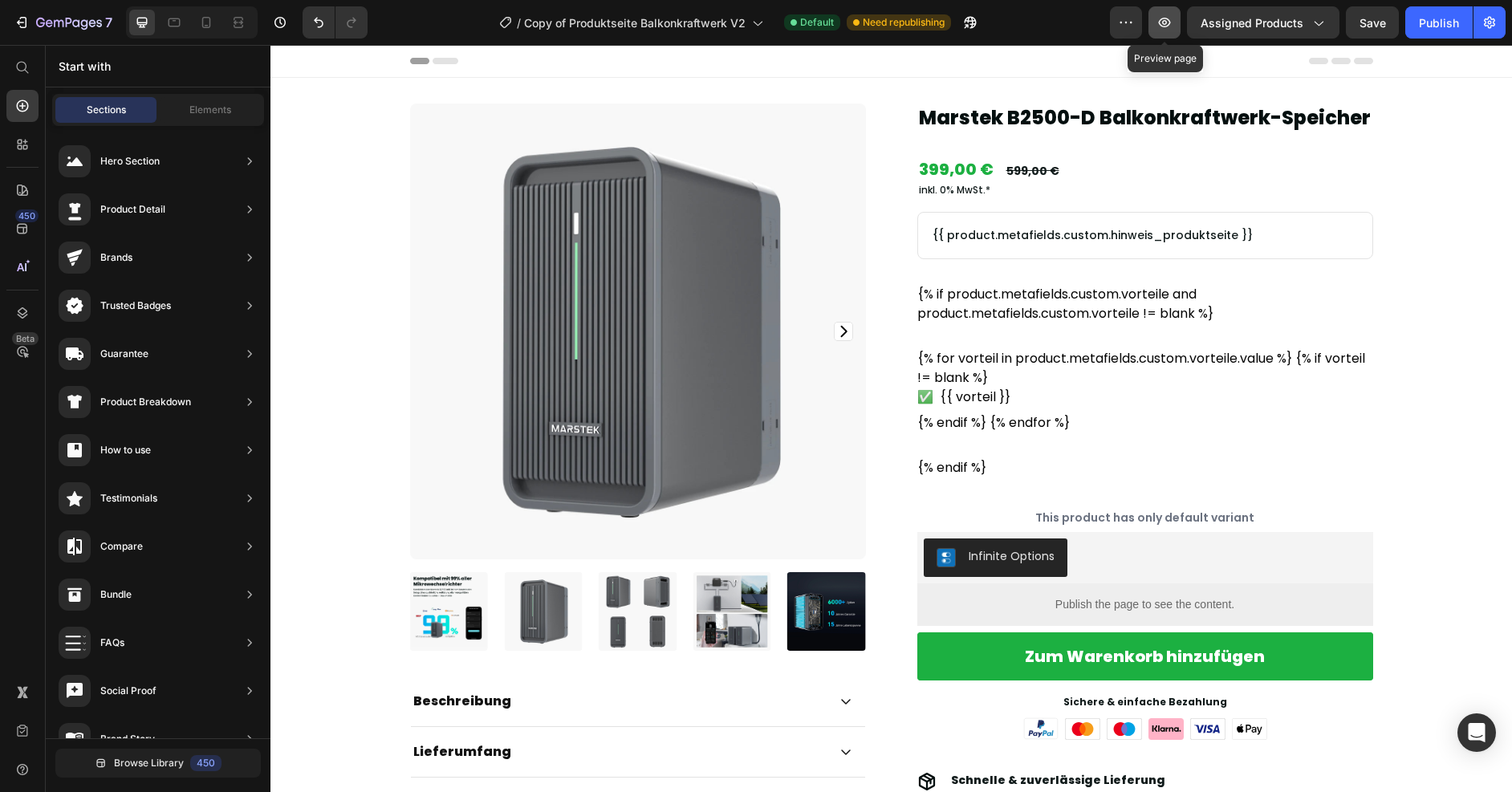 click 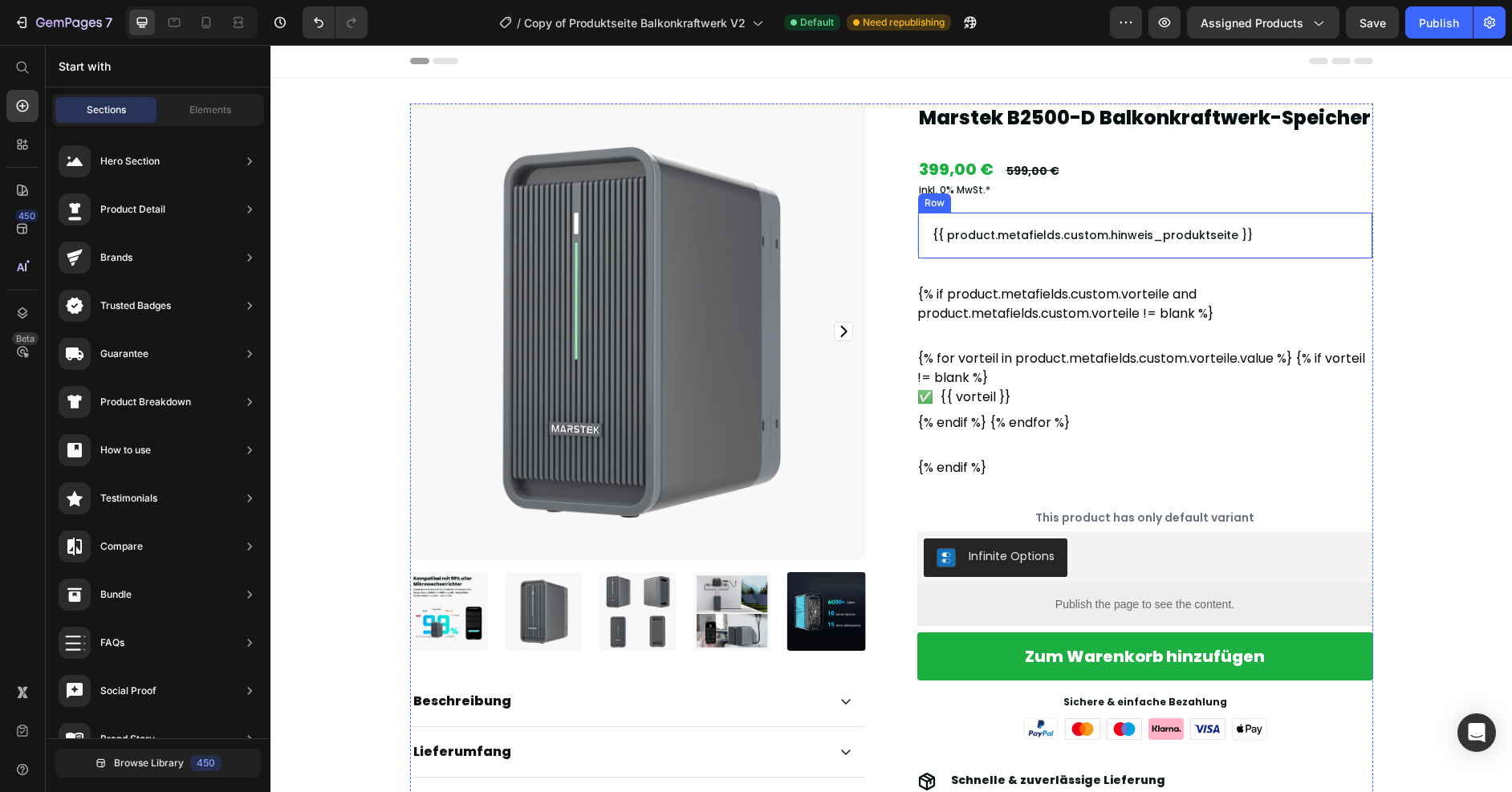click on "{{ product.metafields.custom.hinweis_produktseite }} Text Block Row" at bounding box center [1145, 235] 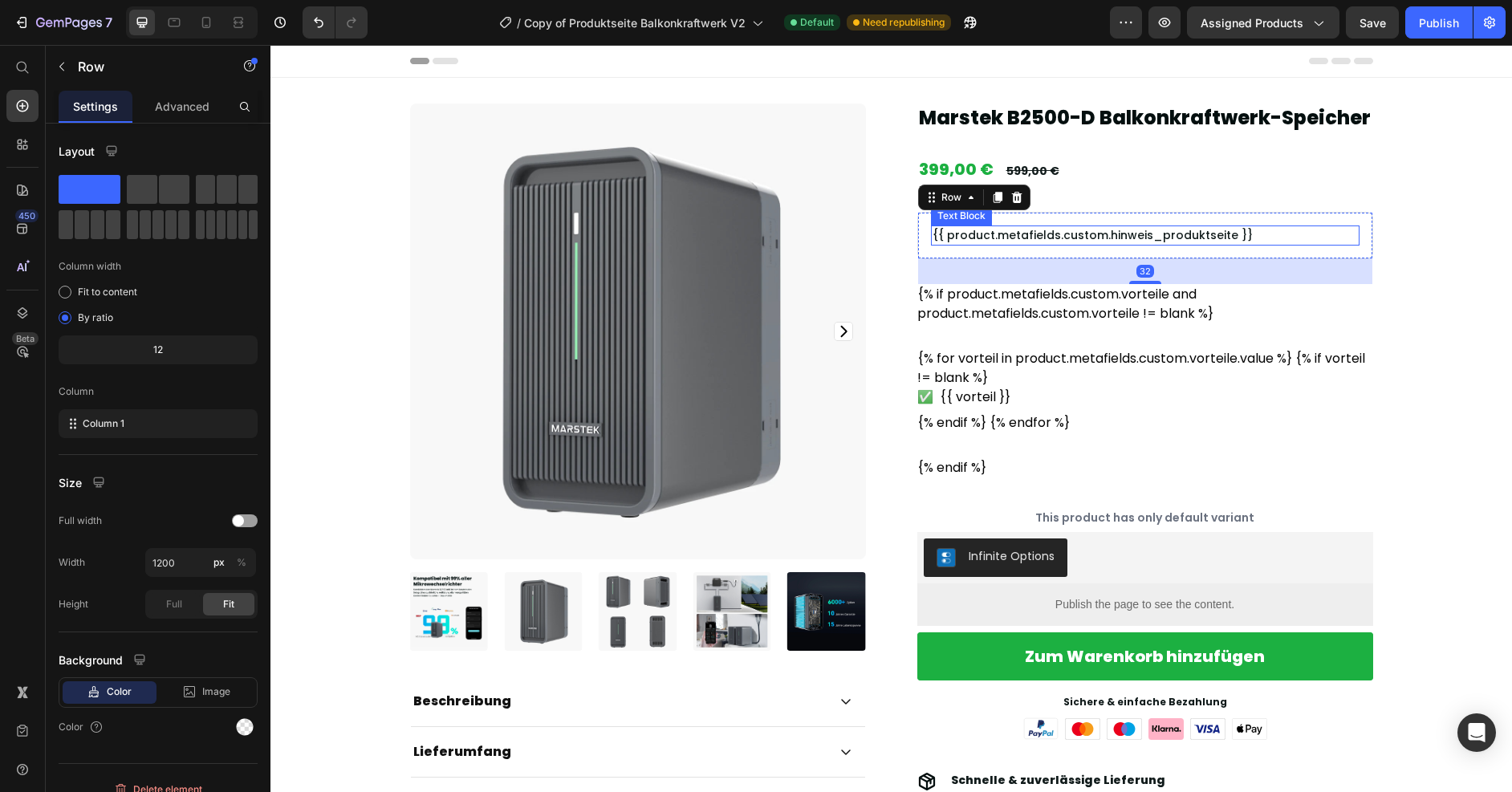 click on "{{ product.metafields.custom.hinweis_produktseite }}" at bounding box center [1145, 235] 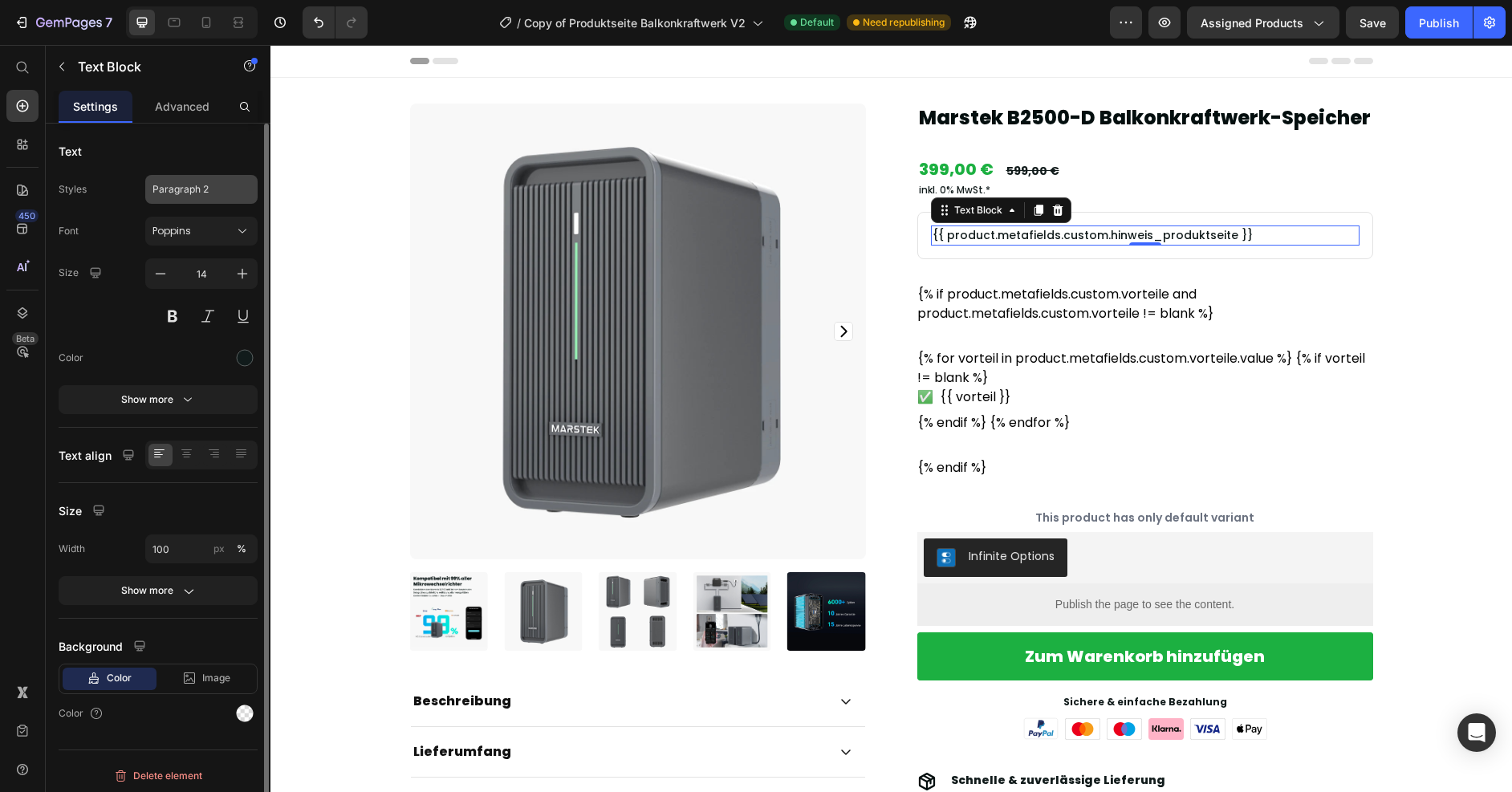 click on "Paragraph 2" at bounding box center [192, 189] 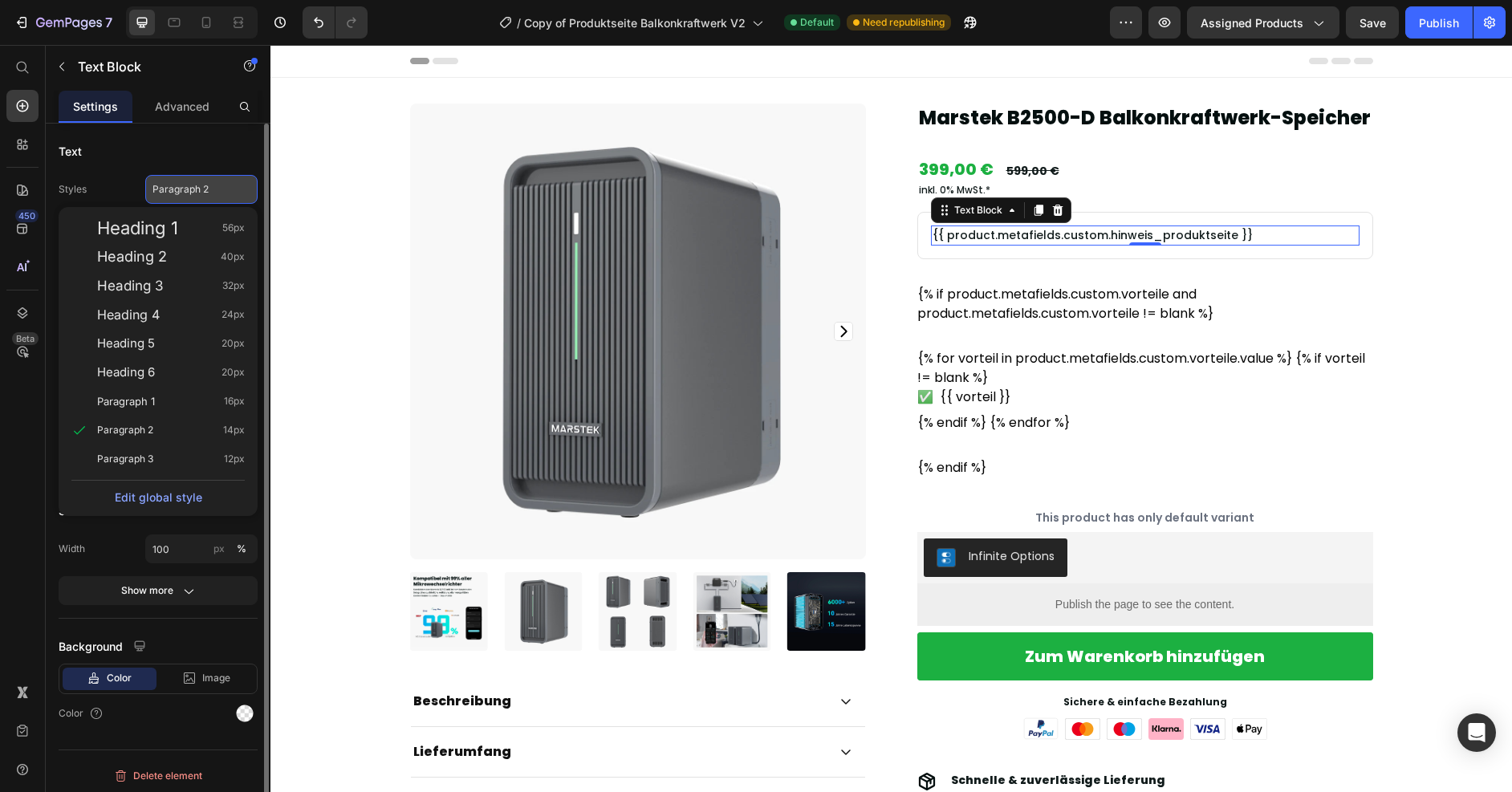 click on "Paragraph 2" at bounding box center [192, 189] 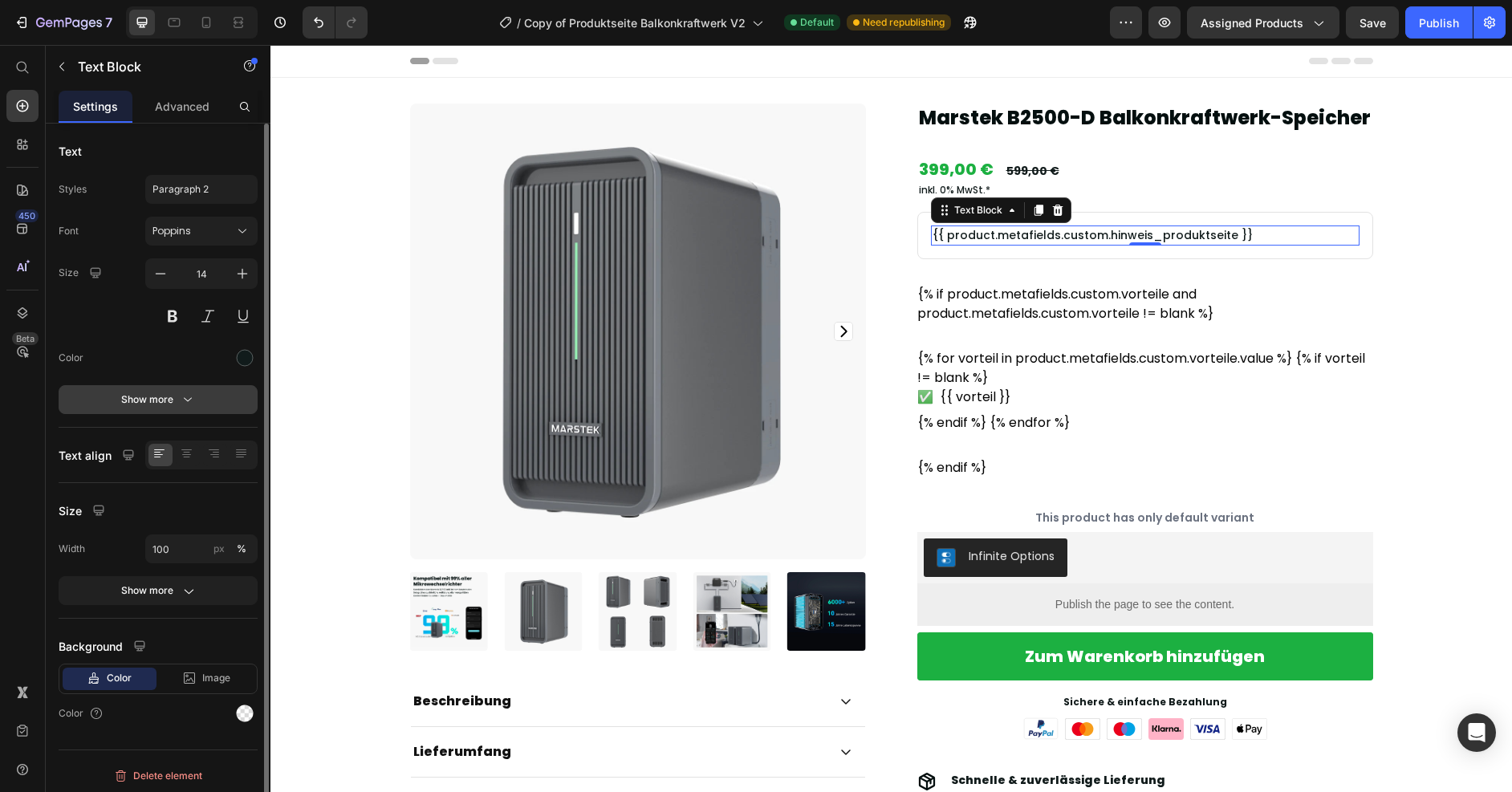 click on "Show more" at bounding box center [158, 400] 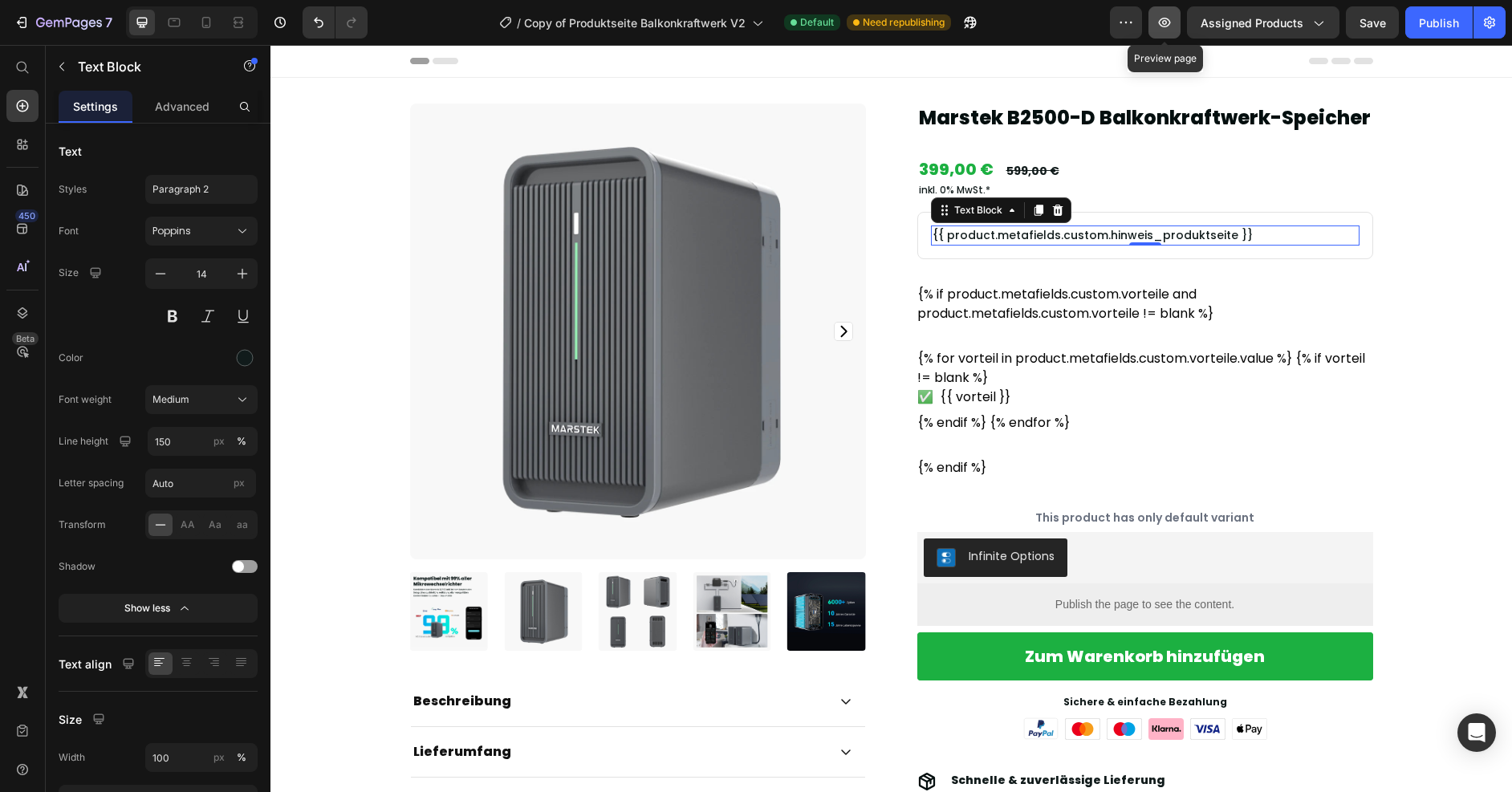 click 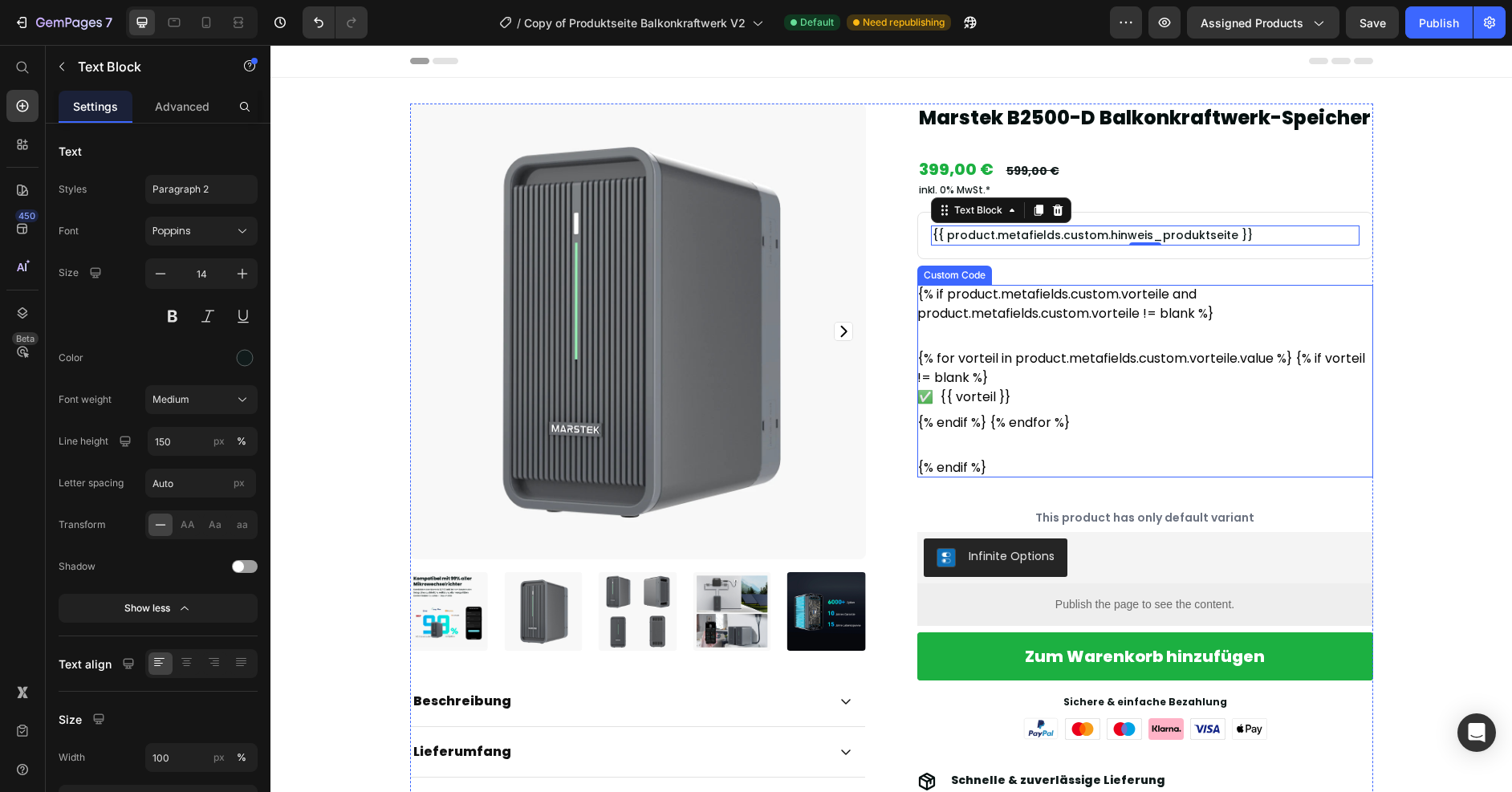 click on "{% for vorteil in product.metafields.custom.vorteile.value %}
{% if vorteil != blank %}
✅
{{ vorteil }}
{% endif %}
{% endfor %}" at bounding box center [1145, 391] 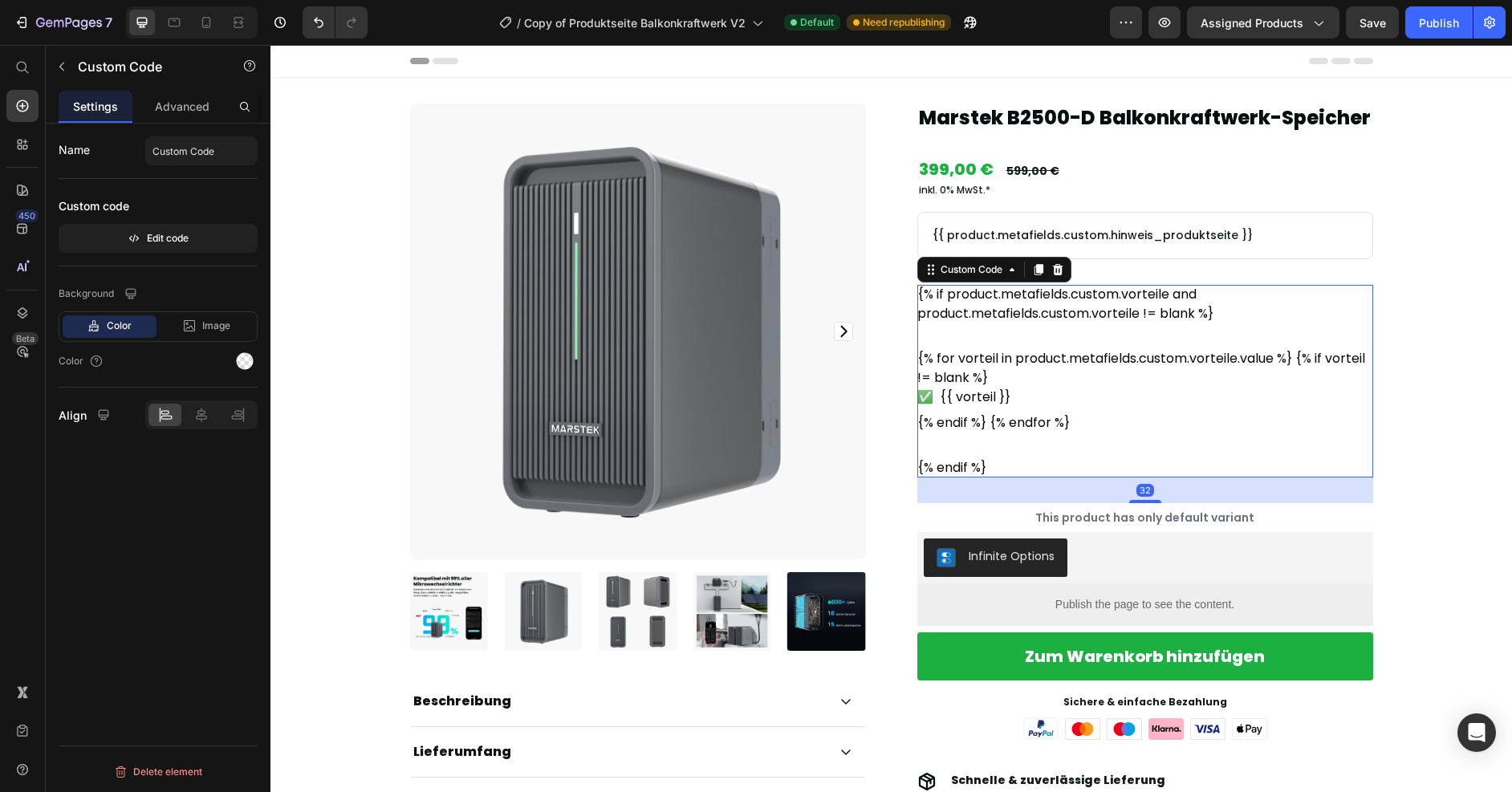 click on "{% for vorteil in product.metafields.custom.vorteile.value %}
{% if vorteil != blank %}
✅
{{ vorteil }}
{% endif %}
{% endfor %}" at bounding box center [1145, 391] 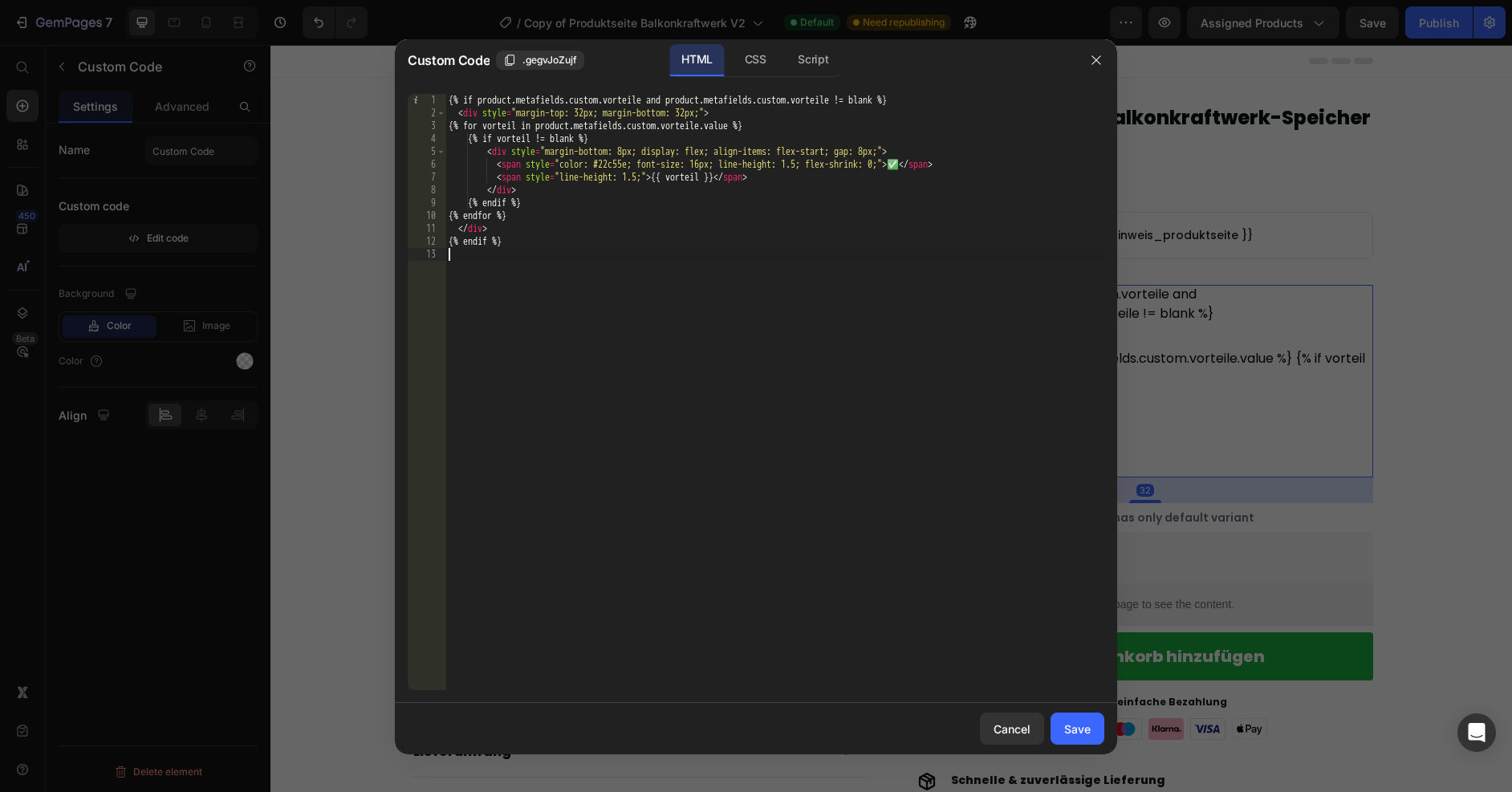 click on "{% if product.metafields.custom.vorteile and product.metafields.custom.vorteile != blank %}    < div   style = "margin-top: 32px; margin-bottom: 32px;" >     {% for vorteil in product.metafields.custom.vorteile.value %}        {% if vorteil != blank %}           < div   style = "margin-bottom: 8px; display: flex; align-items: flex-start; gap: 8px;" >              < span   style = "color: #22c55e; font-size: 16px; line-height: 1.5; flex-shrink: 0;" > ✅ </ span >              < span   style = "line-height: 1.5;" > {{ vorteil }} </ span >           </ div >        {% endif %}     {% endfor %}    </ div > {% endif %}" at bounding box center [774, 404] 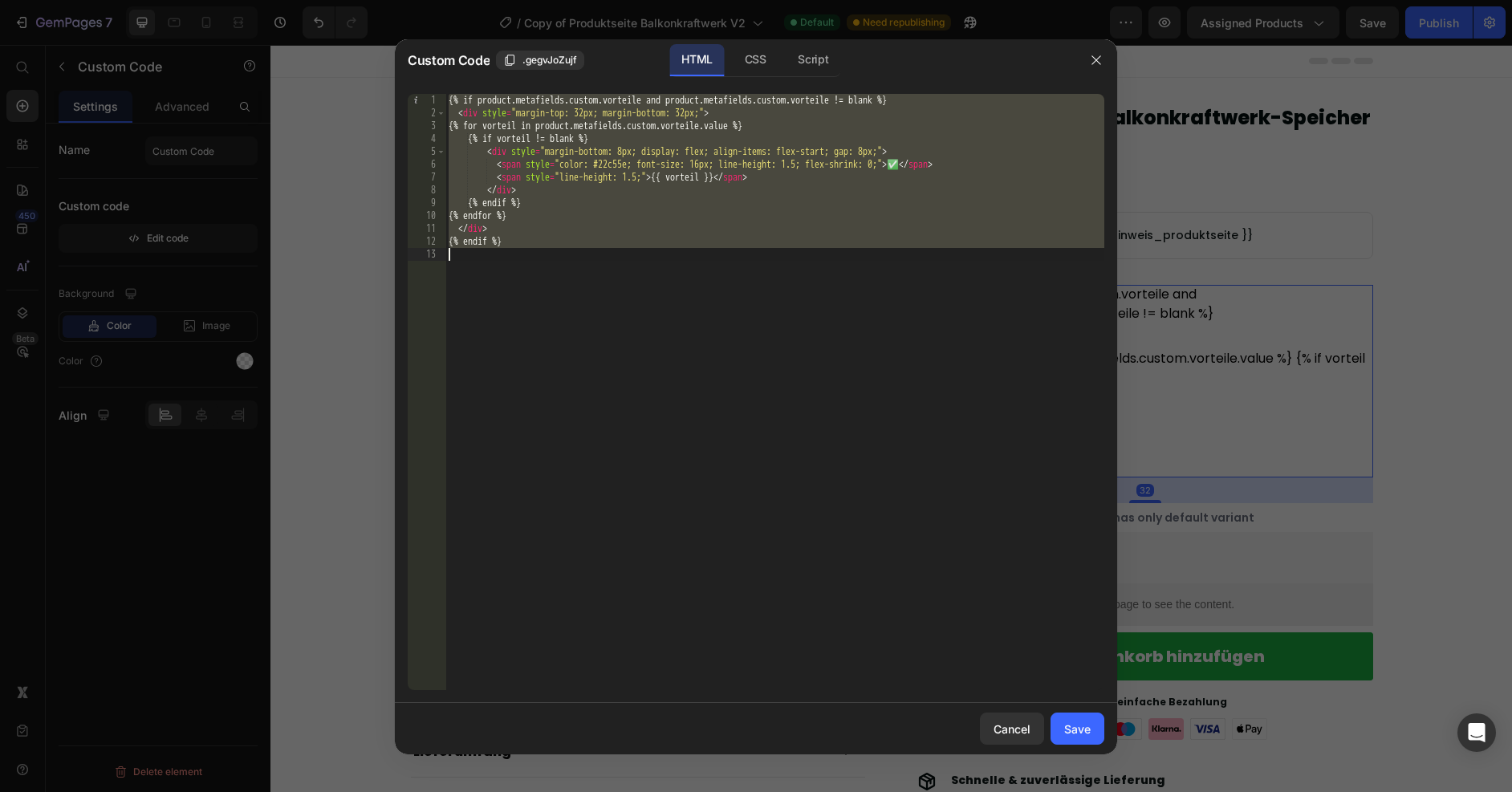 paste 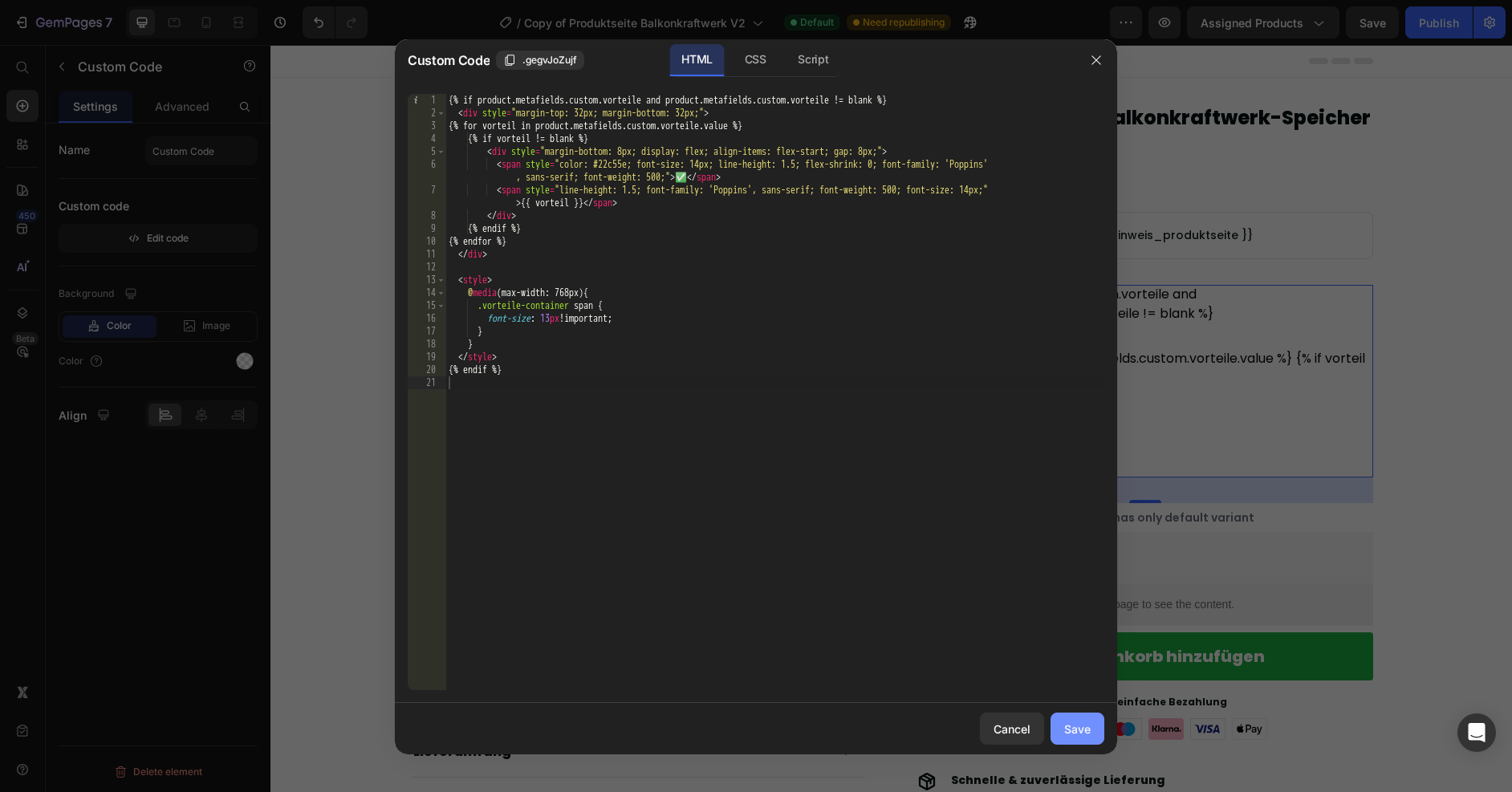 drag, startPoint x: 1087, startPoint y: 733, endPoint x: 815, endPoint y: 687, distance: 275.86228 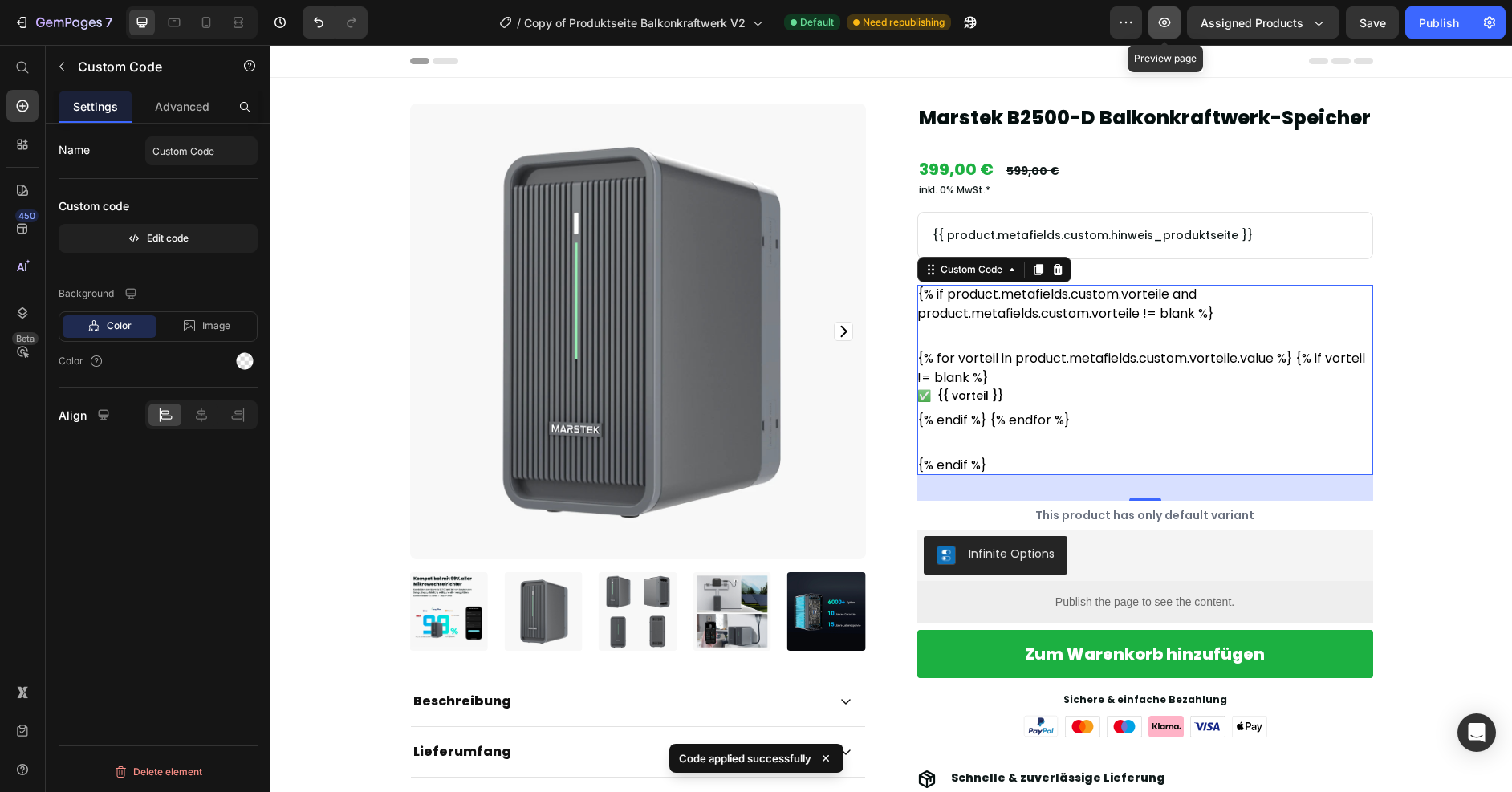 click 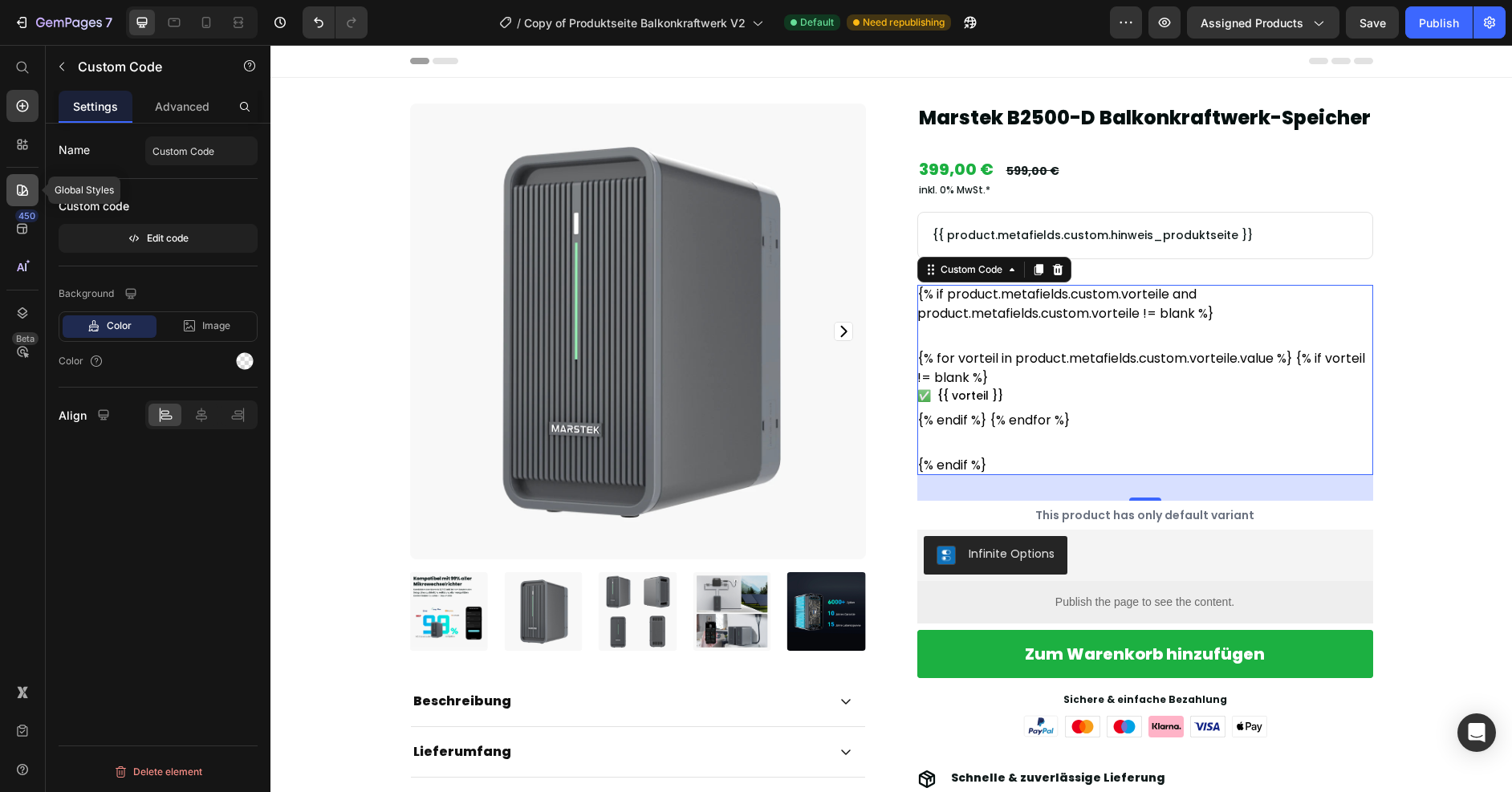 click 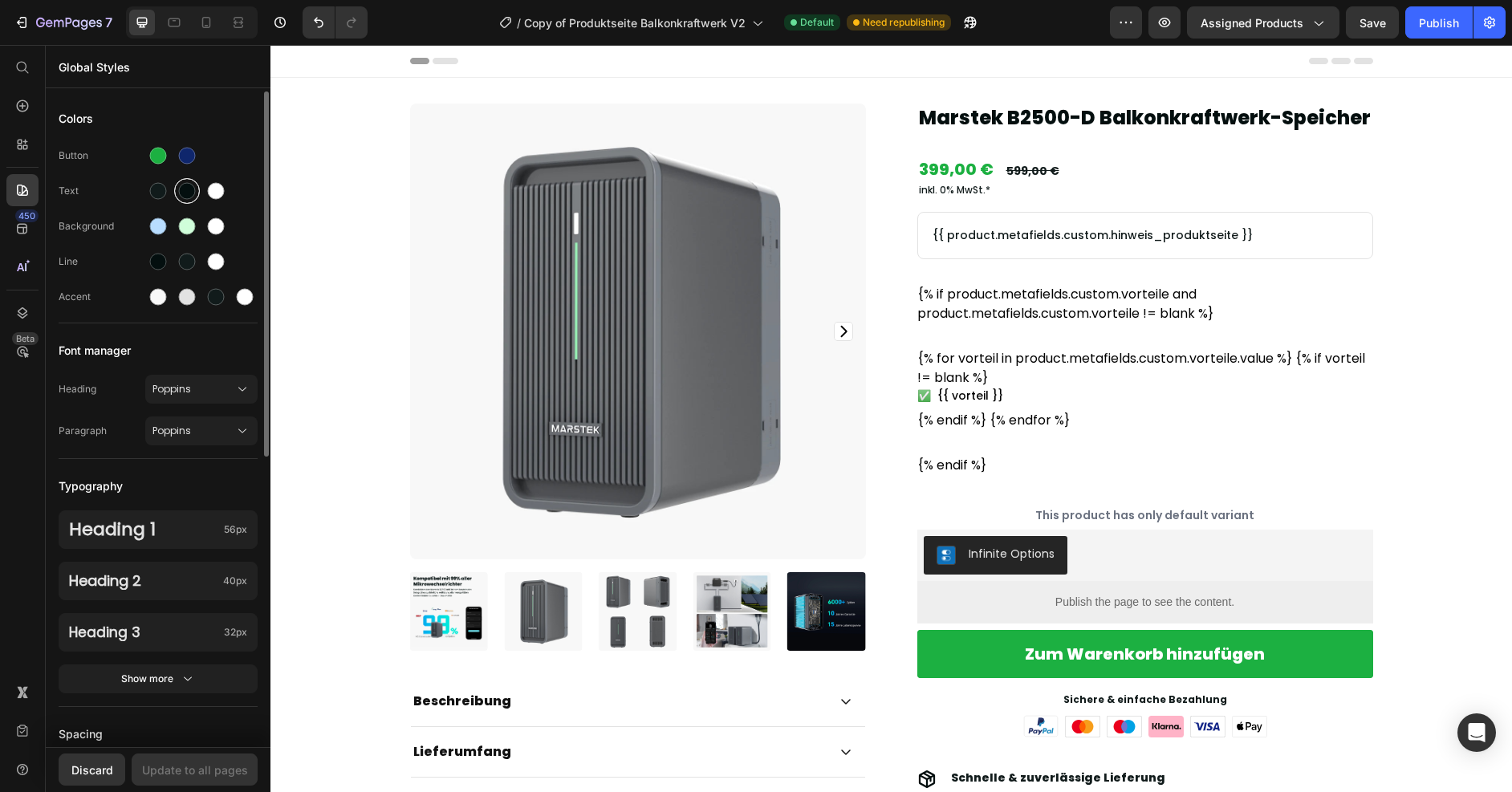 click at bounding box center [187, 191] 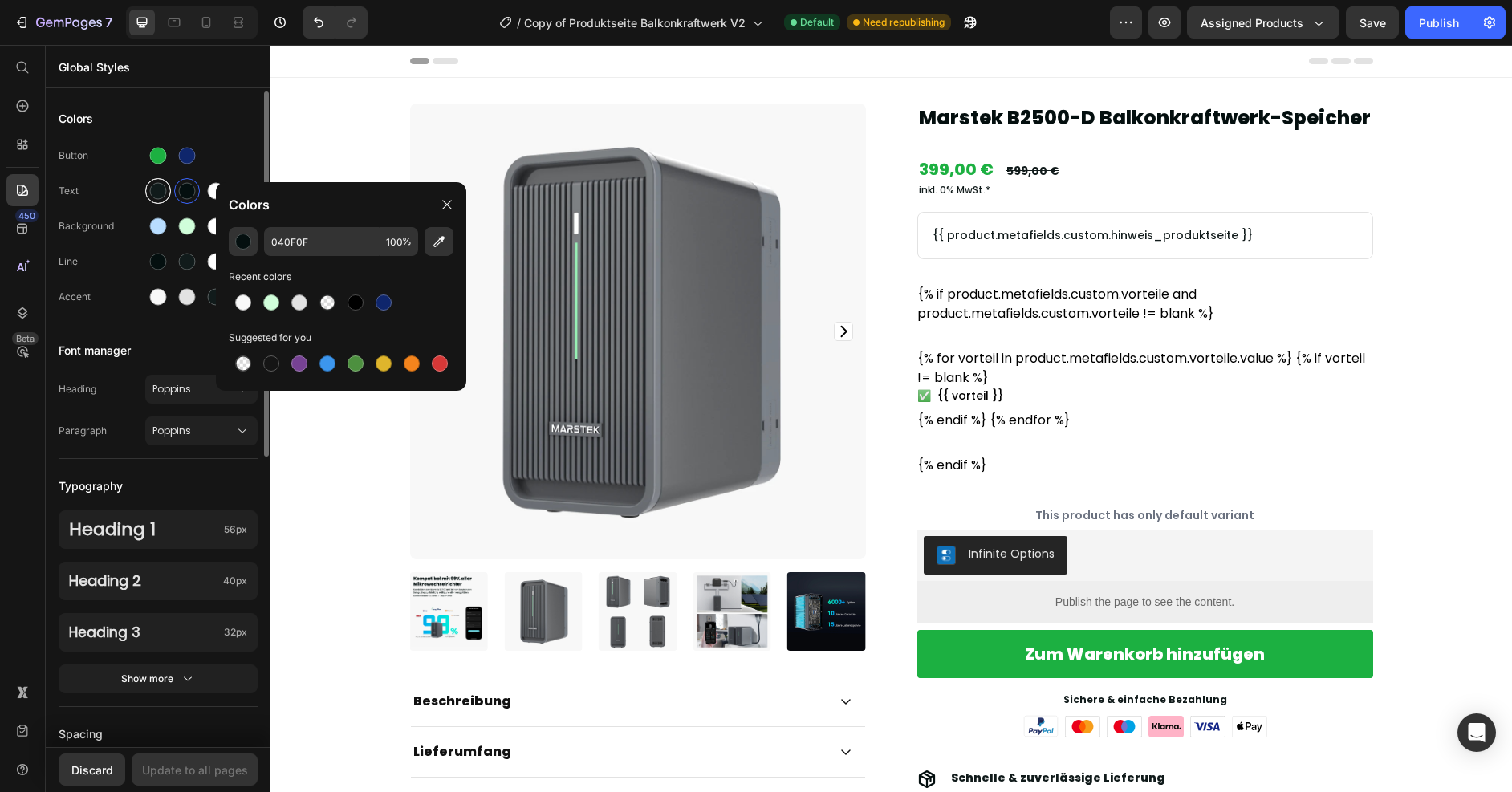 click at bounding box center (158, 191) 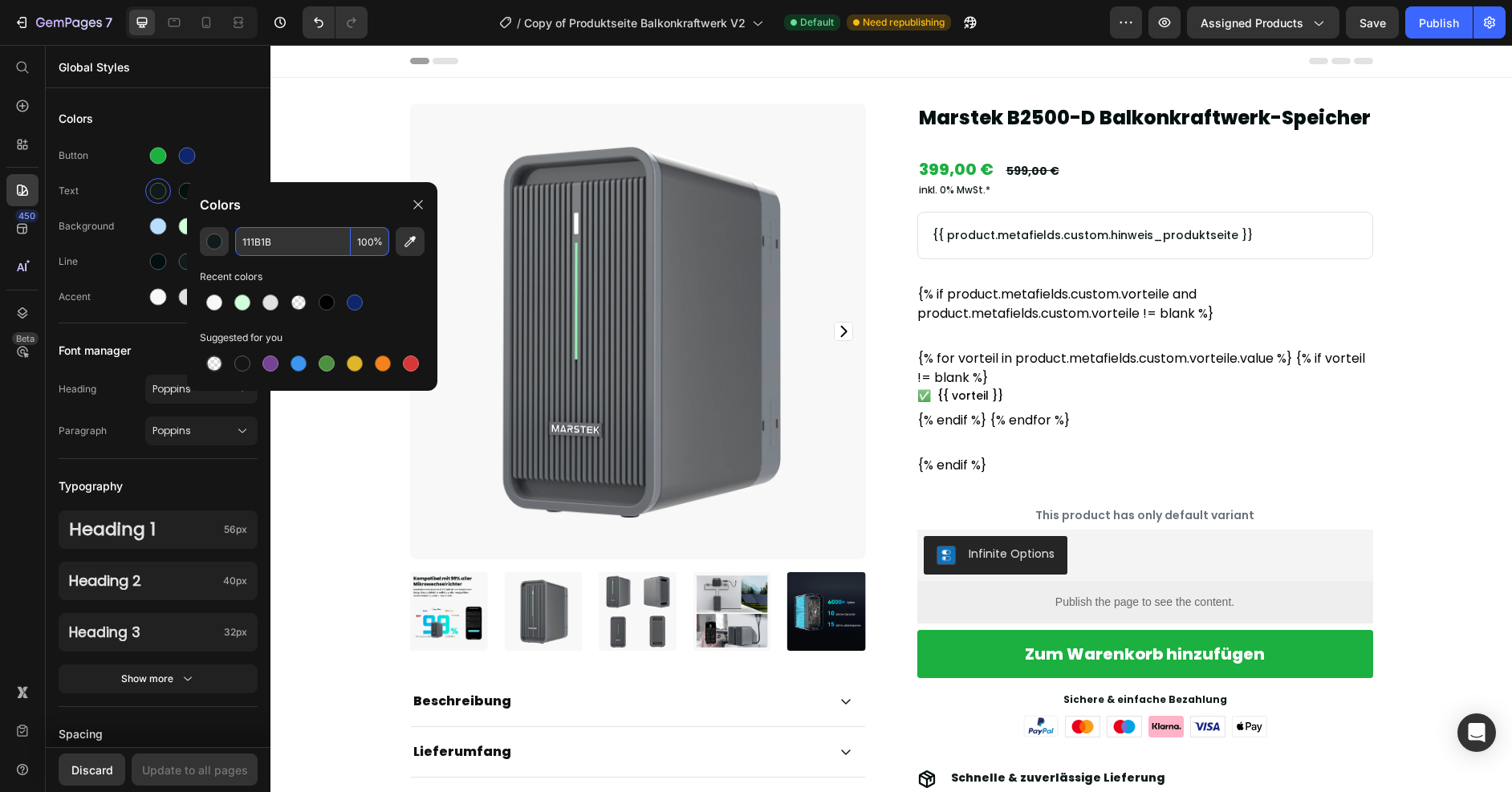 click on "111B1B" at bounding box center (293, 242) 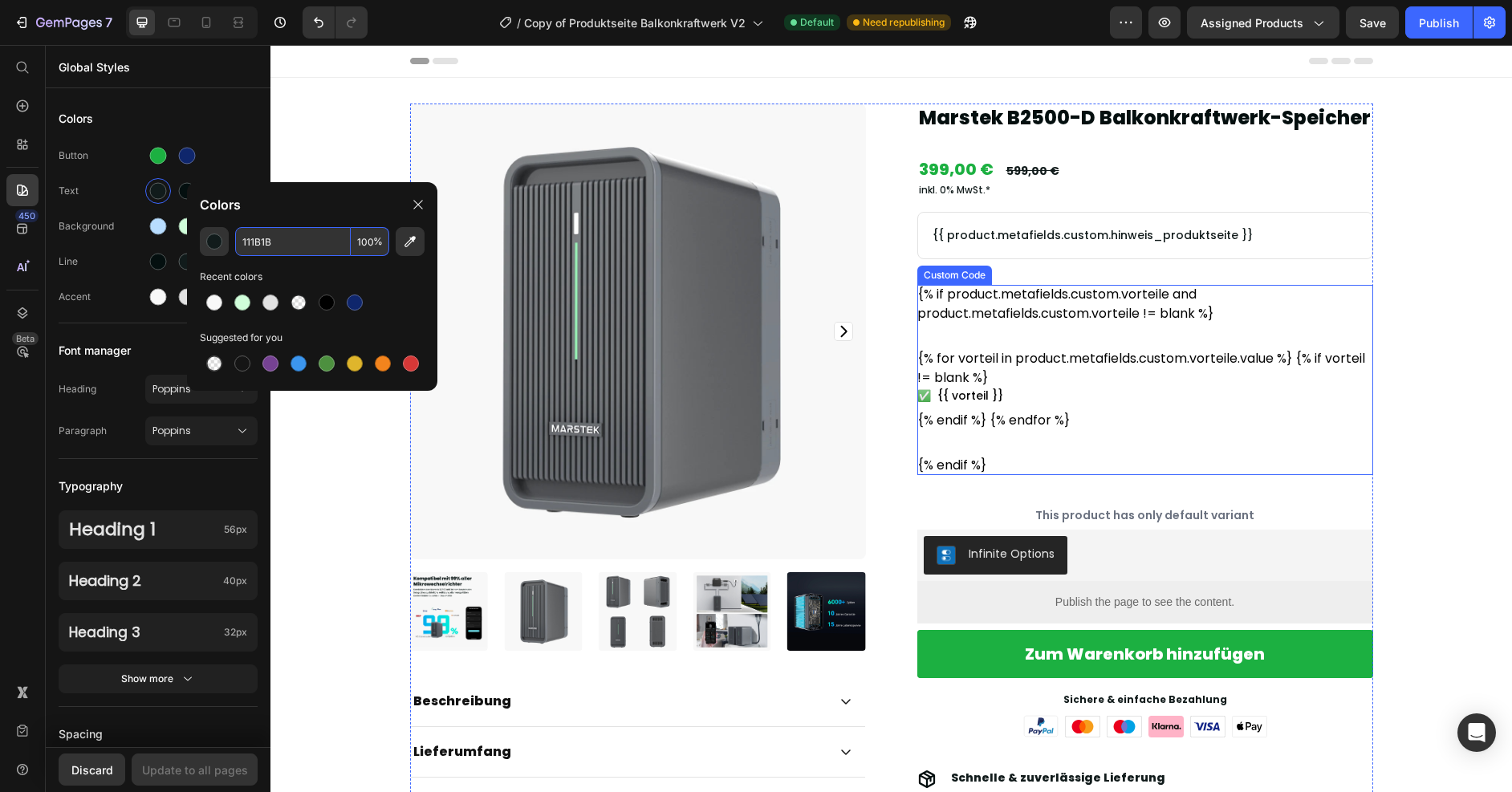 click on "{% for vorteil in product.metafields.custom.vorteile.value %}
{% if vorteil != blank %}
✅
{{ vorteil }}
{% endif %}
{% endfor %}" at bounding box center [1145, 389] 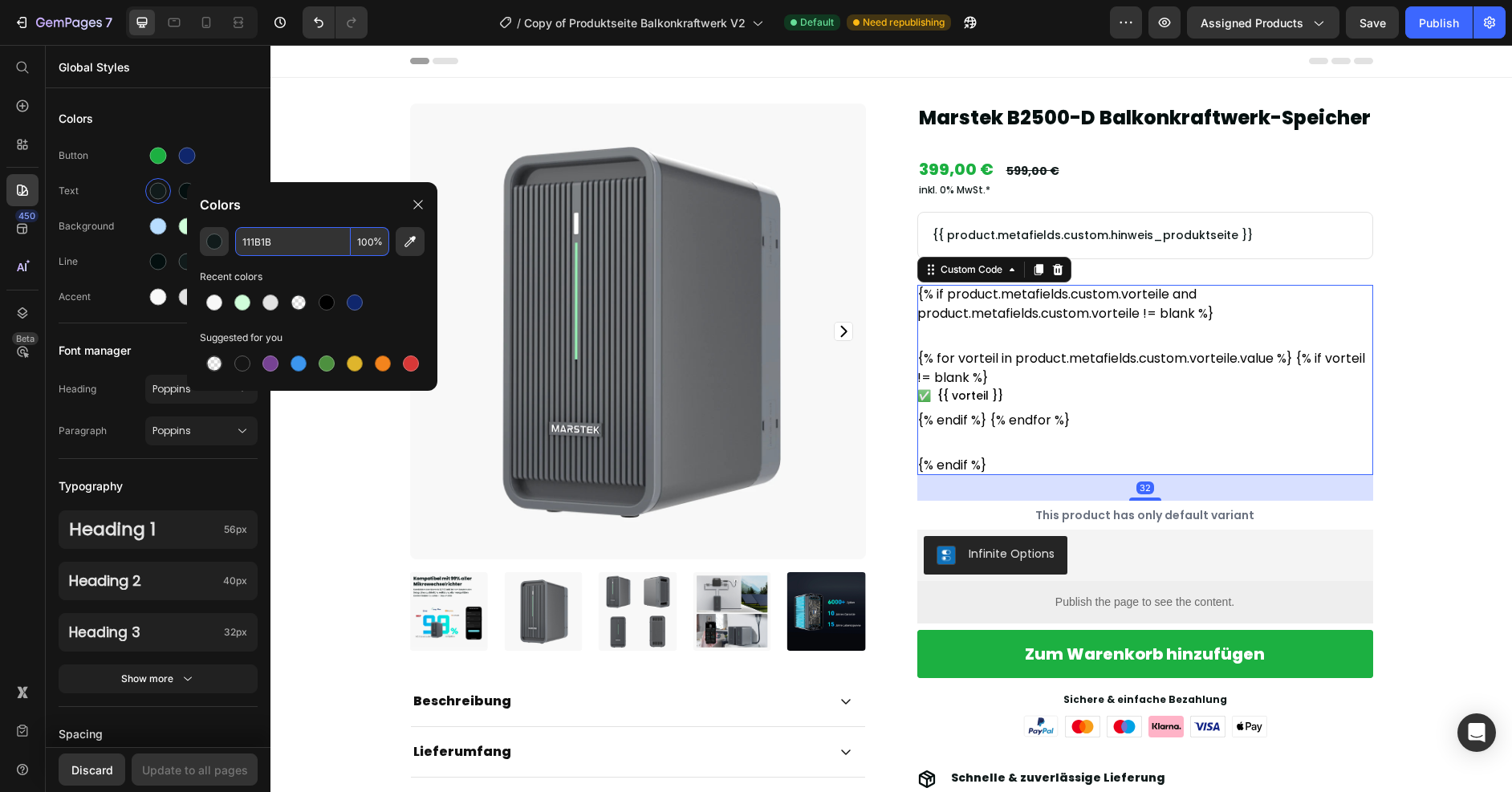 click on "{% for vorteil in product.metafields.custom.vorteile.value %}
{% if vorteil != blank %}
✅
{{ vorteil }}
{% endif %}
{% endfor %}" at bounding box center [1145, 389] 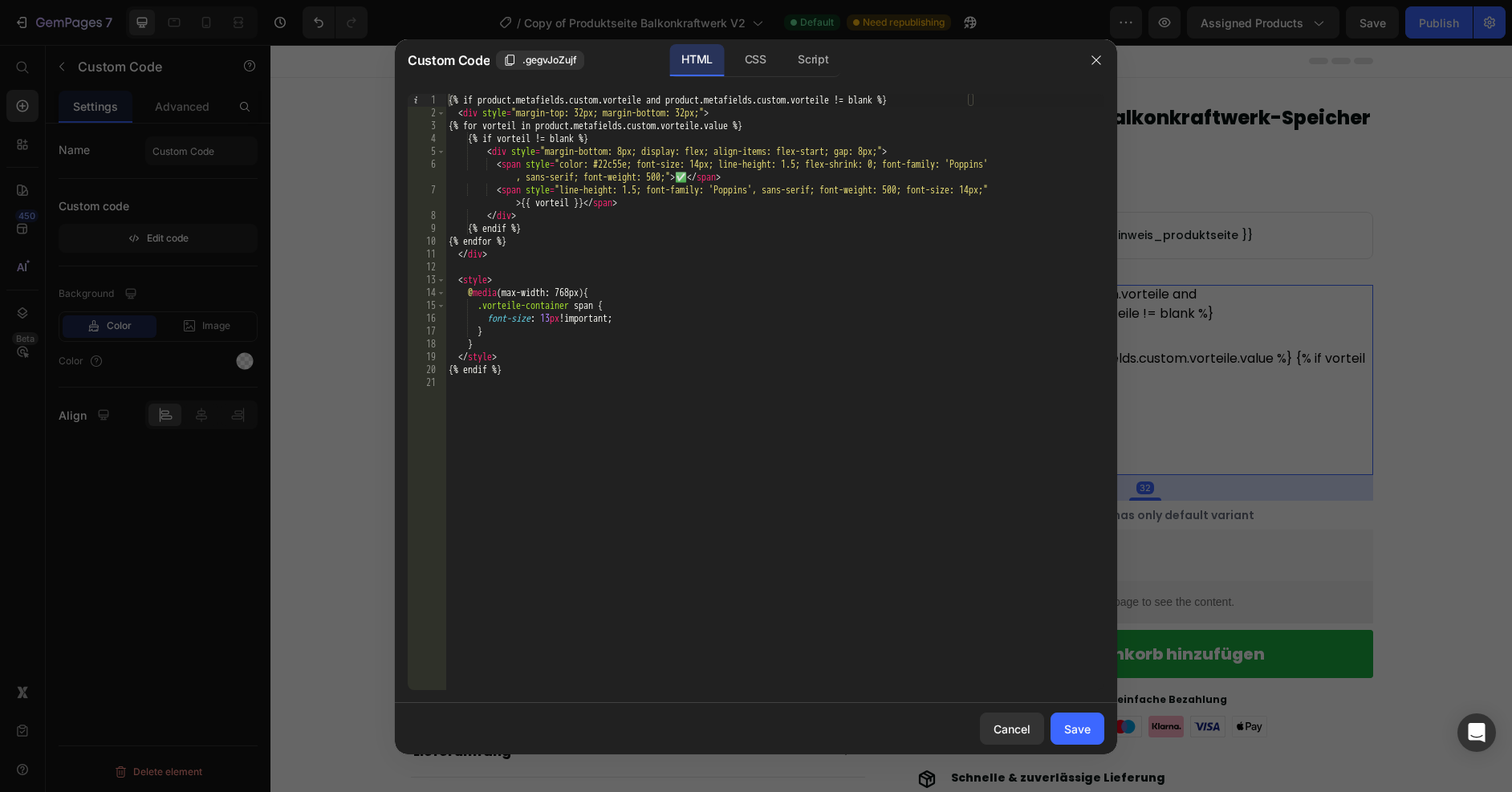 click on "{% if product.metafields.custom.vorteile and product.metafields.custom.vorteile != blank %}    < div   style = "margin-top: 32px; margin-bottom: 32px;" >     {% for vorteil in product.metafields.custom.vorteile.value %}        {% if vorteil != blank %}           < div   style = "margin-bottom: 8px; display: flex; align-items: flex-start; gap: 8px;" >              < span   style = "color: #22c55e; font-size: 14px; line-height: 1.5; flex-shrink: 0; font-family: 'Poppins'                , sans-serif; font-weight: 500;" > ✅ </ span >              < span   style = "line-height: 1.5; font-family: 'Poppins', sans-serif; font-weight: 500; font-size: 14px;"                > {{ vorteil }} </ span >           </ div >        {% endif %}     {% endfor %}    </ div >    < style >      @ media  (max-width: 768px)  {         .vorteile-container   span   {           font-size :   13 px  !important ;         }      }    </ style > {% endif %}" at bounding box center (774, 404) 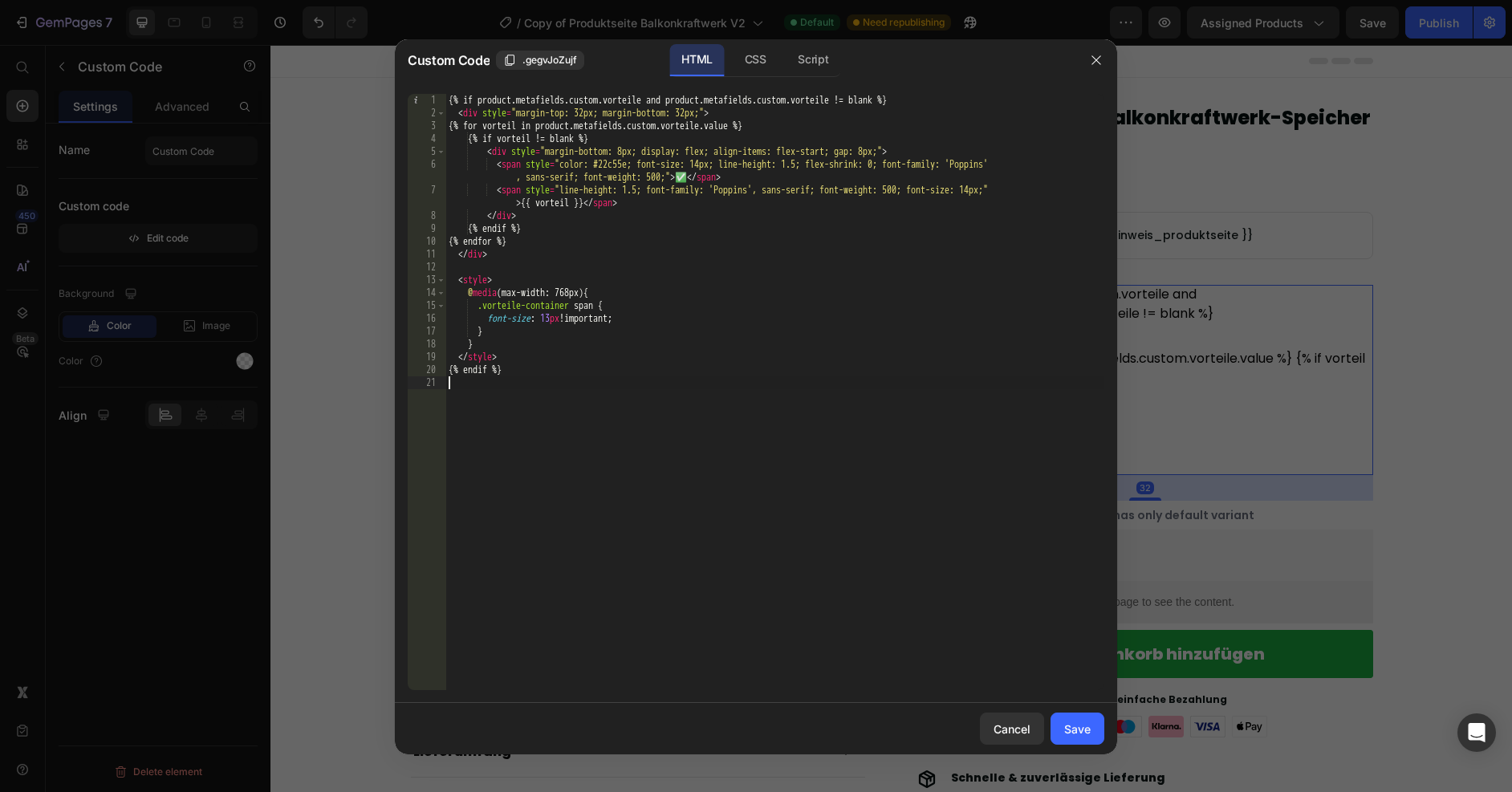 type on "{% endif %}" 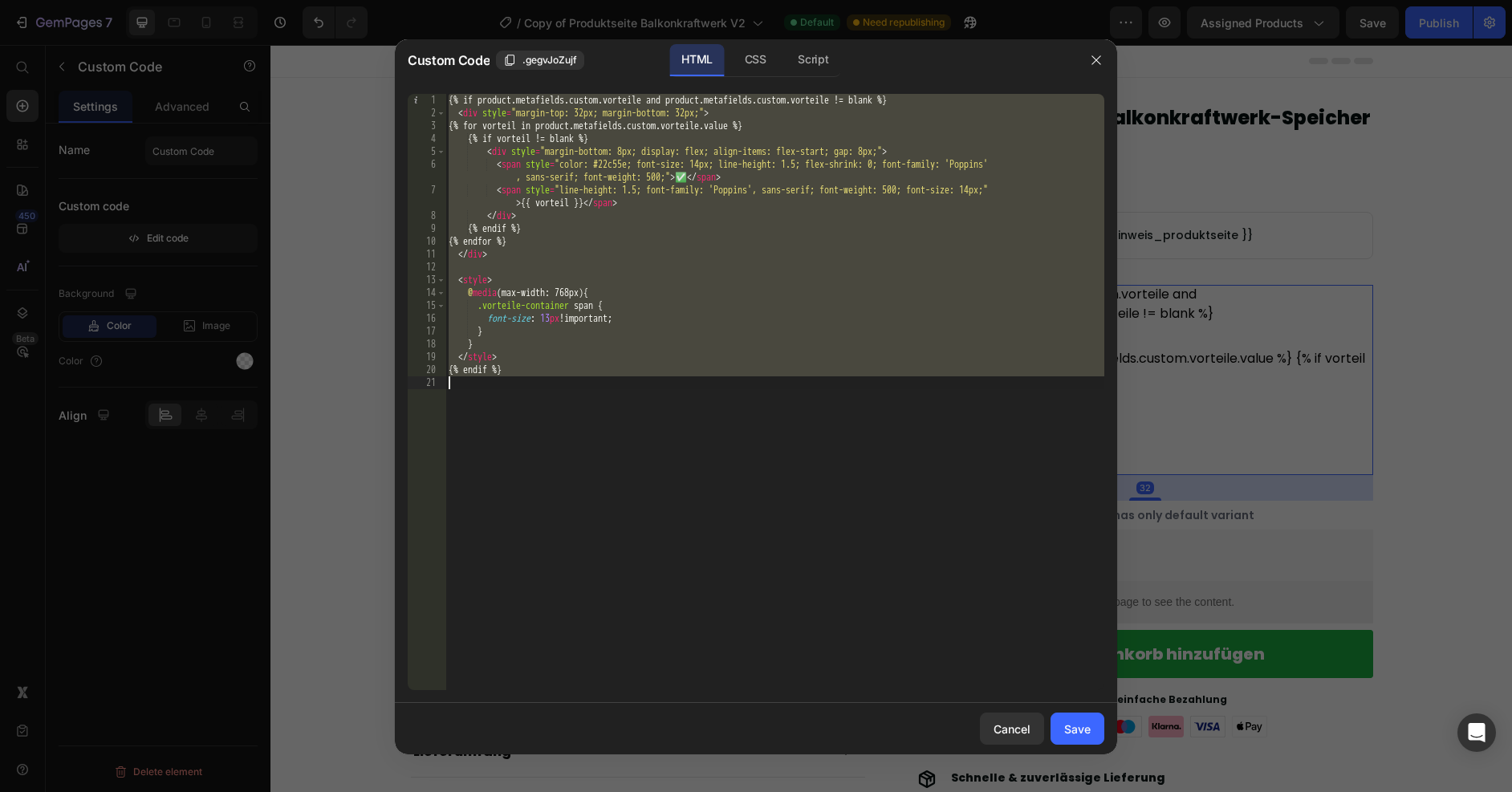 paste 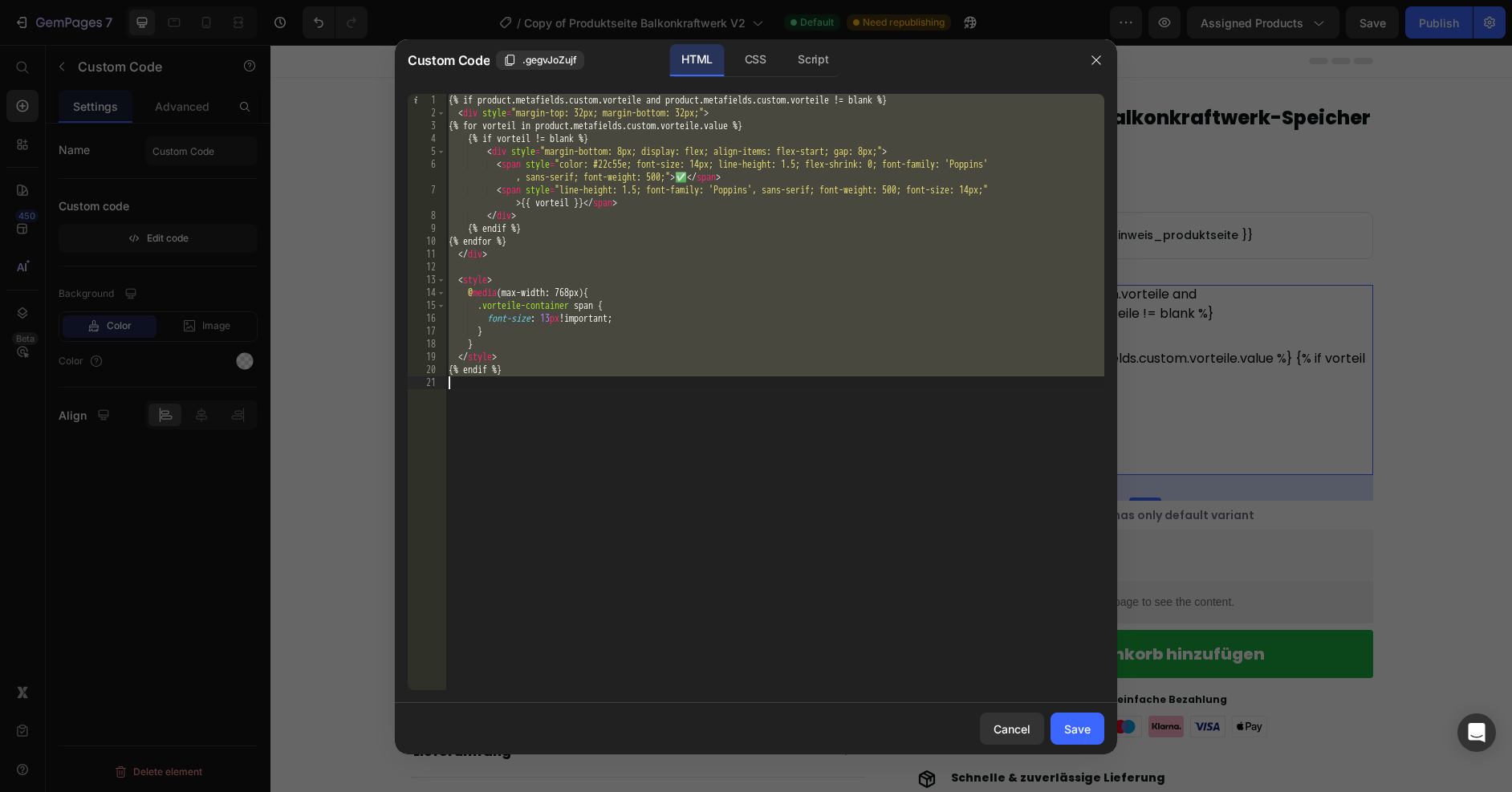 scroll, scrollTop: 33, scrollLeft: 0, axis: vertical 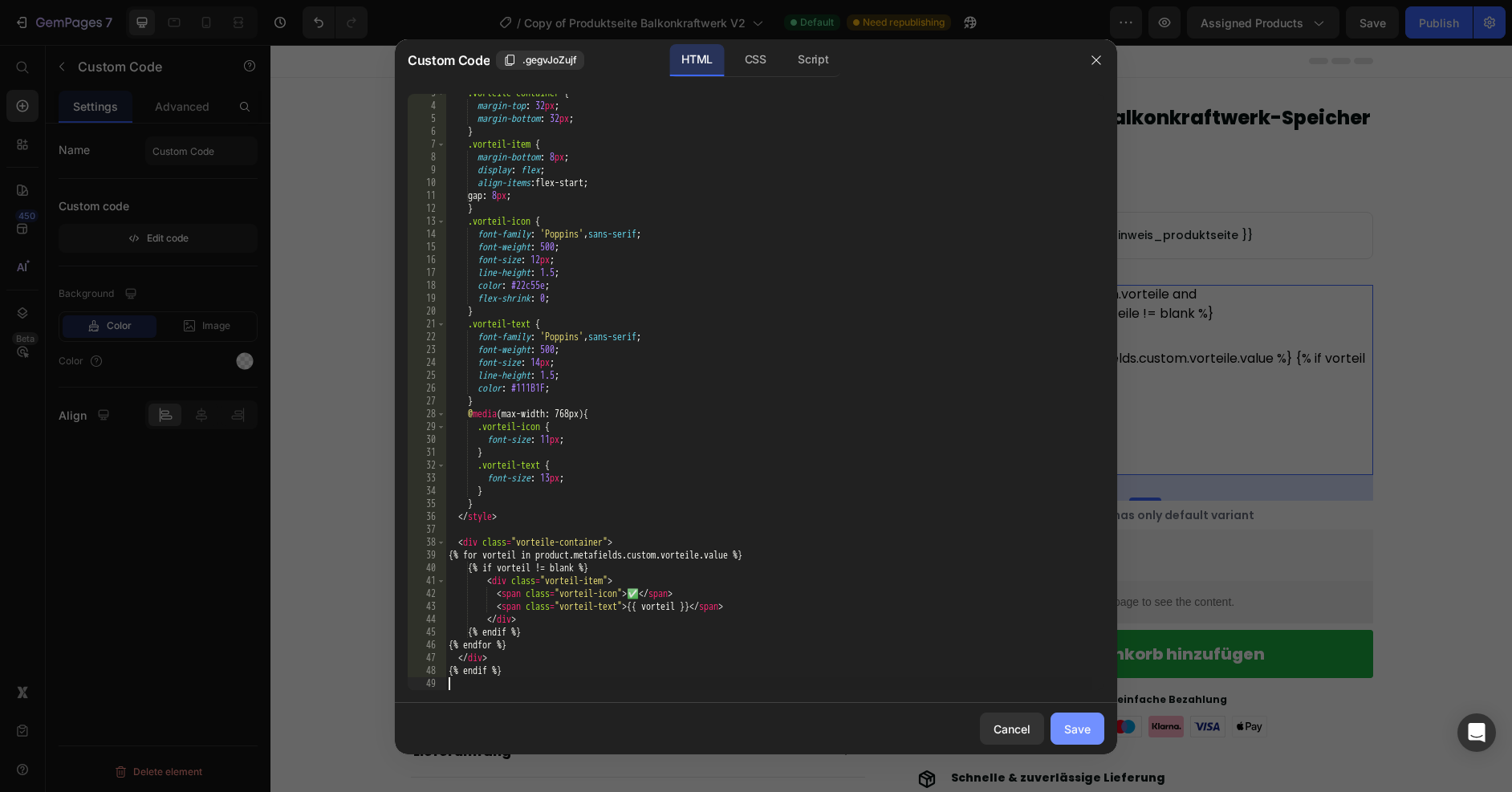 click on "Save" at bounding box center (1077, 729) 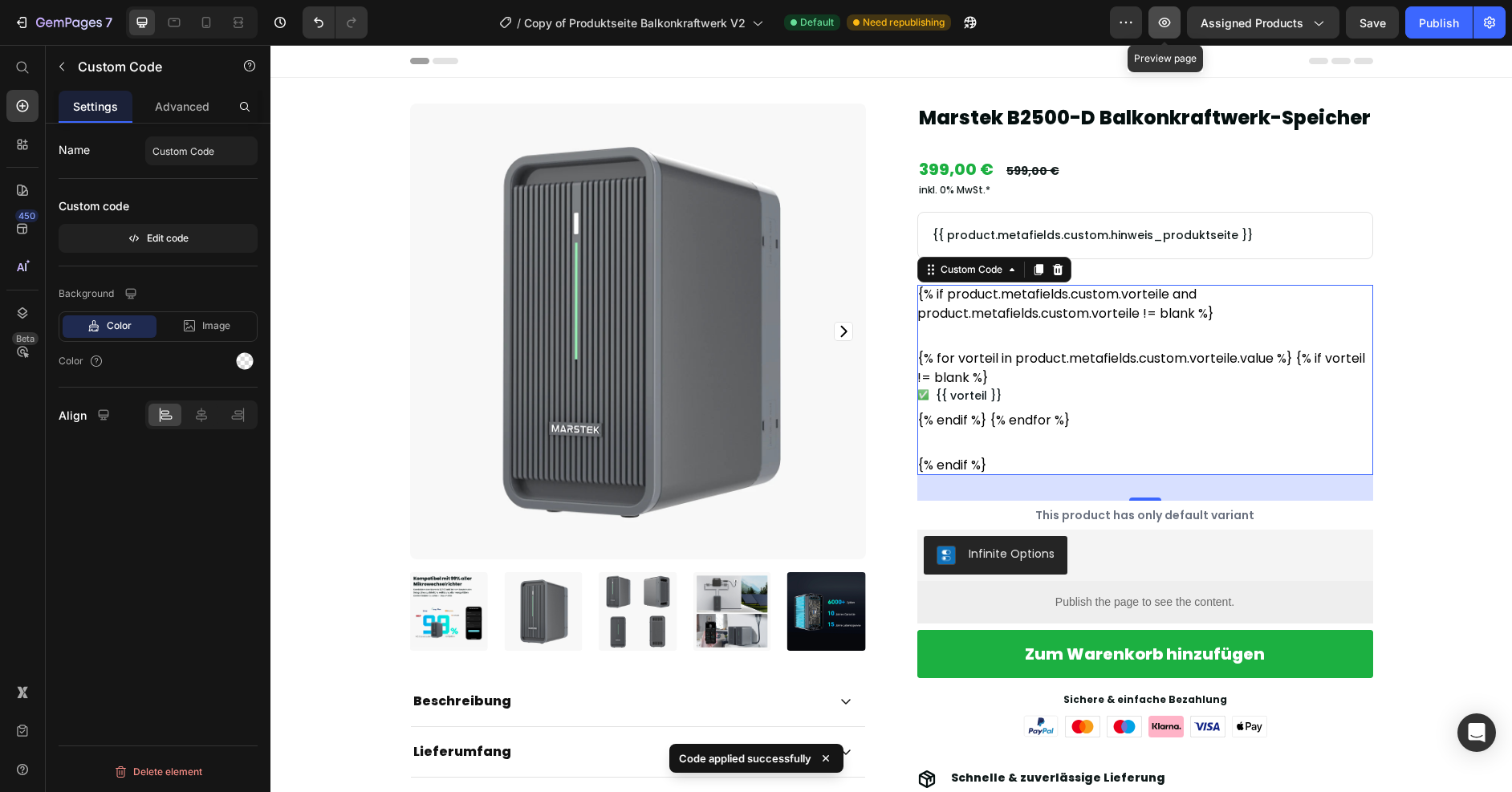 click 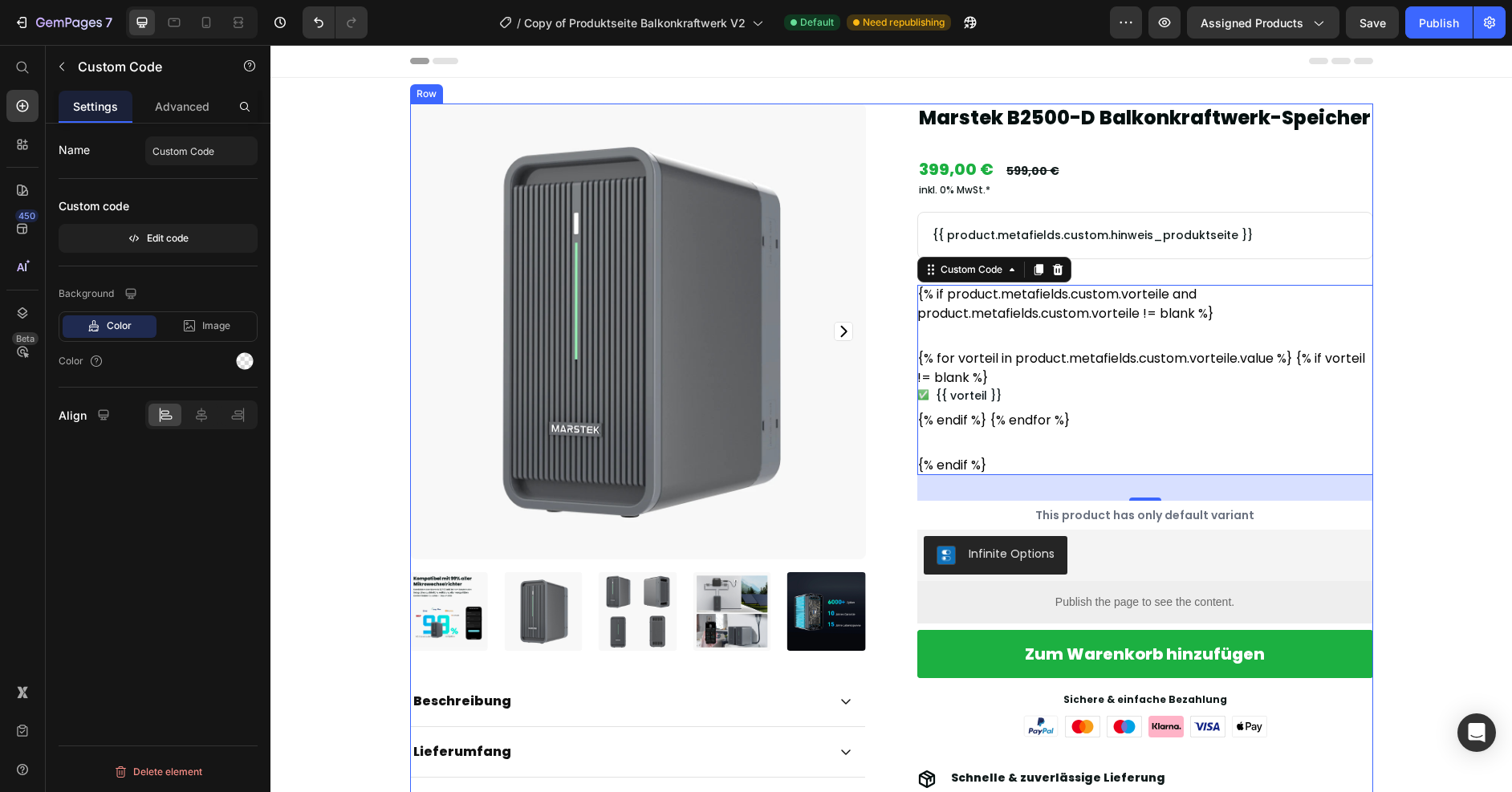 click on "Product Images
Beschreibung
Lieferumfang
Versand Accordion
Dokumente & Datenblätter Accordion Row Row Marstek B2500-D Balkonkraftwerk-Speicher Product Title {% if product.metafields.custom.versandprofil %}{% assign versandprofil_reference = product.metafields.custom.versandprofil %}{{ versandprofil_reference.value.lagerstatus}} • Lieferzeit: {{ versandprofil_reference.value.lieferzeit }}{% endif %} Text Block Row Row 399,00 € Product Price 599,00 € Product Price Row inkl. 0% MwSt.* Text Block {{ product.metafields.custom.hinweis_produktseite }} Text Block Row {% if product.metafields.custom.vorteile and product.metafields.custom.vorteile != blank %}
{% for vorteil in product.metafields.custom.vorteile.value %}
{% if vorteil != blank %}
✅
{{ vorteil }}
{% endif %}
{% endfor %}
{% endif %} Custom Code   32 Infinite Options 🎉   1" at bounding box center [892, 508] 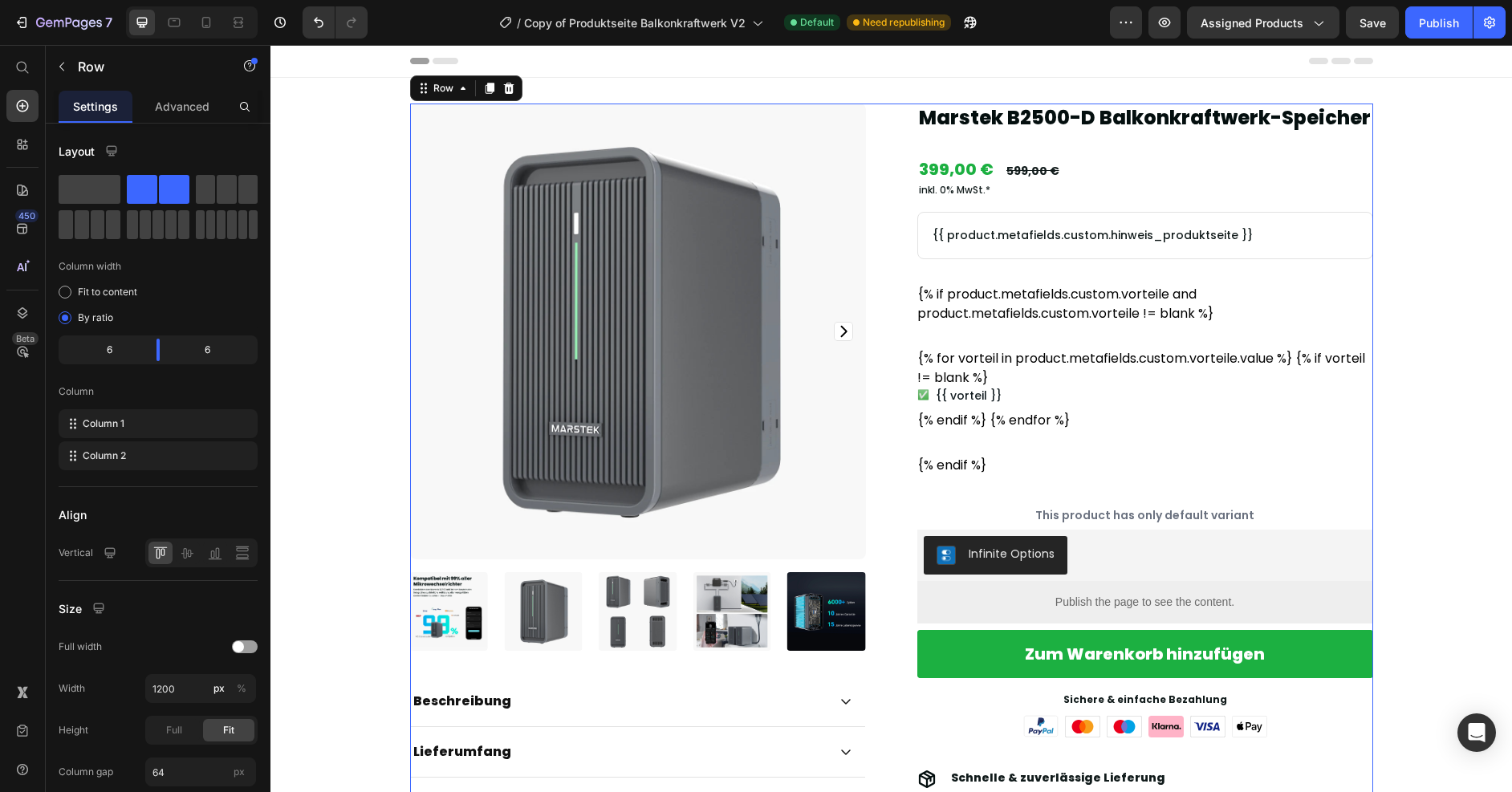 click on "Product Images
Beschreibung
Lieferumfang
Versand Accordion
Dokumente & Datenblätter Accordion Row Row Marstek B2500-D Balkonkraftwerk-Speicher Product Title {% if product.metafields.custom.versandprofil %}{% assign versandprofil_reference = product.metafields.custom.versandprofil %}{{ versandprofil_reference.value.lagerstatus}} • Lieferzeit: {{ versandprofil_reference.value.lieferzeit }}{% endif %} Text Block Row Row 399,00 € Product Price 599,00 € Product Price Row inkl. 0% MwSt.* Text Block {{ product.metafields.custom.hinweis_produktseite }} Text Block Row {% if product.metafields.custom.vorteile and product.metafields.custom.vorteile != blank %}
{% for vorteil in product.metafields.custom.vorteile.value %}
{% if vorteil != blank %}
✅
{{ vorteil }}
{% endif %}
{% endfor %}
{% endif %} Custom Code Product Variants & Swatches   1" at bounding box center [891, 514] 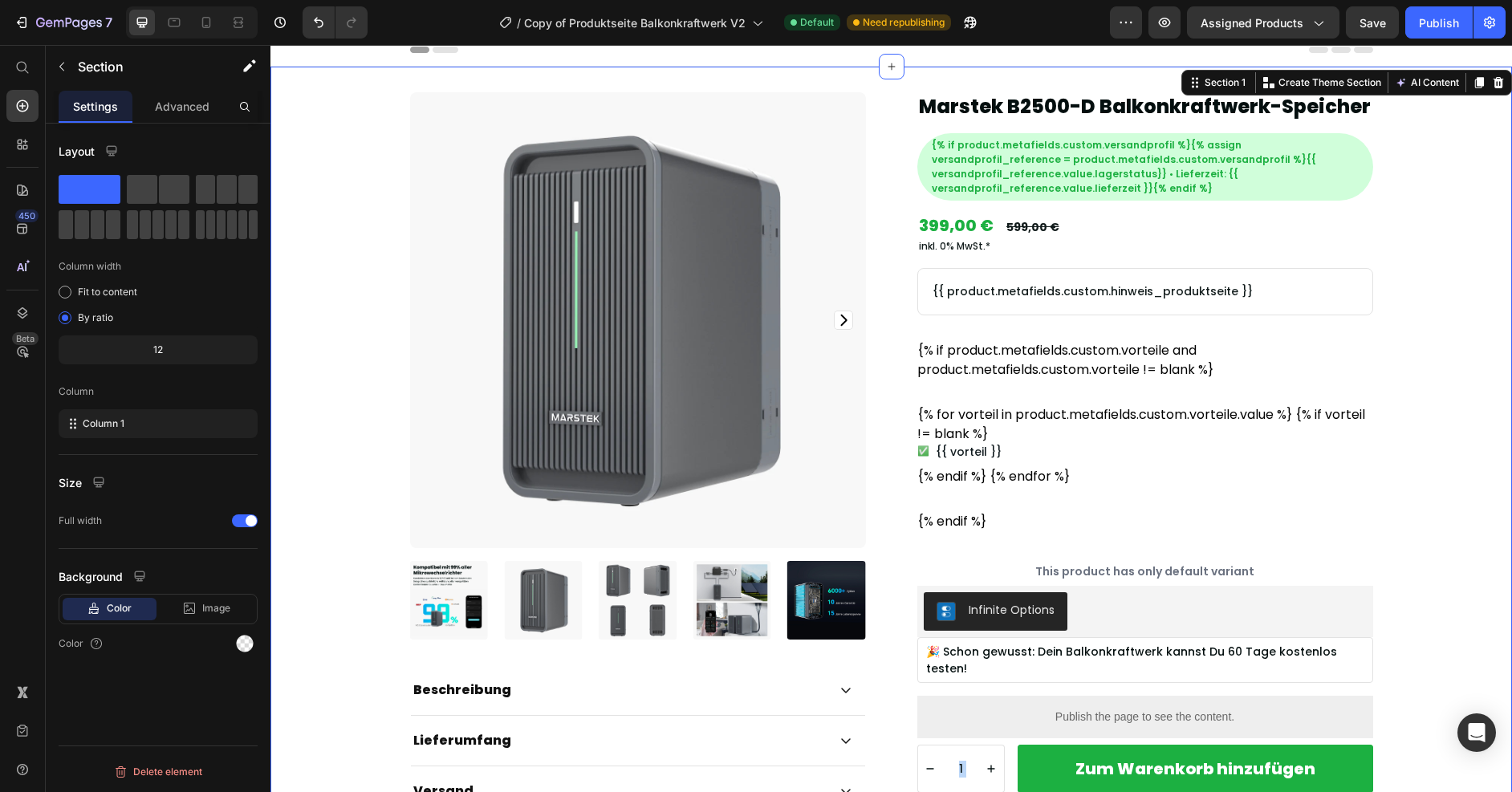 scroll, scrollTop: 0, scrollLeft: 0, axis: both 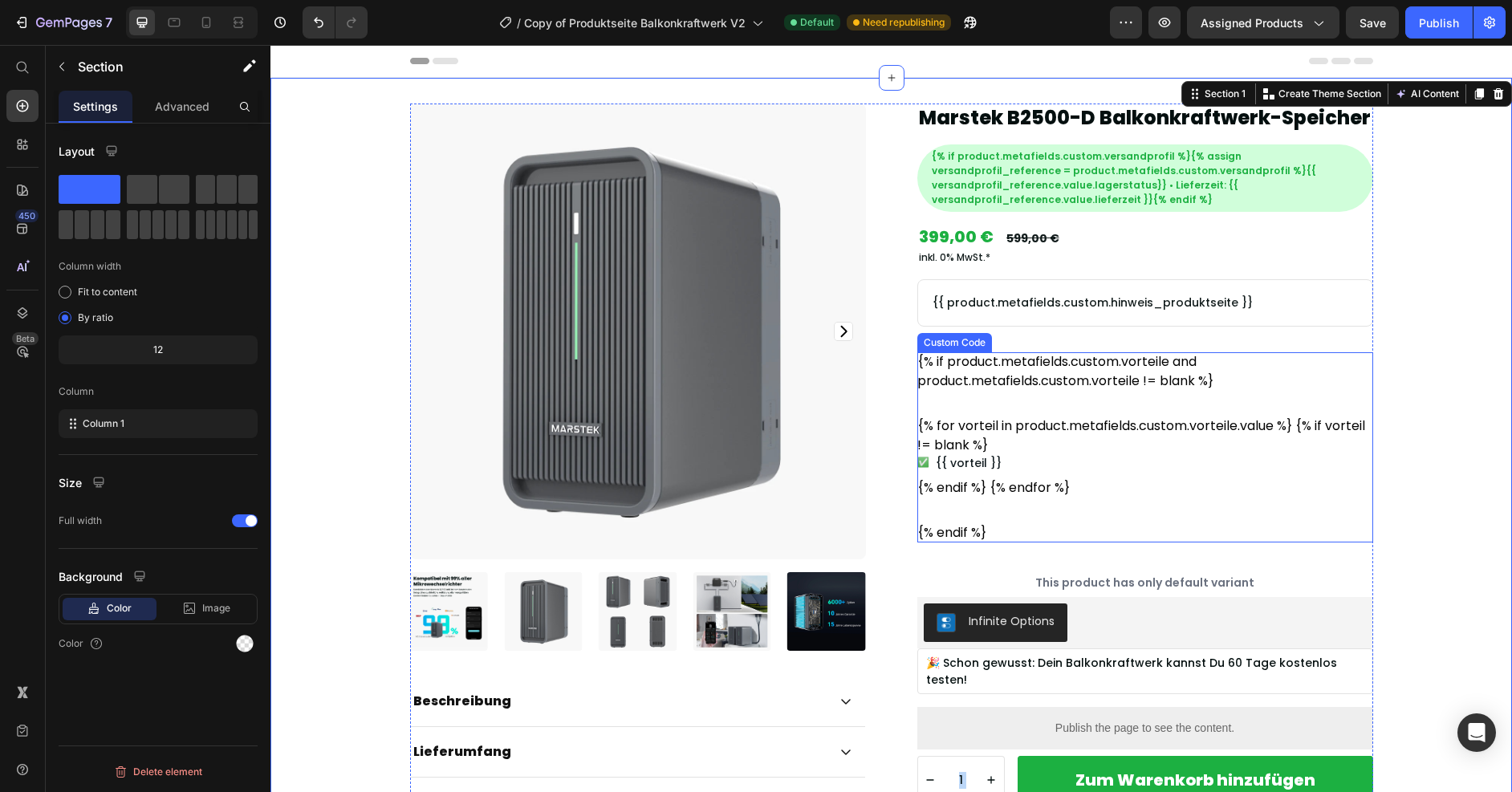click on "{% if product.metafields.custom.vorteile and product.metafields.custom.vorteile != blank %}
{% for vorteil in product.metafields.custom.vorteile.value %}
{% if vorteil != blank %}
✅
{{ vorteil }}
{% endif %}
{% endfor %}
{% endif %}" at bounding box center [1145, 447] 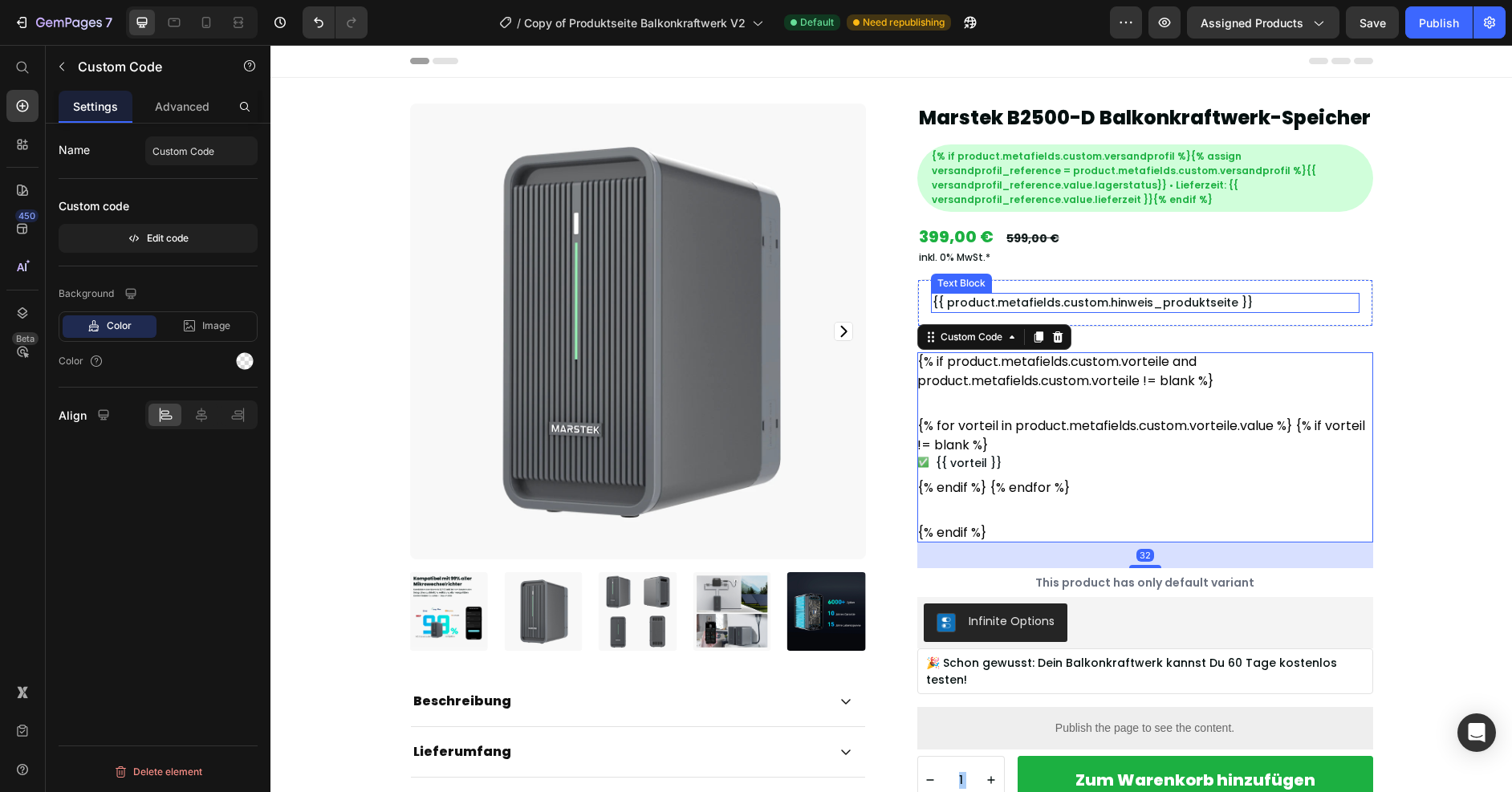 click on "{{ product.metafields.custom.hinweis_produktseite }}" at bounding box center [1145, 303] 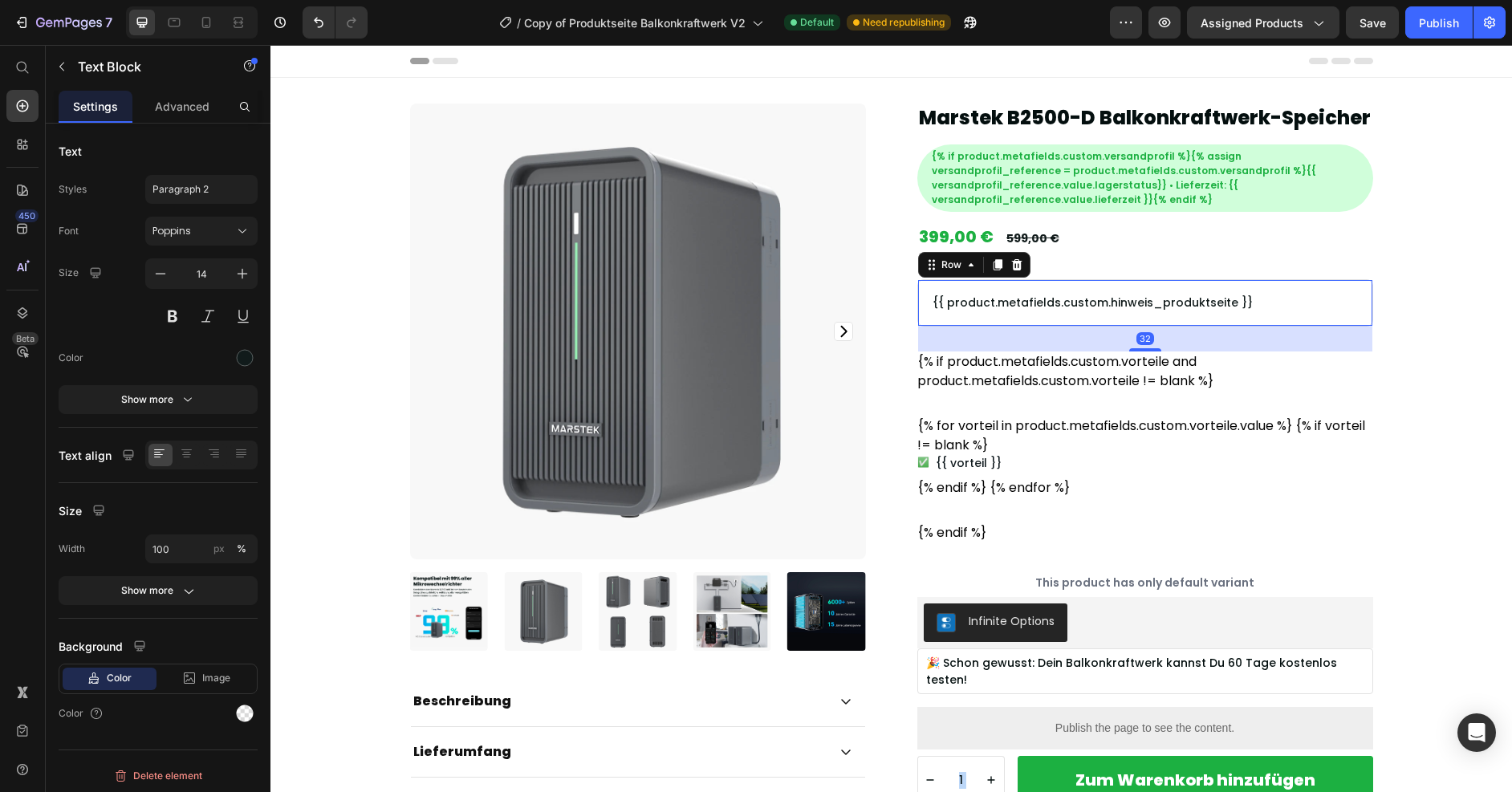 click on "{{ product.metafields.custom.hinweis_produktseite }} Text Block Row   32" at bounding box center [1145, 303] 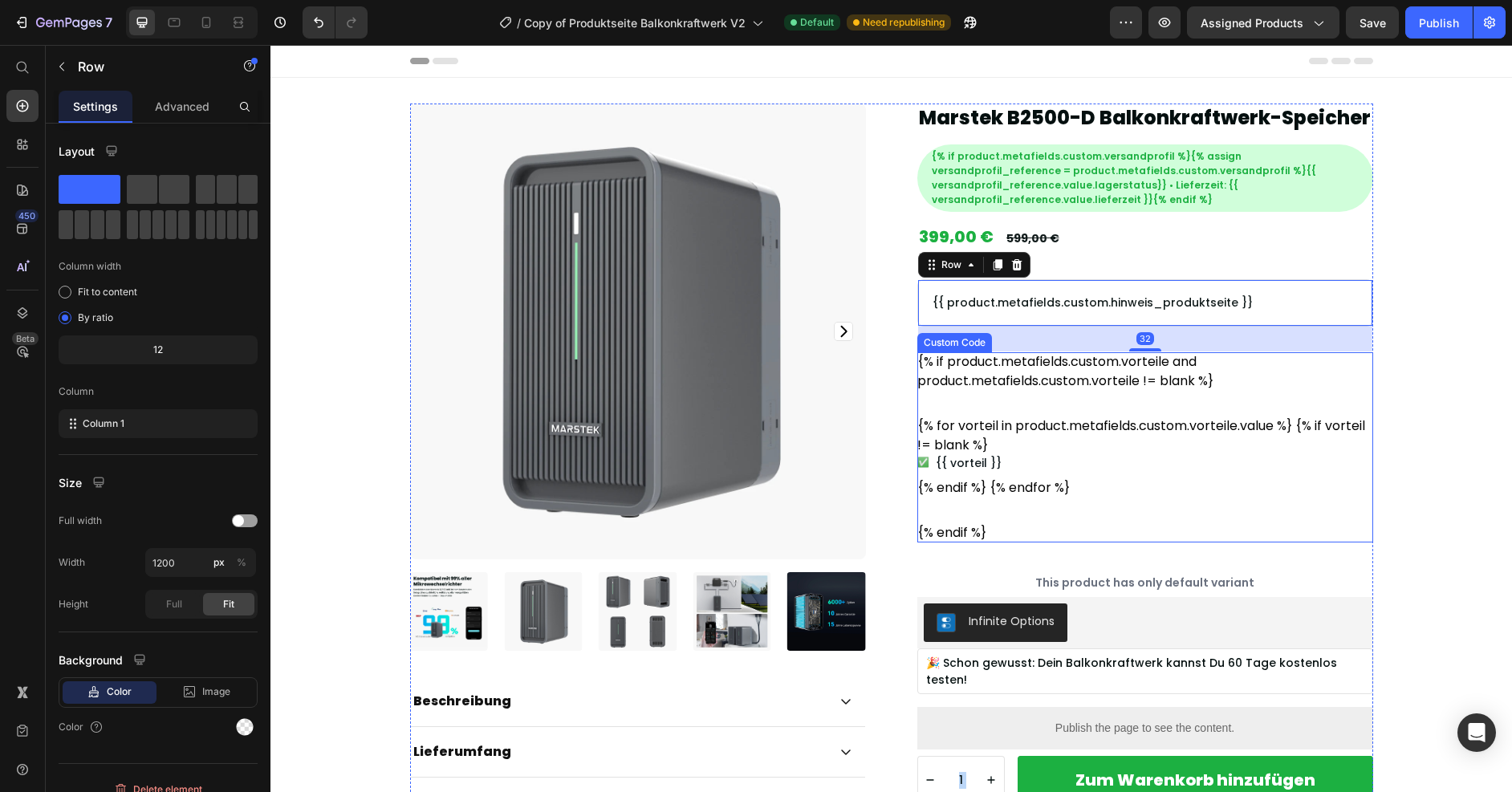 click on "{% if product.metafields.custom.vorteile and product.metafields.custom.vorteile != blank %}
{% for vorteil in product.metafields.custom.vorteile.value %}
{% if vorteil != blank %}
✅
{{ vorteil }}
{% endif %}
{% endfor %}
{% endif %}" at bounding box center (1145, 447) 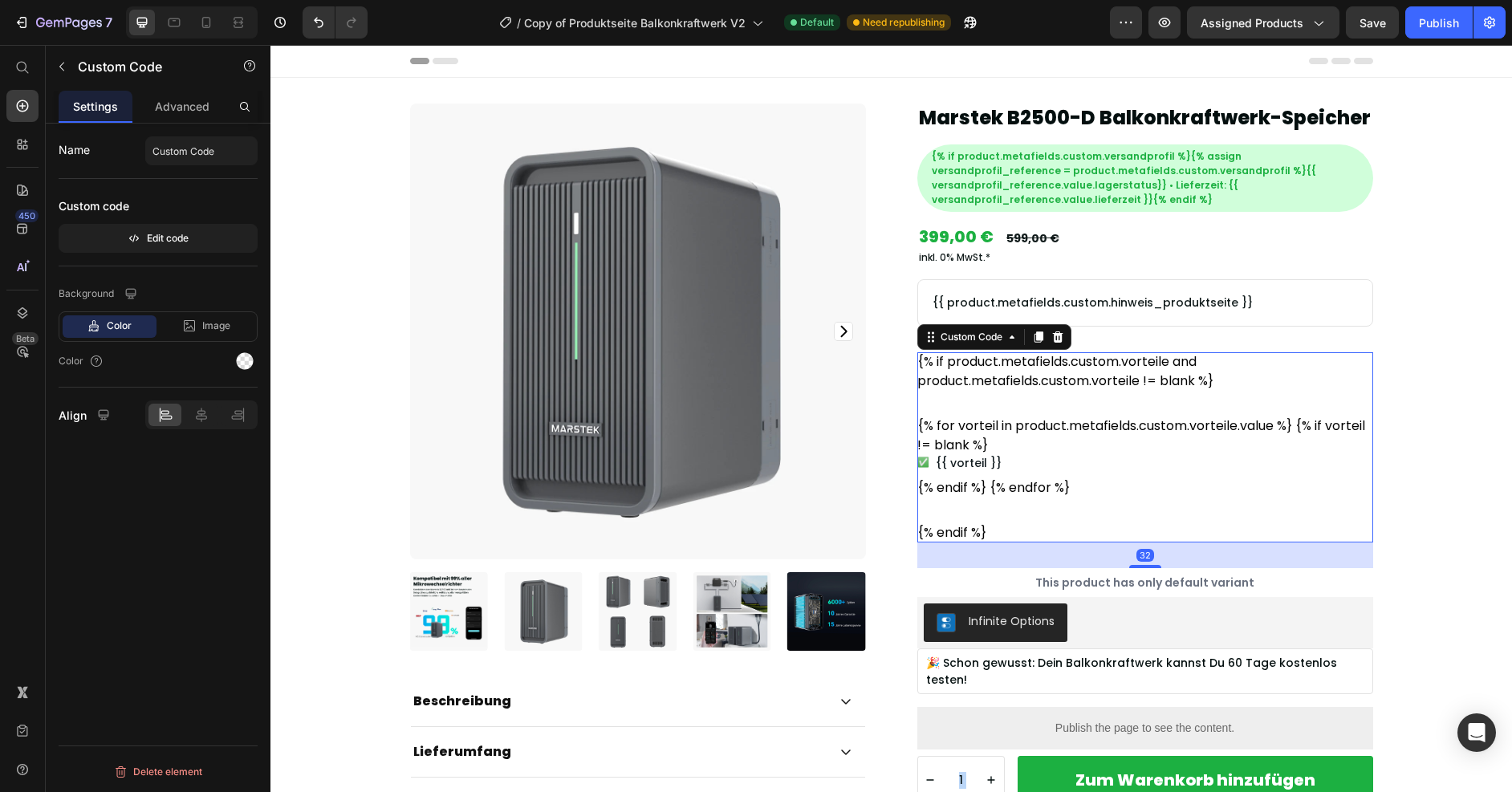 click on "{% if product.metafields.custom.vorteile and product.metafields.custom.vorteile != blank %}
{% for vorteil in product.metafields.custom.vorteile.value %}
{% if vorteil != blank %}
✅
{{ vorteil }}
{% endif %}
{% endfor %}
{% endif %}" at bounding box center [1145, 447] 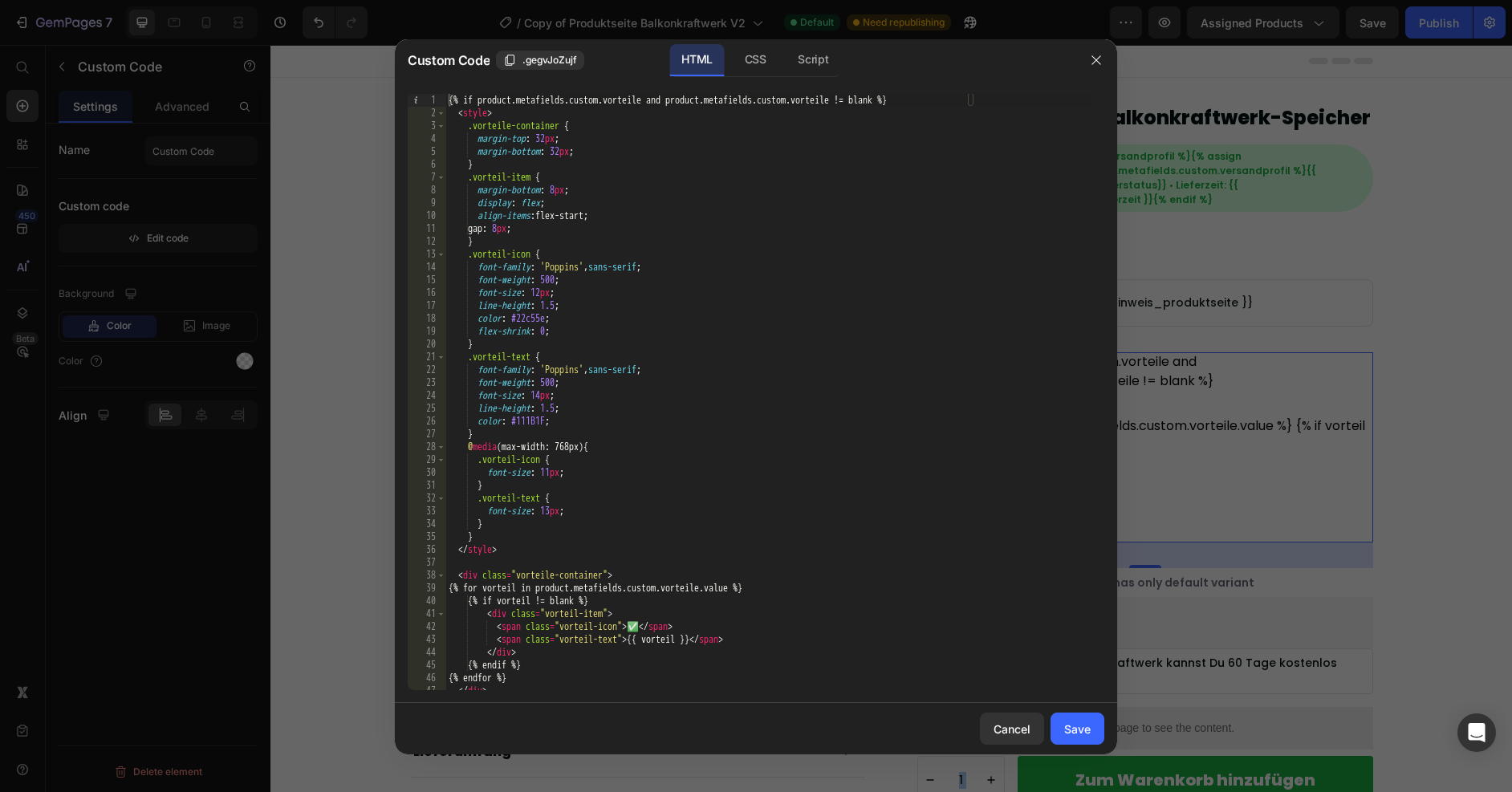 type on "margin-top: 32px;" 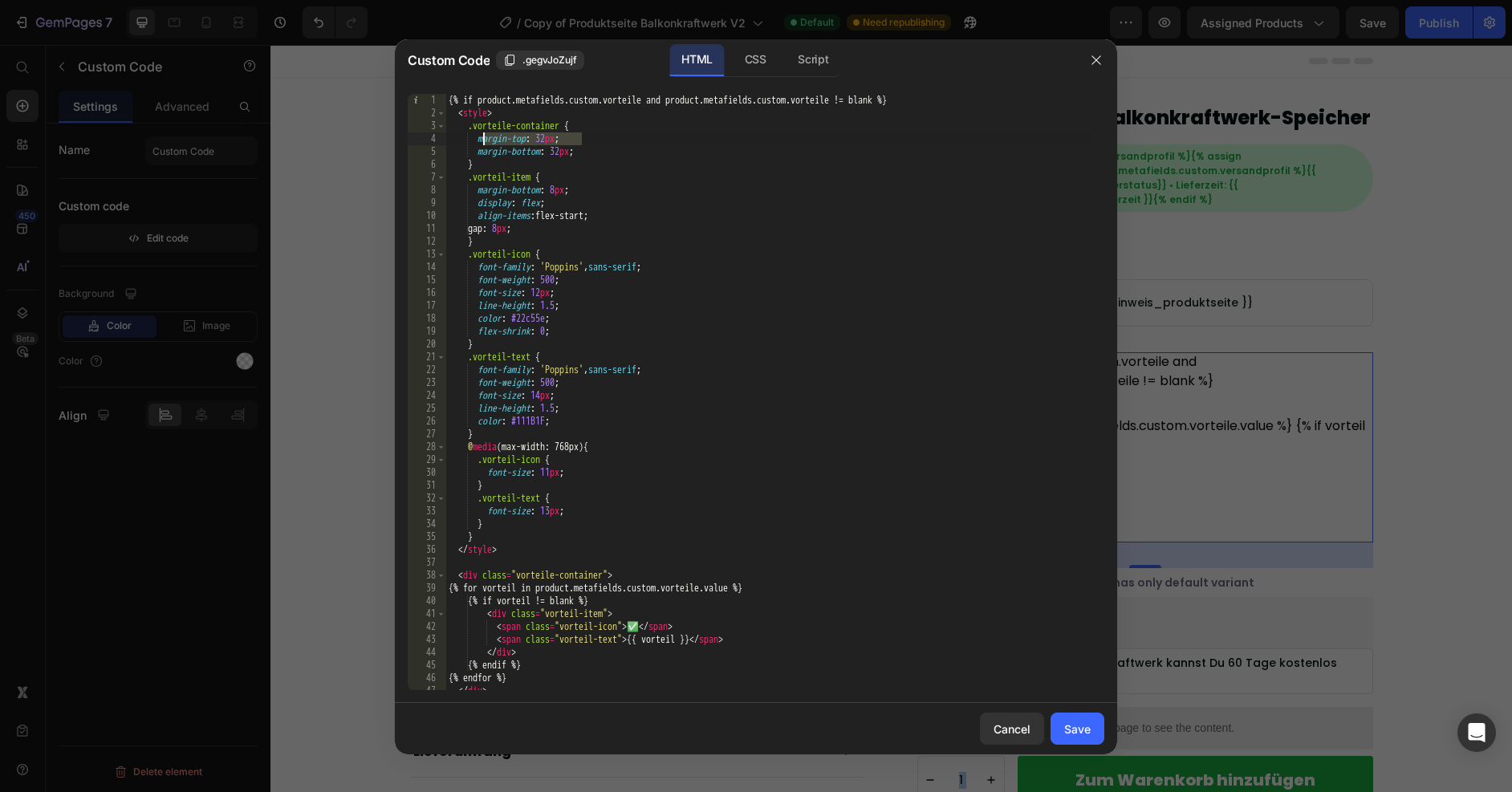 drag, startPoint x: 591, startPoint y: 139, endPoint x: 485, endPoint y: 138, distance: 106.00472 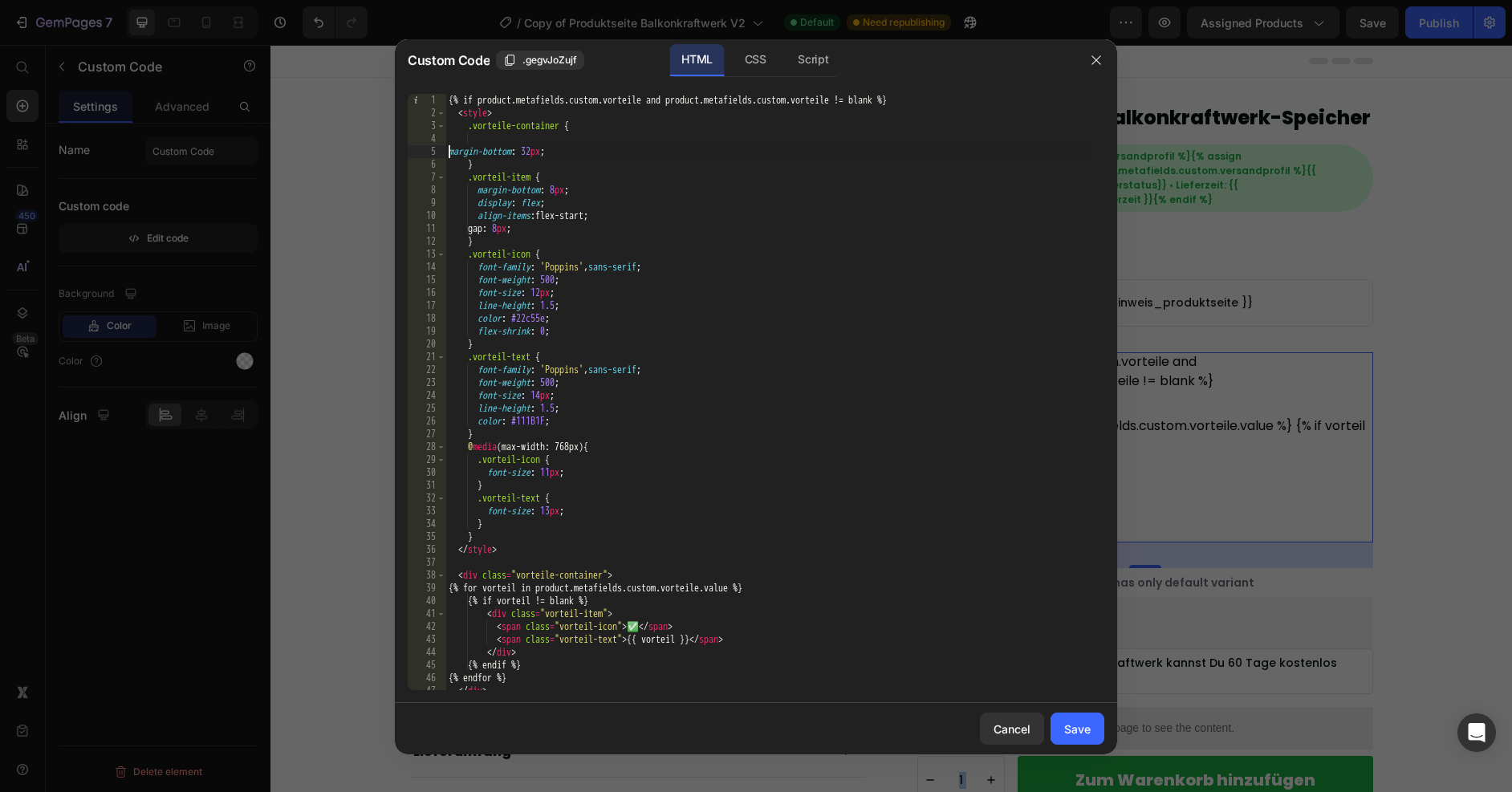 type on "margin-bottom: 32px;" 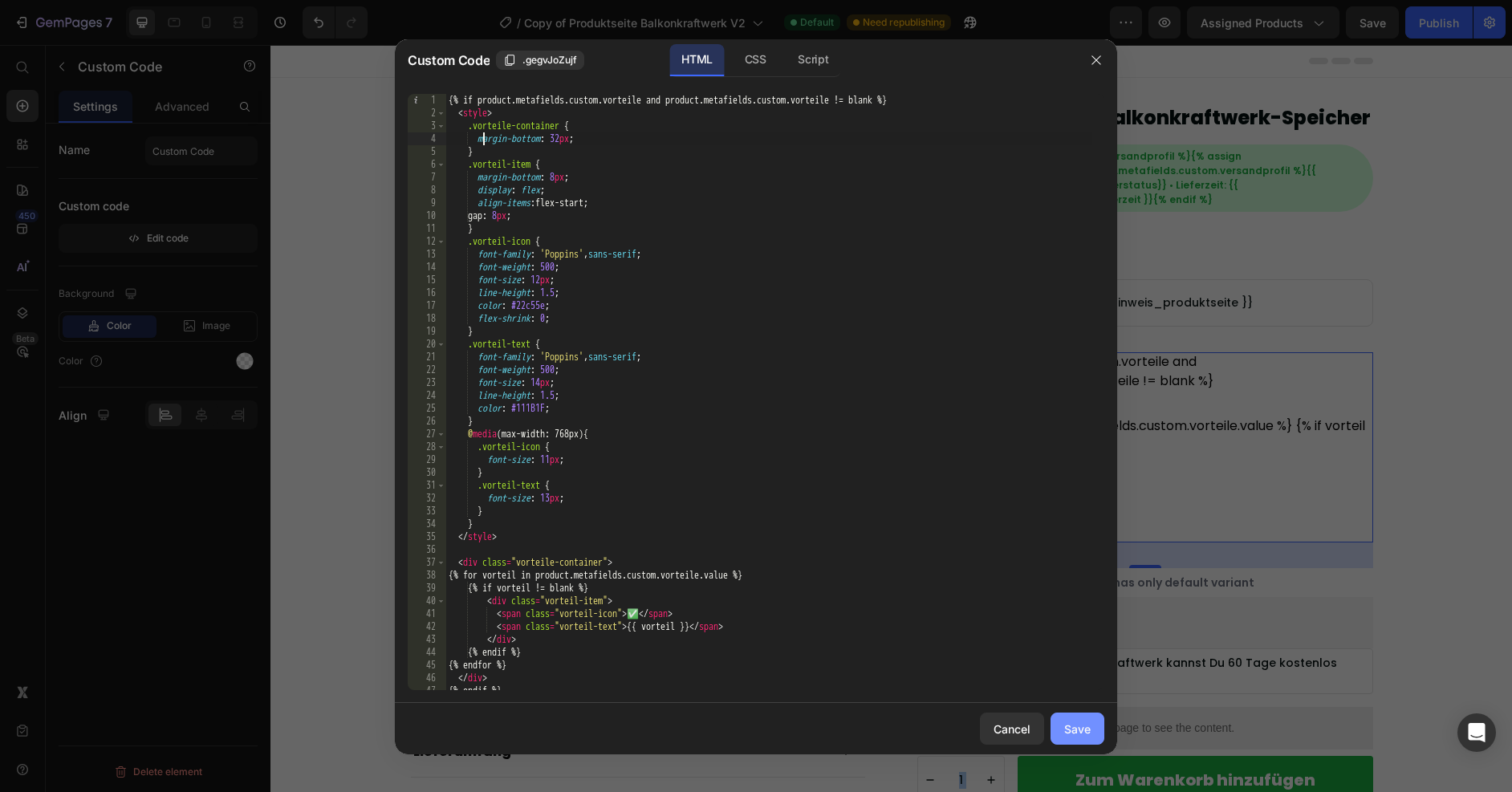 click on "Save" at bounding box center (1077, 729) 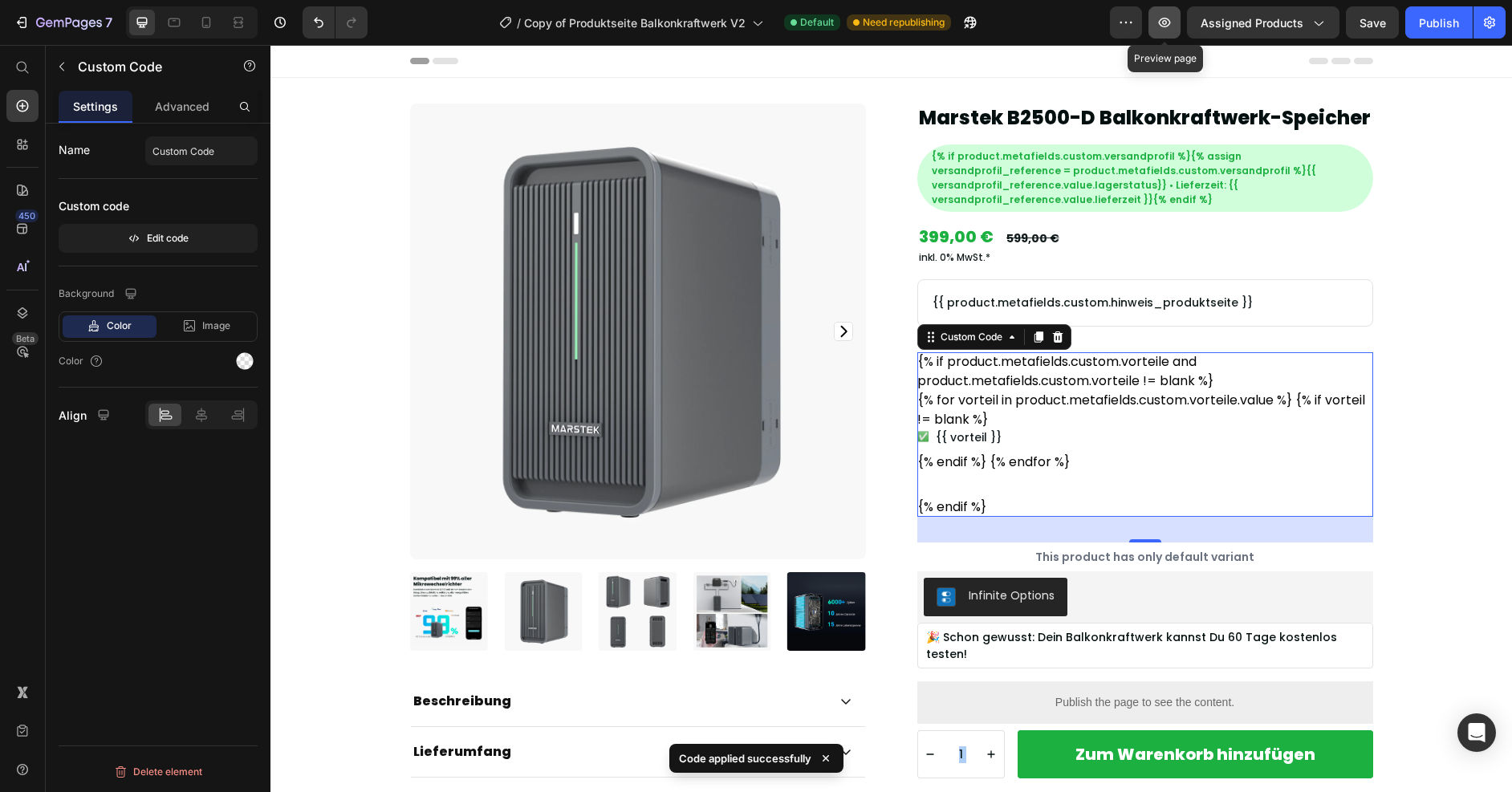 click 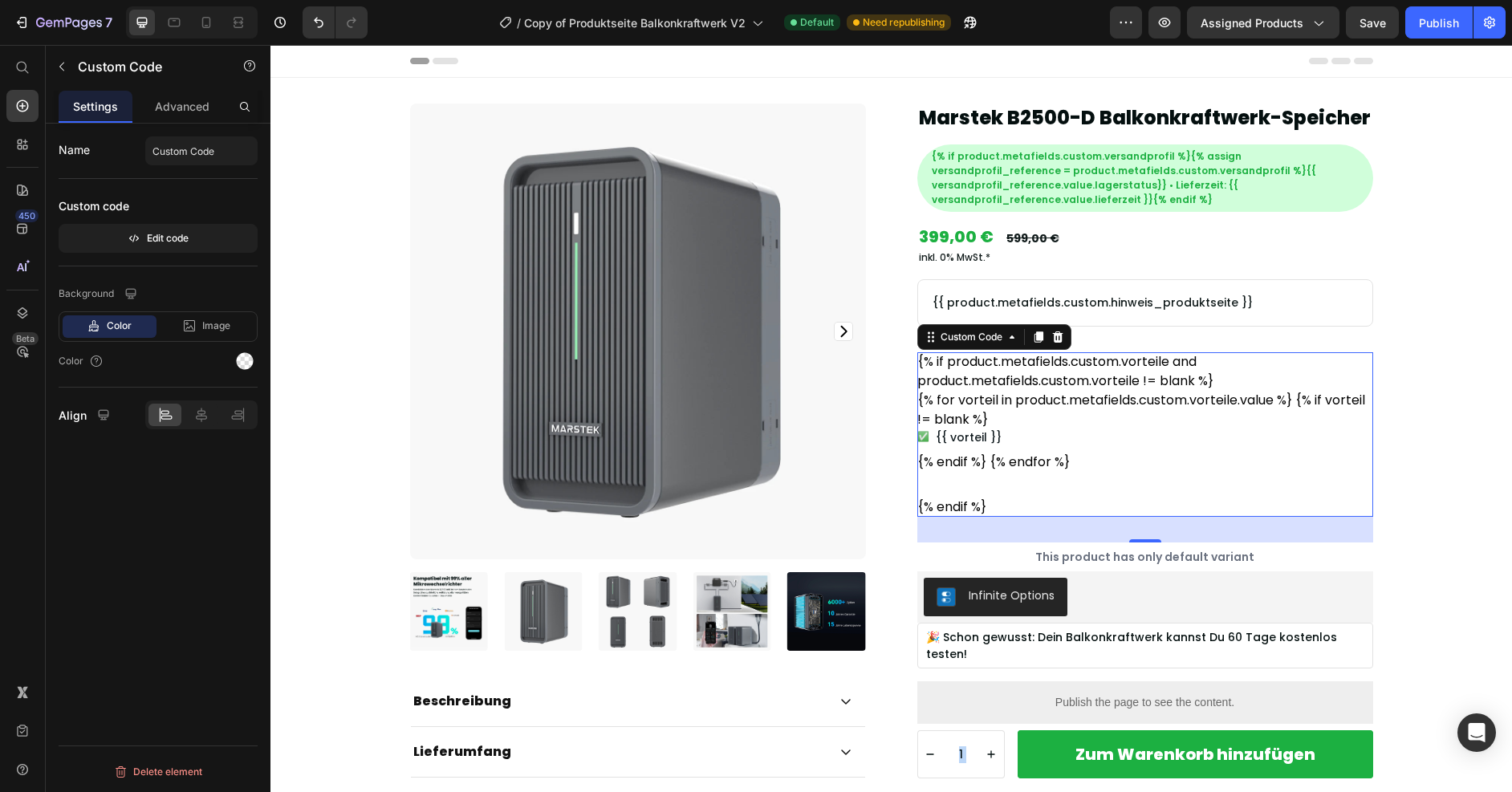 click on "{% for vorteil in product.metafields.custom.vorteile.value %}
{% if vorteil != blank %}
✅
{{ vorteil }}
{% endif %}
{% endfor %}" at bounding box center [1145, 431] 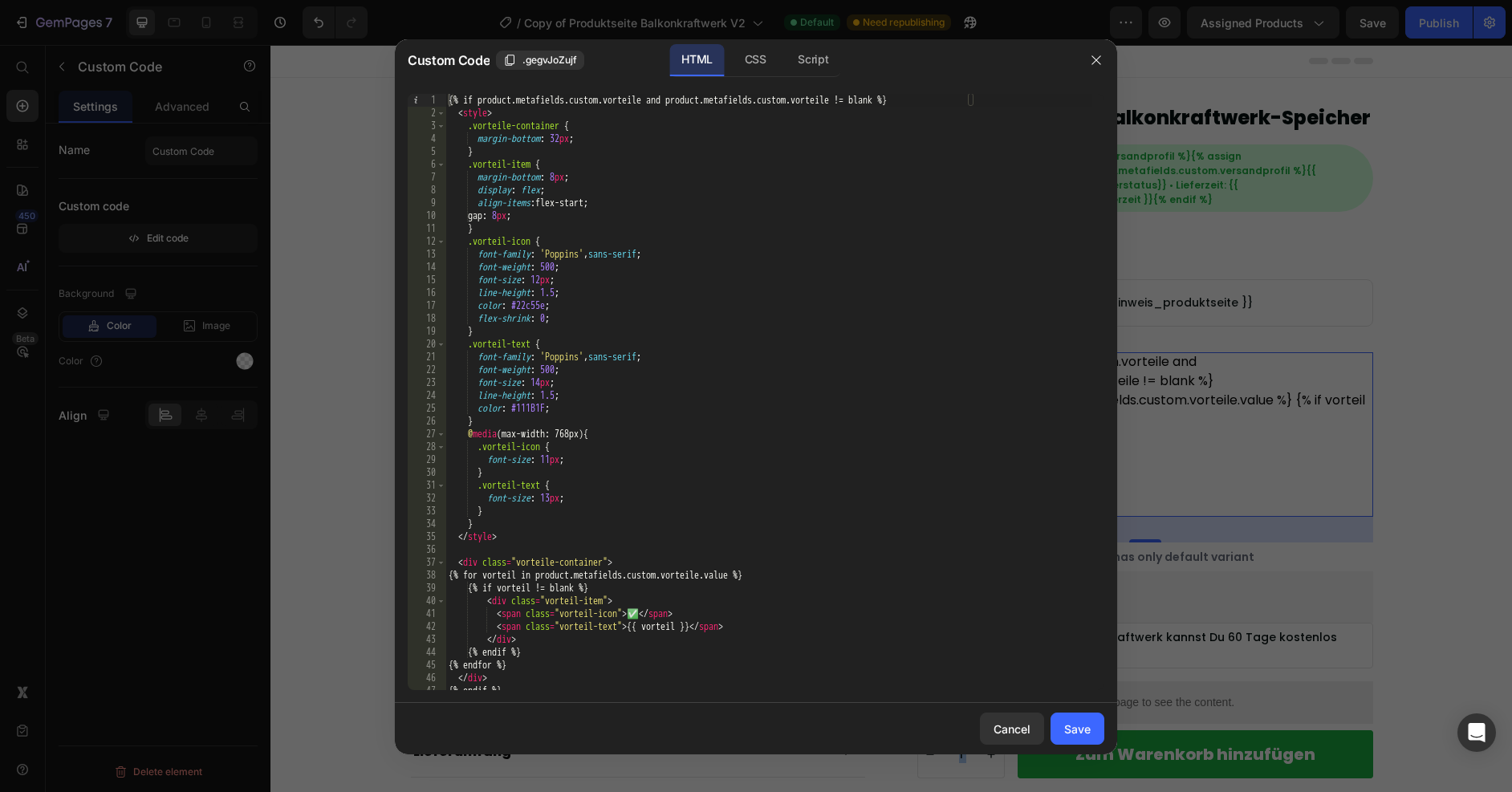 click on "{% if product.metafields.custom.vorteile and product.metafields.custom.vorteile != blank %}    < style >      .vorteile-container   {         margin-bottom :   32 px ;      }      .vorteil-item   {         margin-bottom :   8 px ;         display :   flex ;         align-items :  flex-start ;        gap :   8 px ;      }      .vorteil-icon   {         font-family :   ' Poppins ' ,  sans-serif ;         font-weight :   500 ;         font-size :   12 px ;         line-height :   1.5 ;         color :   #22c55e ;         flex-shrink :   0 ;      }      .vorteil-text   {         font-family :   ' Poppins ' ,  sans-serif ;         font-weight :   500 ;         font-size :   14 px ;         line-height :   1.5 ;         color :   #111B1F ;      }      @ media  (max-width: 768px)  {         .vorteil-icon   {           font-size :   11 px ;         }         .vorteil-text   {           font-size :   13 px ;         }      }    </ style >    < div   class = "vorteile-container" >        {% if vorteil != blank %}" at bounding box center [769, 404] 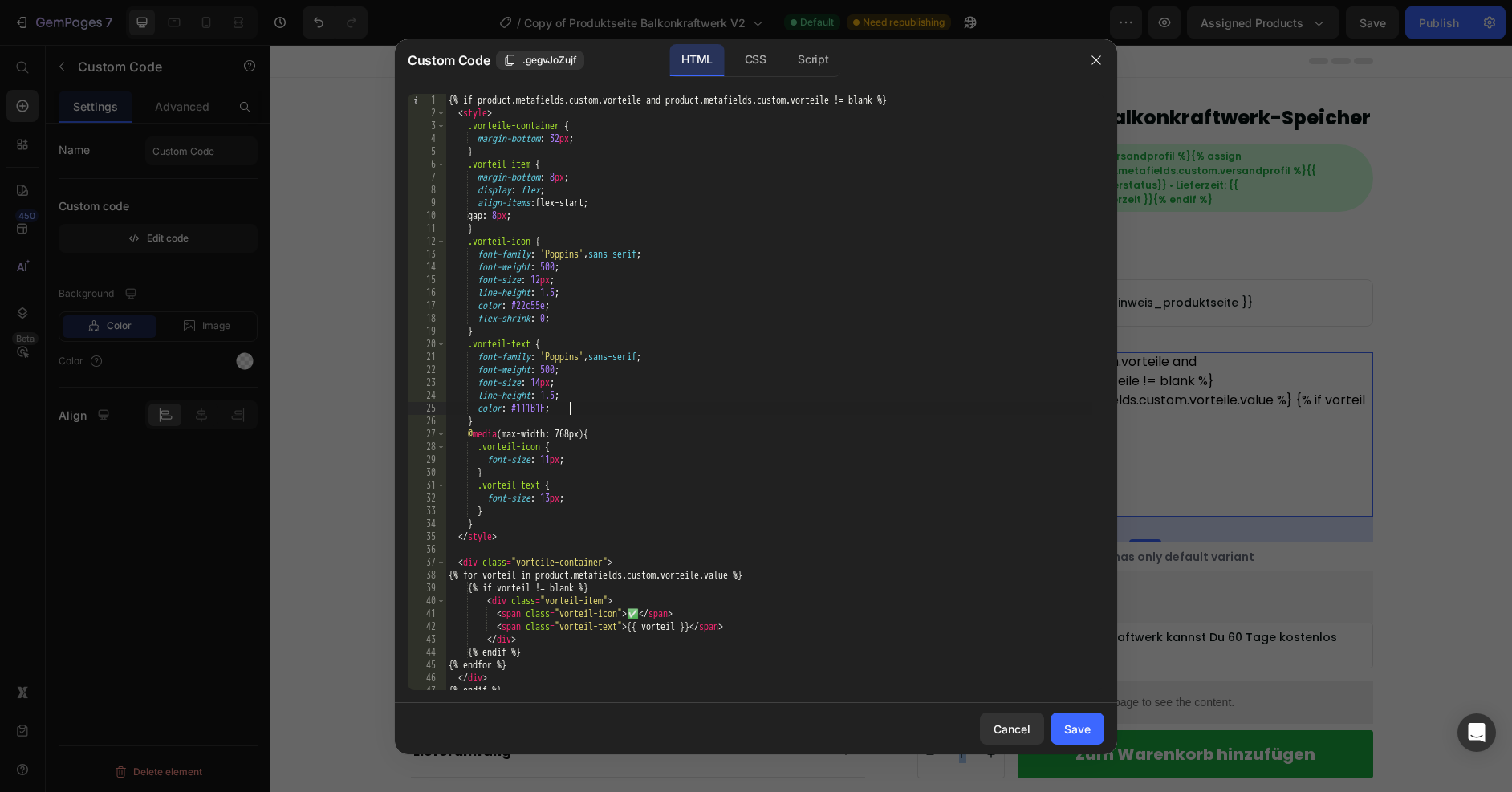 type on "{% endif %}" 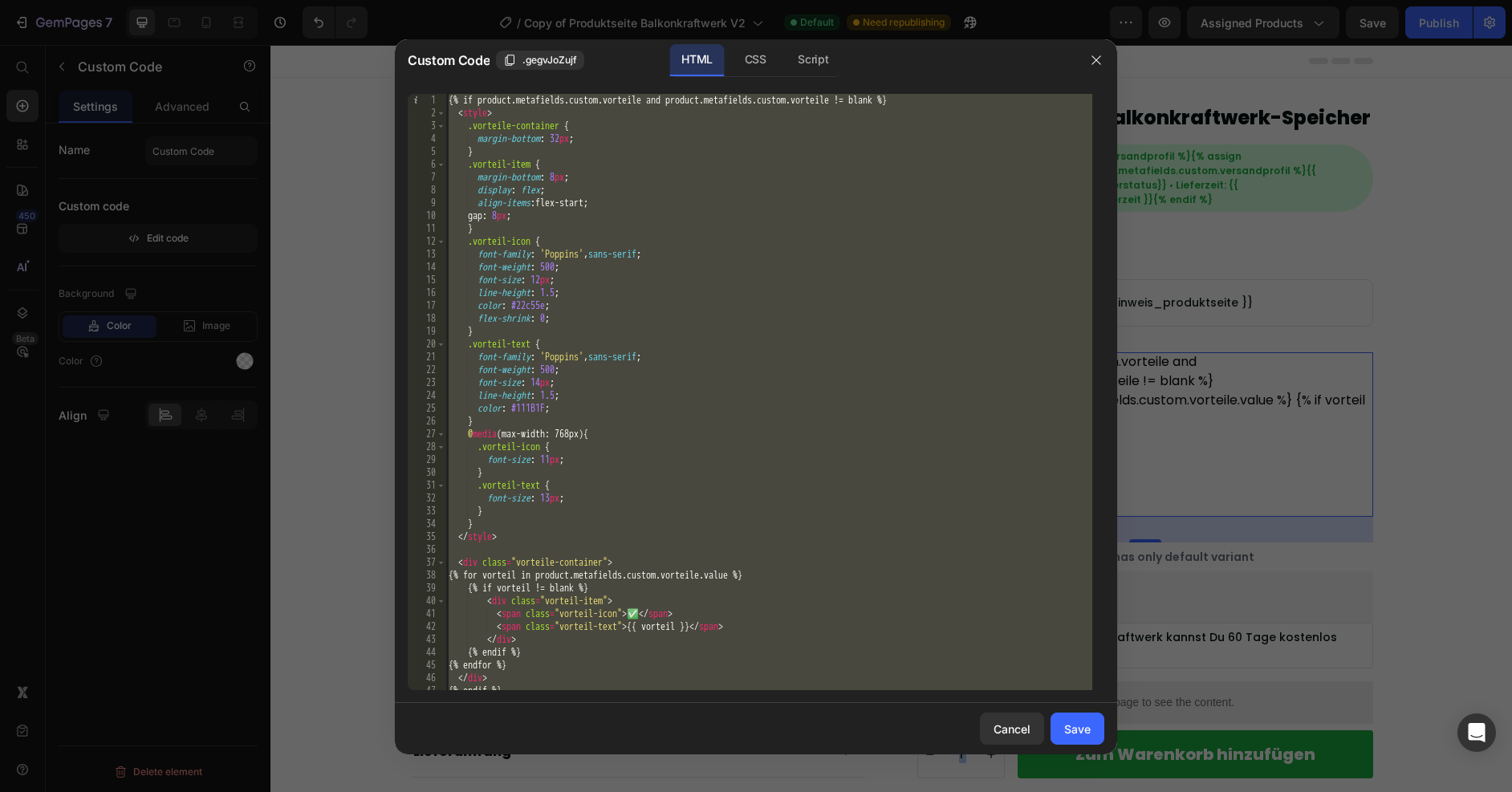 paste 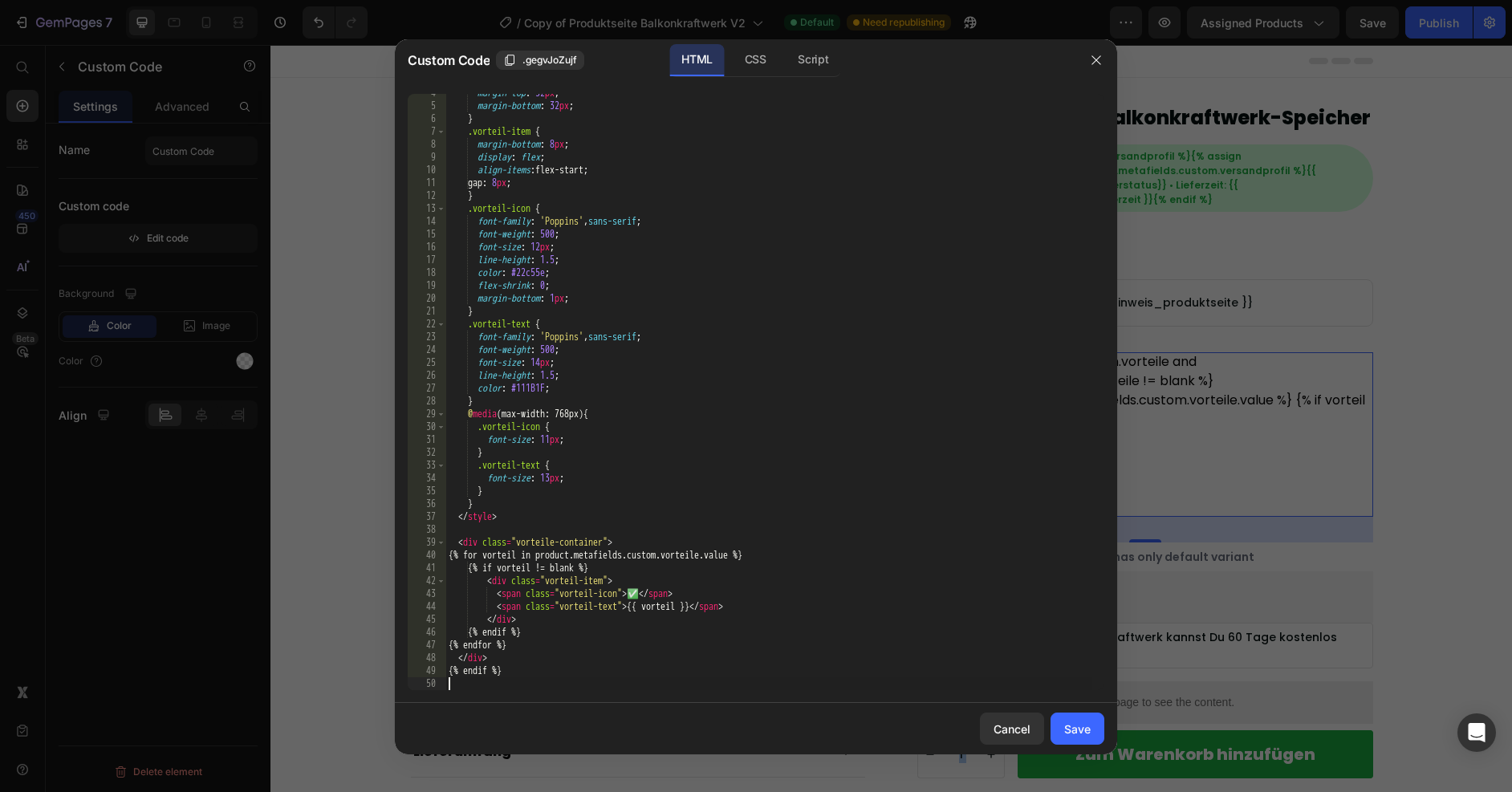 scroll, scrollTop: 0, scrollLeft: 0, axis: both 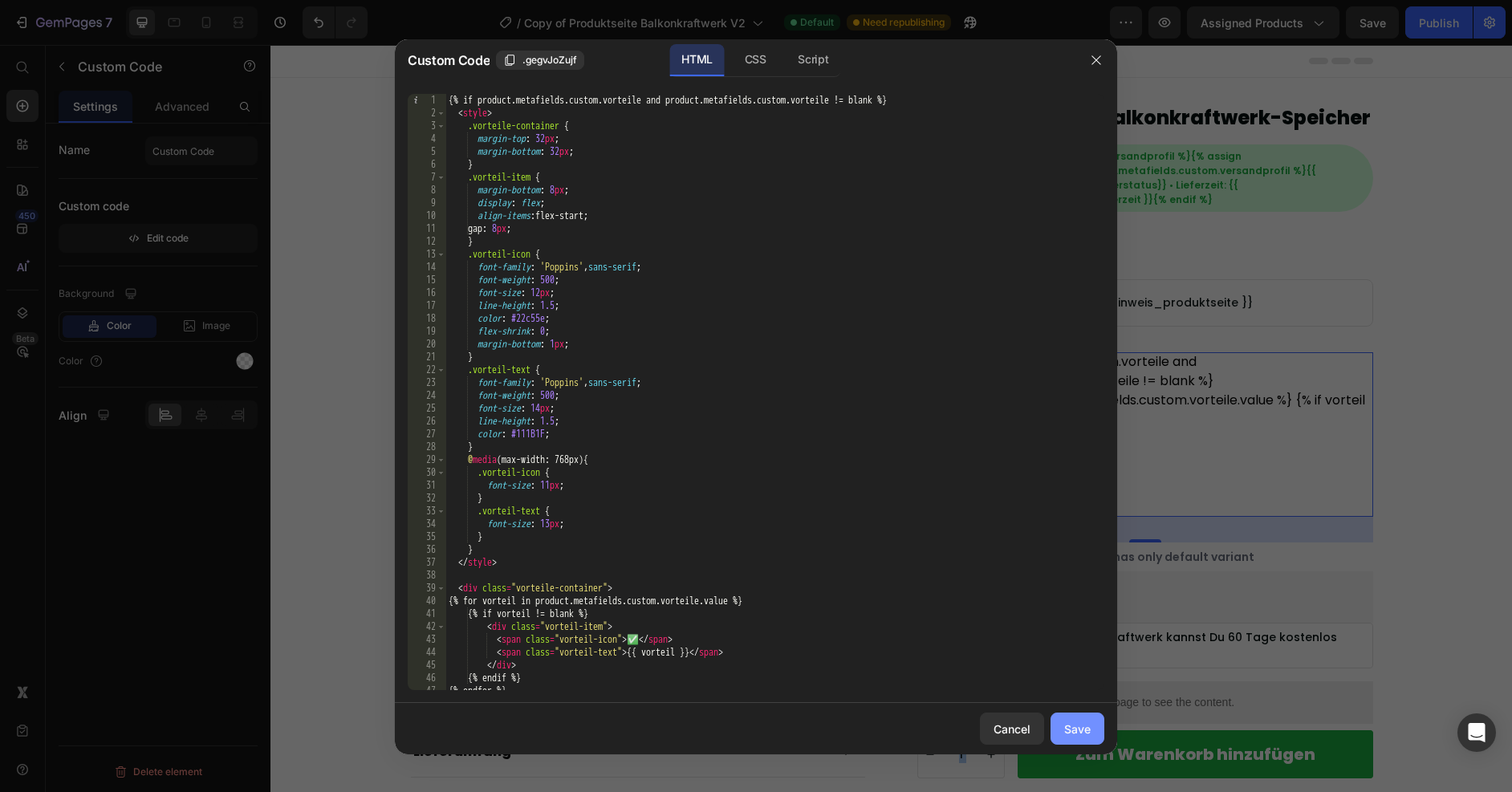 click on "Save" at bounding box center (1077, 729) 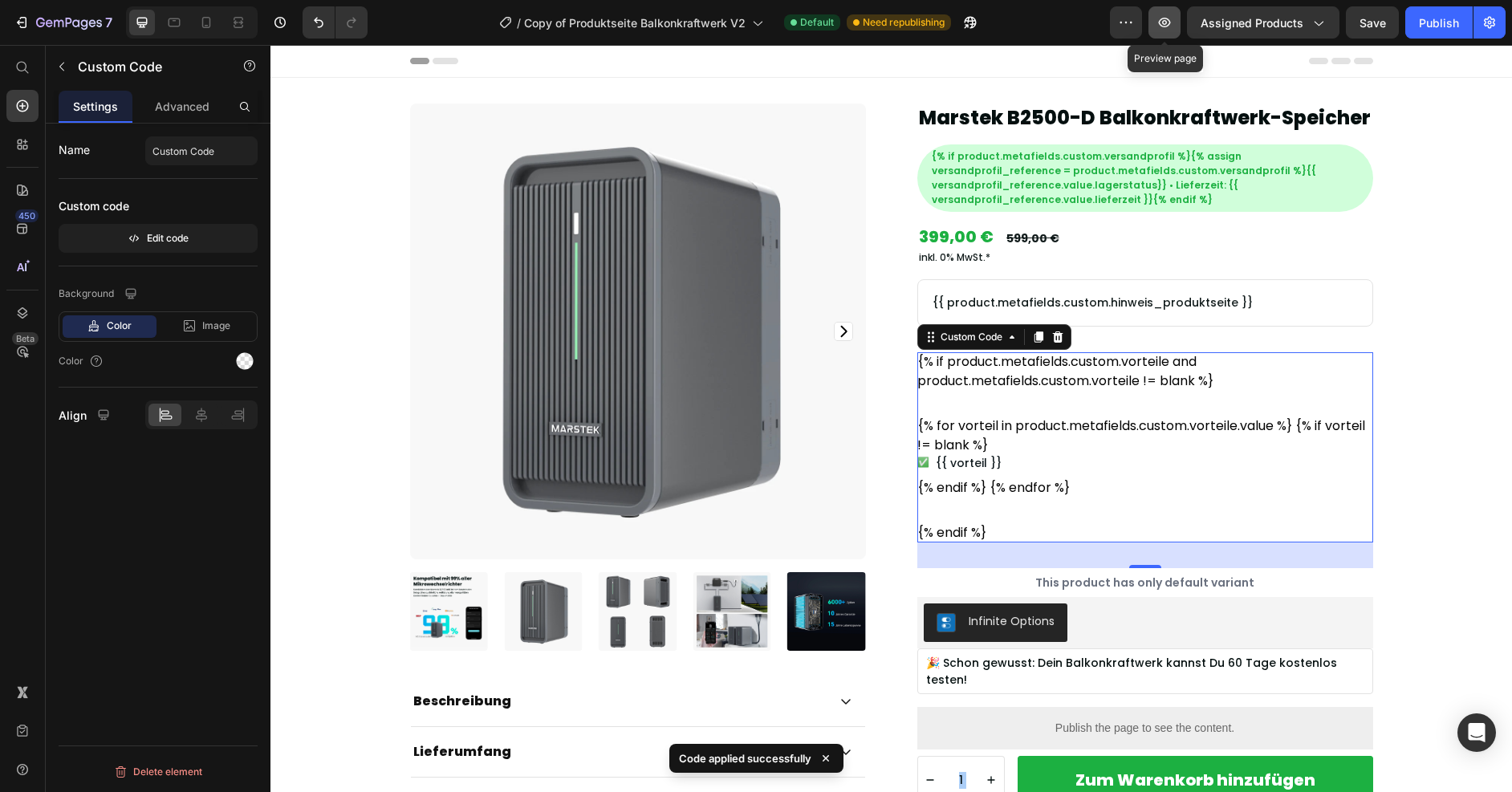click 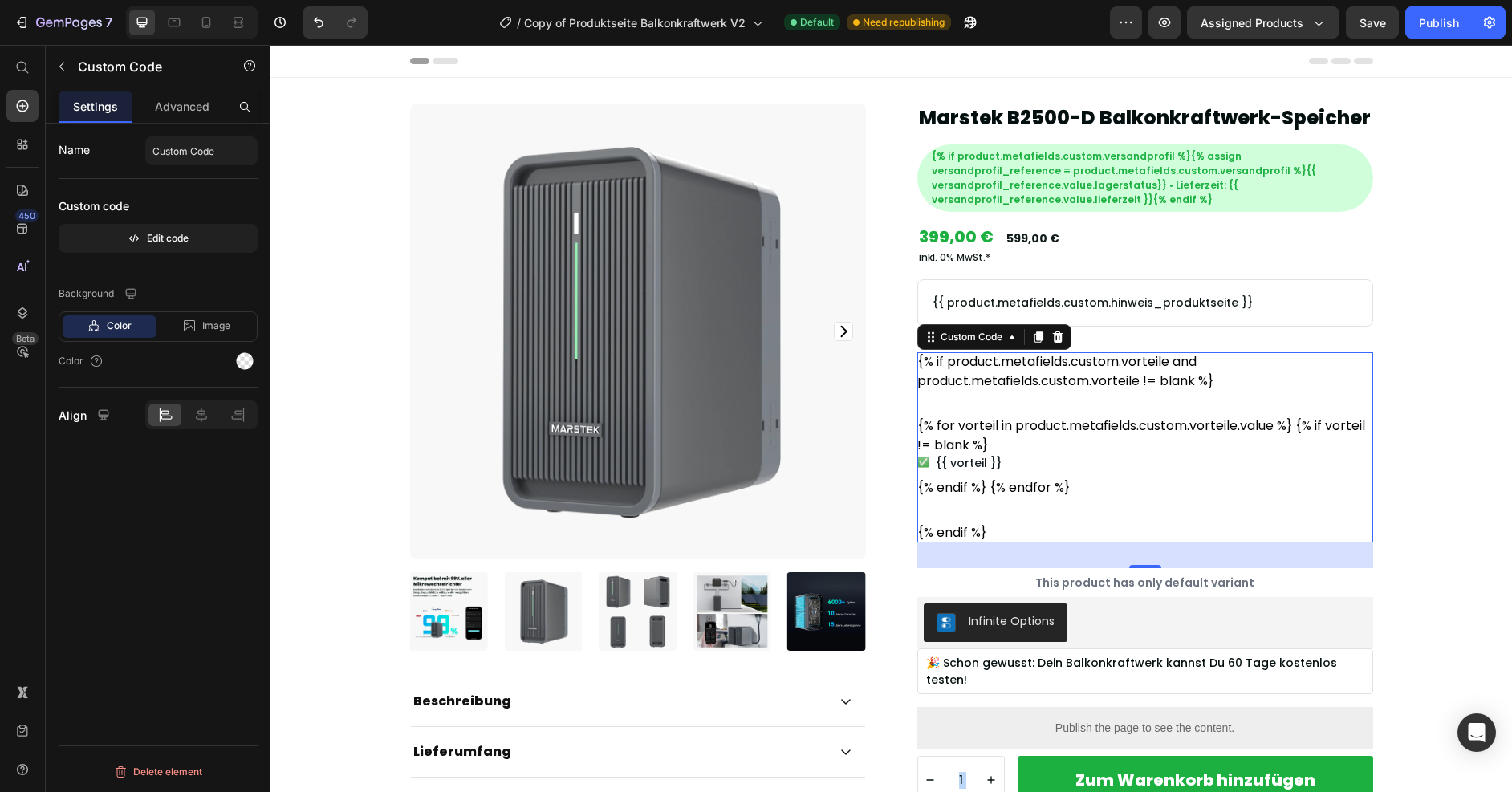 click on "✅
{{ vorteil }}" at bounding box center (1145, 463) 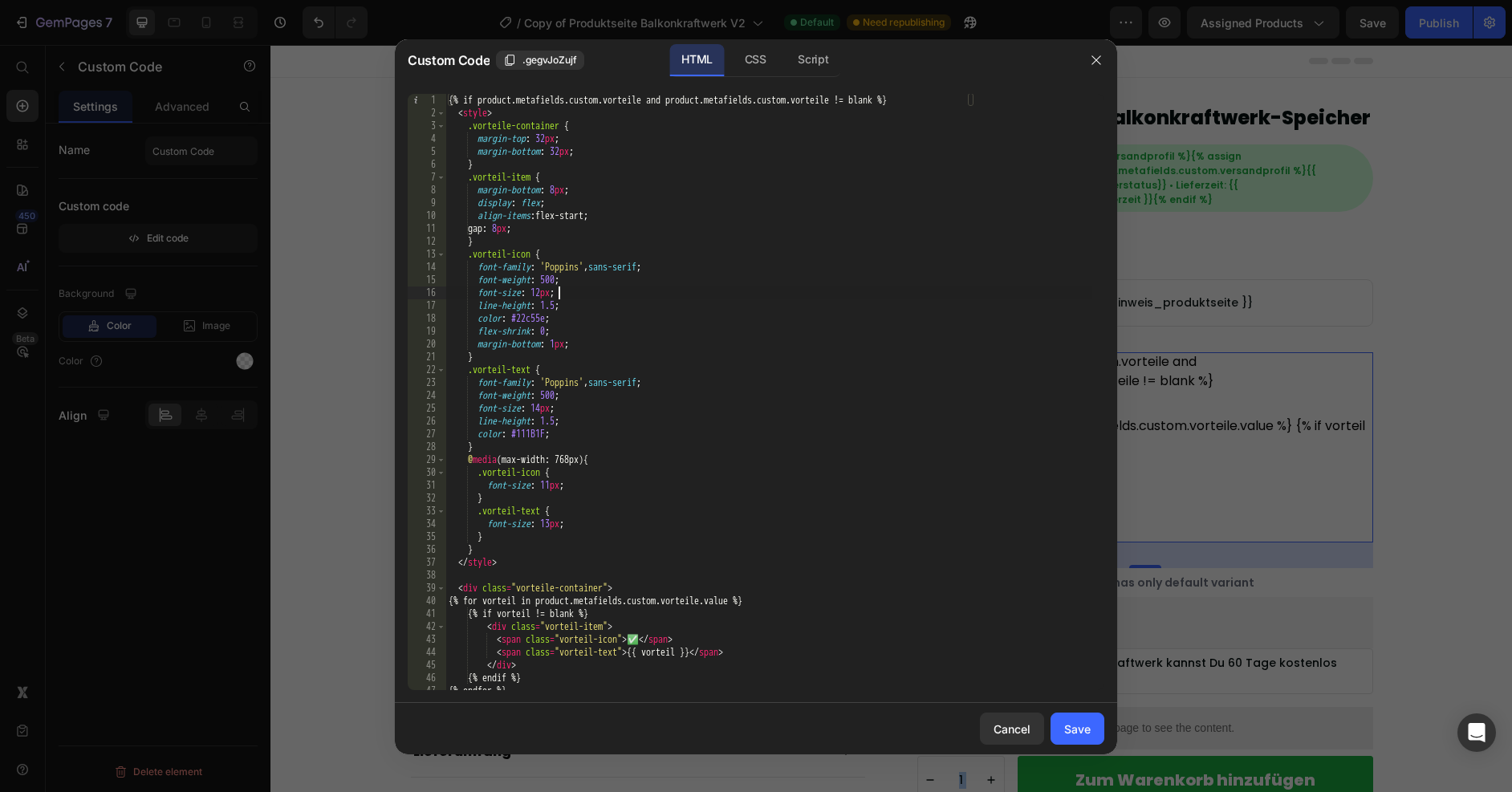 click on "{% if product.metafields.custom.vorteile and product.metafields.custom.vorteile != blank %}    < style >      .vorteile-container   {         margin-top :   32 px ;         margin-bottom :   32 px ;      }      .vorteil-item   {         margin-bottom :   8 px ;         display :   flex ;         align-items :  flex-start ;        gap :   8 px ;      }      .vorteil-icon   {         font-family :   ' Poppins ' ,  sans-serif ;         font-weight :   500 ;         font-size :   12 px ;         line-height :   1.5 ;         color :   #22c55e ;         flex-shrink :   0 ;         margin-bottom :   1 px ;      }      .vorteil-text   {         font-family :   ' Poppins ' ,  sans-serif ;         font-weight :   500 ;         font-size :   14 px ;         line-height :   1.5 ;         color :   #111B1F ;      }      @ media  (max-width: 768px)  {         .vorteil-icon   {           font-size :   11 px ;         }         .vorteil-text   {           font-size :   13 px ;         }      }    </ style >    < div   class" at bounding box center (769, 404) 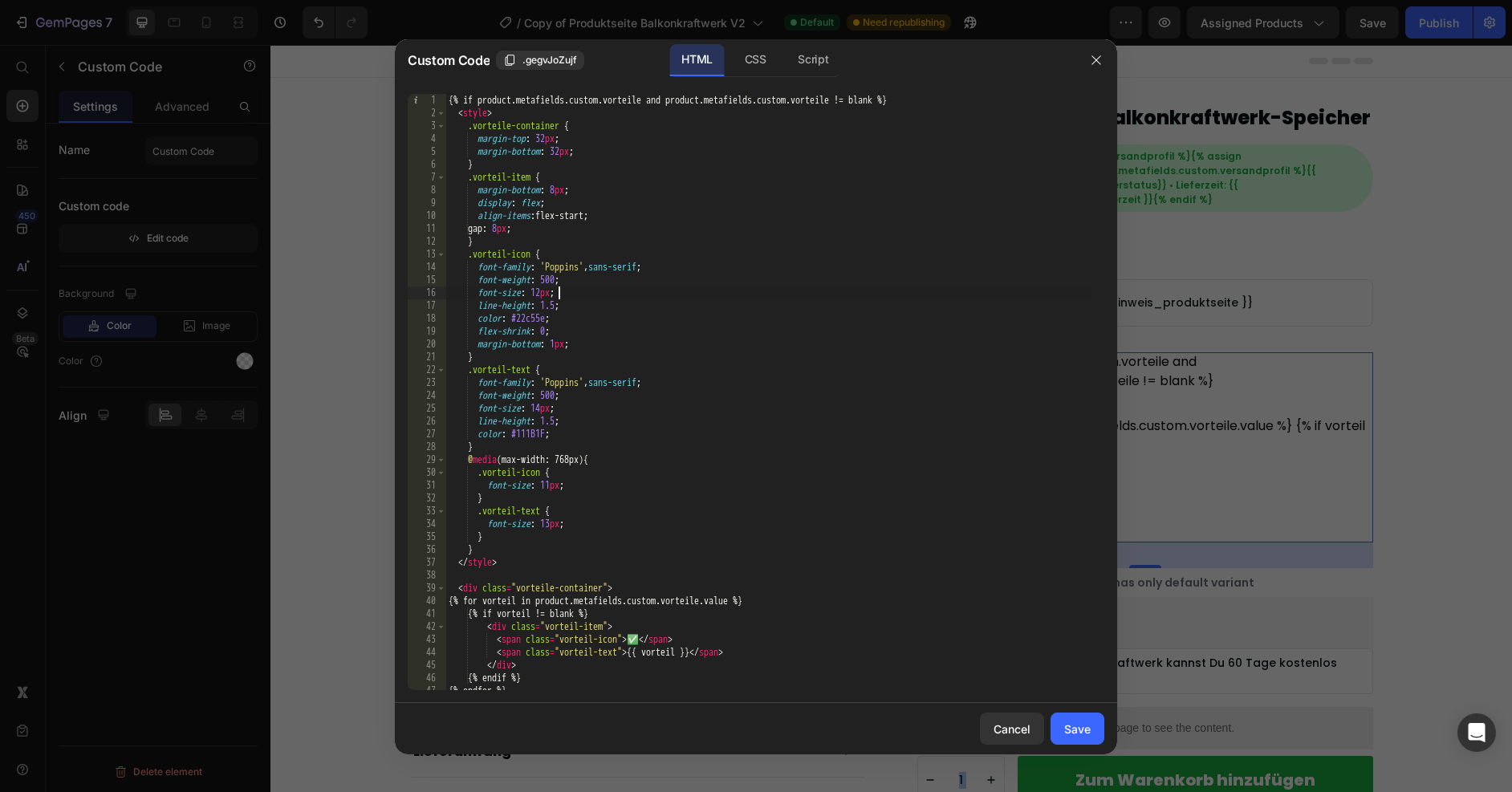 click on "{% if product.metafields.custom.vorteile and product.metafields.custom.vorteile != blank %}    < style >      .vorteile-container   {         margin-top :   32 px ;         margin-bottom :   32 px ;      }      .vorteil-item   {         margin-bottom :   8 px ;         display :   flex ;         align-items :  flex-start ;        gap :   8 px ;      }      .vorteil-icon   {         font-family :   ' Poppins ' ,  sans-serif ;         font-weight :   500 ;         font-size :   12 px ;         line-height :   1.5 ;         color :   #22c55e ;         flex-shrink :   0 ;         margin-bottom :   1 px ;      }      .vorteil-text   {         font-family :   ' Poppins ' ,  sans-serif ;         font-weight :   500 ;         font-size :   14 px ;         line-height :   1.5 ;         color :   #111B1F ;      }      @ media  (max-width: 768px)  {         .vorteil-icon   {           font-size :   11 px ;         }         .vorteil-text   {           font-size :   13 px ;         }      }    </ style >    < div   class" at bounding box center [769, 404] 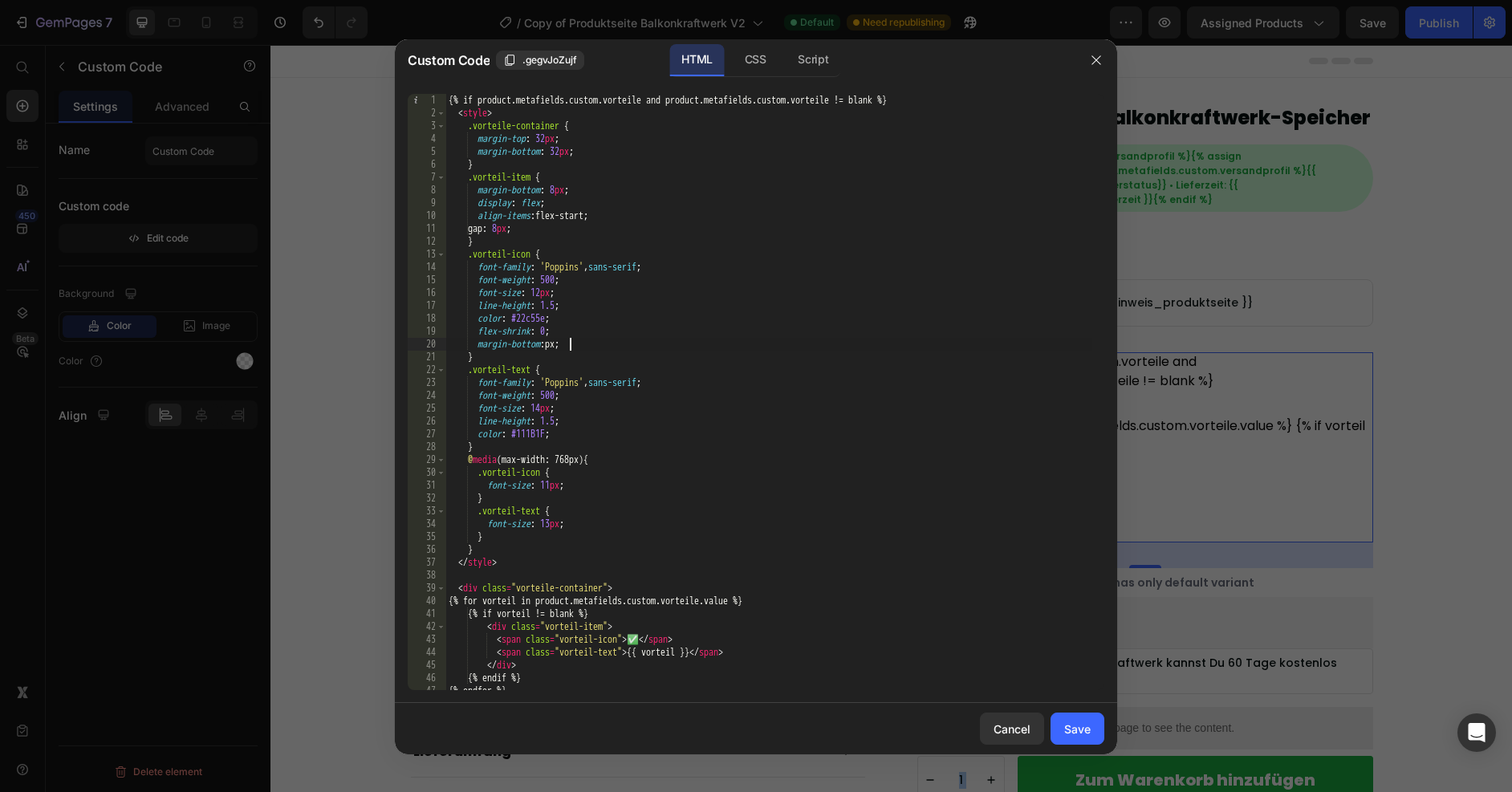 scroll, scrollTop: 0, scrollLeft: 10, axis: horizontal 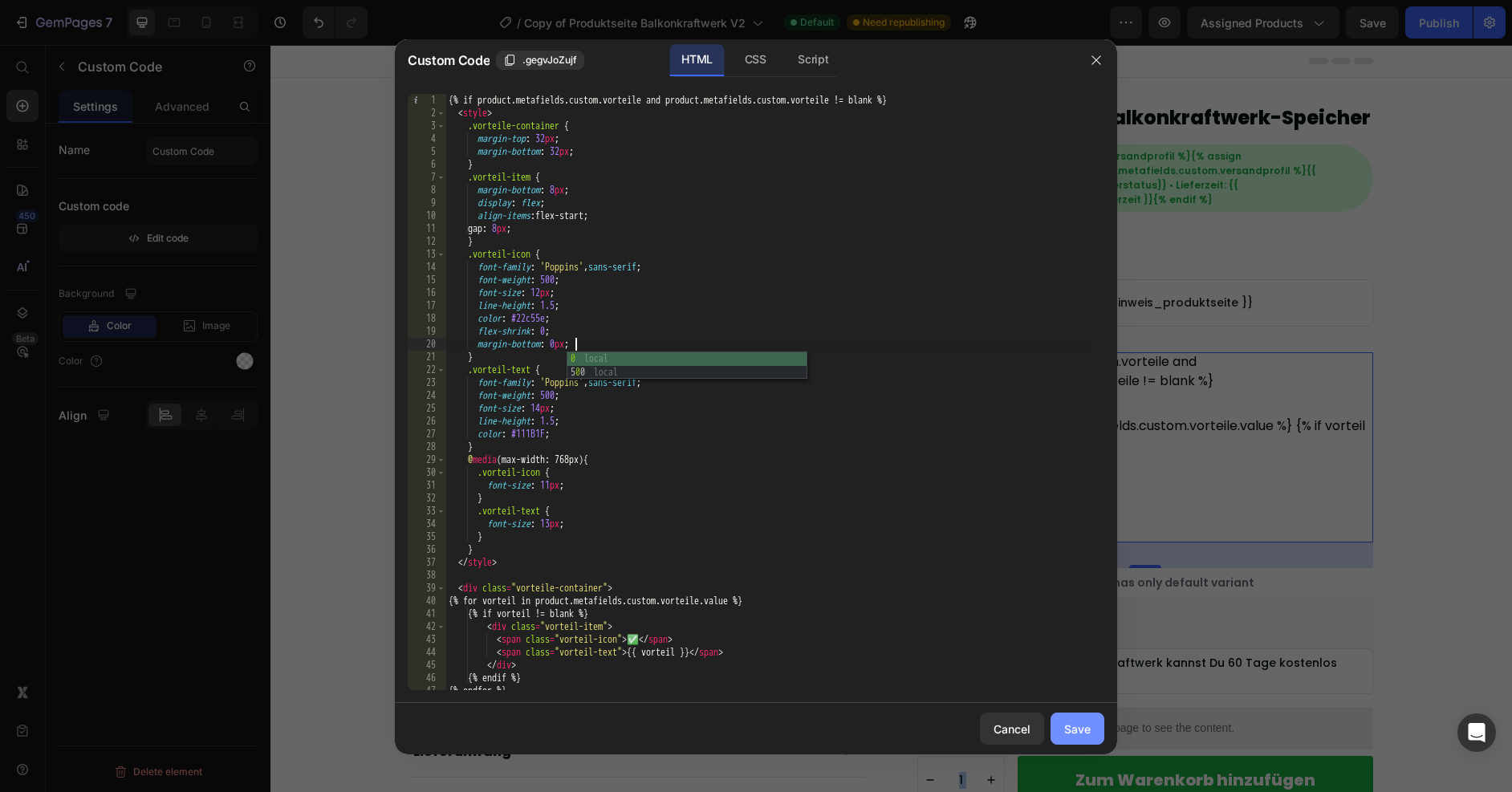type on "margin-bottom: 0px;" 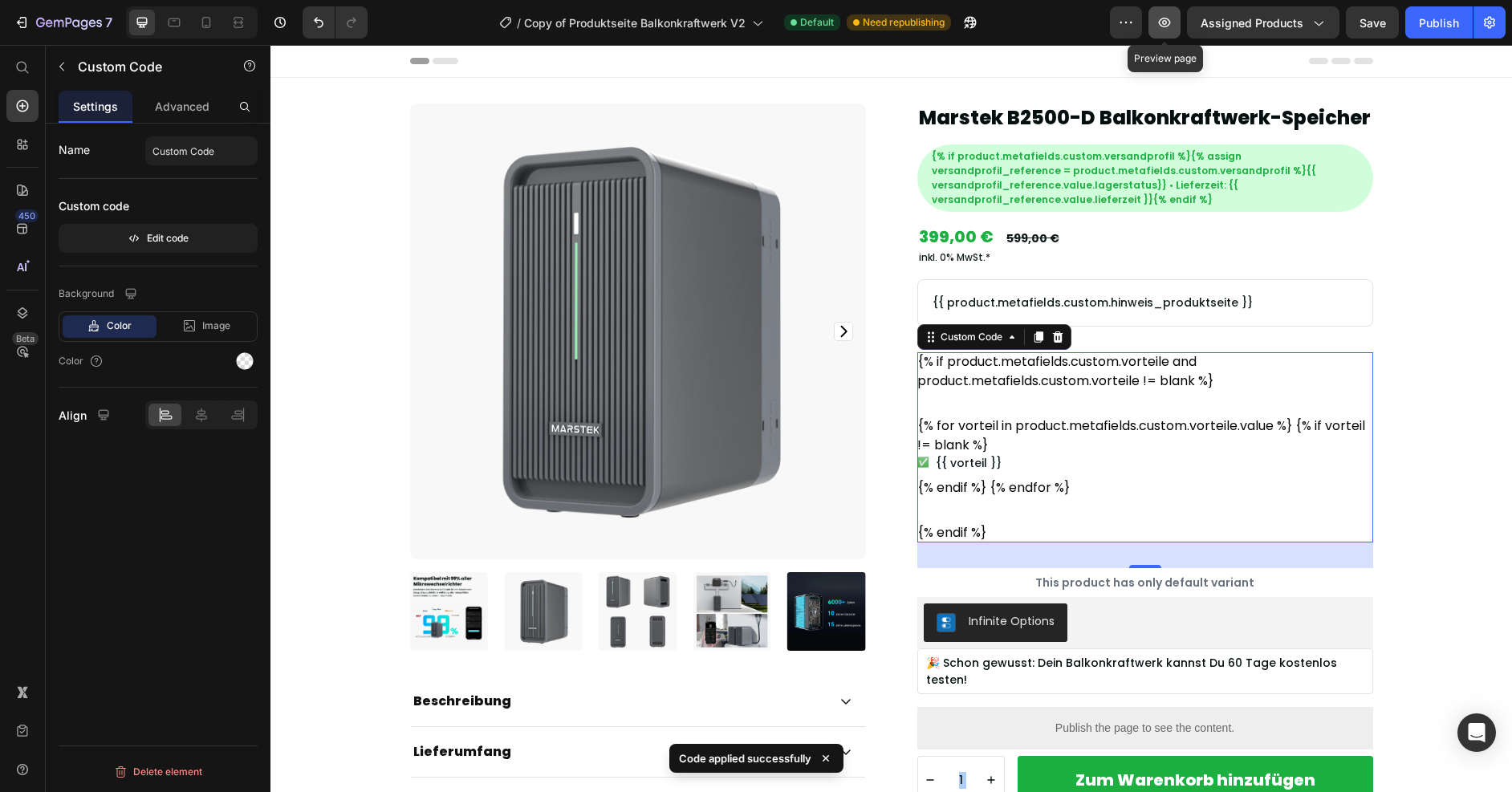 click 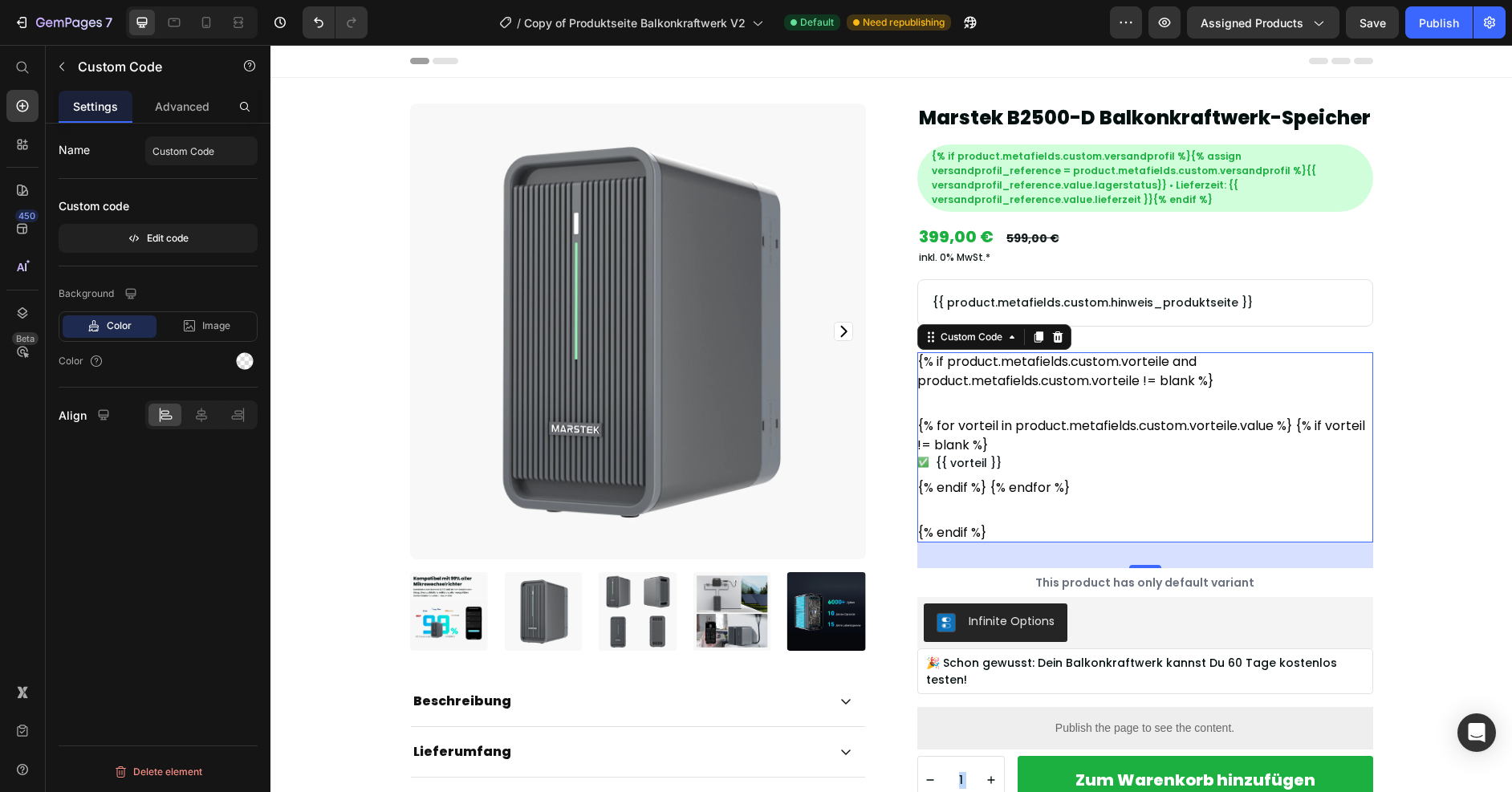 click on "{% if product.metafields.custom.vorteile and product.metafields.custom.vorteile != blank %}
{% for vorteil in product.metafields.custom.vorteile.value %}
{% if vorteil != blank %}
✅
{{ vorteil }}
{% endif %}
{% endfor %}
{% endif %}" at bounding box center [1145, 447] 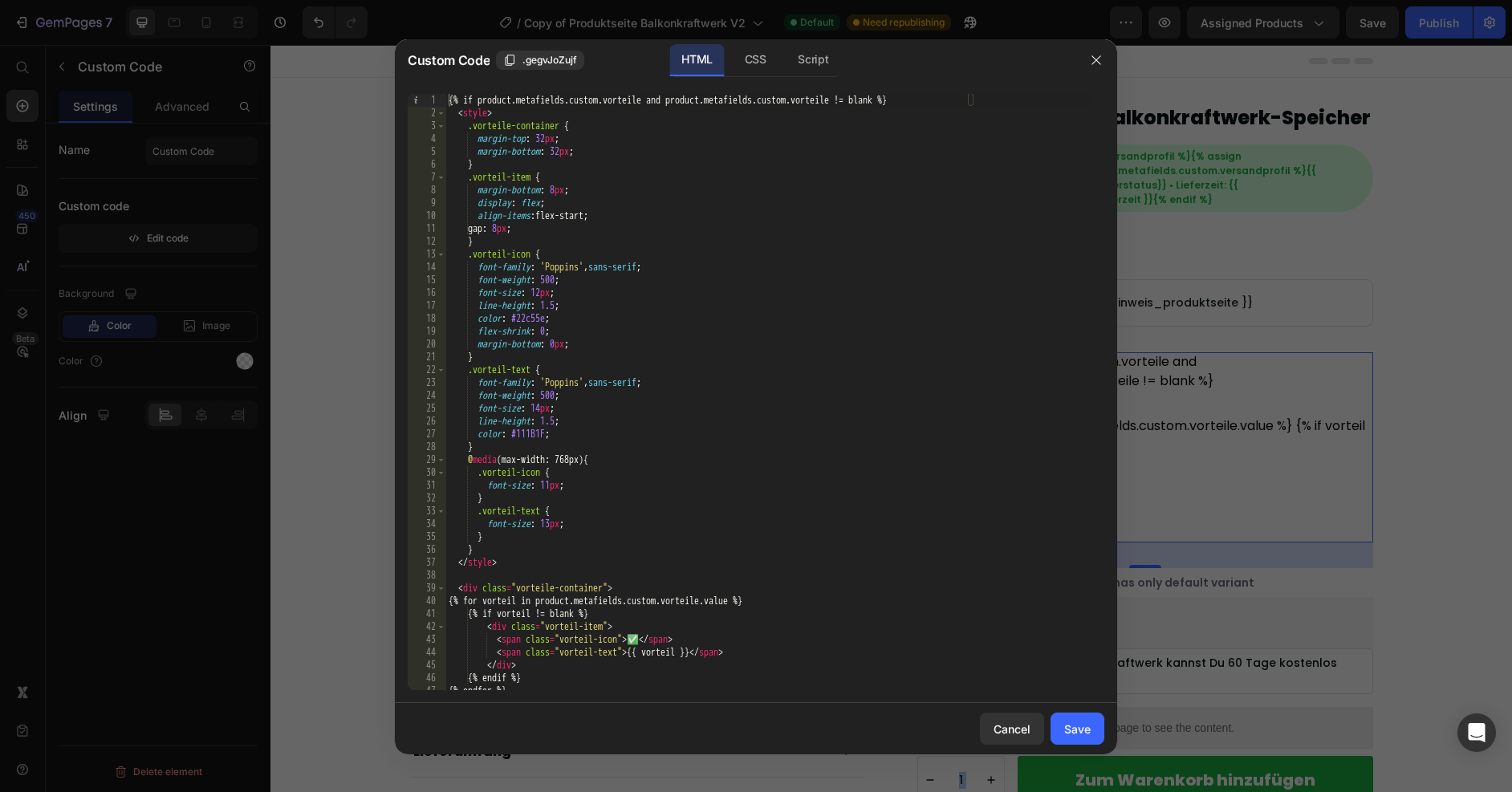 click on "{% if product.metafields.custom.vorteile and product.metafields.custom.vorteile != blank %}    < style >      .vorteile-container   {         margin-top :   32 px ;         margin-bottom :   32 px ;      }      .vorteil-item   {         margin-bottom :   8 px ;         display :   flex ;         align-items :  flex-start ;        gap :   8 px ;      }      .vorteil-icon   {         font-family :   ' Poppins ' ,  sans-serif ;         font-weight :   500 ;         font-size :   12 px ;         line-height :   1.5 ;         color :   #22c55e ;         flex-shrink :   0 ;         margin-bottom :   0 px ;      }      .vorteil-text   {         font-family :   ' Poppins ' ,  sans-serif ;         font-weight :   500 ;         font-size :   14 px ;         line-height :   1.5 ;         color :   #111B1F ;      }      @ media  (max-width: 768px)  {         .vorteil-icon   {           font-size :   11 px ;         }         .vorteil-text   {           font-size :   13 px ;         }      }    </ style >    < div   class" at bounding box center [769, 404] 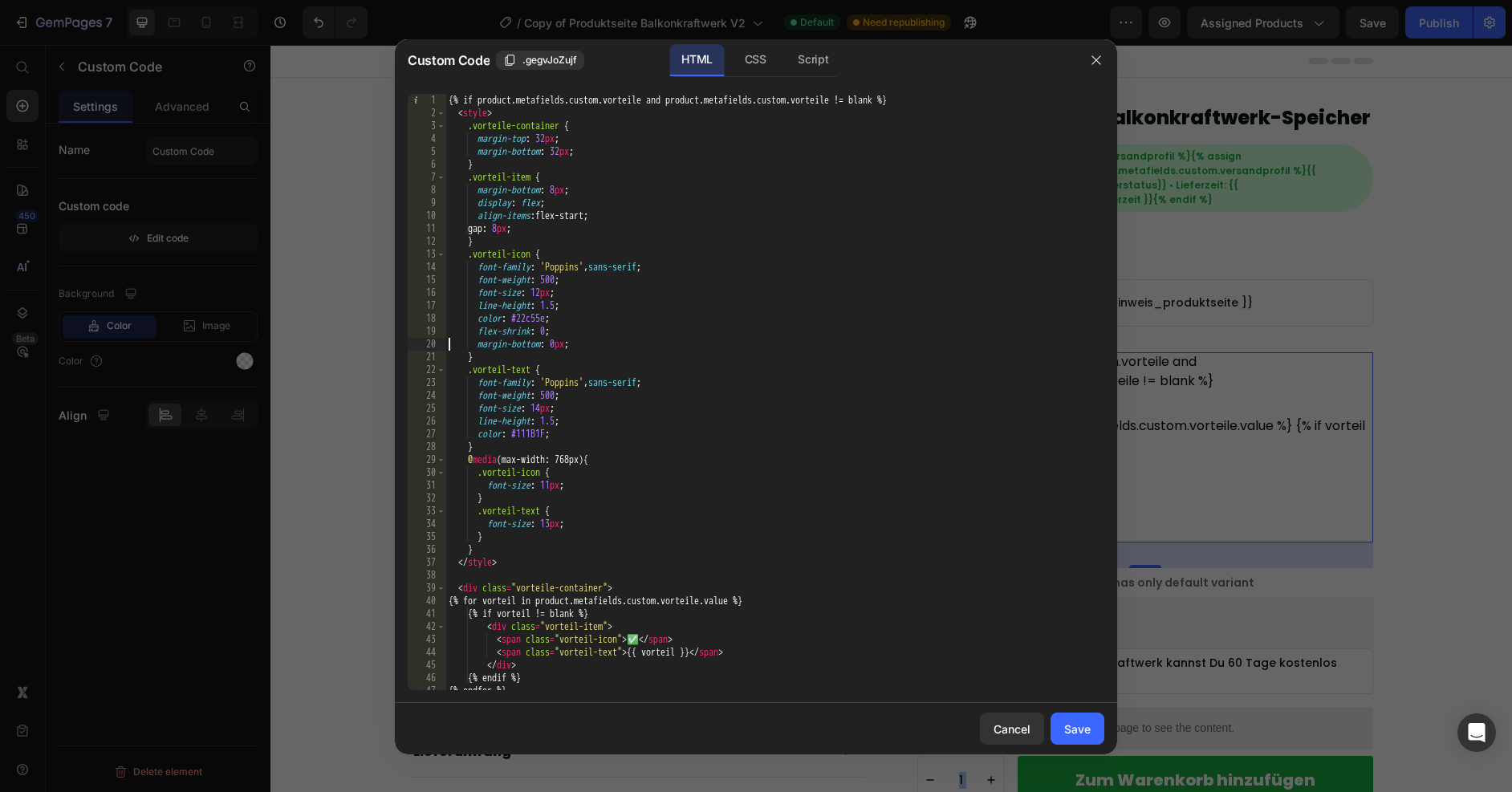 click on "{% if product.metafields.custom.vorteile and product.metafields.custom.vorteile != blank %}    < style >      .vorteile-container   {         margin-top :   32 px ;         margin-bottom :   32 px ;      }      .vorteil-item   {         margin-bottom :   8 px ;         display :   flex ;         align-items :  flex-start ;        gap :   8 px ;      }      .vorteil-icon   {         font-family :   ' Poppins ' ,  sans-serif ;         font-weight :   500 ;         font-size :   12 px ;         line-height :   1.5 ;         color :   #22c55e ;         flex-shrink :   0 ;         margin-bottom :   0 px ;      }      .vorteil-text   {         font-family :   ' Poppins ' ,  sans-serif ;         font-weight :   500 ;         font-size :   14 px ;         line-height :   1.5 ;         color :   #111B1F ;      }      @ media  (max-width: 768px)  {         .vorteil-icon   {           font-size :   11 px ;         }         .vorteil-text   {           font-size :   13 px ;         }      }    </ style >    < div   class" at bounding box center [769, 404] 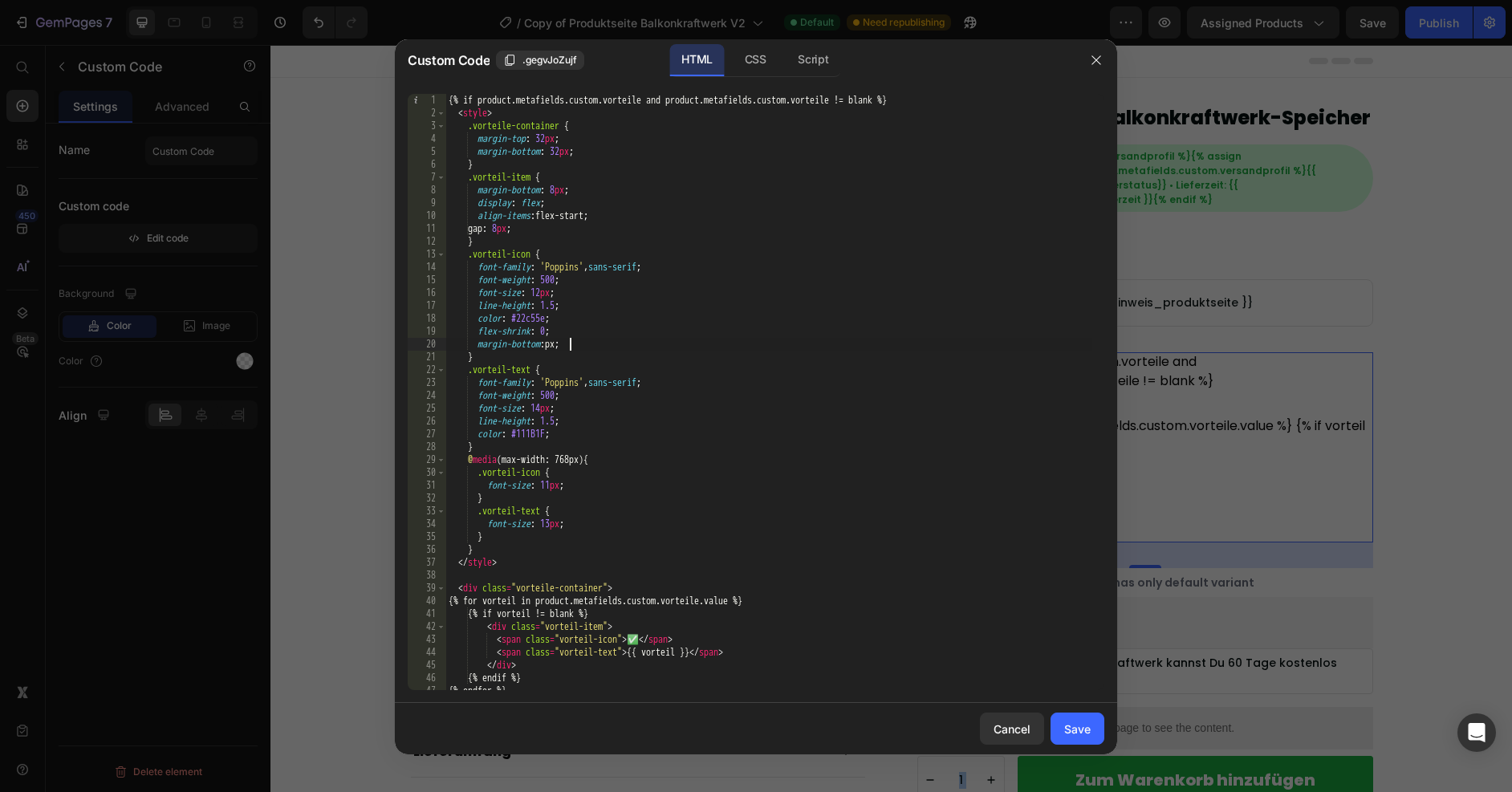 scroll, scrollTop: 0, scrollLeft: 10, axis: horizontal 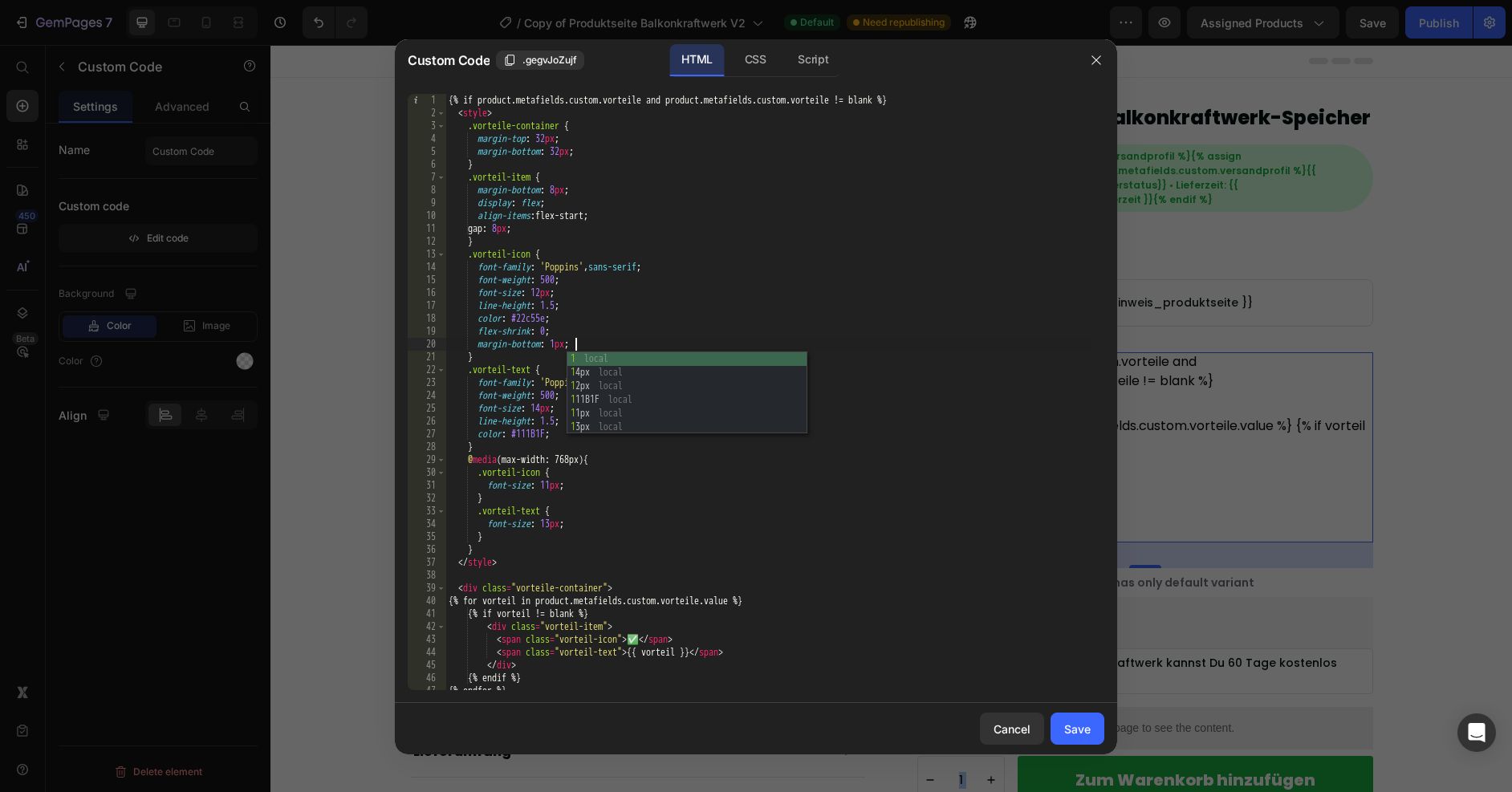 click on "{% if product.metafields.custom.vorteile and product.metafields.custom.vorteile != blank %}    < style >      .vorteile-container   {         margin-top :   32 px ;         margin-bottom :   32 px ;      }      .vorteil-item   {         margin-bottom :   8 px ;         display :   flex ;         align-items :  flex-start ;        gap :   8 px ;      }      .vorteil-icon   {         font-family :   ' Poppins ' ,  sans-serif ;         font-weight :   500 ;         font-size :   12 px ;         line-height :   1.5 ;         color :   #22c55e ;         flex-shrink :   0 ;         margin-bottom :   1 px ;      }      .vorteil-text   {         font-family :   ' Poppins ' ,  sans-serif ;         font-weight :   500 ;         font-size :   14 px ;         line-height :   1.5 ;         color :   #111B1F ;      }      @ media  (max-width: 768px)  {         .vorteil-icon   {           font-size :   11 px ;         }         .vorteil-text   {           font-size :   13 px ;         }      }    </ style >    < div   class" at bounding box center [769, 404] 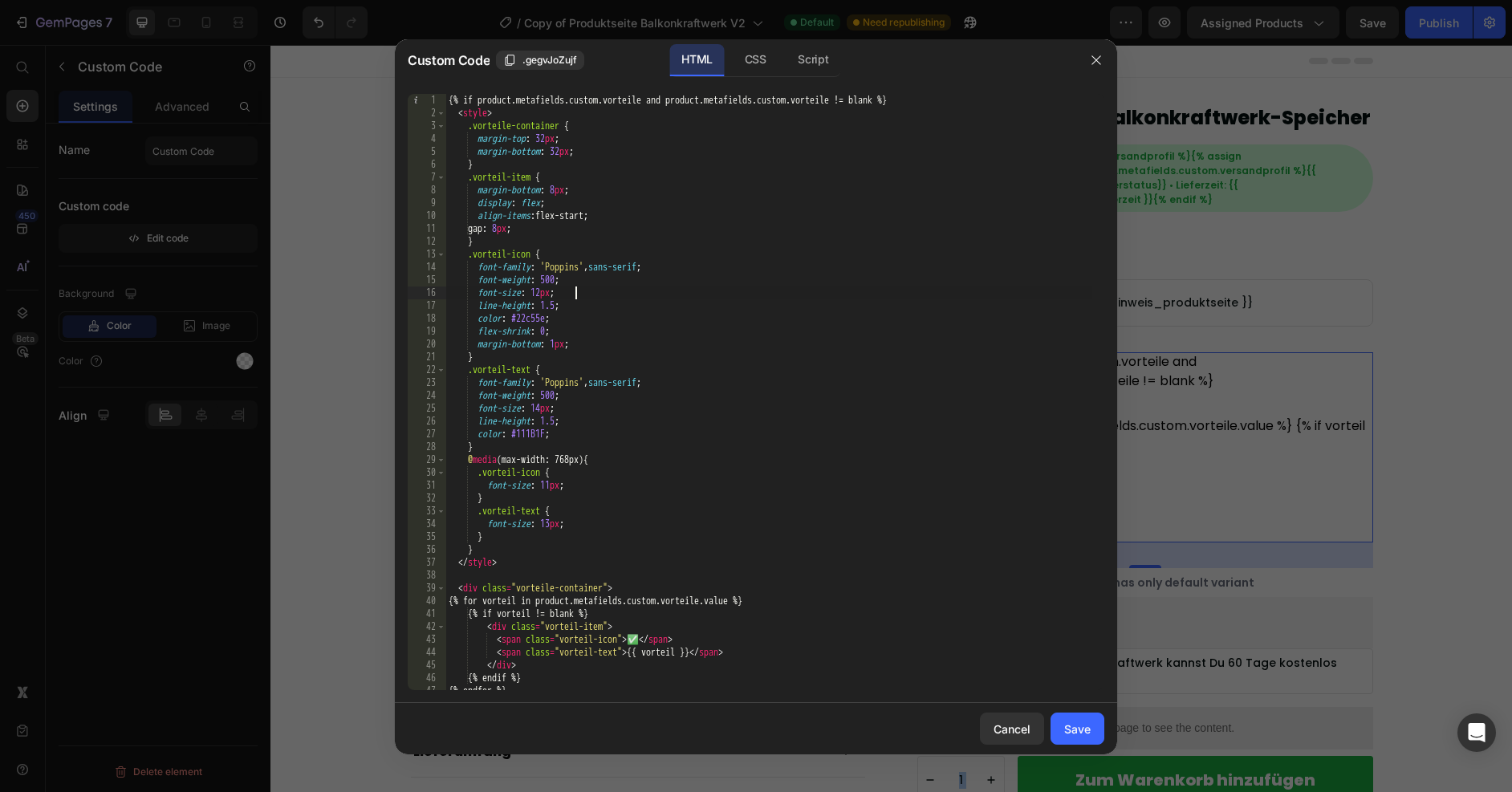 scroll, scrollTop: 0, scrollLeft: 10, axis: horizontal 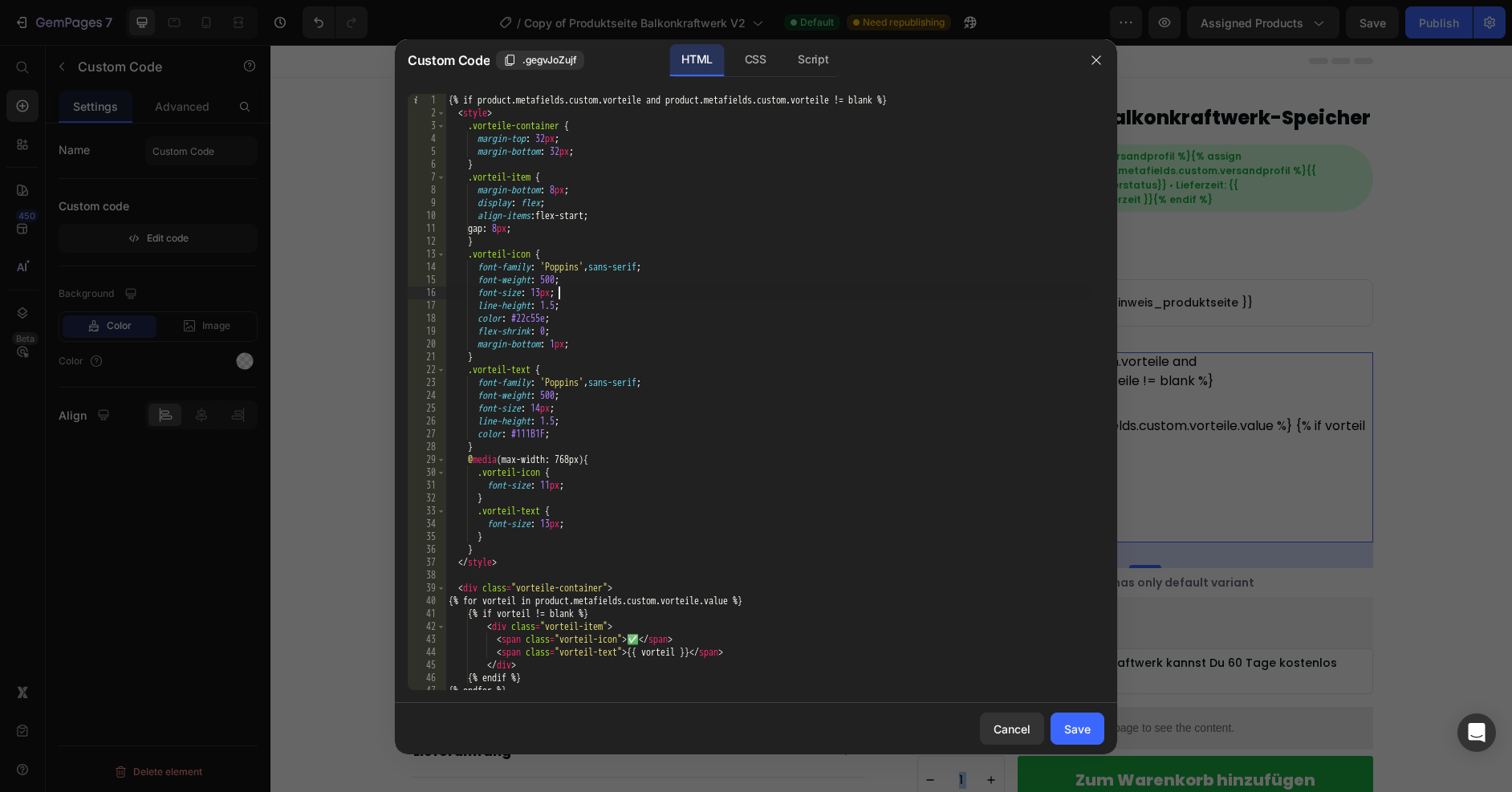 click on "{% if product.metafields.custom.vorteile and product.metafields.custom.vorteile != blank %}    < style >      .vorteile-container   {         margin-top :   32 px ;         margin-bottom :   32 px ;      }      .vorteil-item   {         margin-bottom :   8 px ;         display :   flex ;         align-items :  flex-start ;        gap :   8 px ;      }      .vorteil-icon   {         font-family :   ' Poppins ' ,  sans-serif ;         font-weight :   500 ;         font-size :   13 px ;         line-height :   1.5 ;         color :   #22c55e ;         flex-shrink :   0 ;         margin-bottom :   1 px ;      }      .vorteil-text   {         font-family :   ' Poppins ' ,  sans-serif ;         font-weight :   500 ;         font-size :   14 px ;         line-height :   1.5 ;         color :   #111B1F ;      }      @ media  (max-width: 768px)  {         .vorteil-icon   {           font-size :   11 px ;         }         .vorteil-text   {           font-size :   13 px ;         }      }    </ style >    < div   class" at bounding box center (769, 404) 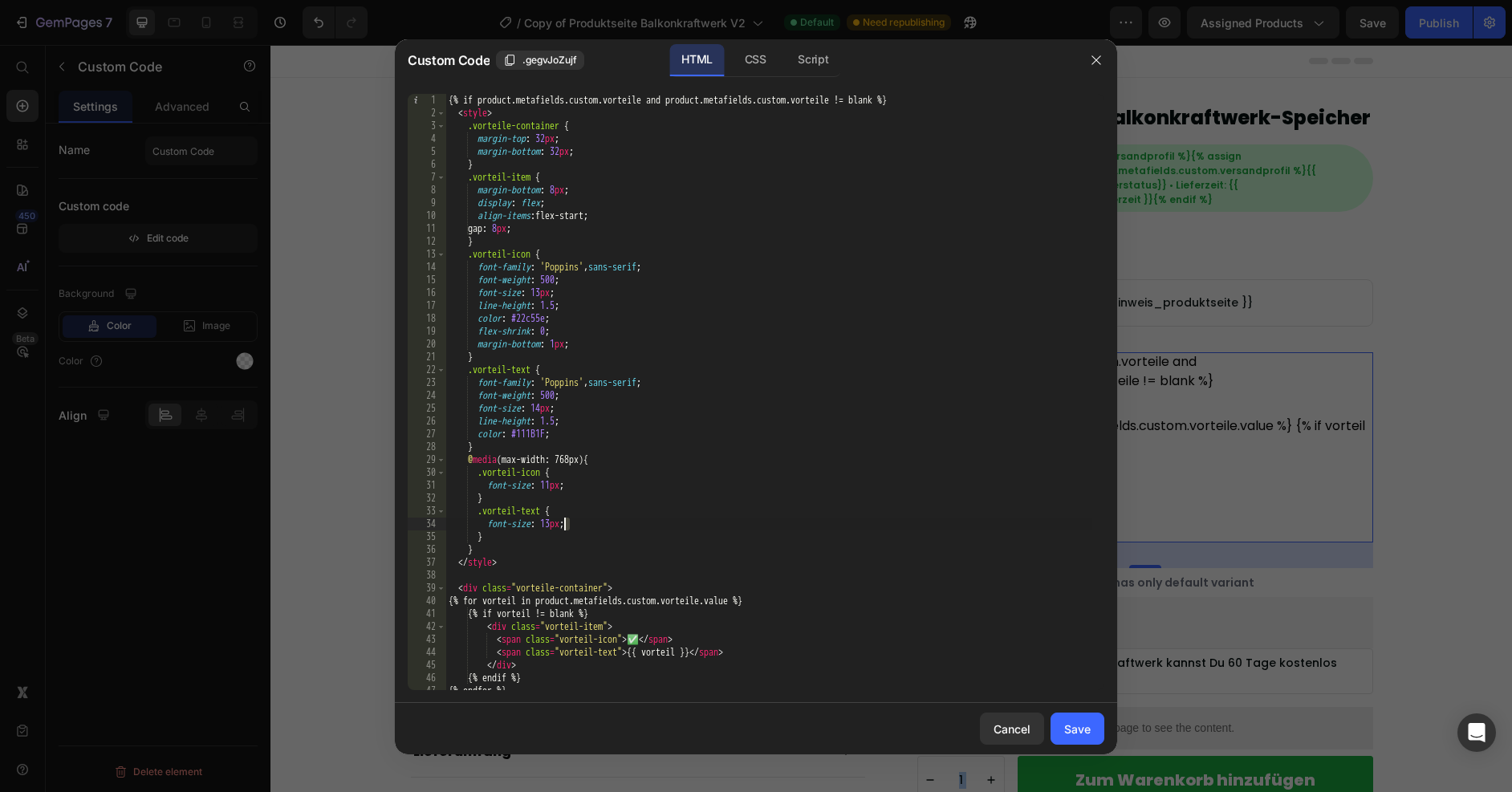 click on "{% if product.metafields.custom.vorteile and product.metafields.custom.vorteile != blank %}    < style >      .vorteile-container   {         margin-top :   32 px ;         margin-bottom :   32 px ;      }      .vorteil-item   {         margin-bottom :   8 px ;         display :   flex ;         align-items :  flex-start ;        gap :   8 px ;      }      .vorteil-icon   {         font-family :   ' Poppins ' ,  sans-serif ;         font-weight :   500 ;         font-size :   13 px ;         line-height :   1.5 ;         color :   #22c55e ;         flex-shrink :   0 ;         margin-bottom :   1 px ;      }      .vorteil-text   {         font-family :   ' Poppins ' ,  sans-serif ;         font-weight :   500 ;         font-size :   14 px ;         line-height :   1.5 ;         color :   #111B1F ;      }      @ media  (max-width: 768px)  {         .vorteil-icon   {           font-size :   11 px ;         }         .vorteil-text   {           font-size :   13 px ;         }      }    </ style >    < div   class" at bounding box center (769, 404) 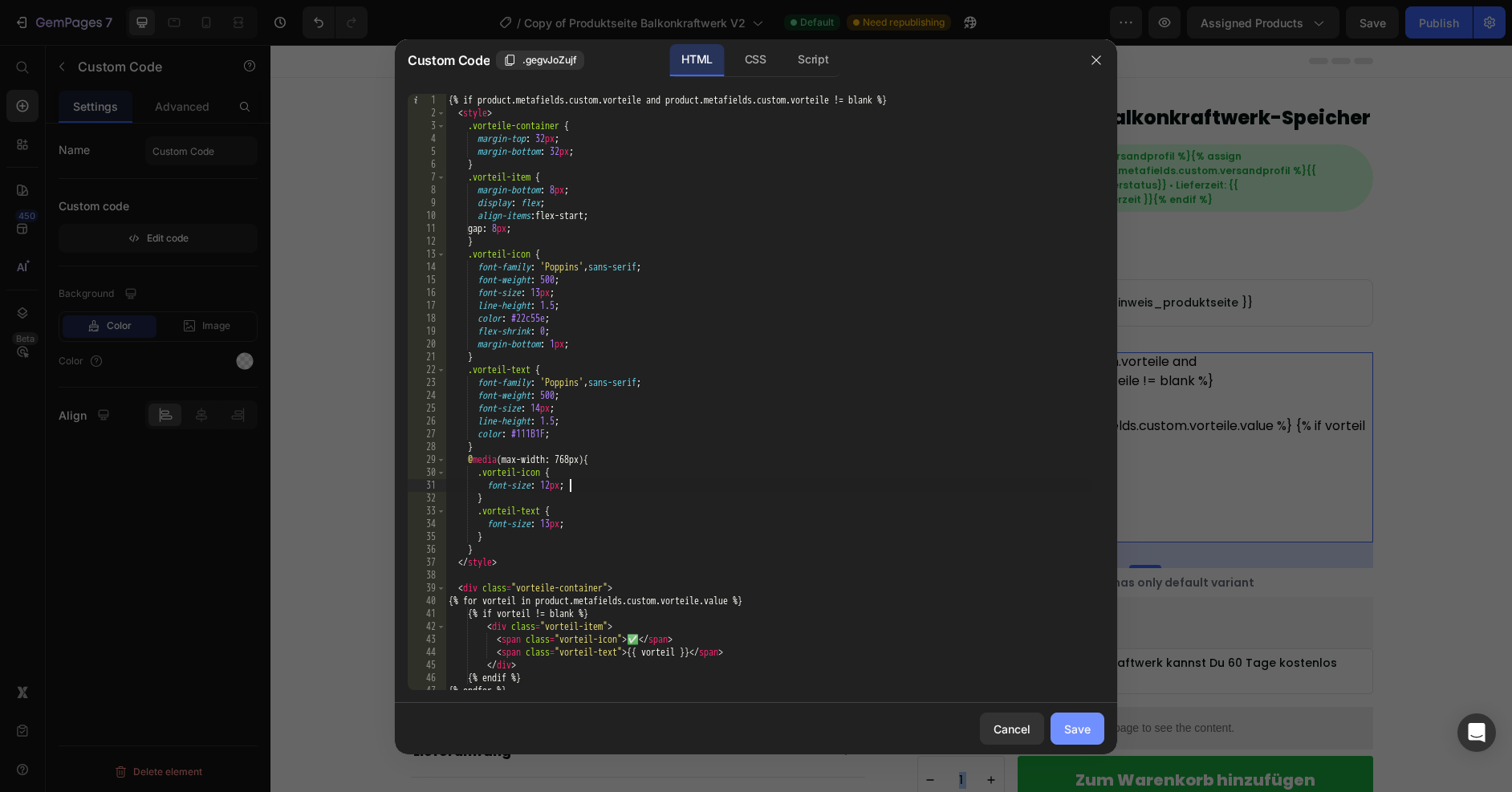 type on "font-size: 12px;" 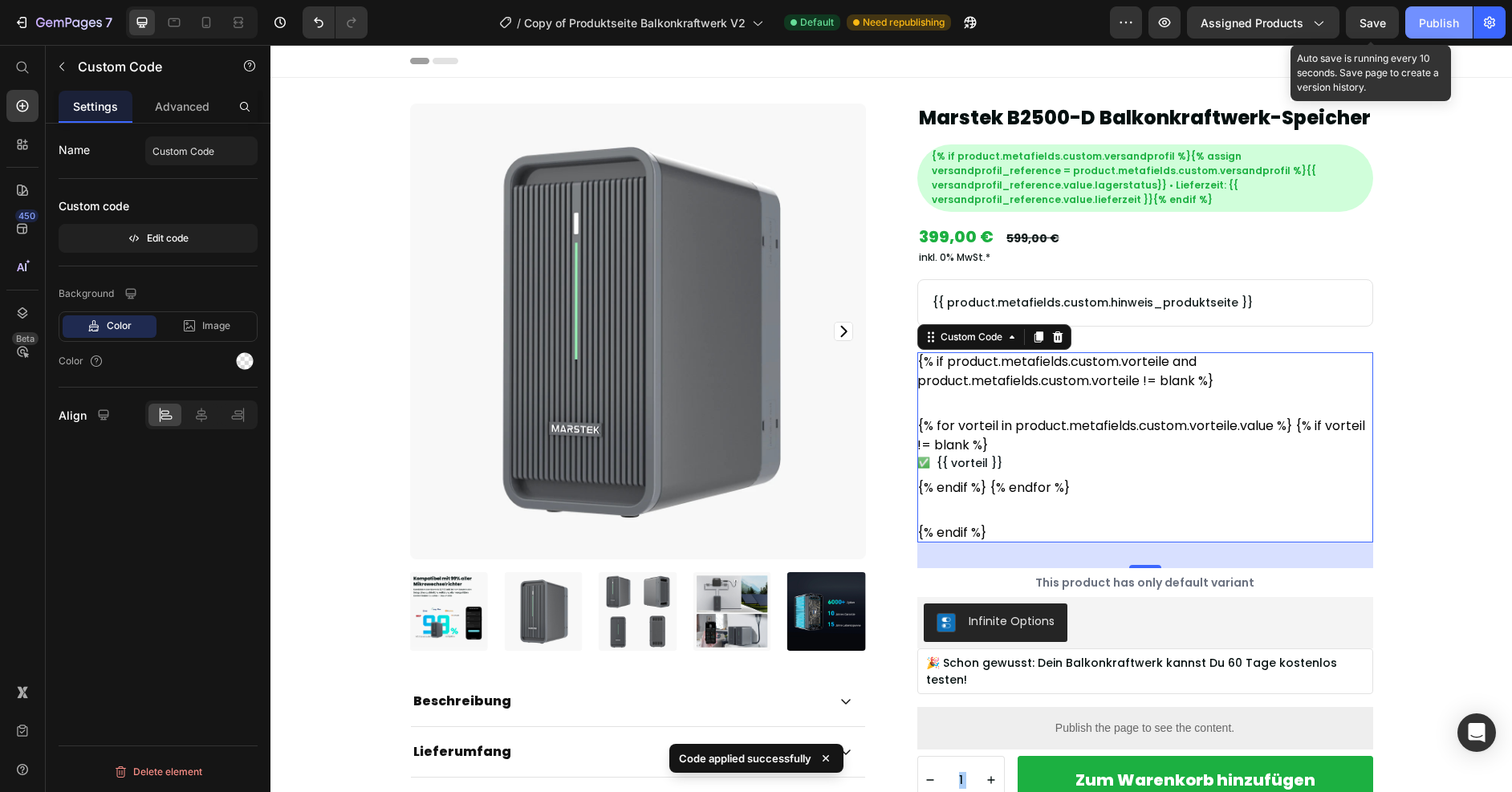 click on "Publish" at bounding box center (1439, 22) 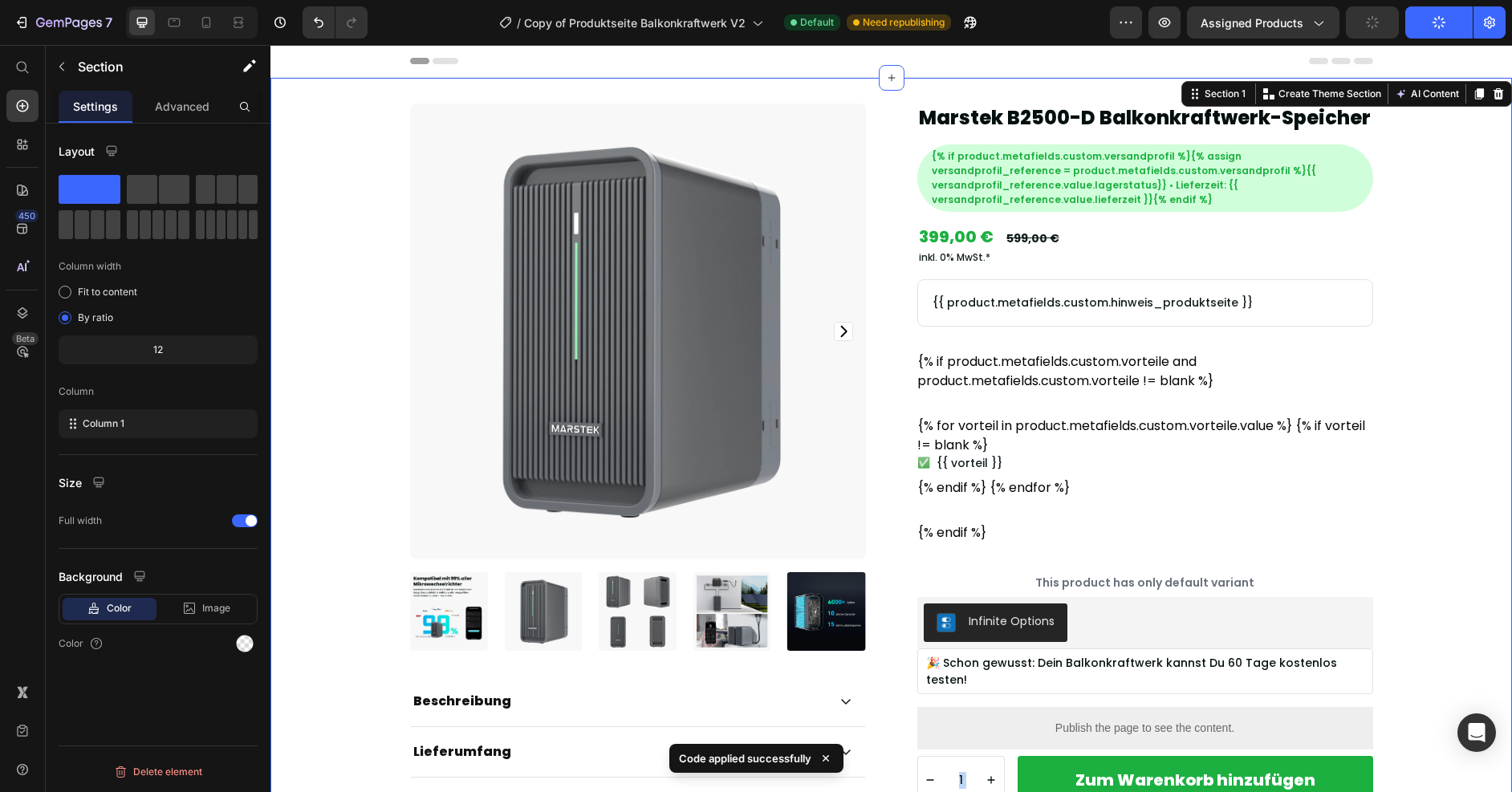 click on "Product Images
Beschreibung
Lieferumfang
Versand Accordion
Dokumente & Datenblätter Accordion Row Row Marstek B2500-D Balkonkraftwerk-Speicher Product Title {% if product.metafields.custom.versandprofil %}{% assign versandprofil_reference = product.metafields.custom.versandprofil %}{{ versandprofil_reference.value.lagerstatus}} • Lieferzeit: {{ versandprofil_reference.value.lieferzeit }}{% endif %} Text Block Row Row 399,00 € Product Price 599,00 € Product Price Row inkl. 0% MwSt.* Text Block {{ product.metafields.custom.hinweis_produktseite }} Text Block Row {% if product.metafields.custom.vorteile and product.metafields.custom.vorteile != blank %}
{% for vorteil in product.metafields.custom.vorteile.value %}
{% if vorteil != blank %}
✅
{{ vorteil }}
{% endif %}
{% endfor %}
{% endif %} Custom Code Product Variants & Swatches   1" at bounding box center (891, 667) 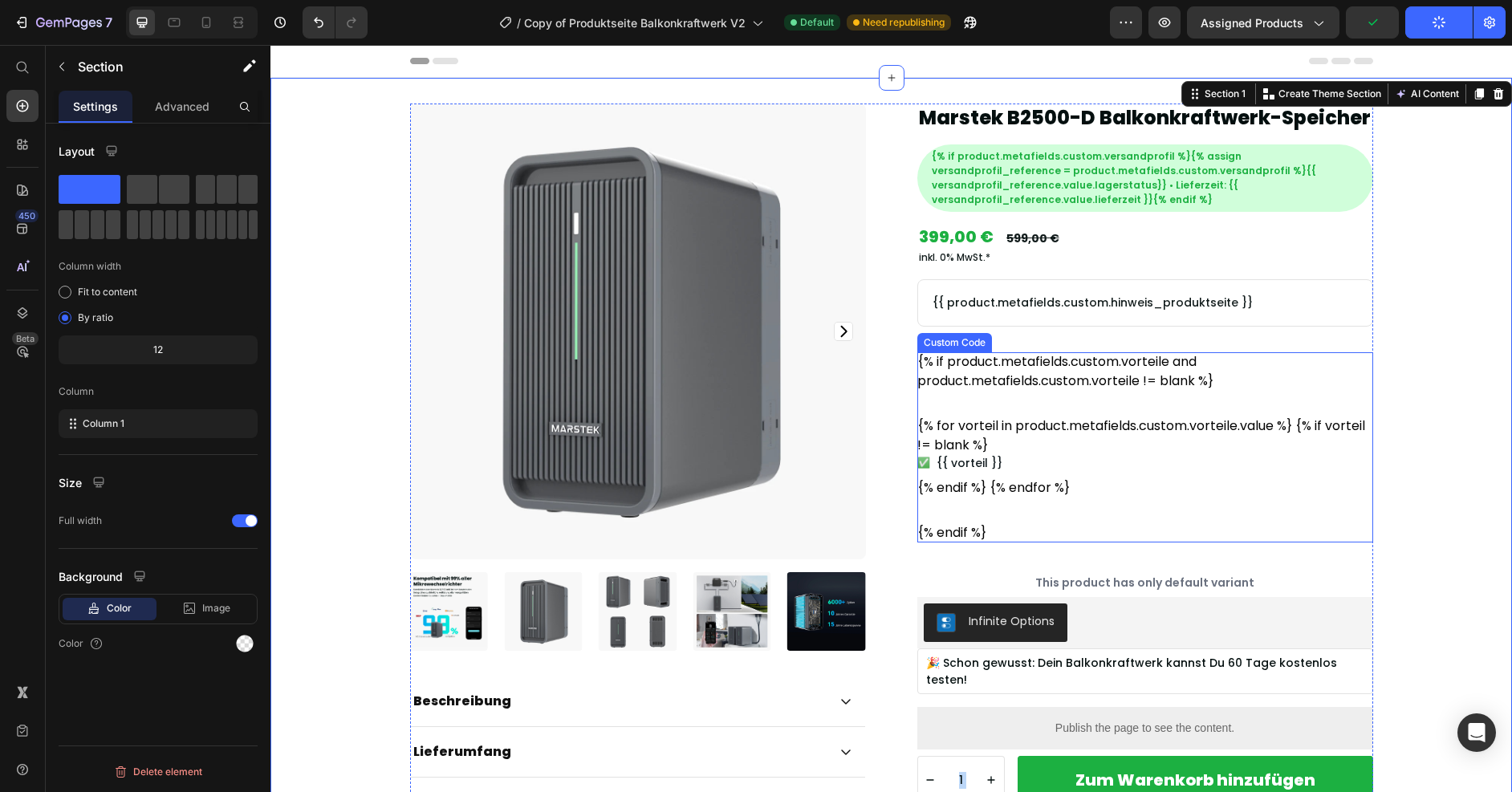 click on "{% if product.metafields.custom.vorteile and product.metafields.custom.vorteile != blank %}
{% for vorteil in product.metafields.custom.vorteile.value %}
{% if vorteil != blank %}
✅
{{ vorteil }}
{% endif %}
{% endfor %}
{% endif %}" at bounding box center (1145, 447) 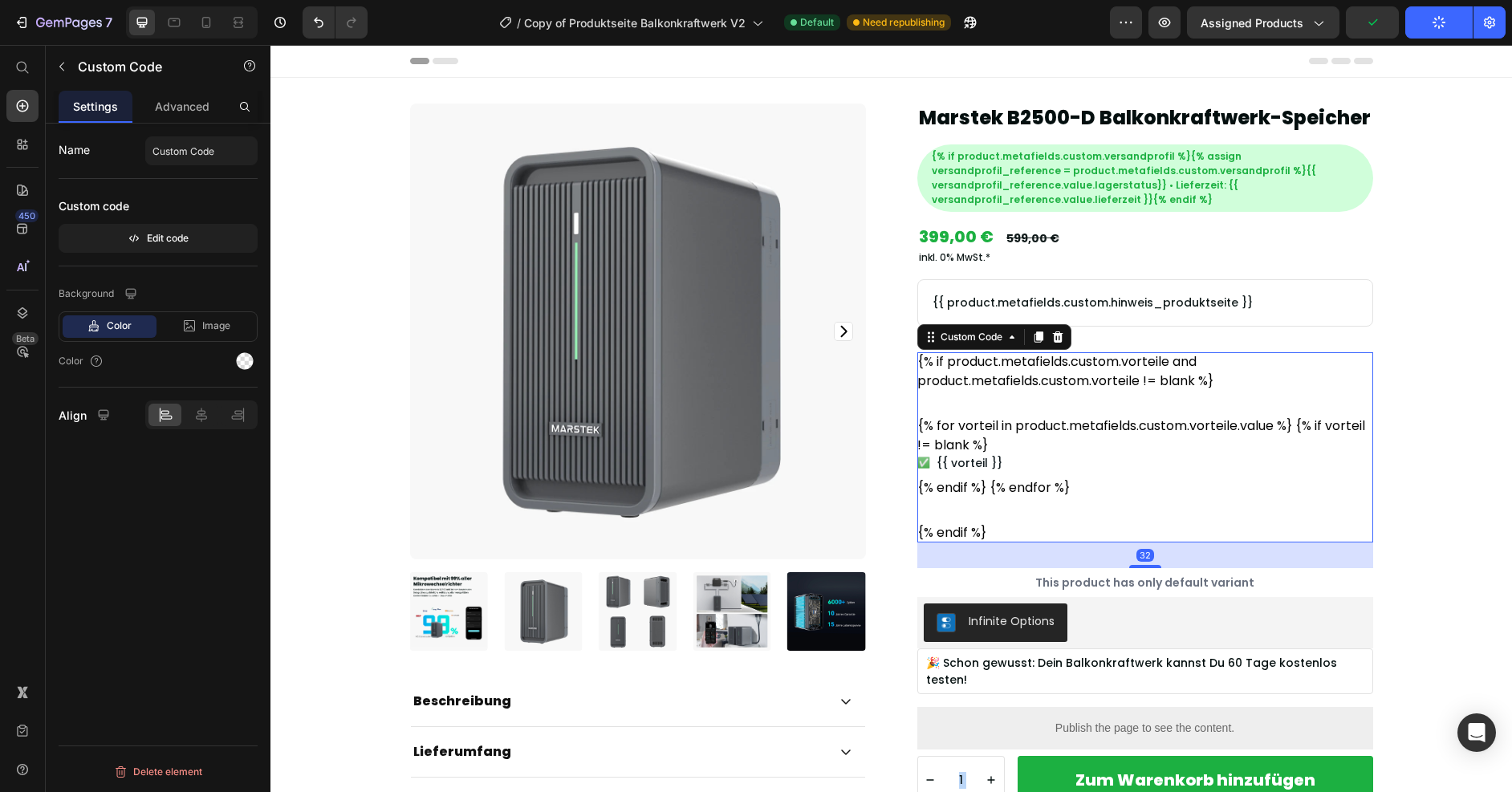 click on "{% if product.metafields.custom.vorteile and product.metafields.custom.vorteile != blank %}
{% for vorteil in product.metafields.custom.vorteile.value %}
{% if vorteil != blank %}
✅
{{ vorteil }}
{% endif %}
{% endfor %}
{% endif %}" at bounding box center (1145, 447) 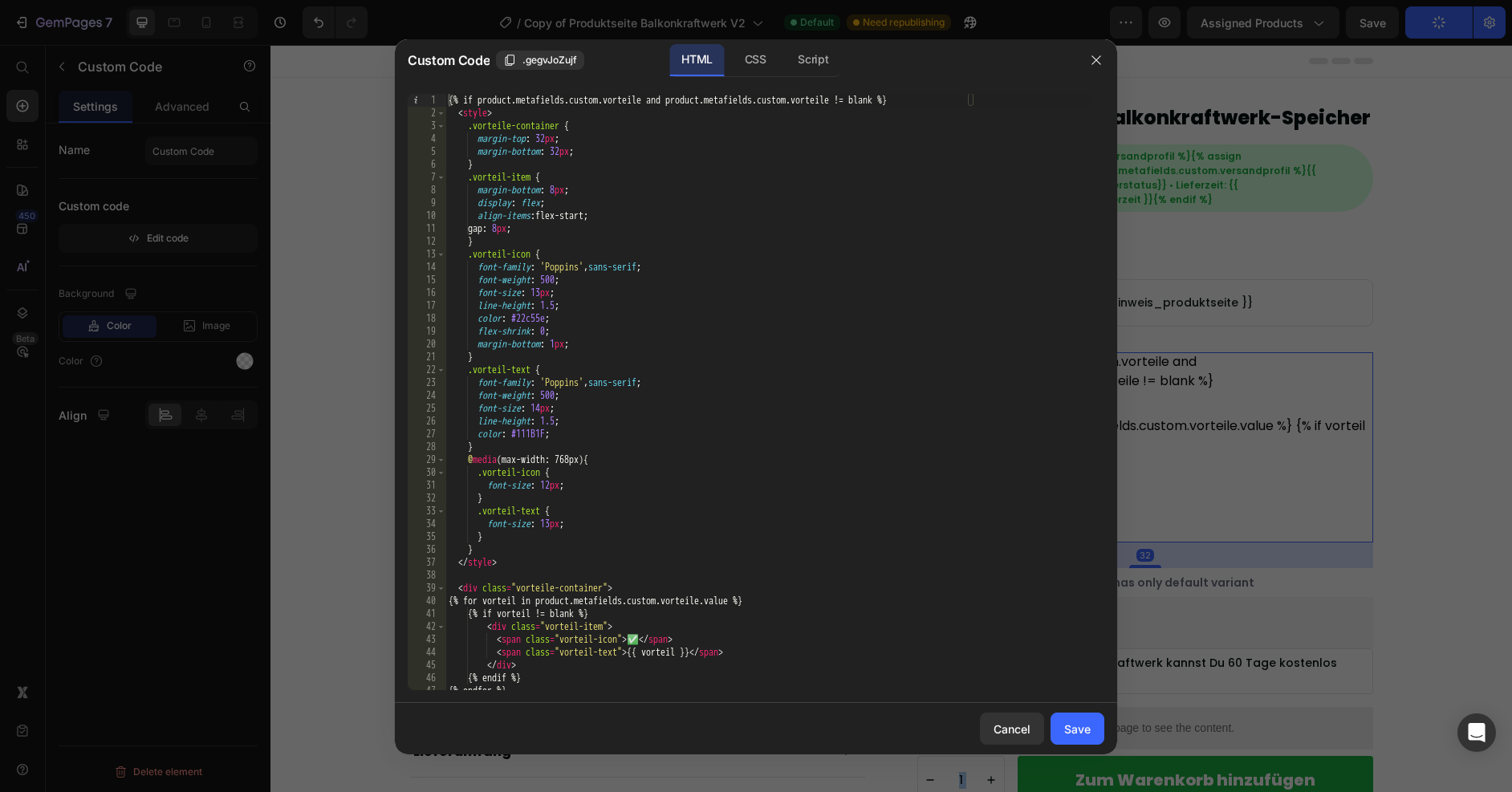 type on "margin-top: 32px;" 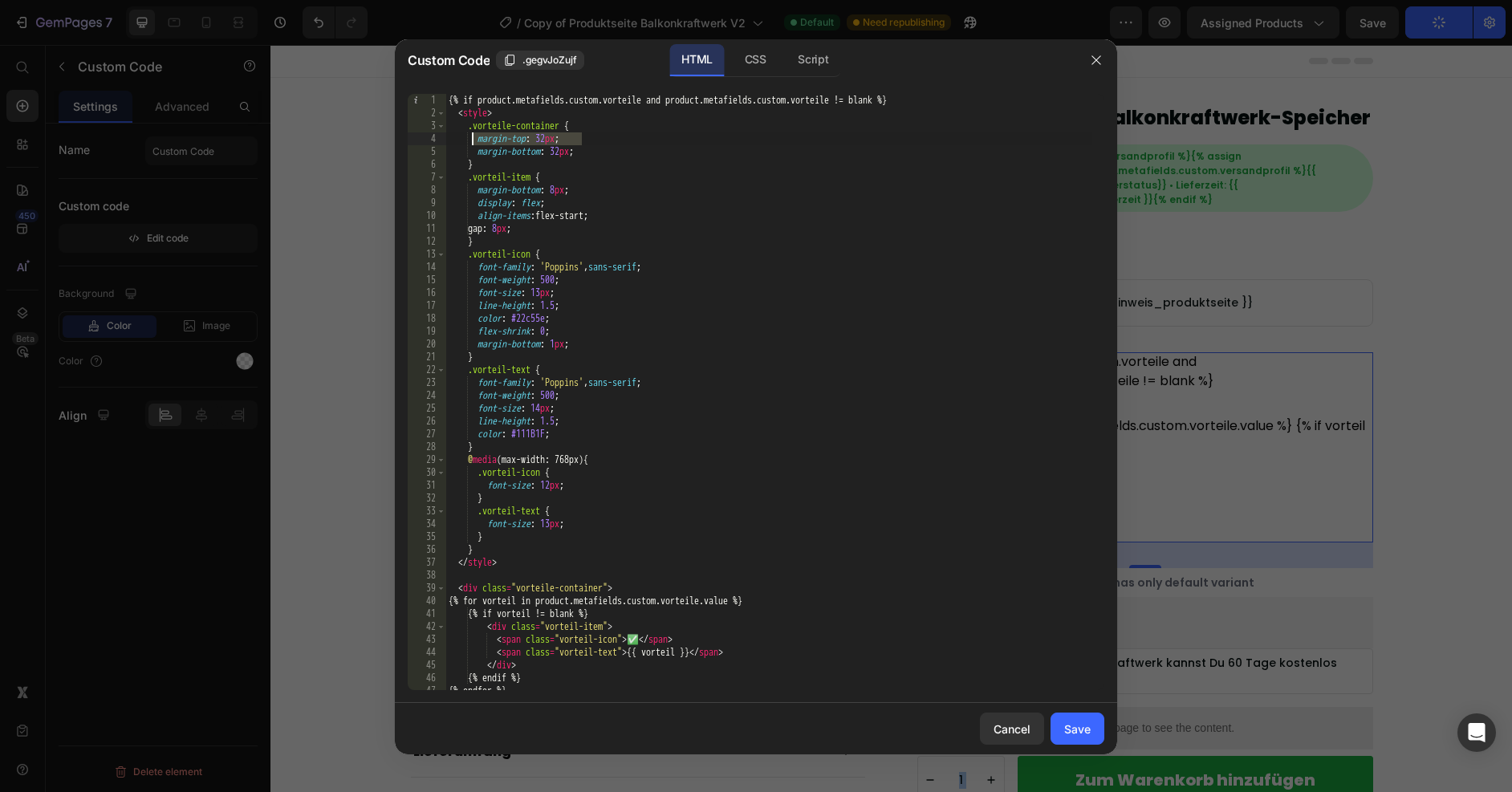 drag, startPoint x: 584, startPoint y: 137, endPoint x: 472, endPoint y: 145, distance: 112.28535 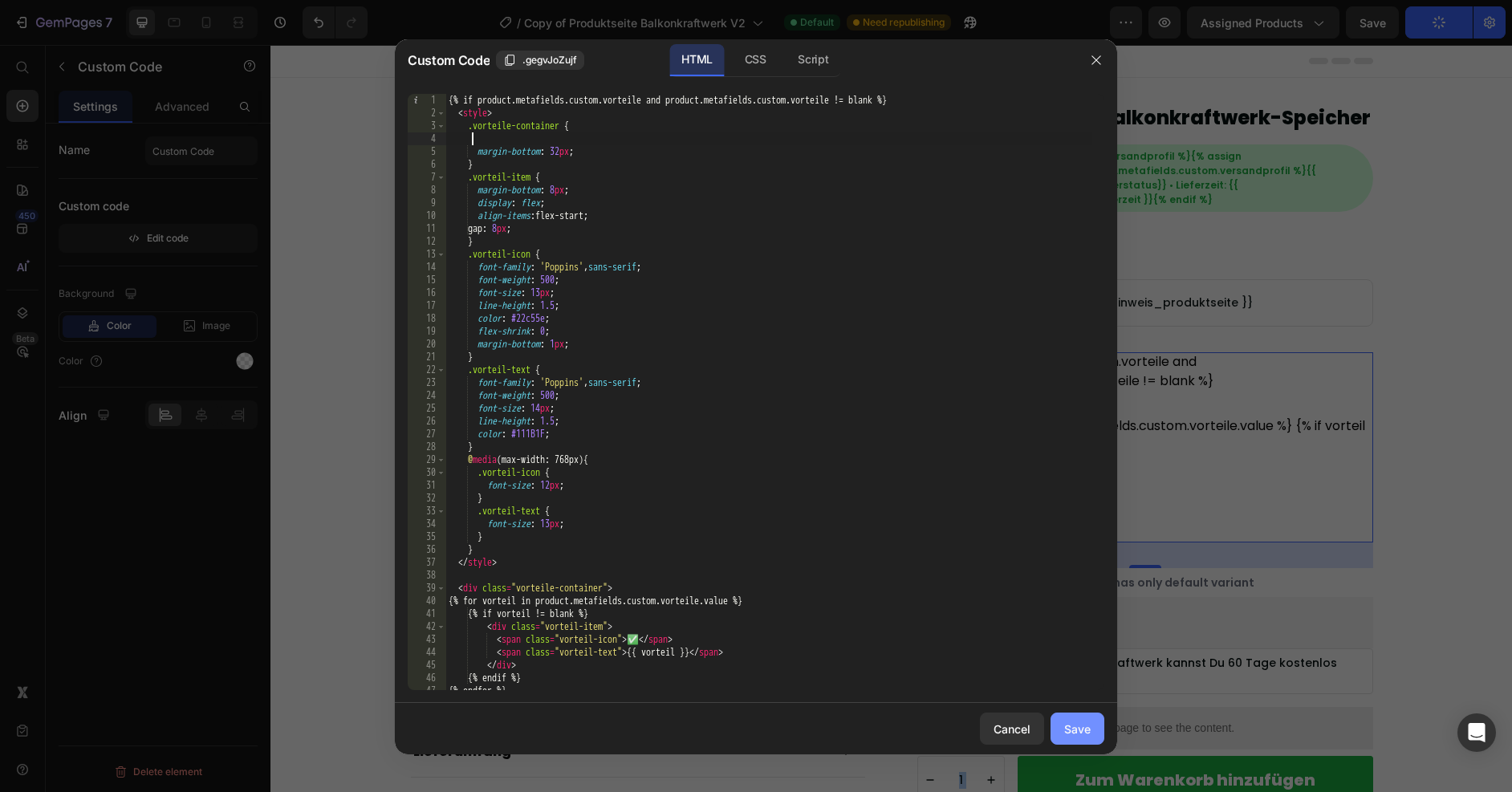 click on "Save" 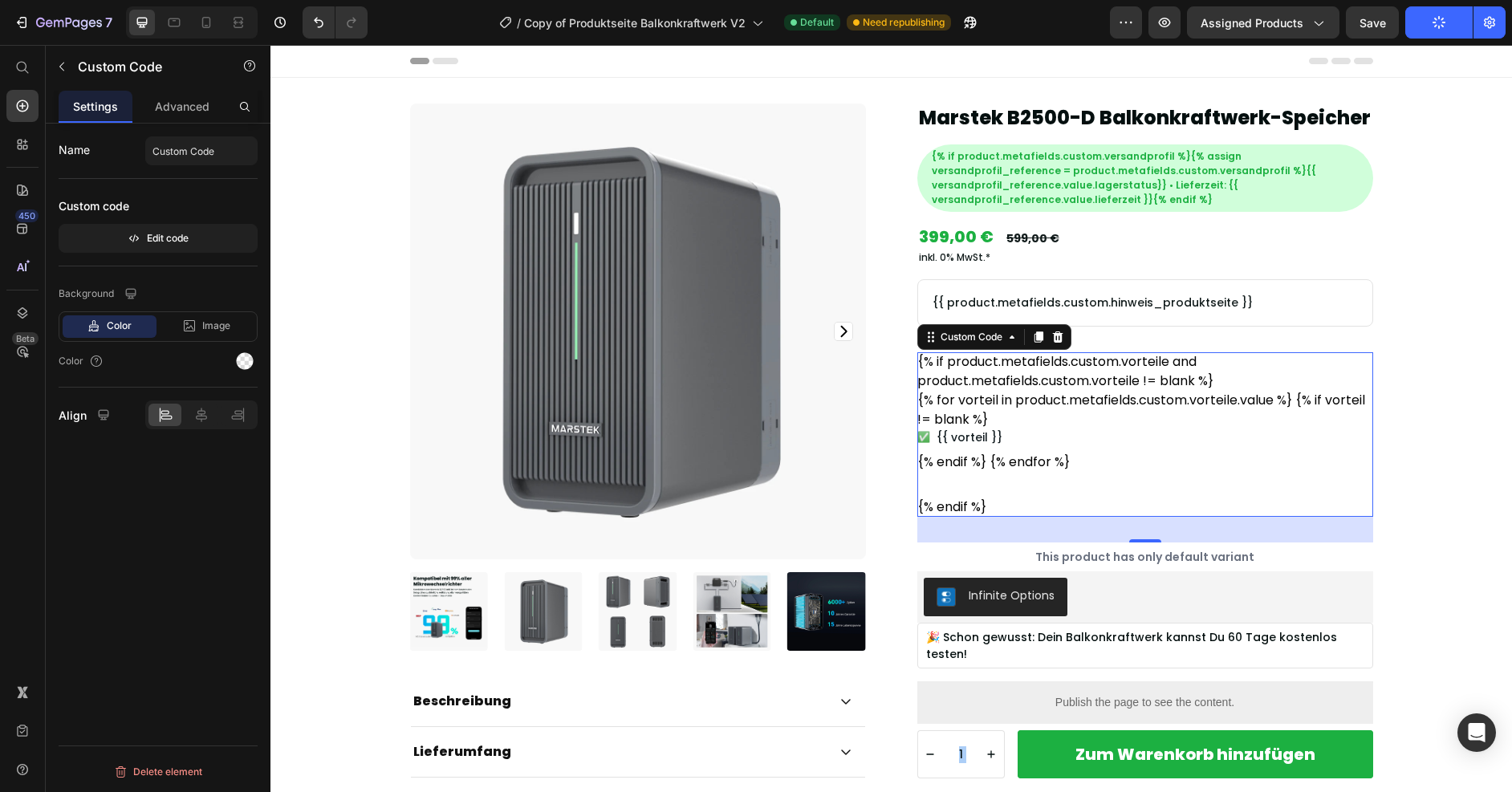 click 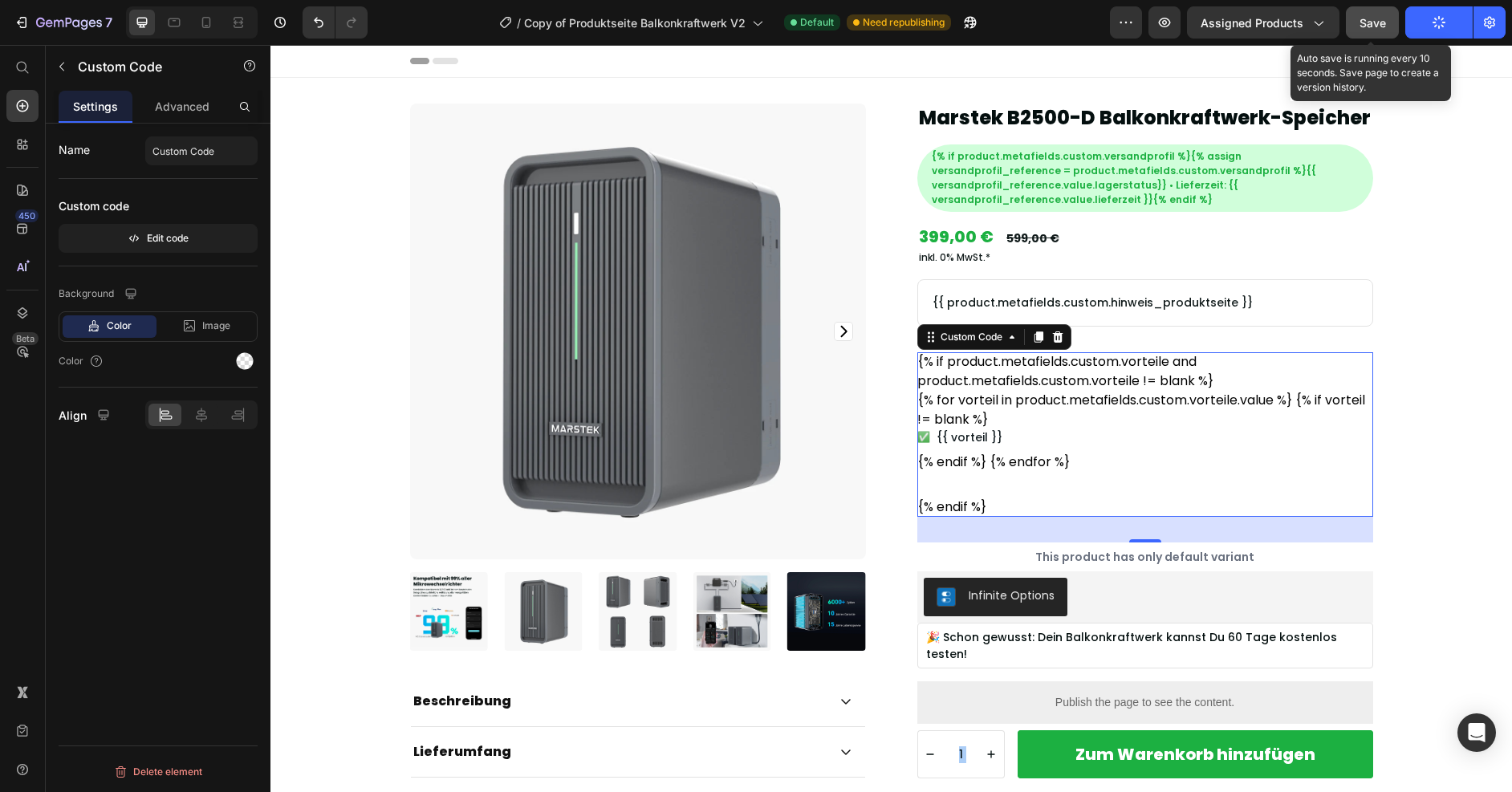 click on "Save" 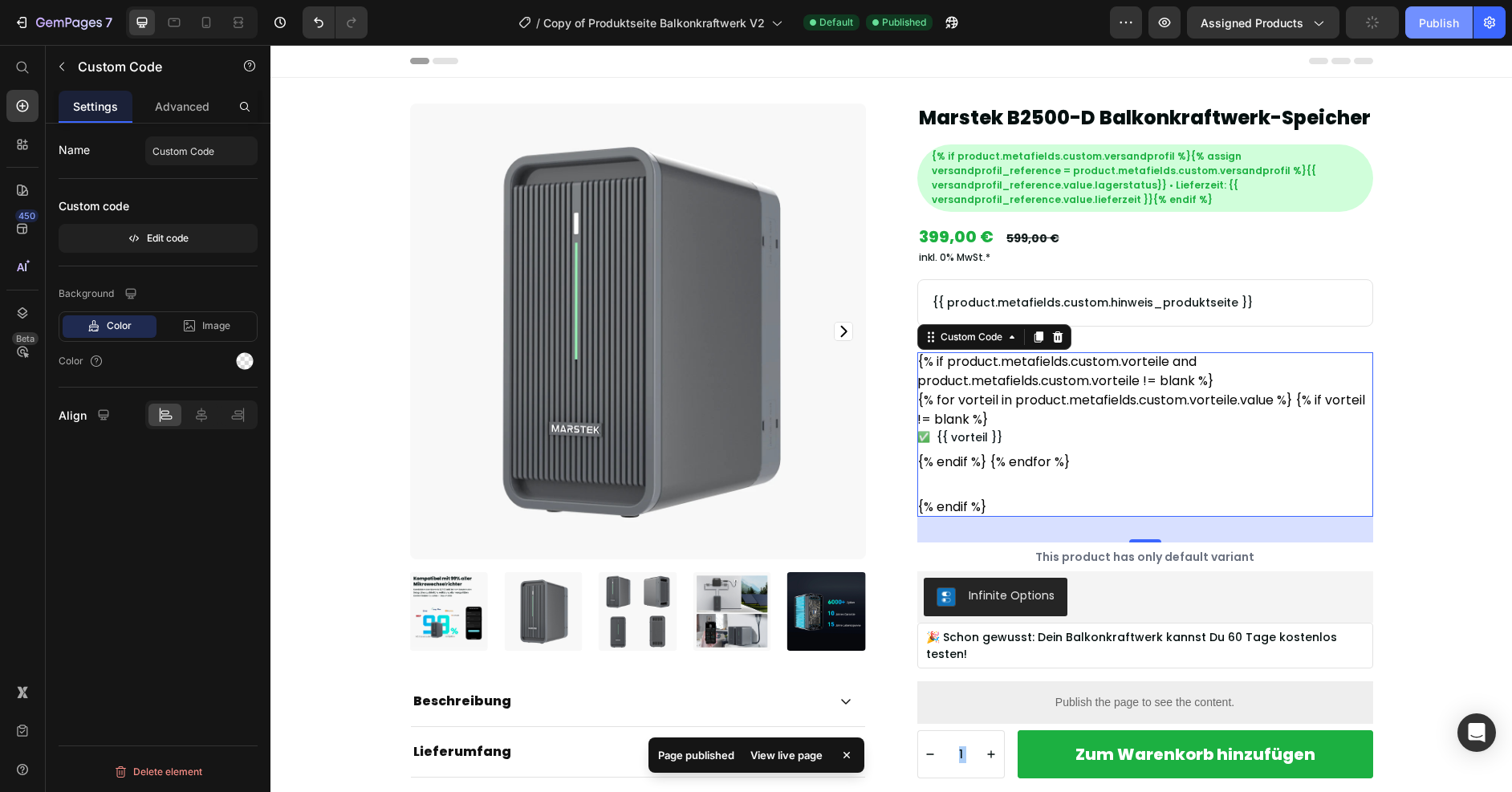 click on "Publish" at bounding box center (1439, 22) 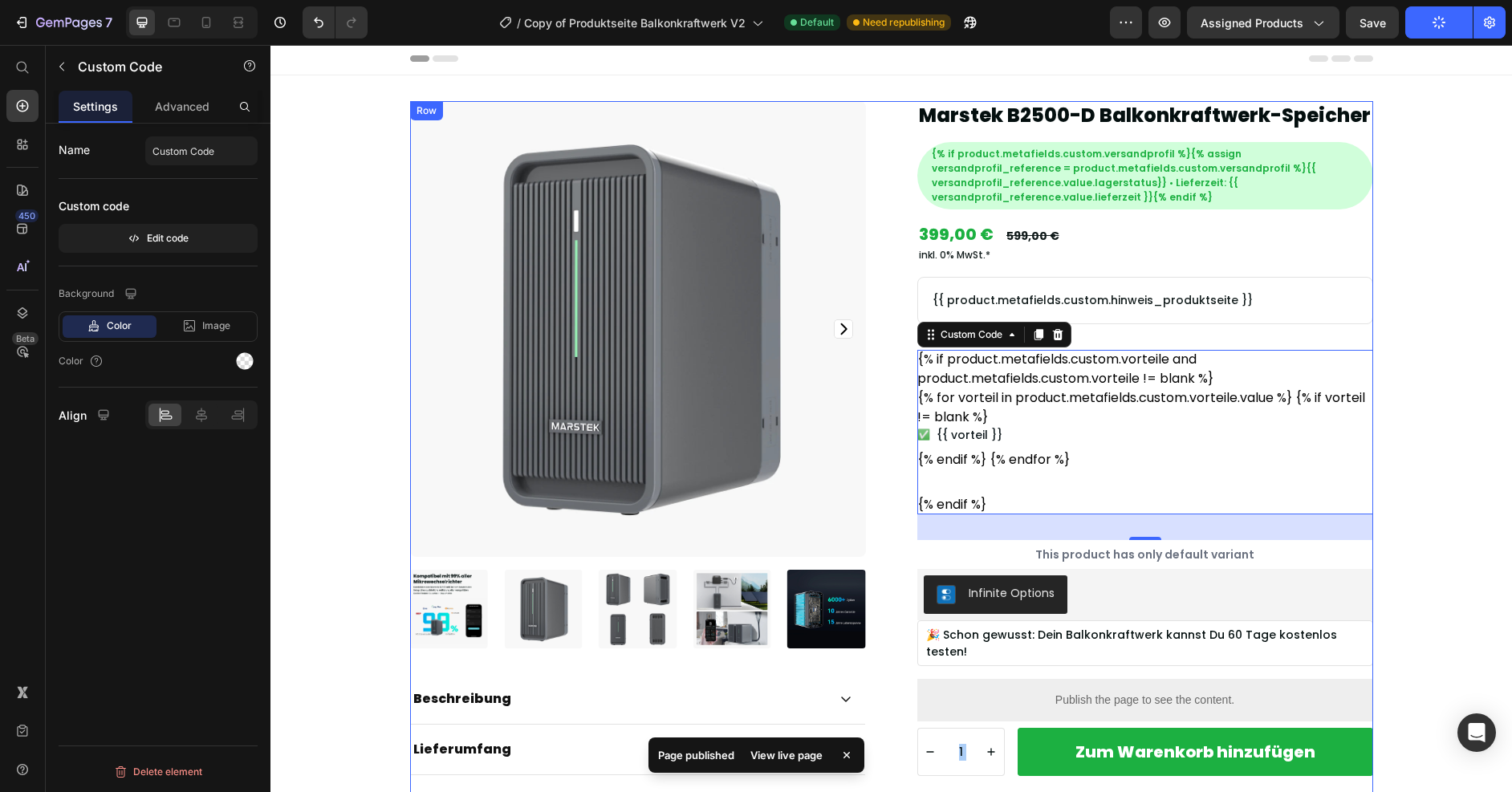 scroll, scrollTop: 0, scrollLeft: 0, axis: both 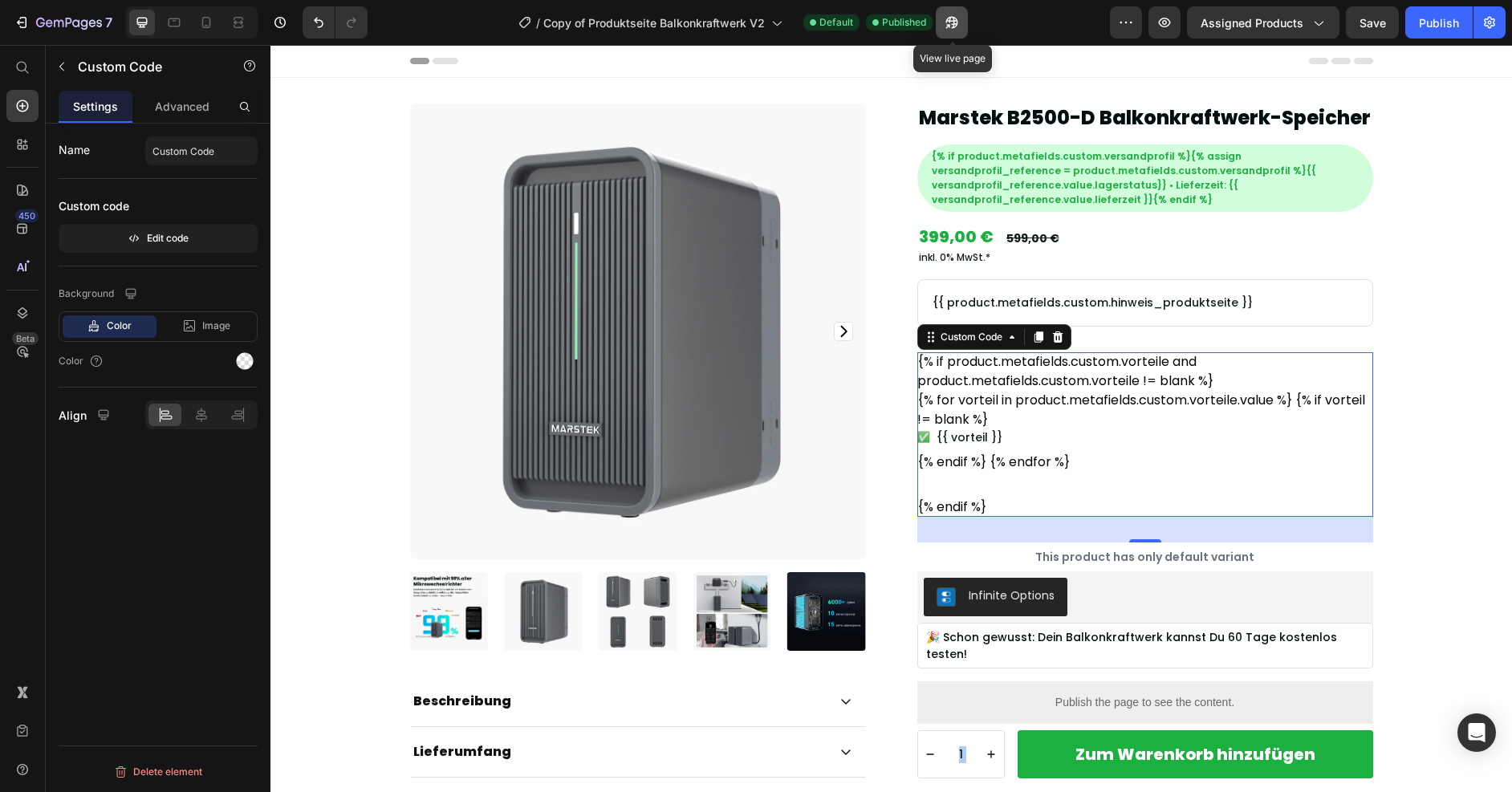 click 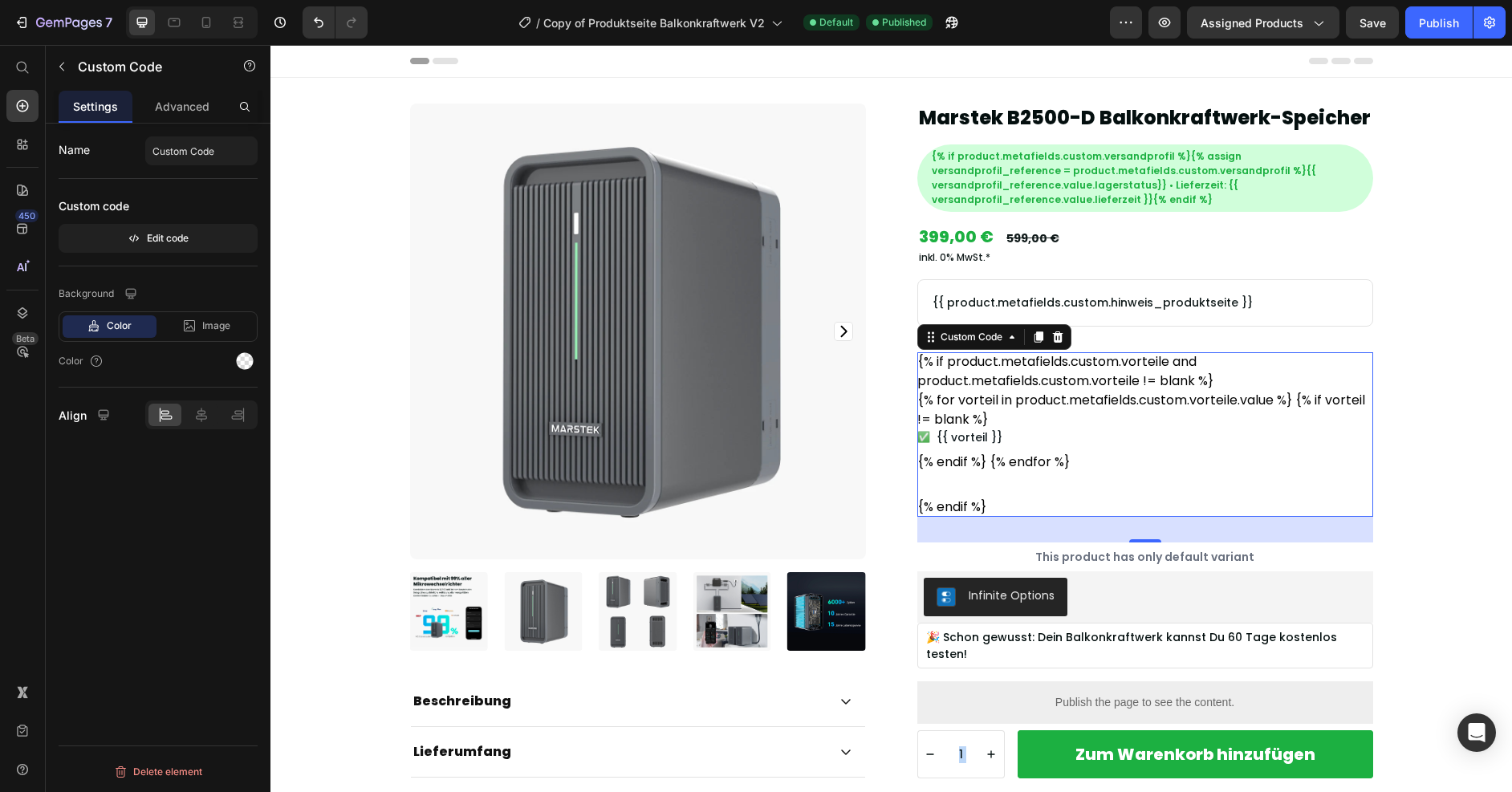 click on "{% for vorteil in product.metafields.custom.vorteile.value %}
{% if vorteil != blank %}
✅
{{ vorteil }}
{% endif %}
{% endfor %}" at bounding box center (1145, 431) 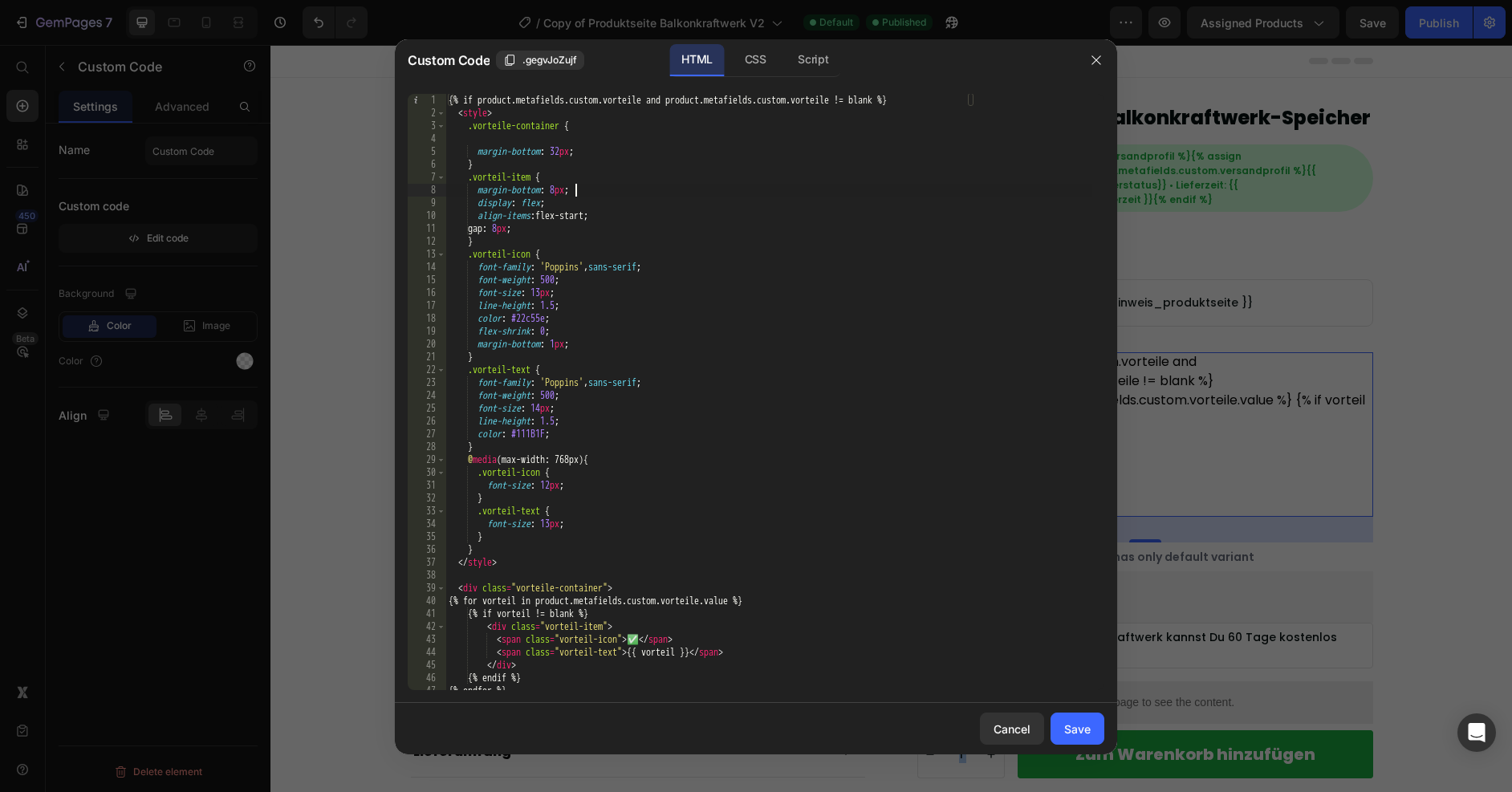 click on "{% if product.metafields.custom.vorteile and product.metafields.custom.vorteile != blank %}    < style >      .vorteile-container   {              margin-bottom :   32 px ;      }      .vorteil-item   {         margin-bottom :   8 px ;         display :   flex ;         align-items :  flex-start ;        gap :   8 px ;      }      .vorteil-icon   {         font-family :   ' Poppins ' ,  sans-serif ;         font-weight :   500 ;         font-size :   13 px ;         line-height :   1.5 ;         color :   #22c55e ;         flex-shrink :   0 ;         margin-bottom :   1 px ;      }      .vorteil-text   {         font-family :   ' Poppins ' ,  sans-serif ;         font-weight :   500 ;         font-size :   14 px ;         line-height :   1.5 ;         color :   #111B1F ;      }      @ media  (max-width: 768px)  {         .vorteil-icon   {           font-size :   12 px ;         }         .vorteil-text   {           font-size :   13 px ;         }      }    </ style >    < div   class = "vorteile-container" >" at bounding box center [769, 404] 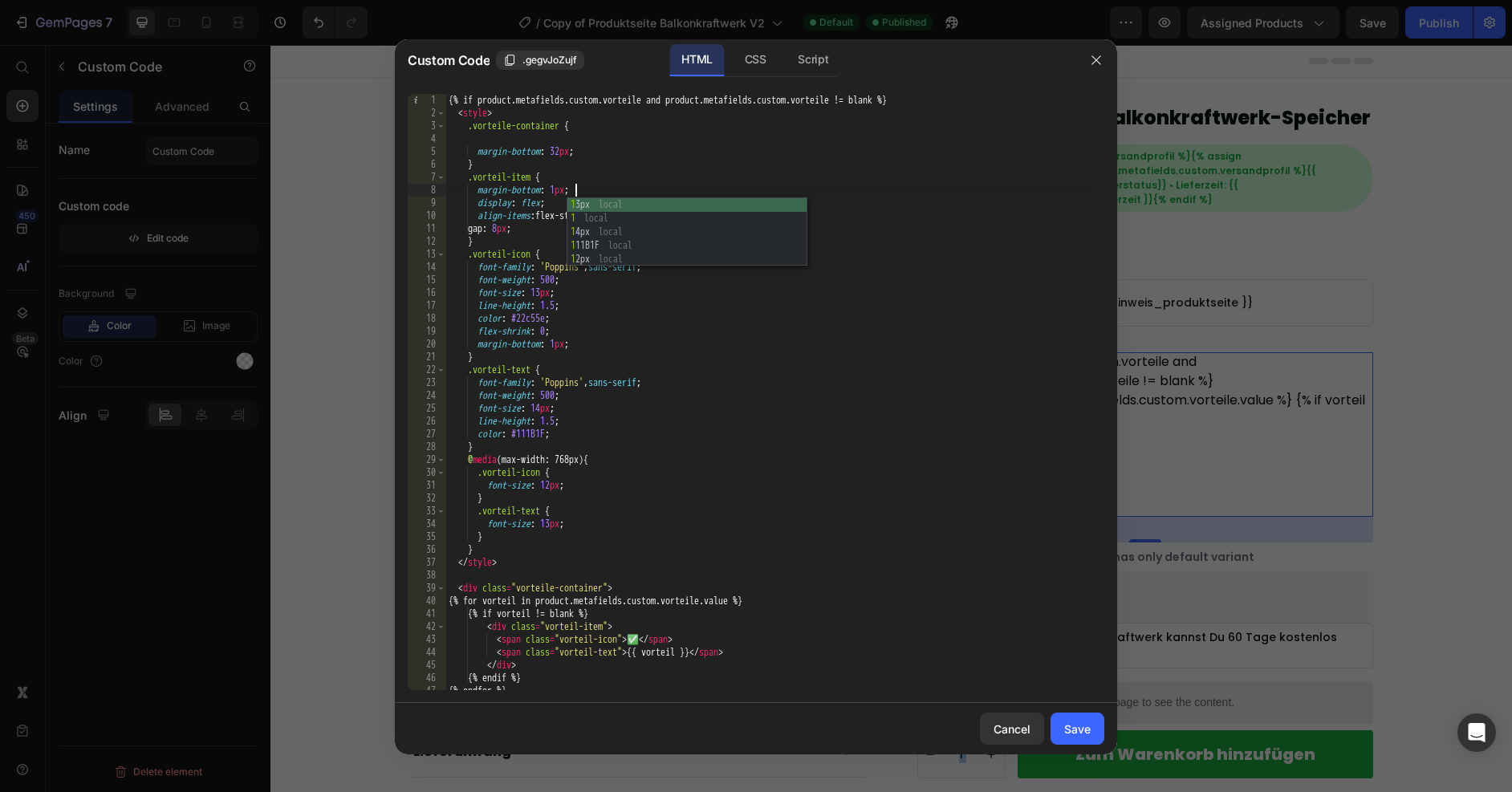 scroll, scrollTop: 0, scrollLeft: 10, axis: horizontal 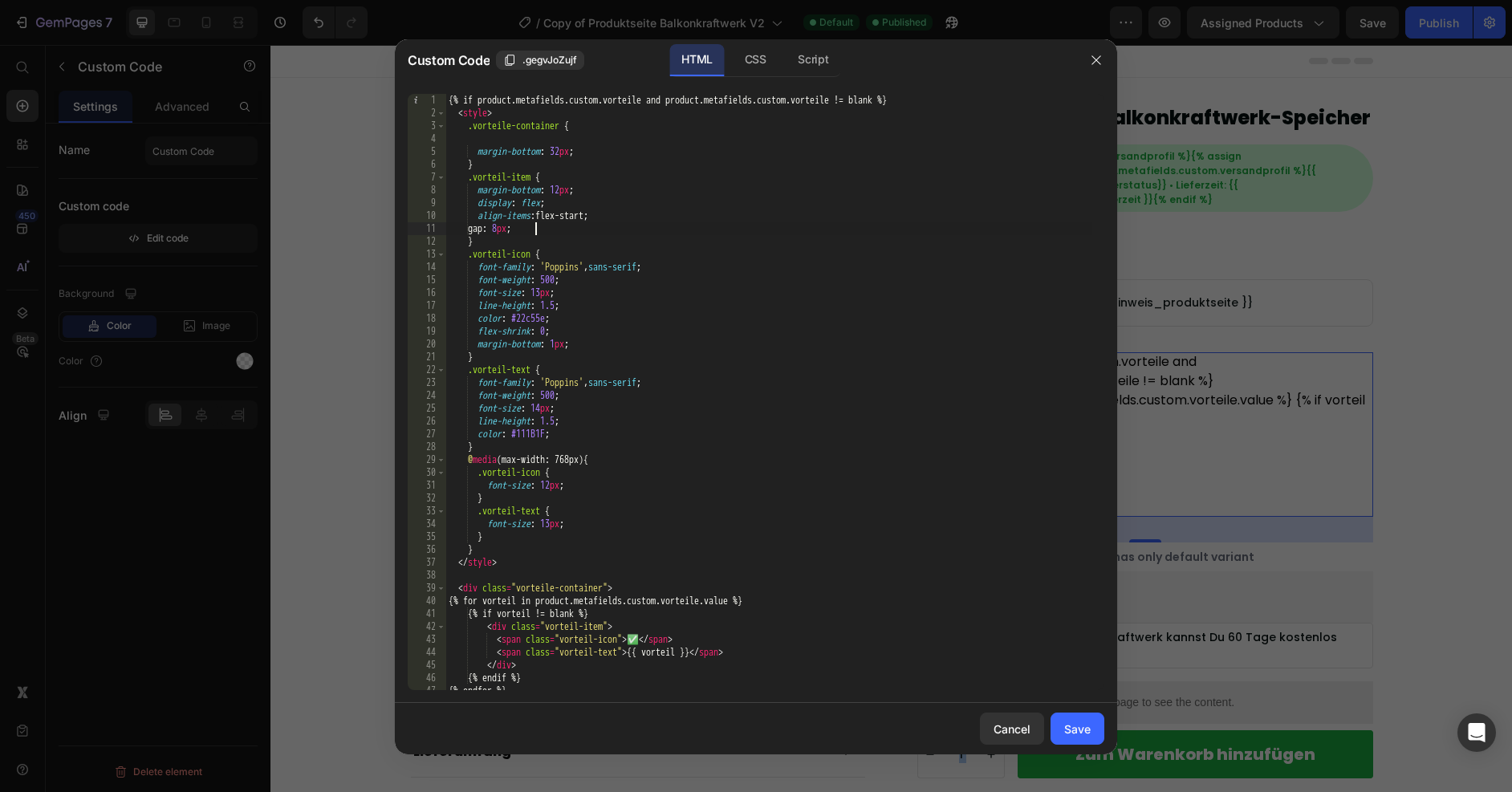 click on "{% if product.metafields.custom.vorteile and product.metafields.custom.vorteile != blank %}    < style >      .vorteile-container   {              margin-bottom :   32 px ;      }      .vorteil-item   {         margin-bottom :   12 px ;         display :   flex ;         align-items :  flex-start ;        gap :   8 px ;      }      .vorteil-icon   {         font-family :   ' Poppins ' ,  sans-serif ;         font-weight :   500 ;         font-size :   13 px ;         line-height :   1.5 ;         color :   #22c55e ;         flex-shrink :   0 ;         margin-bottom :   1 px ;      }      .vorteil-text   {         font-family :   ' Poppins ' ,  sans-serif ;         font-weight :   500 ;         font-size :   14 px ;         line-height :   1.5 ;         color :   #111B1F ;      }      @ media  (max-width: 768px)  {         .vorteil-icon   {           font-size :   12 px ;         }         .vorteil-text   {           font-size :   13 px ;         }      }    </ style >    < div   class = "vorteile-container" >" at bounding box center [769, 404] 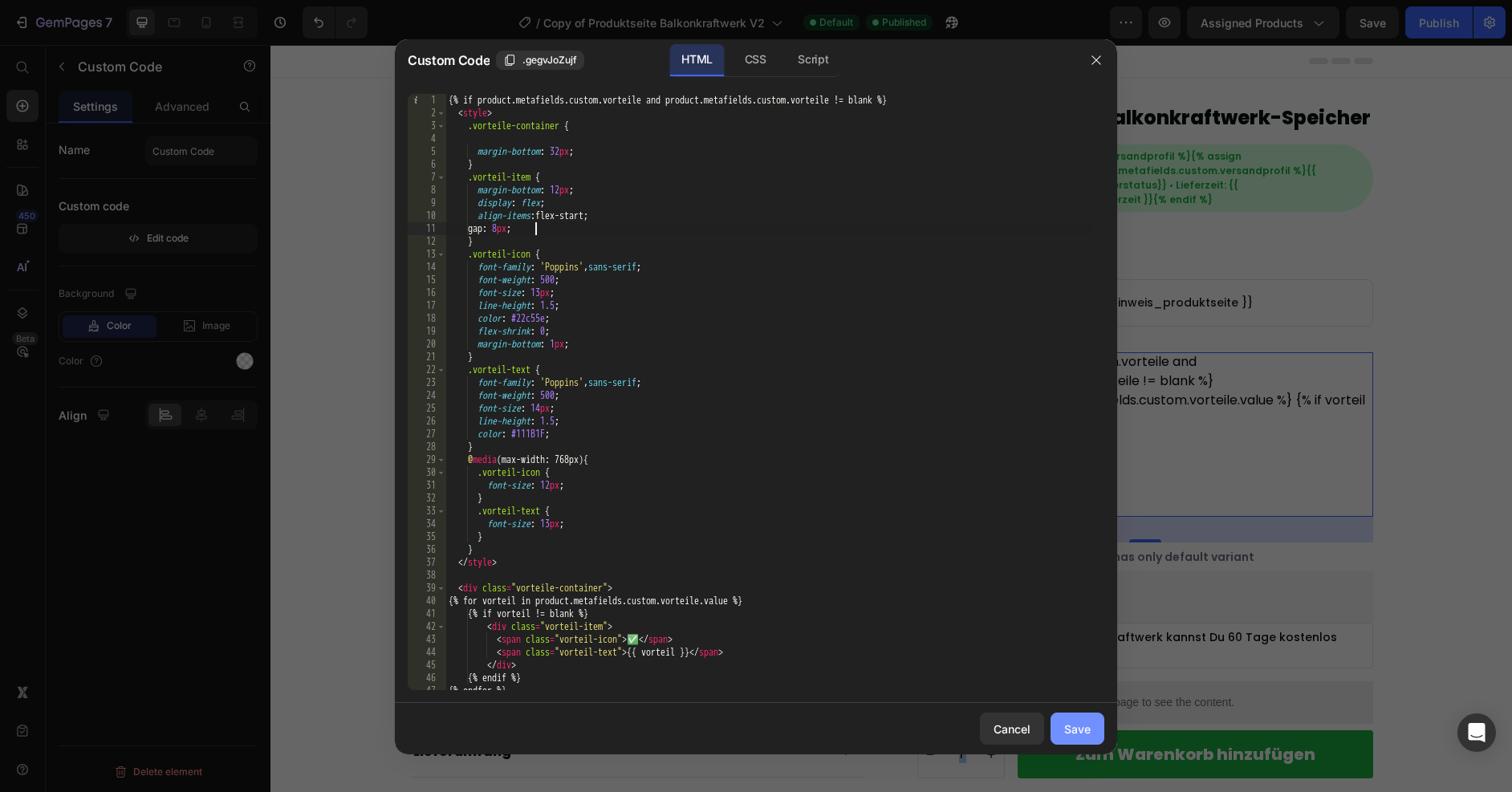 type on "gap: 8px;" 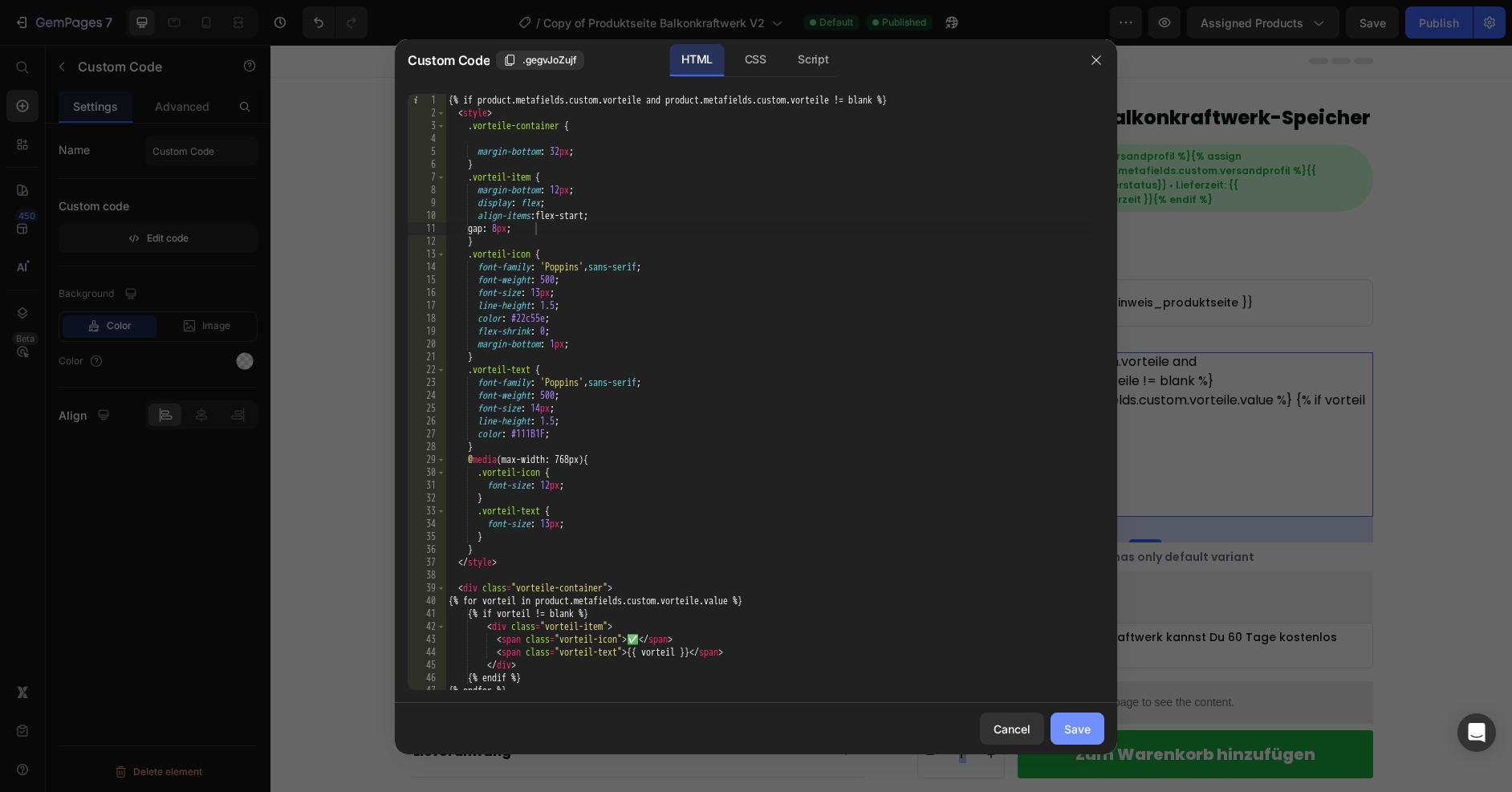 drag, startPoint x: 1079, startPoint y: 723, endPoint x: 809, endPoint y: 677, distance: 273.89049 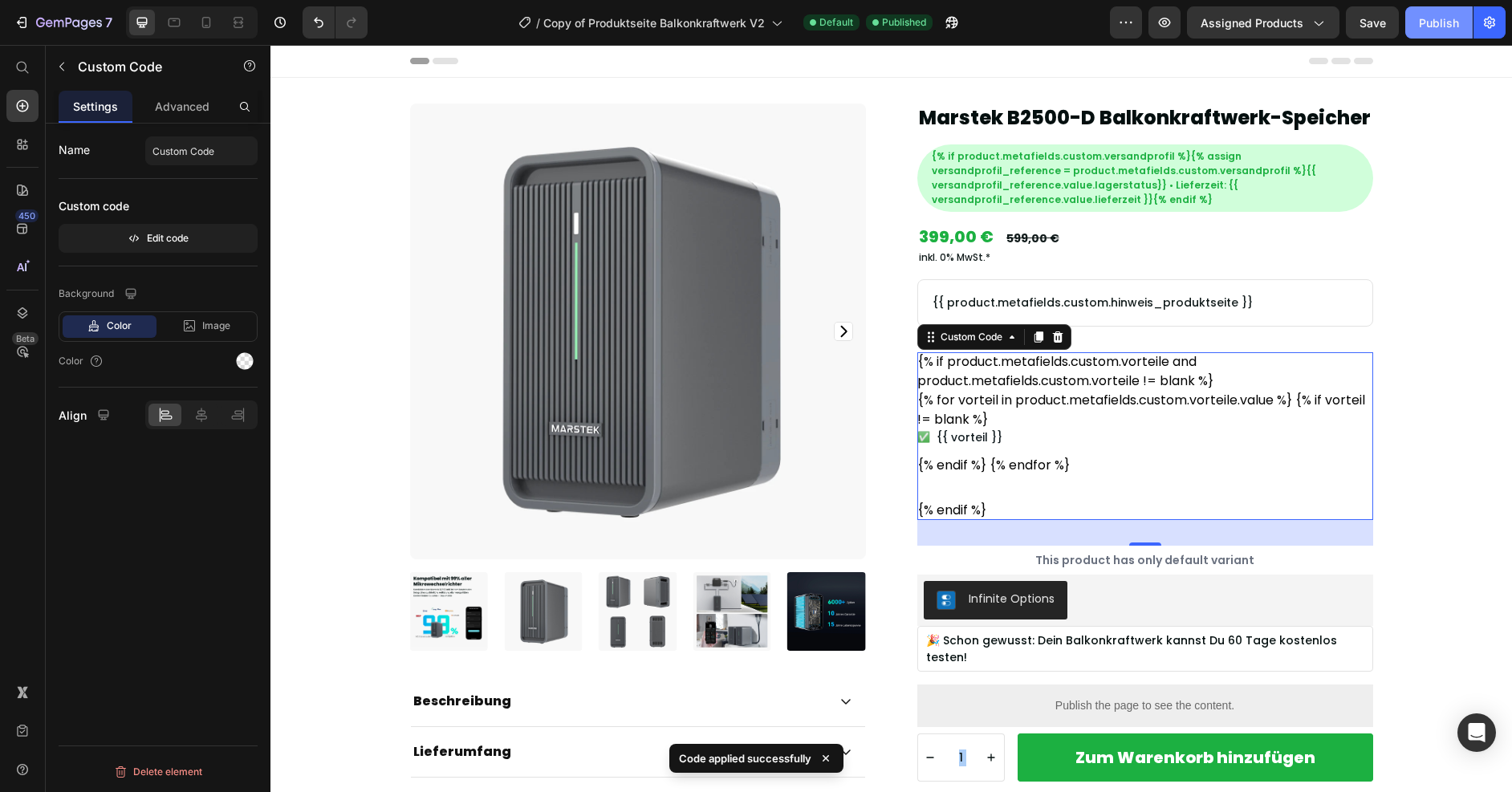 click on "Publish" at bounding box center [1439, 22] 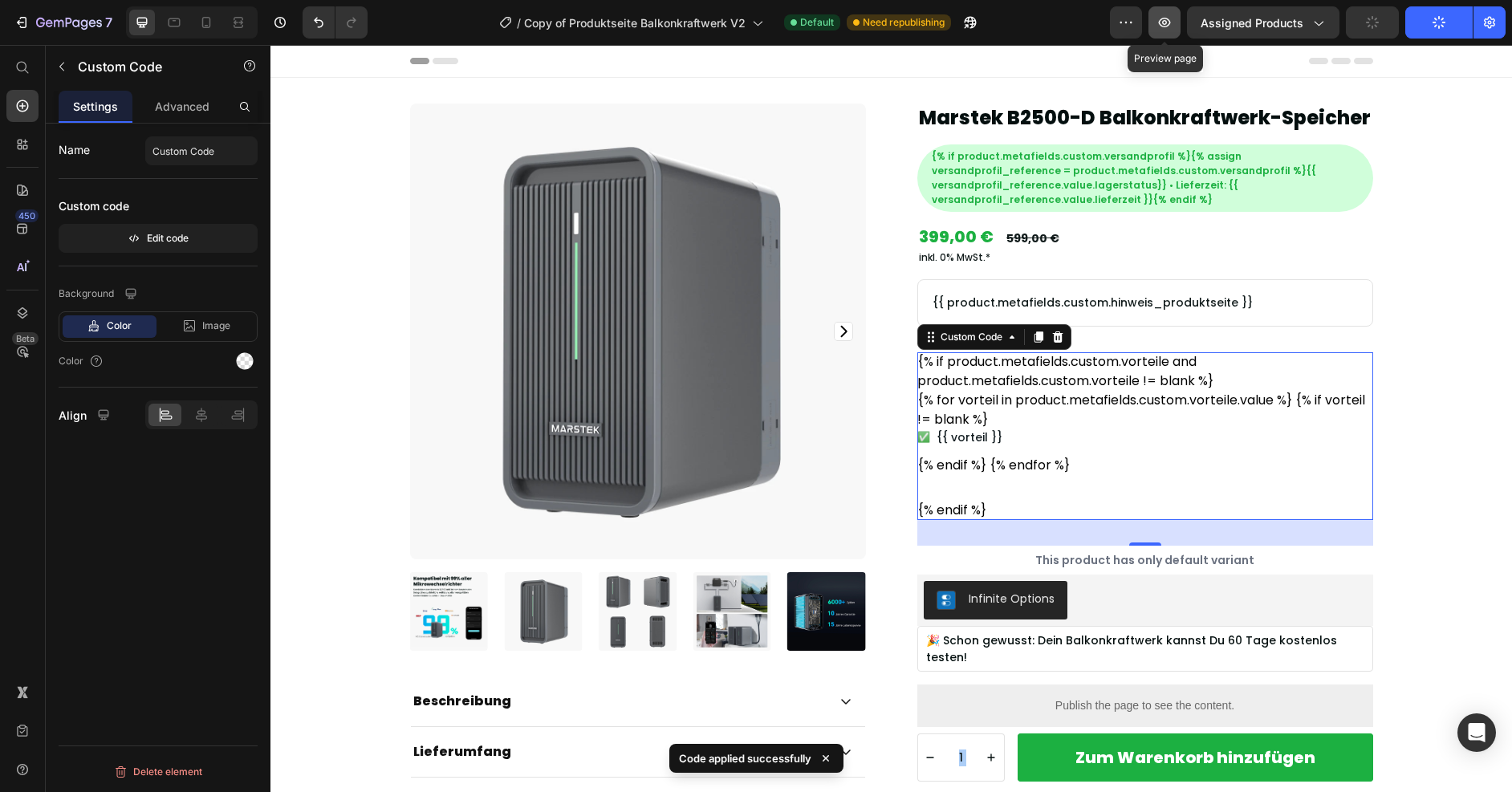 click 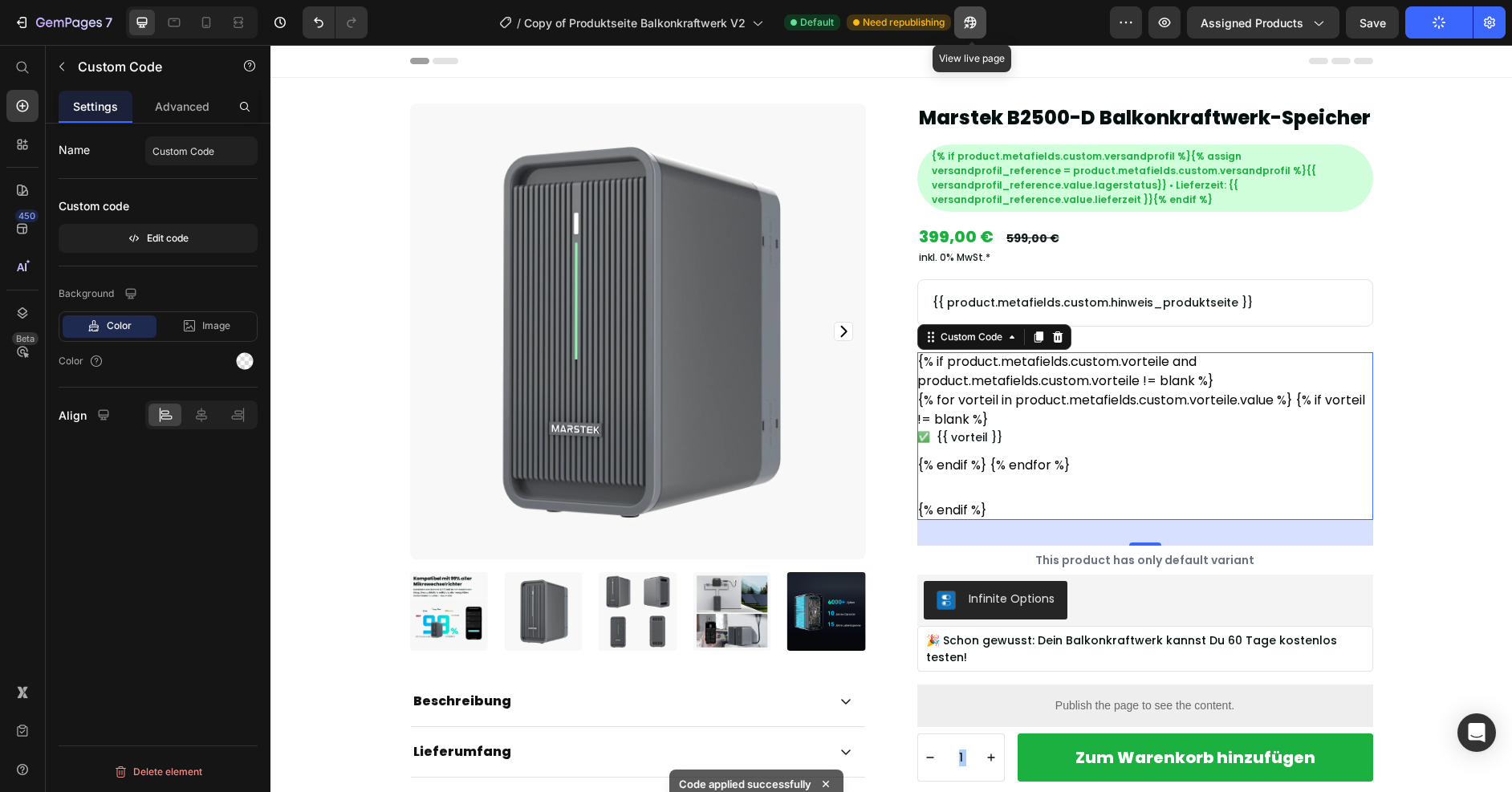click 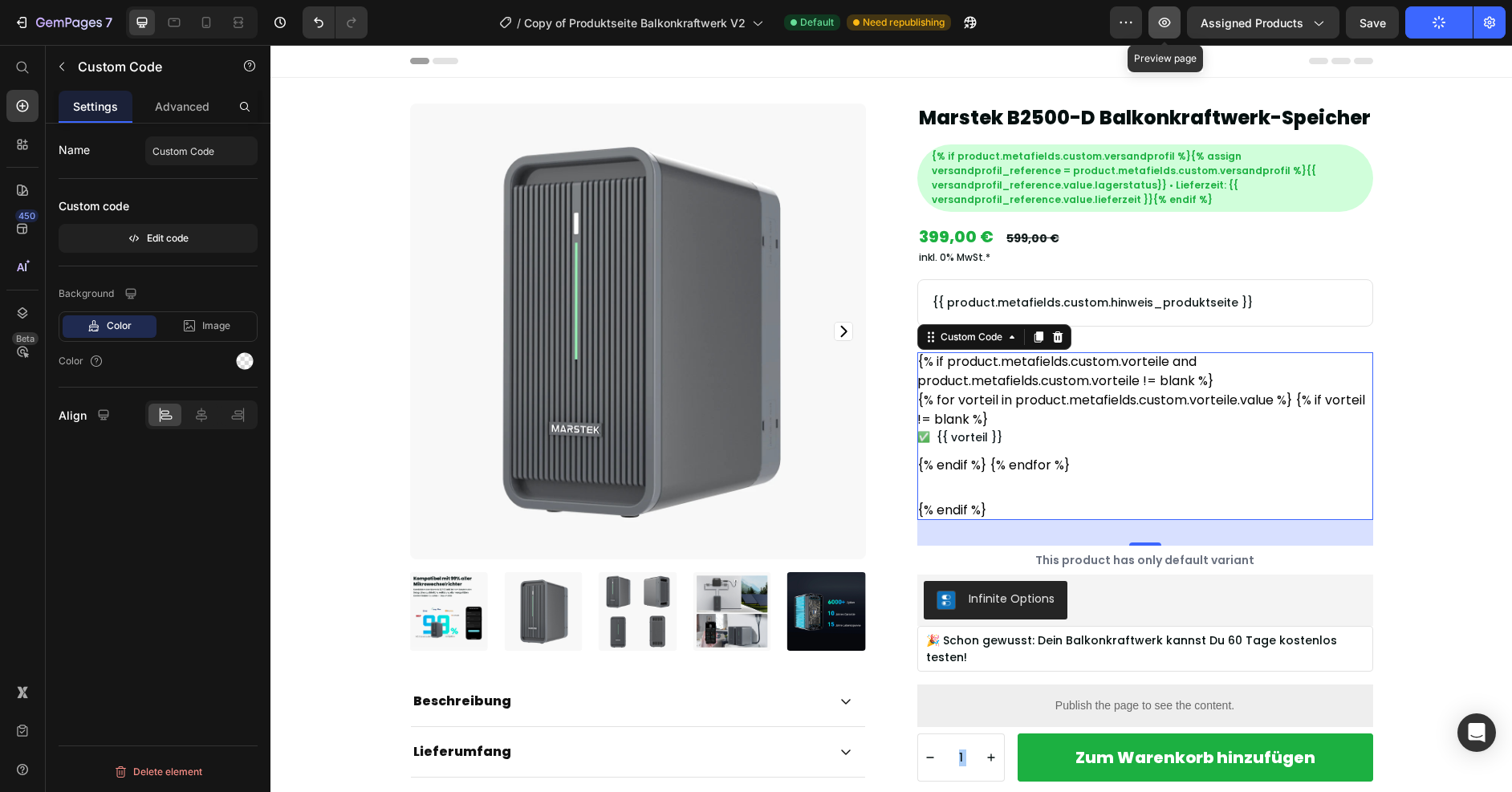 click 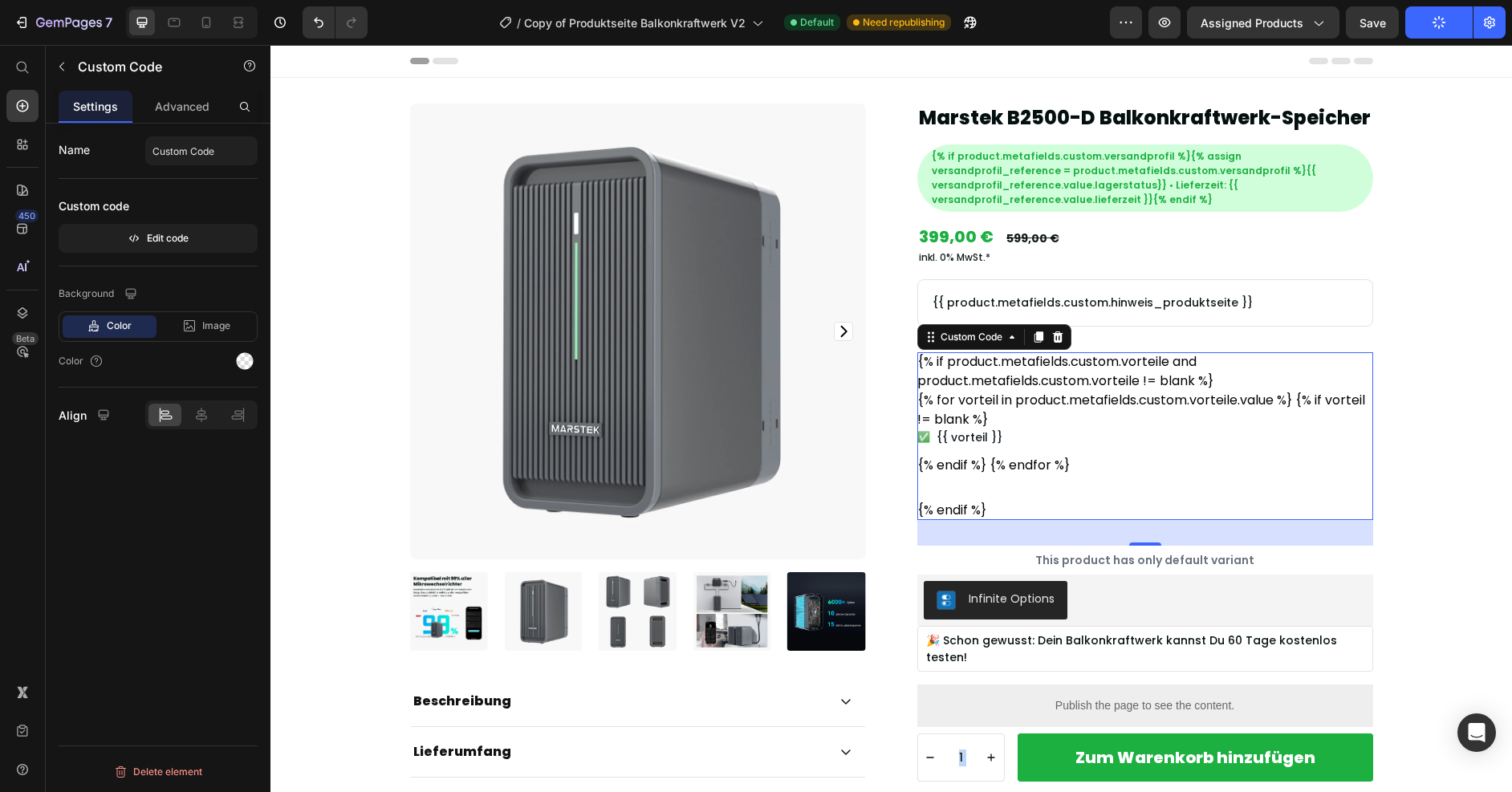 click on "{% for vorteil in product.metafields.custom.vorteile.value %}
{% if vorteil != blank %}
✅
{{ vorteil }}
{% endif %}
{% endfor %}" at bounding box center [1145, 433] 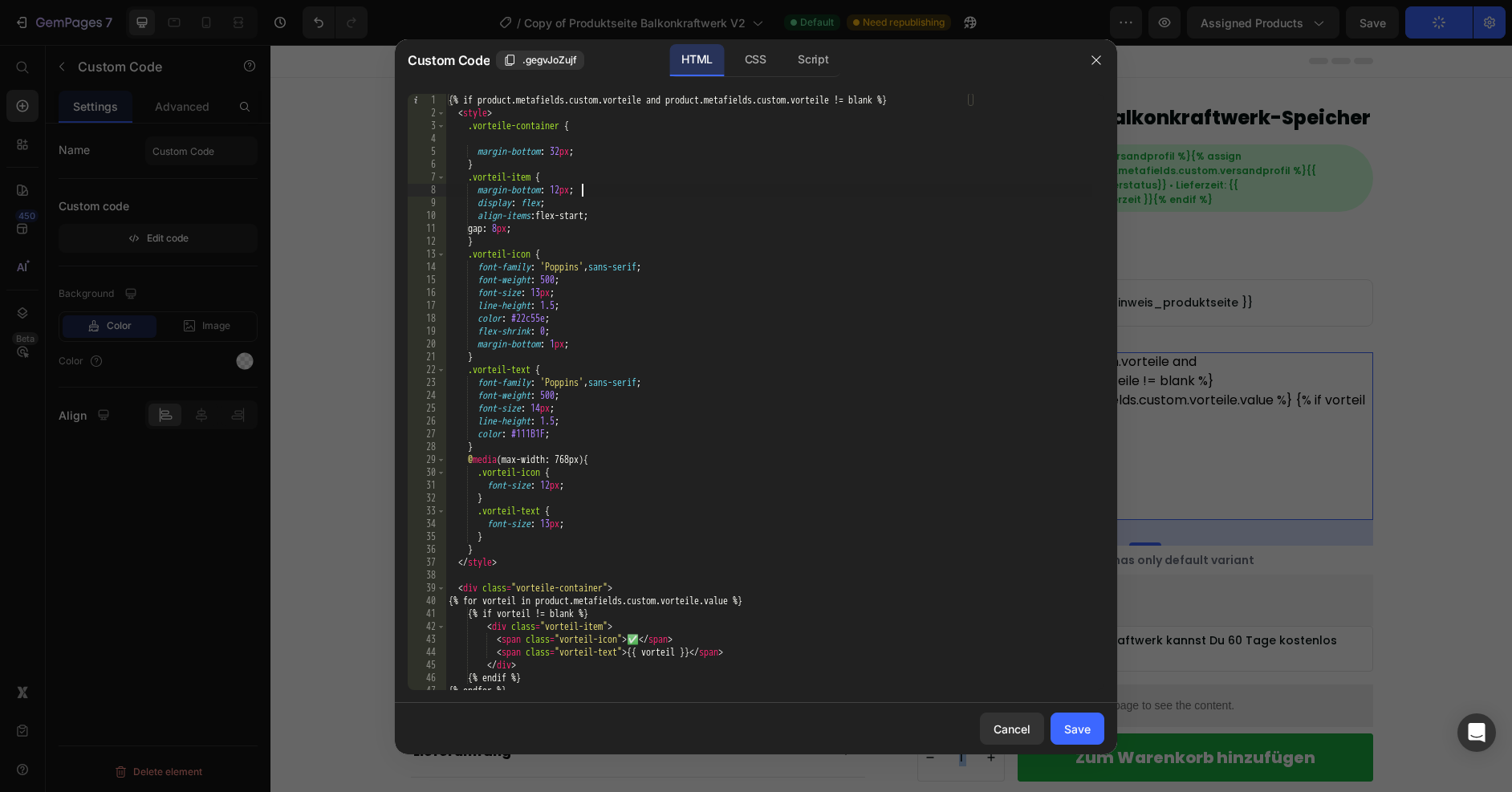 drag, startPoint x: 583, startPoint y: 187, endPoint x: 624, endPoint y: 255, distance: 79.40403 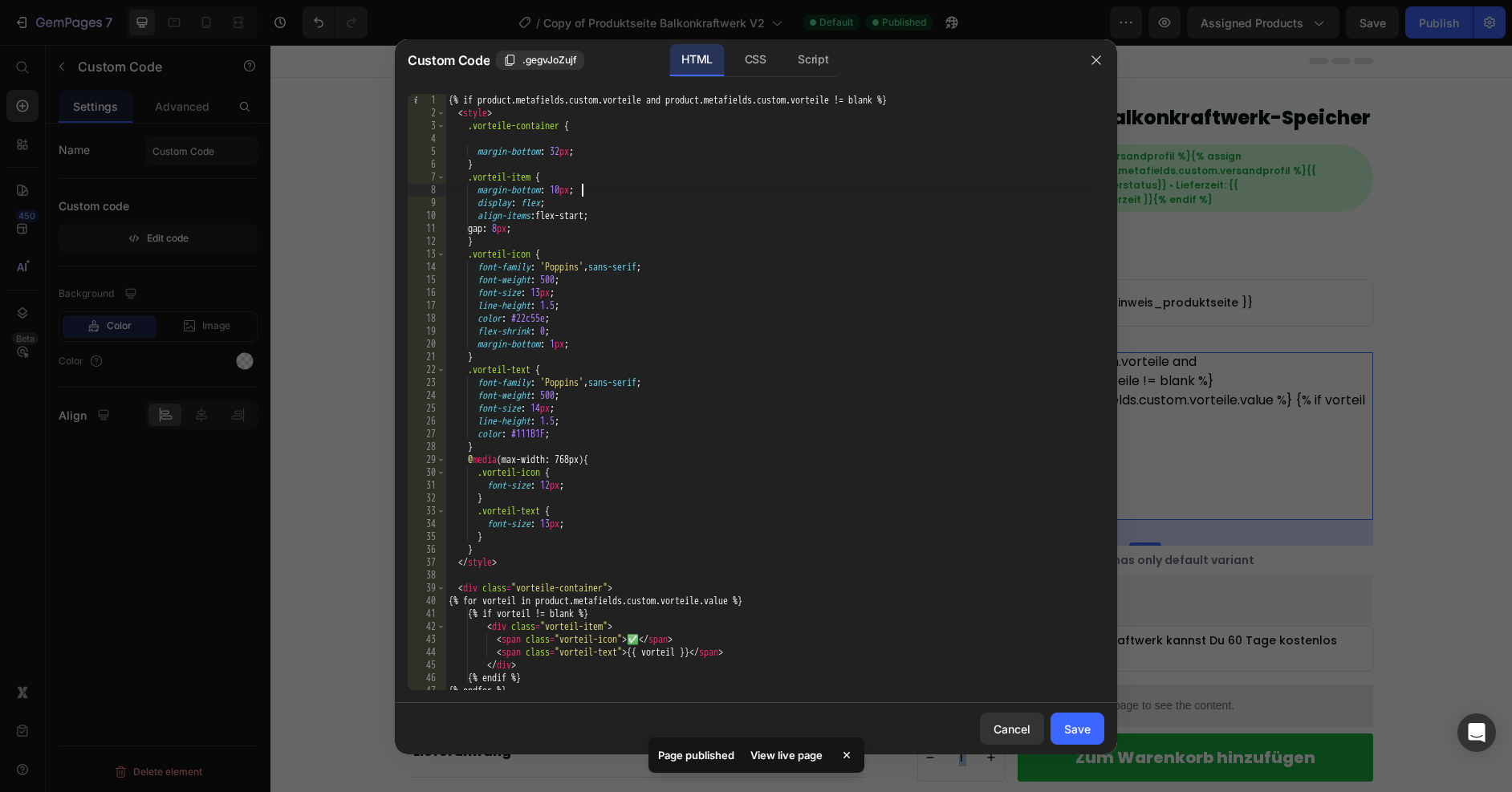 scroll, scrollTop: 0, scrollLeft: 10, axis: horizontal 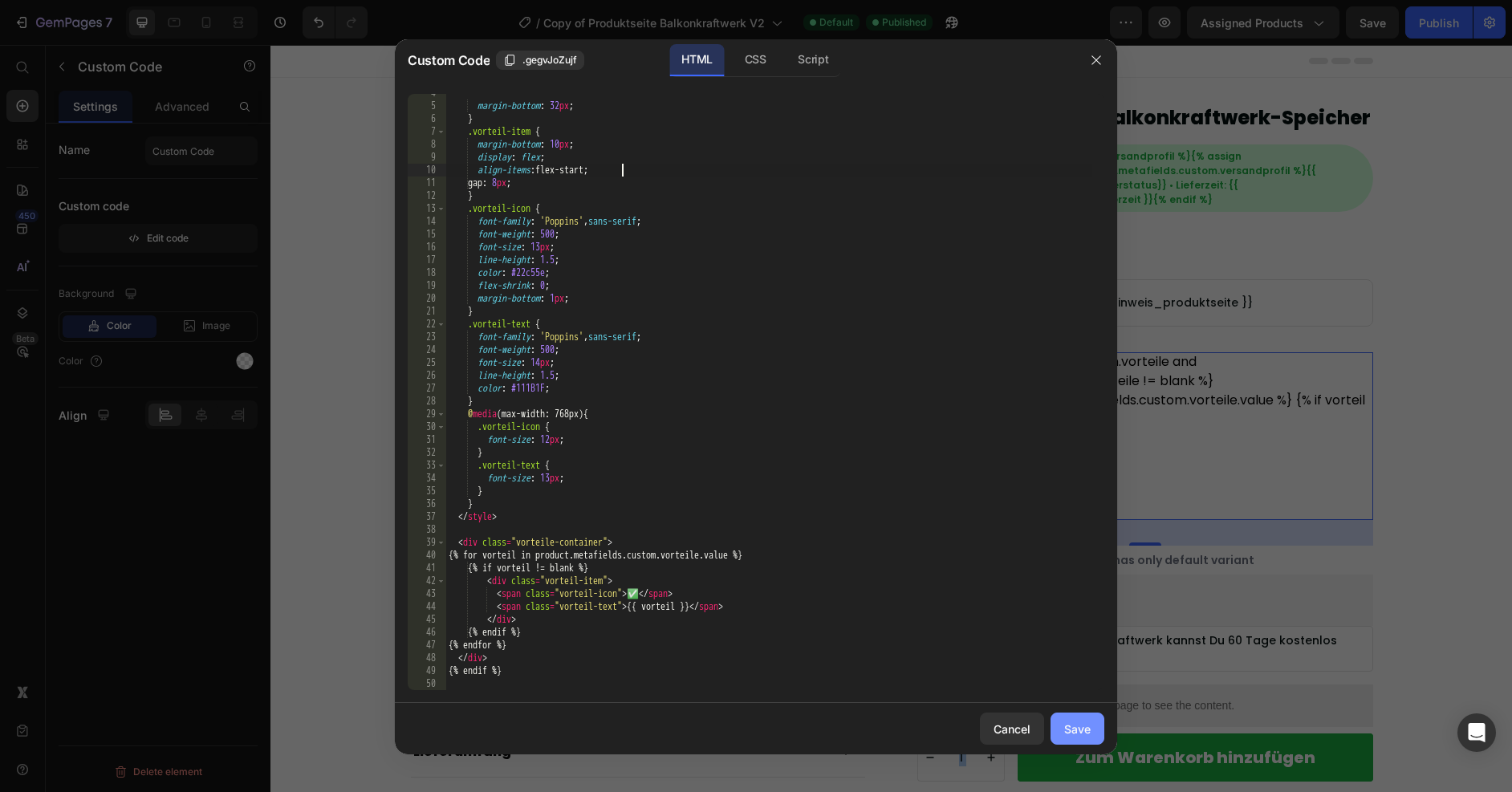 type on "align-items: flex-start;" 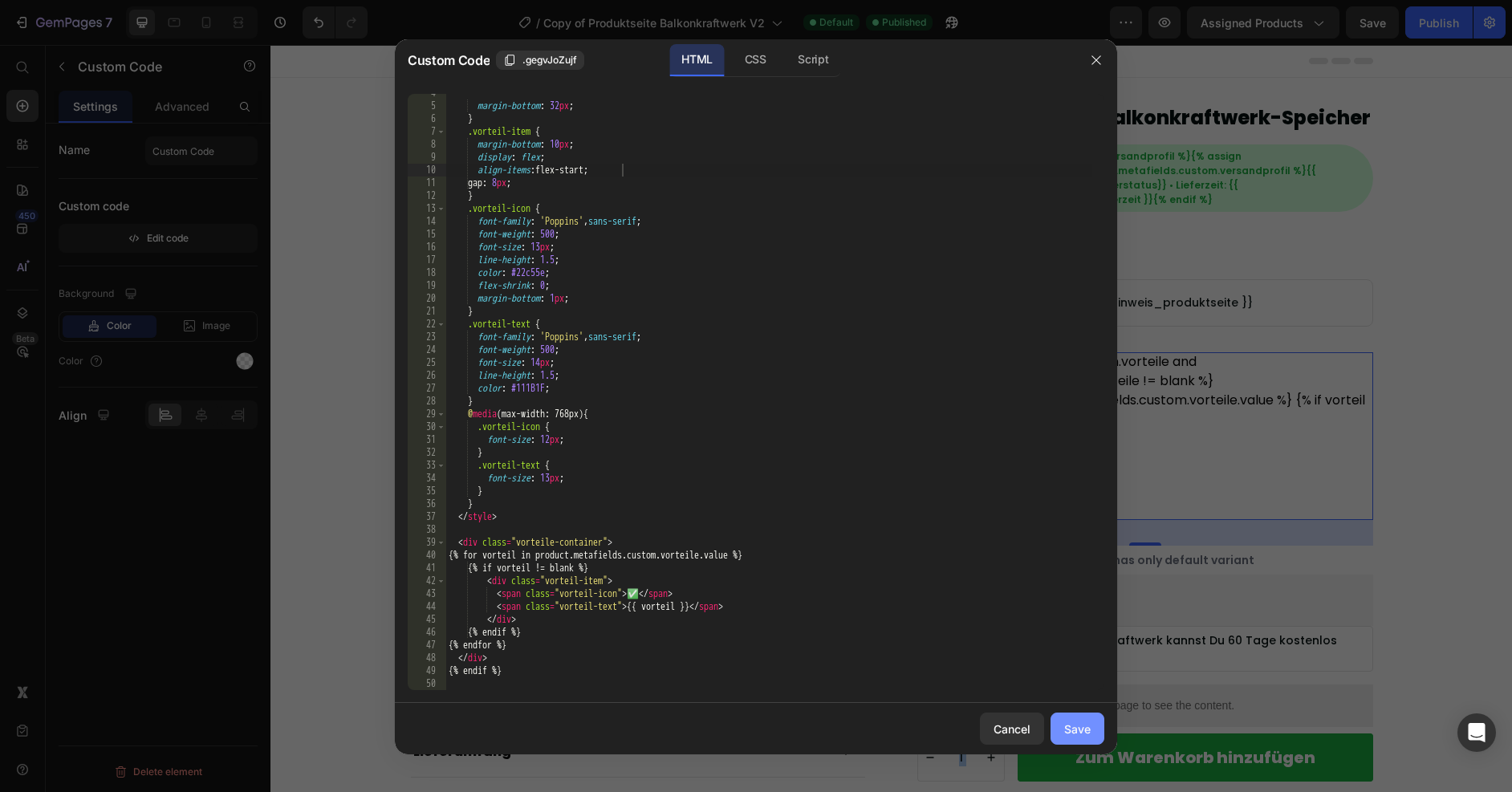 click on "Save" 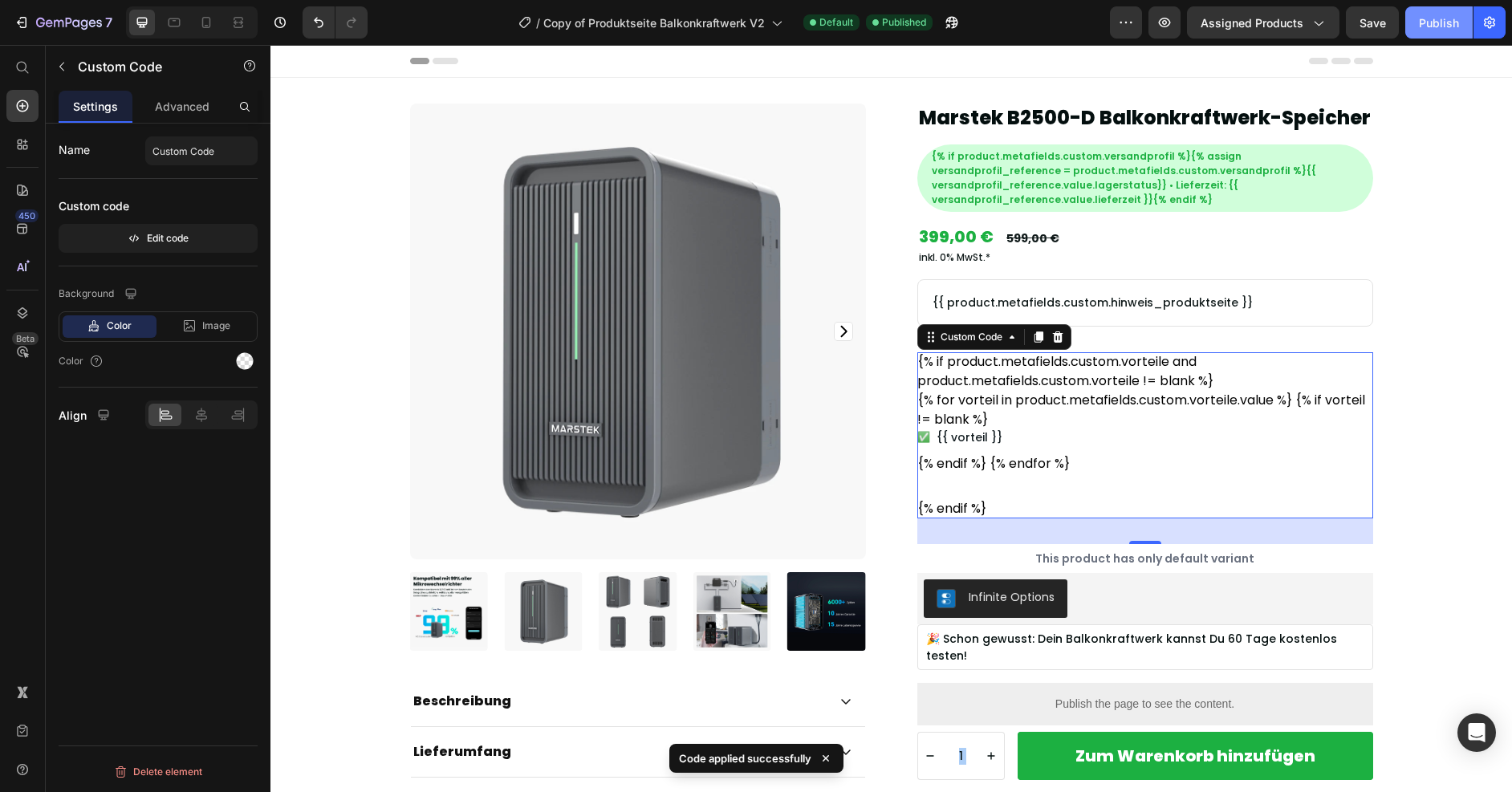 click on "Publish" at bounding box center [1439, 22] 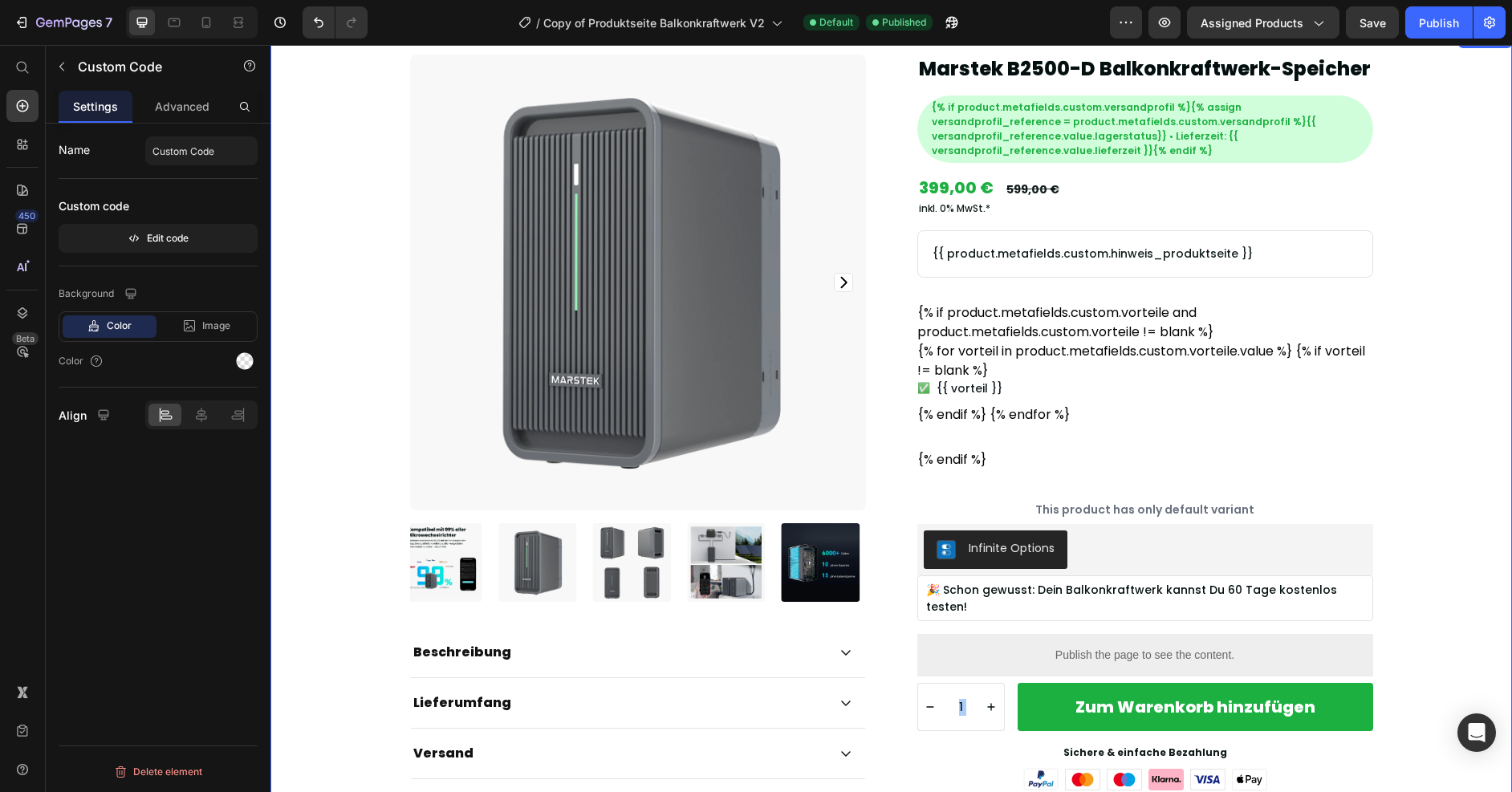 scroll, scrollTop: 0, scrollLeft: 0, axis: both 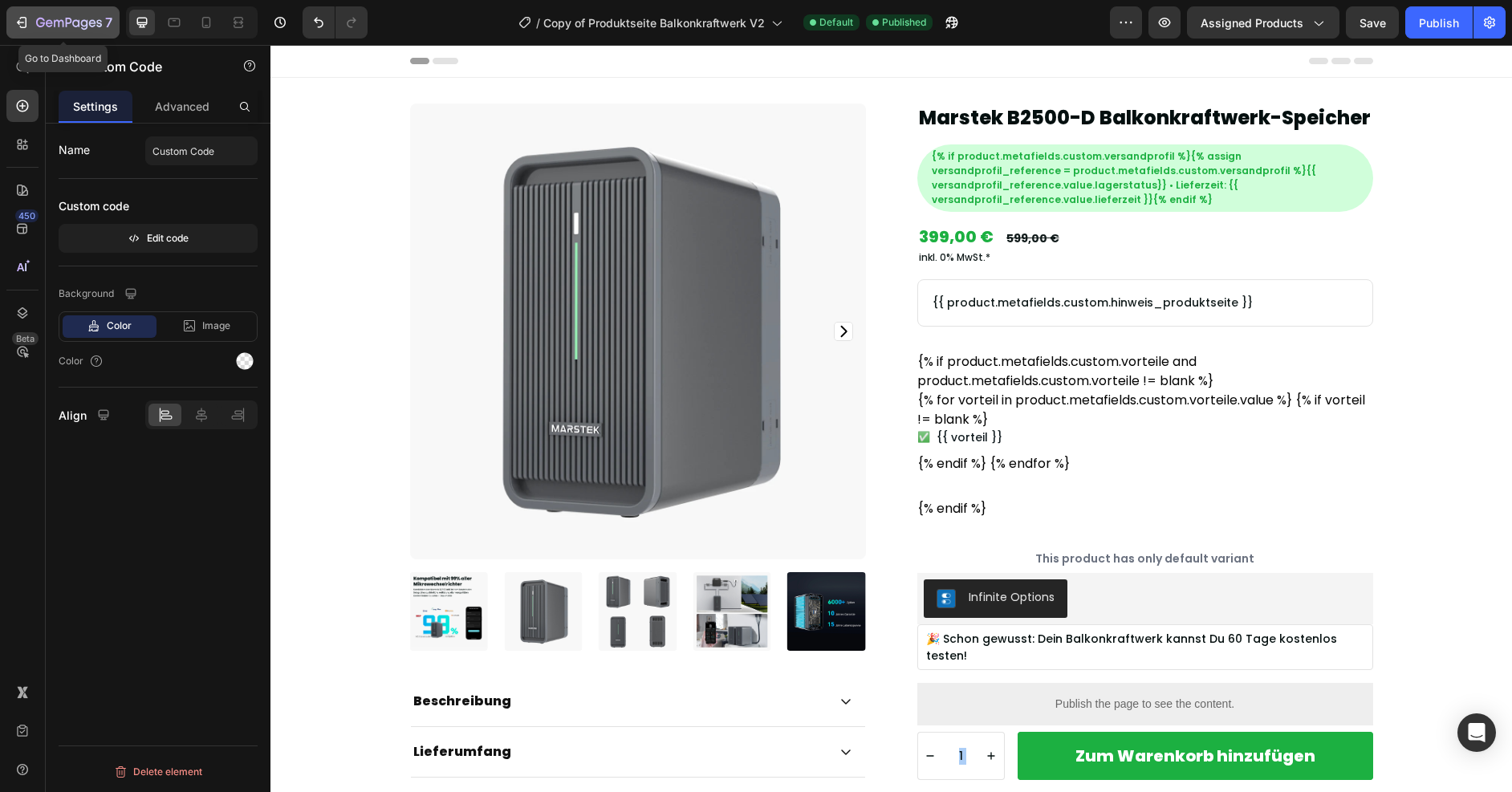 click 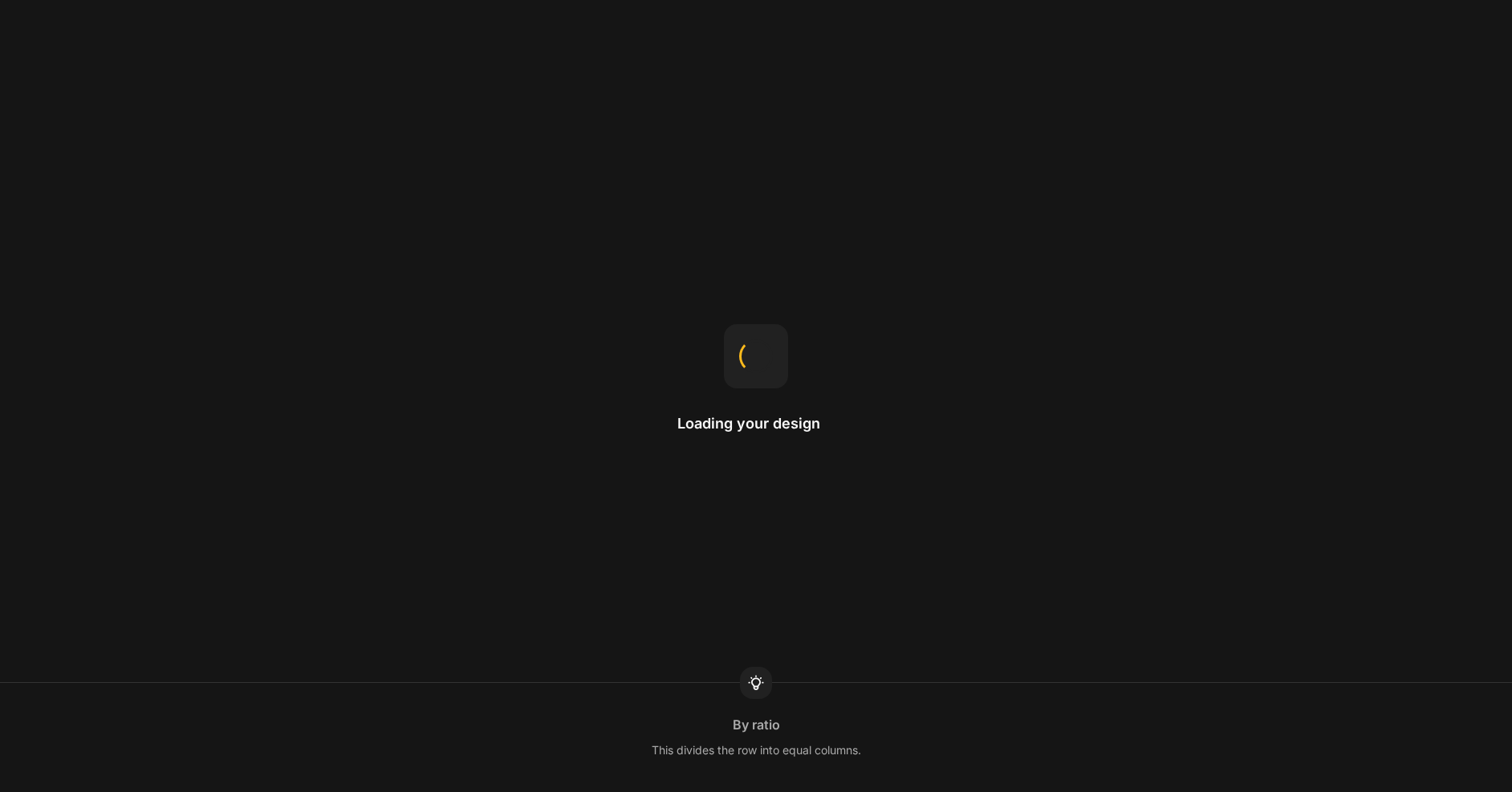 scroll, scrollTop: 0, scrollLeft: 0, axis: both 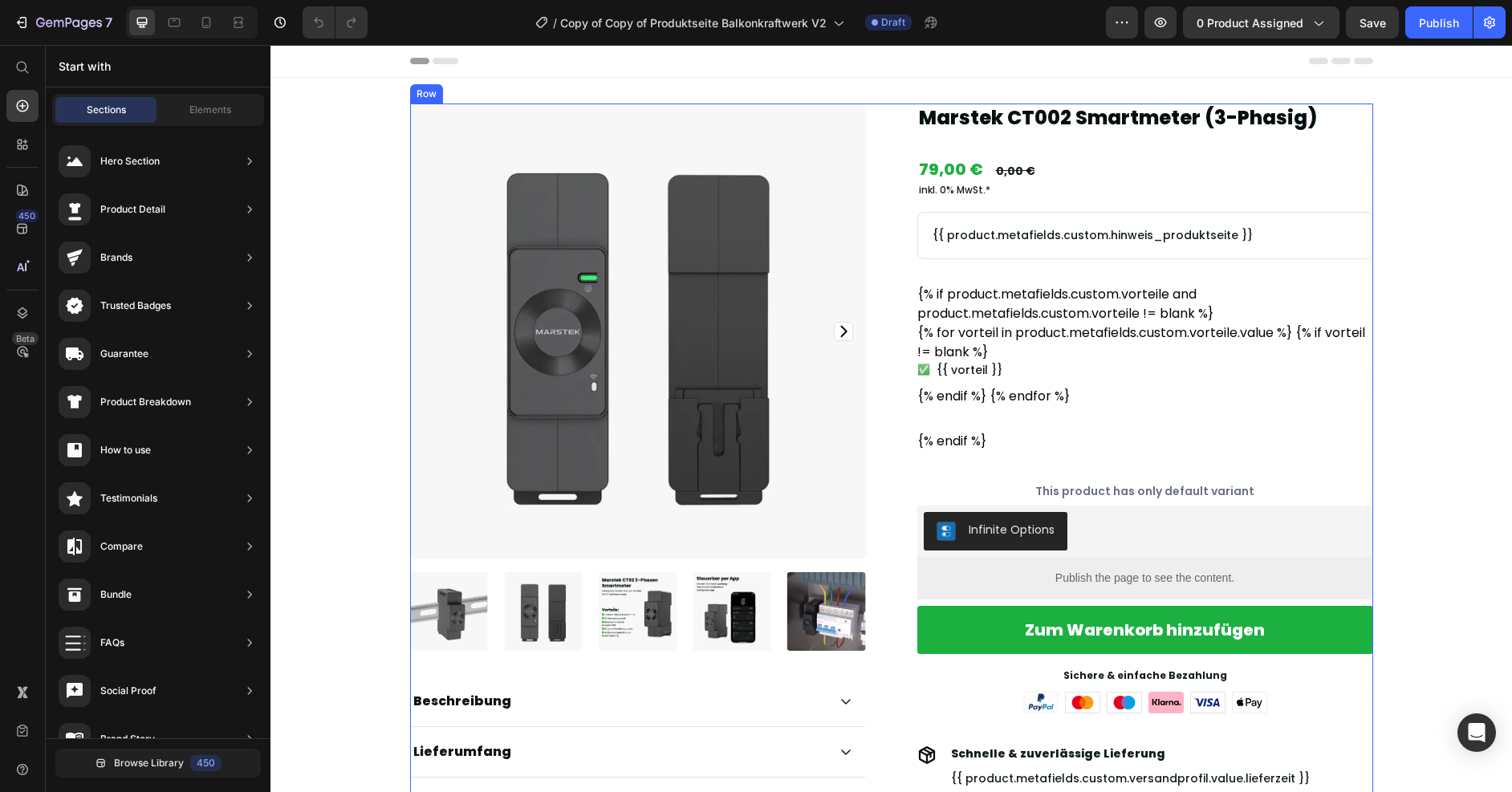 click on "Product Images
Beschreibung
Lieferumfang
Versand Accordion
Dokumente & Datenblätter Accordion Row Row Marstek CT002 Smartmeter (3-Phasig) Product Title {% if product.metafields.custom.versandprofil %}{% assign versandprofil_reference = product.metafields.custom.versandprofil %}{{ versandprofil_reference.value.lagerstatus}} • Lieferzeit: {{ versandprofil_reference.value.lieferzeit }}{% endif %} Text Block Row Row 79,00 € Product Price 0,00 € Product Price Row inkl. 0% MwSt.* Text Block {{ product.metafields.custom.hinweis_produktseite }} Text Block Row {% if product.metafields.custom.vorteile and product.metafields.custom.vorteile != blank %}
{% for vorteil in product.metafields.custom.vorteile.value %}
{% if vorteil != blank %}
✅
{{ vorteil }}
{% endif %}
{% endfor %}
{% endif %} Custom Code This product has only default variant" at bounding box center (892, 496) 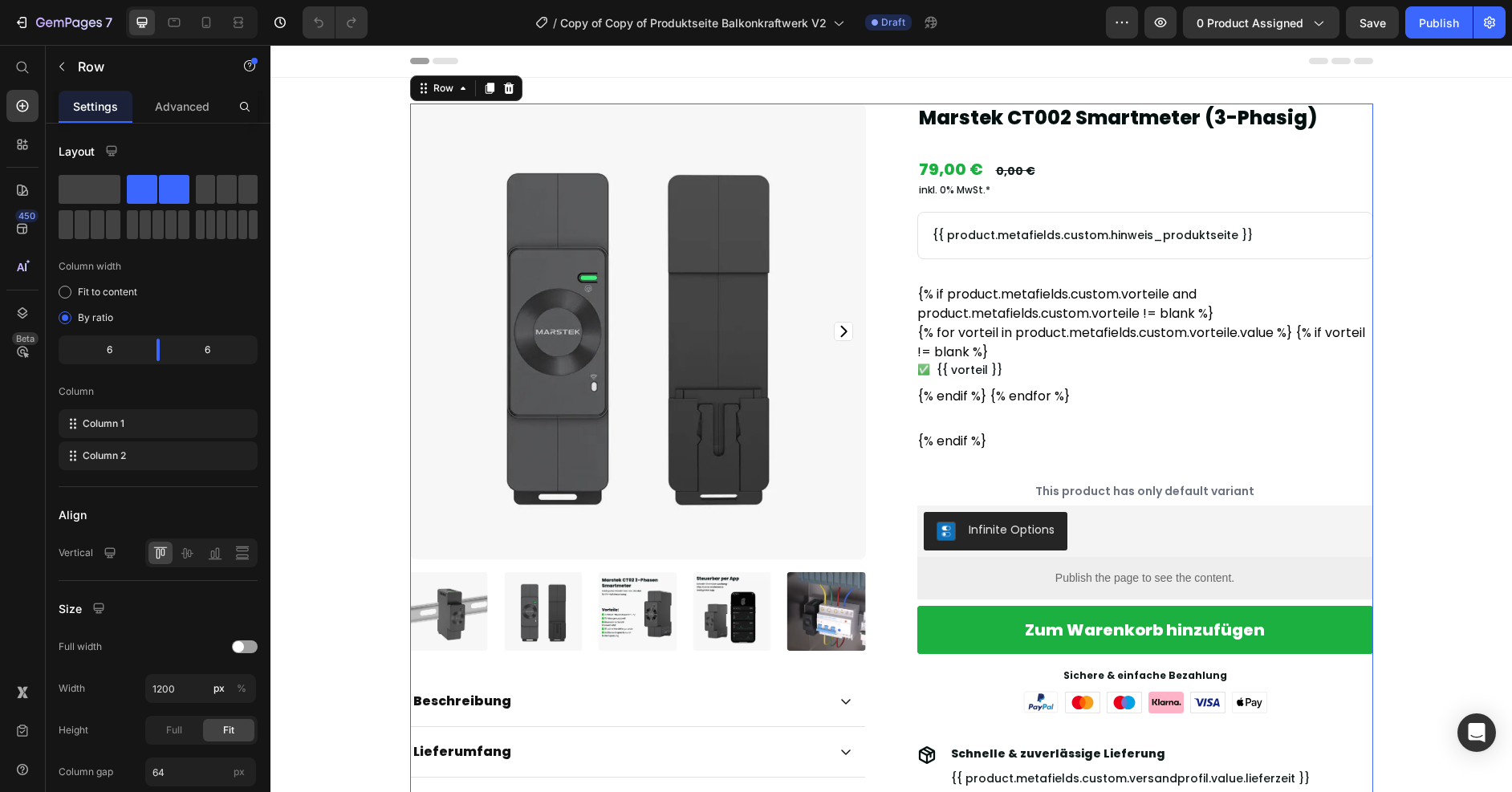 click on "Product Images
Beschreibung
Lieferumfang
Versand Accordion
Dokumente & Datenblätter Accordion Row Row Marstek CT002 Smartmeter (3-Phasig) Product Title {% if product.metafields.custom.versandprofil %}{% assign versandprofil_reference = product.metafields.custom.versandprofil %}{{ versandprofil_reference.value.lagerstatus}} • Lieferzeit: {{ versandprofil_reference.value.lieferzeit }}{% endif %} Text Block Row Row 79,00 € Product Price 0,00 € Product Price Row inkl. 0% MwSt.* Text Block {{ product.metafields.custom.hinweis_produktseite }} Text Block Row {% if product.metafields.custom.vorteile and product.metafields.custom.vorteile != blank %}
{% for vorteil in product.metafields.custom.vorteile.value %}
{% if vorteil != blank %}
✅
{{ vorteil }}
{% endif %}
{% endfor %}
{% endif %} Custom Code This product has only default variant" at bounding box center [892, 496] 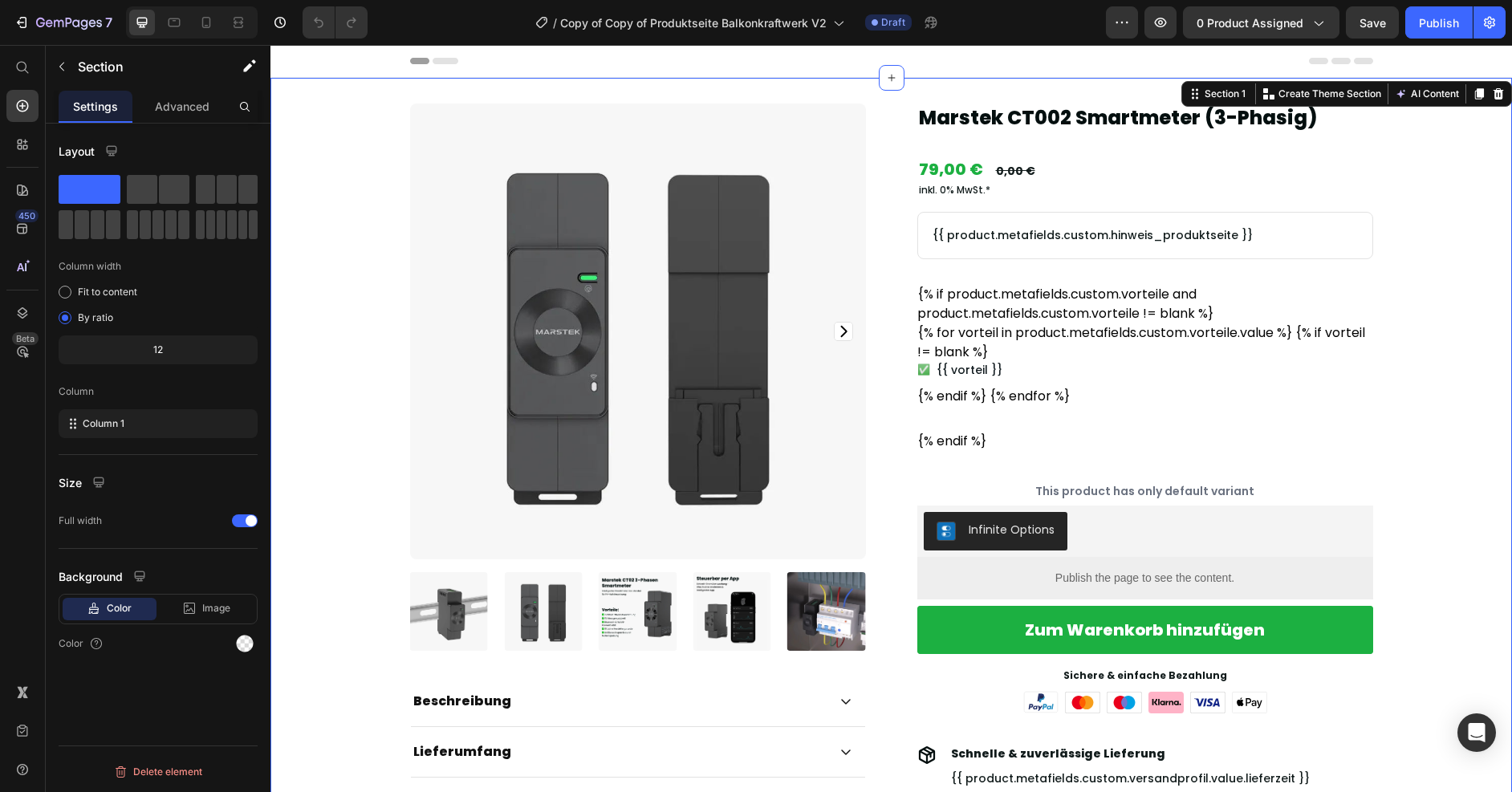 click on "Product Images
Beschreibung
Lieferumfang
Versand Accordion
Dokumente & Datenblätter Accordion Row Row Marstek CT002 Smartmeter (3-Phasig) Product Title {% if product.metafields.custom.versandprofil %}{% assign versandprofil_reference = product.metafields.custom.versandprofil %}{{ versandprofil_reference.value.lagerstatus}} • Lieferzeit: {{ versandprofil_reference.value.lieferzeit }}{% endif %} Text Block Row Row 79,00 € Product Price 0,00 € Product Price Row inkl. 0% MwSt.* Text Block {{ product.metafields.custom.hinweis_produktseite }} Text Block Row {% if product.metafields.custom.vorteile and product.metafields.custom.vorteile != blank %}
{% for vorteil in product.metafields.custom.vorteile.value %}
{% if vorteil != blank %}
✅
{{ vorteil }}
{% endif %}
{% endfor %}
{% endif %} Custom Code This product has only default variant" at bounding box center (891, 502) 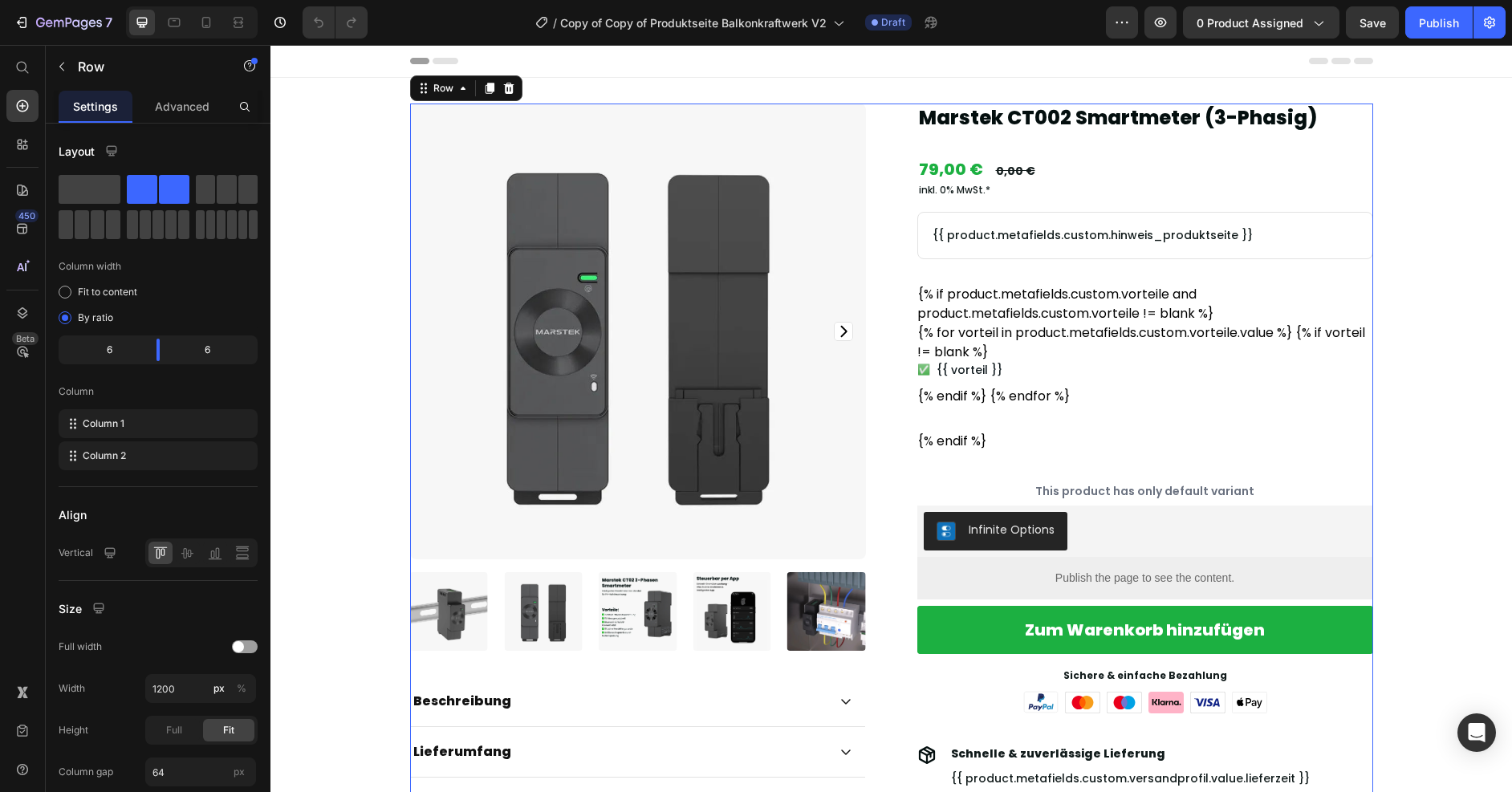 click on "Product Images
Beschreibung
Lieferumfang
Versand Accordion
Dokumente & Datenblätter Accordion Row Row Marstek CT002 Smartmeter (3-Phasig) Product Title {% if product.metafields.custom.versandprofil %}{% assign versandprofil_reference = product.metafields.custom.versandprofil %}{{ versandprofil_reference.value.lagerstatus}} • Lieferzeit: {{ versandprofil_reference.value.lieferzeit }}{% endif %} Text Block Row Row 79,00 € Product Price 0,00 € Product Price Row inkl. 0% MwSt.* Text Block {{ product.metafields.custom.hinweis_produktseite }} Text Block Row {% if product.metafields.custom.vorteile and product.metafields.custom.vorteile != blank %}
{% for vorteil in product.metafields.custom.vorteile.value %}
{% if vorteil != blank %}
✅
{{ vorteil }}
{% endif %}
{% endfor %}
{% endif %} Custom Code This product has only default variant" at bounding box center (892, 496) 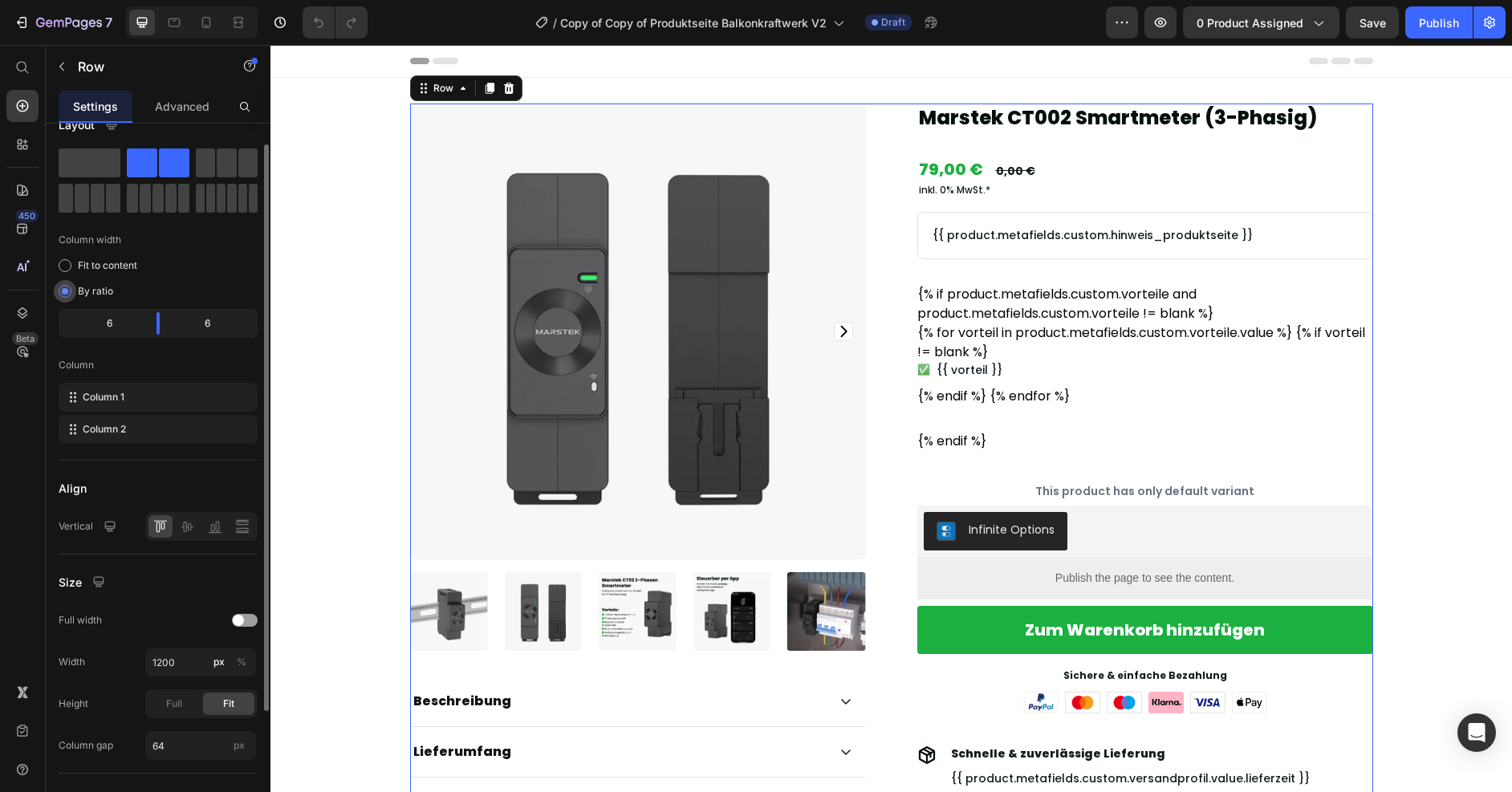 scroll, scrollTop: 77, scrollLeft: 0, axis: vertical 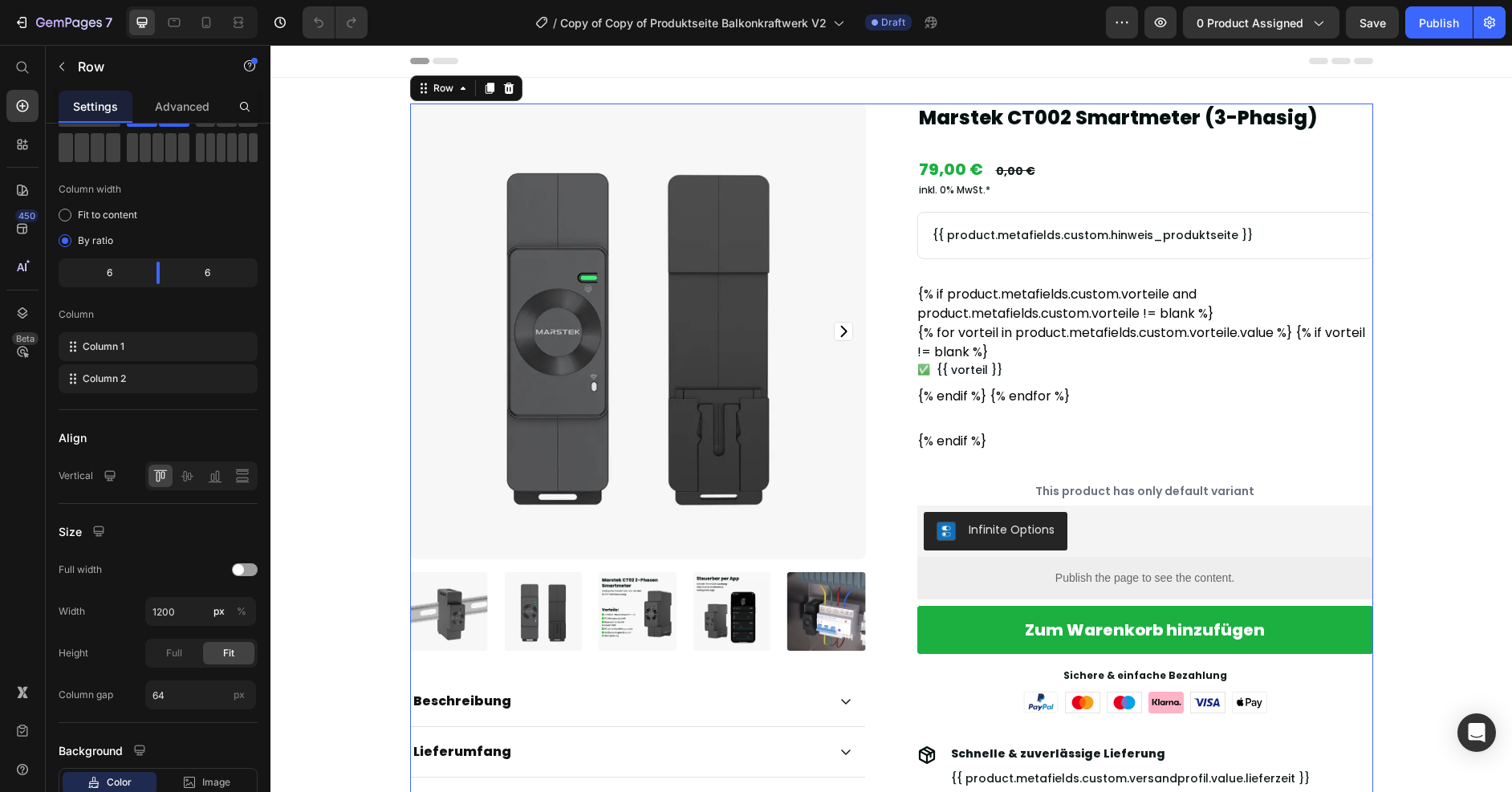 click on "Product Images
Beschreibung
Lieferumfang
Versand Accordion
Dokumente & Datenblätter Accordion Row Row Marstek CT002 Smartmeter (3-Phasig) Product Title {% if product.metafields.custom.versandprofil %}{% assign versandprofil_reference = product.metafields.custom.versandprofil %}{{ versandprofil_reference.value.lagerstatus}} • Lieferzeit: {{ versandprofil_reference.value.lieferzeit }}{% endif %} Text Block Row Row 79,00 € Product Price 0,00 € Product Price Row inkl. 0% MwSt.* Text Block {{ product.metafields.custom.hinweis_produktseite }} Text Block Row {% if product.metafields.custom.vorteile and product.metafields.custom.vorteile != blank %}
{% for vorteil in product.metafields.custom.vorteile.value %}
{% if vorteil != blank %}
✅
{{ vorteil }}
{% endif %}
{% endfor %}
{% endif %} Custom Code This product has only default variant" at bounding box center [892, 496] 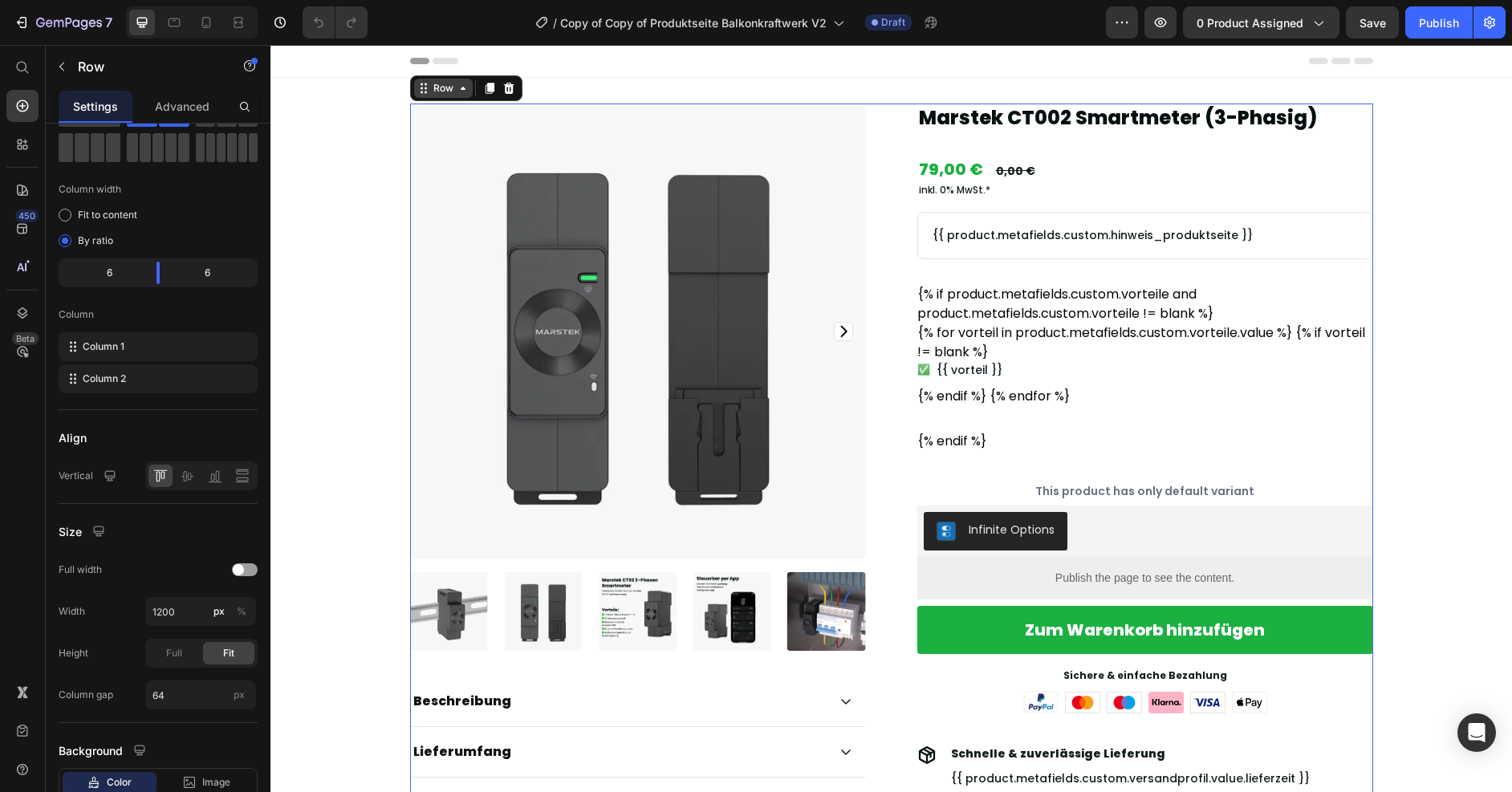 click on "Row" at bounding box center [443, 88] 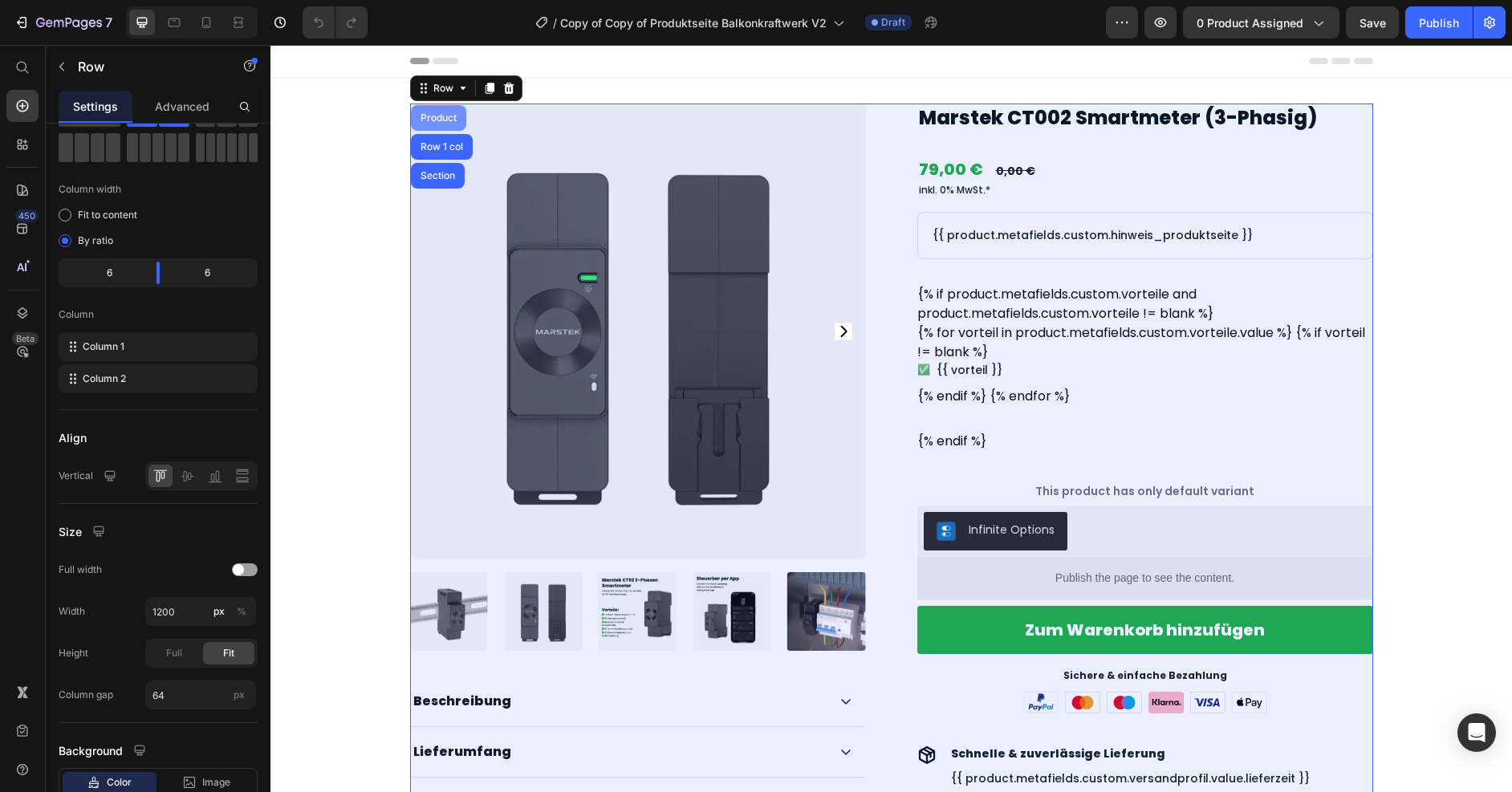click on "Product" at bounding box center [438, 118] 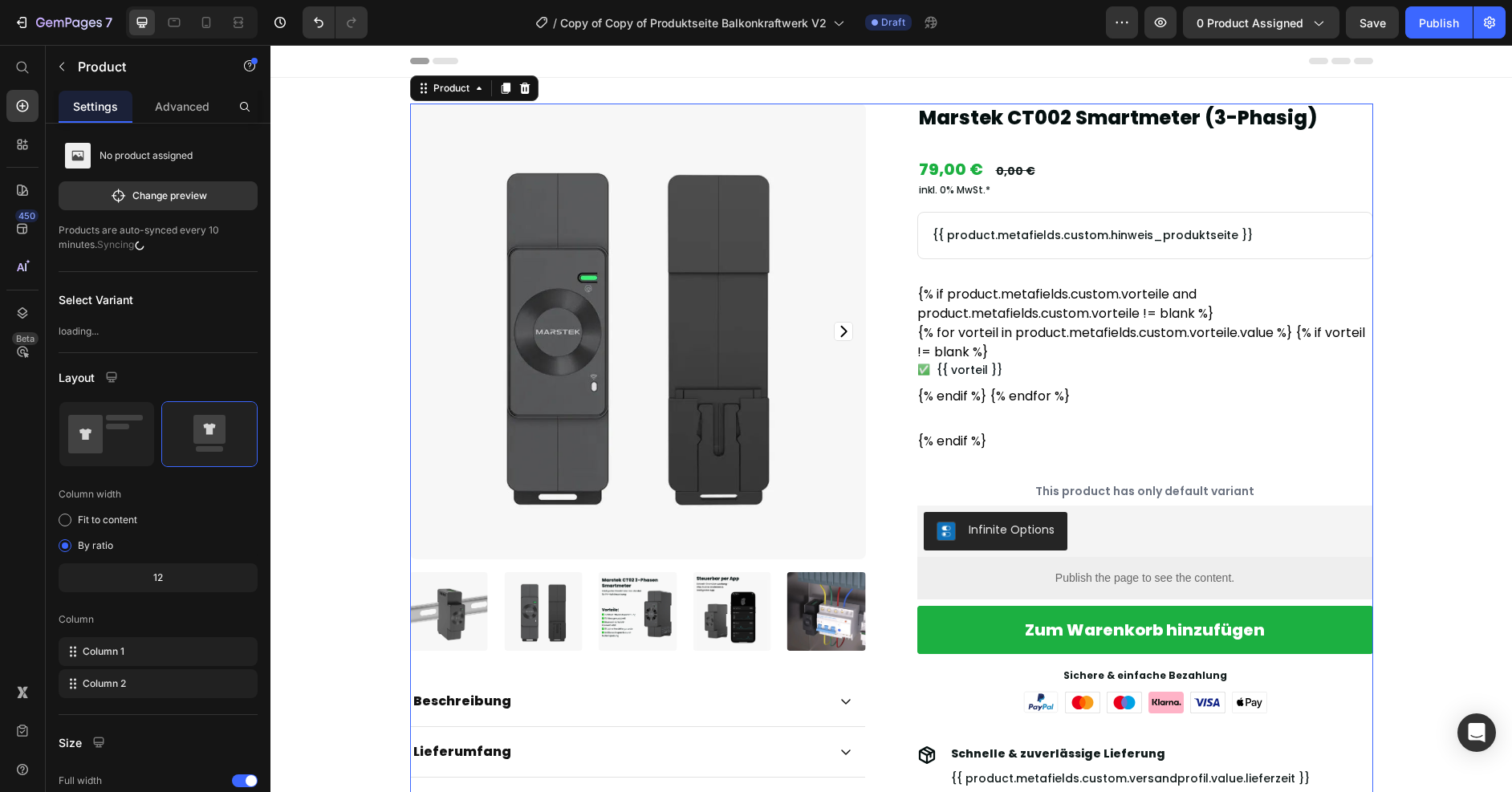 scroll, scrollTop: 0, scrollLeft: 0, axis: both 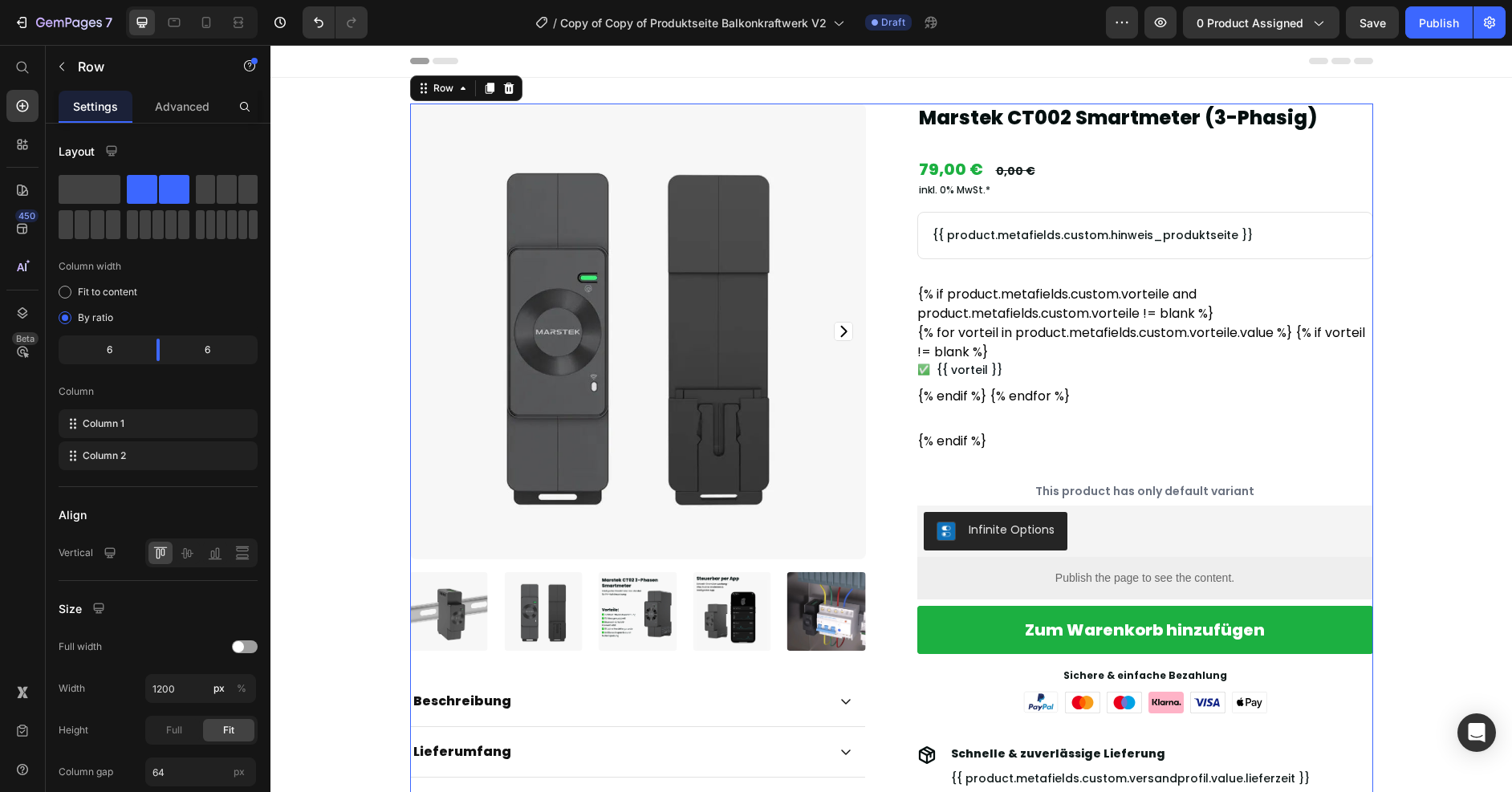 click on "Product Images
Beschreibung
Lieferumfang
Versand Accordion
Dokumente & Datenblätter Accordion Row Row Marstek CT002 Smartmeter (3-Phasig) Product Title {% if product.metafields.custom.versandprofil %}{% assign versandprofil_reference = product.metafields.custom.versandprofil %}{{ versandprofil_reference.value.lagerstatus}} • Lieferzeit: {{ versandprofil_reference.value.lieferzeit }}{% endif %} Text Block Row Row 79,00 € Product Price 0,00 € Product Price Row inkl. 0% MwSt.* Text Block {{ product.metafields.custom.hinweis_produktseite }} Text Block Row {% if product.metafields.custom.vorteile and product.metafields.custom.vorteile != blank %}
{% for vorteil in product.metafields.custom.vorteile.value %}
{% if vorteil != blank %}
✅
{{ vorteil }}
{% endif %}
{% endfor %}
{% endif %} Custom Code This product has only default variant" at bounding box center [892, 496] 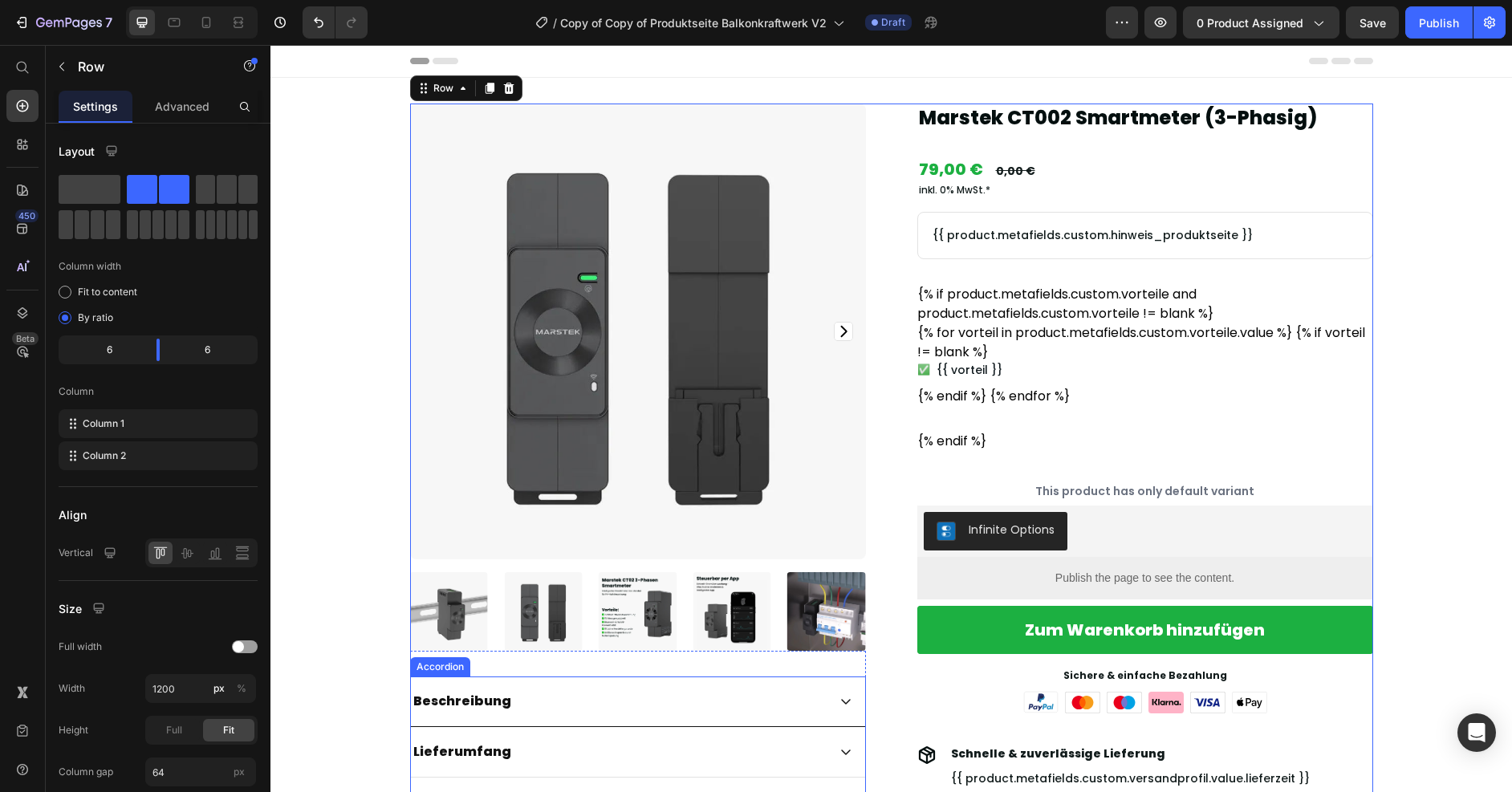 click on "Beschreibung" at bounding box center (638, 701) 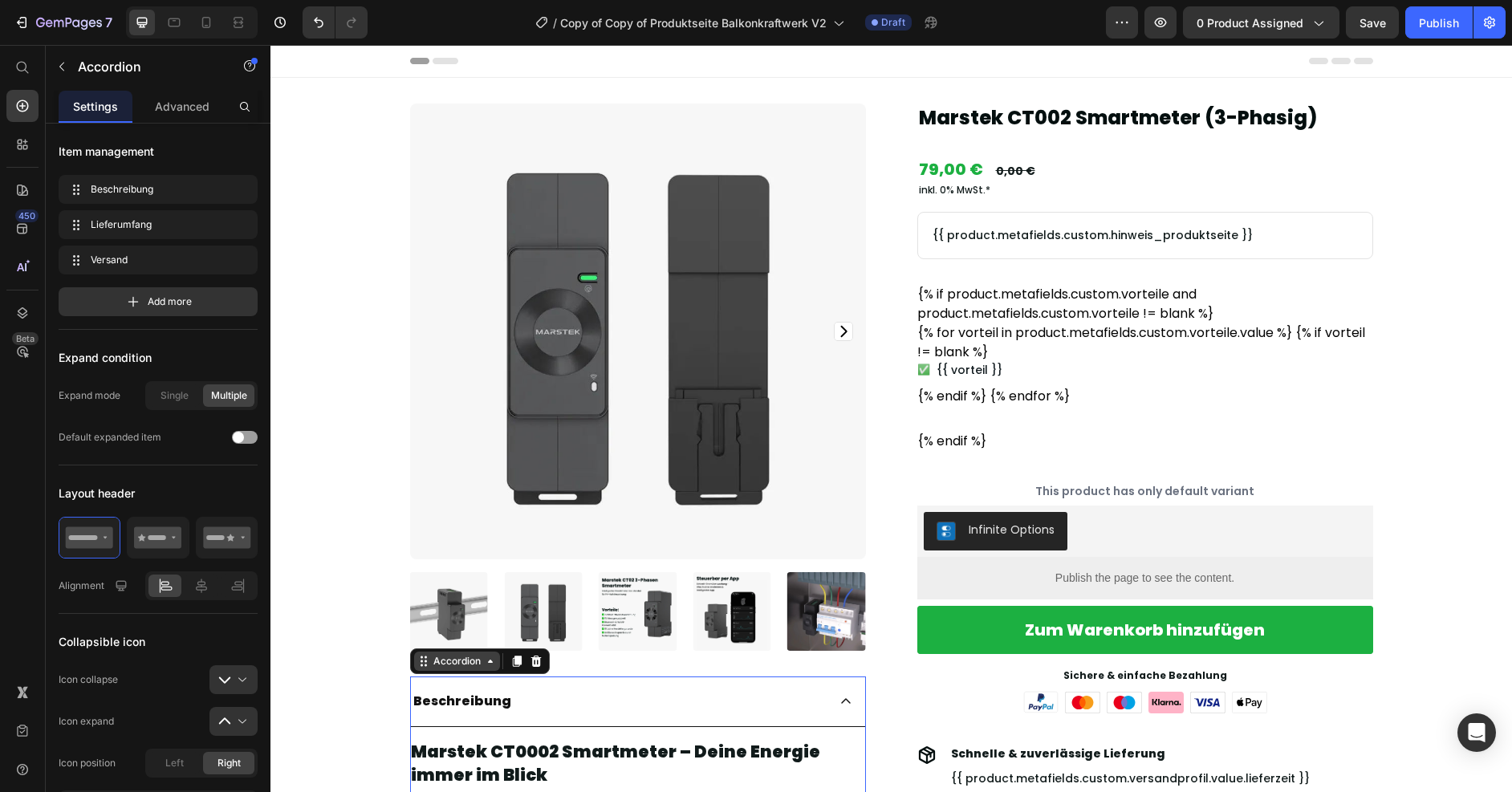 click on "Accordion" at bounding box center (457, 661) 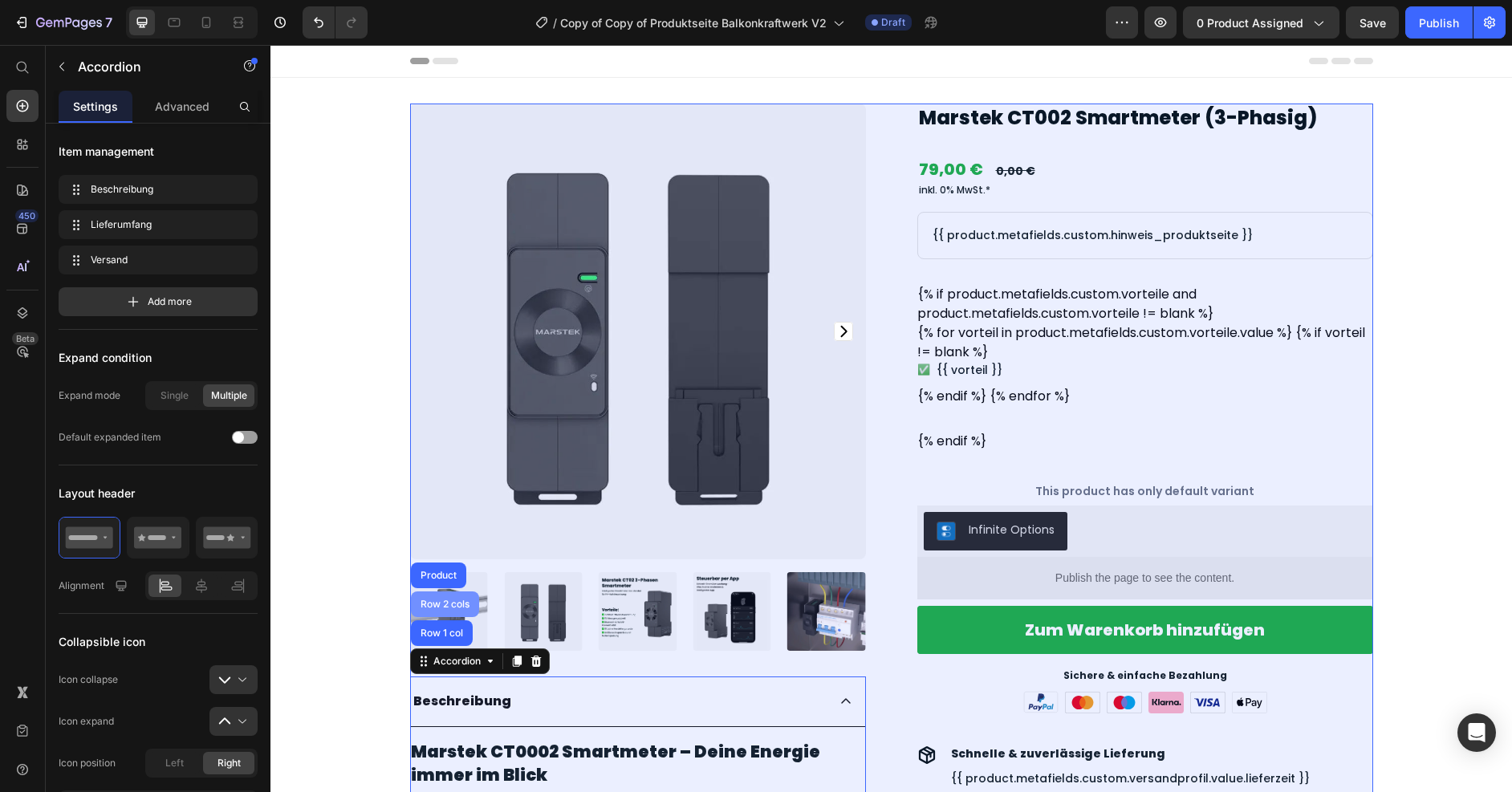 click on "Row 2 cols" at bounding box center [445, 604] 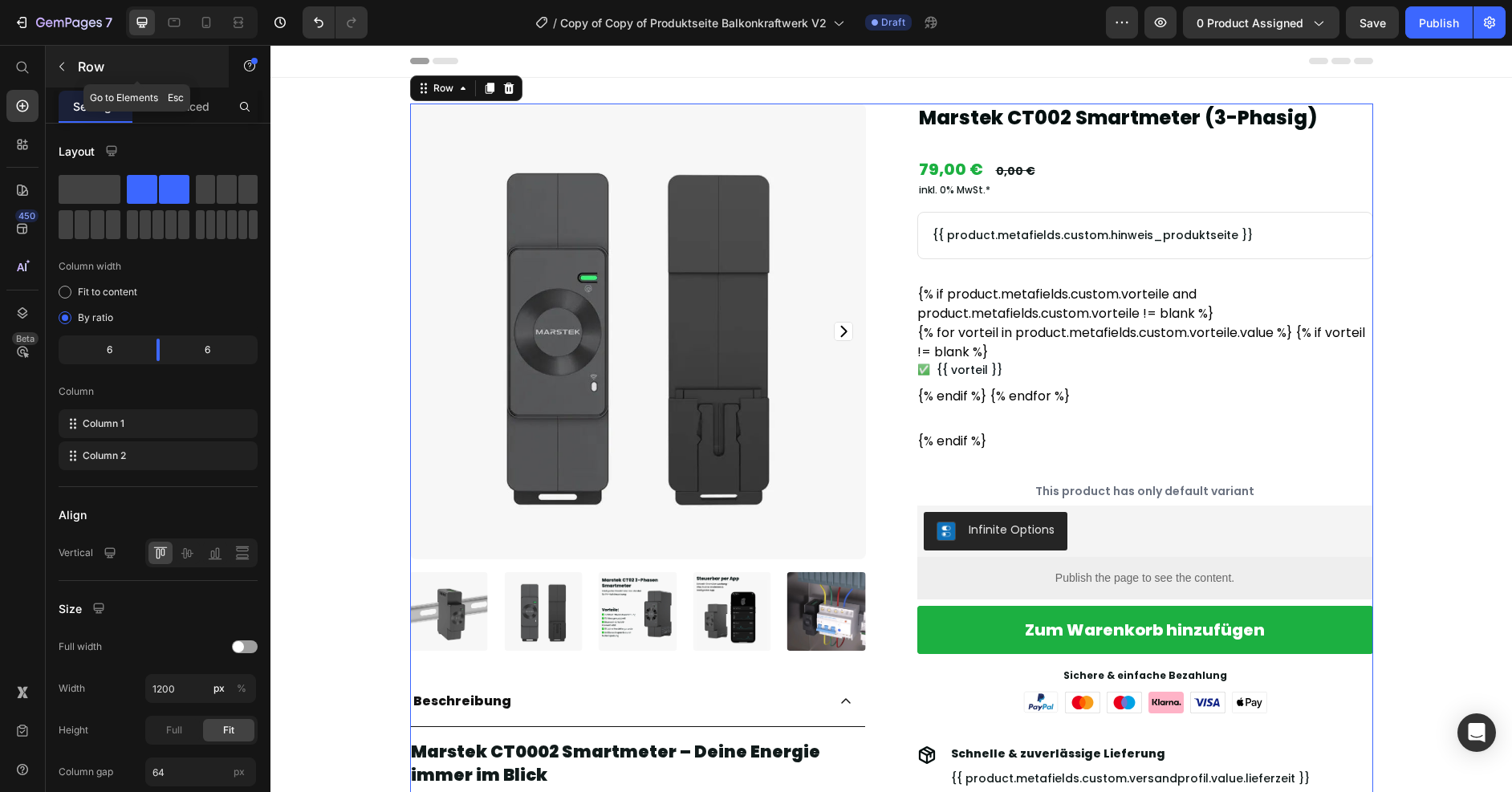 click on "Row" at bounding box center (137, 67) 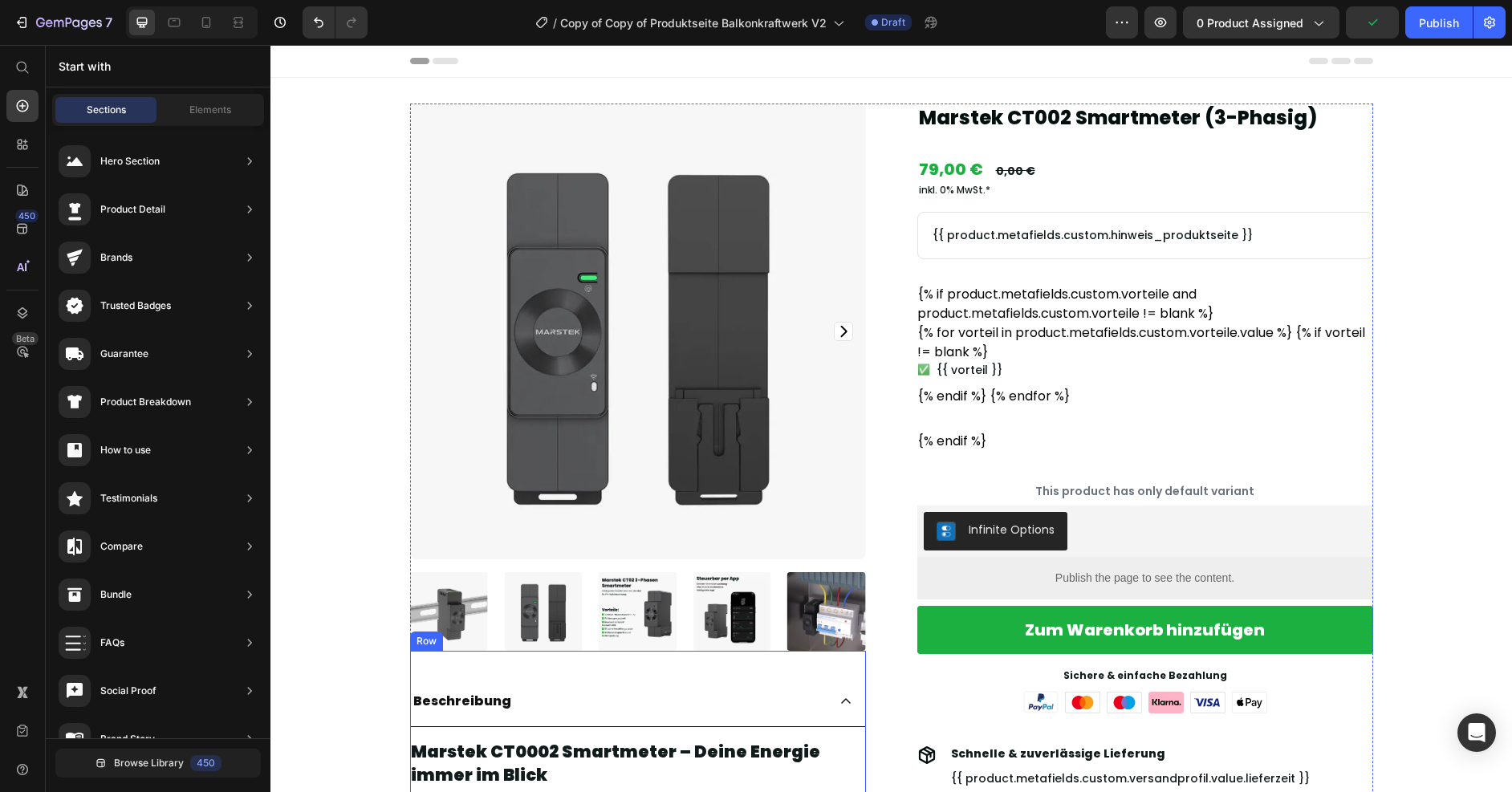 click on "Beschreibung
Marstek CT0002 Smartmeter – Deine Energie immer im Blick
Mit dem Marstek CT0002 Smartmeter hast du die volle Kontrolle über deinen Stromverbrauch. Egal, ob du ein Balkonkraftwerk, einen Batteriespeicher oder einfach nur ein intelligentes Energiemanagement zu Hause nutzen möchtest – der CT0002 ist dein perfekter Begleiter. Du kannst deinen Stromverbrauch in Echtzeit überwachen und so gezielt Energie sparen. Über die intuitive Marstek-App hast du alle Daten jederzeit griffbereit, egal ob via WLAN oder Bluetooth.
Das Gerät misst präzise auf allen drei Phasen gleichzeitig und erkennt sogar kleinste Verbrauchsschwankungen. So optimierst du deinen Eigenverbrauch, verhinderst unnötige Einspeisung ins Netz und holst das Maximum aus deiner PV-Anlage oder deinem Speicher heraus. Die Installation erfolgt einfach auf der DIN-Schiene im Sicherungskasten – für die Montage ist ein Fachmann notwendig.
Deine Vorteile auf einen Blick:" at bounding box center [638, 1178] 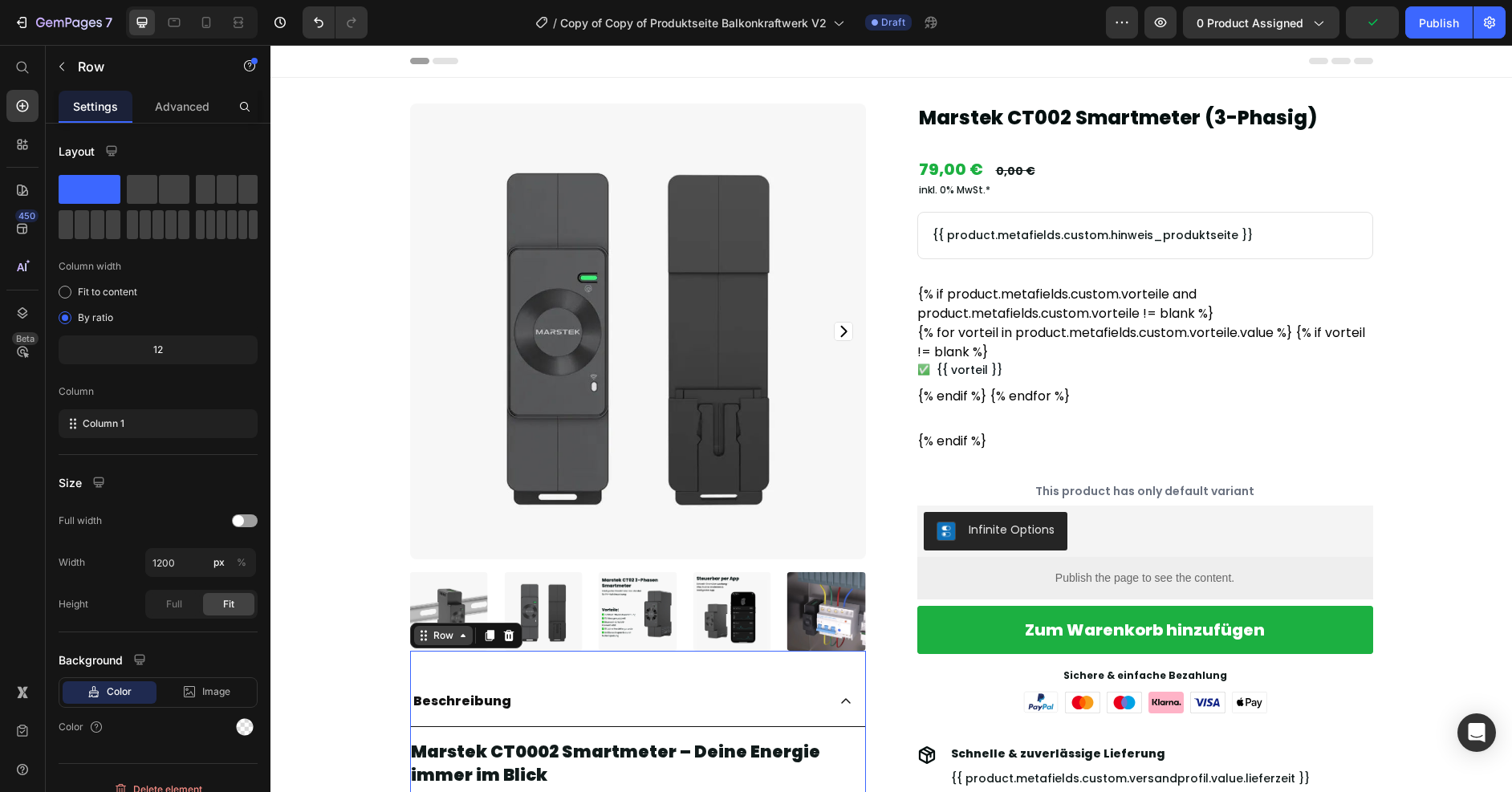click on "Row" at bounding box center [443, 636] 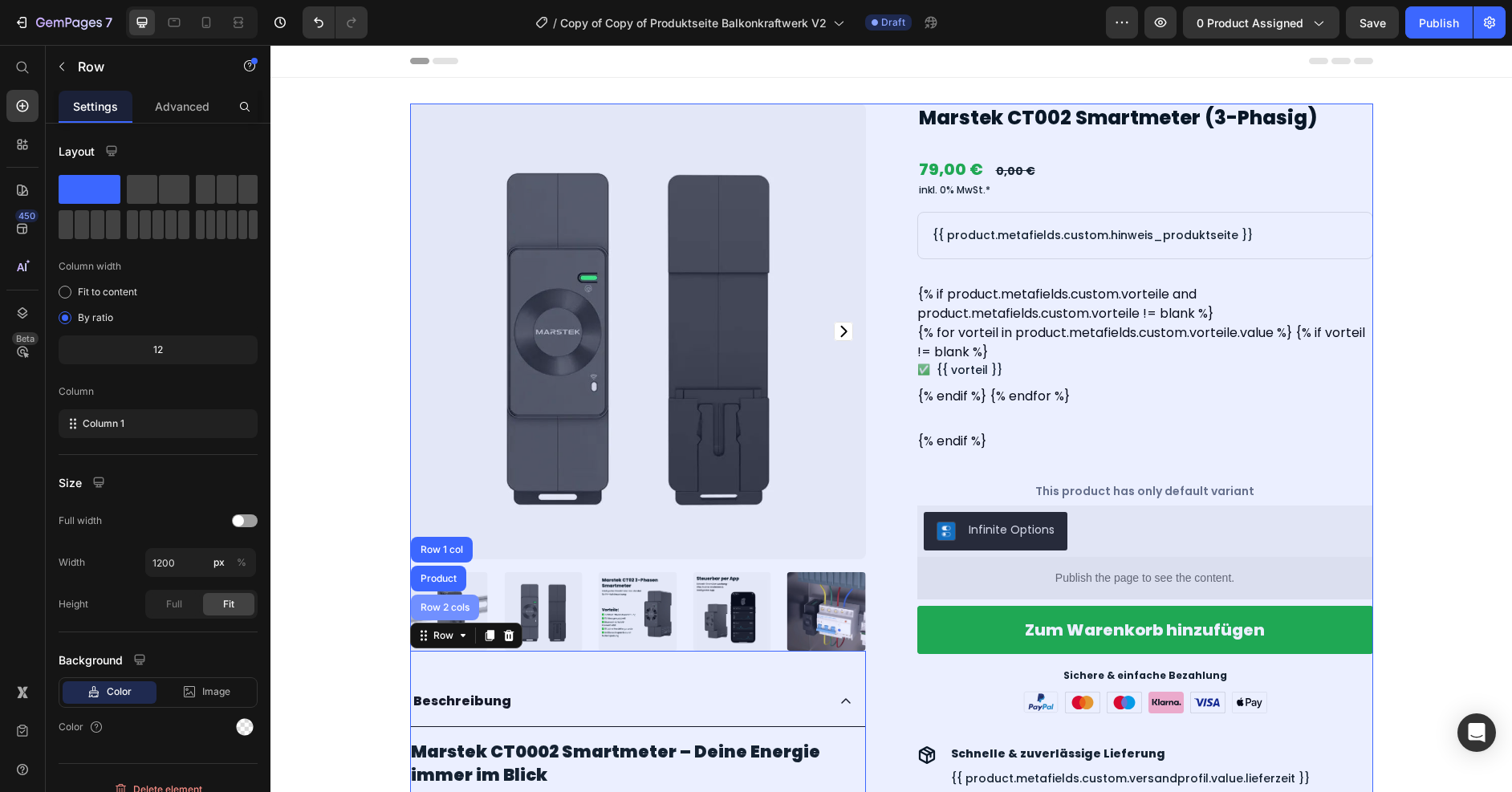 click on "Row 2 cols" at bounding box center (445, 607) 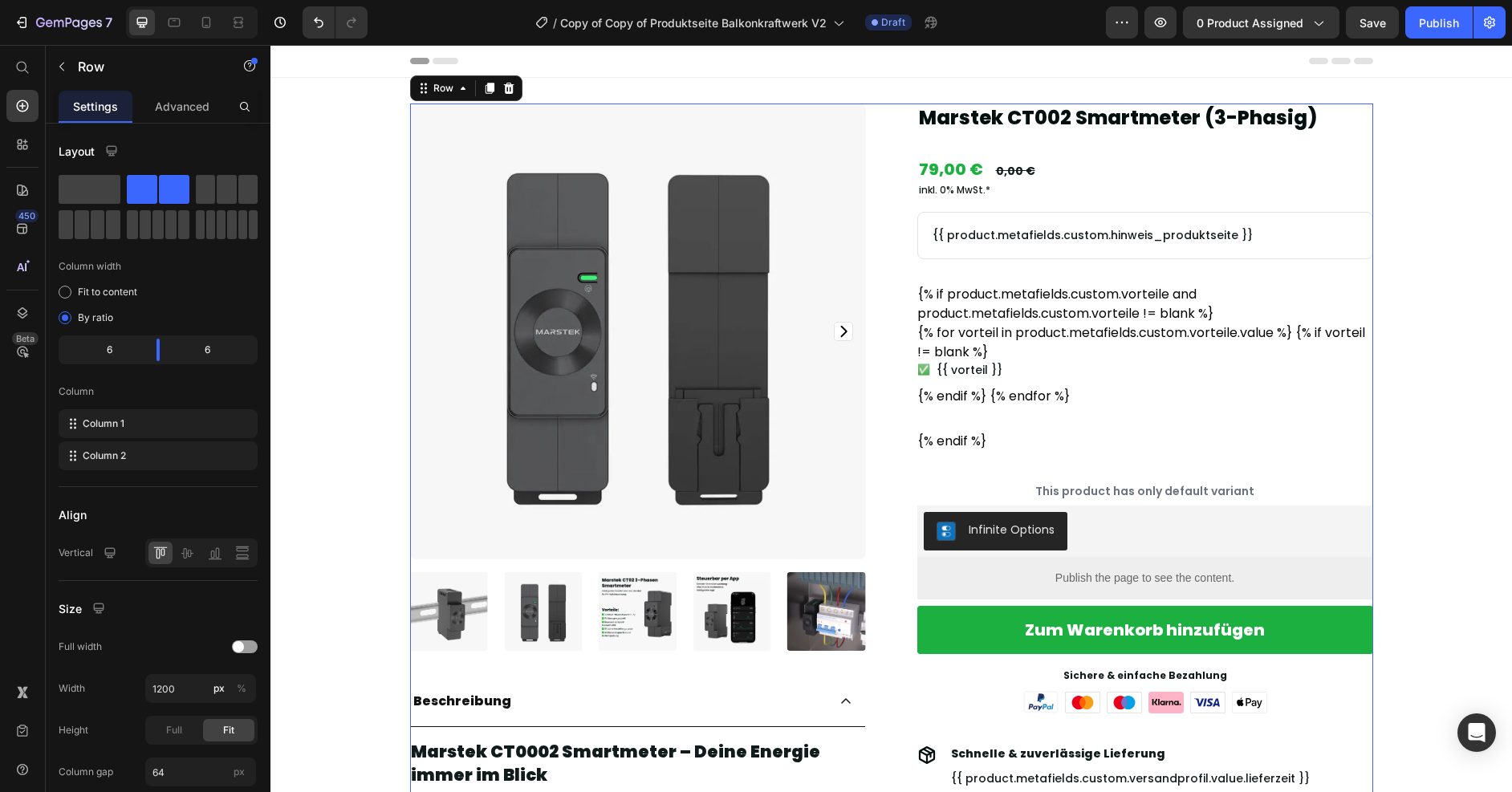 click on "Marstek CT002 Smartmeter (3-Phasig) Product Title {% if product.metafields.custom.versandprofil %}{% assign versandprofil_reference = product.metafields.custom.versandprofil %}{{ versandprofil_reference.value.lagerstatus}} • Lieferzeit: {{ versandprofil_reference.value.lieferzeit }}{% endif %} Text Block Row Row 79,00 € Product Price 0,00 € Product Price Row inkl. 0% MwSt.* Text Block {{ product.metafields.custom.hinweis_produktseite }} Text Block Row {% if product.metafields.custom.vorteile and product.metafields.custom.vorteile != blank %}
{% for vorteil in product.metafields.custom.vorteile.value %}
{% if vorteil != blank %}
✅
{{ vorteil }}
{% endif %}
{% endfor %}
{% endif %} Custom Code This product has only default variant Product Variants & Swatches Infinite Options Infinite Options 🎉   Schon gewusst: Dein Balkonkraftwerk kannst Du 60 Tage kostenlos testen! Text Block Row Custom Code 1 Product Quantity Add to Cart" at bounding box center (1145, 904) 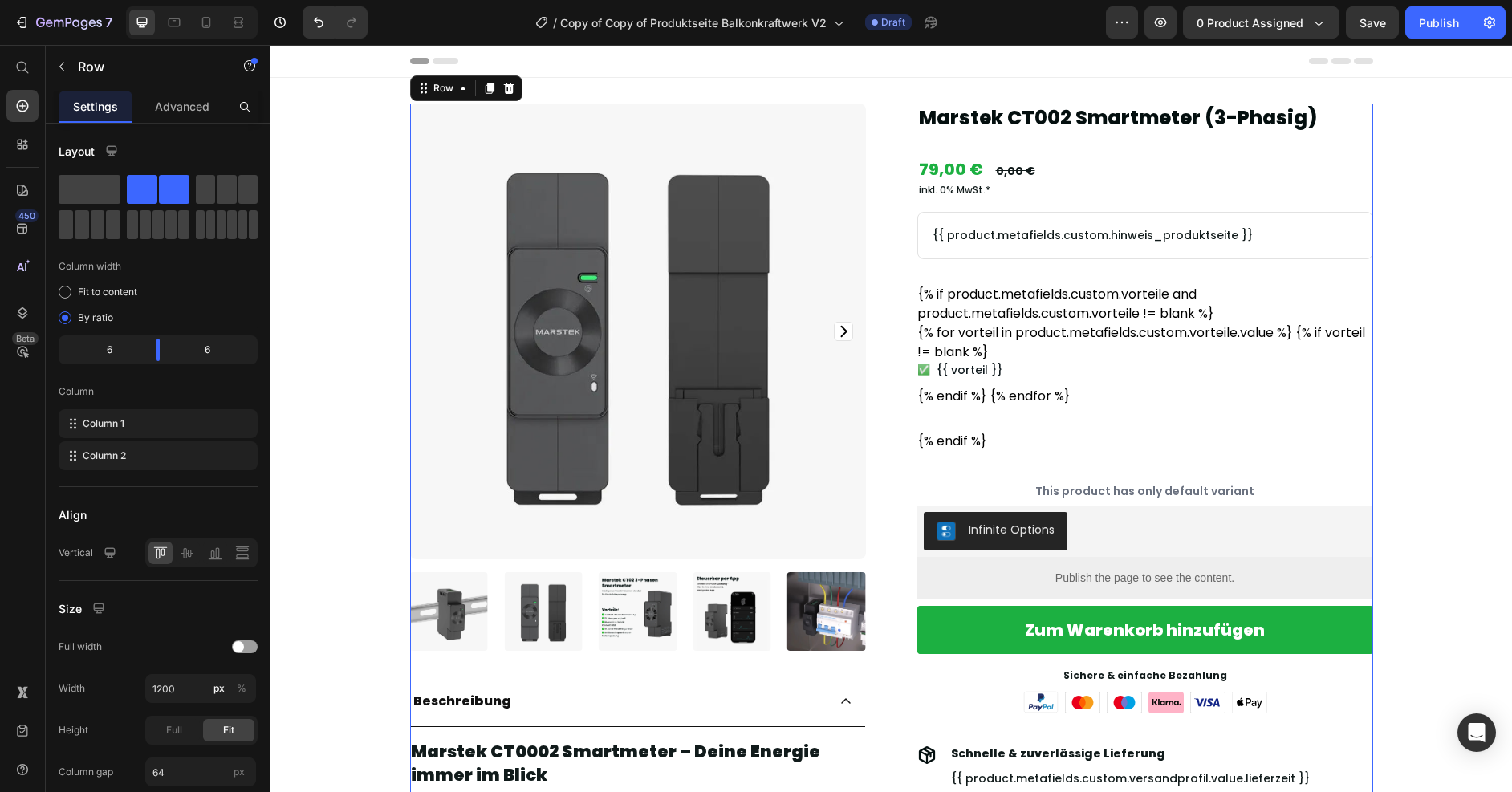click on "Product Images
Beschreibung
Marstek CT0002 Smartmeter – Deine Energie immer im Blick
Mit dem Marstek CT0002 Smartmeter hast du die volle Kontrolle über deinen Stromverbrauch. Egal, ob du ein Balkonkraftwerk, einen Batteriespeicher oder einfach nur ein intelligentes Energiemanagement zu Hause nutzen möchtest – der CT0002 ist dein perfekter Begleiter. Du kannst deinen Stromverbrauch in Echtzeit überwachen und so gezielt Energie sparen. Über die intuitive Marstek-App hast du alle Daten jederzeit griffbereit, egal ob via WLAN oder Bluetooth.
Das Gerät misst präzise auf allen drei Phasen gleichzeitig und erkennt sogar kleinste Verbrauchsschwankungen. So optimierst du deinen Eigenverbrauch, verhinderst unnötige Einspeisung ins Netz und holst das Maximum aus deiner PV-Anlage oder deinem Speicher heraus. Die Installation erfolgt einfach auf der DIN-Schiene im Sicherungskasten – für die Montage ist ein Fachmann notwendig." at bounding box center [892, 904] 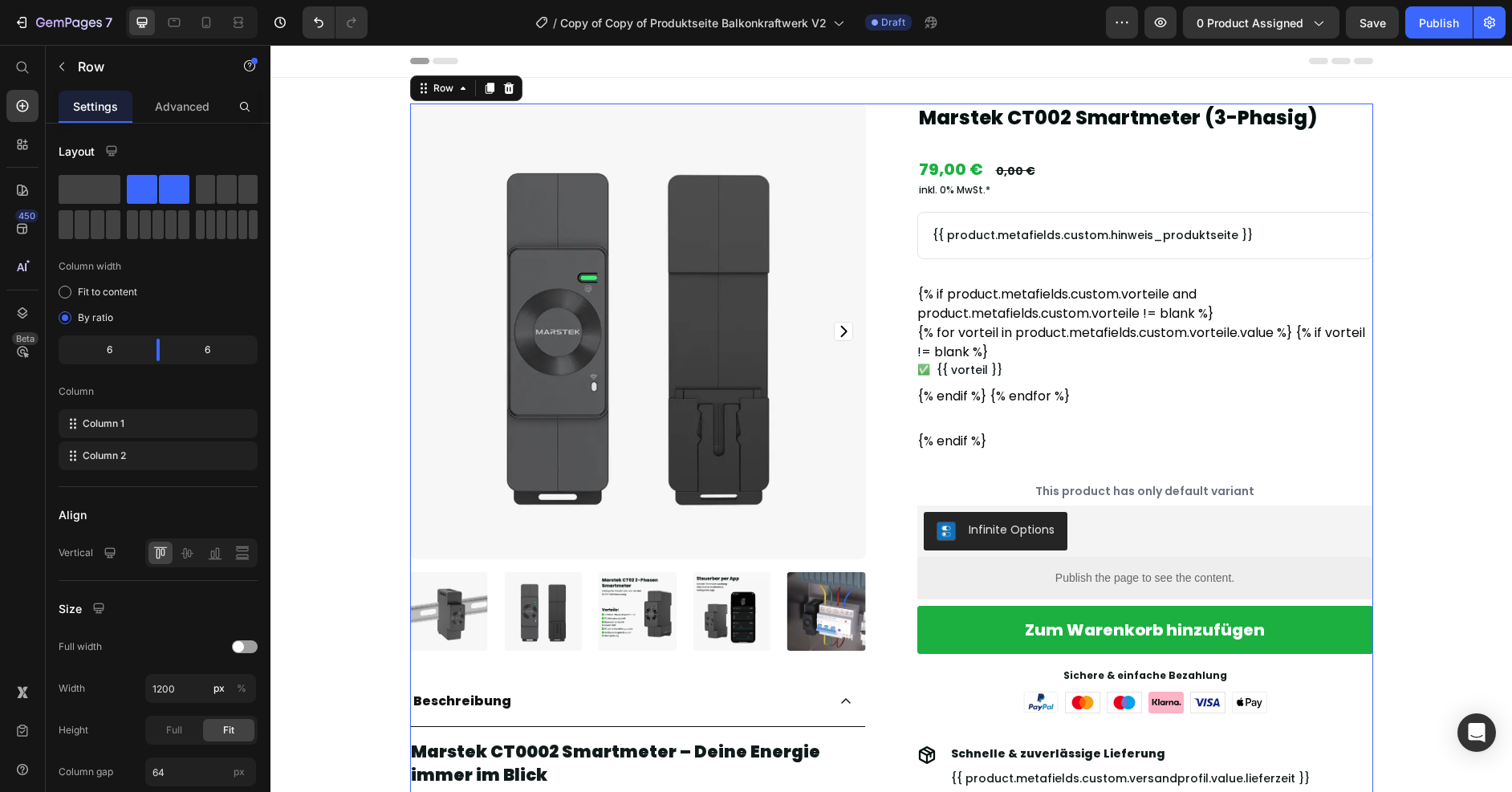 click on "Product Images
Beschreibung
Marstek CT0002 Smartmeter – Deine Energie immer im Blick
Mit dem Marstek CT0002 Smartmeter hast du die volle Kontrolle über deinen Stromverbrauch. Egal, ob du ein Balkonkraftwerk, einen Batteriespeicher oder einfach nur ein intelligentes Energiemanagement zu Hause nutzen möchtest – der CT0002 ist dein perfekter Begleiter. Du kannst deinen Stromverbrauch in Echtzeit überwachen und so gezielt Energie sparen. Über die intuitive Marstek-App hast du alle Daten jederzeit griffbereit, egal ob via WLAN oder Bluetooth.
Das Gerät misst präzise auf allen drei Phasen gleichzeitig und erkennt sogar kleinste Verbrauchsschwankungen. So optimierst du deinen Eigenverbrauch, verhinderst unnötige Einspeisung ins Netz und holst das Maximum aus deiner PV-Anlage oder deinem Speicher heraus. Die Installation erfolgt einfach auf der DIN-Schiene im Sicherungskasten – für die Montage ist ein Fachmann notwendig." at bounding box center (892, 904) 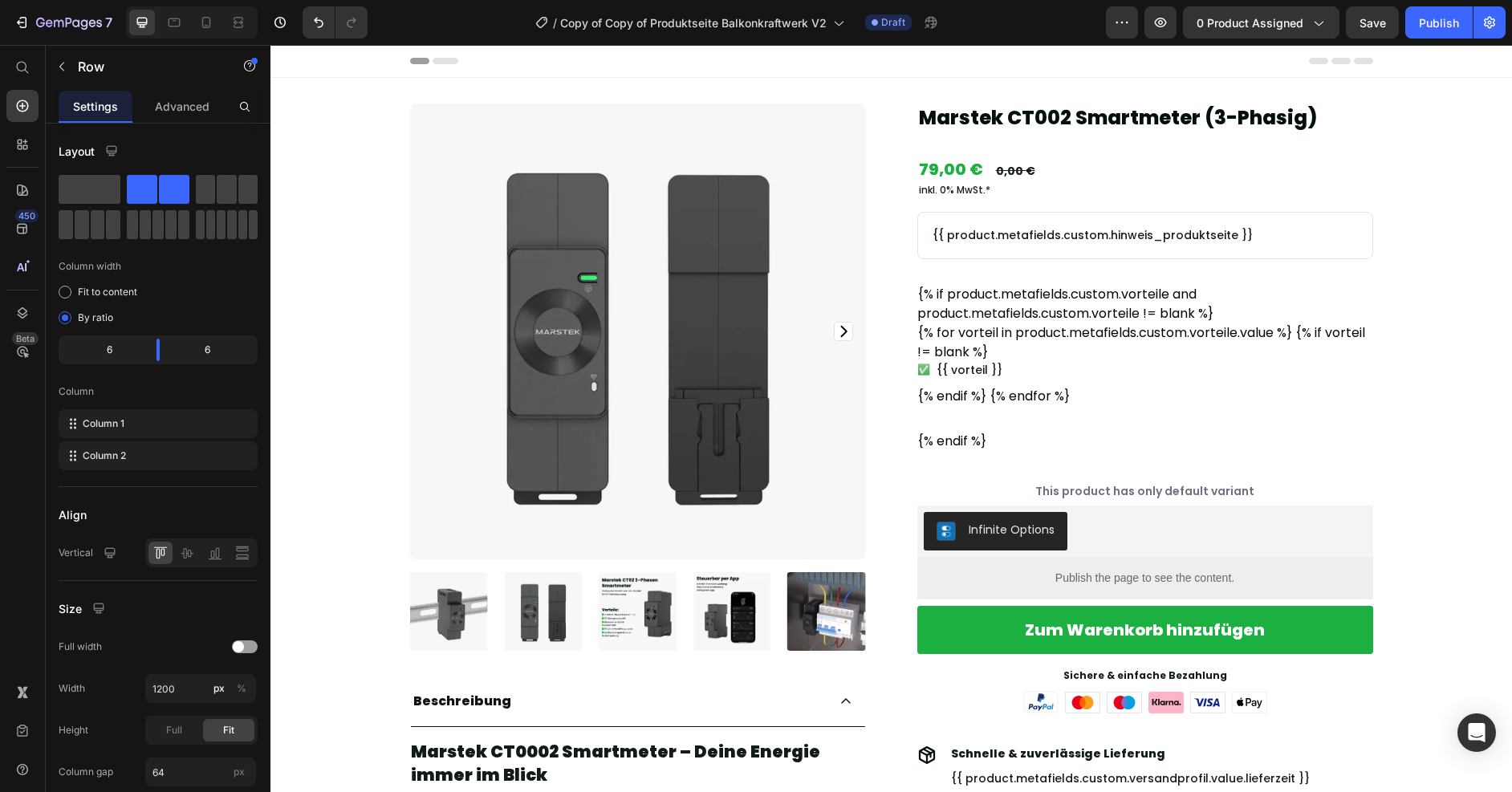 click on "Header" at bounding box center (892, 61) 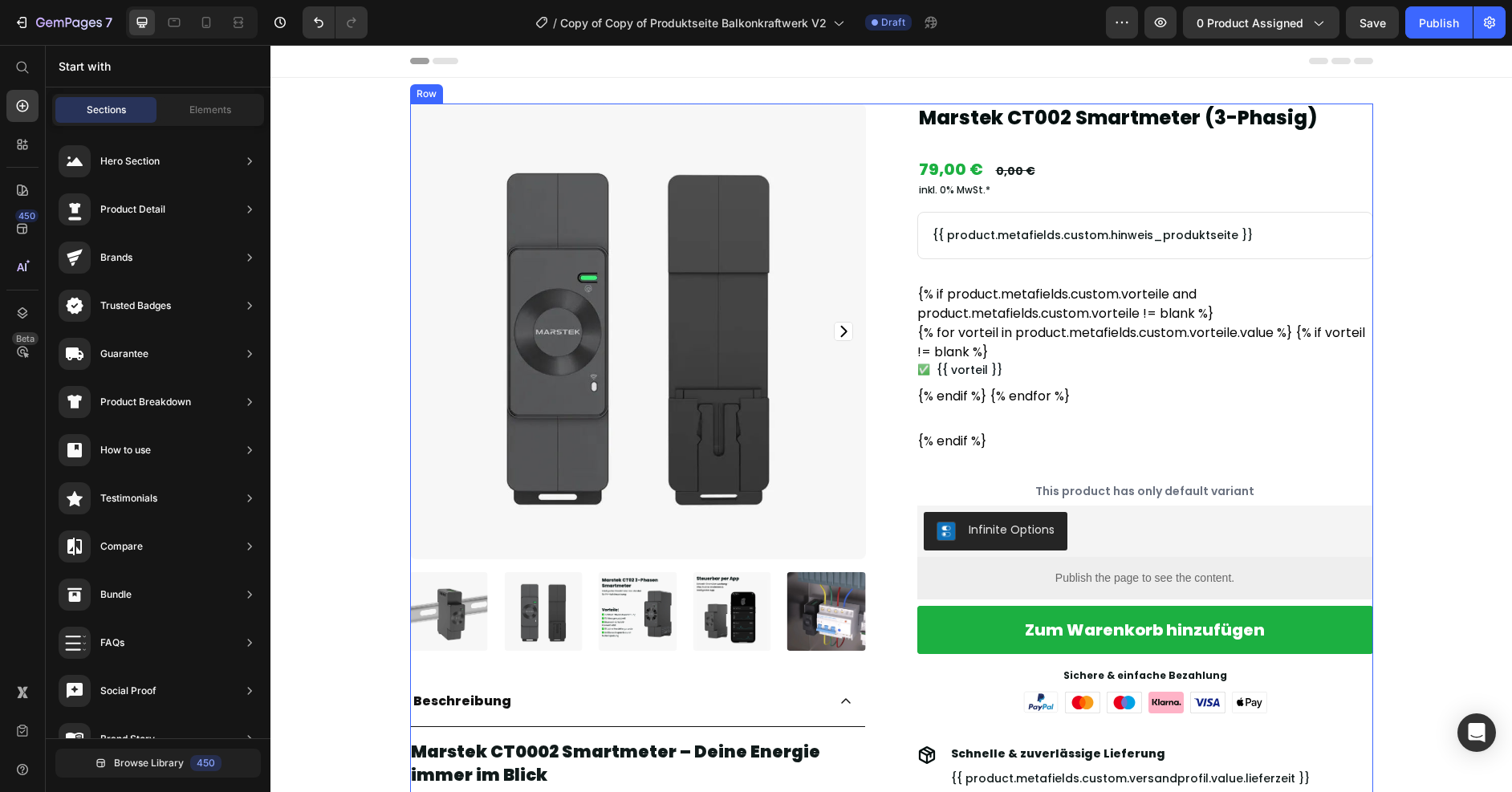 click on "Product Images
Beschreibung
Marstek CT0002 Smartmeter – Deine Energie immer im Blick
Mit dem Marstek CT0002 Smartmeter hast du die volle Kontrolle über deinen Stromverbrauch. Egal, ob du ein Balkonkraftwerk, einen Batteriespeicher oder einfach nur ein intelligentes Energiemanagement zu Hause nutzen möchtest – der CT0002 ist dein perfekter Begleiter. Du kannst deinen Stromverbrauch in Echtzeit überwachen und so gezielt Energie sparen. Über die intuitive Marstek-App hast du alle Daten jederzeit griffbereit, egal ob via WLAN oder Bluetooth.
Das Gerät misst präzise auf allen drei Phasen gleichzeitig und erkennt sogar kleinste Verbrauchsschwankungen. So optimierst du deinen Eigenverbrauch, verhinderst unnötige Einspeisung ins Netz und holst das Maximum aus deiner PV-Anlage oder deinem Speicher heraus. Die Installation erfolgt einfach auf der DIN-Schiene im Sicherungskasten – für die Montage ist ein Fachmann notwendig." at bounding box center (892, 904) 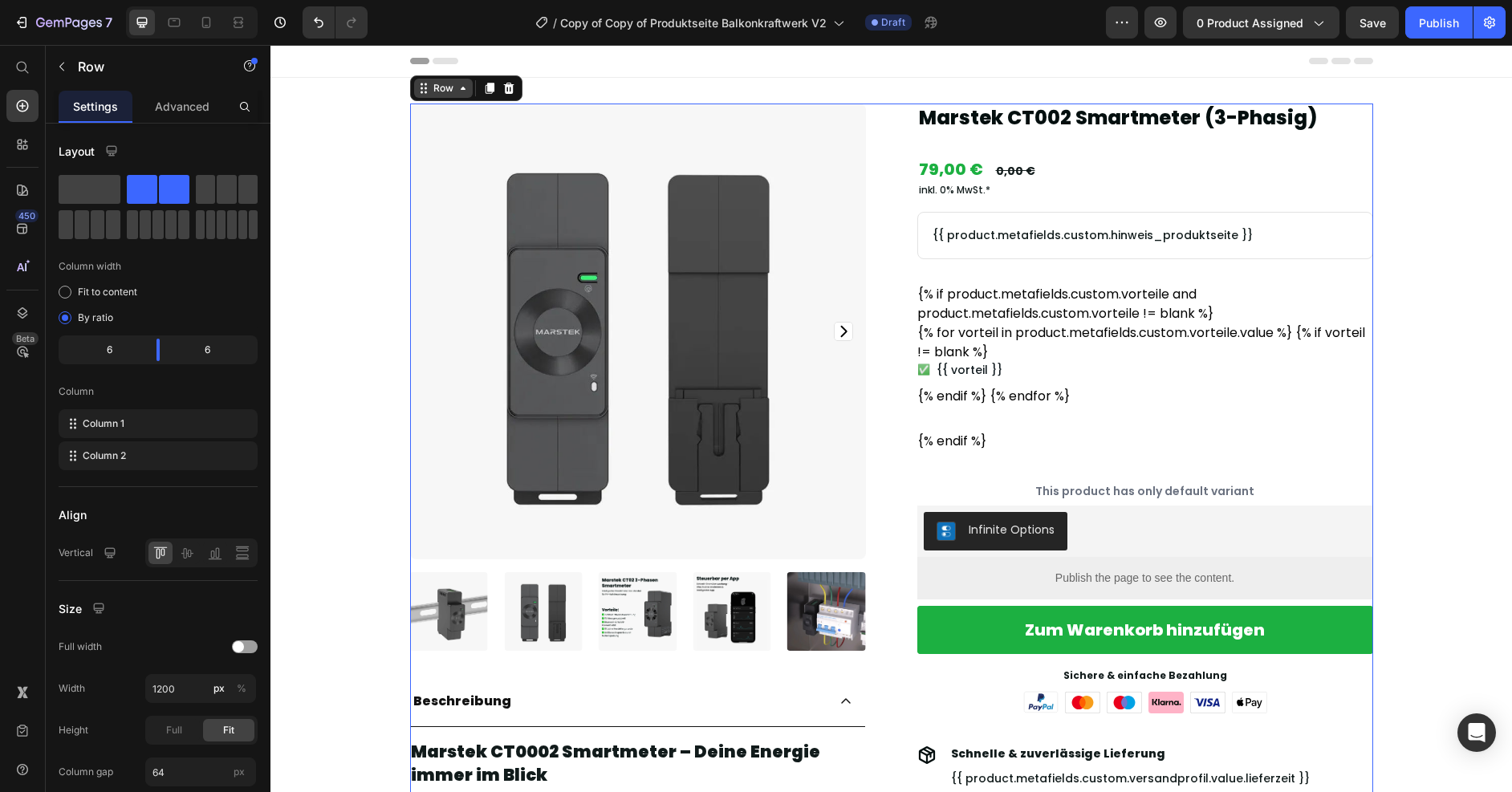 click on "Row" at bounding box center (443, 88) 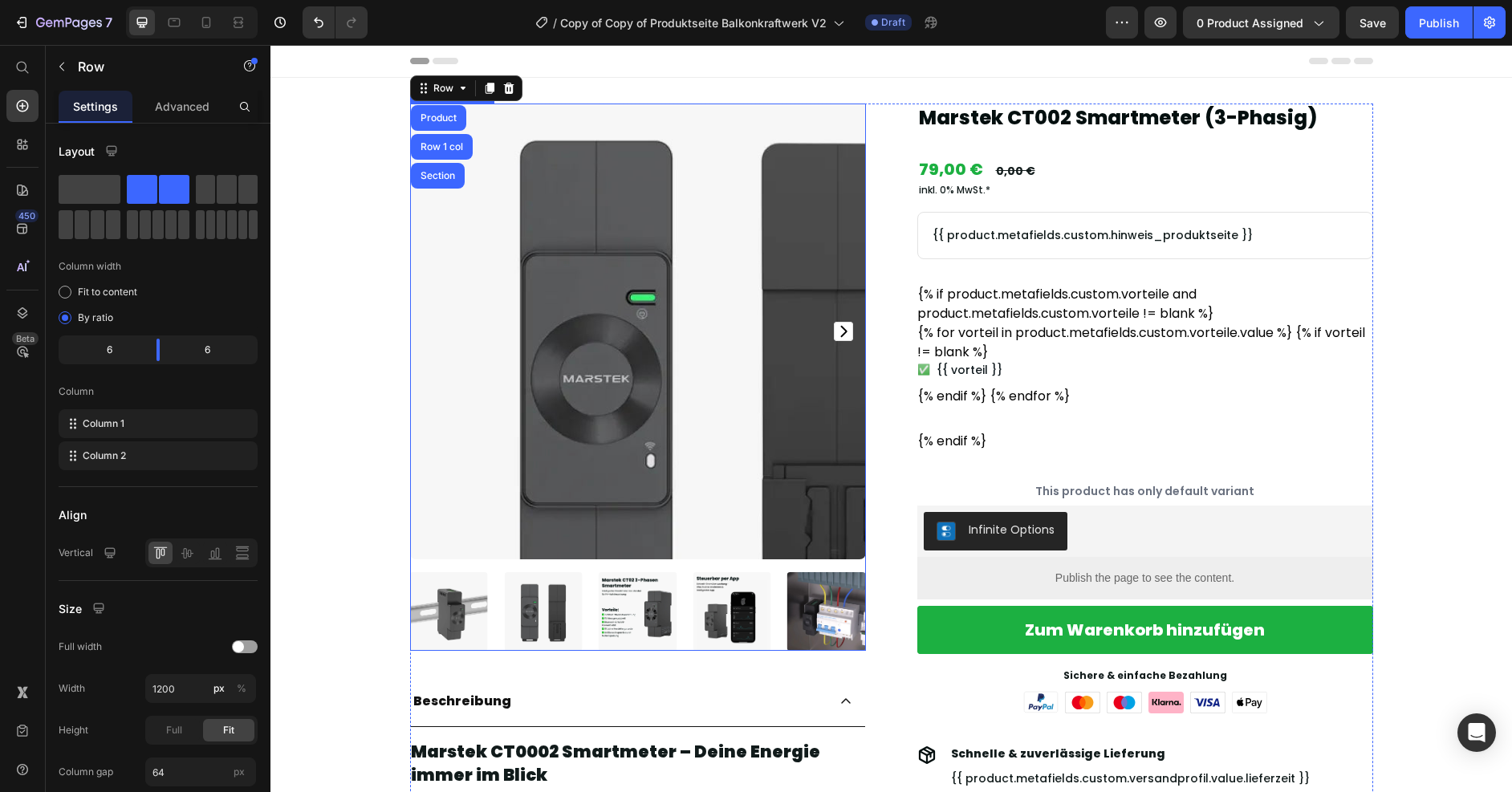 click at bounding box center [638, 331] 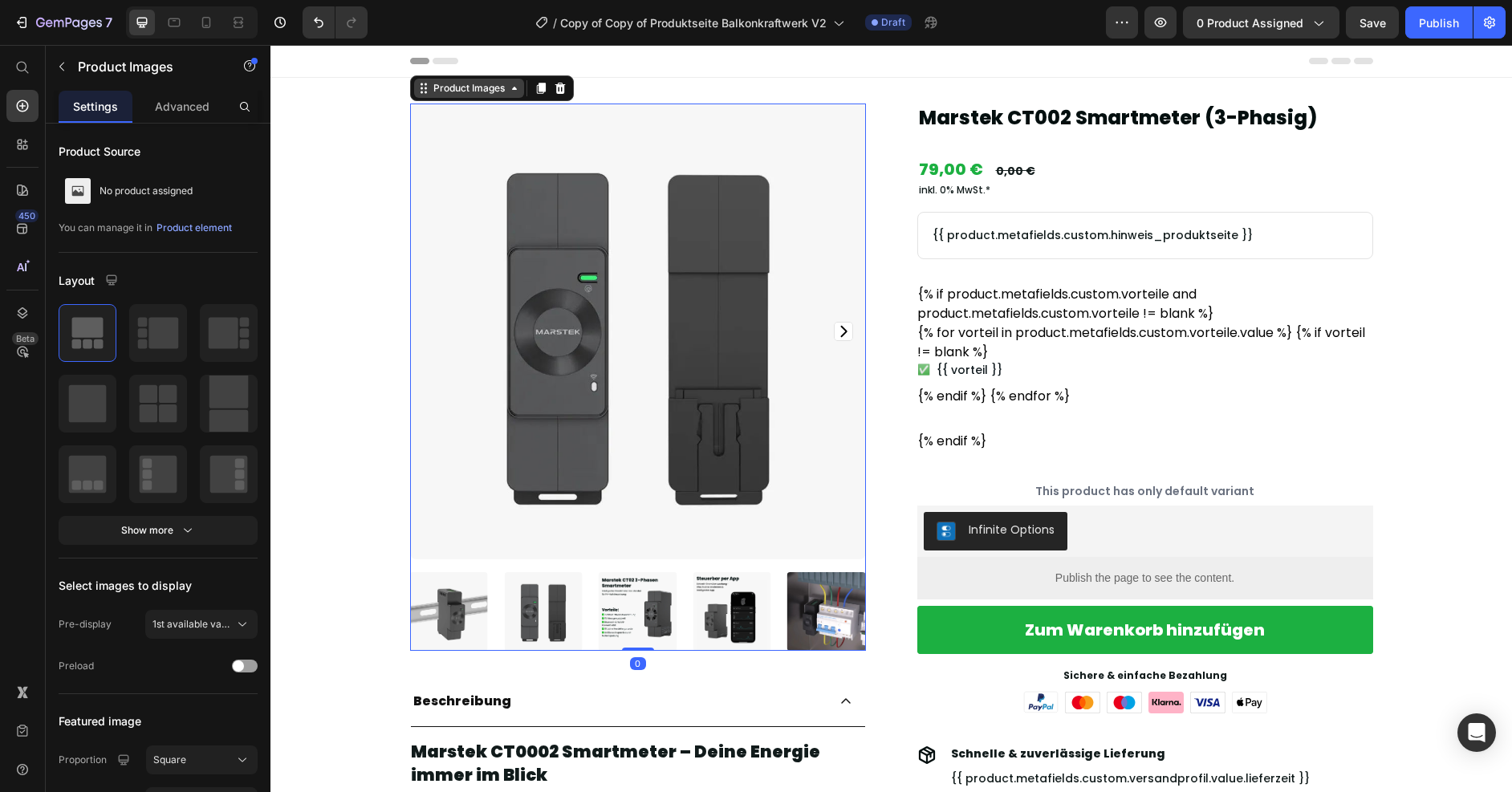 click on "Product Images" at bounding box center (469, 88) 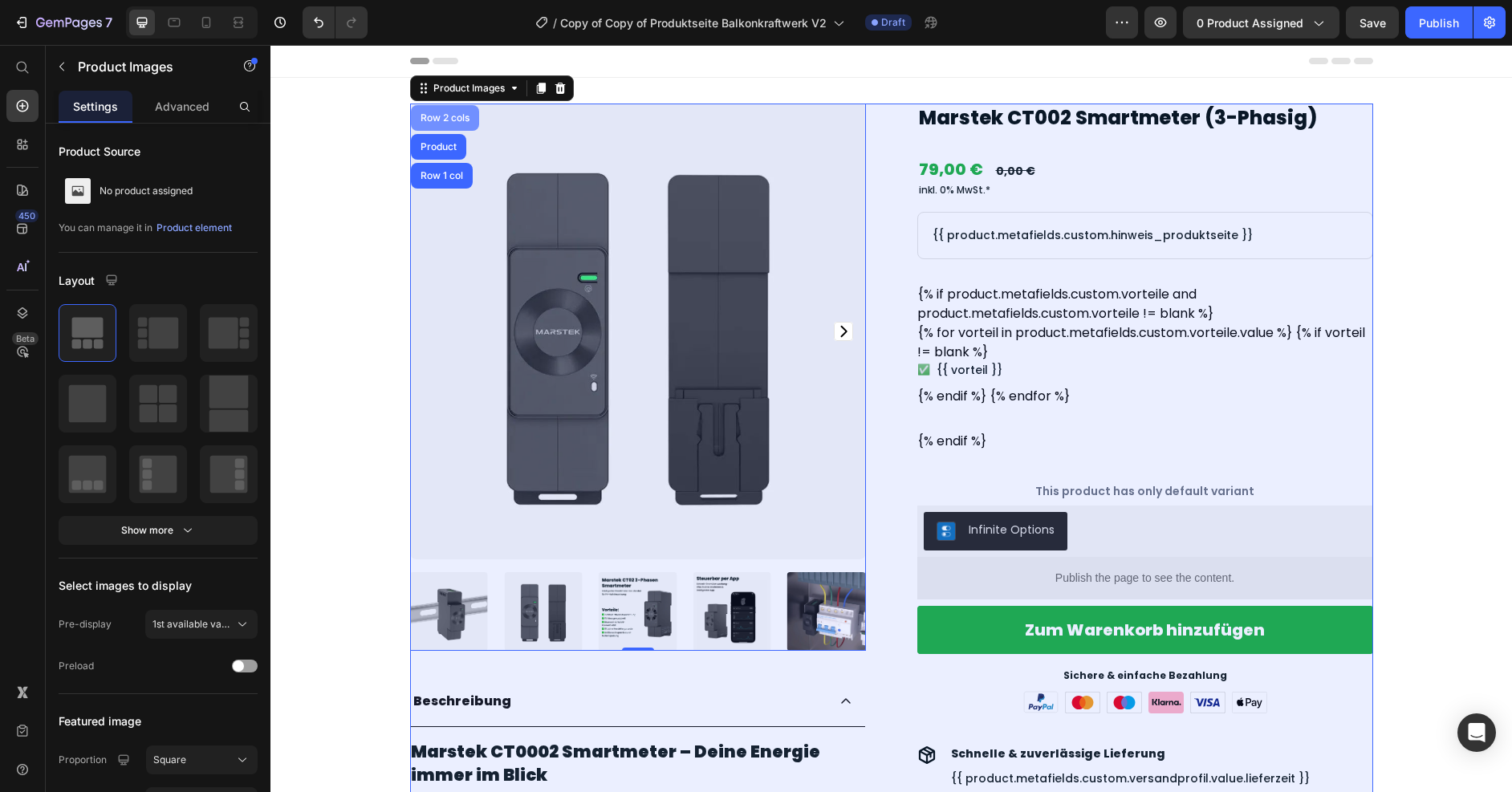click on "Row 2 cols" at bounding box center [445, 118] 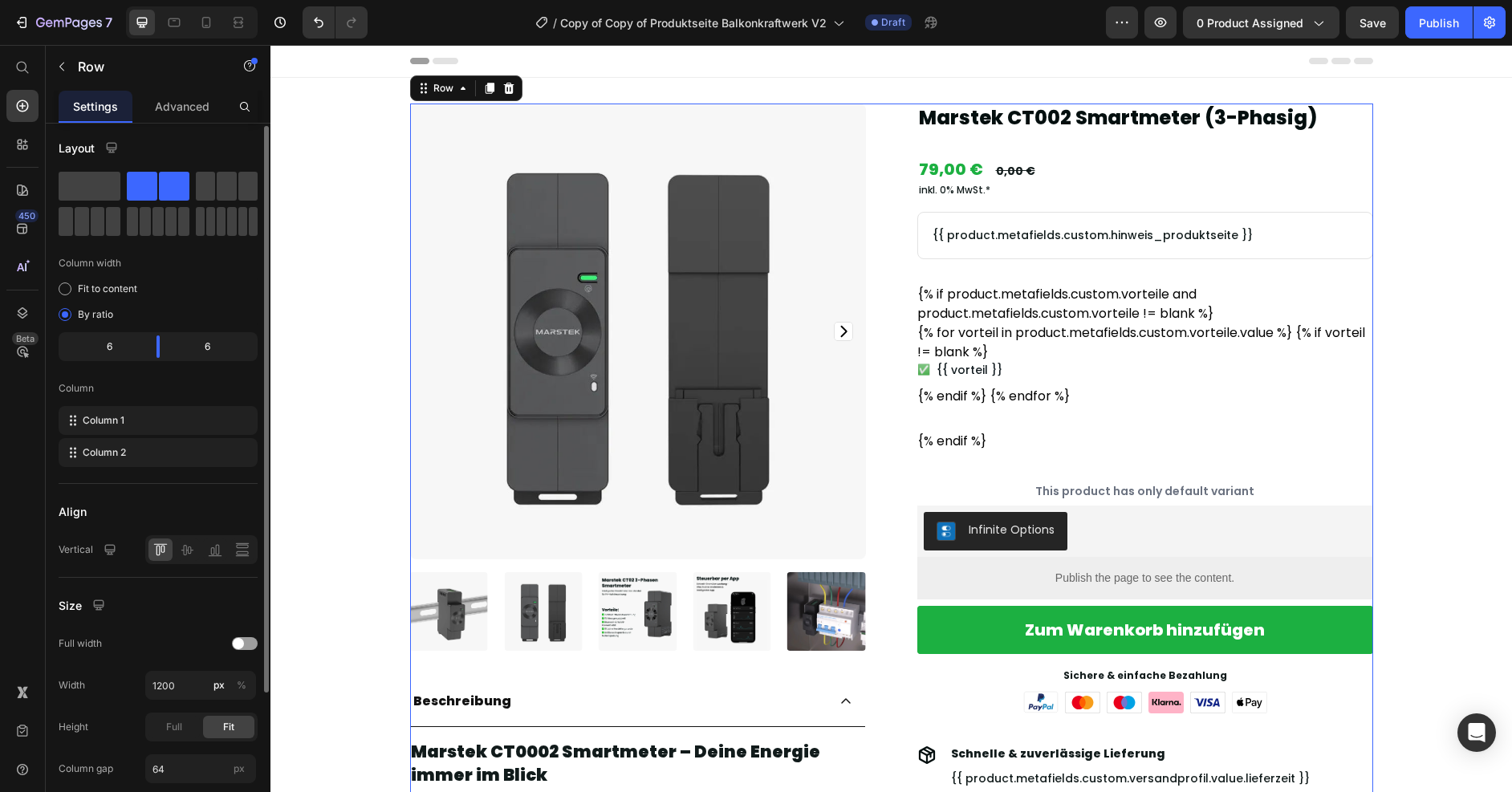 scroll, scrollTop: 32, scrollLeft: 0, axis: vertical 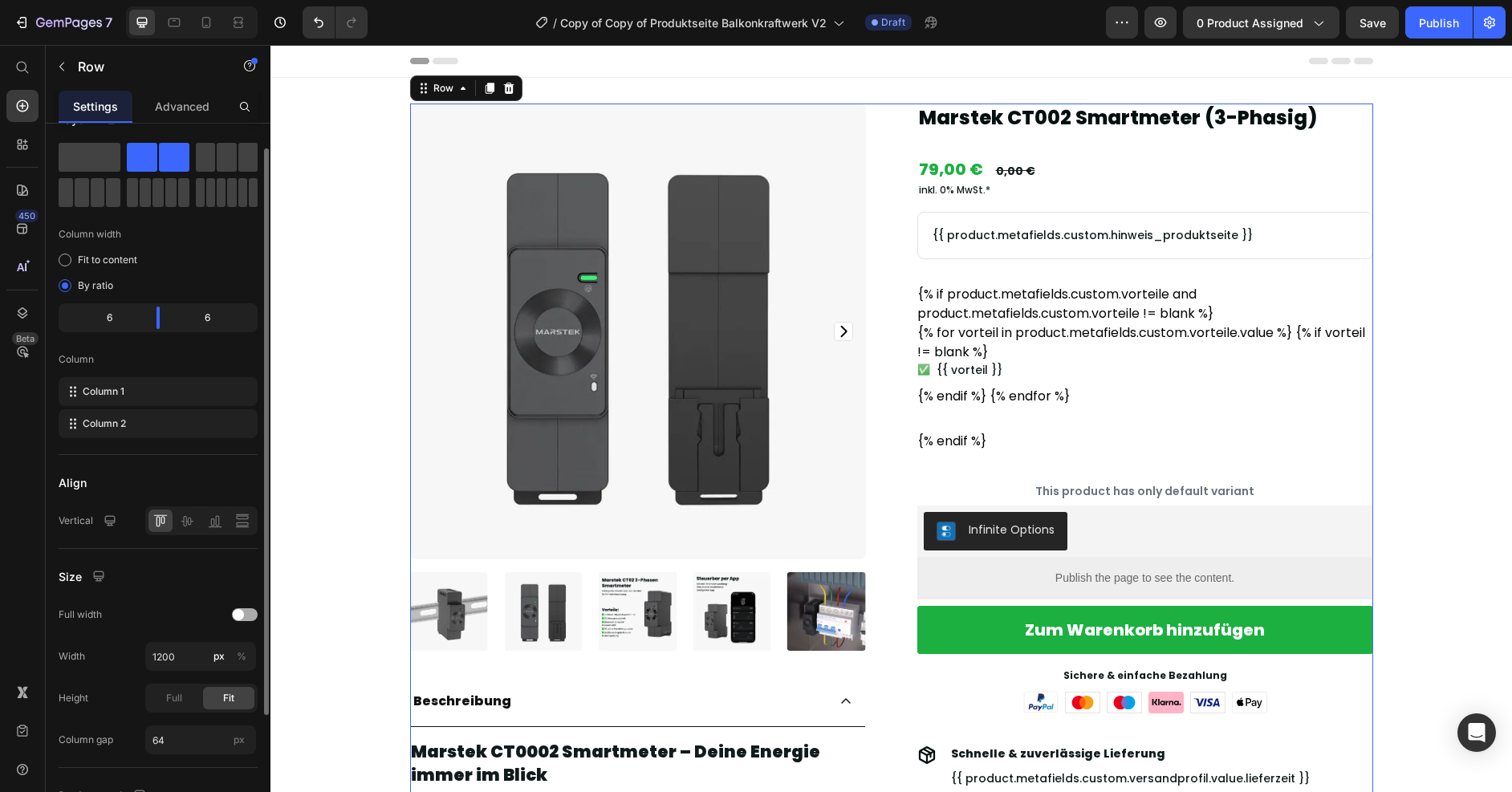 click on "Full width" 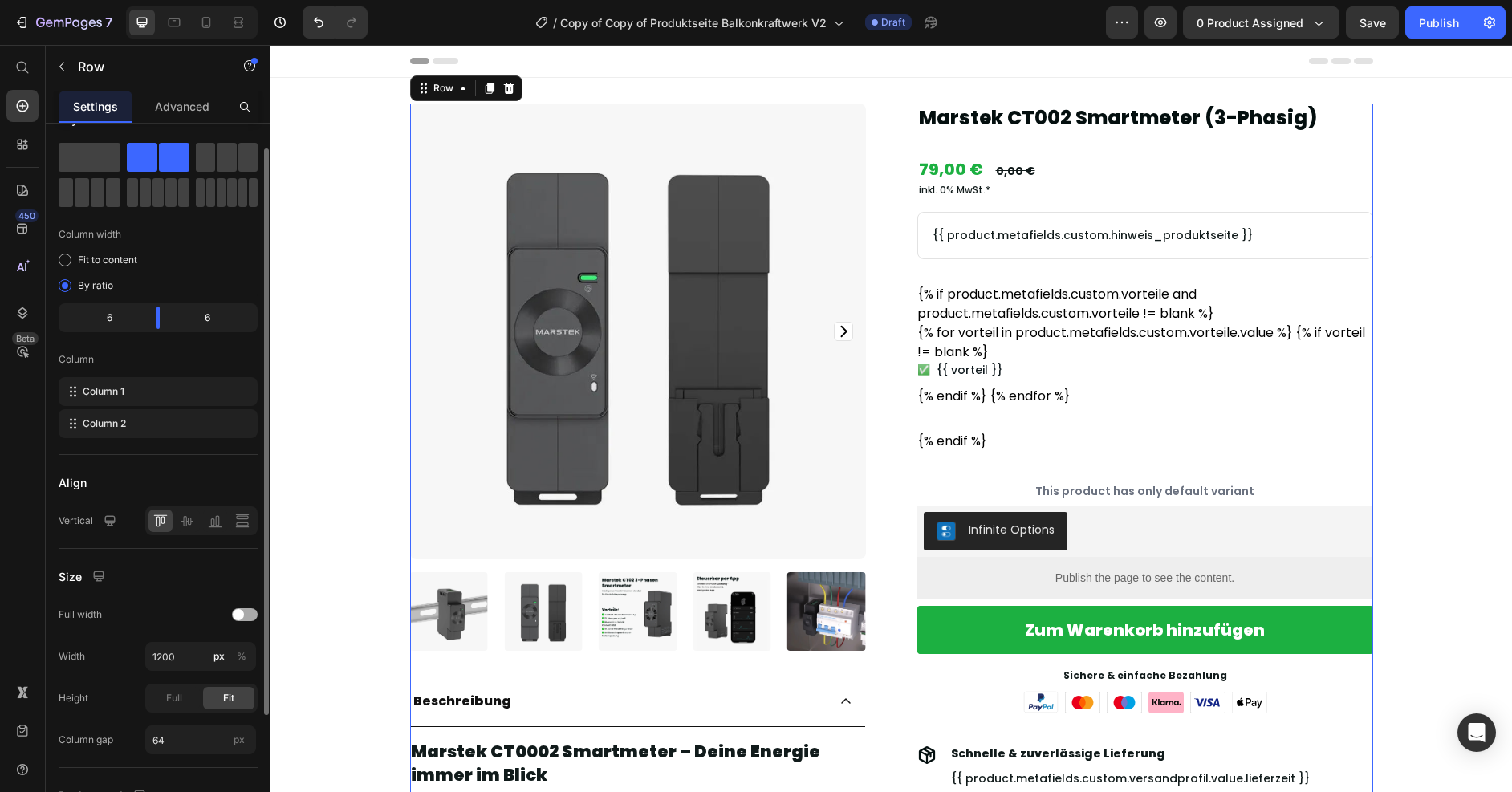click at bounding box center (238, 615) 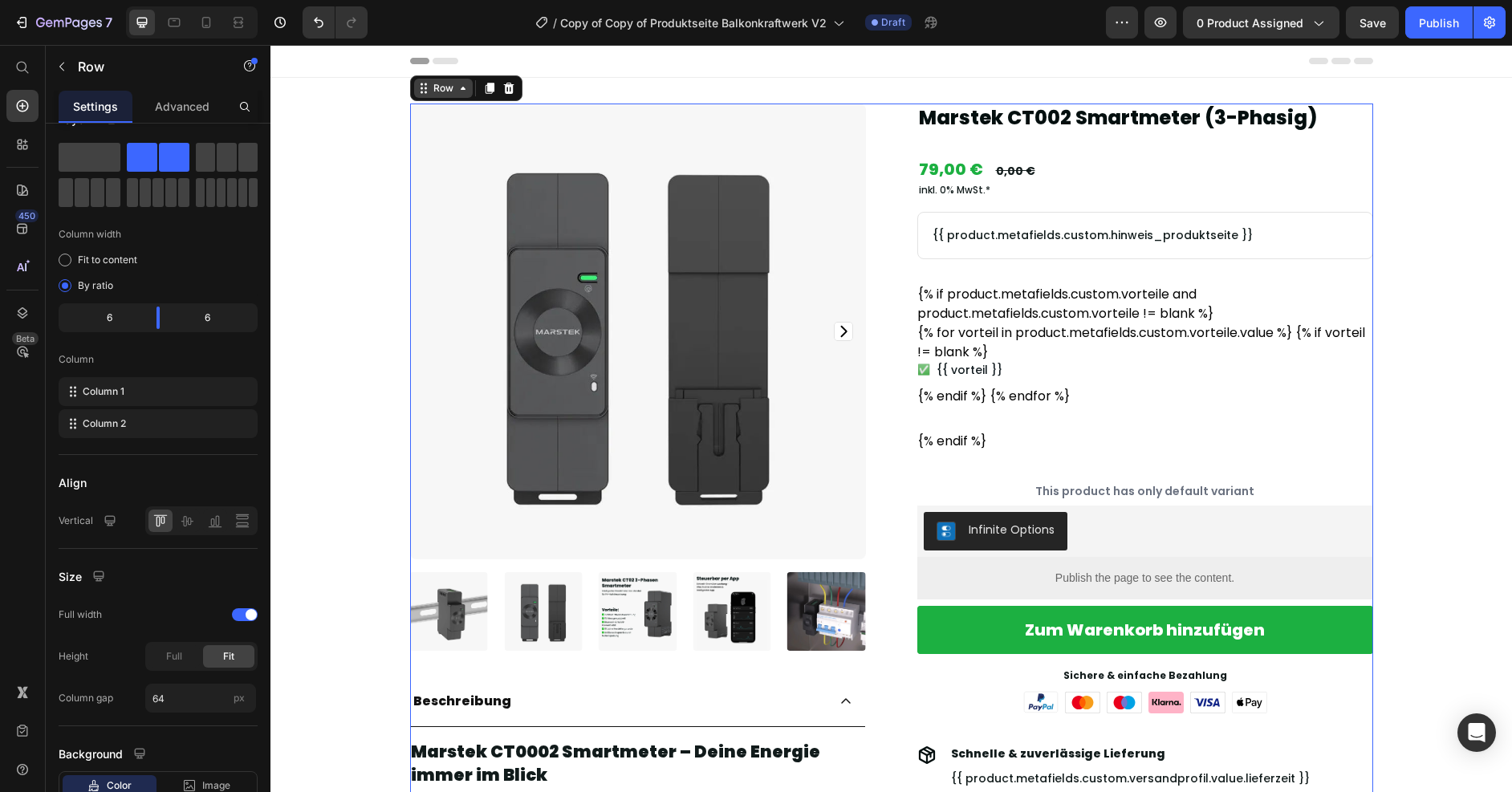 click on "Row" at bounding box center (443, 88) 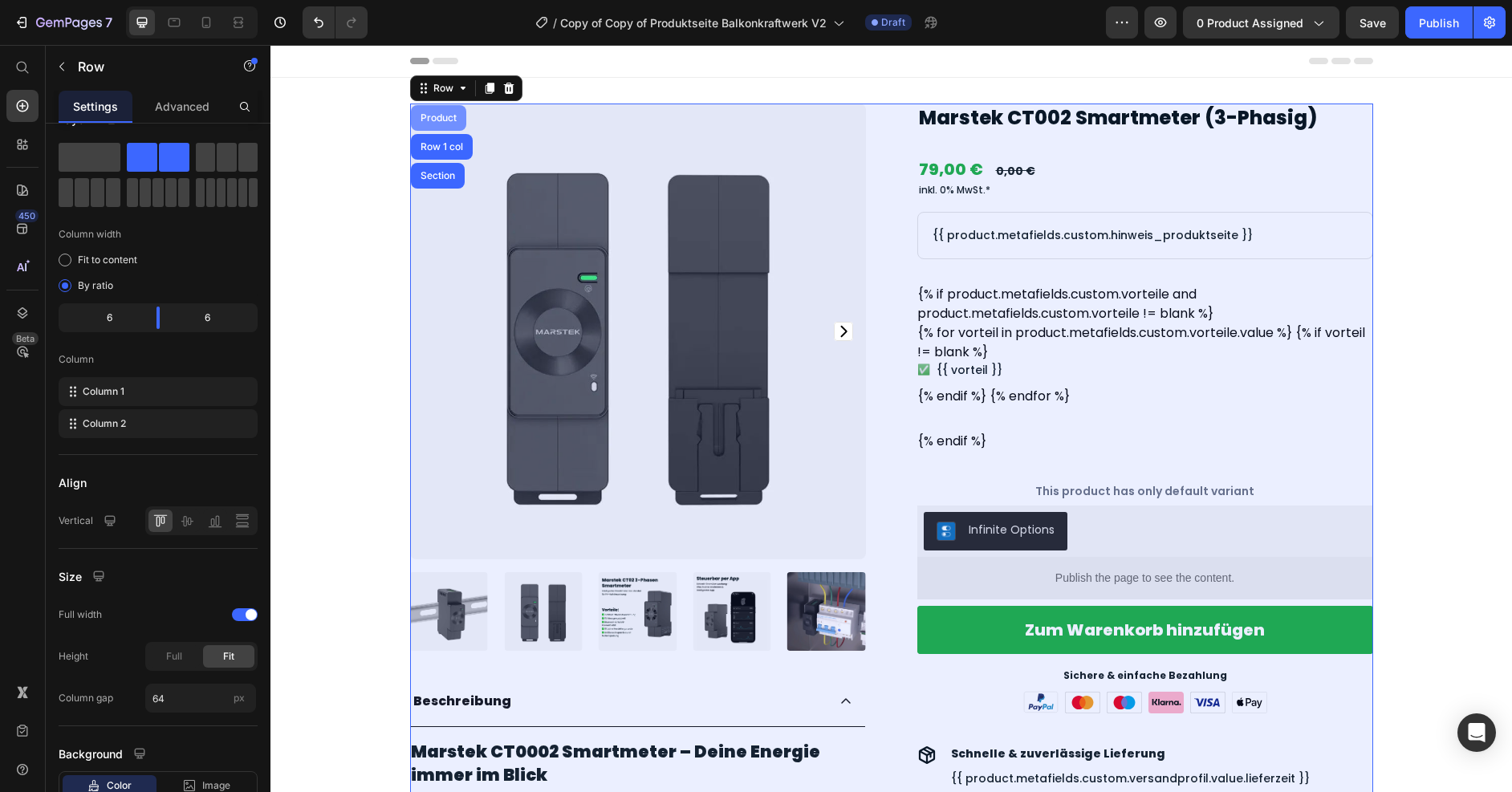 click on "Product" at bounding box center [438, 118] 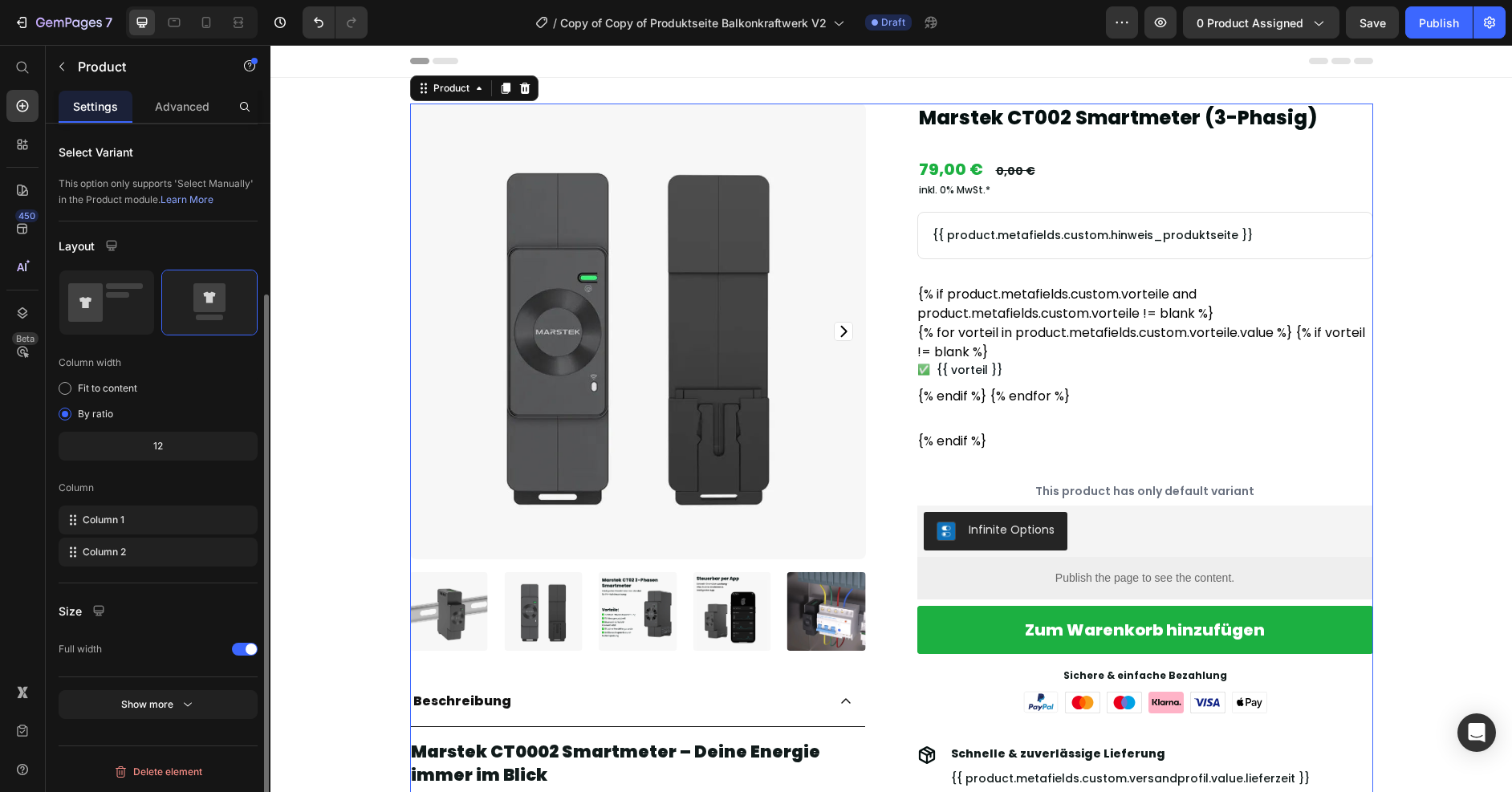 scroll, scrollTop: 0, scrollLeft: 0, axis: both 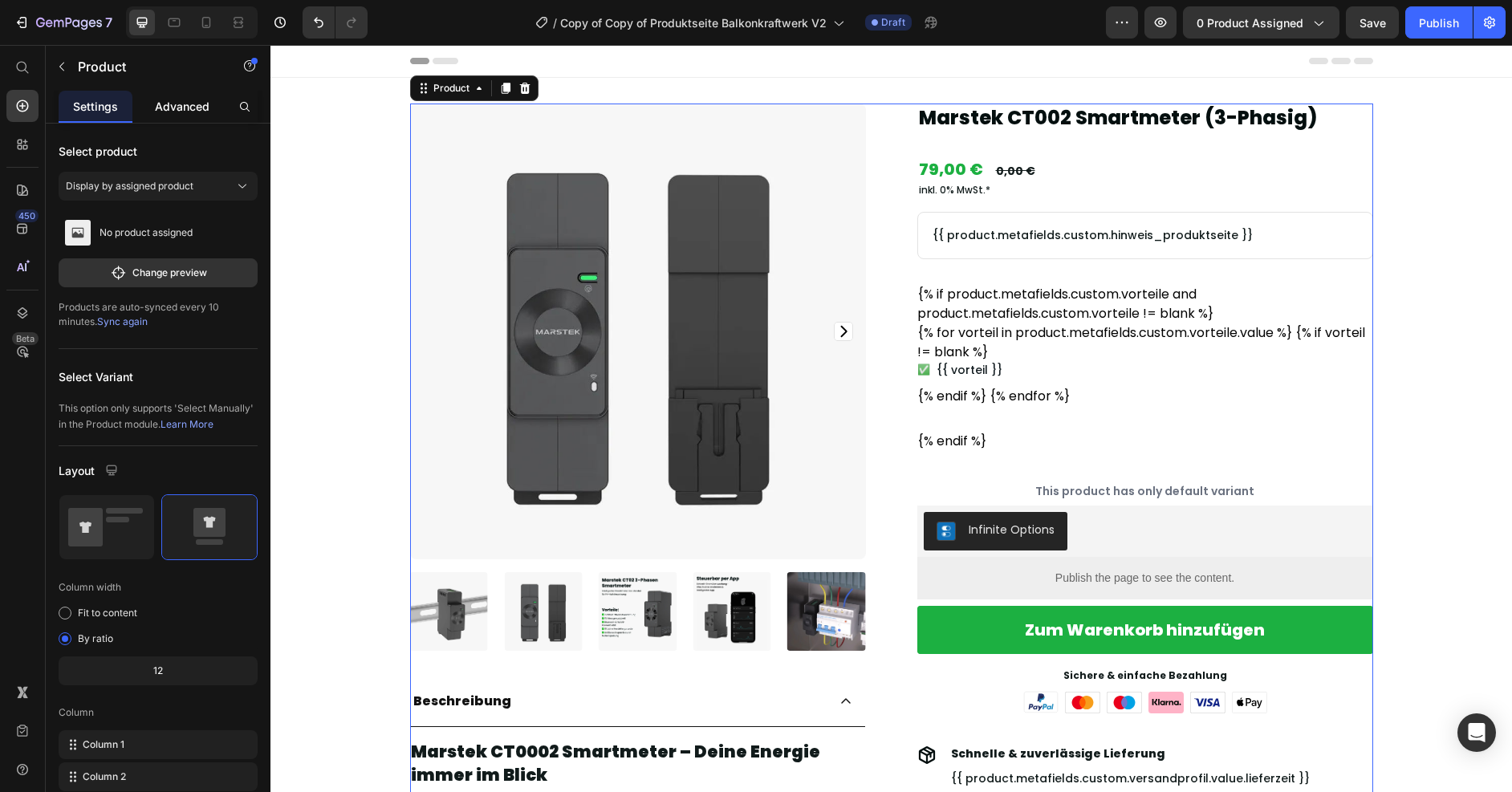 click on "Advanced" at bounding box center [182, 106] 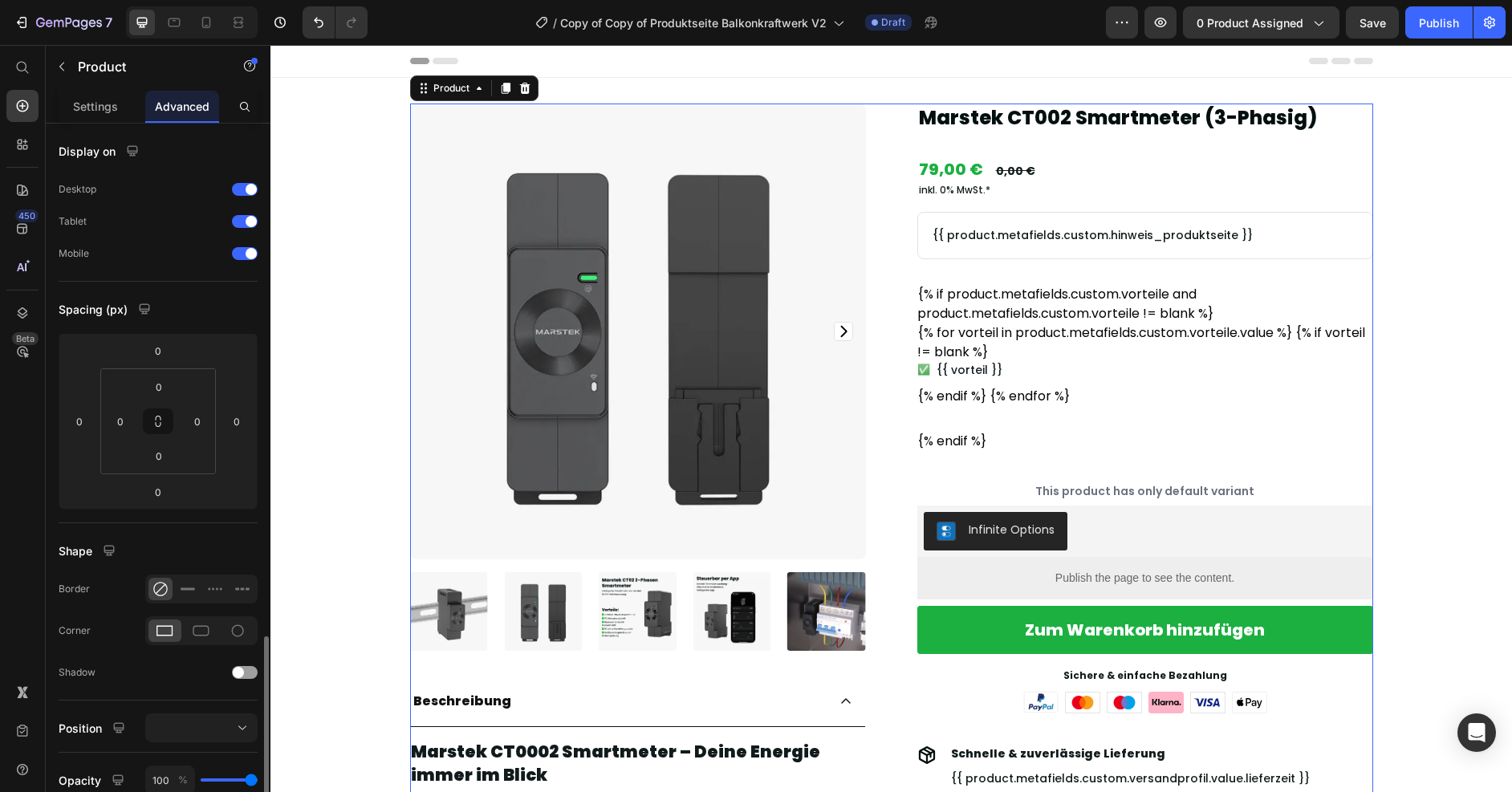 scroll, scrollTop: 301, scrollLeft: 0, axis: vertical 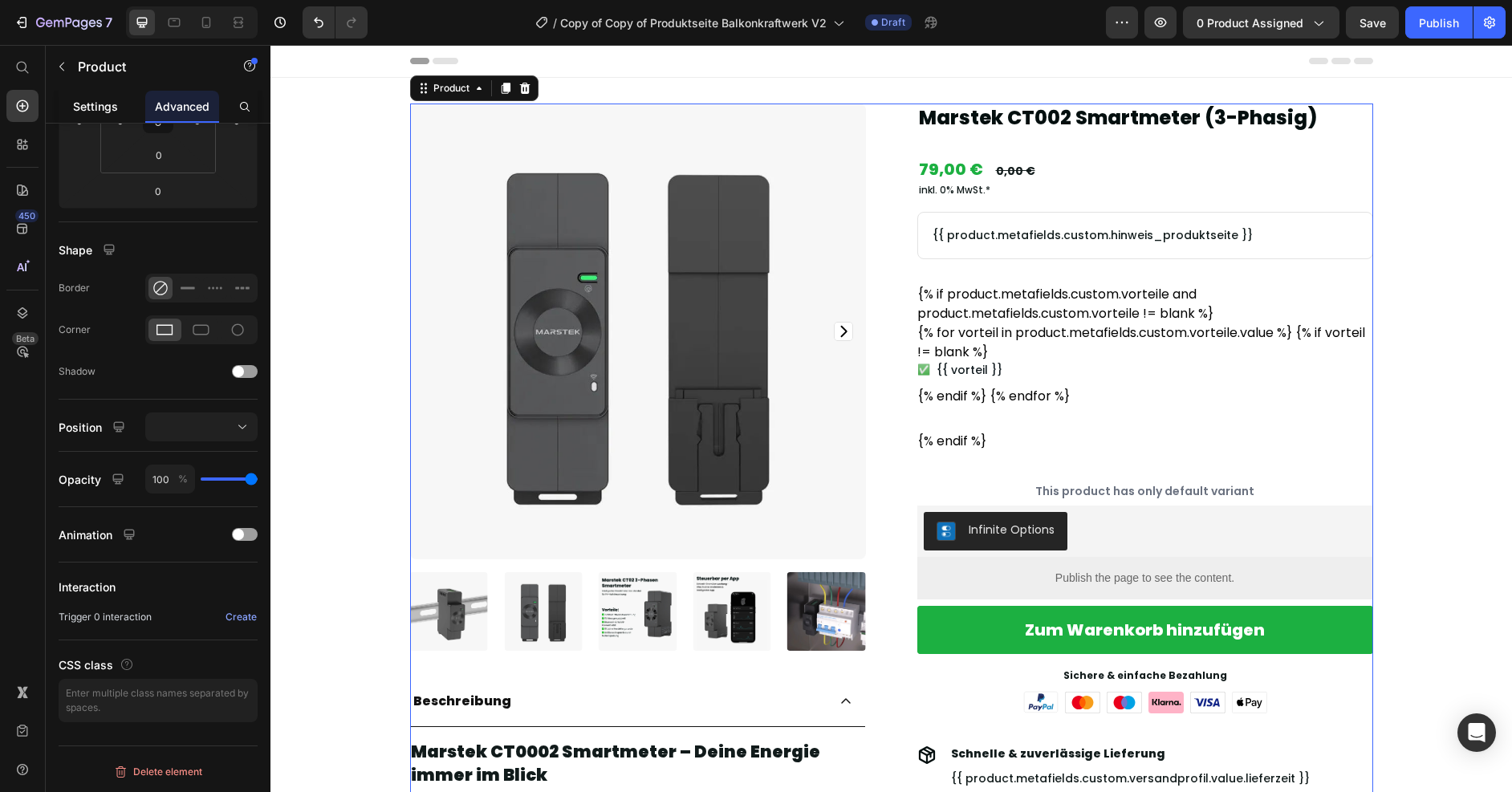 click on "Settings" at bounding box center [96, 106] 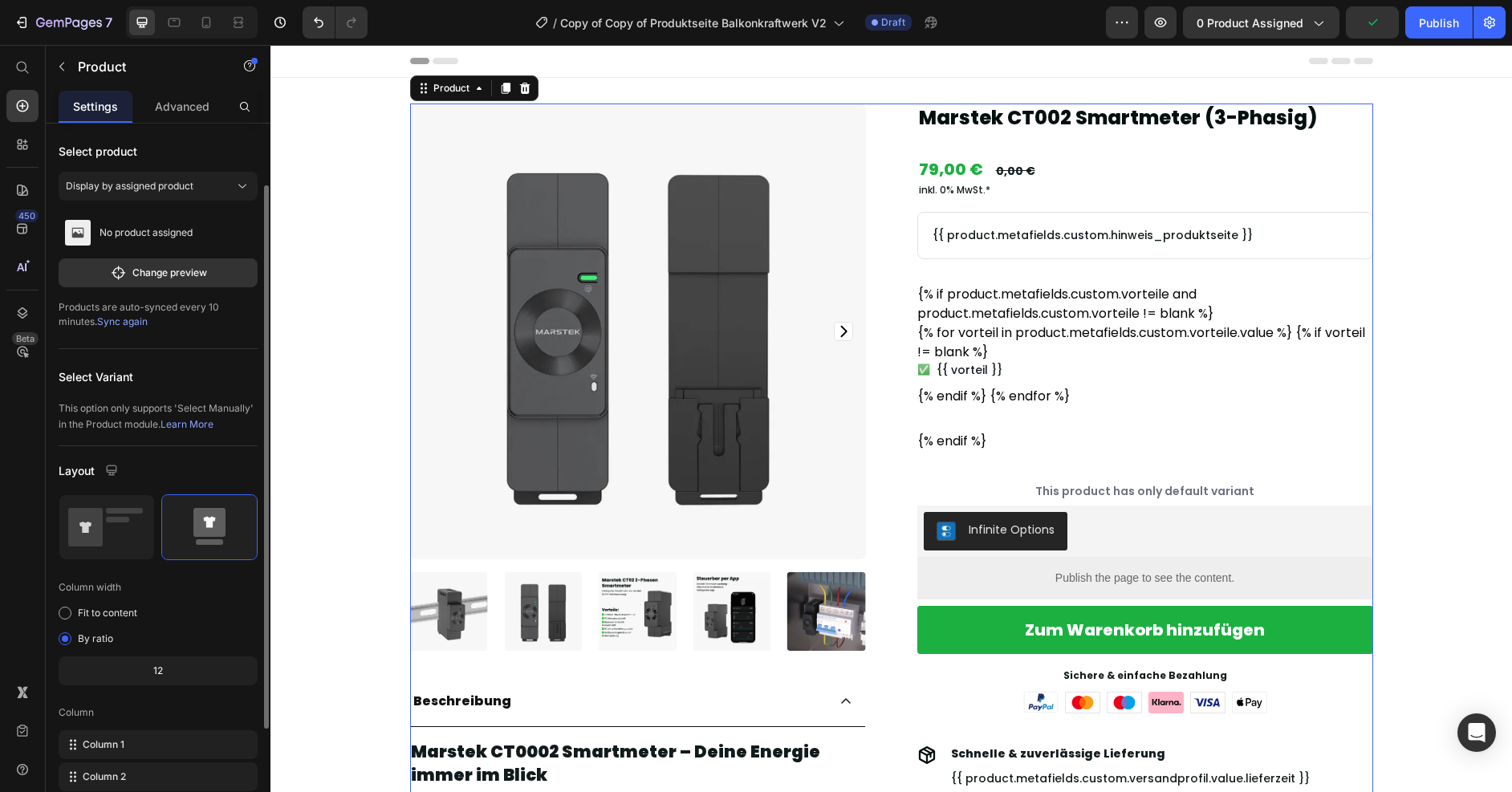 scroll, scrollTop: 225, scrollLeft: 0, axis: vertical 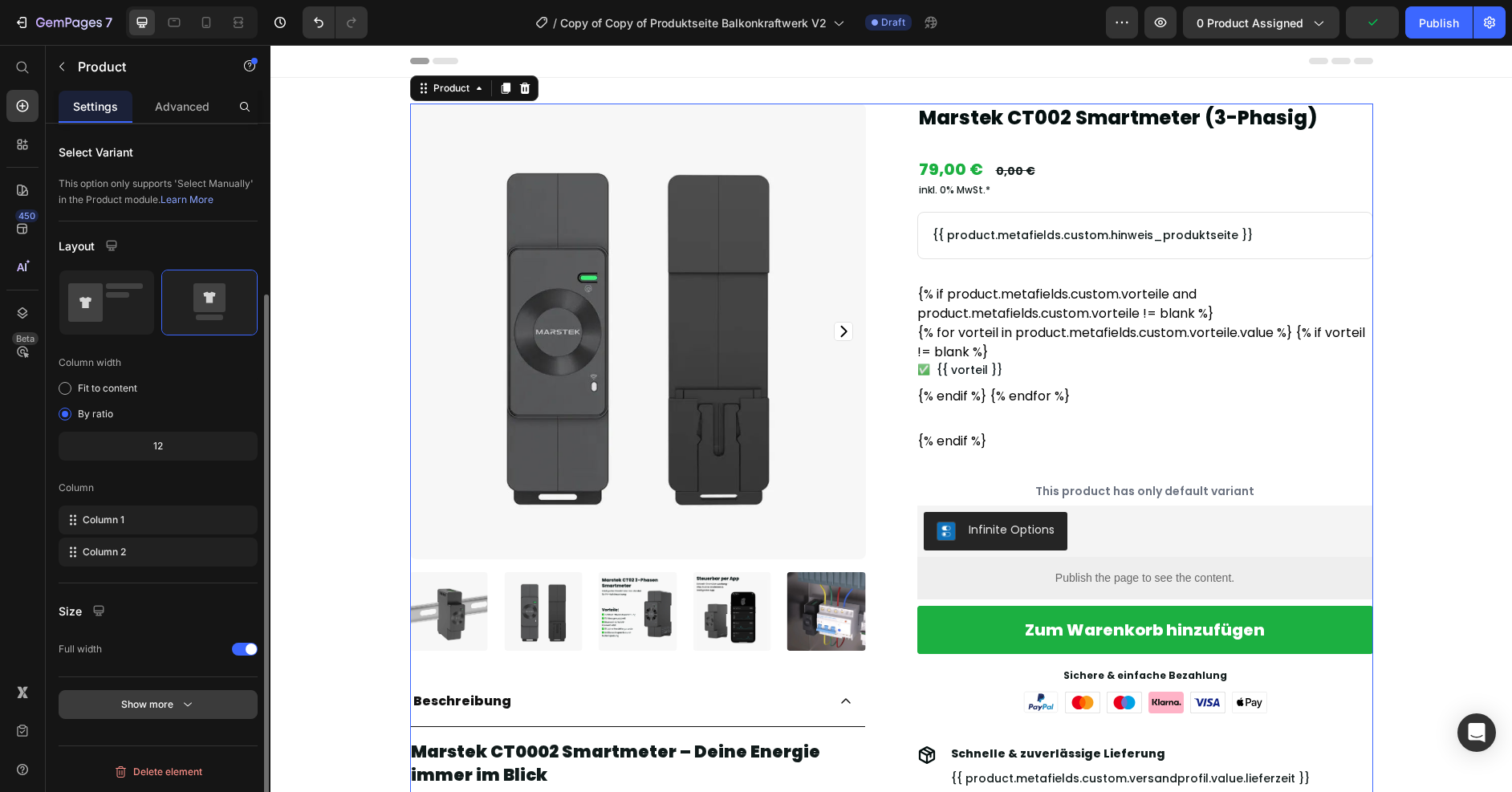 click on "Show more" at bounding box center [158, 705] 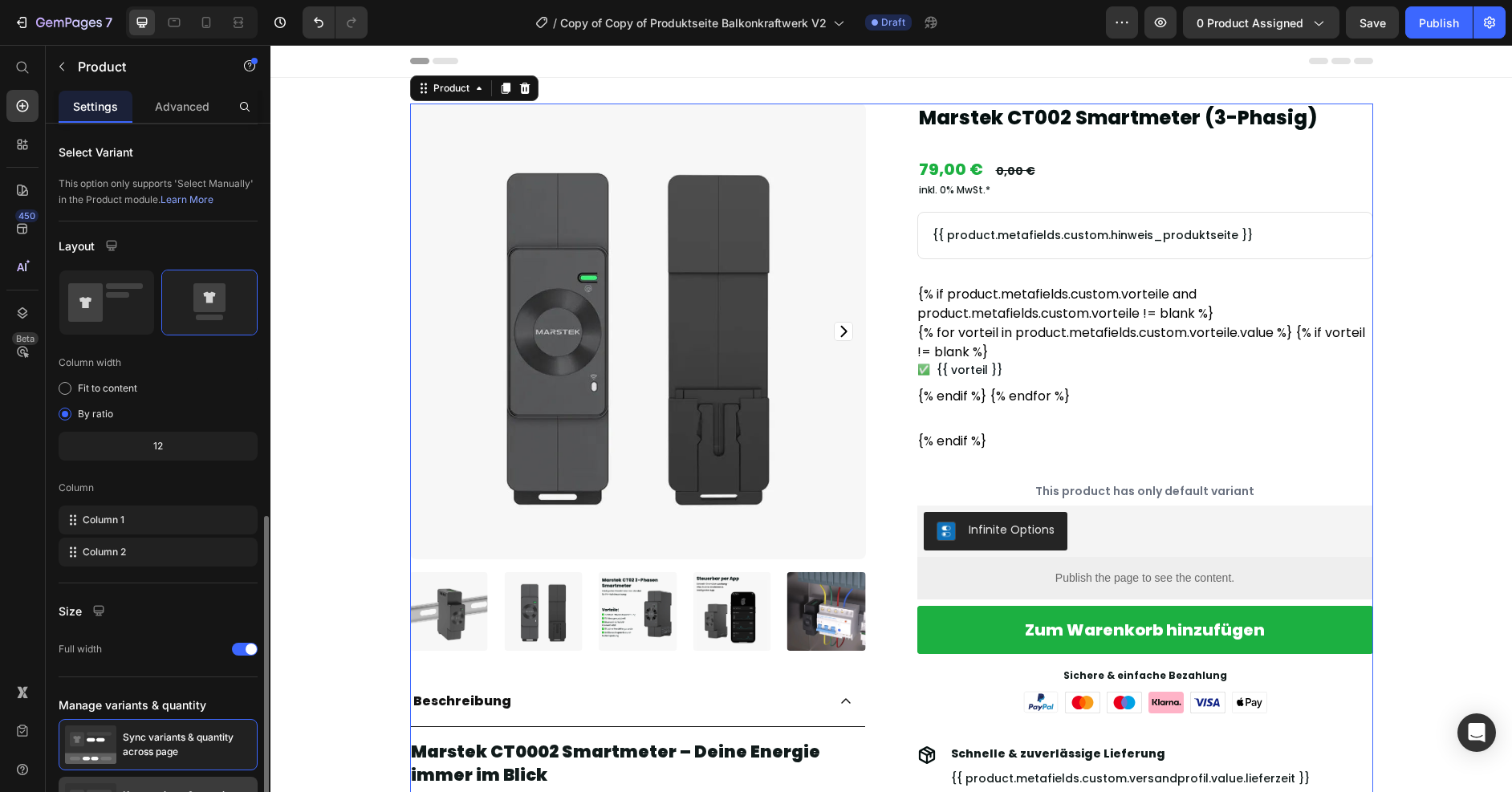 scroll, scrollTop: 372, scrollLeft: 0, axis: vertical 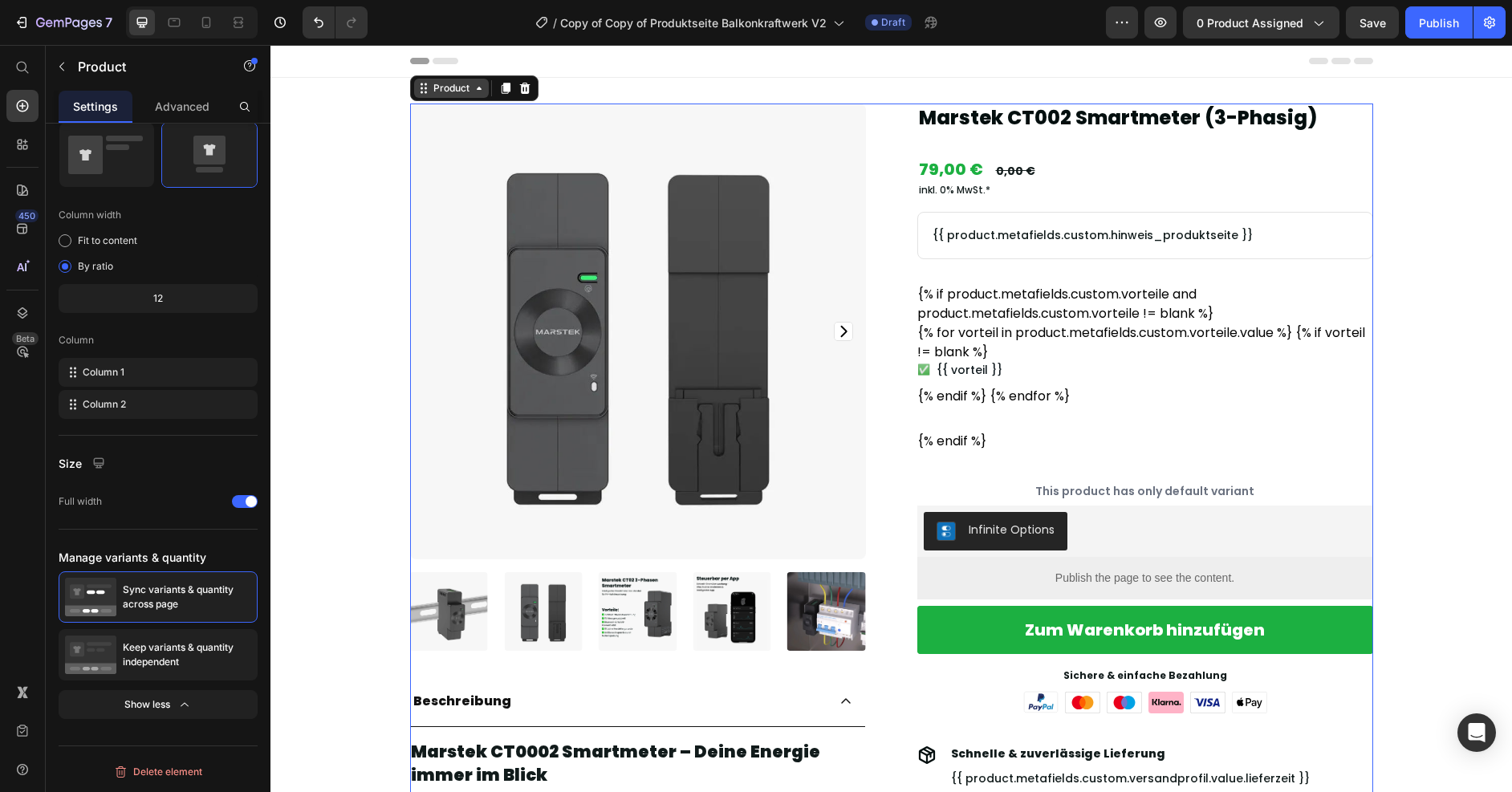 click on "Product" at bounding box center [451, 88] 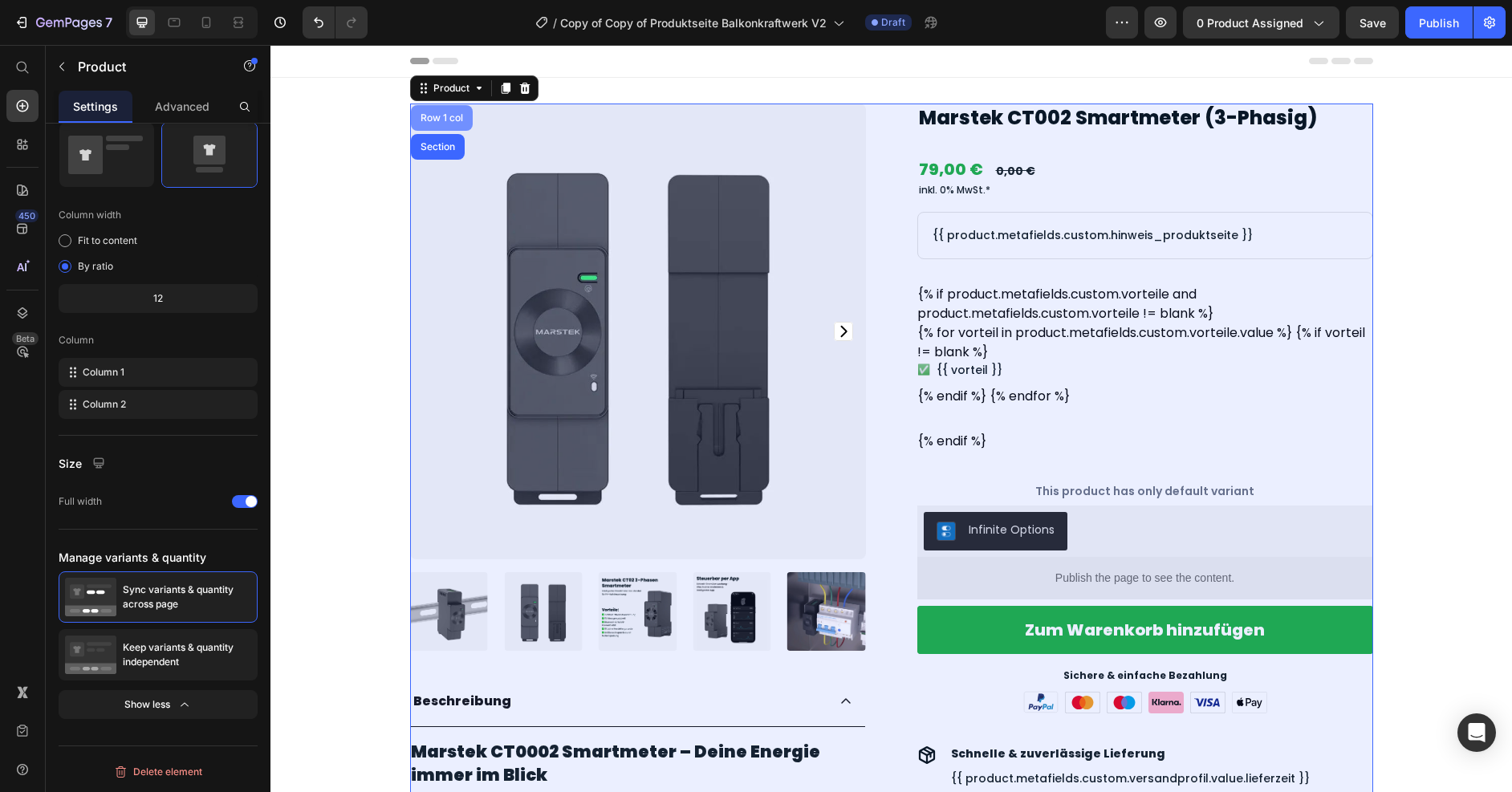 click on "Row 1 col" at bounding box center (441, 118) 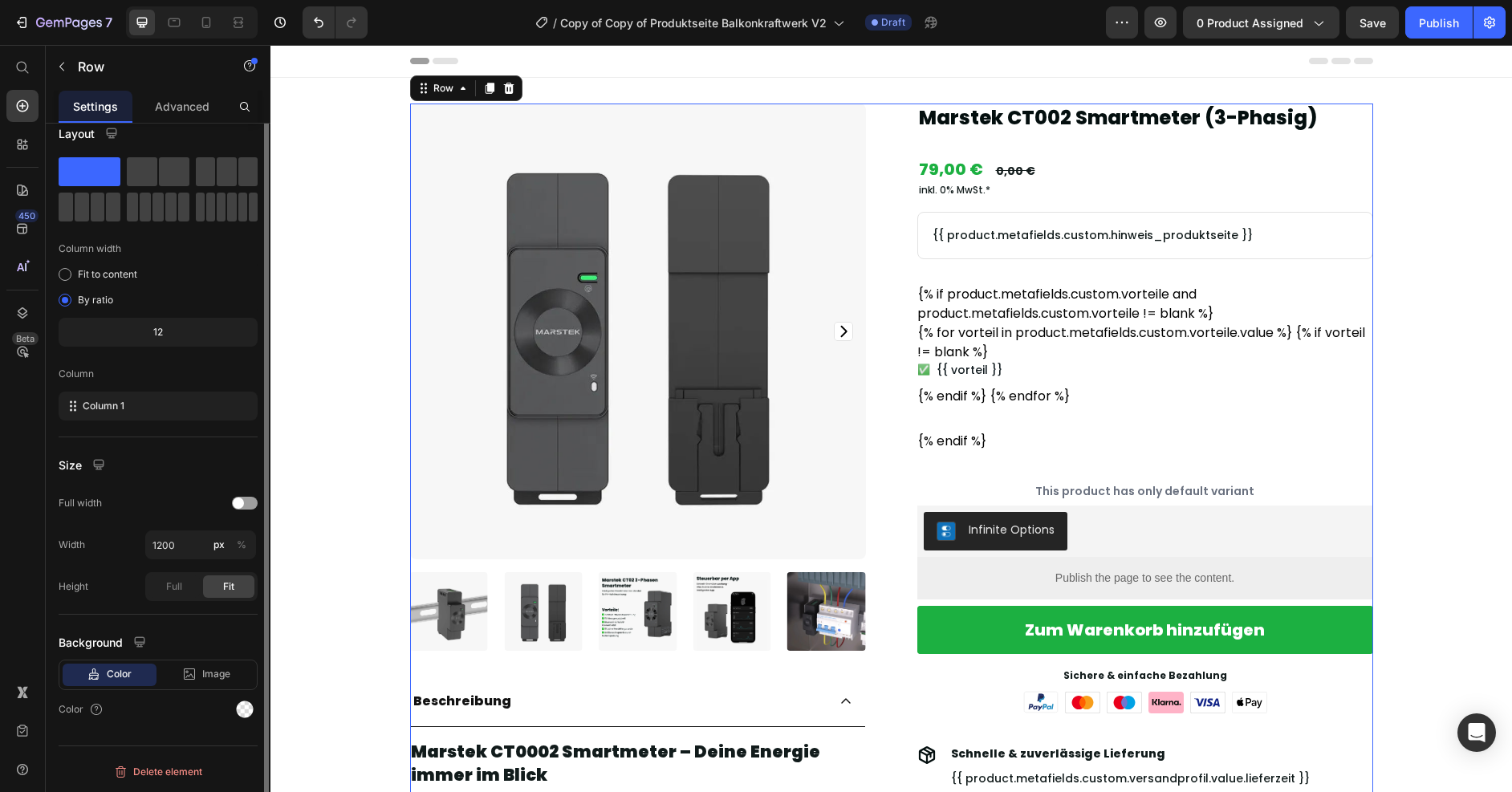 scroll, scrollTop: 0, scrollLeft: 0, axis: both 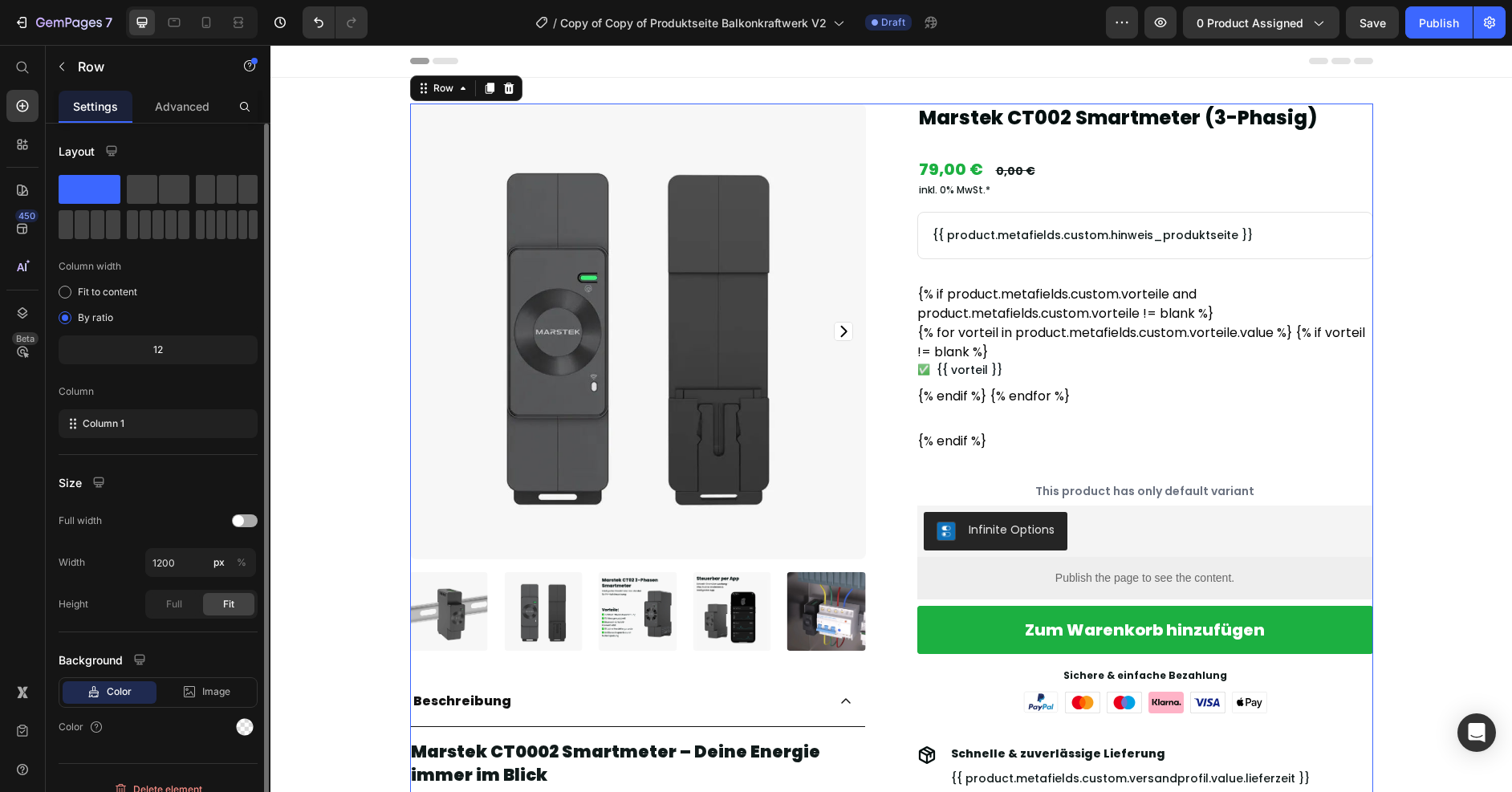 click at bounding box center [245, 521] 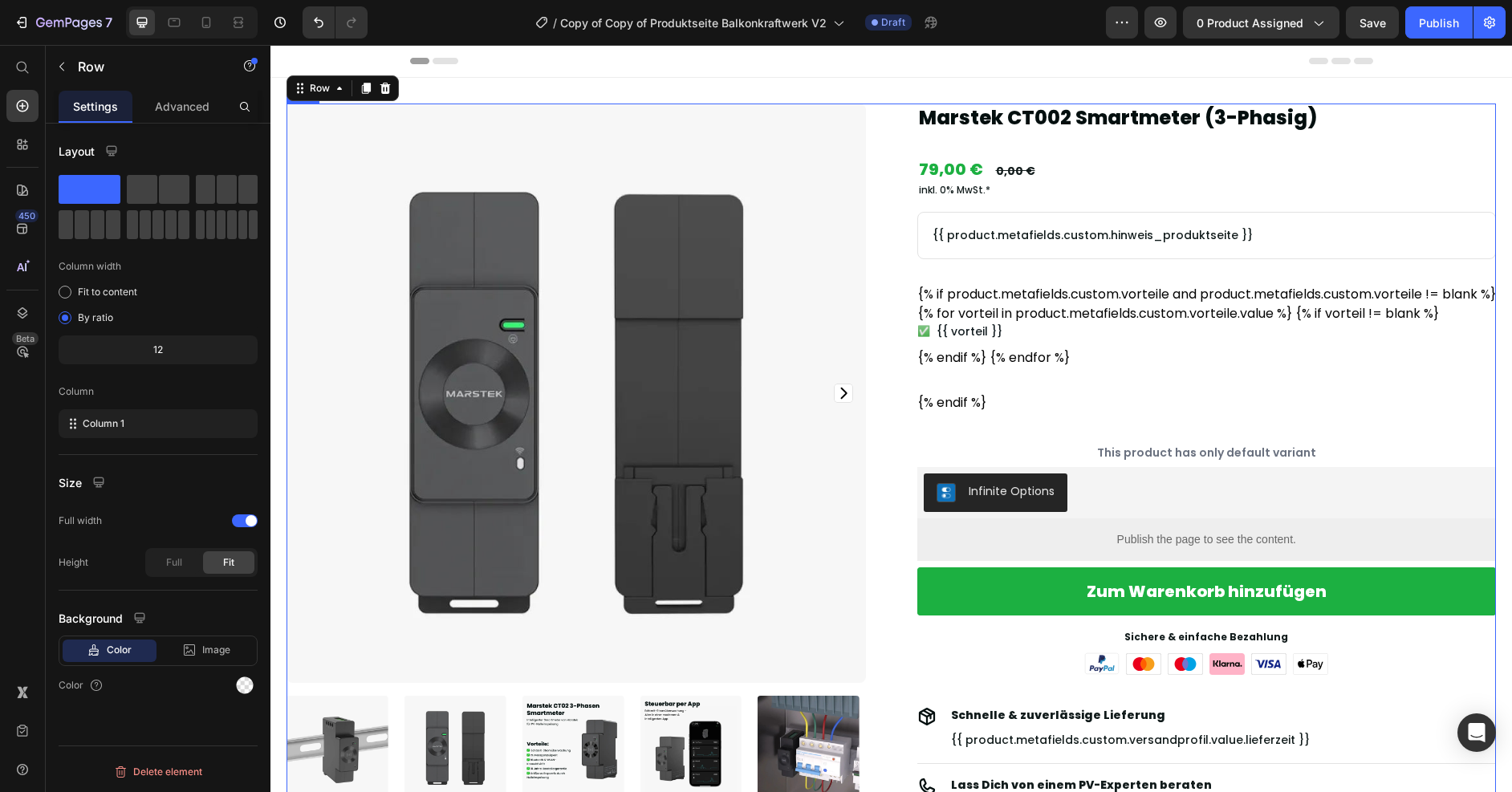 click on "Product Images
Beschreibung
Marstek CT0002 Smartmeter – Deine Energie immer im Blick
Mit dem Marstek CT0002 Smartmeter hast du die volle Kontrolle über deinen Stromverbrauch. Egal, ob du ein Balkonkraftwerk, einen Batteriespeicher oder einfach nur ein intelligentes Energiemanagement zu Hause nutzen möchtest – der CT0002 ist dein perfekter Begleiter. Du kannst deinen Stromverbrauch in Echtzeit überwachen und so gezielt Energie sparen. Über die intuitive Marstek-App hast du alle Daten jederzeit griffbereit, egal ob via WLAN oder Bluetooth.
Das Gerät misst präzise auf allen drei Phasen gleichzeitig und erkennt sogar kleinste Verbrauchsschwankungen. So optimierst du deinen Eigenverbrauch, verhinderst unnötige Einspeisung ins Netz und holst das Maximum aus deiner PV-Anlage oder deinem Speicher heraus. Die Installation erfolgt einfach auf der DIN-Schiene im Sicherungskasten – für die Montage ist ein Fachmann notwendig." at bounding box center [891, 934] 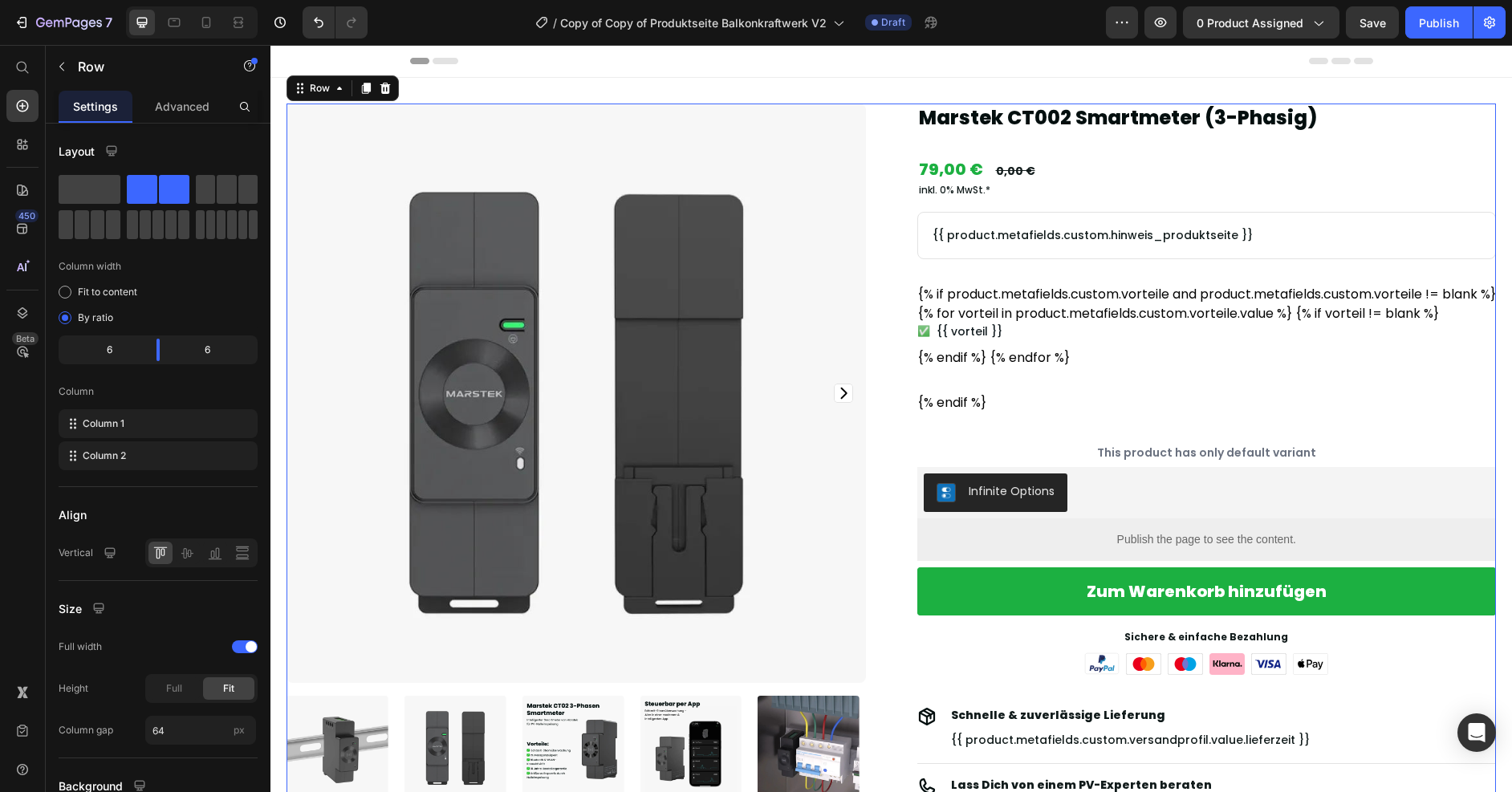 click on "Product Images
Beschreibung
Marstek CT0002 Smartmeter – Deine Energie immer im Blick
Mit dem Marstek CT0002 Smartmeter hast du die volle Kontrolle über deinen Stromverbrauch. Egal, ob du ein Balkonkraftwerk, einen Batteriespeicher oder einfach nur ein intelligentes Energiemanagement zu Hause nutzen möchtest – der CT0002 ist dein perfekter Begleiter. Du kannst deinen Stromverbrauch in Echtzeit überwachen und so gezielt Energie sparen. Über die intuitive Marstek-App hast du alle Daten jederzeit griffbereit, egal ob via WLAN oder Bluetooth.
Das Gerät misst präzise auf allen drei Phasen gleichzeitig und erkennt sogar kleinste Verbrauchsschwankungen. So optimierst du deinen Eigenverbrauch, verhinderst unnötige Einspeisung ins Netz und holst das Maximum aus deiner PV-Anlage oder deinem Speicher heraus. Die Installation erfolgt einfach auf der DIN-Schiene im Sicherungskasten – für die Montage ist ein Fachmann notwendig." at bounding box center (891, 934) 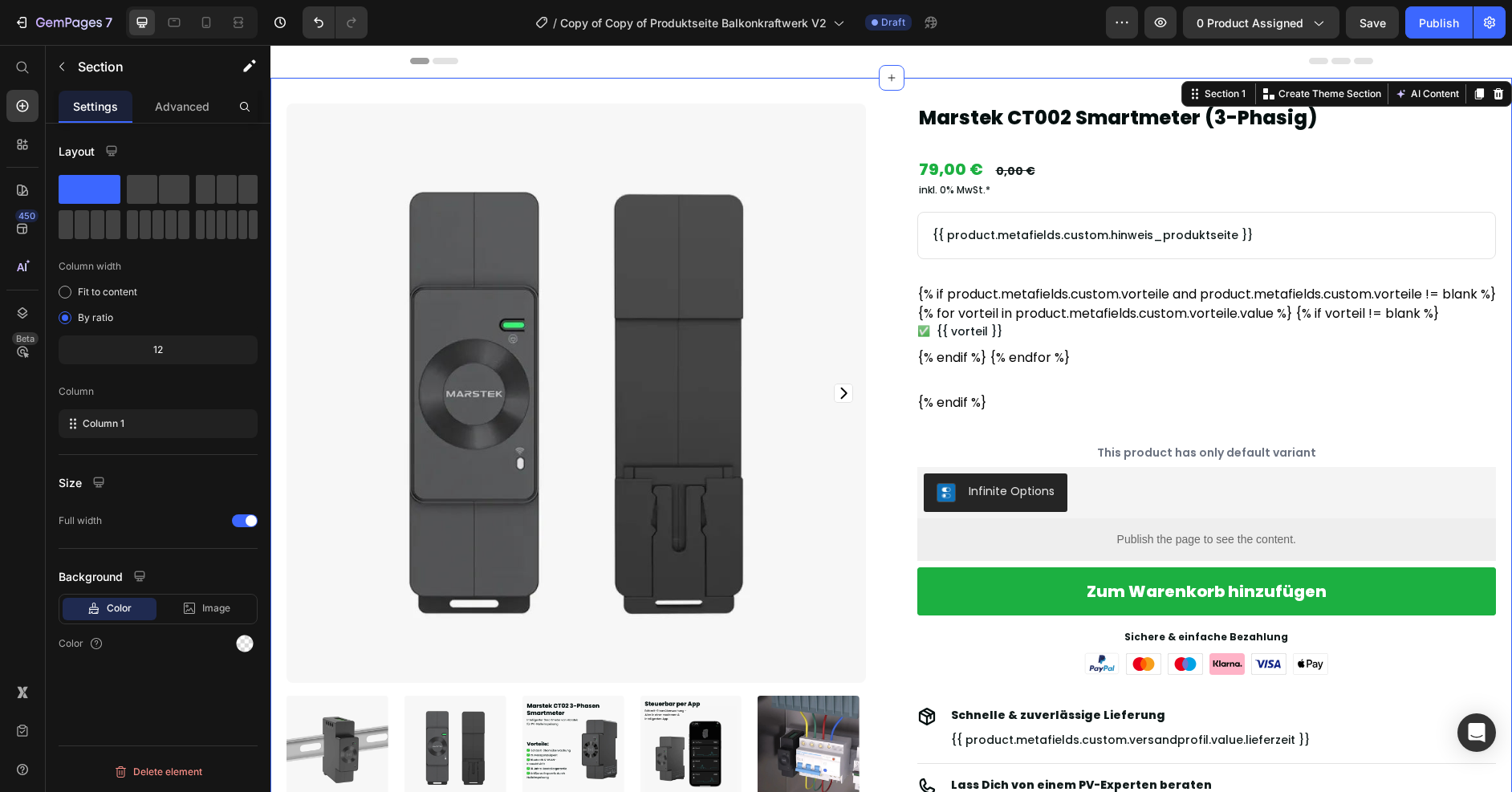 click on "Product Images
Beschreibung
Marstek CT0002 Smartmeter – Deine Energie immer im Blick
Mit dem Marstek CT0002 Smartmeter hast du die volle Kontrolle über deinen Stromverbrauch. Egal, ob du ein Balkonkraftwerk, einen Batteriespeicher oder einfach nur ein intelligentes Energiemanagement zu Hause nutzen möchtest – der CT0002 ist dein perfekter Begleiter. Du kannst deinen Stromverbrauch in Echtzeit überwachen und so gezielt Energie sparen. Über die intuitive Marstek-App hast du alle Daten jederzeit griffbereit, egal ob via WLAN oder Bluetooth.
Das Gerät misst präzise auf allen drei Phasen gleichzeitig und erkennt sogar kleinste Verbrauchsschwankungen. So optimierst du deinen Eigenverbrauch, verhinderst unnötige Einspeisung ins Netz und holst das Maximum aus deiner PV-Anlage oder deinem Speicher heraus. Die Installation erfolgt einfach auf der DIN-Schiene im Sicherungskasten – für die Montage ist ein Fachmann notwendig." at bounding box center (891, 940) 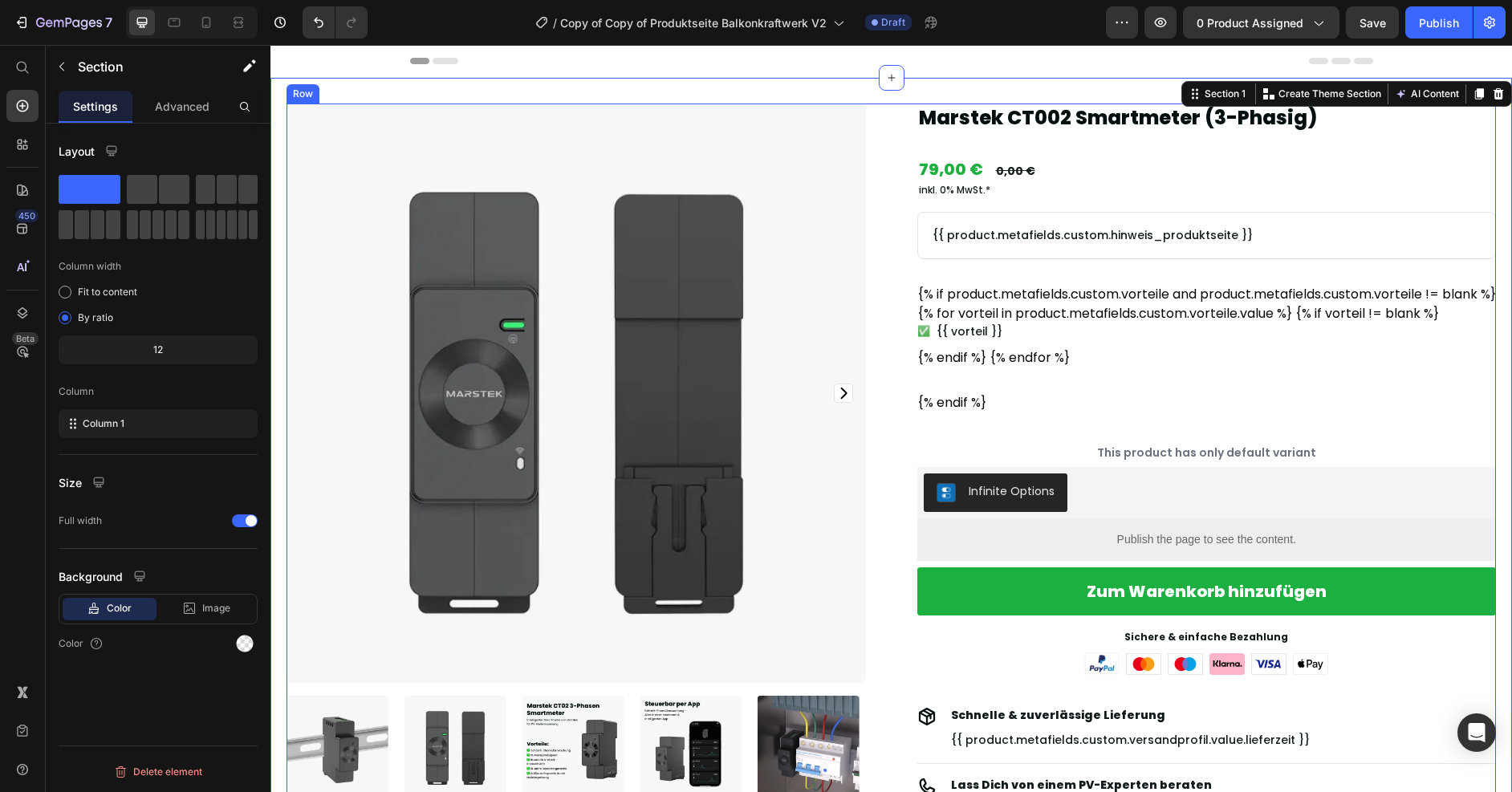 click on "Product Images
Beschreibung
Marstek CT0002 Smartmeter – Deine Energie immer im Blick
Mit dem Marstek CT0002 Smartmeter hast du die volle Kontrolle über deinen Stromverbrauch. Egal, ob du ein Balkonkraftwerk, einen Batteriespeicher oder einfach nur ein intelligentes Energiemanagement zu Hause nutzen möchtest – der CT0002 ist dein perfekter Begleiter. Du kannst deinen Stromverbrauch in Echtzeit überwachen und so gezielt Energie sparen. Über die intuitive Marstek-App hast du alle Daten jederzeit griffbereit, egal ob via WLAN oder Bluetooth.
Das Gerät misst präzise auf allen drei Phasen gleichzeitig und erkennt sogar kleinste Verbrauchsschwankungen. So optimierst du deinen Eigenverbrauch, verhinderst unnötige Einspeisung ins Netz und holst das Maximum aus deiner PV-Anlage oder deinem Speicher heraus. Die Installation erfolgt einfach auf der DIN-Schiene im Sicherungskasten – für die Montage ist ein Fachmann notwendig." at bounding box center (891, 934) 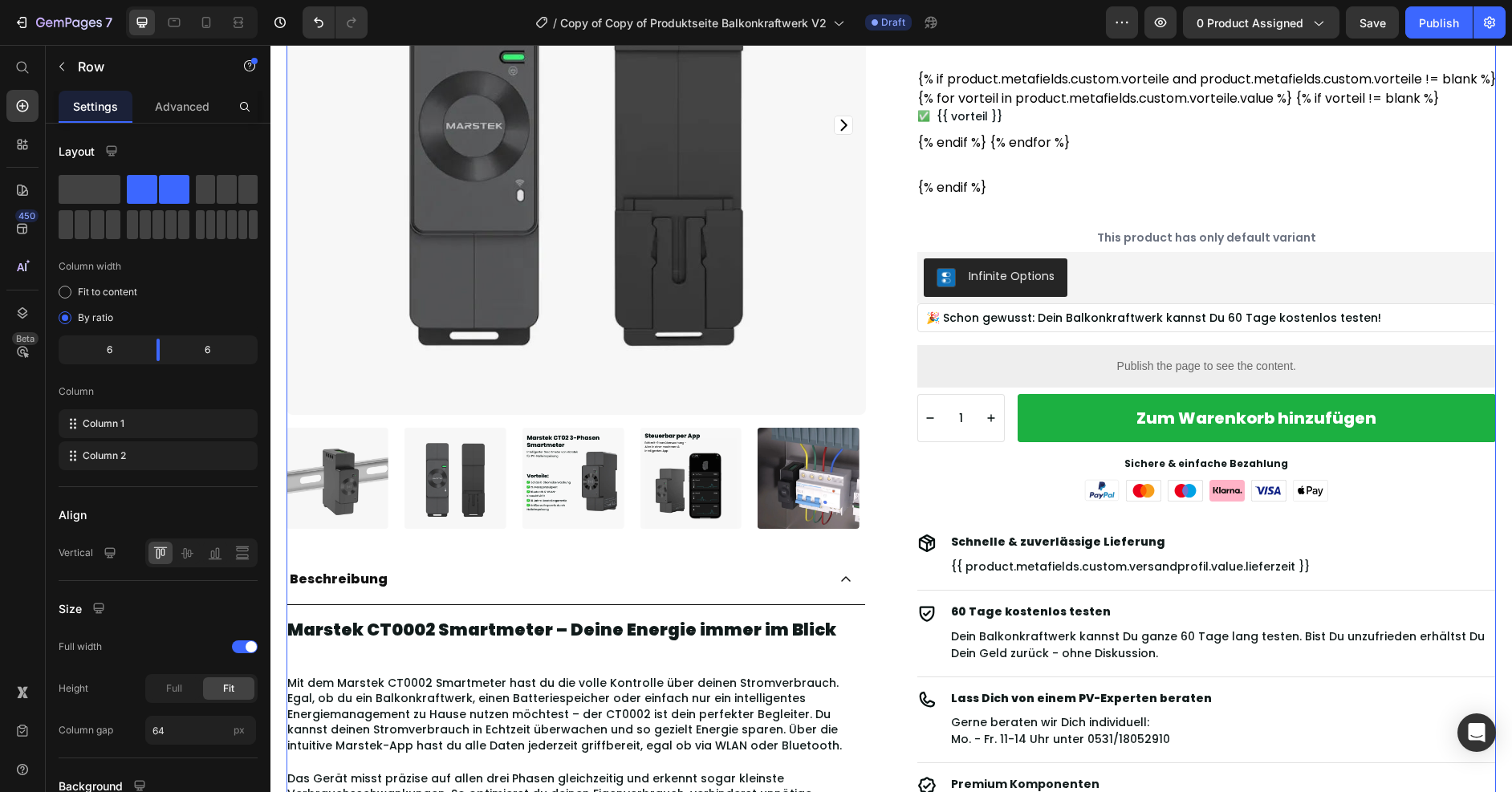 scroll, scrollTop: 0, scrollLeft: 0, axis: both 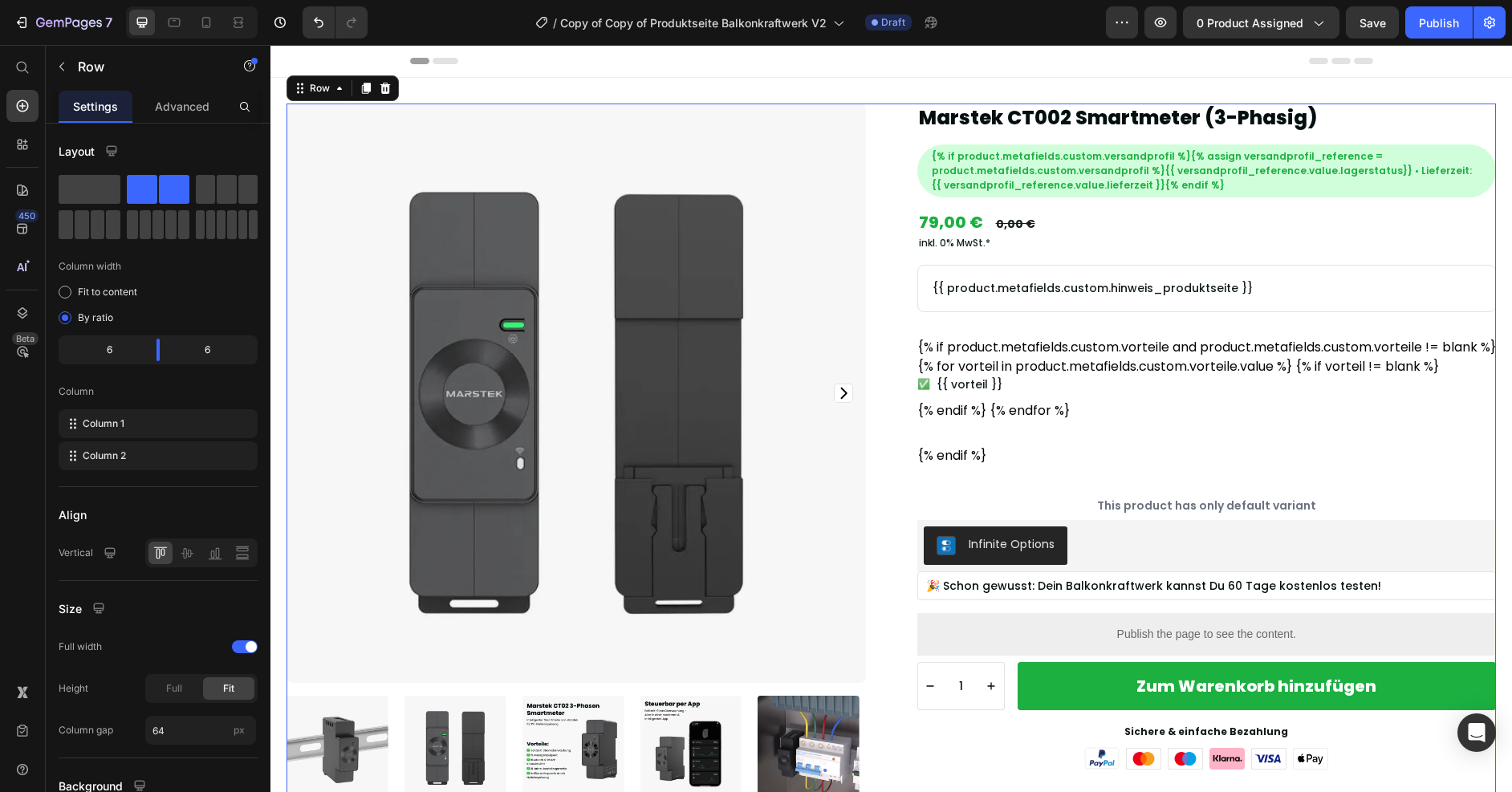 click on "Product Images
Beschreibung
Marstek CT0002 Smartmeter – Deine Energie immer im Blick
Mit dem Marstek CT0002 Smartmeter hast du die volle Kontrolle über deinen Stromverbrauch. Egal, ob du ein Balkonkraftwerk, einen Batteriespeicher oder einfach nur ein intelligentes Energiemanagement zu Hause nutzen möchtest – der CT0002 ist dein perfekter Begleiter. Du kannst deinen Stromverbrauch in Echtzeit überwachen und so gezielt Energie sparen. Über die intuitive Marstek-App hast du alle Daten jederzeit griffbereit, egal ob via WLAN oder Bluetooth.
Das Gerät misst präzise auf allen drei Phasen gleichzeitig und erkennt sogar kleinste Verbrauchsschwankungen. So optimierst du deinen Eigenverbrauch, verhinderst unnötige Einspeisung ins Netz und holst das Maximum aus deiner PV-Anlage oder deinem Speicher heraus. Die Installation erfolgt einfach auf der DIN-Schiene im Sicherungskasten – für die Montage ist ein Fachmann notwendig." at bounding box center [891, 934] 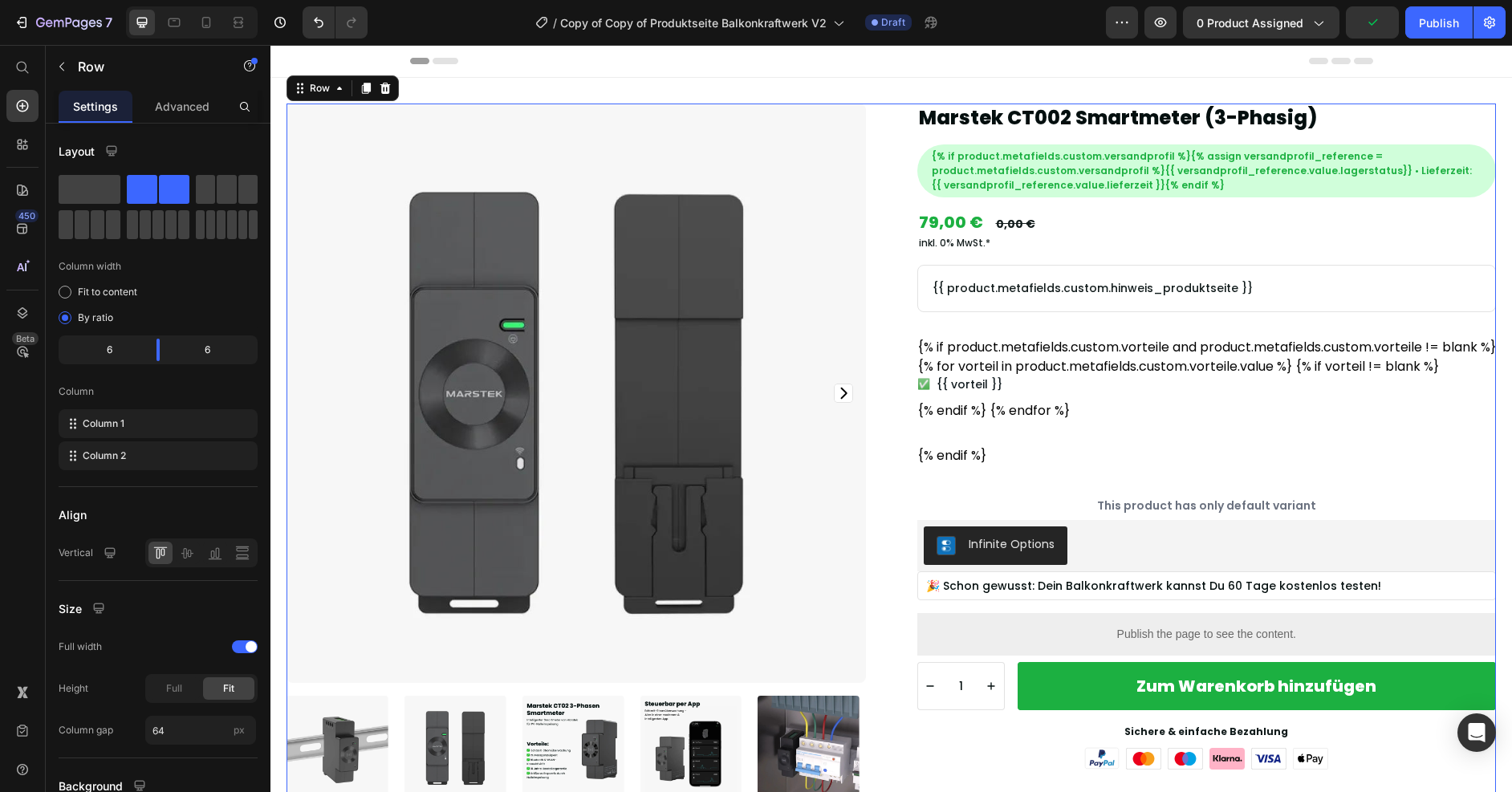 click on "Product Images
Beschreibung
Marstek CT0002 Smartmeter – Deine Energie immer im Blick
Mit dem Marstek CT0002 Smartmeter hast du die volle Kontrolle über deinen Stromverbrauch. Egal, ob du ein Balkonkraftwerk, einen Batteriespeicher oder einfach nur ein intelligentes Energiemanagement zu Hause nutzen möchtest – der CT0002 ist dein perfekter Begleiter. Du kannst deinen Stromverbrauch in Echtzeit überwachen und so gezielt Energie sparen. Über die intuitive Marstek-App hast du alle Daten jederzeit griffbereit, egal ob via WLAN oder Bluetooth.
Das Gerät misst präzise auf allen drei Phasen gleichzeitig und erkennt sogar kleinste Verbrauchsschwankungen. So optimierst du deinen Eigenverbrauch, verhinderst unnötige Einspeisung ins Netz und holst das Maximum aus deiner PV-Anlage oder deinem Speicher heraus. Die Installation erfolgt einfach auf der DIN-Schiene im Sicherungskasten – für die Montage ist ein Fachmann notwendig." at bounding box center (891, 934) 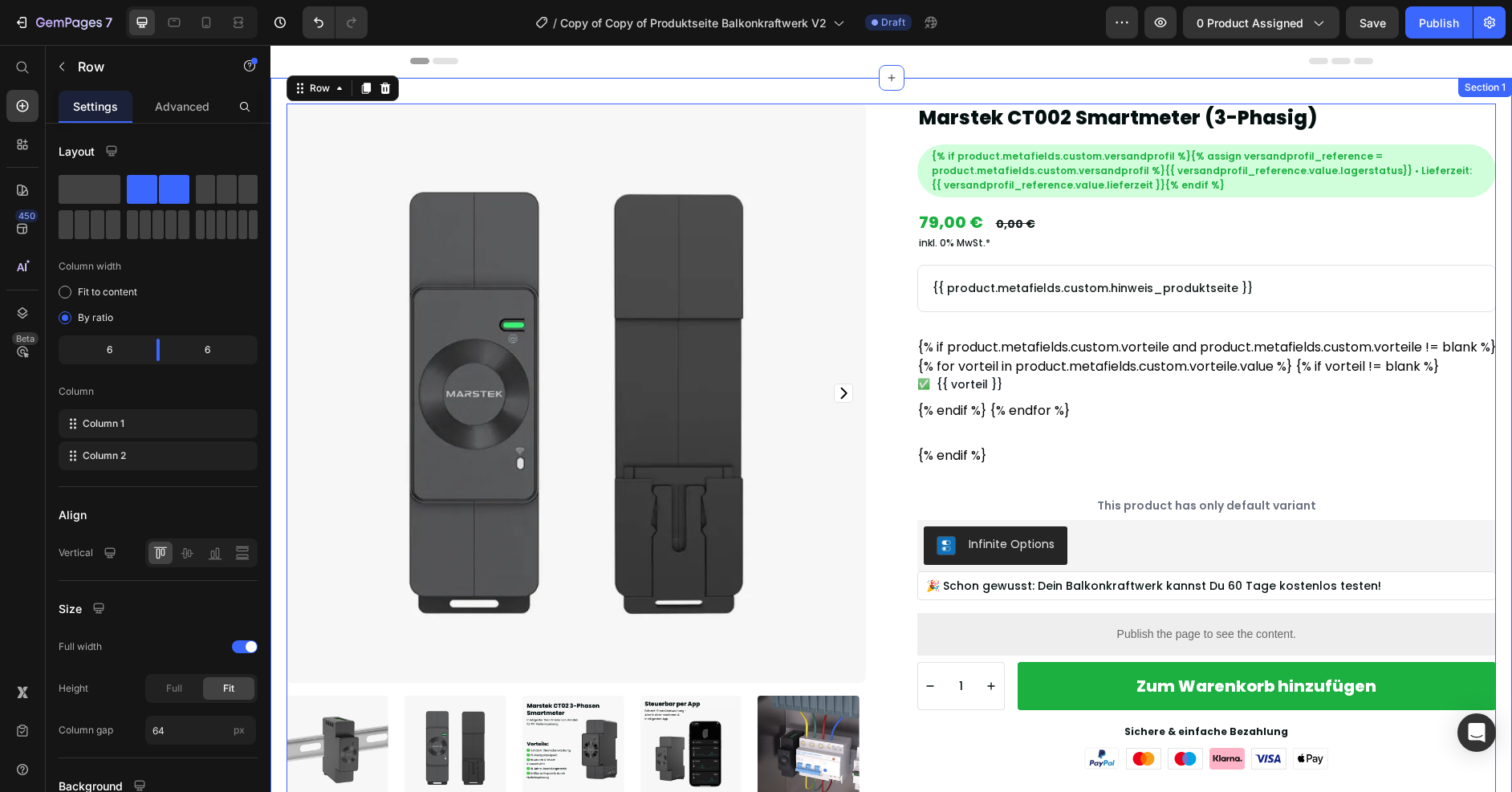 click on "Product Images
Beschreibung
Marstek CT0002 Smartmeter – Deine Energie immer im Blick
Mit dem Marstek CT0002 Smartmeter hast du die volle Kontrolle über deinen Stromverbrauch. Egal, ob du ein Balkonkraftwerk, einen Batteriespeicher oder einfach nur ein intelligentes Energiemanagement zu Hause nutzen möchtest – der CT0002 ist dein perfekter Begleiter. Du kannst deinen Stromverbrauch in Echtzeit überwachen und so gezielt Energie sparen. Über die intuitive Marstek-App hast du alle Daten jederzeit griffbereit, egal ob via WLAN oder Bluetooth.
Das Gerät misst präzise auf allen drei Phasen gleichzeitig und erkennt sogar kleinste Verbrauchsschwankungen. So optimierst du deinen Eigenverbrauch, verhinderst unnötige Einspeisung ins Netz und holst das Maximum aus deiner PV-Anlage oder deinem Speicher heraus. Die Installation erfolgt einfach auf der DIN-Schiene im Sicherungskasten – für die Montage ist ein Fachmann notwendig." at bounding box center (891, 940) 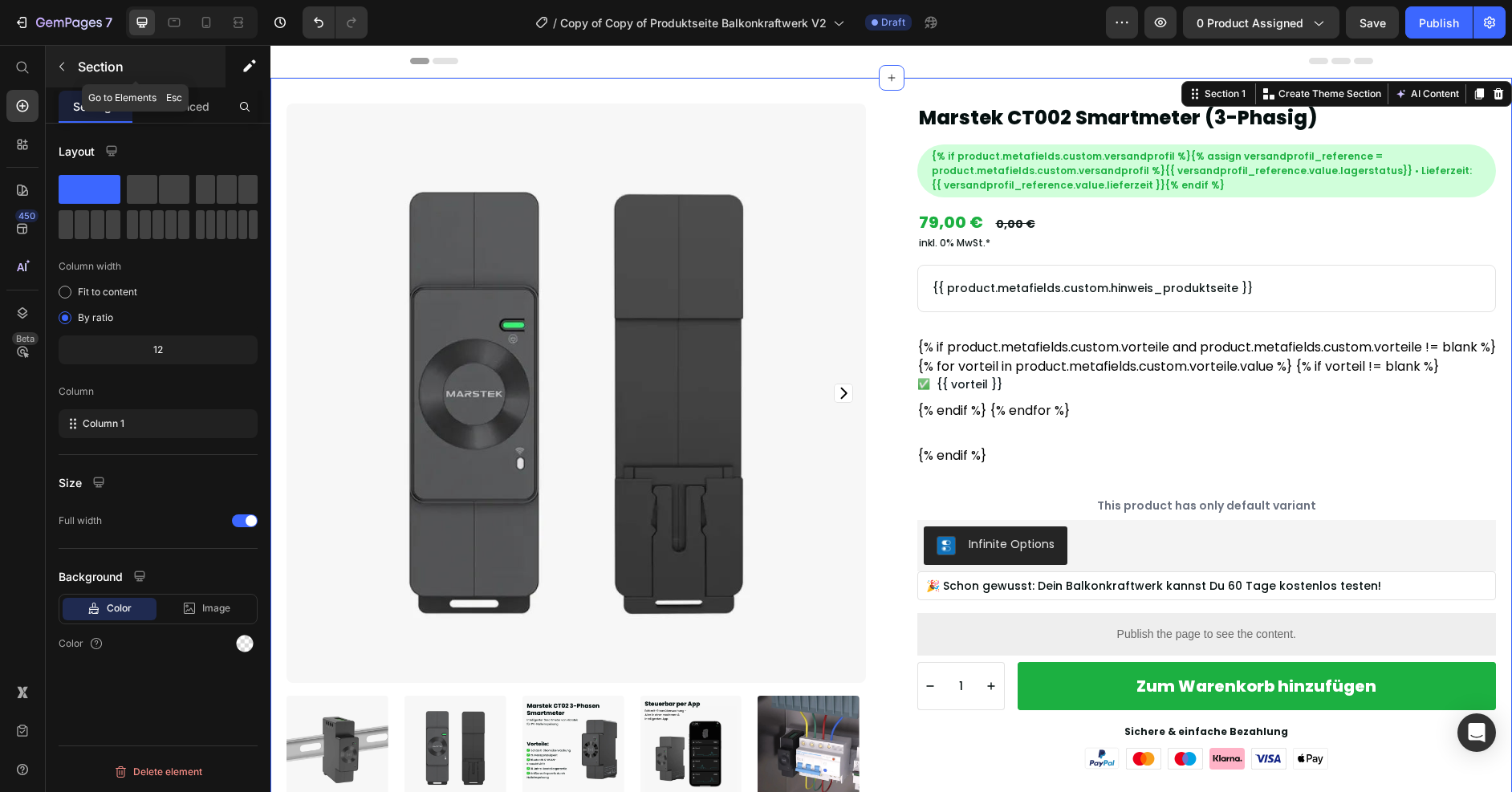 click 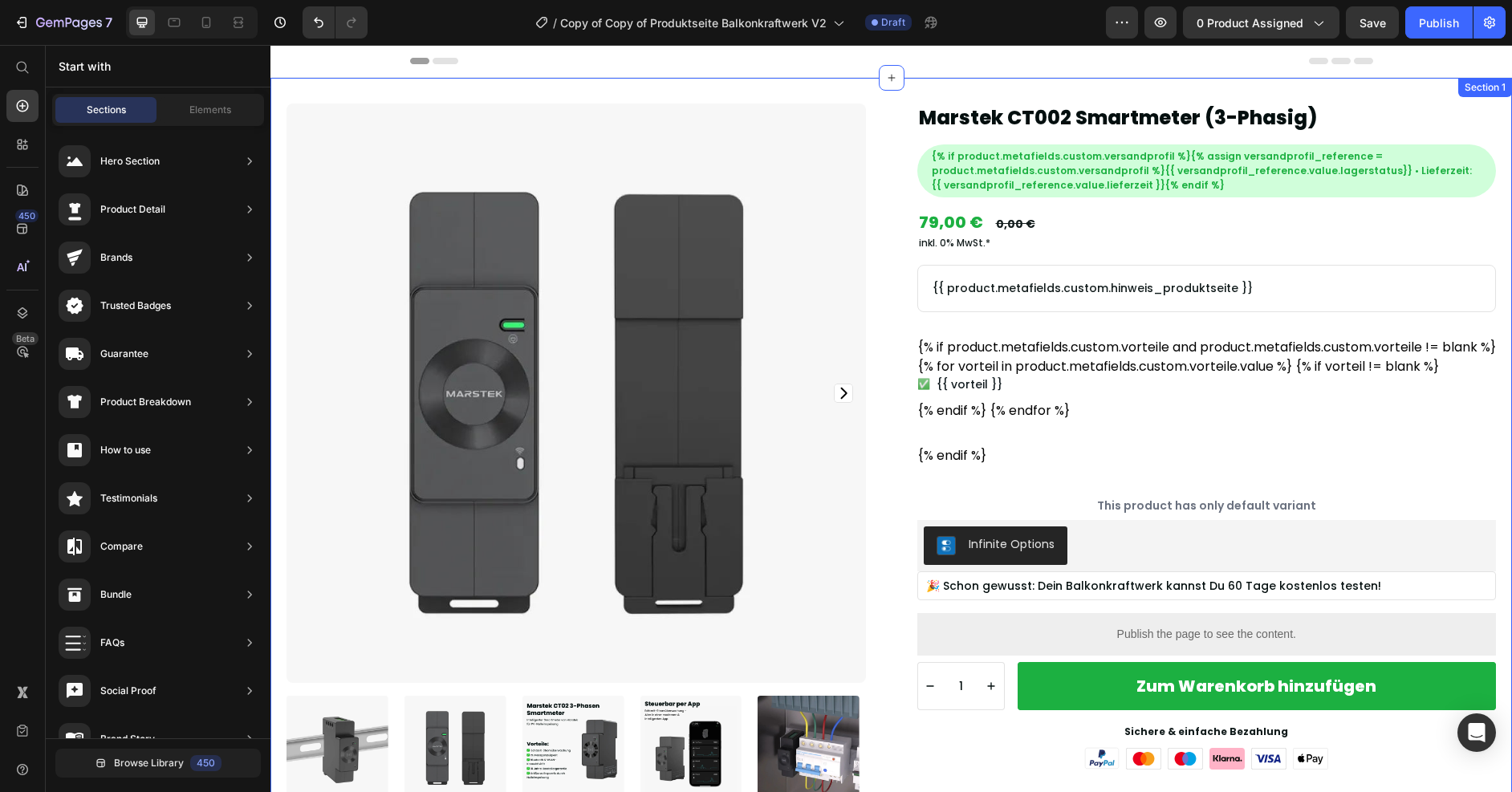 click on "Product Images
Beschreibung
Marstek CT0002 Smartmeter – Deine Energie immer im Blick
Mit dem Marstek CT0002 Smartmeter hast du die volle Kontrolle über deinen Stromverbrauch. Egal, ob du ein Balkonkraftwerk, einen Batteriespeicher oder einfach nur ein intelligentes Energiemanagement zu Hause nutzen möchtest – der CT0002 ist dein perfekter Begleiter. Du kannst deinen Stromverbrauch in Echtzeit überwachen und so gezielt Energie sparen. Über die intuitive Marstek-App hast du alle Daten jederzeit griffbereit, egal ob via WLAN oder Bluetooth.
Das Gerät misst präzise auf allen drei Phasen gleichzeitig und erkennt sogar kleinste Verbrauchsschwankungen. So optimierst du deinen Eigenverbrauch, verhinderst unnötige Einspeisung ins Netz und holst das Maximum aus deiner PV-Anlage oder deinem Speicher heraus. Die Installation erfolgt einfach auf der DIN-Schiene im Sicherungskasten – für die Montage ist ein Fachmann notwendig." at bounding box center (891, 940) 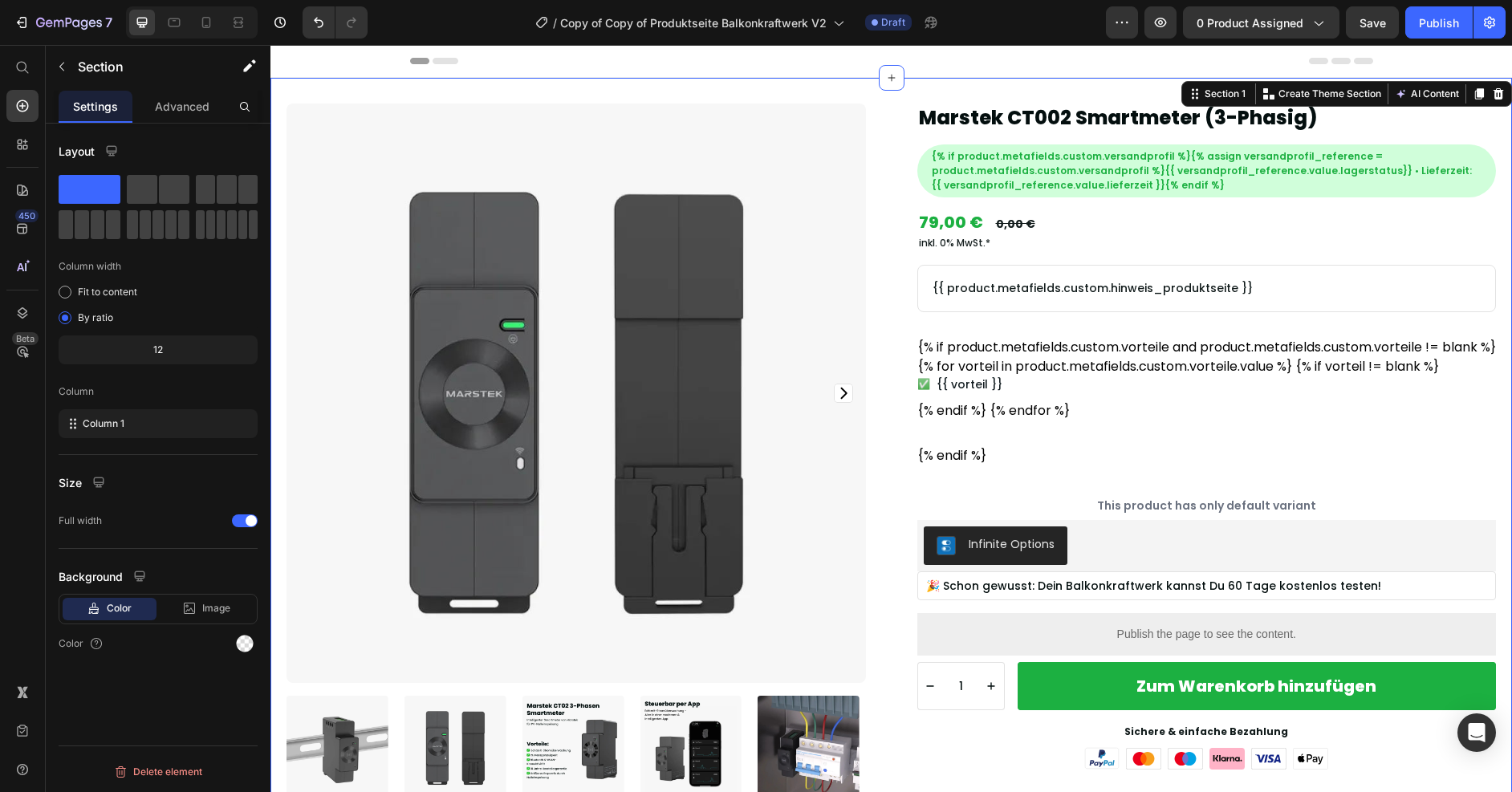 click on "Product Images
Beschreibung
Marstek CT0002 Smartmeter – Deine Energie immer im Blick
Mit dem Marstek CT0002 Smartmeter hast du die volle Kontrolle über deinen Stromverbrauch. Egal, ob du ein Balkonkraftwerk, einen Batteriespeicher oder einfach nur ein intelligentes Energiemanagement zu Hause nutzen möchtest – der CT0002 ist dein perfekter Begleiter. Du kannst deinen Stromverbrauch in Echtzeit überwachen und so gezielt Energie sparen. Über die intuitive Marstek-App hast du alle Daten jederzeit griffbereit, egal ob via WLAN oder Bluetooth.
Das Gerät misst präzise auf allen drei Phasen gleichzeitig und erkennt sogar kleinste Verbrauchsschwankungen. So optimierst du deinen Eigenverbrauch, verhinderst unnötige Einspeisung ins Netz und holst das Maximum aus deiner PV-Anlage oder deinem Speicher heraus. Die Installation erfolgt einfach auf der DIN-Schiene im Sicherungskasten – für die Montage ist ein Fachmann notwendig." at bounding box center (891, 940) 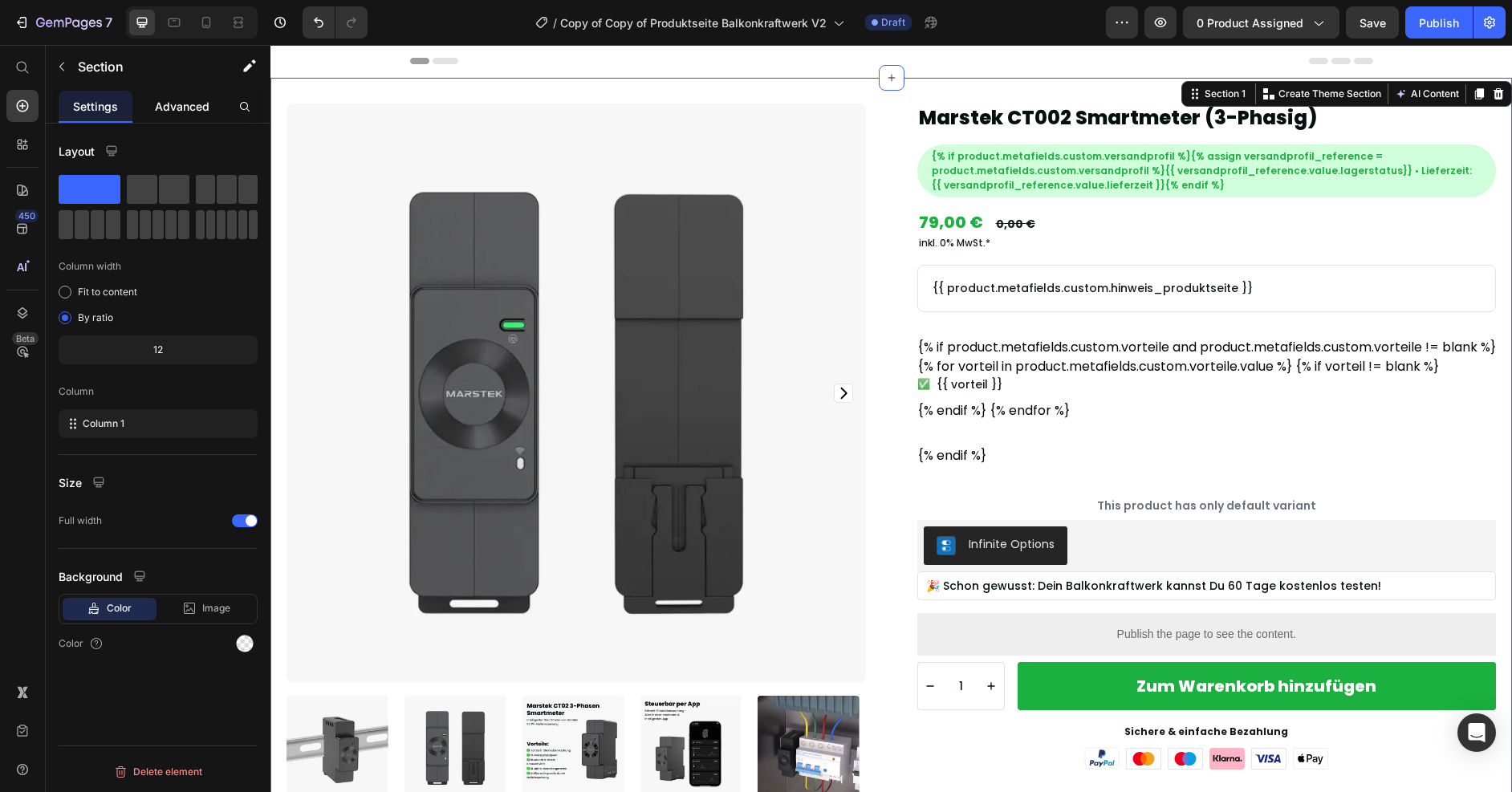 click on "Advanced" 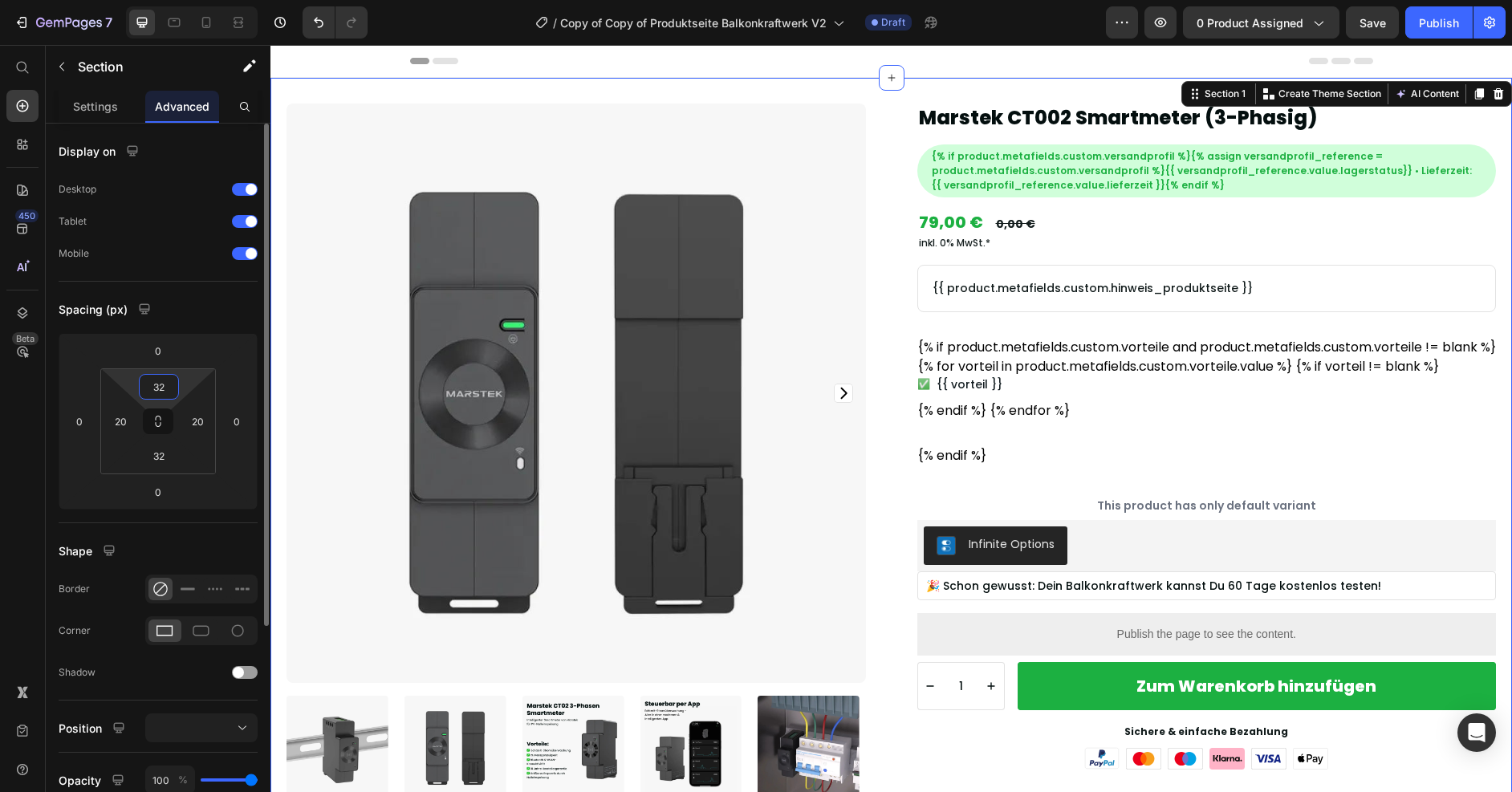 click on "32" at bounding box center [159, 387] 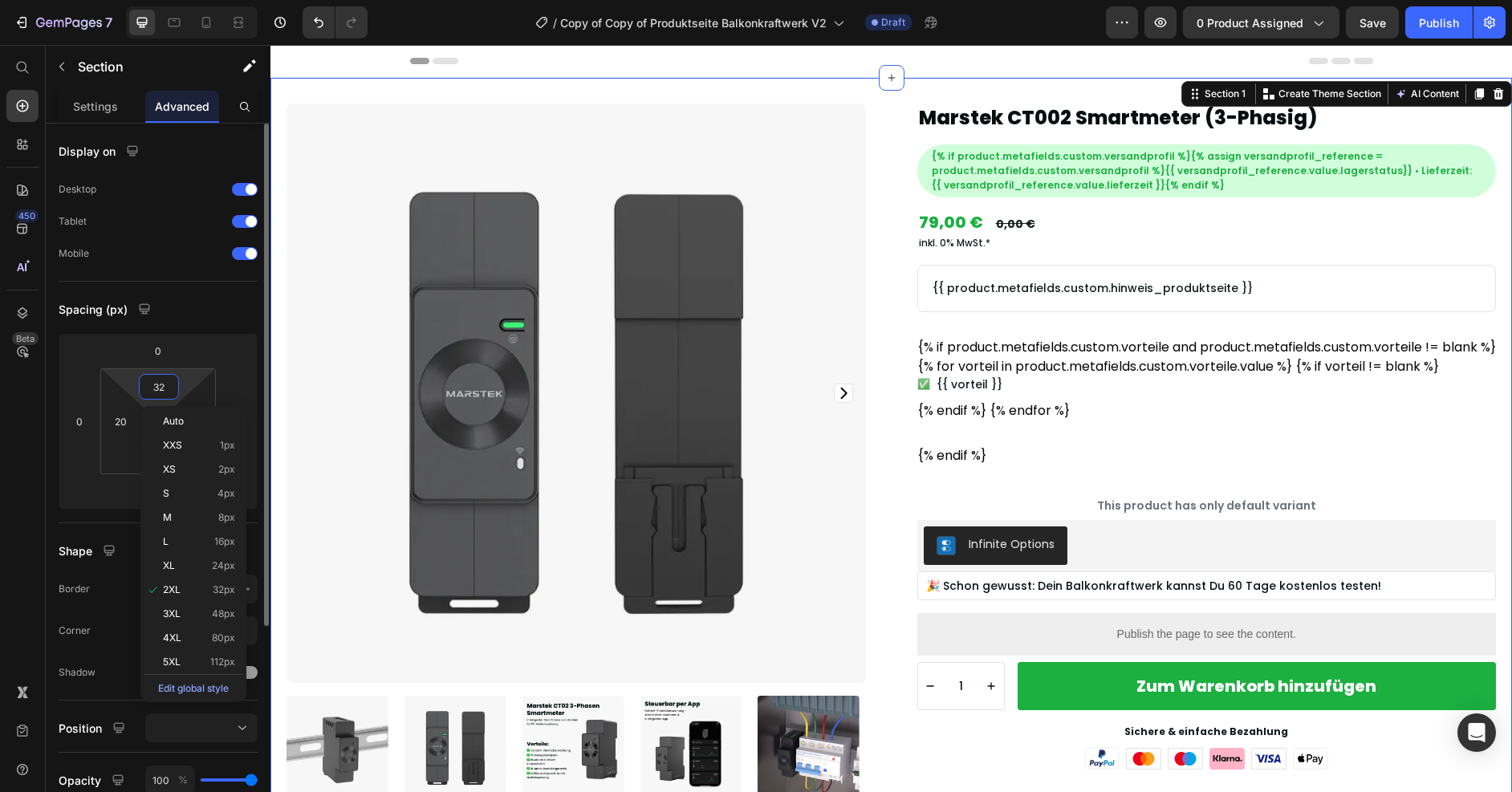 type on "0" 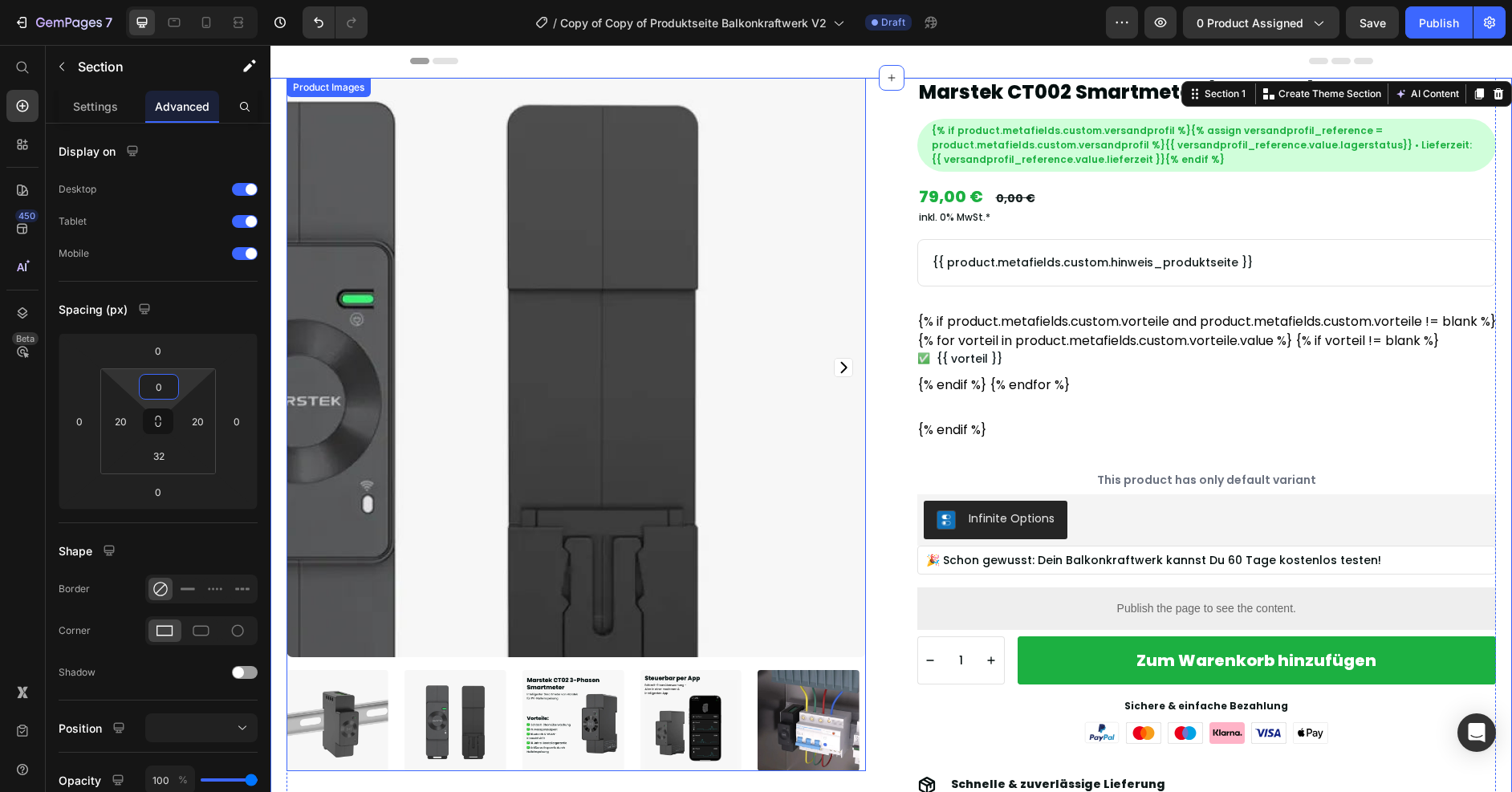 click on "Product Images
Beschreibung
Marstek CT0002 Smartmeter – Deine Energie immer im Blick
Mit dem Marstek CT0002 Smartmeter hast du die volle Kontrolle über deinen Stromverbrauch. Egal, ob du ein Balkonkraftwerk, einen Batteriespeicher oder einfach nur ein intelligentes Energiemanagement zu Hause nutzen möchtest – der CT0002 ist dein perfekter Begleiter. Du kannst deinen Stromverbrauch in Echtzeit überwachen und so gezielt Energie sparen. Über die intuitive Marstek-App hast du alle Daten jederzeit griffbereit, egal ob via WLAN oder Bluetooth.
Das Gerät misst präzise auf allen drei Phasen gleichzeitig und erkennt sogar kleinste Verbrauchsschwankungen. So optimierst du deinen Eigenverbrauch, verhinderst unnötige Einspeisung ins Netz und holst das Maximum aus deiner PV-Anlage oder deinem Speicher heraus. Die Installation erfolgt einfach auf der DIN-Schiene im Sicherungskasten – für die Montage ist ein Fachmann notwendig." at bounding box center (891, 908) 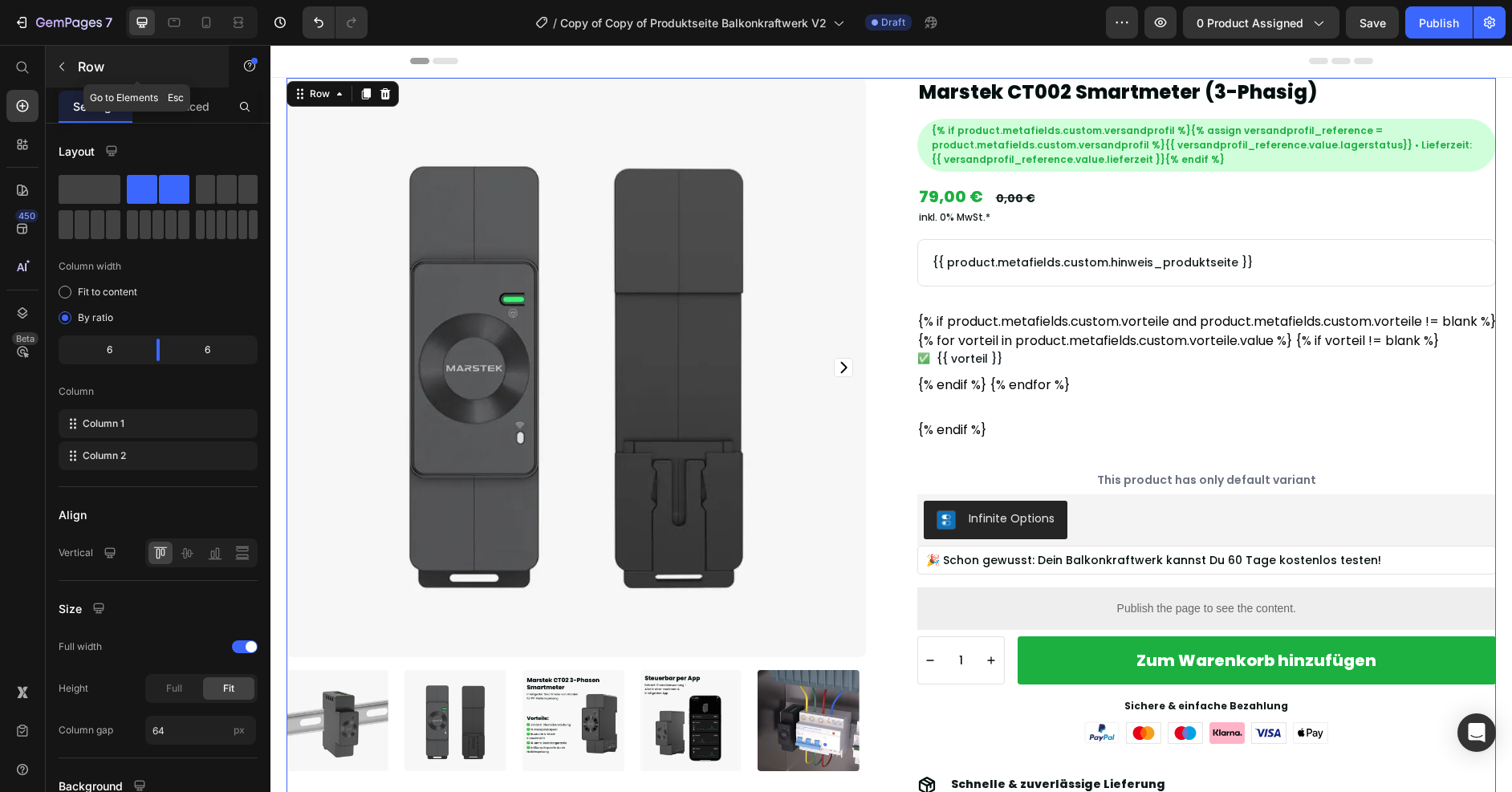 click at bounding box center [62, 67] 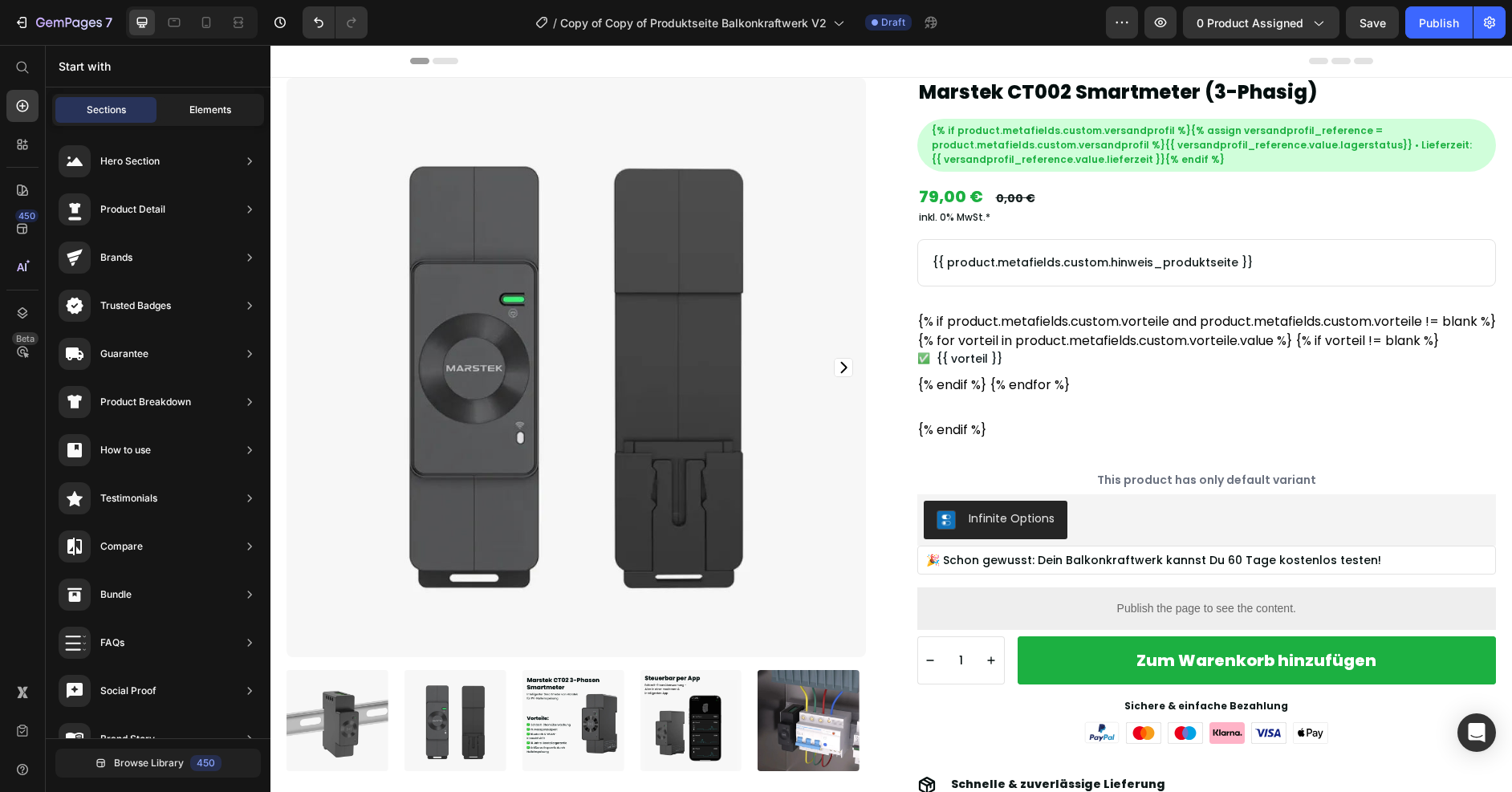 click on "Elements" at bounding box center (210, 110) 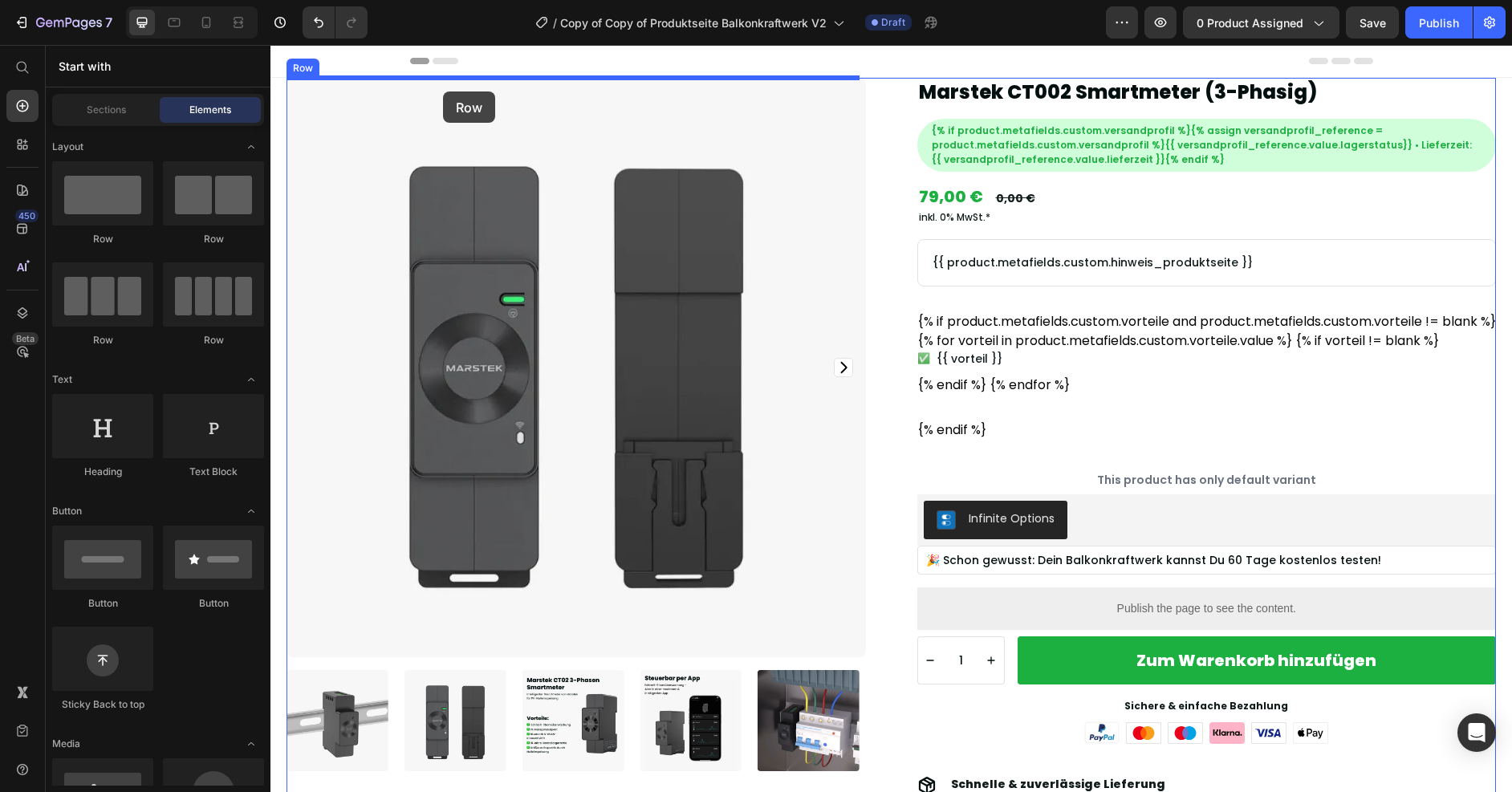 drag, startPoint x: 502, startPoint y: 219, endPoint x: 443, endPoint y: 91, distance: 140.94325 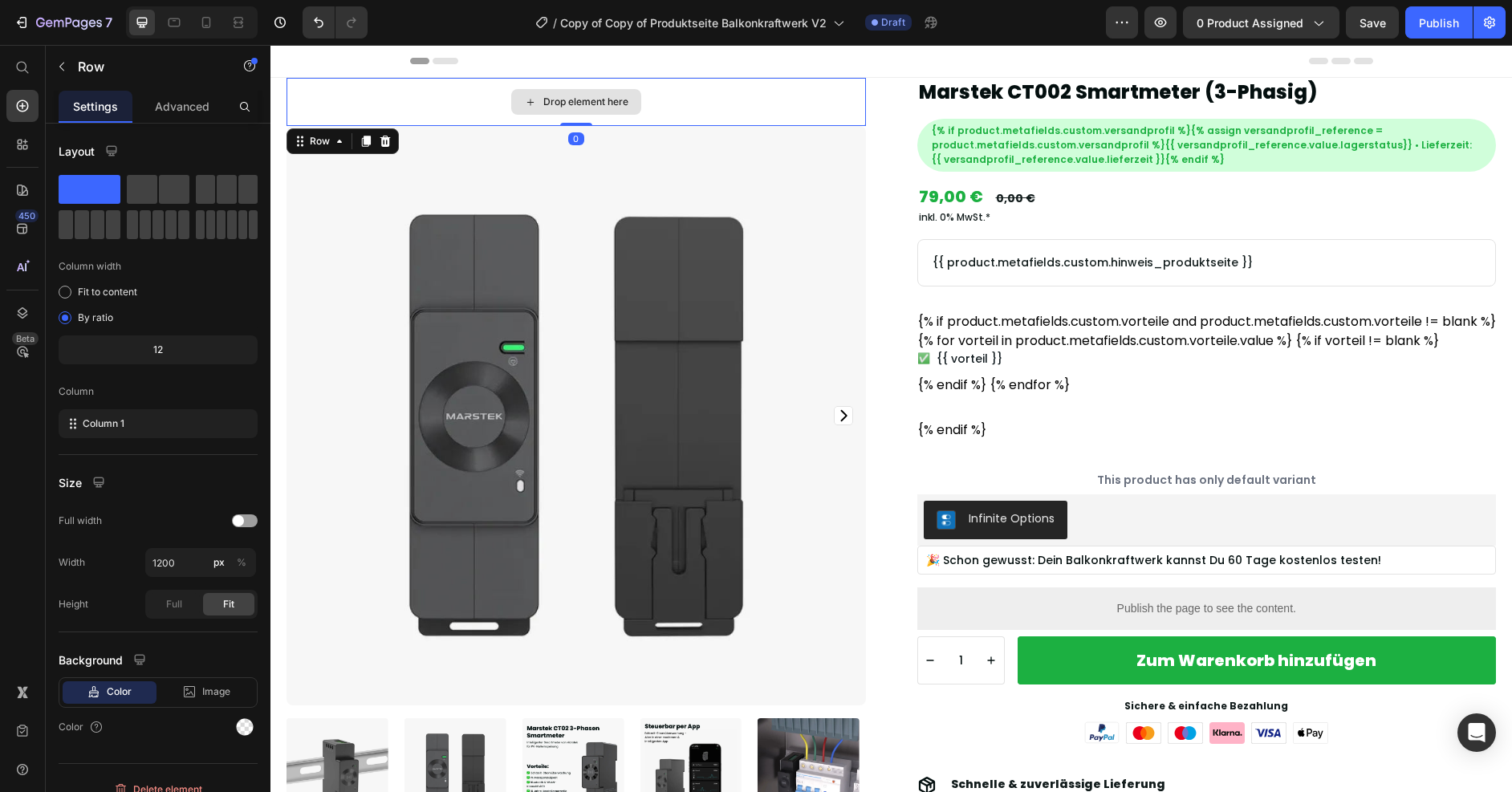 click on "Drop element here" at bounding box center (576, 102) 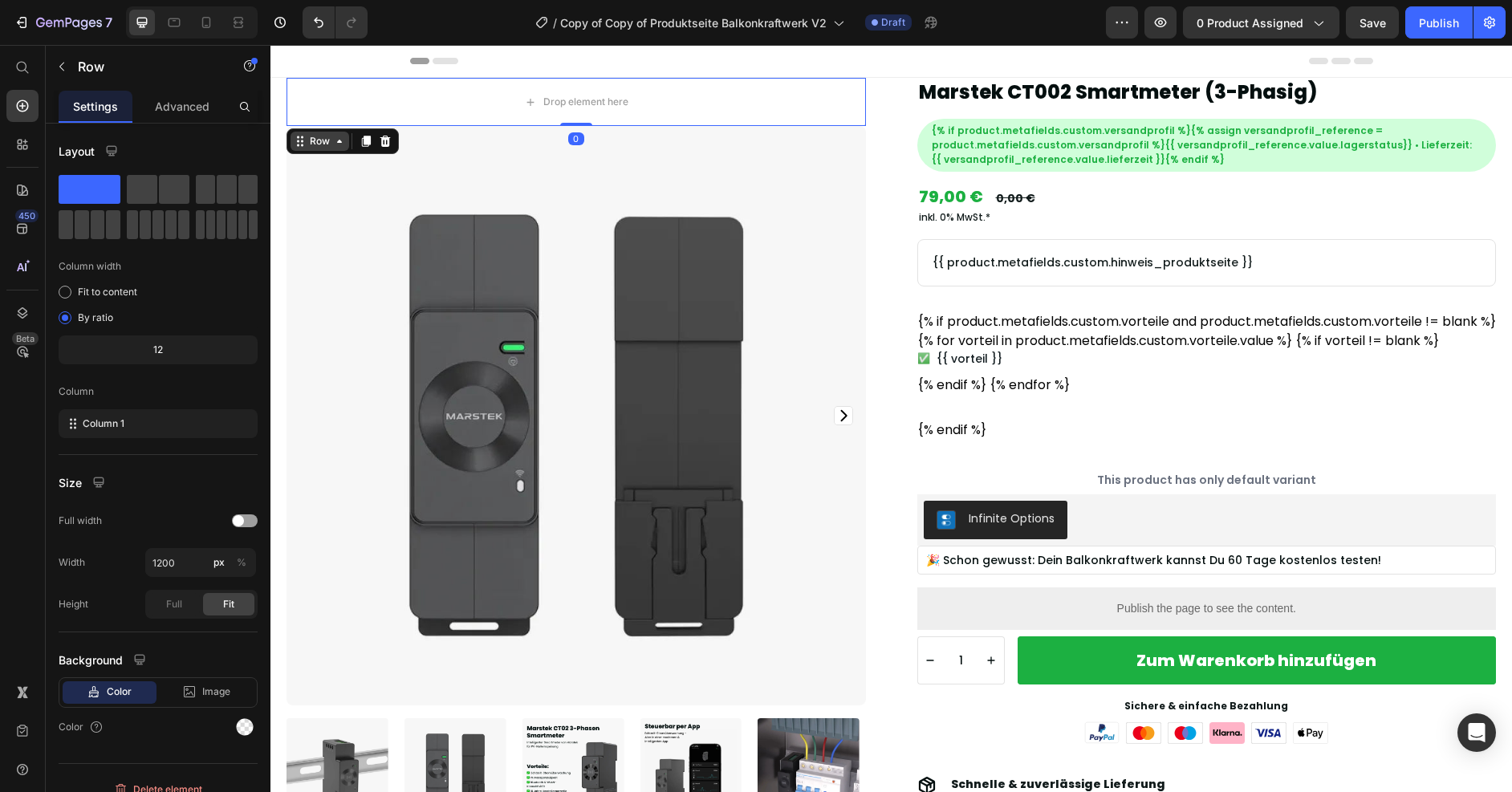 click on "Row" at bounding box center [319, 141] 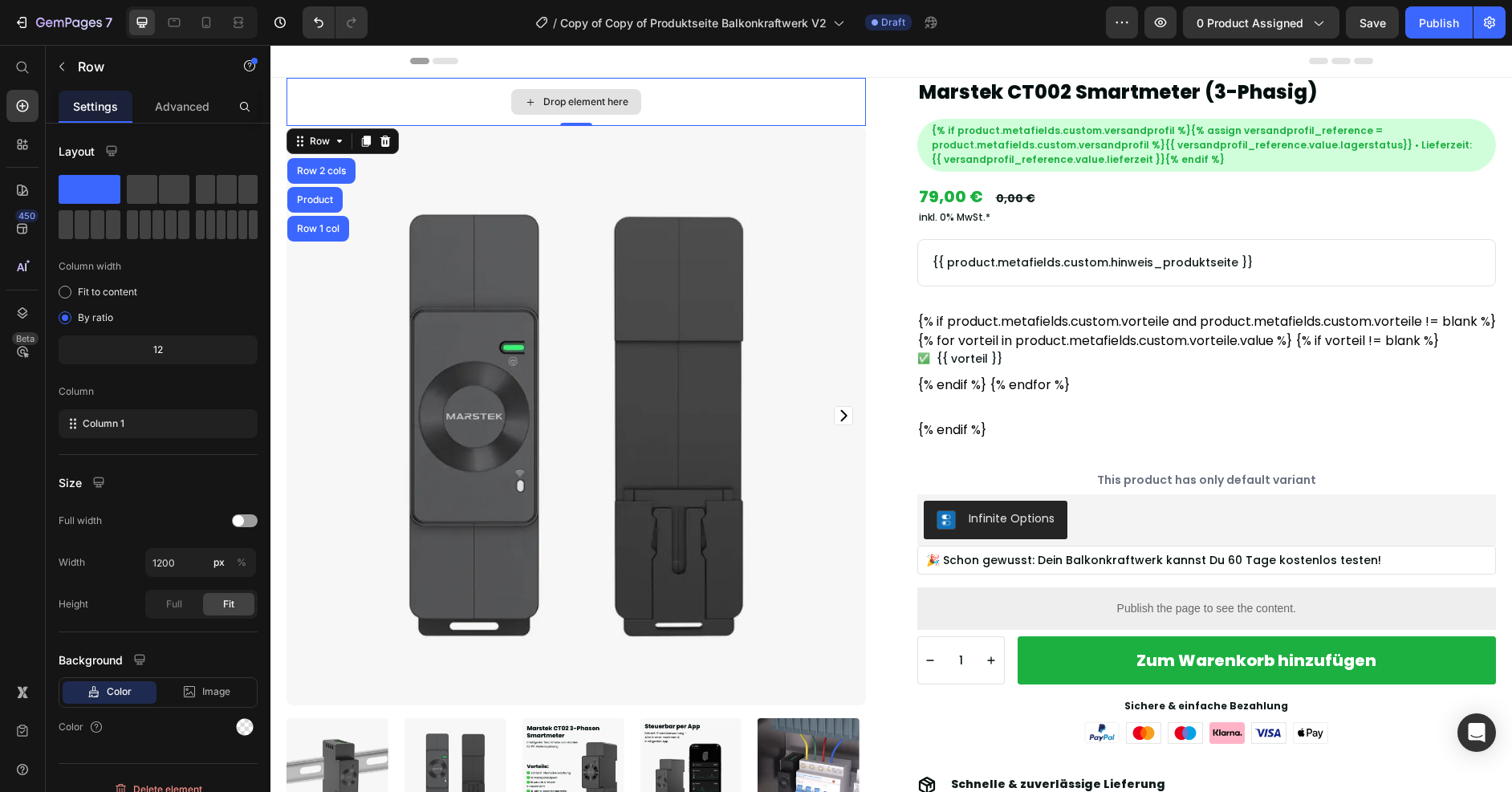 click on "Drop element here" at bounding box center (576, 102) 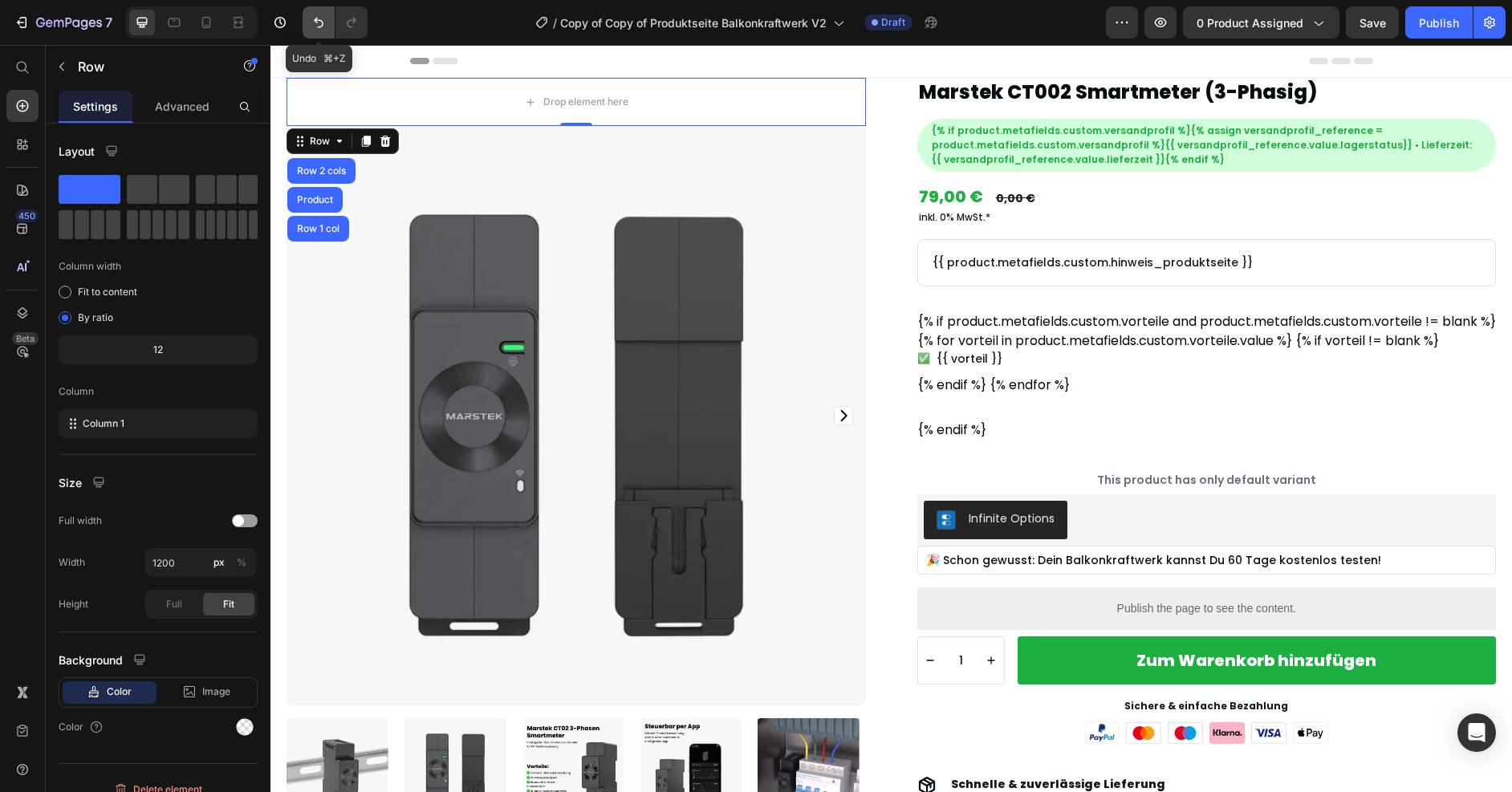 click 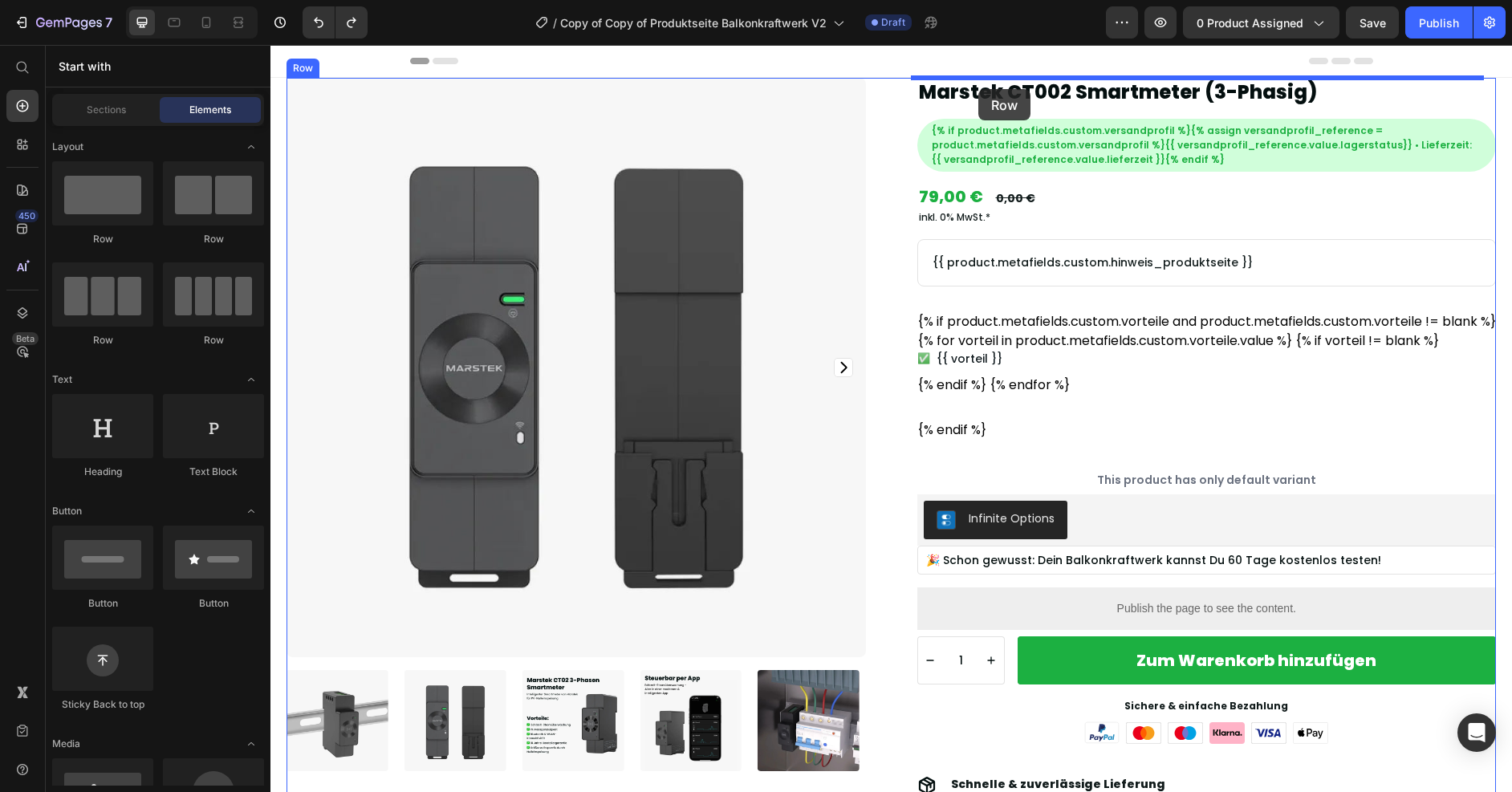 drag, startPoint x: 368, startPoint y: 254, endPoint x: 978, endPoint y: 89, distance: 631.9217 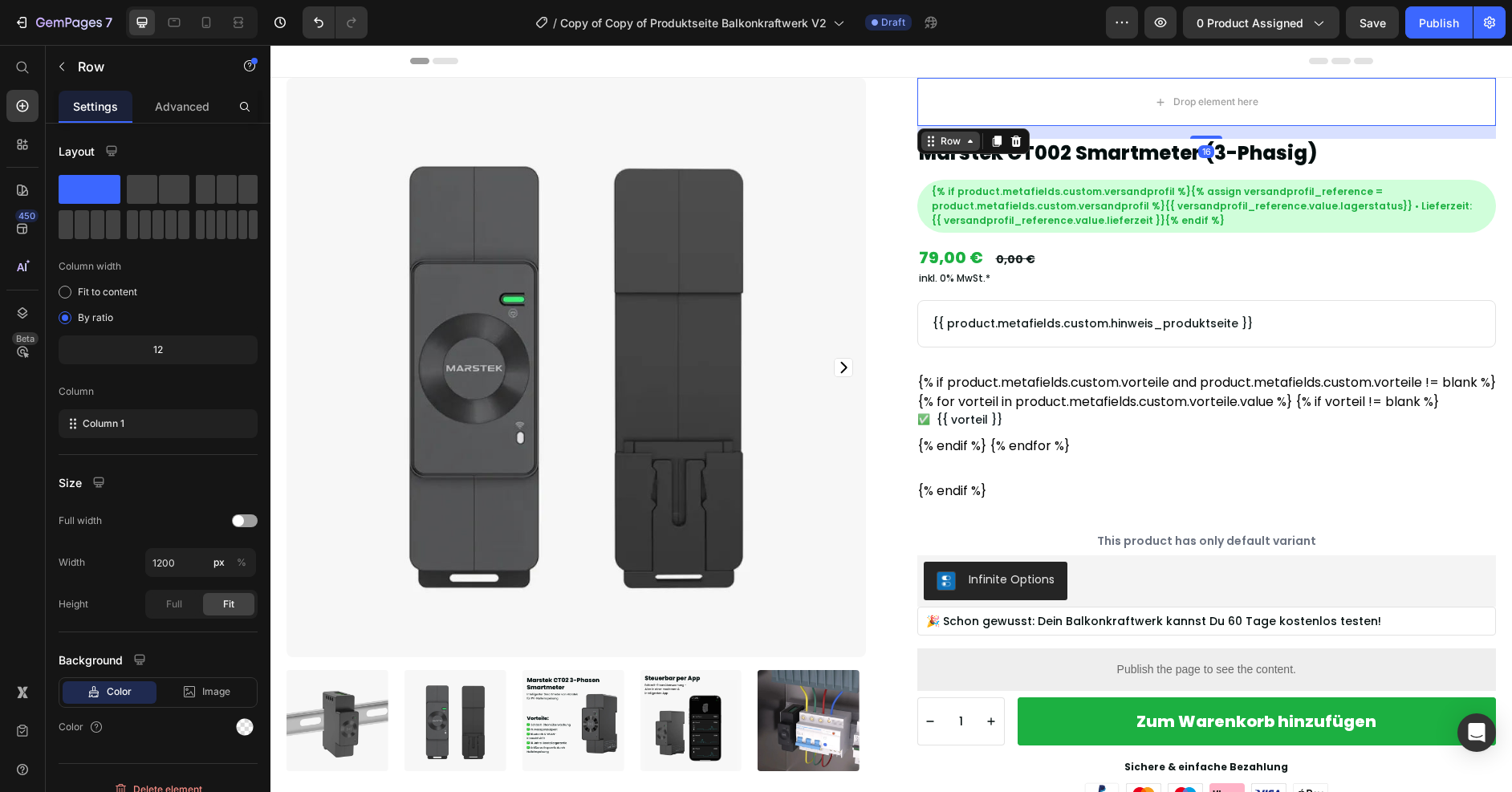 click on "Row" at bounding box center (950, 141) 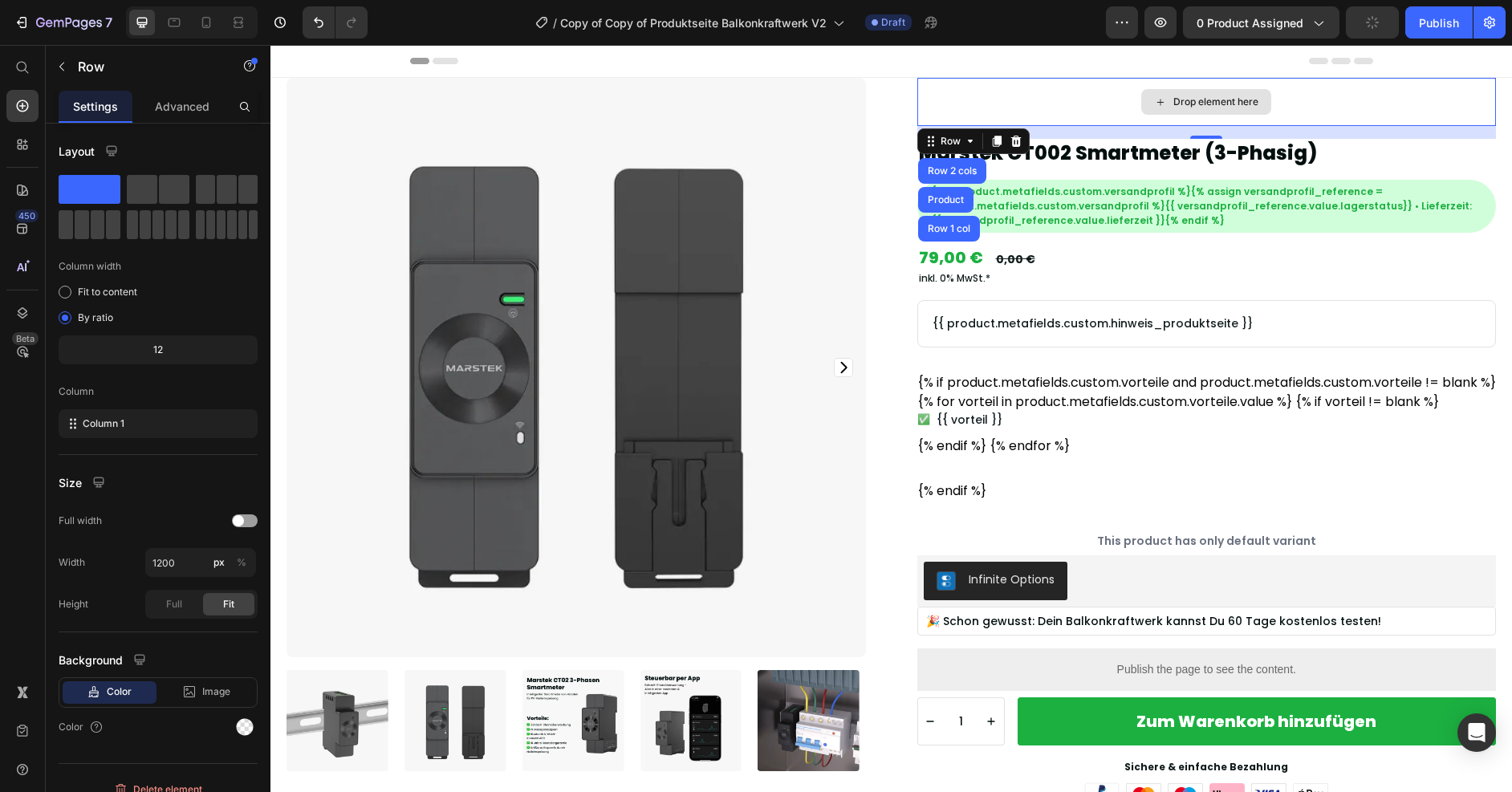 click on "Drop element here" at bounding box center [1207, 102] 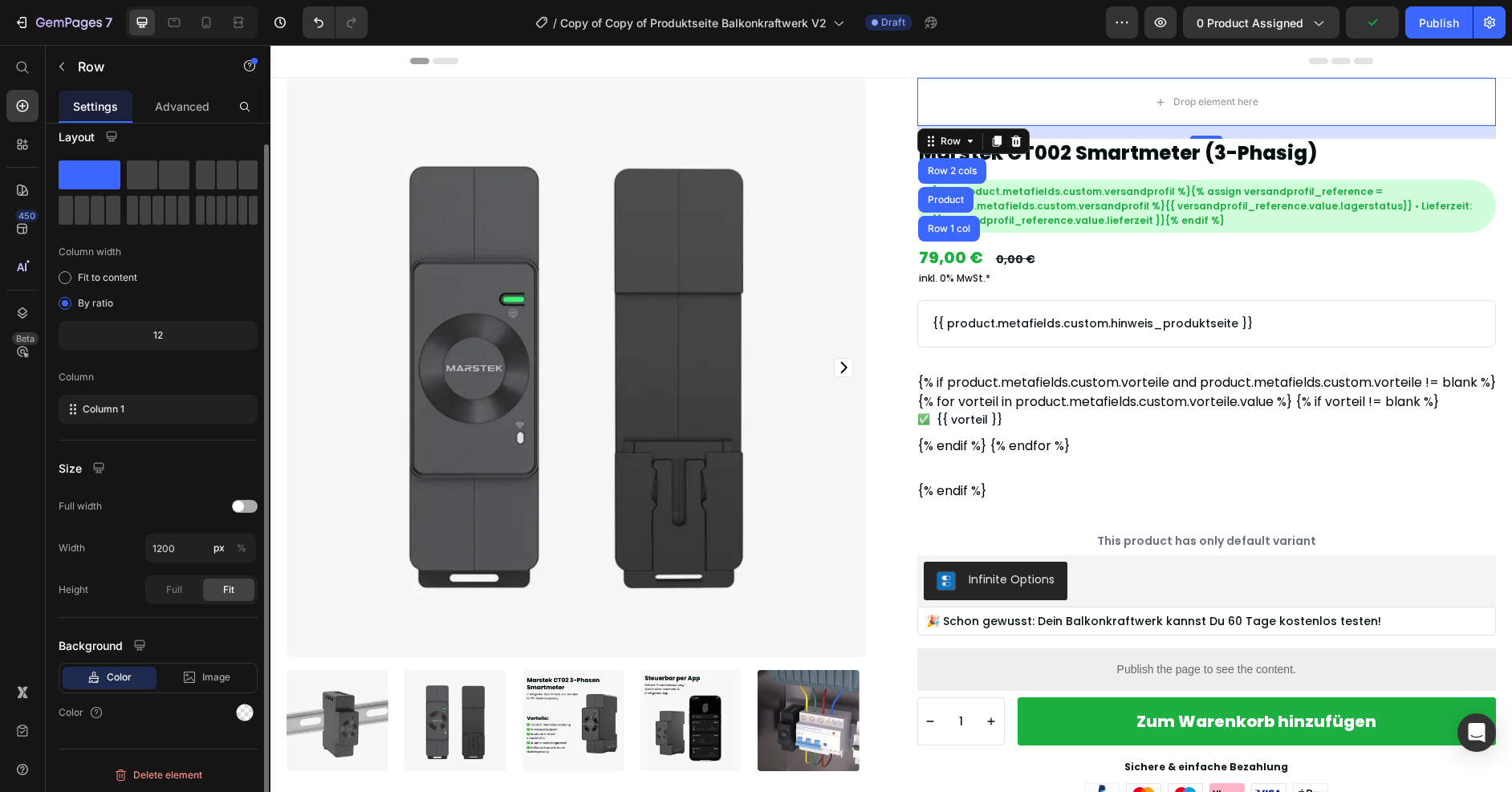 scroll, scrollTop: 18, scrollLeft: 0, axis: vertical 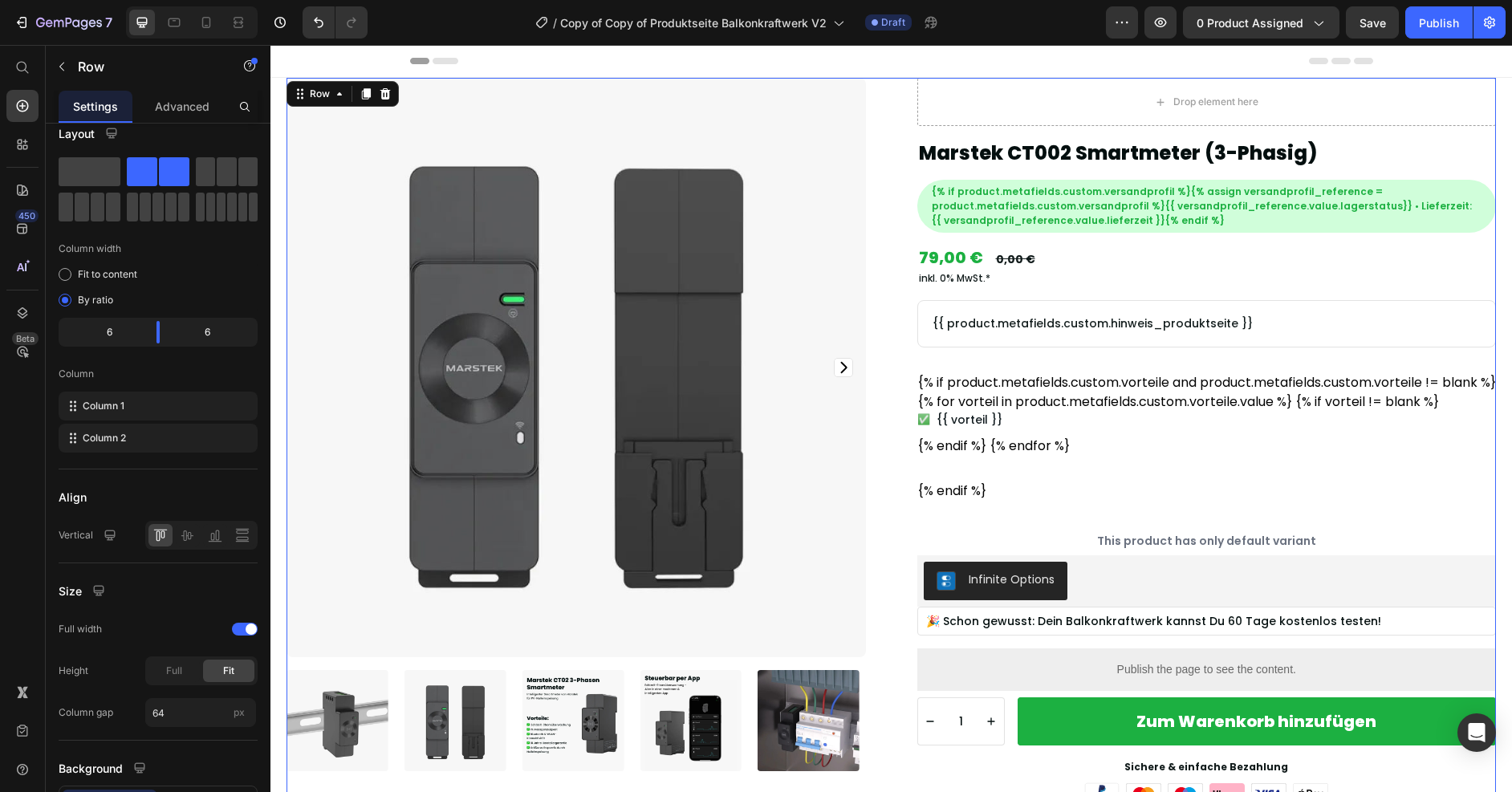 click on "Product Images
Beschreibung
Marstek CT0002 Smartmeter – Deine Energie immer im Blick
Mit dem Marstek CT0002 Smartmeter hast du die volle Kontrolle über deinen Stromverbrauch. Egal, ob du ein Balkonkraftwerk, einen Batteriespeicher oder einfach nur ein intelligentes Energiemanagement zu Hause nutzen möchtest – der CT0002 ist dein perfekter Begleiter. Du kannst deinen Stromverbrauch in Echtzeit überwachen und so gezielt Energie sparen. Über die intuitive Marstek-App hast du alle Daten jederzeit griffbereit, egal ob via WLAN oder Bluetooth.
Das Gerät misst präzise auf allen drei Phasen gleichzeitig und erkennt sogar kleinste Verbrauchsschwankungen. So optimierst du deinen Eigenverbrauch, verhinderst unnötige Einspeisung ins Netz und holst das Maximum aus deiner PV-Anlage oder deinem Speicher heraus. Die Installation erfolgt einfach auf der DIN-Schiene im Sicherungskasten – für die Montage ist ein Fachmann notwendig." at bounding box center [891, 908] 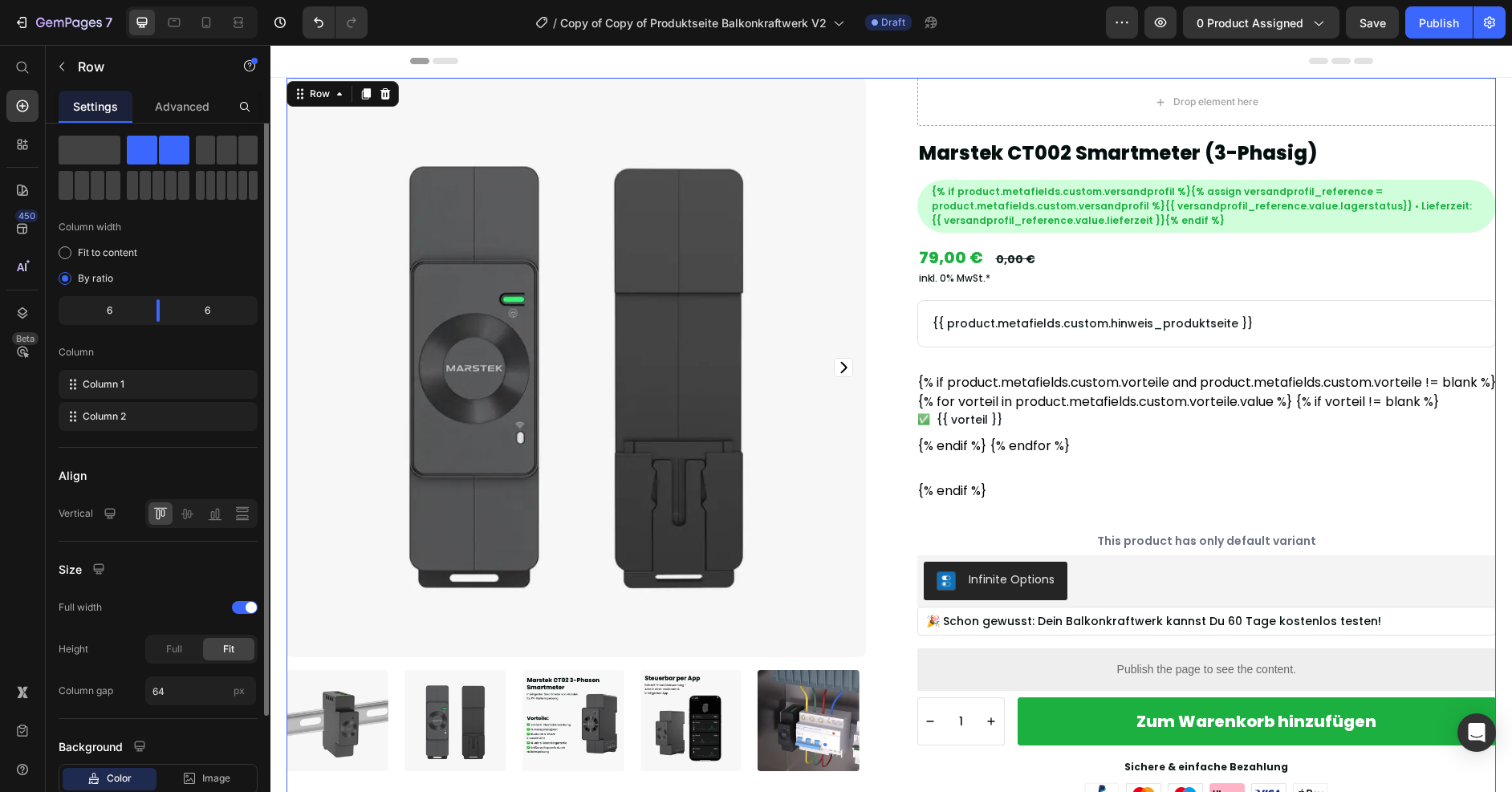 scroll, scrollTop: 144, scrollLeft: 0, axis: vertical 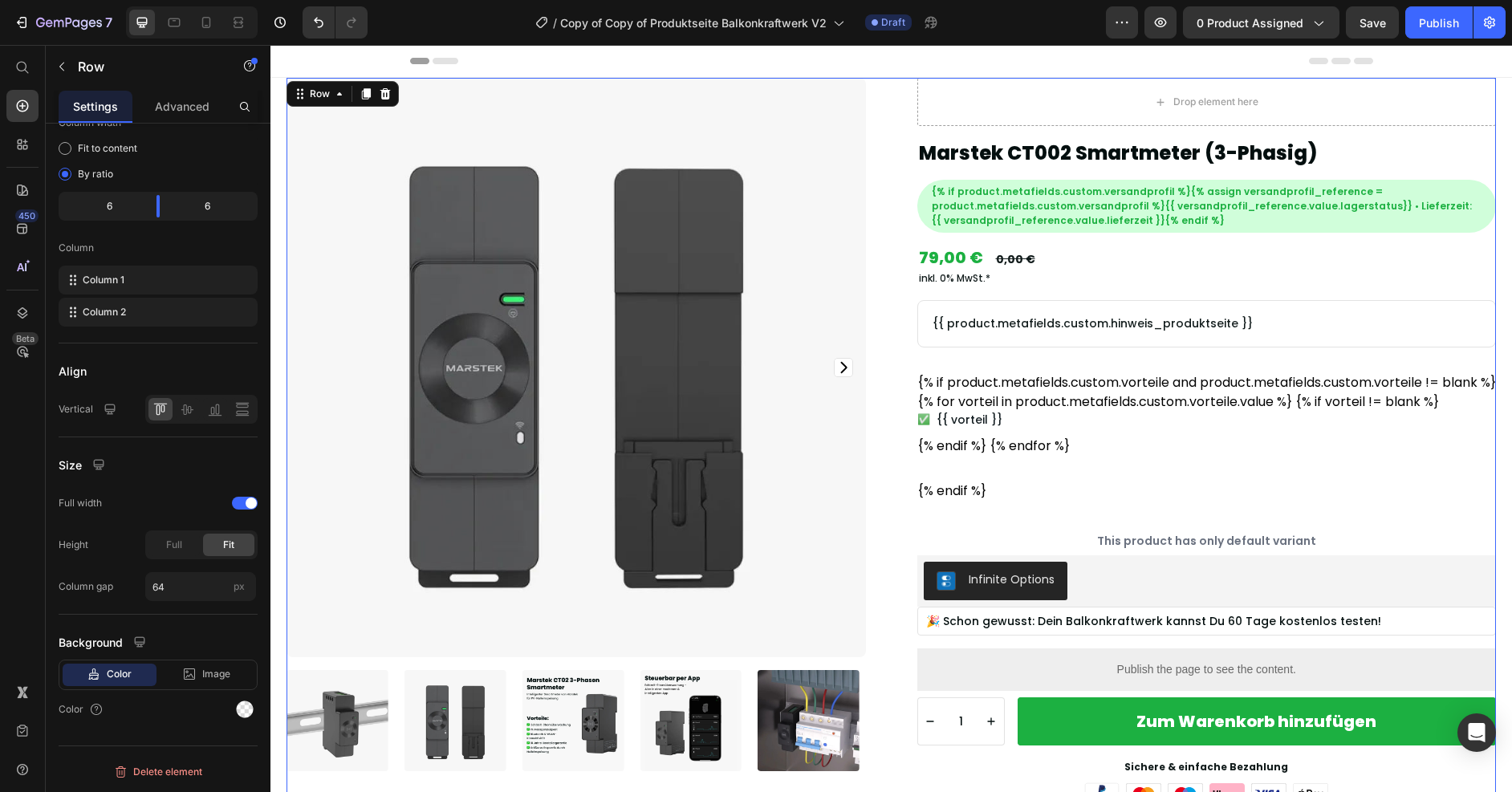 click on "Product Images
Beschreibung
Marstek CT0002 Smartmeter – Deine Energie immer im Blick
Mit dem Marstek CT0002 Smartmeter hast du die volle Kontrolle über deinen Stromverbrauch. Egal, ob du ein Balkonkraftwerk, einen Batteriespeicher oder einfach nur ein intelligentes Energiemanagement zu Hause nutzen möchtest – der CT0002 ist dein perfekter Begleiter. Du kannst deinen Stromverbrauch in Echtzeit überwachen und so gezielt Energie sparen. Über die intuitive Marstek-App hast du alle Daten jederzeit griffbereit, egal ob via WLAN oder Bluetooth.
Das Gerät misst präzise auf allen drei Phasen gleichzeitig und erkennt sogar kleinste Verbrauchsschwankungen. So optimierst du deinen Eigenverbrauch, verhinderst unnötige Einspeisung ins Netz und holst das Maximum aus deiner PV-Anlage oder deinem Speicher heraus. Die Installation erfolgt einfach auf der DIN-Schiene im Sicherungskasten – für die Montage ist ein Fachmann notwendig." at bounding box center [891, 908] 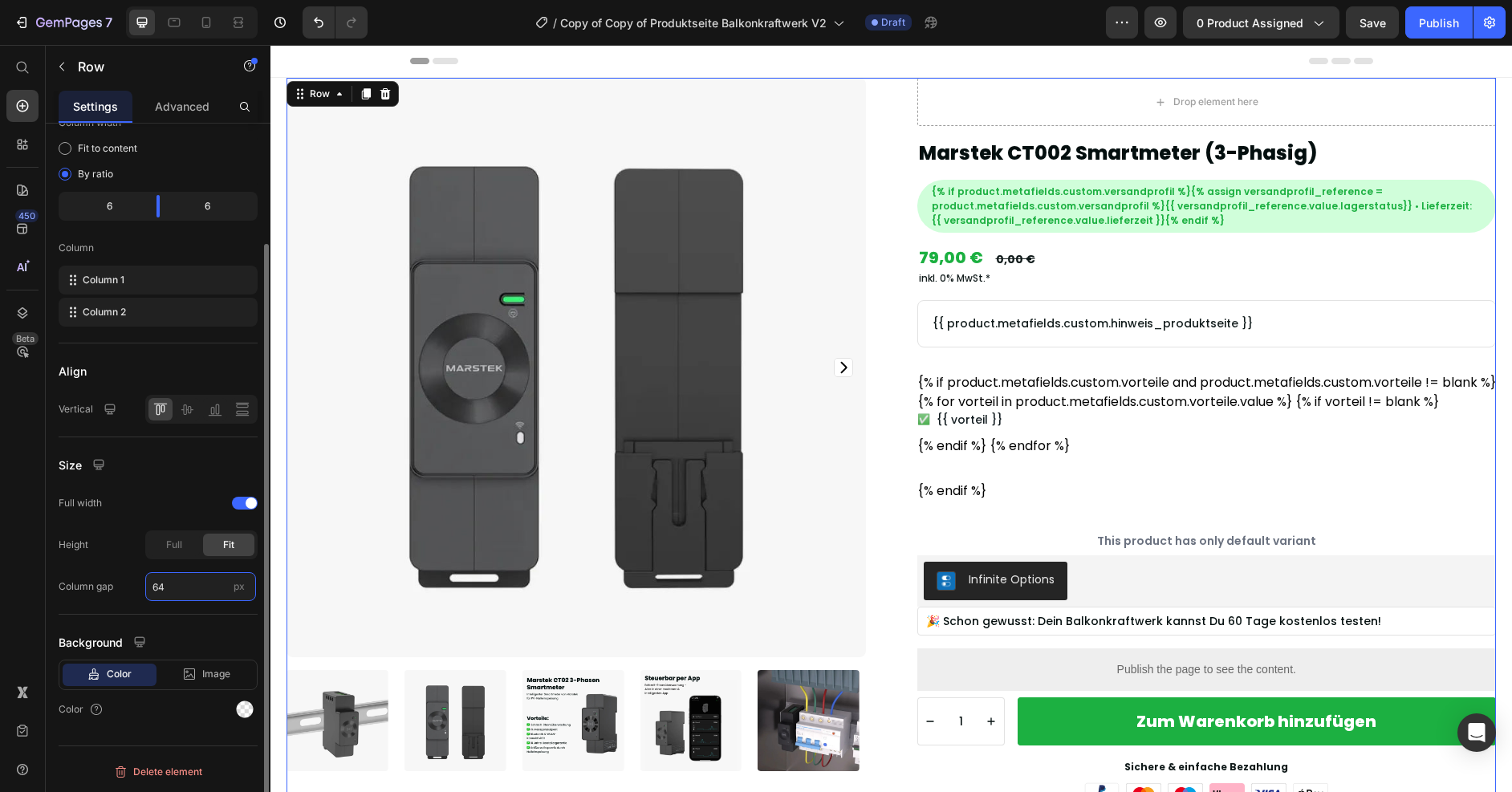click on "64" at bounding box center [201, 587] 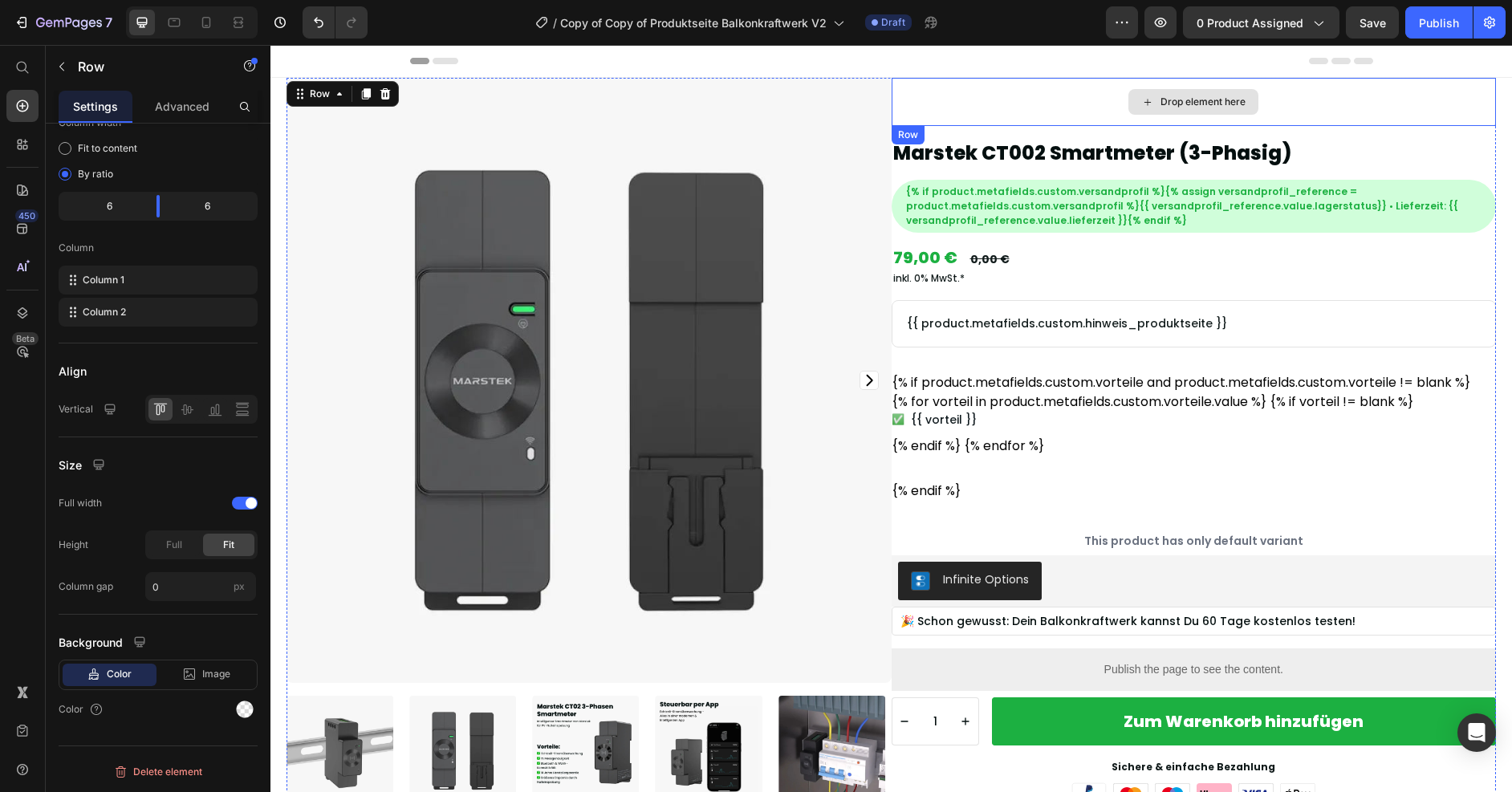 click on "Drop element here" at bounding box center [1194, 102] 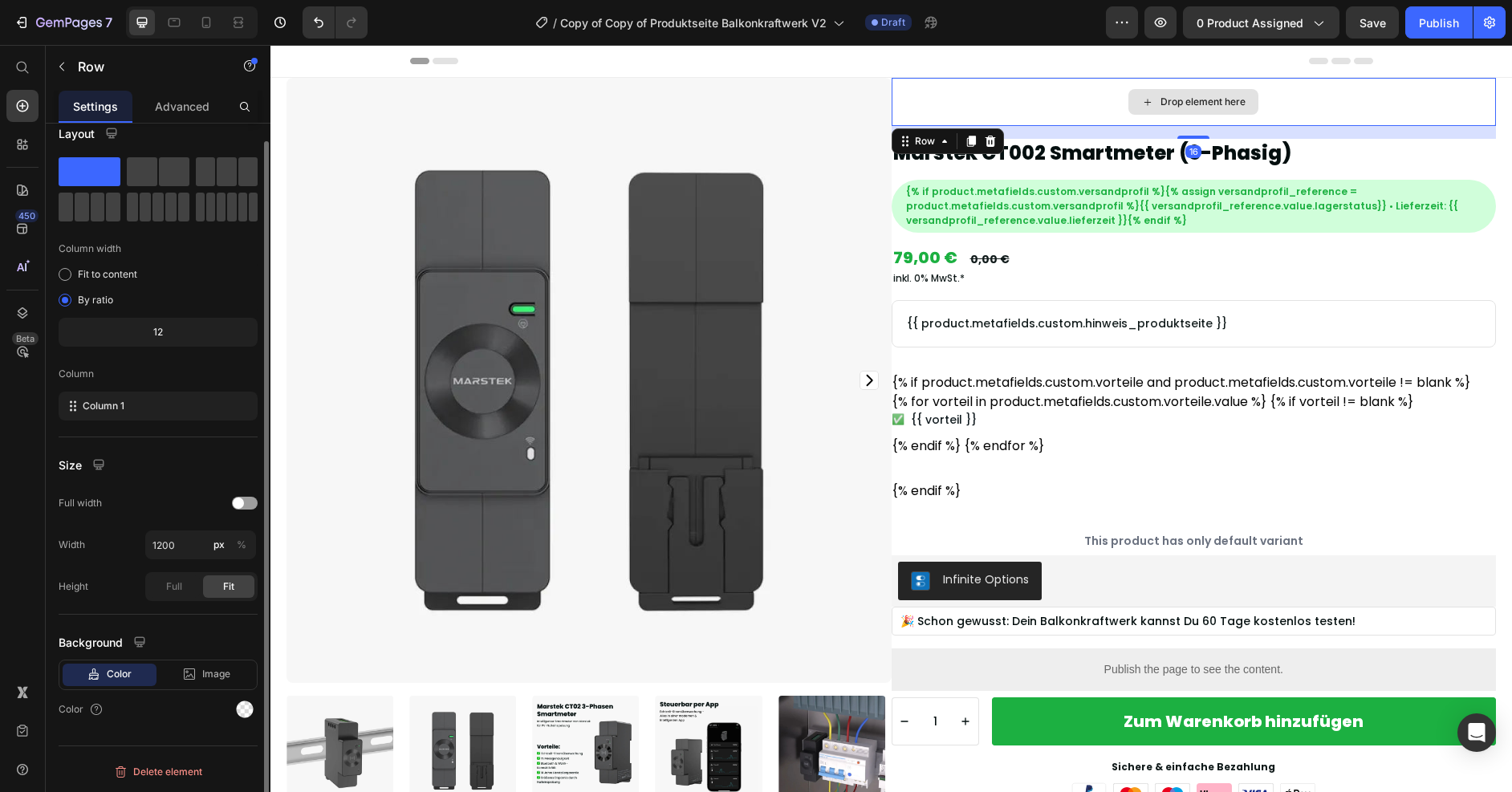 scroll, scrollTop: 18, scrollLeft: 0, axis: vertical 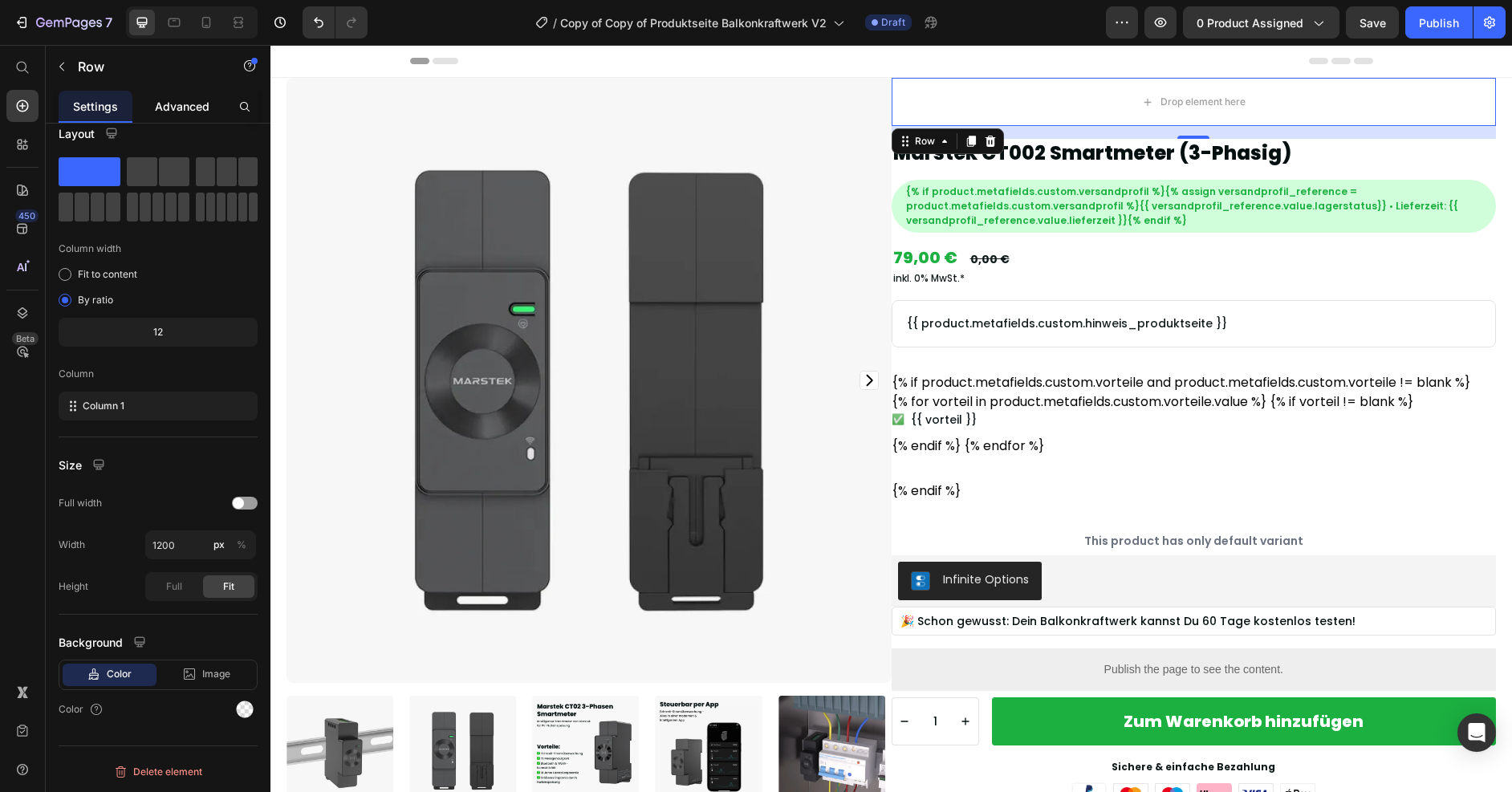 click on "Advanced" at bounding box center [182, 106] 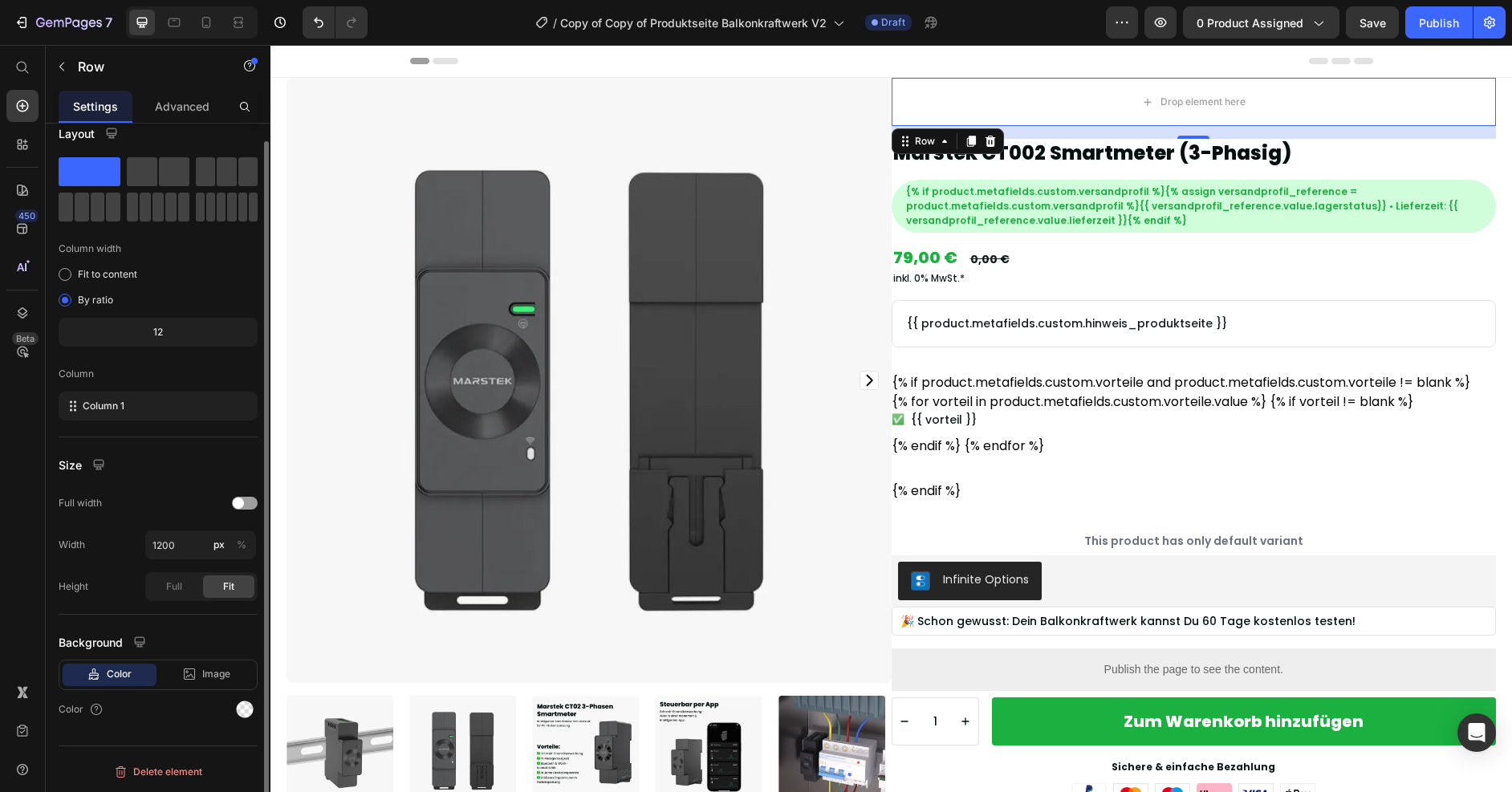 scroll, scrollTop: 0, scrollLeft: 0, axis: both 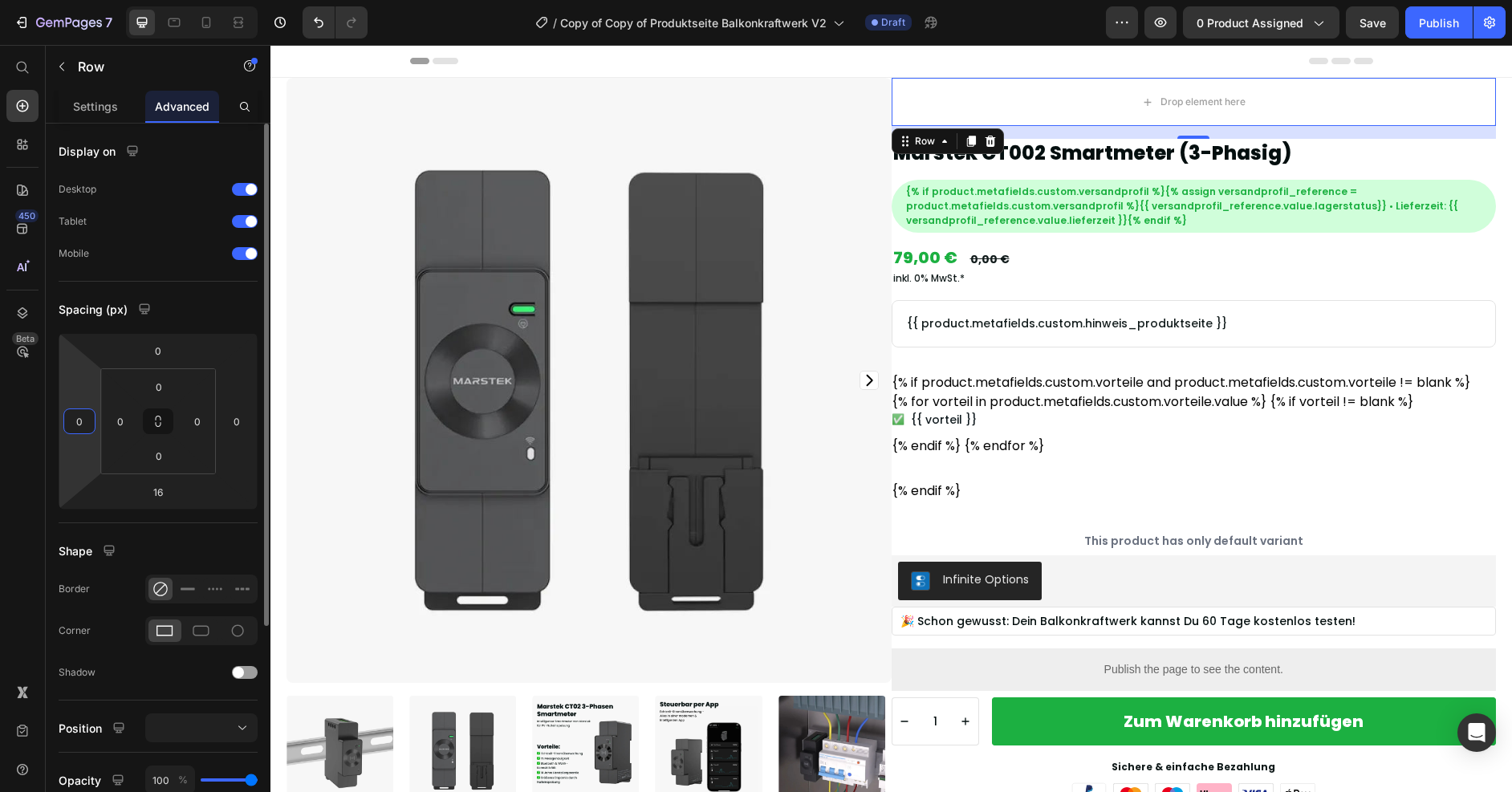 click on "0" at bounding box center [79, 421] 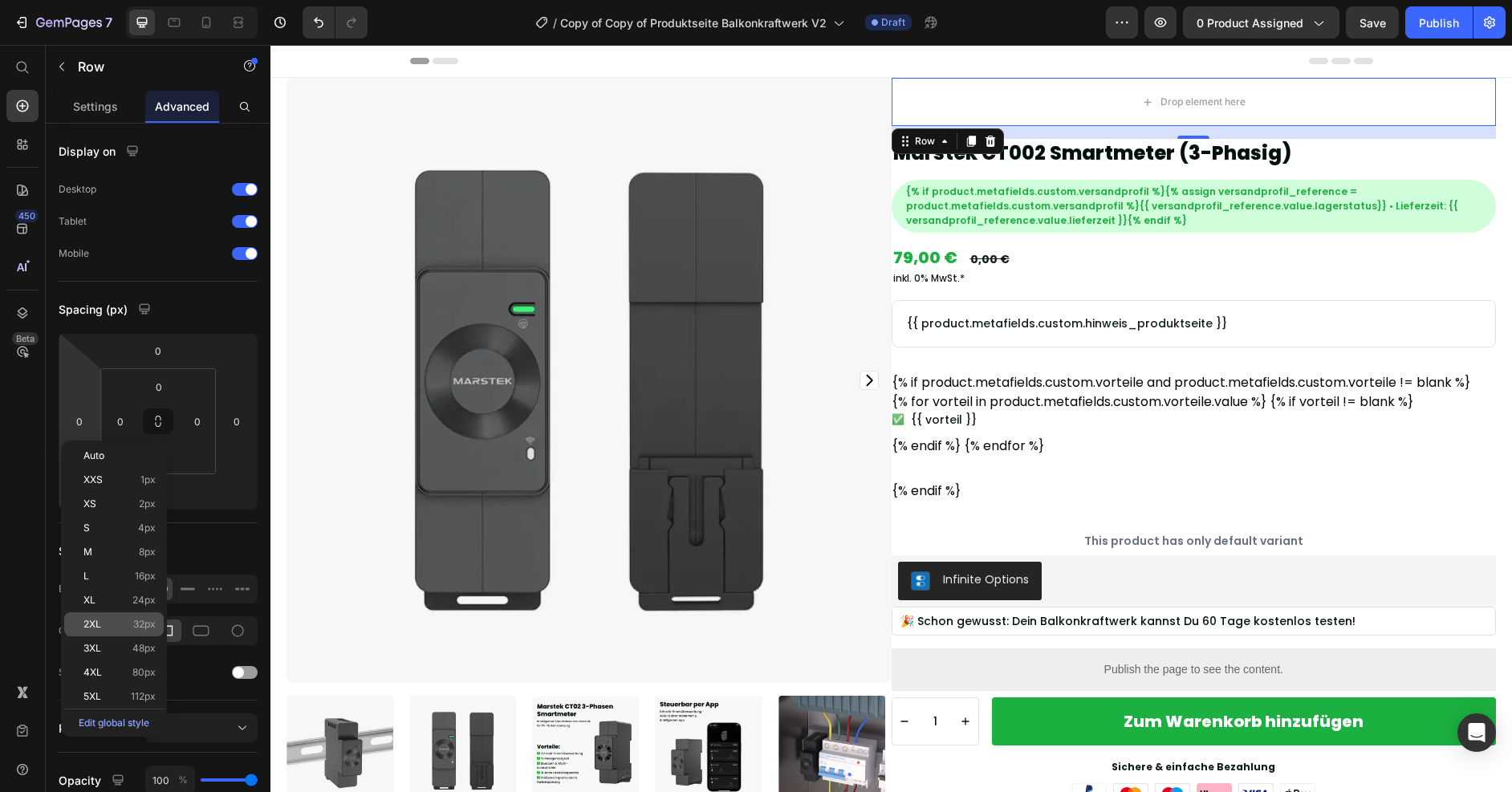 click on "32px" at bounding box center (144, 624) 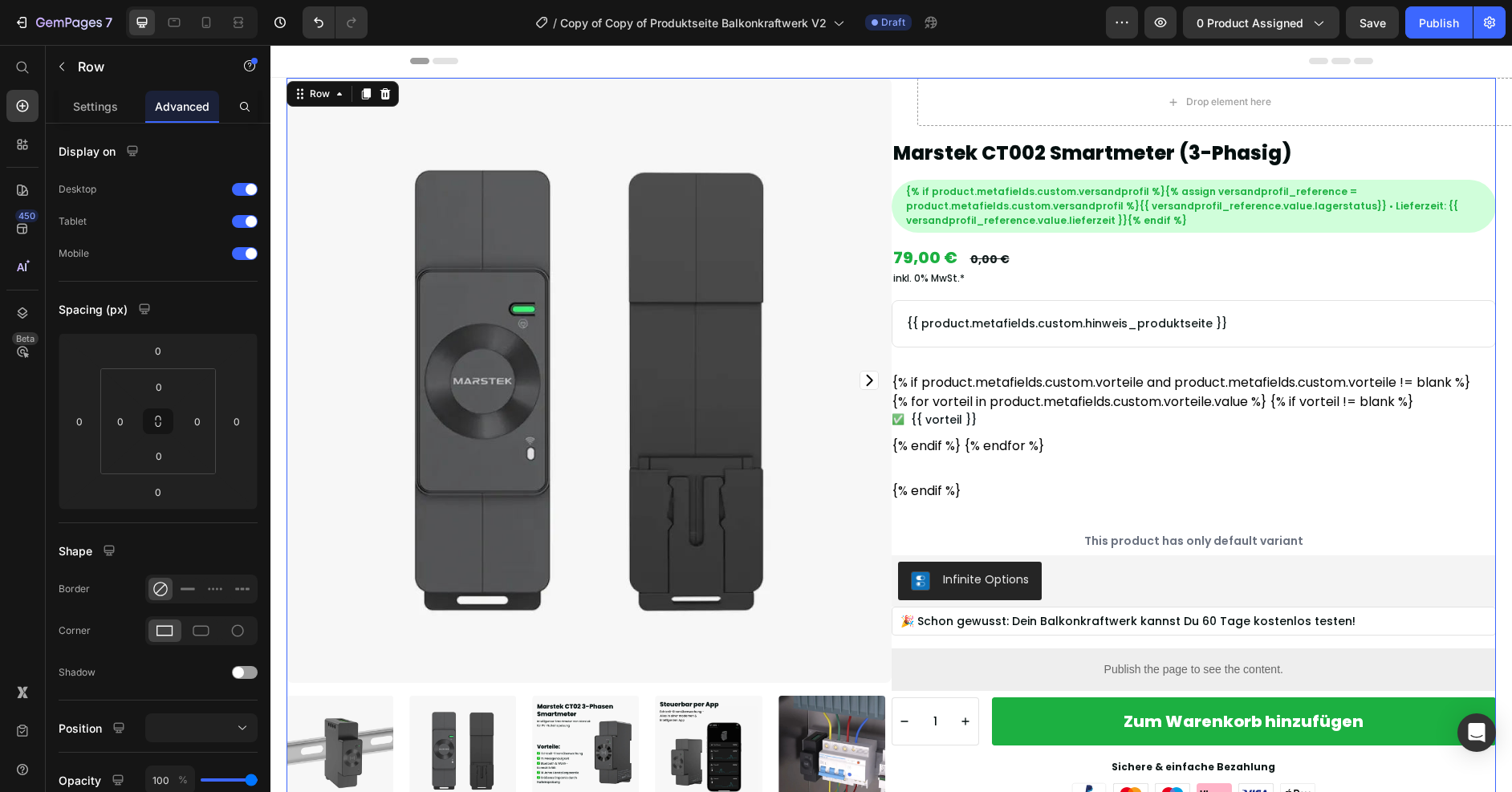 click on "Drop element here Row Marstek CT002 Smartmeter (3-Phasig) Product Title {% if product.metafields.custom.versandprofil %}{% assign versandprofil_reference = product.metafields.custom.versandprofil %}{{ versandprofil_reference.value.lagerstatus}} • Lieferzeit: {{ versandprofil_reference.value.lieferzeit }}{% endif %} Text Block Row Row 79,00 € Product Price 0,00 € Product Price Row inkl. 0% MwSt.* Text Block {{ product.metafields.custom.hinweis_produktseite }} Text Block Row {% if product.metafields.custom.vorteile and product.metafields.custom.vorteile != blank %}
{% for vorteil in product.metafields.custom.vorteile.value %}
{% if vorteil != blank %}
✅
{{ vorteil }}
{% endif %}
{% endfor %}
{% endif %} Custom Code This product has only default variant Product Variants & Swatches Infinite Options Infinite Options 🎉   Schon gewusst: Dein Balkonkraftwerk kannst Du 60 Tage kostenlos testen! Text Block Row 1" at bounding box center (1194, 924) 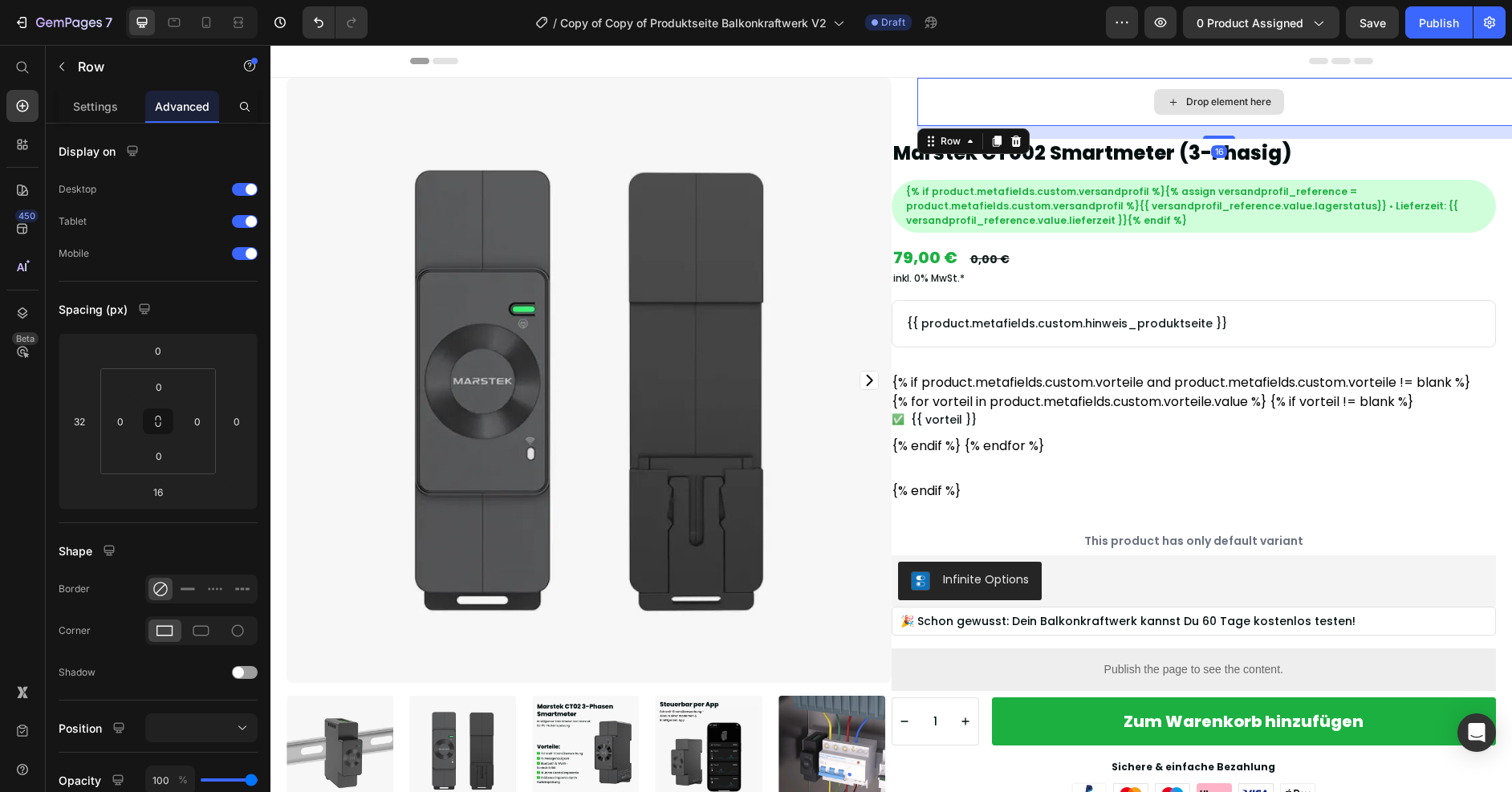 click on "Drop element here" at bounding box center (1220, 102) 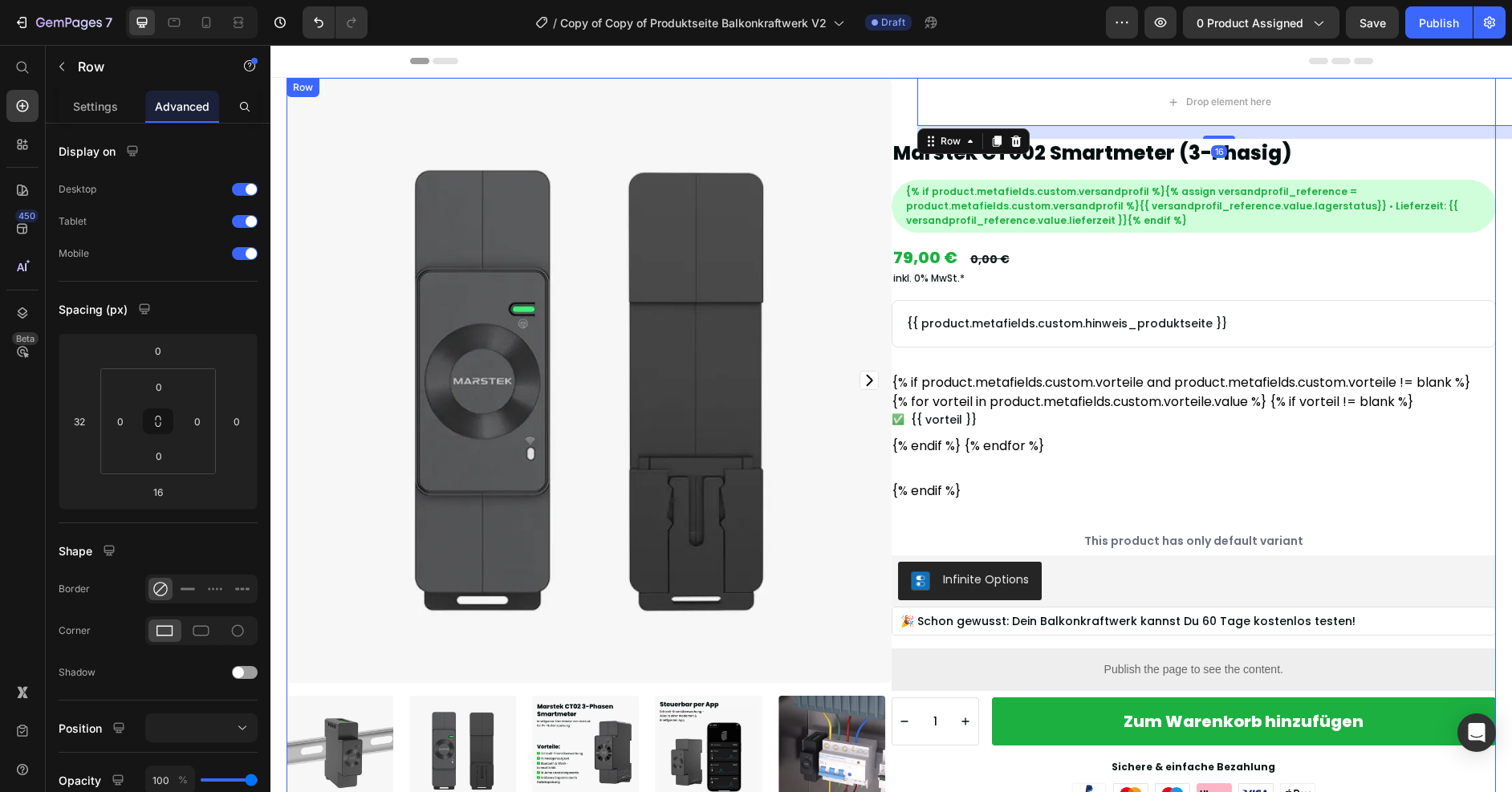 click on "Drop element here Row   16 Marstek CT002 Smartmeter (3-Phasig) Product Title {% if product.metafields.custom.versandprofil %}{% assign versandprofil_reference = product.metafields.custom.versandprofil %}{{ versandprofil_reference.value.lagerstatus}} • Lieferzeit: {{ versandprofil_reference.value.lieferzeit }}{% endif %} Text Block Row Row 79,00 € Product Price 0,00 € Product Price Row inkl. 0% MwSt.* Text Block {{ product.metafields.custom.hinweis_produktseite }} Text Block Row {% if product.metafields.custom.vorteile and product.metafields.custom.vorteile != blank %}
{% for vorteil in product.metafields.custom.vorteile.value %}
{% if vorteil != blank %}
✅
{{ vorteil }}
{% endif %}
{% endfor %}
{% endif %} Custom Code This product has only default variant Product Variants & Swatches Infinite Options Infinite Options 🎉   Schon gewusst: Dein Balkonkraftwerk kannst Du 60 Tage kostenlos testen! Text Block Row" at bounding box center [1194, 924] 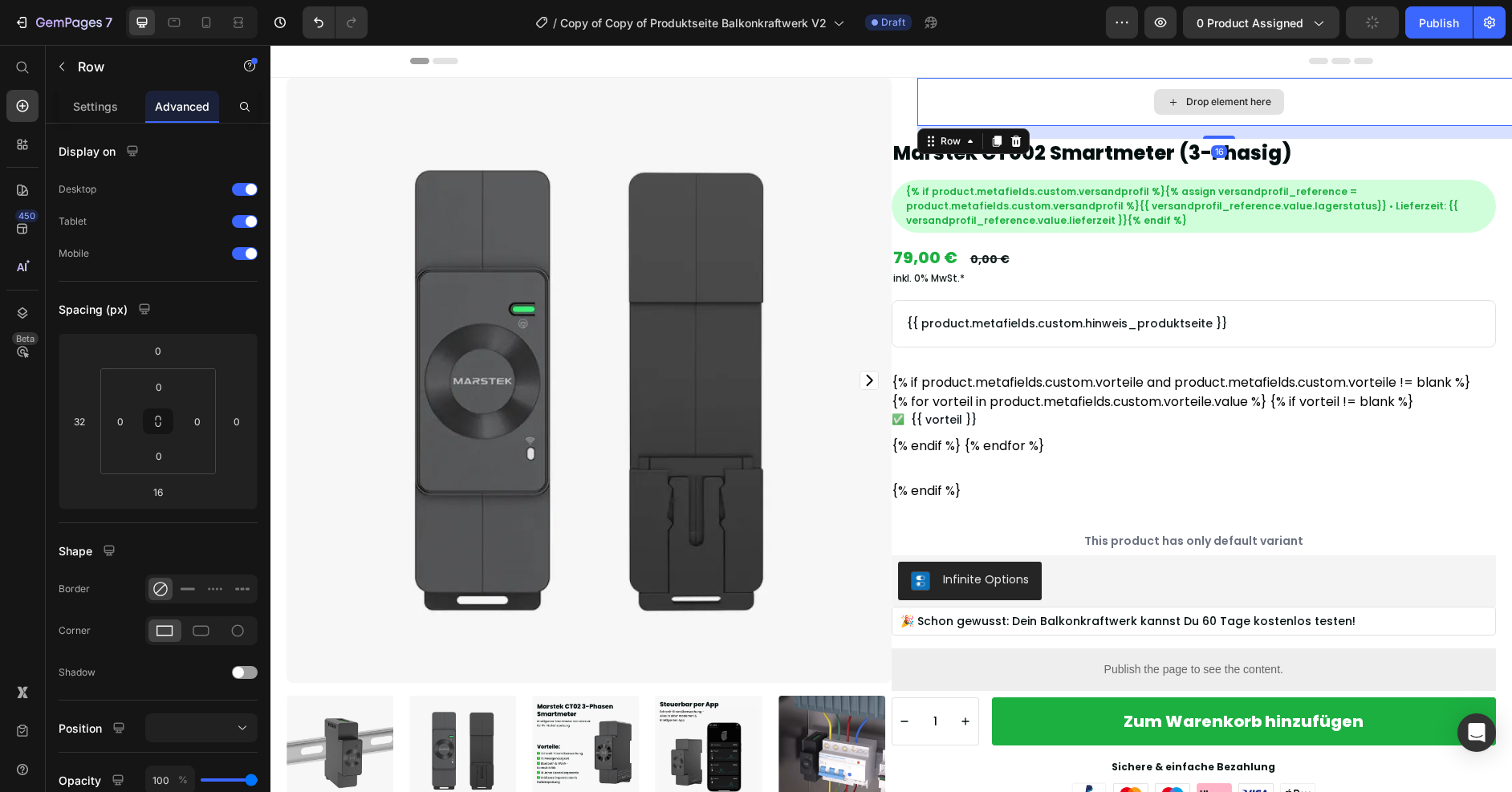 click on "Drop element here" at bounding box center [1220, 102] 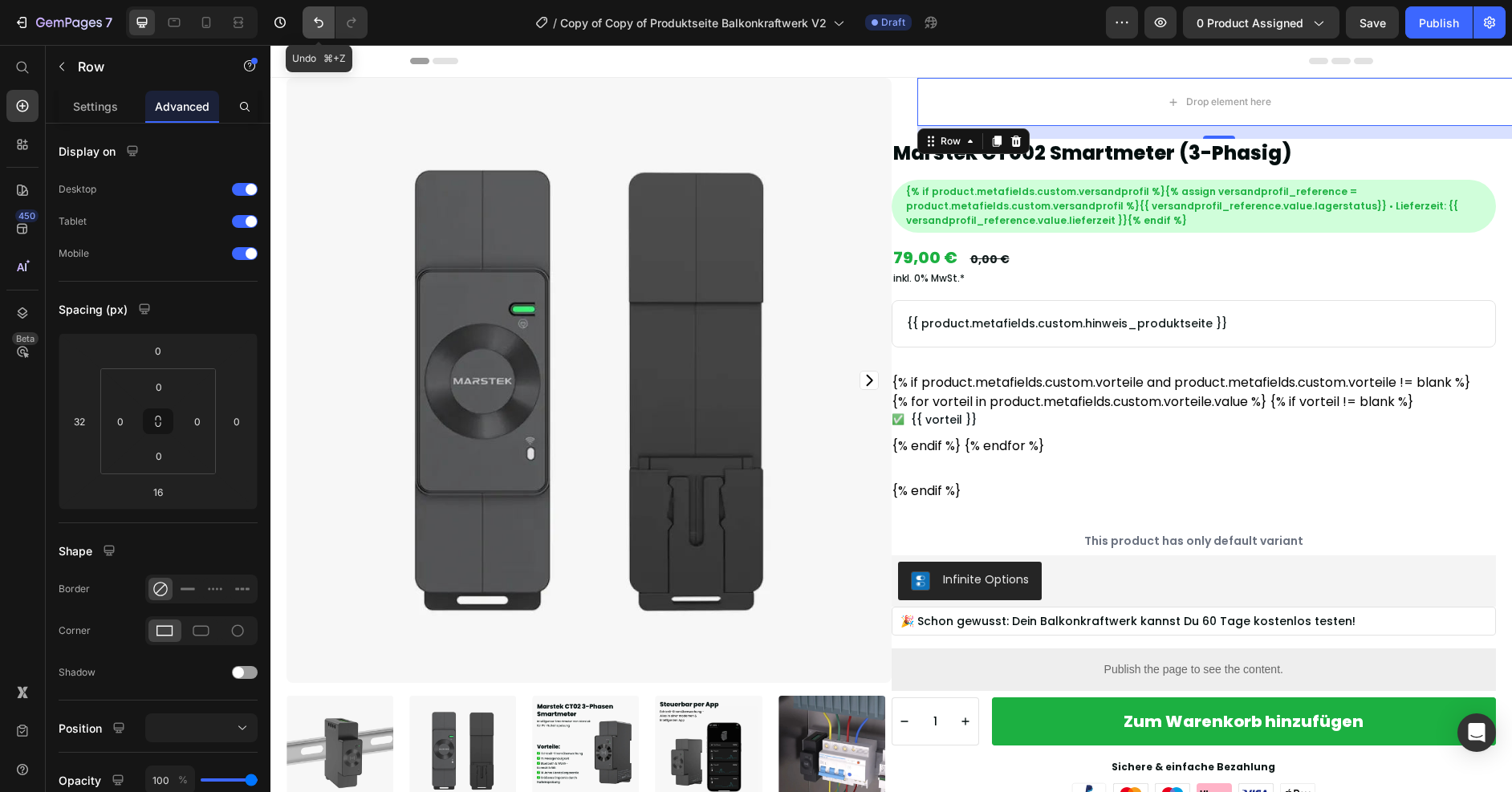 click 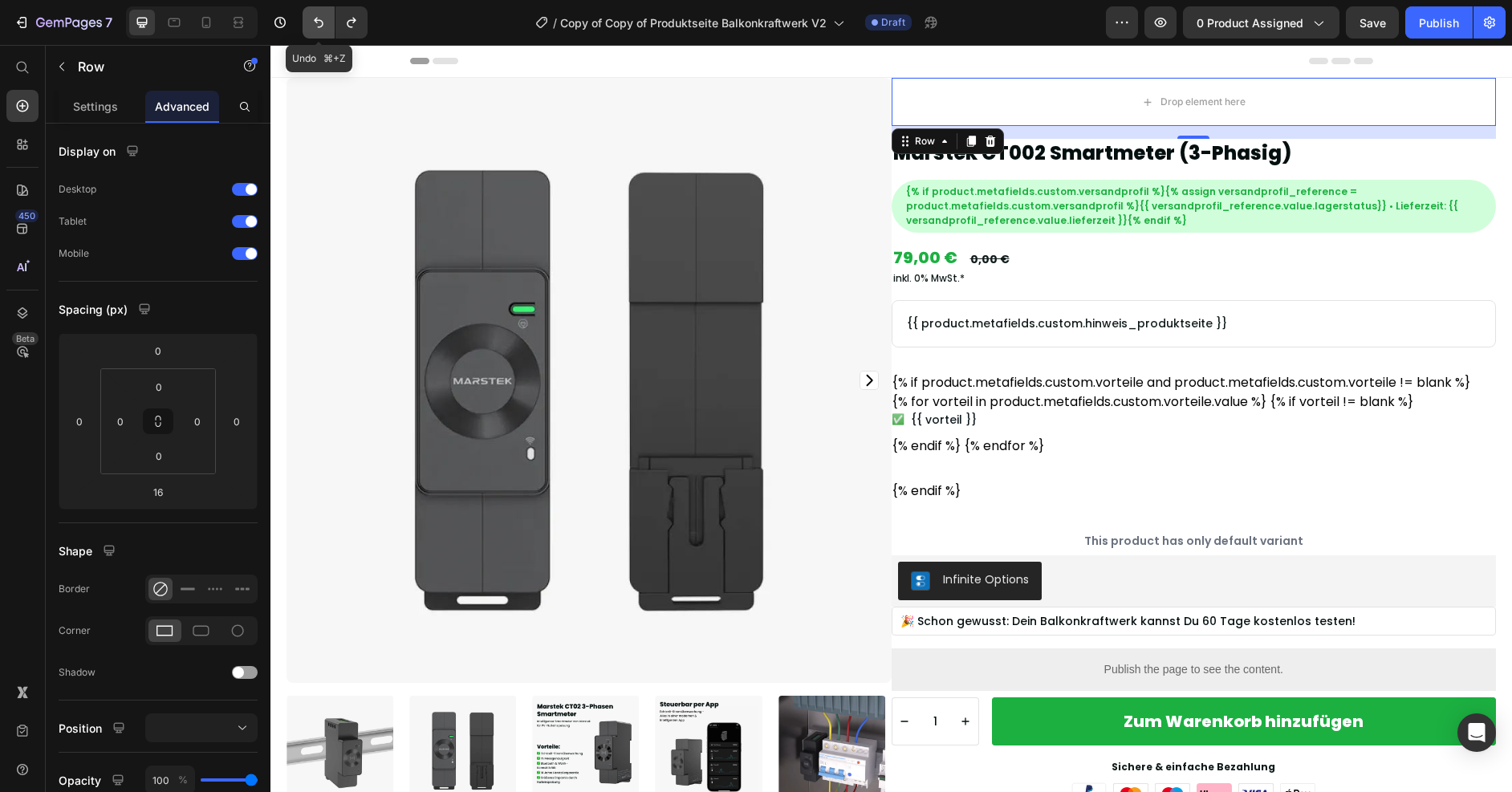 click 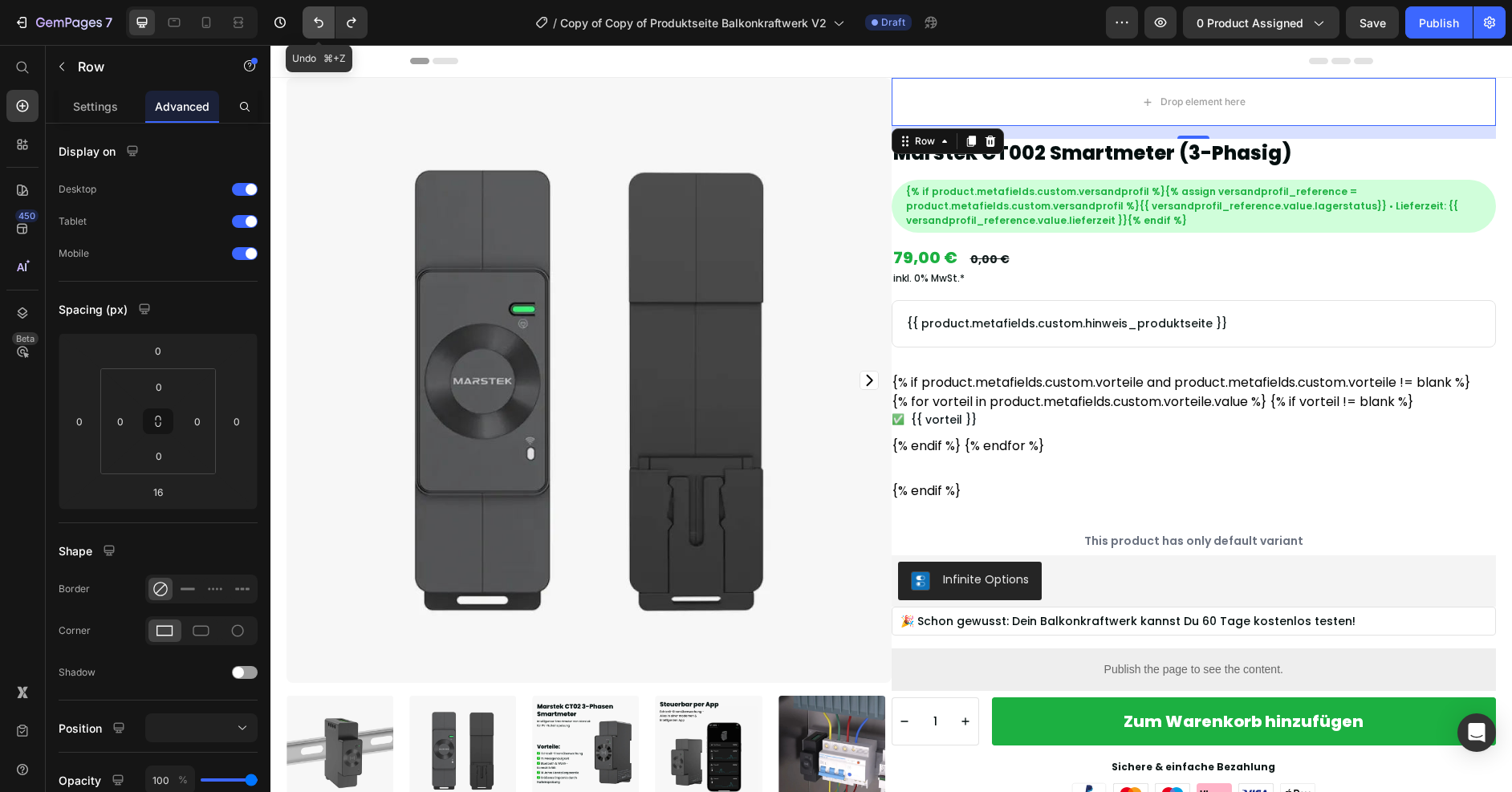 click 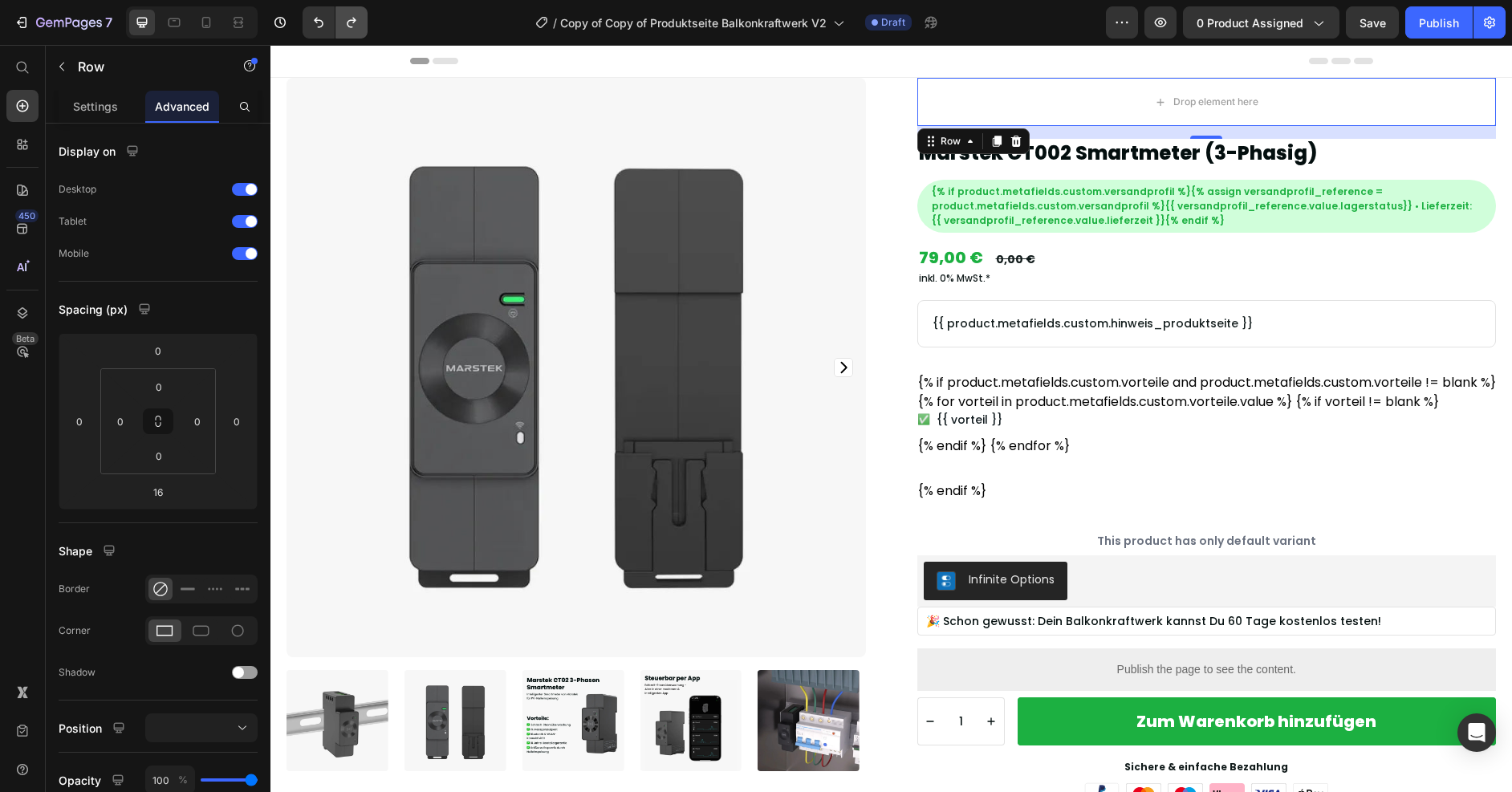 click 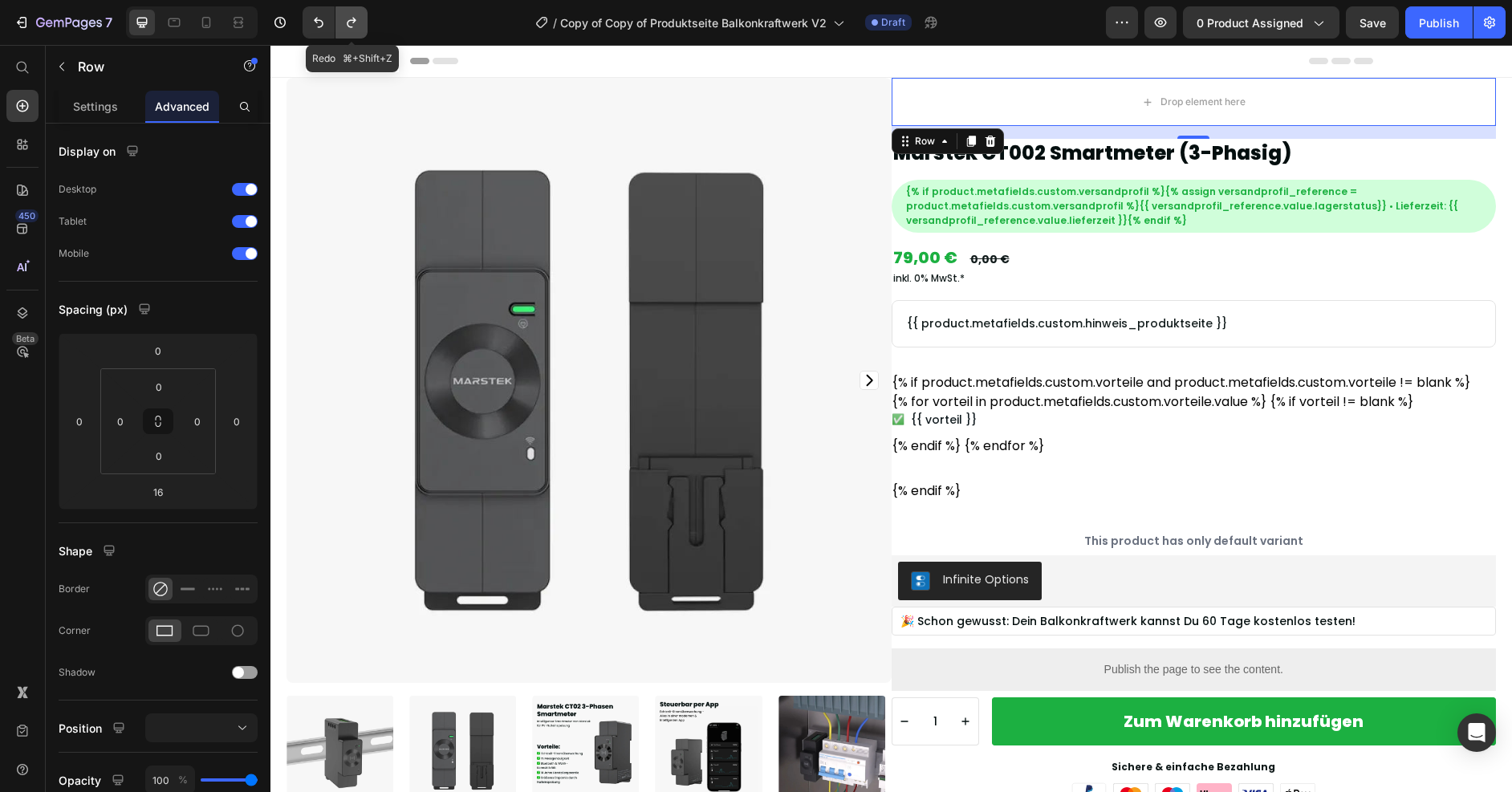 click 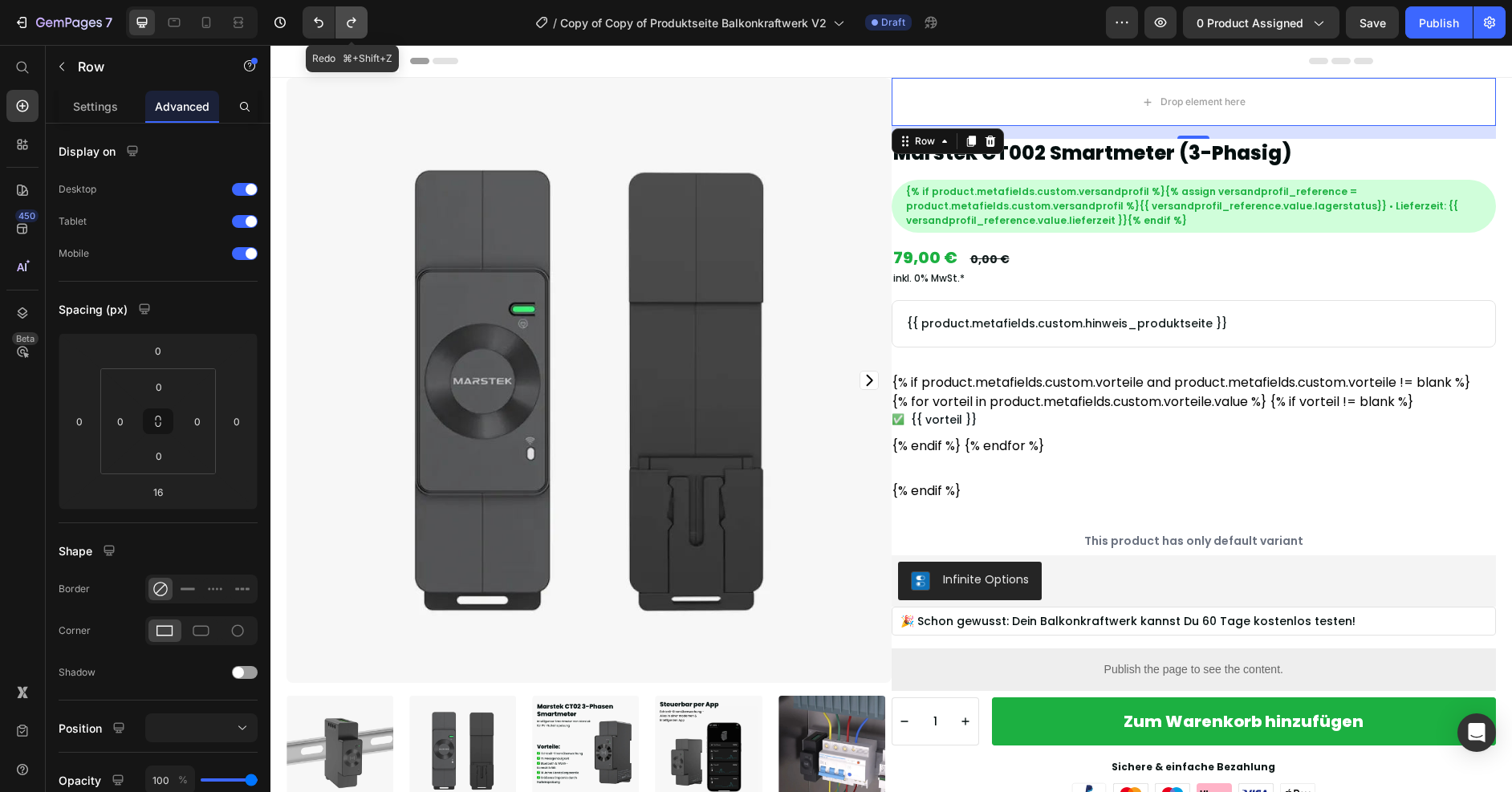 click 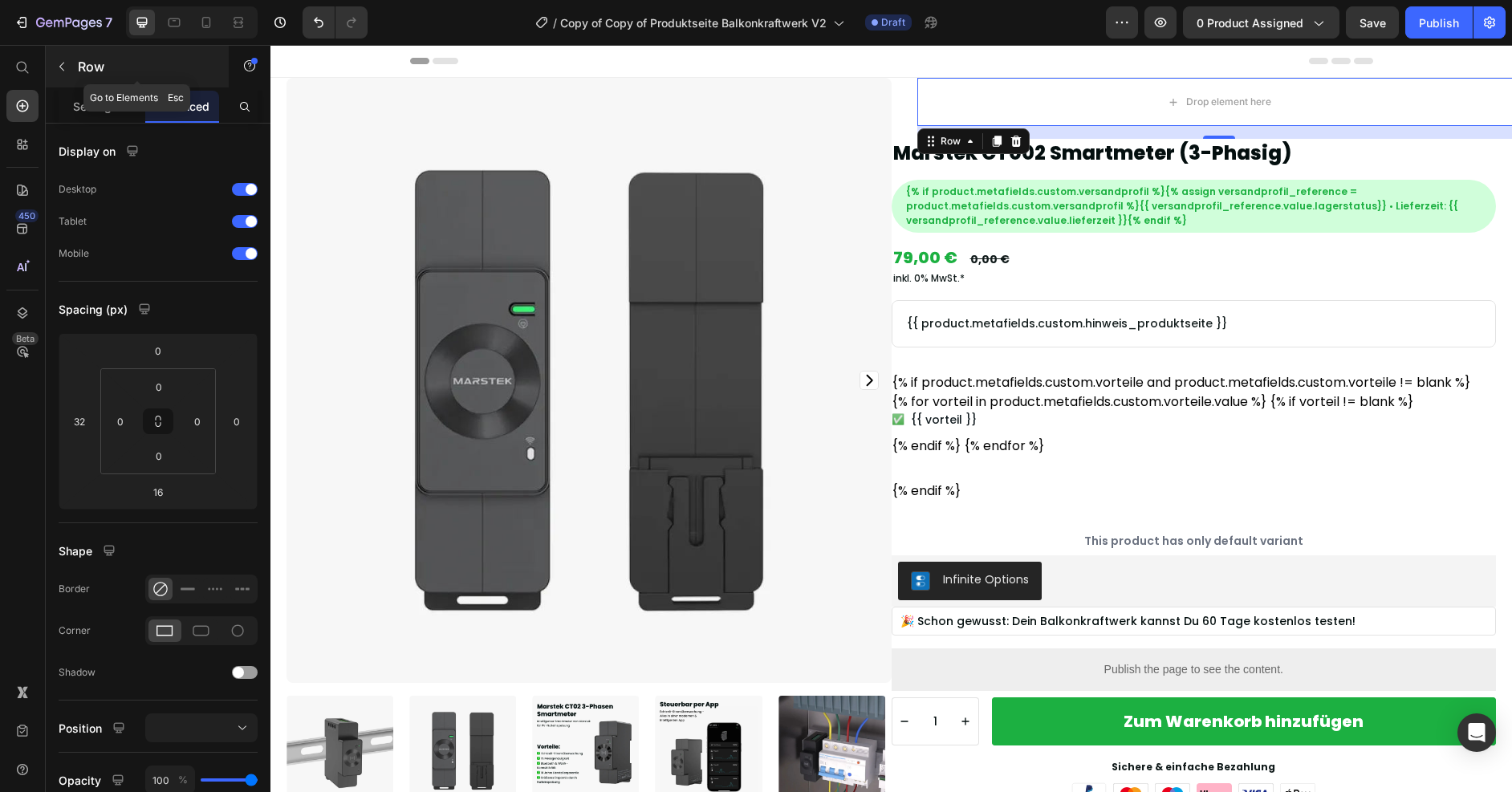 click 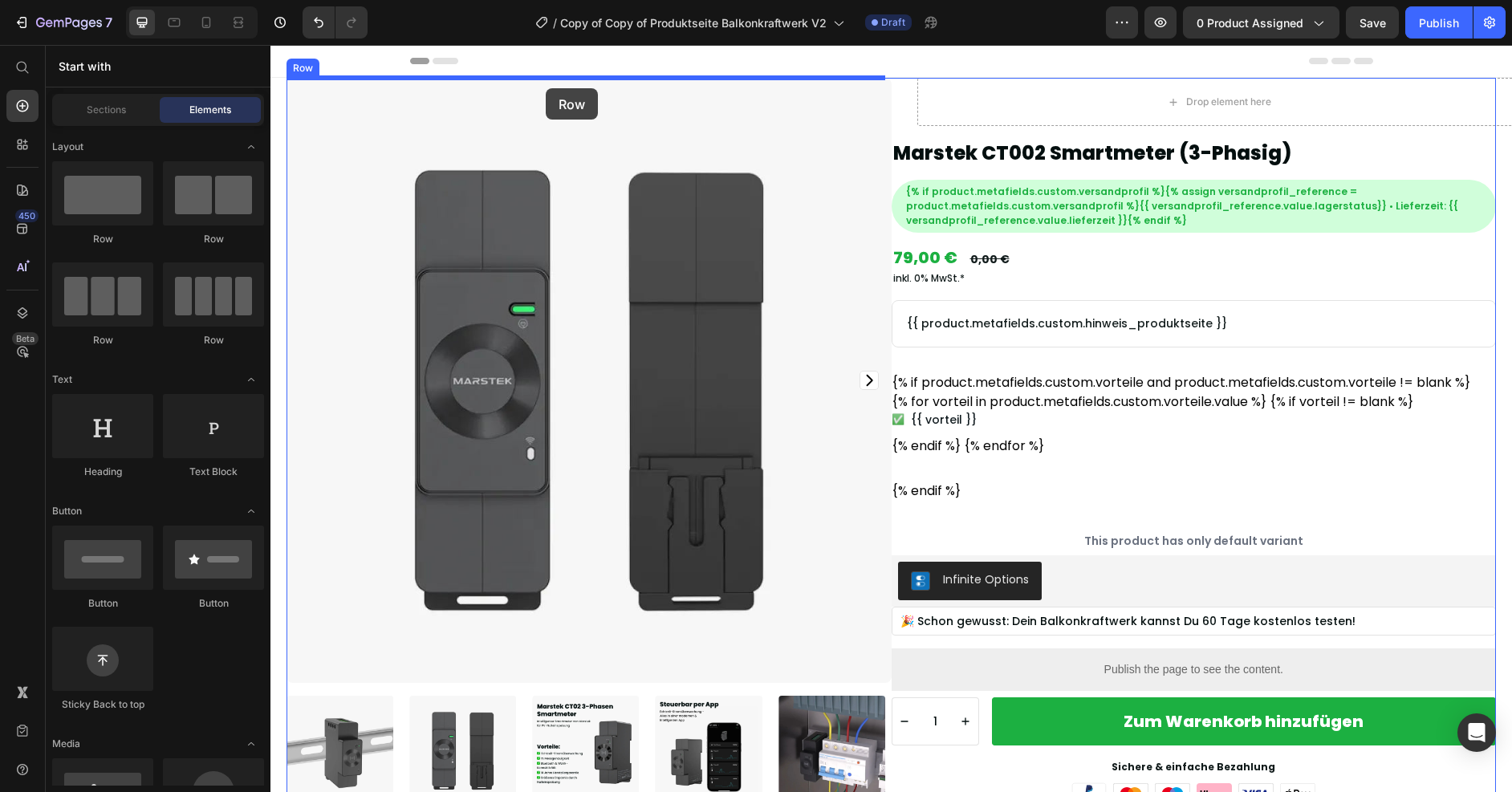drag, startPoint x: 381, startPoint y: 242, endPoint x: 546, endPoint y: 88, distance: 225.70113 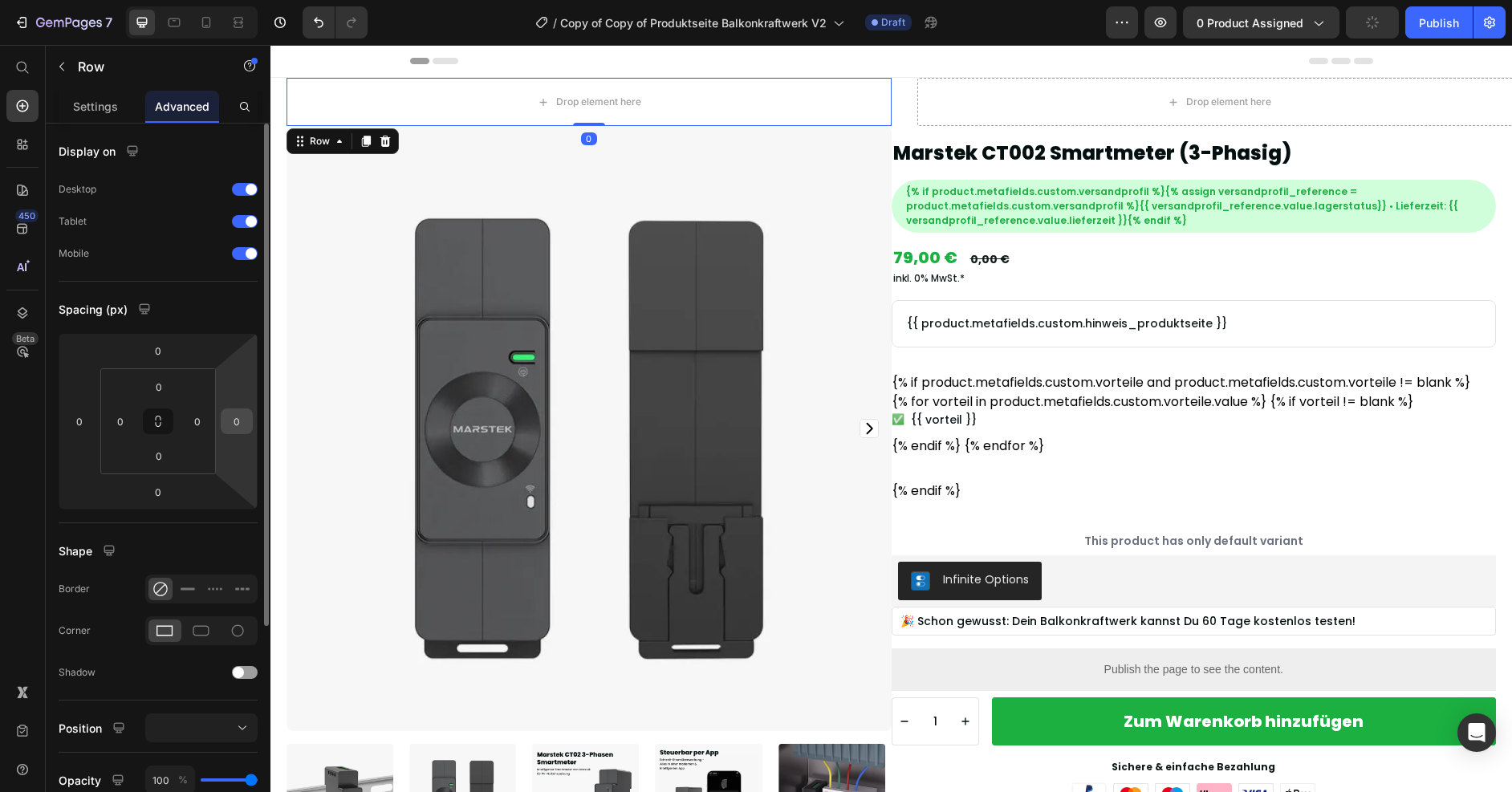 click on "0" at bounding box center [237, 421] 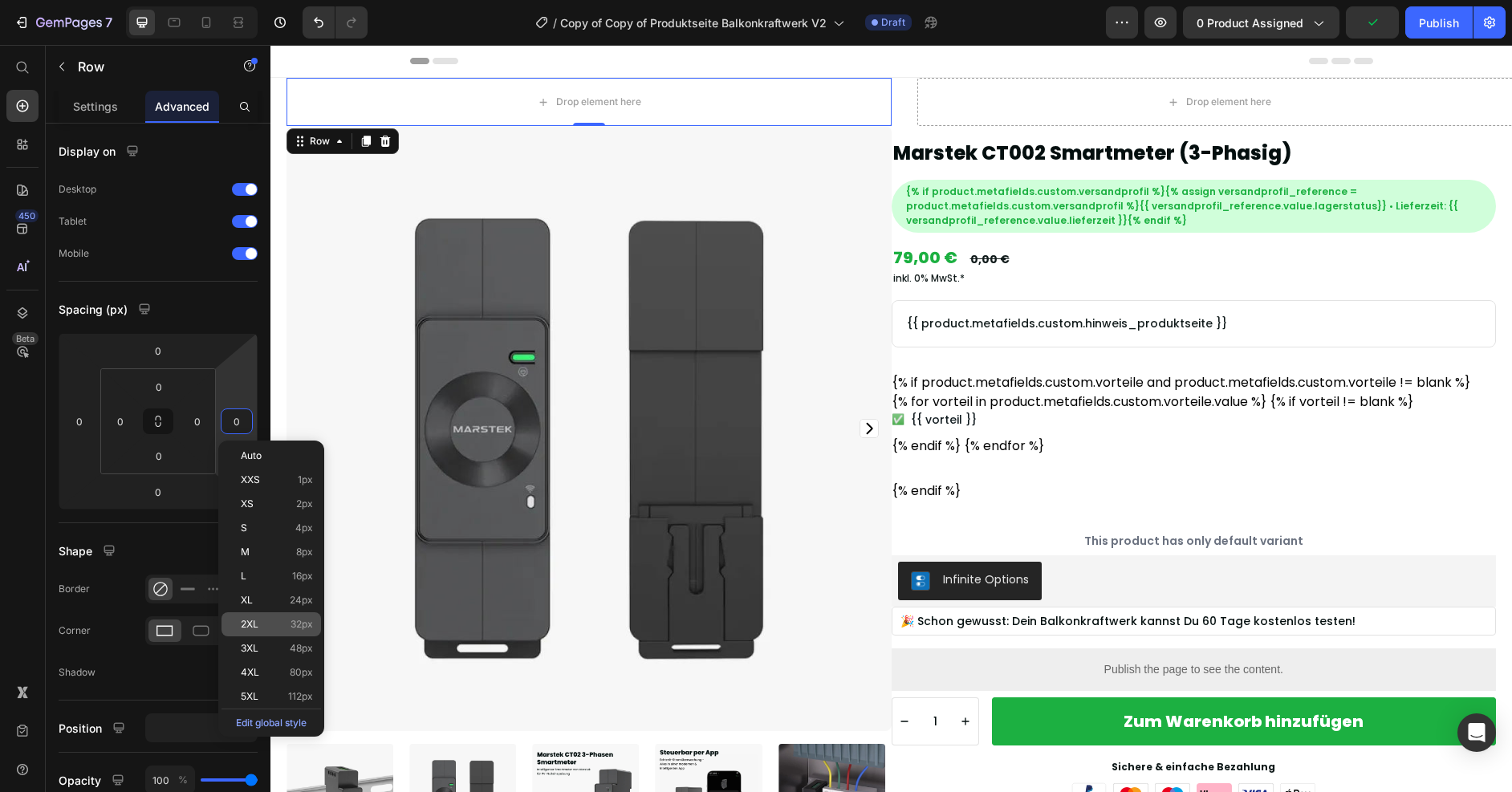 click on "32px" at bounding box center (302, 624) 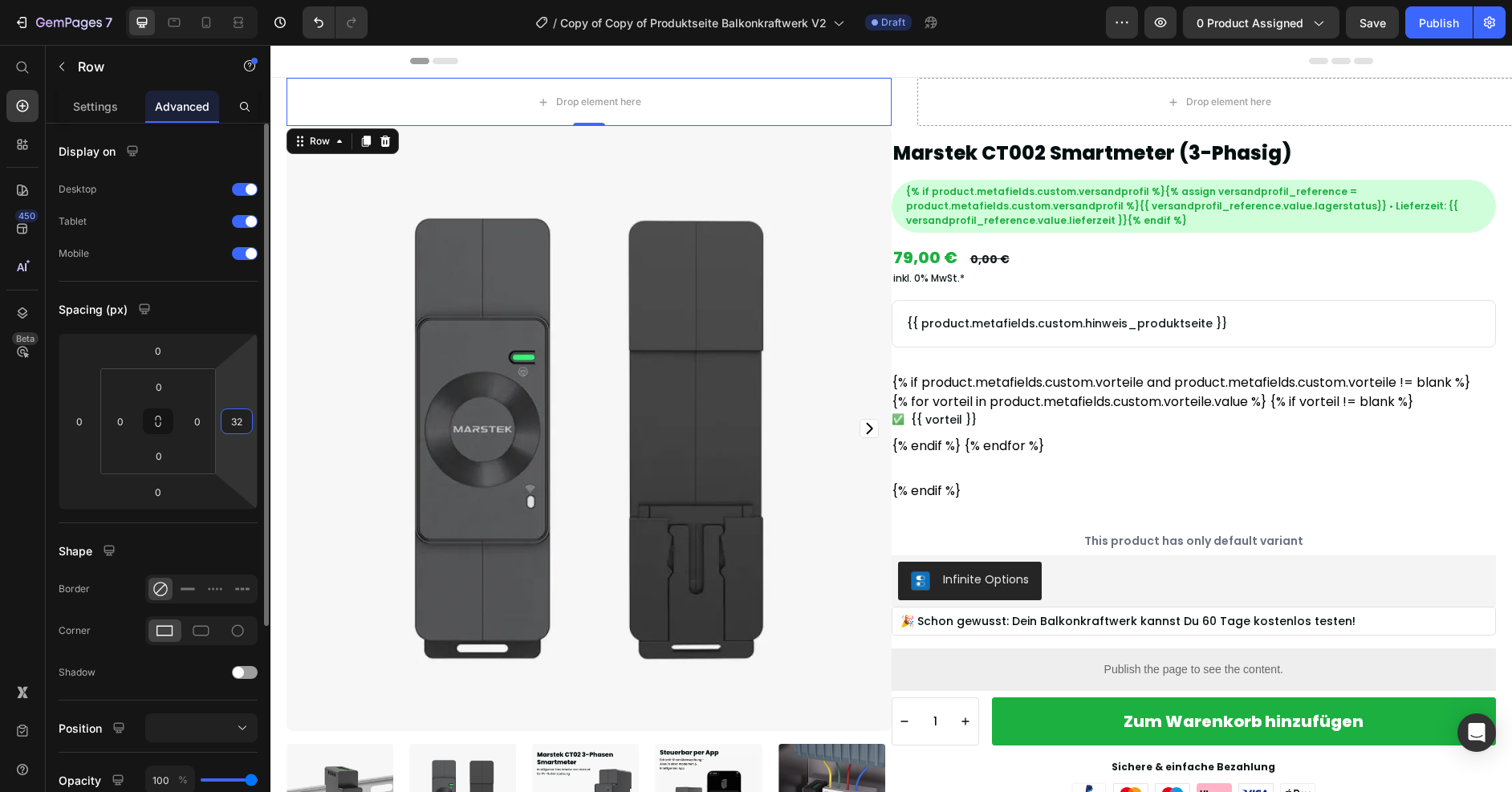 click on "32" at bounding box center (237, 421) 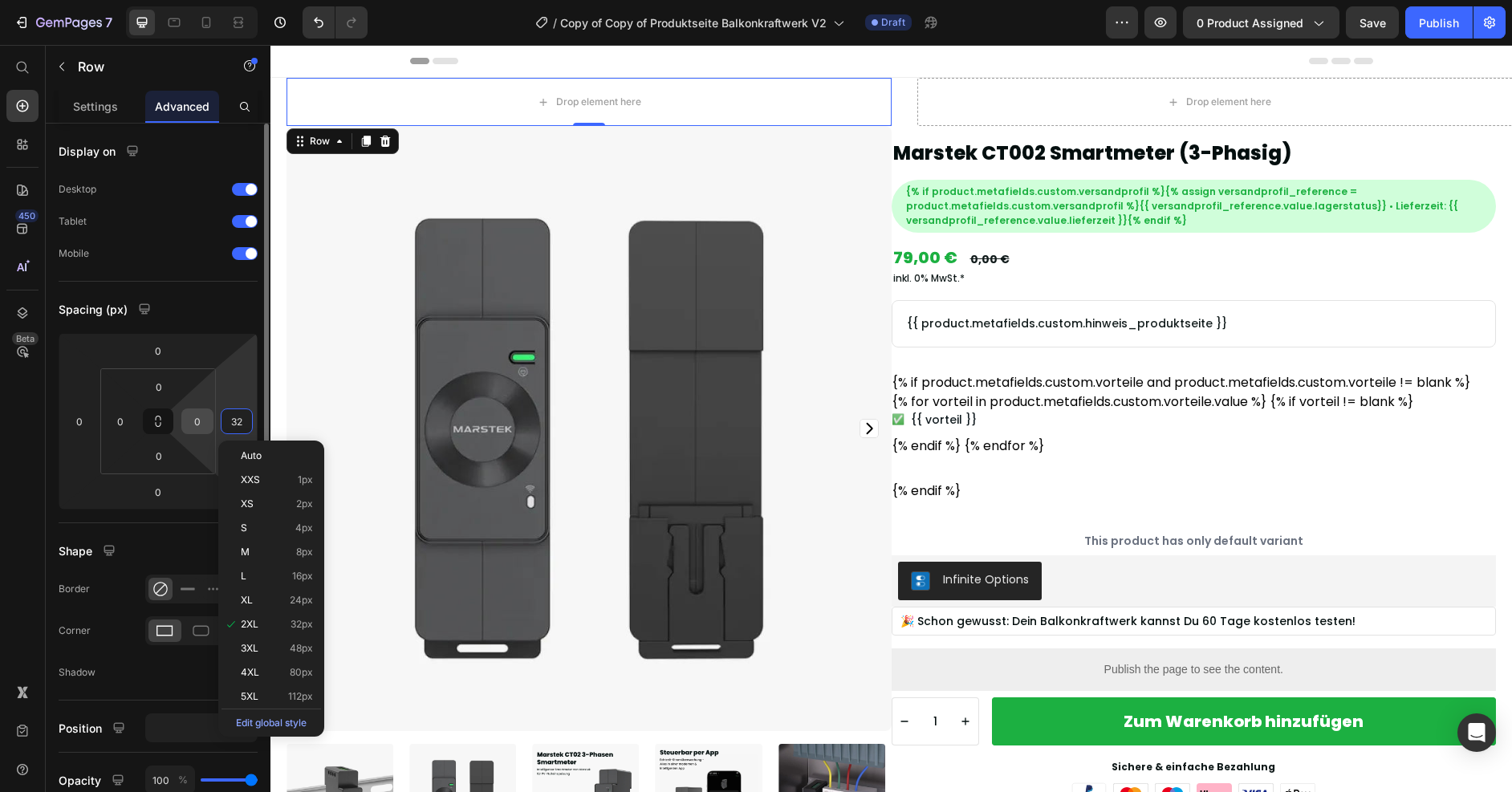 type on "2" 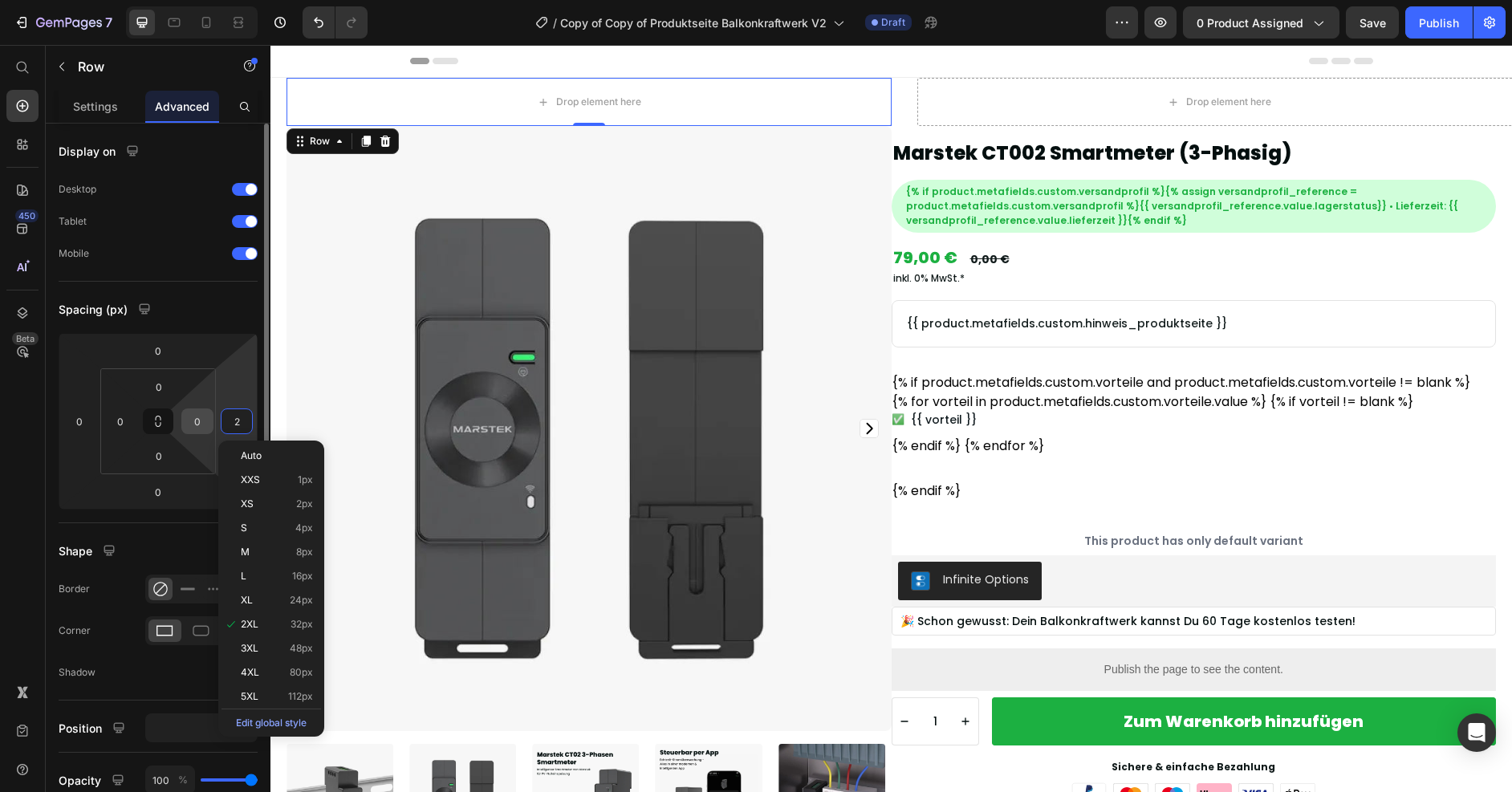 click on "0" at bounding box center (197, 421) 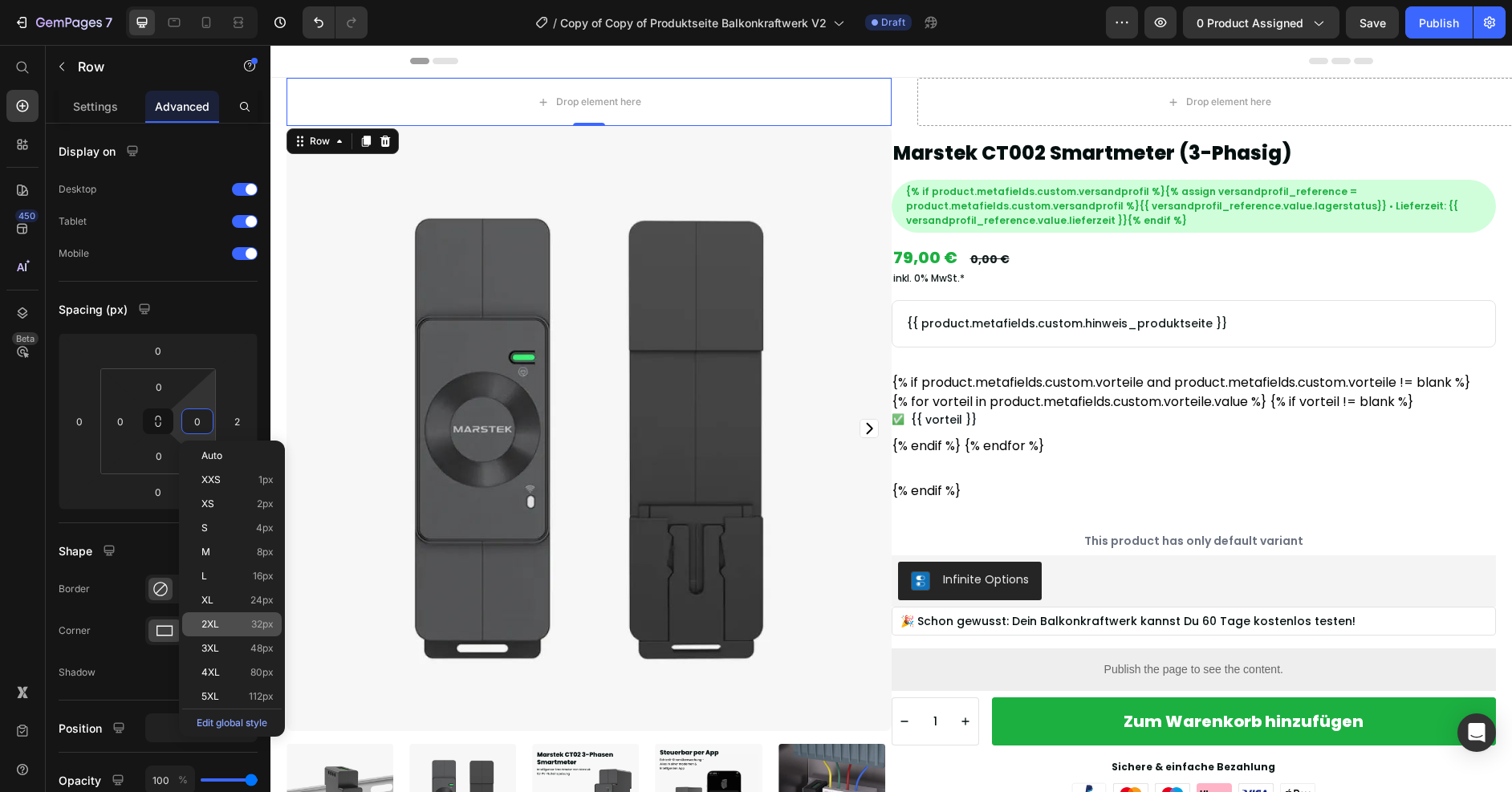 click on "2XL 32px" at bounding box center (238, 624) 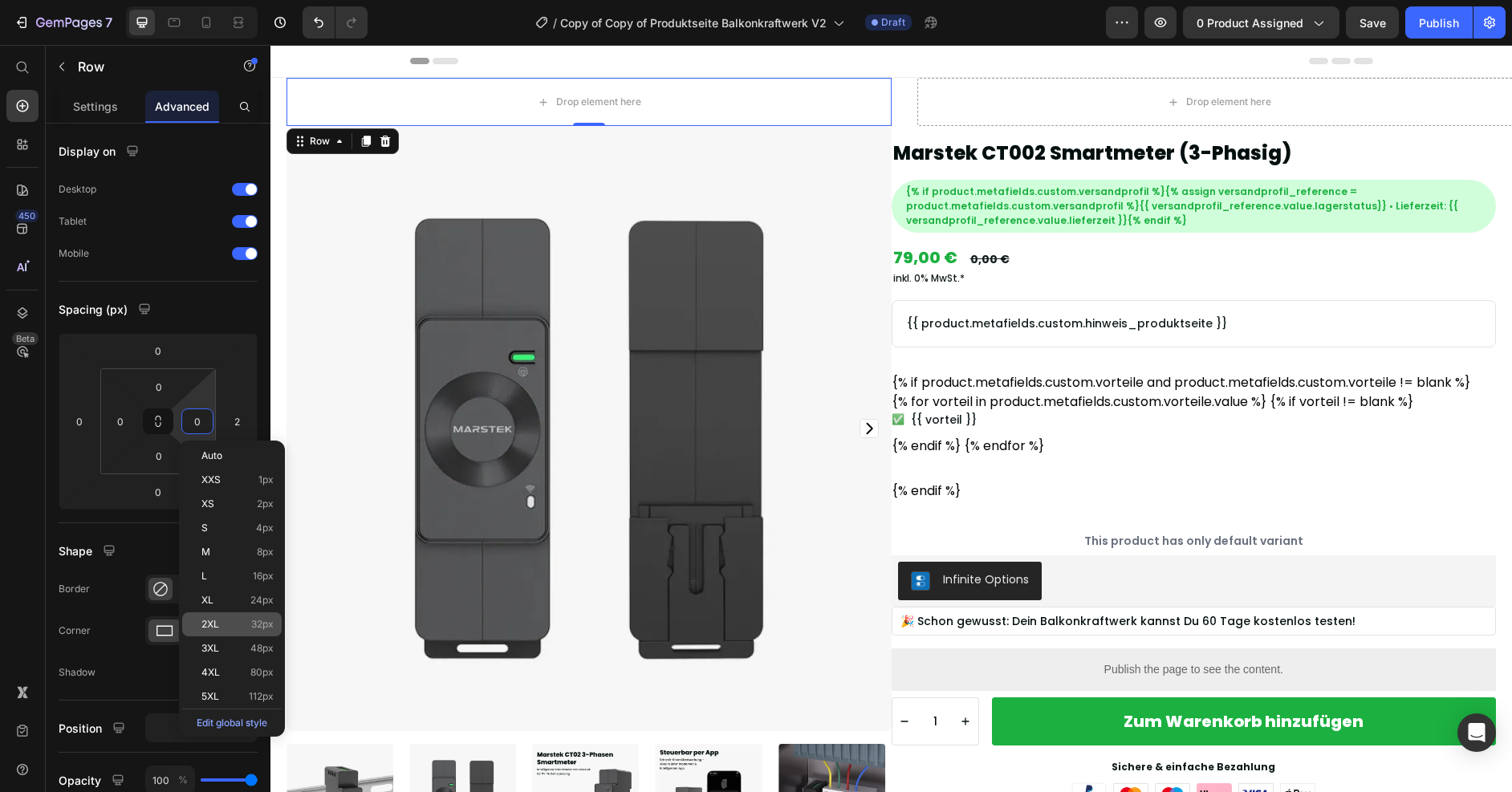 type on "32" 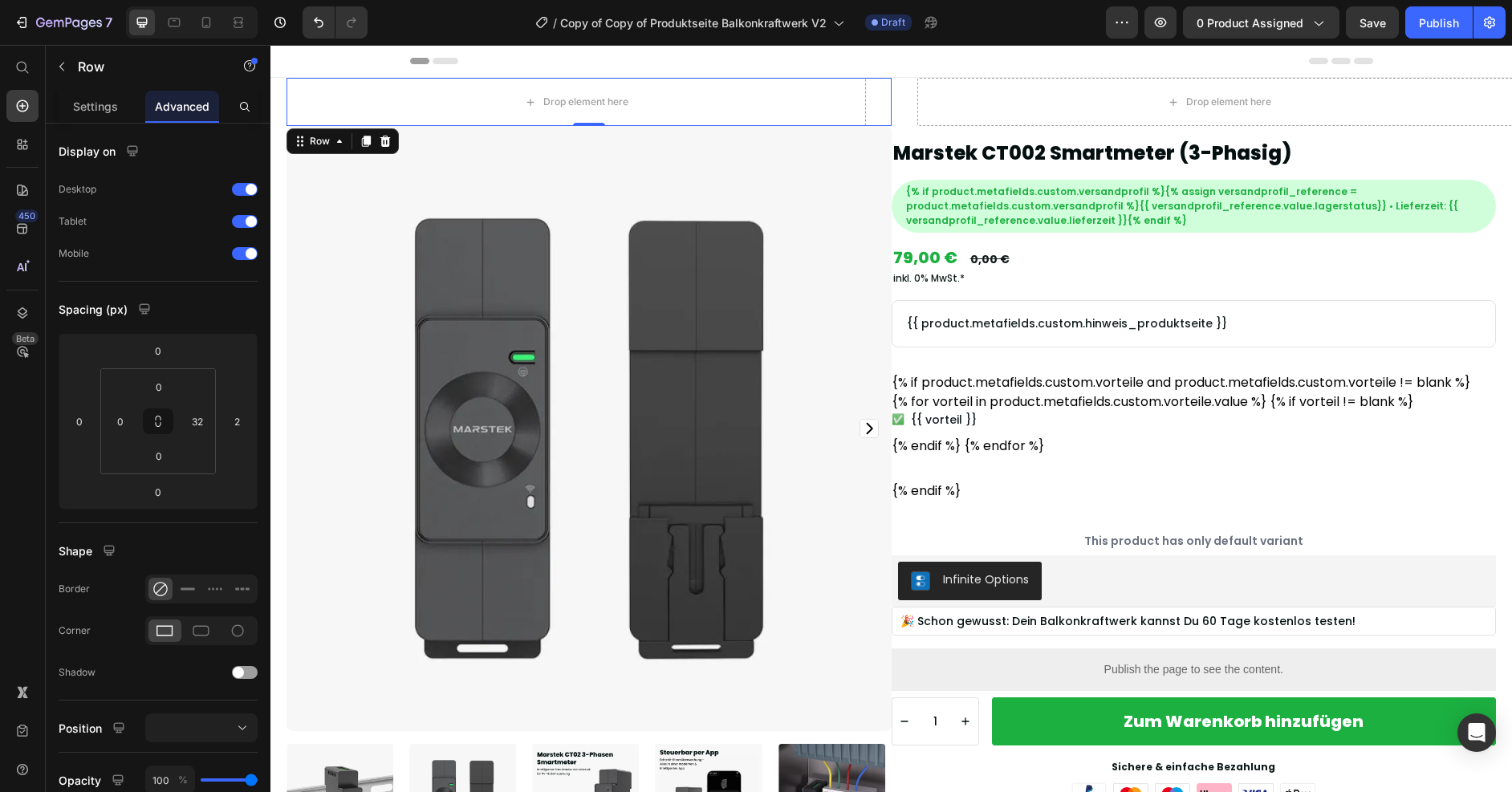 click on "Drop element here Row   0" at bounding box center (589, 102) 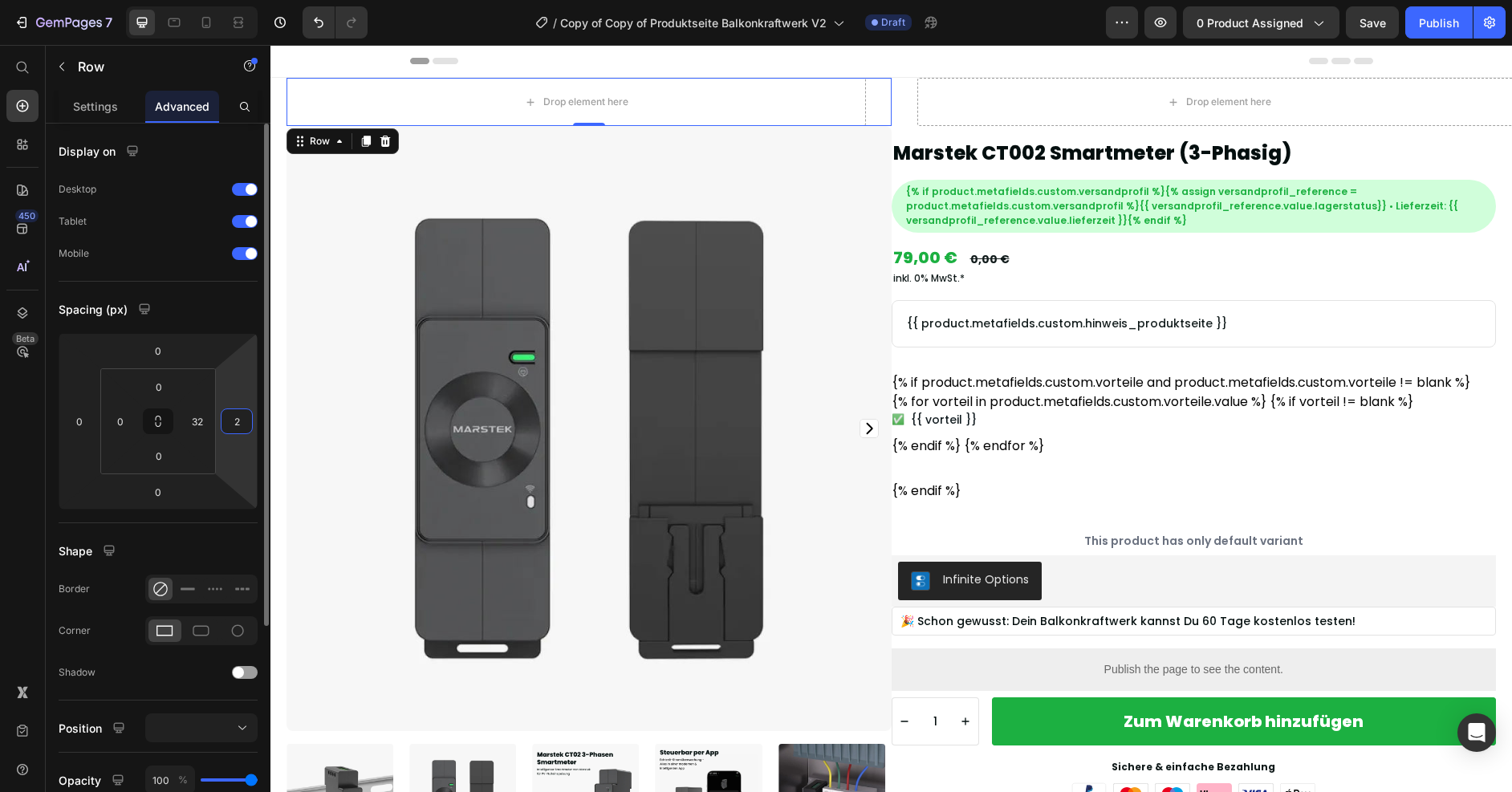click on "2" at bounding box center (237, 421) 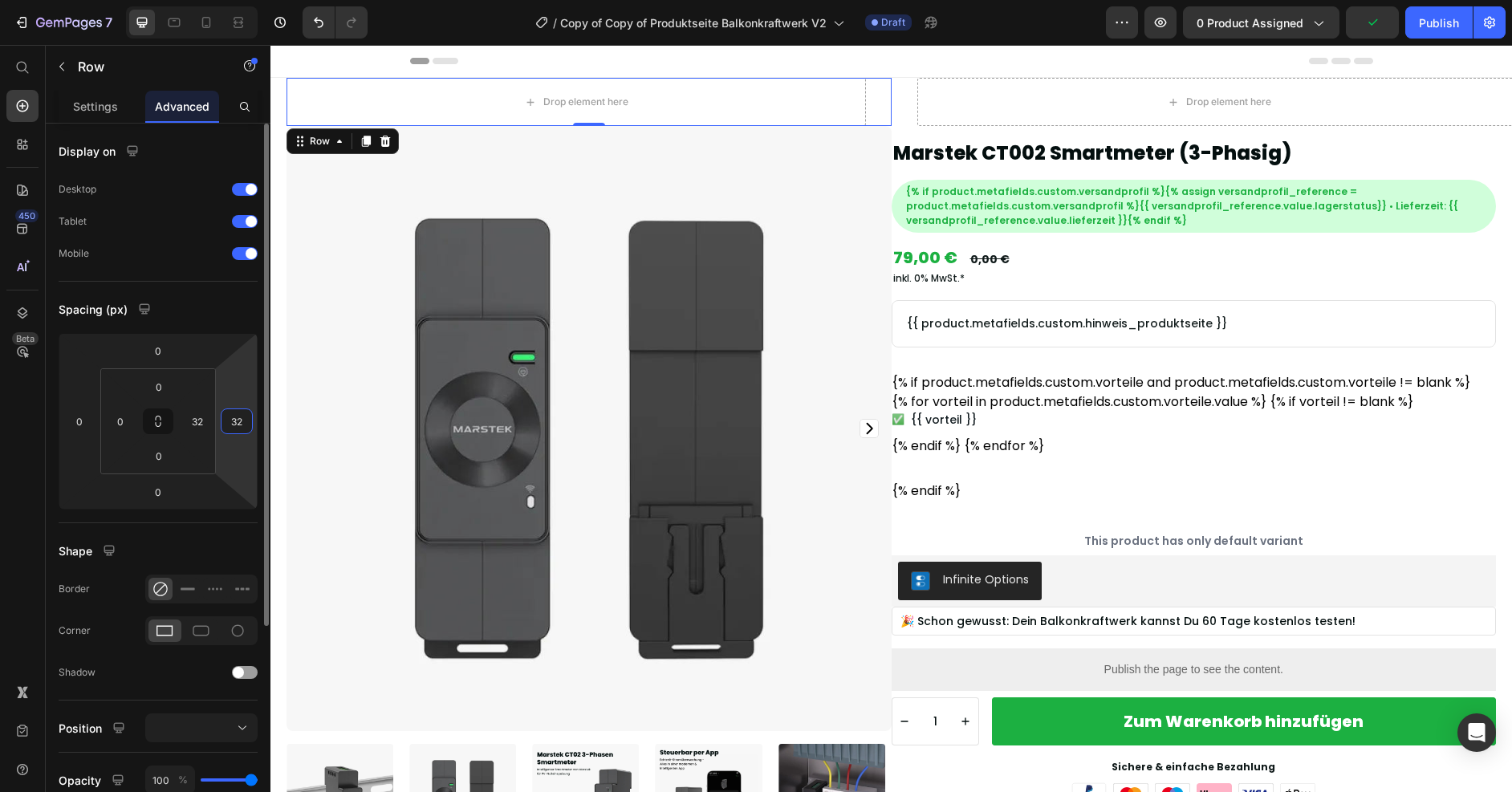 type on "3" 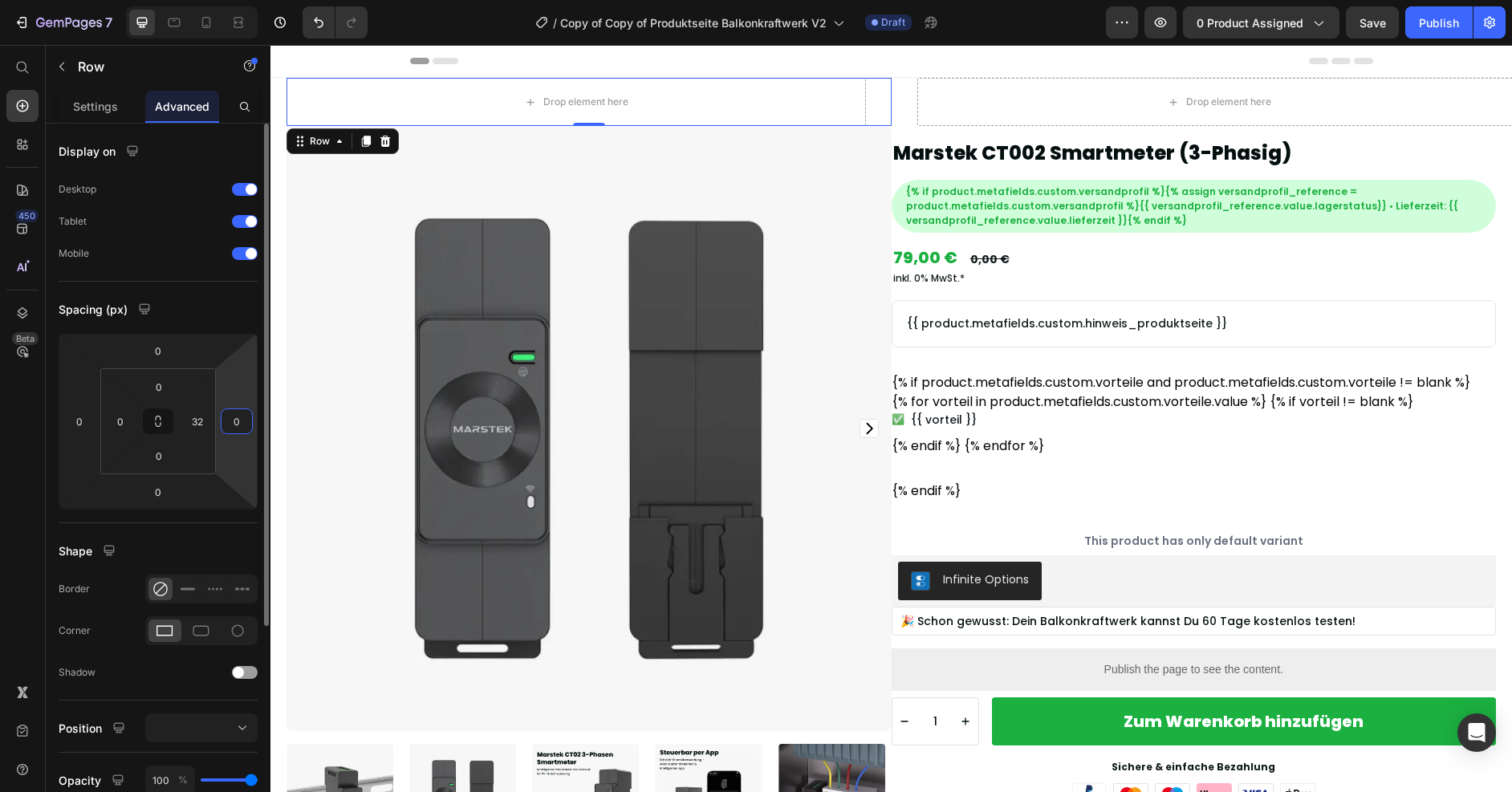 type on "0" 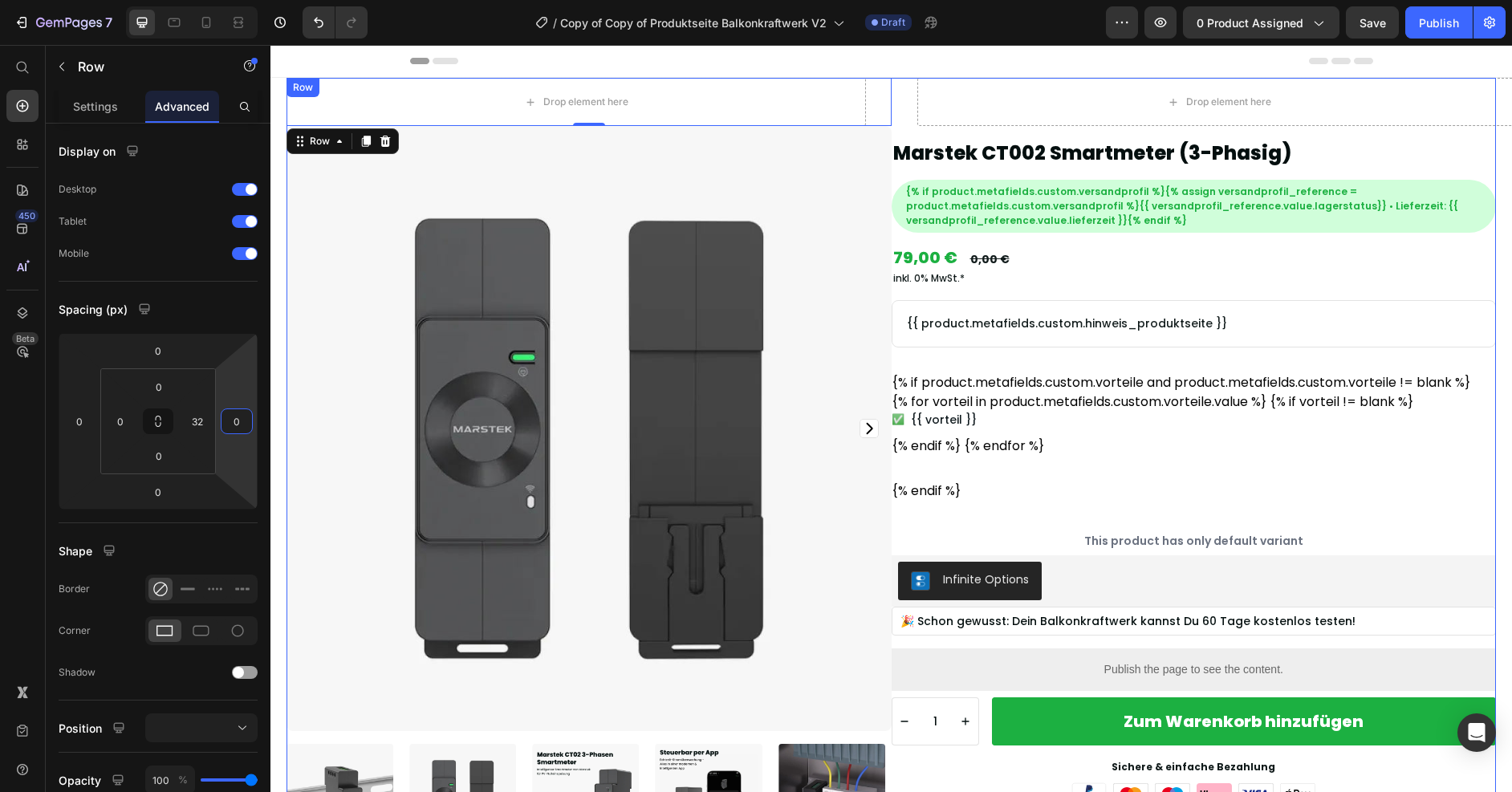 click on "Drop element here Row Marstek CT002 Smartmeter (3-Phasig) Product Title {% if product.metafields.custom.versandprofil %}{% assign versandprofil_reference = product.metafields.custom.versandprofil %}{{ versandprofil_reference.value.lagerstatus}} • Lieferzeit: {{ versandprofil_reference.value.lieferzeit }}{% endif %} Text Block Row Row 79,00 € Product Price 0,00 € Product Price Row inkl. 0% MwSt.* Text Block {{ product.metafields.custom.hinweis_produktseite }} Text Block Row {% if product.metafields.custom.vorteile and product.metafields.custom.vorteile != blank %}
{% for vorteil in product.metafields.custom.vorteile.value %}
{% if vorteil != blank %}
✅
{{ vorteil }}
{% endif %}
{% endfor %}
{% endif %} Custom Code This product has only default variant Product Variants & Swatches Infinite Options Infinite Options 🎉   Schon gewusst: Dein Balkonkraftwerk kannst Du 60 Tage kostenlos testen! Text Block Row 1" at bounding box center [1194, 948] 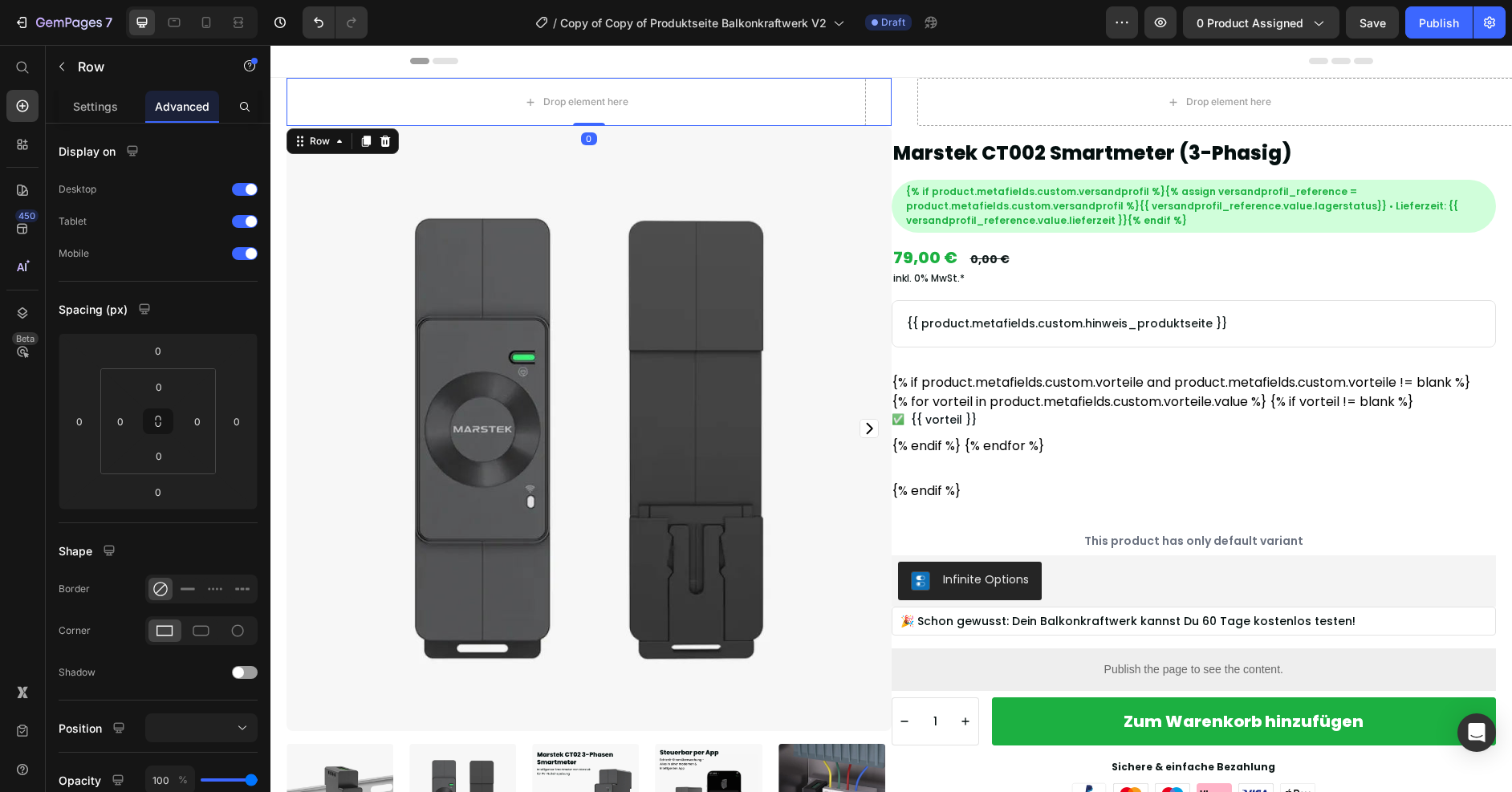 click on "Drop element here Row   0" at bounding box center [589, 102] 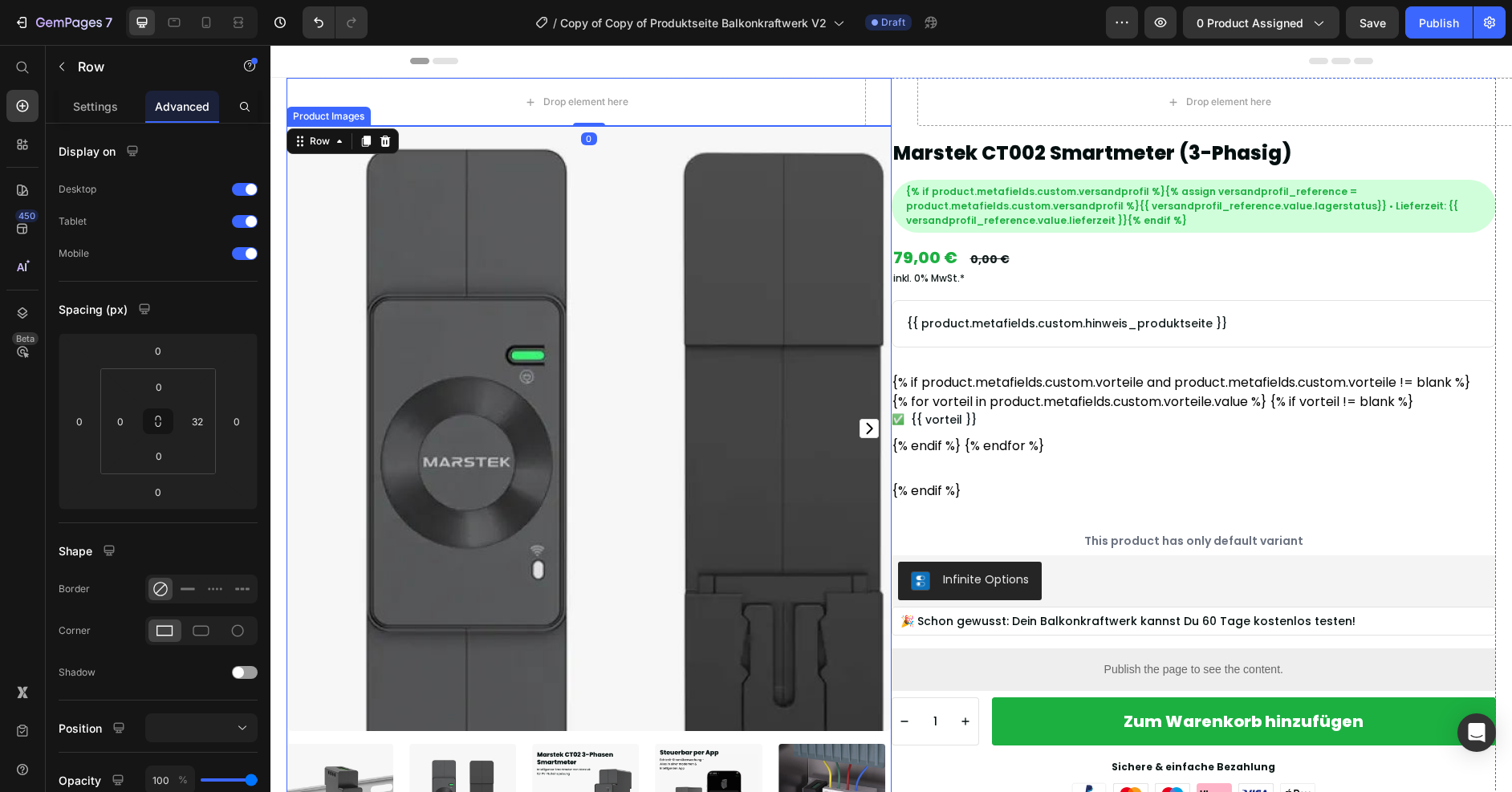 click at bounding box center (589, 428) 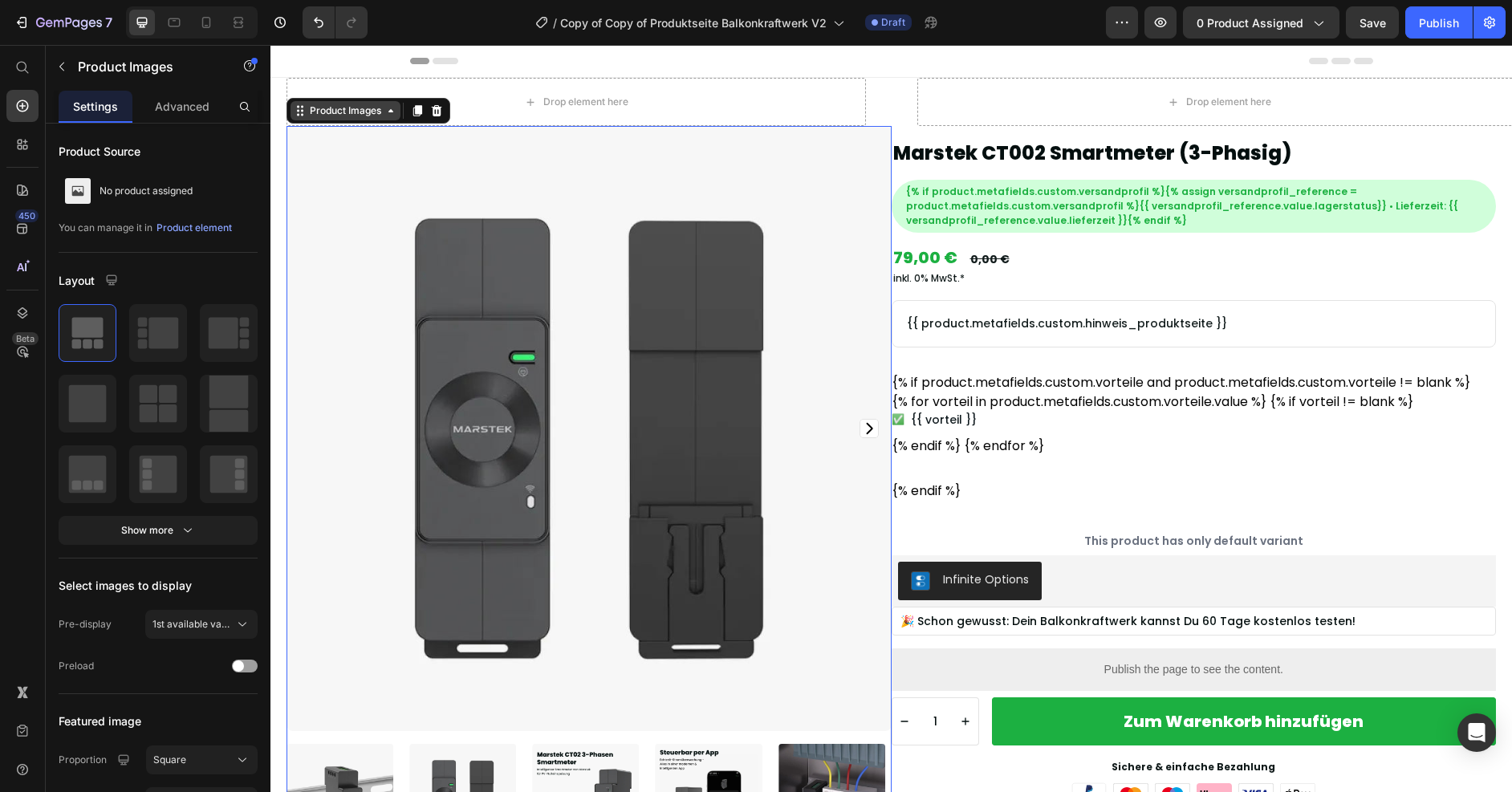 click 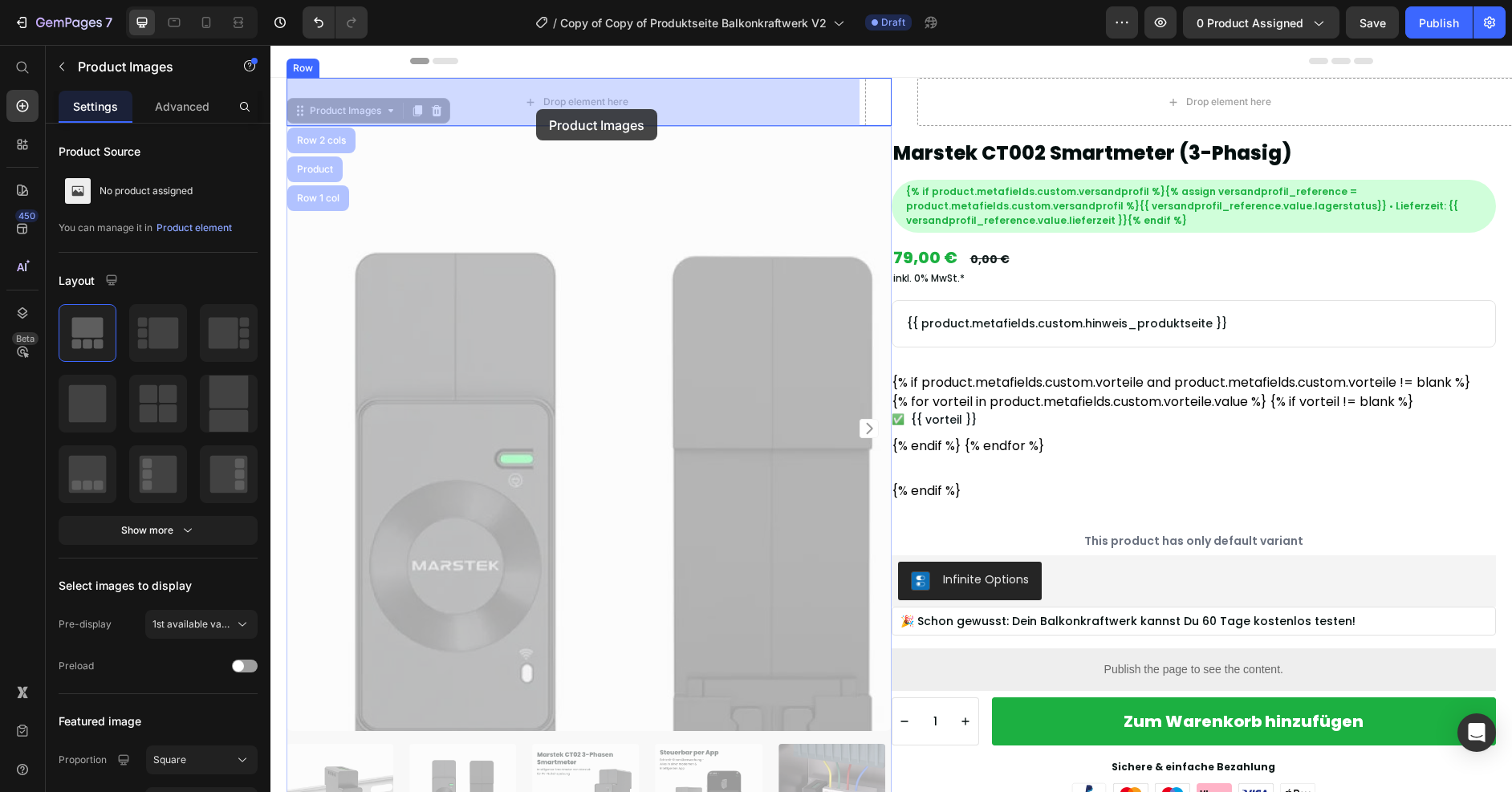drag, startPoint x: 508, startPoint y: 230, endPoint x: 535, endPoint y: 109, distance: 123.9758 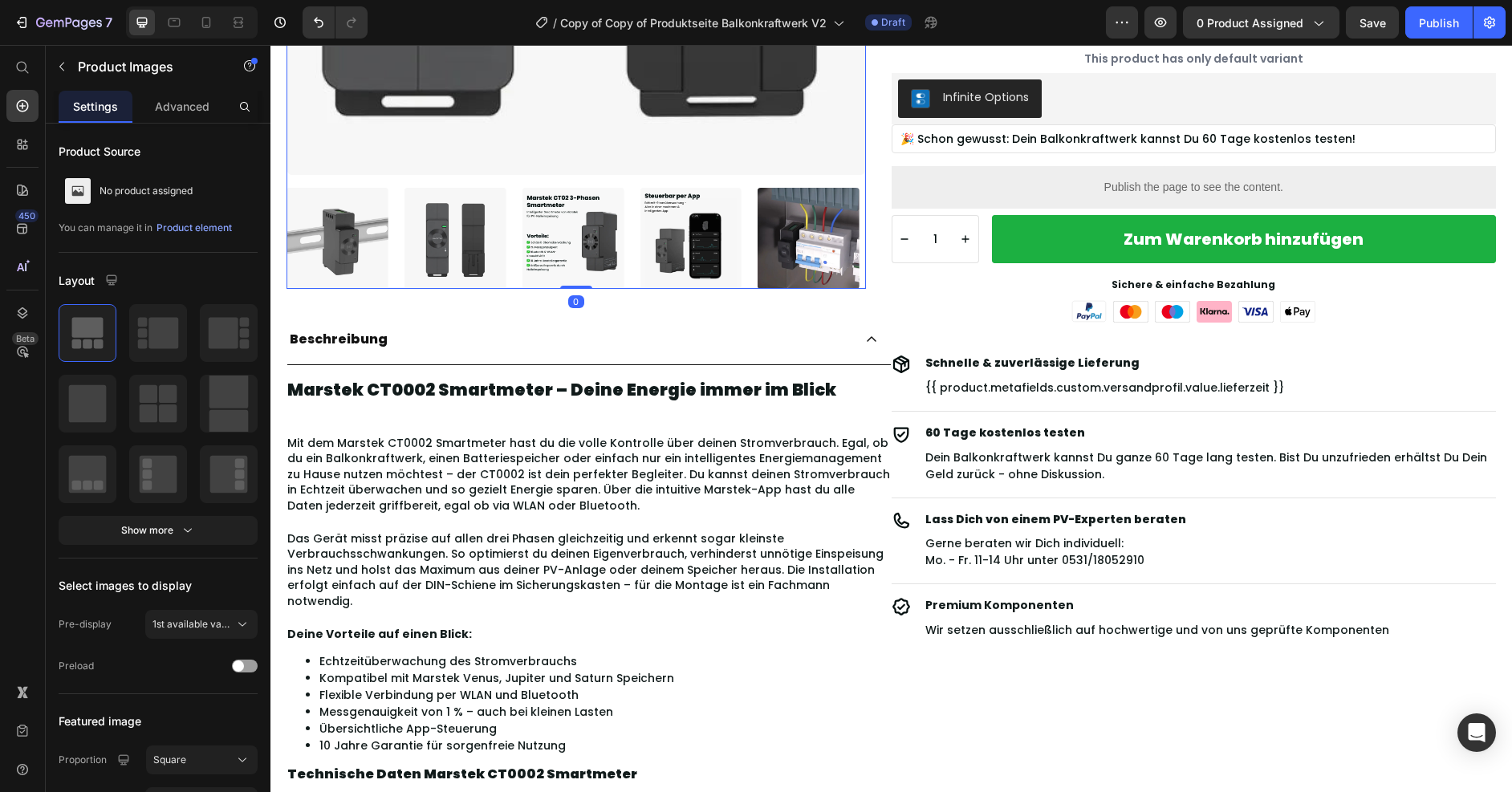 scroll, scrollTop: 515, scrollLeft: 0, axis: vertical 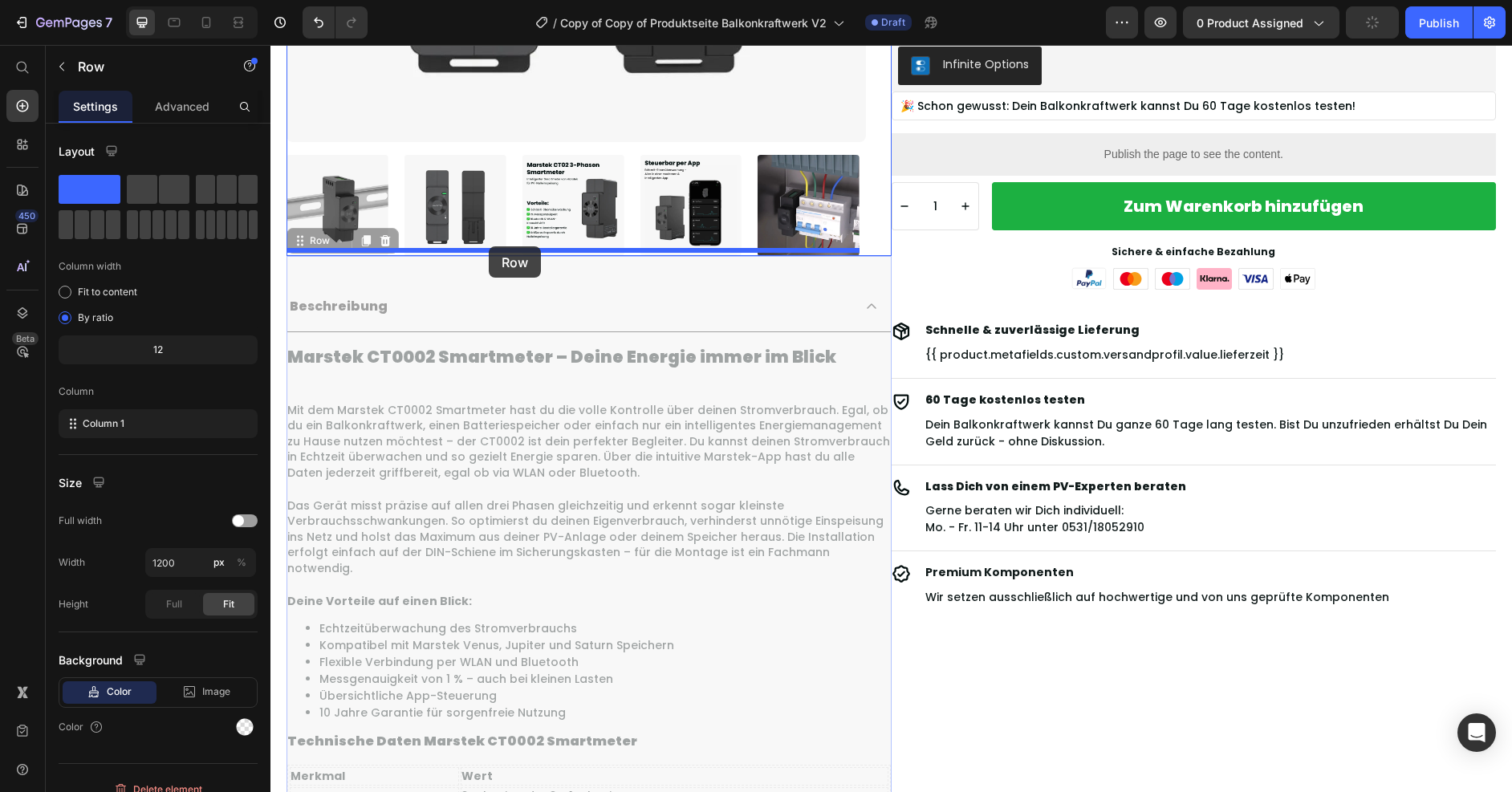 drag, startPoint x: 486, startPoint y: 270, endPoint x: 489, endPoint y: 246, distance: 24.186773 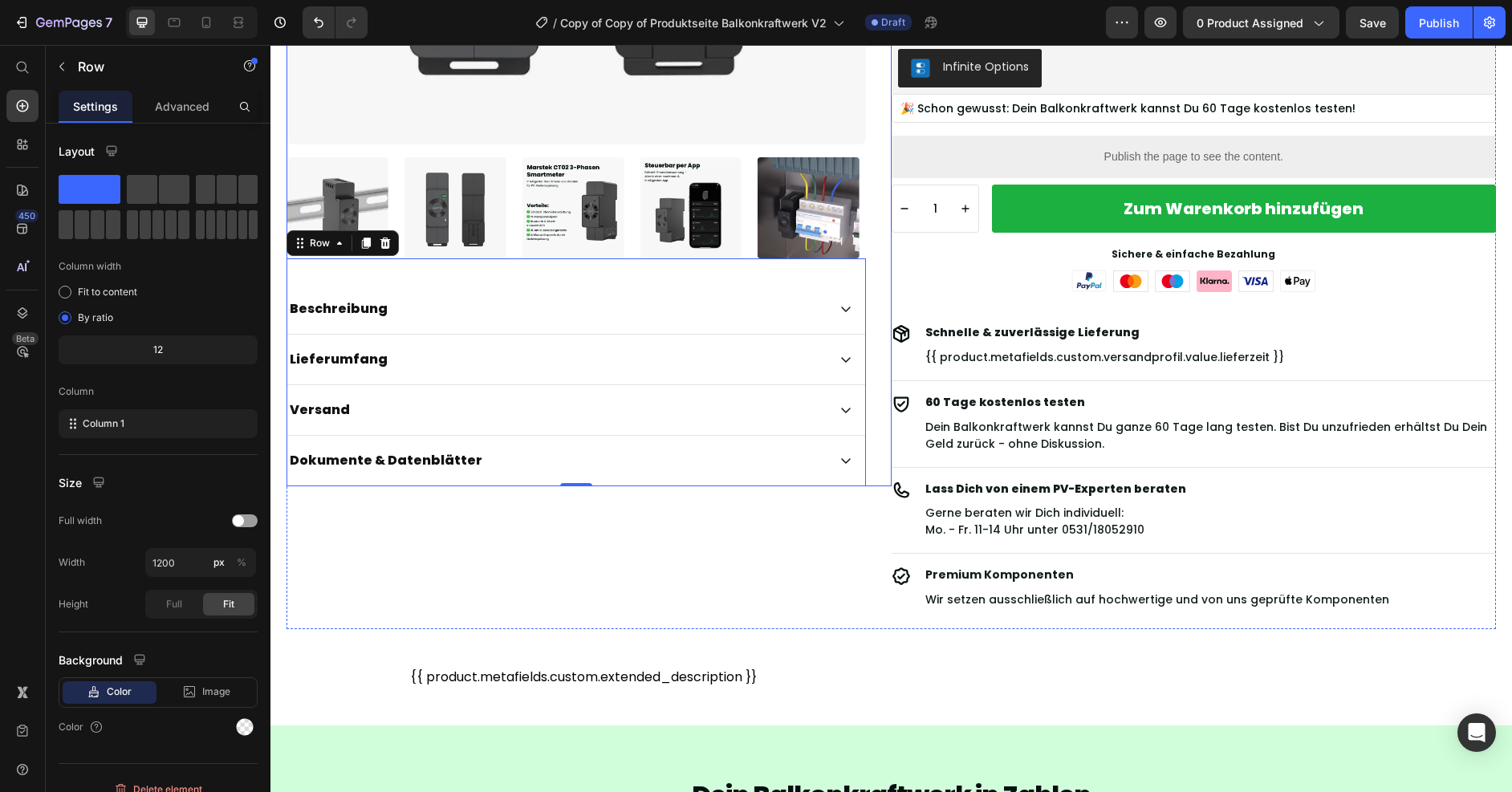 scroll, scrollTop: 512, scrollLeft: 0, axis: vertical 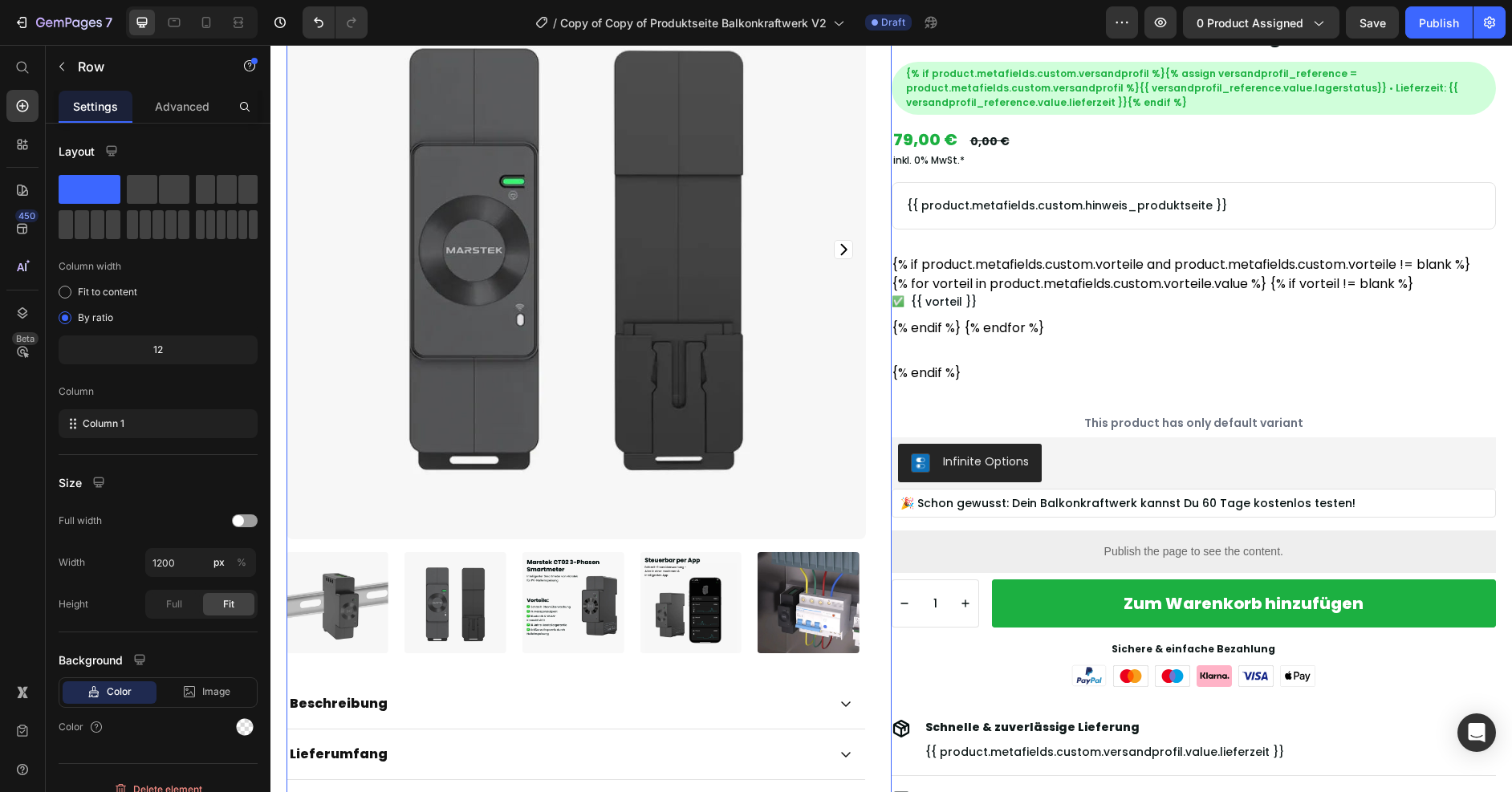 click on "Product Images
Beschreibung
Lieferumfang
Versand Accordion
Dokumente & Datenblätter Accordion Row Row Row   0" at bounding box center (589, 420) 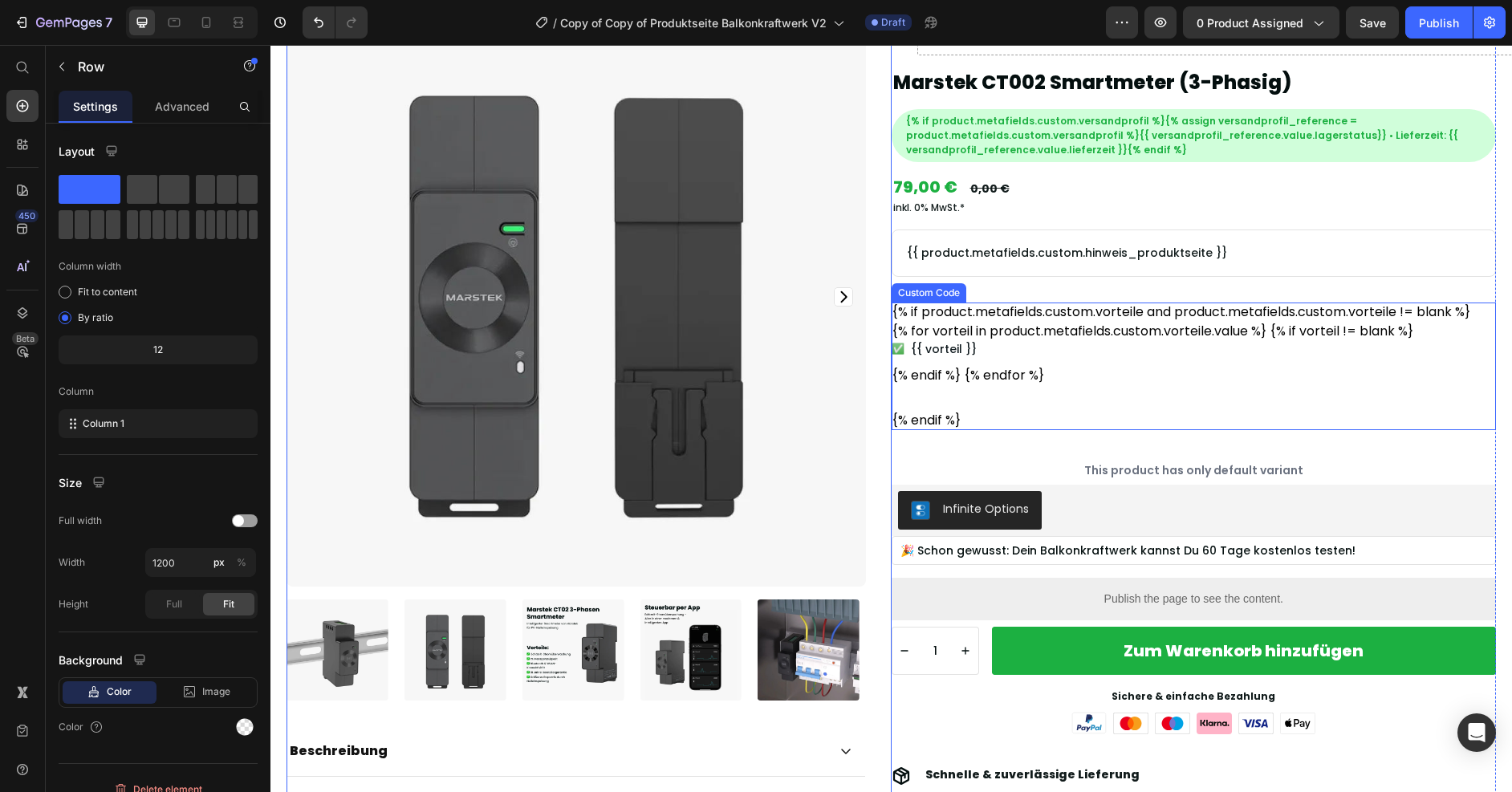 scroll, scrollTop: 0, scrollLeft: 0, axis: both 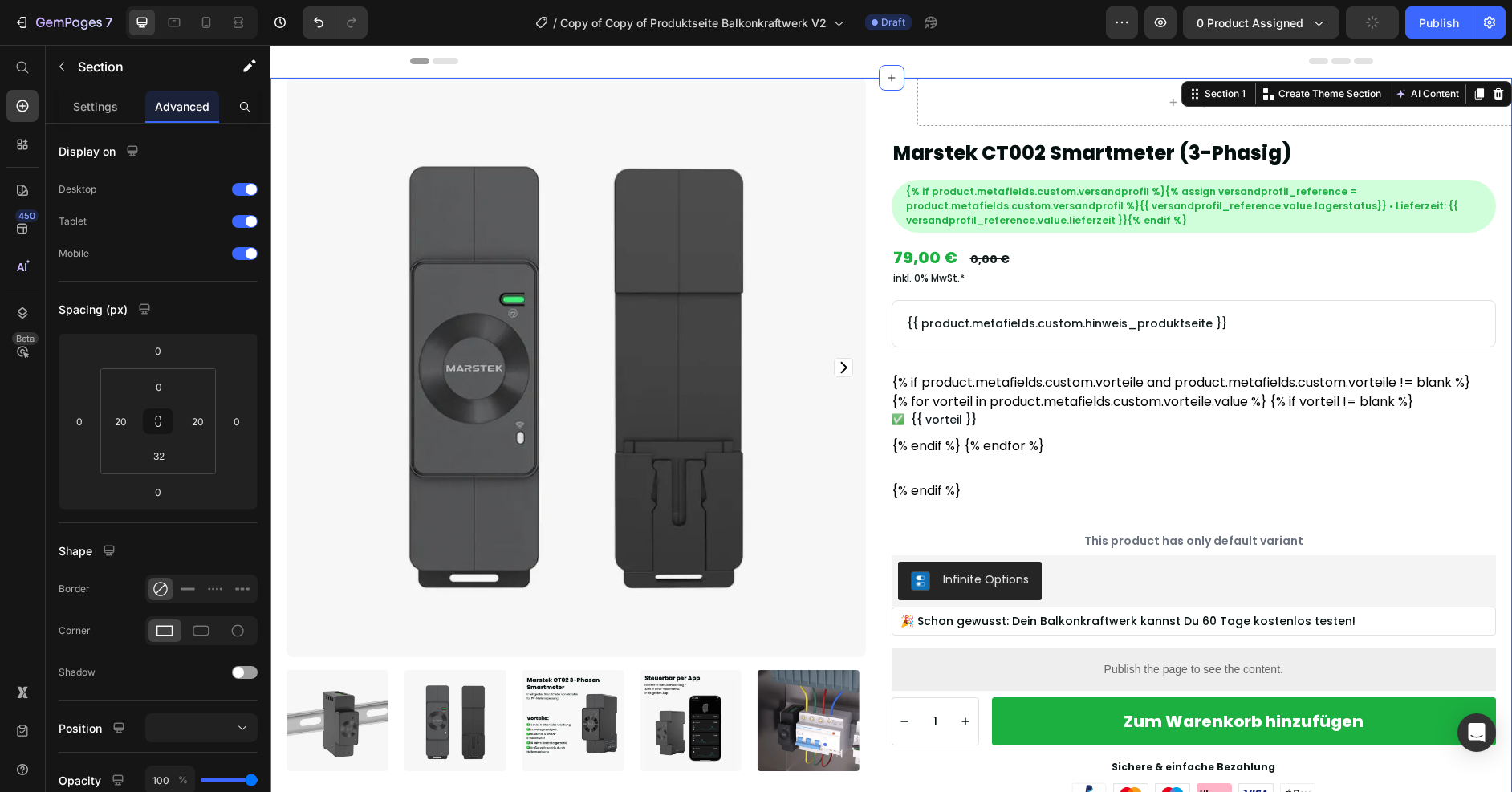 click on "Product Images
Beschreibung
Lieferumfang
Versand Accordion
Dokumente & Datenblätter Accordion Row Row Row
Drop element here Row Marstek CT002 Smartmeter (3-Phasig) Product Title {% if product.metafields.custom.versandprofil %}{% assign versandprofil_reference = product.metafields.custom.versandprofil %}{{ versandprofil_reference.value.lagerstatus}} • Lieferzeit: {{ versandprofil_reference.value.lieferzeit }}{% endif %} Text Block Row Row 79,00 € Product Price 0,00 € Product Price Row inkl. 0% MwSt.* Text Block {{ product.metafields.custom.hinweis_produktseite }} Text Block Row {% if product.metafields.custom.vorteile and product.metafields.custom.vorteile != blank %}
{% for vorteil in product.metafields.custom.vorteile.value %}
{% if vorteil != blank %}
✅
{{ vorteil }}
{% endif %}
{% endfor %}
{% endif %} 🎉" at bounding box center (891, 629) 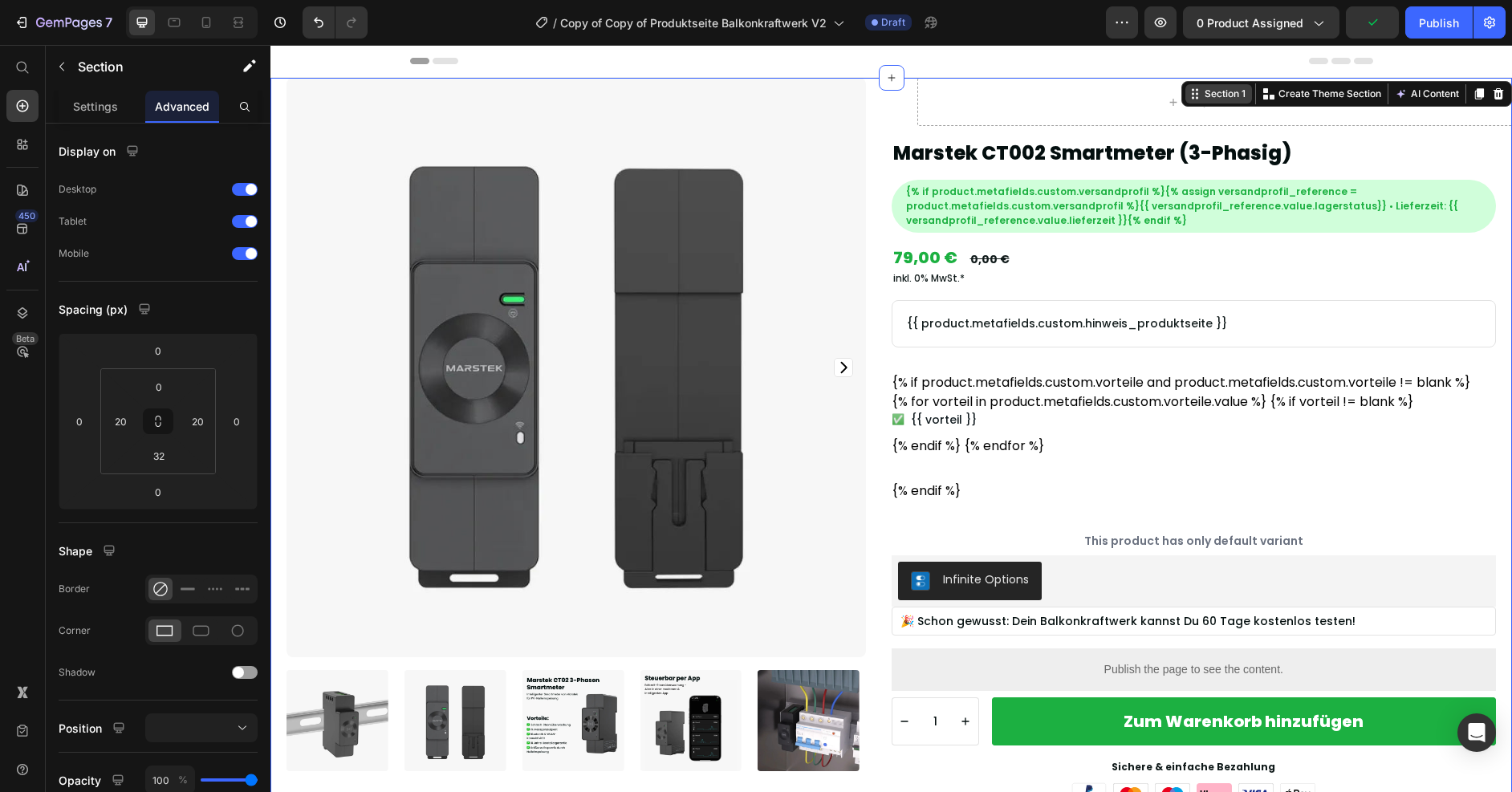 click on "Section 1" at bounding box center [1225, 94] 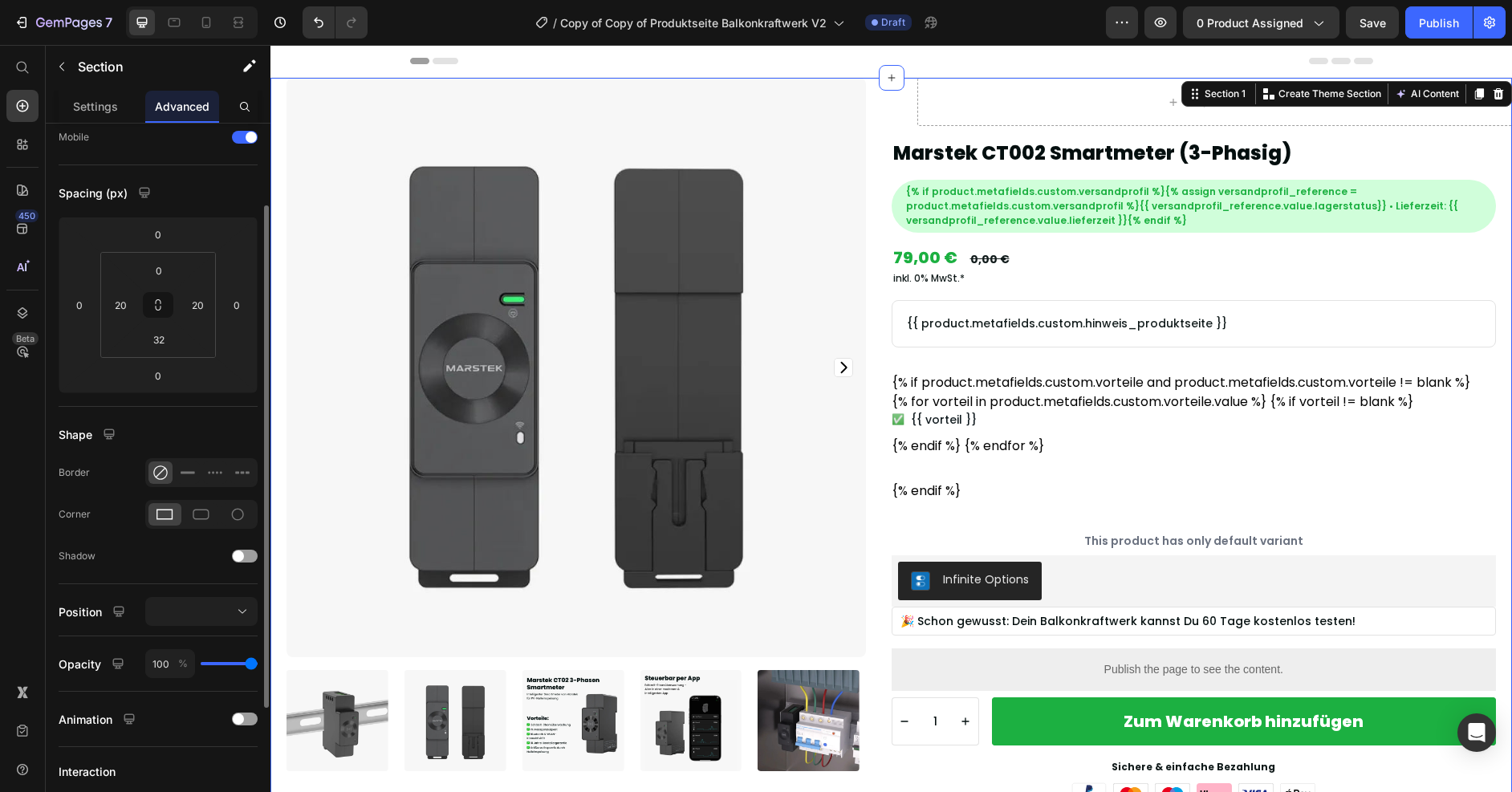 scroll, scrollTop: 301, scrollLeft: 0, axis: vertical 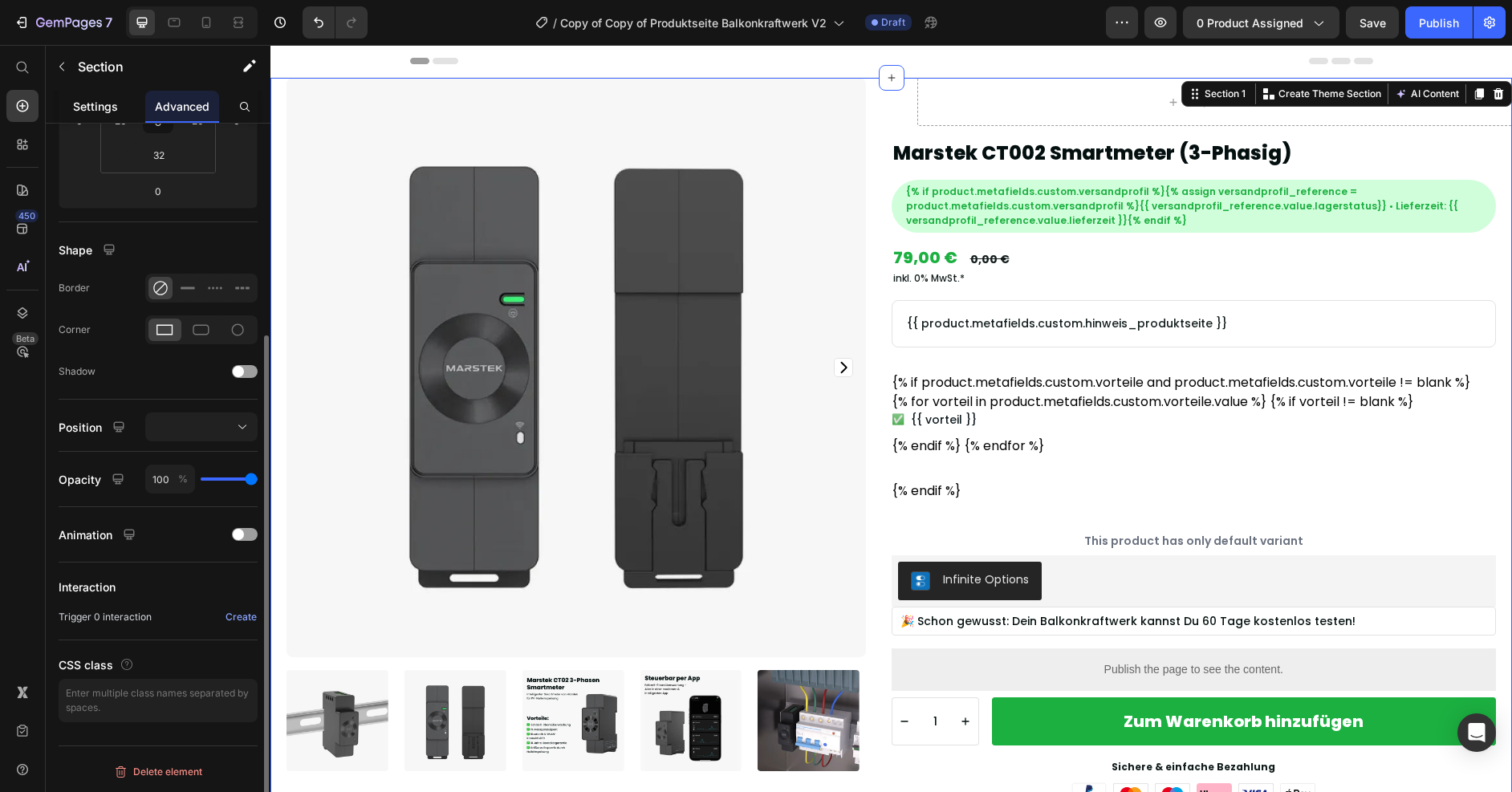 click on "Settings" at bounding box center [96, 106] 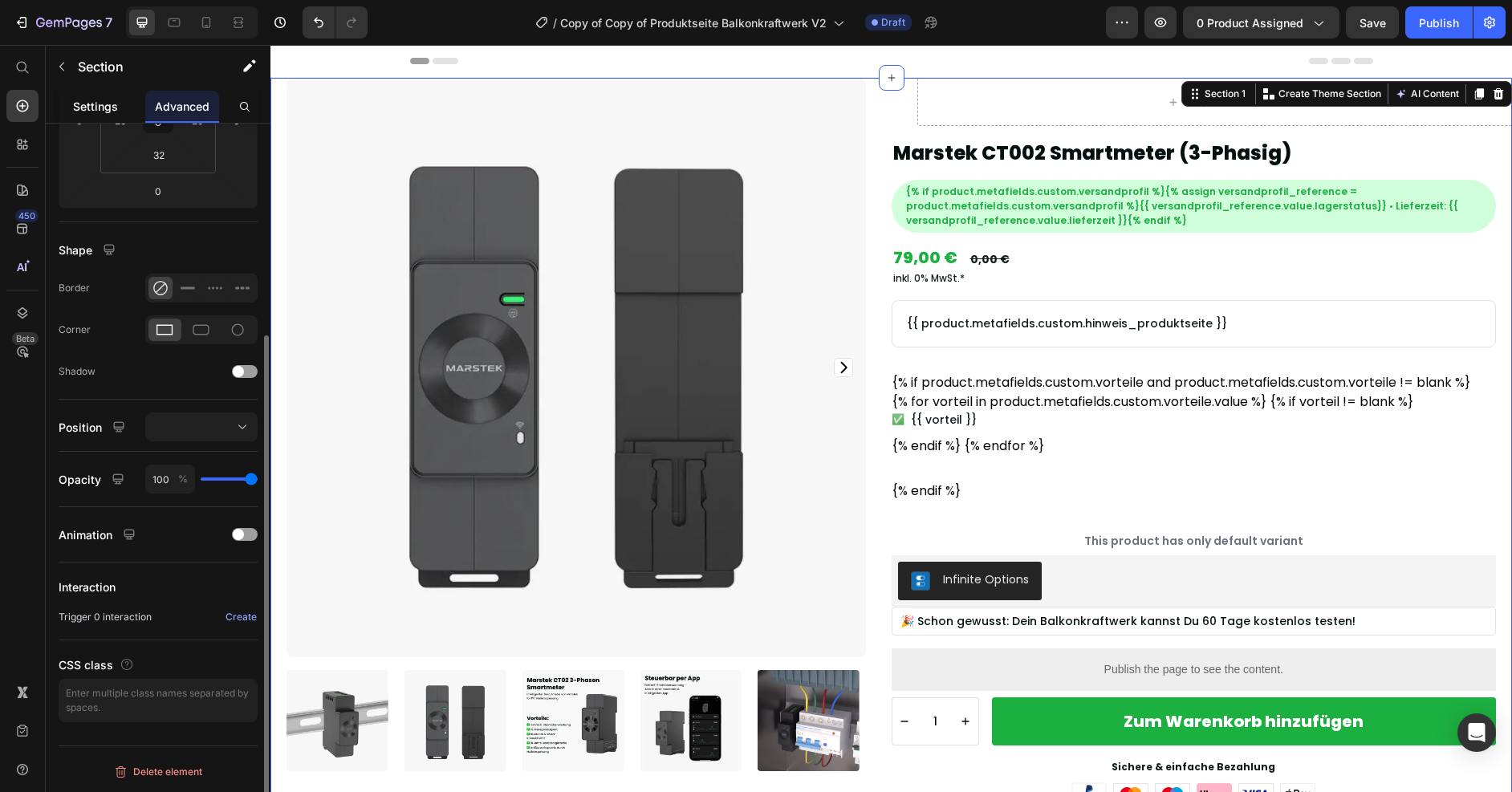 scroll, scrollTop: 0, scrollLeft: 0, axis: both 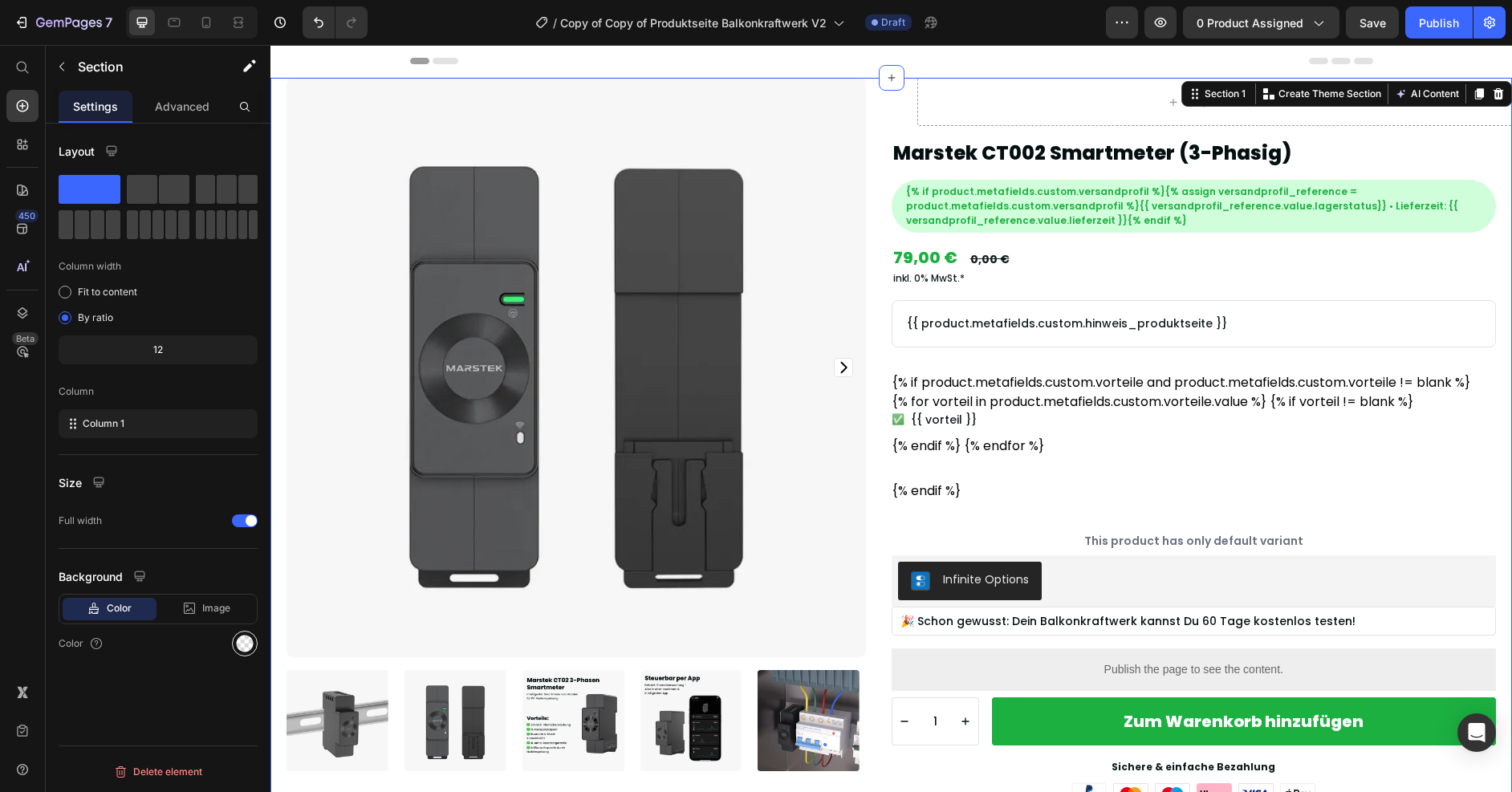 click at bounding box center (245, 644) 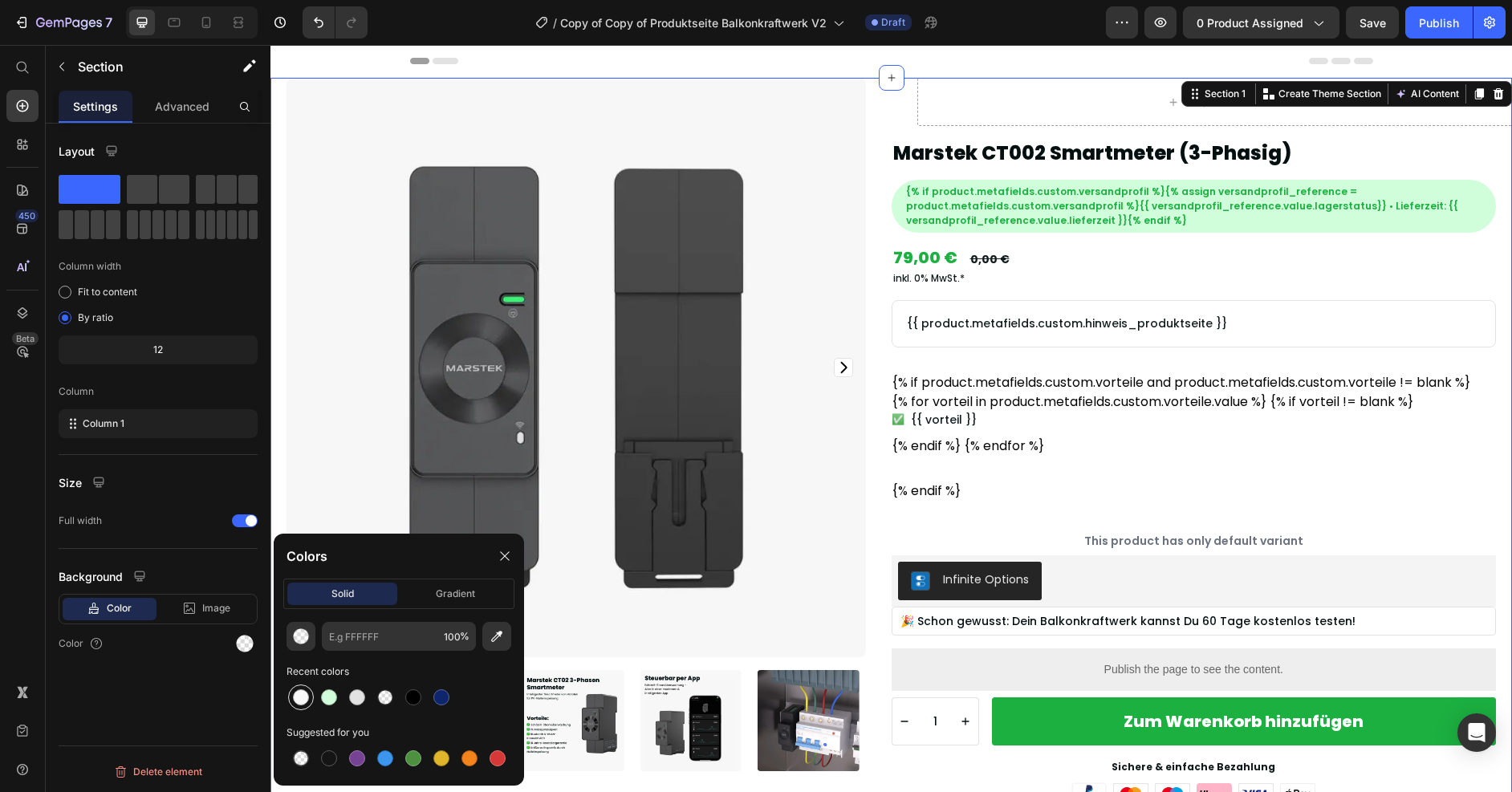 click at bounding box center (301, 697) 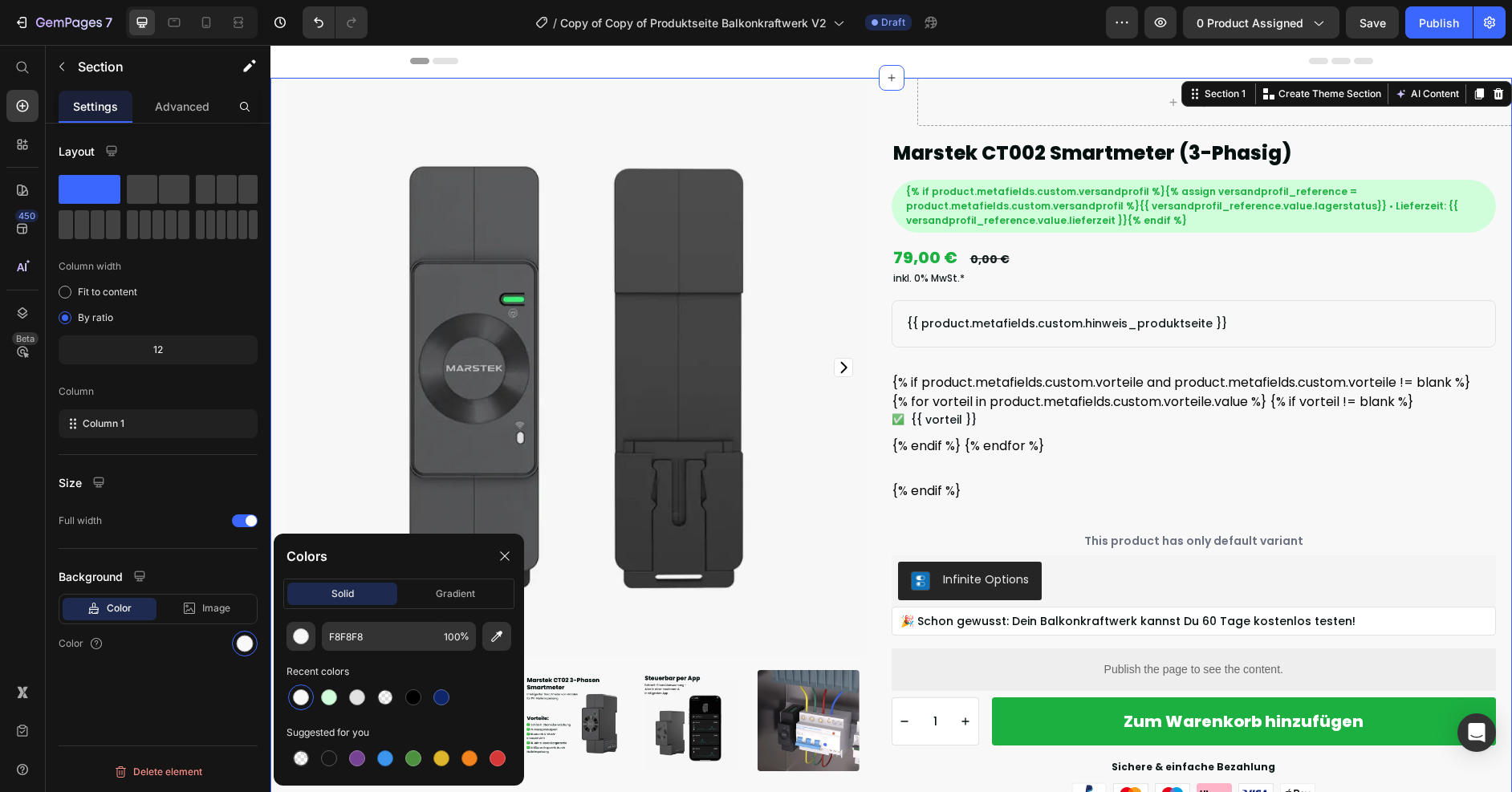 click on "Header" at bounding box center [892, 61] 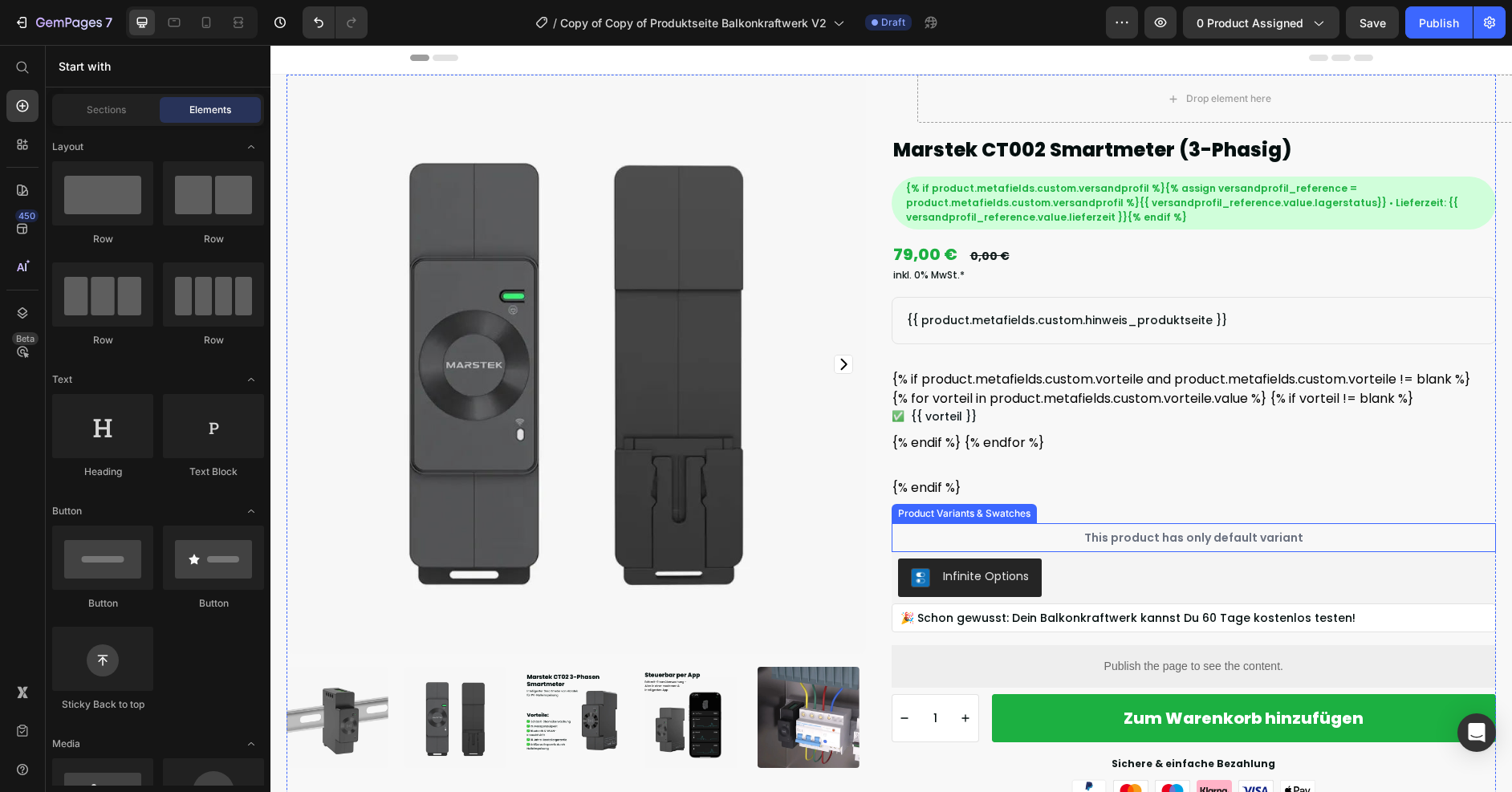 scroll, scrollTop: 0, scrollLeft: 0, axis: both 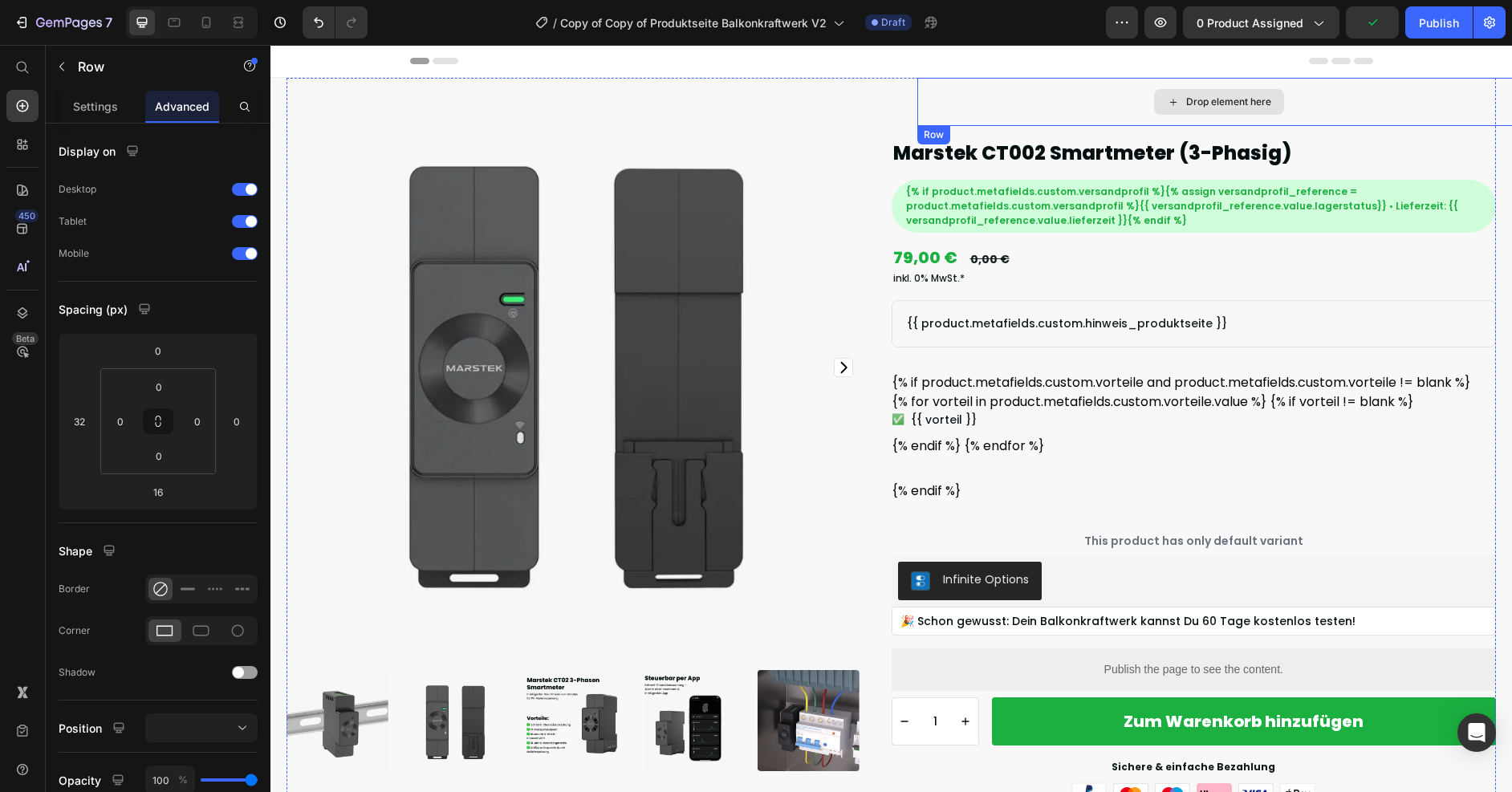 click on "Drop element here" at bounding box center (1220, 102) 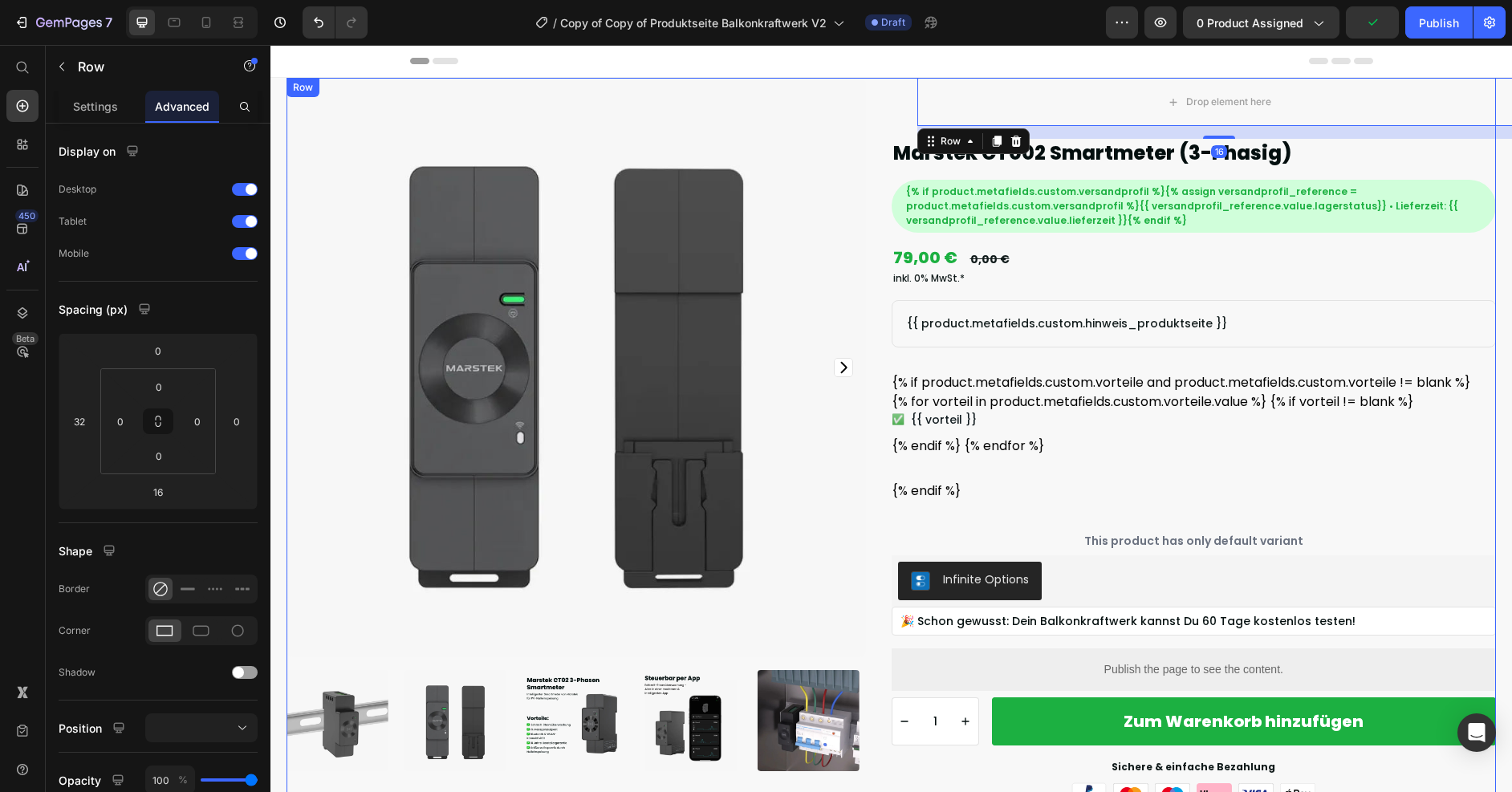 click on "Drop element here Row   16 Marstek CT002 Smartmeter (3-Phasig) Product Title {% if product.metafields.custom.versandprofil %}{% assign versandprofil_reference = product.metafields.custom.versandprofil %}{{ versandprofil_reference.value.lagerstatus}} • Lieferzeit: {{ versandprofil_reference.value.lieferzeit }}{% endif %} Text Block Row Row 79,00 € Product Price 0,00 € Product Price Row inkl. 0% MwSt.* Text Block {{ product.metafields.custom.hinweis_produktseite }} Text Block Row {% if product.metafields.custom.vorteile and product.metafields.custom.vorteile != blank %}
{% for vorteil in product.metafields.custom.vorteile.value %}
{% if vorteil != blank %}
✅
{{ vorteil }}
{% endif %}
{% endfor %}
{% endif %} Custom Code This product has only default variant Product Variants & Swatches Infinite Options Infinite Options 🎉   Schon gewusst: Dein Balkonkraftwerk kannst Du 60 Tage kostenlos testen! Text Block Row" at bounding box center [1194, 610] 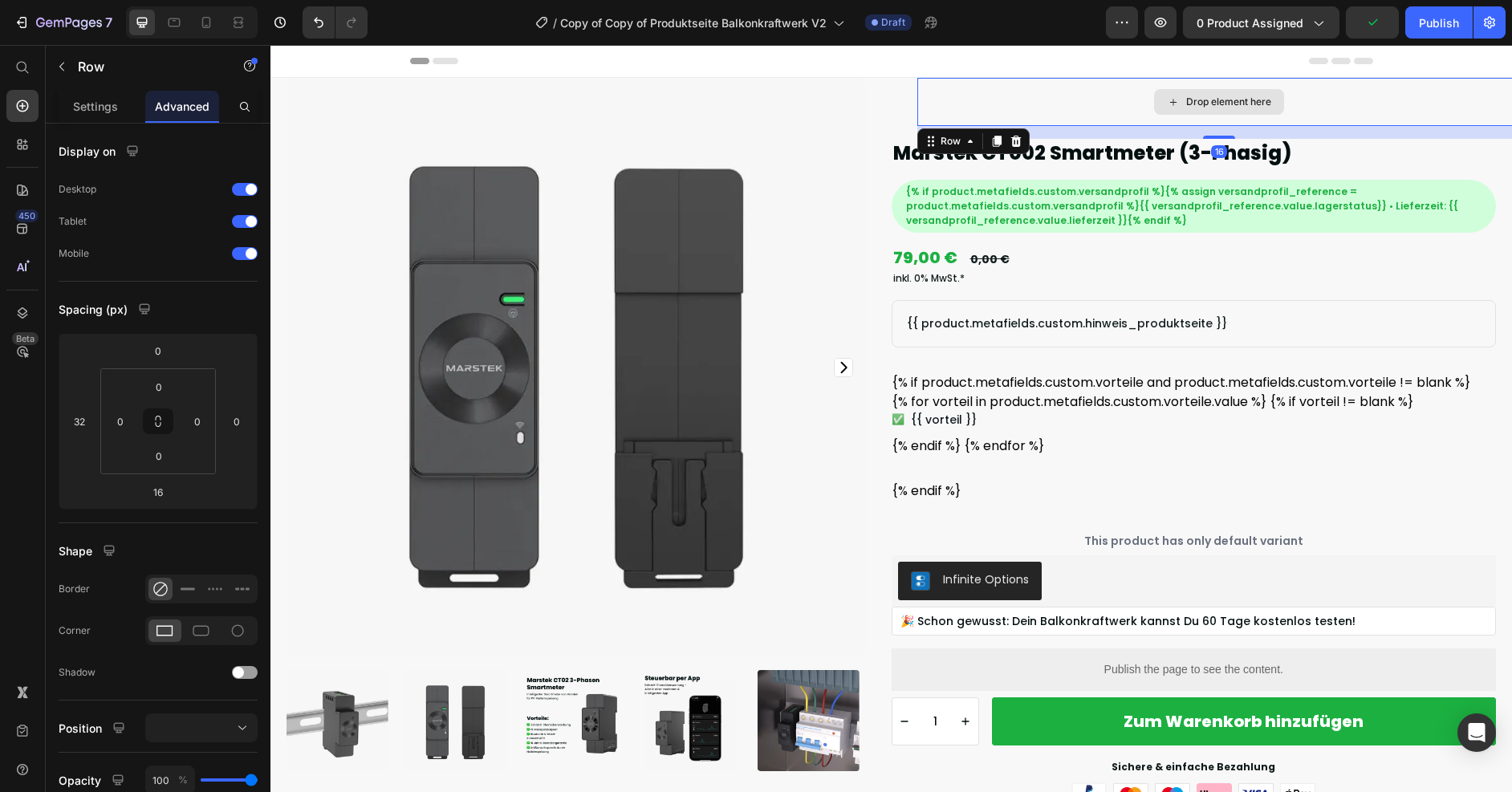 click on "Drop element here" at bounding box center [1220, 102] 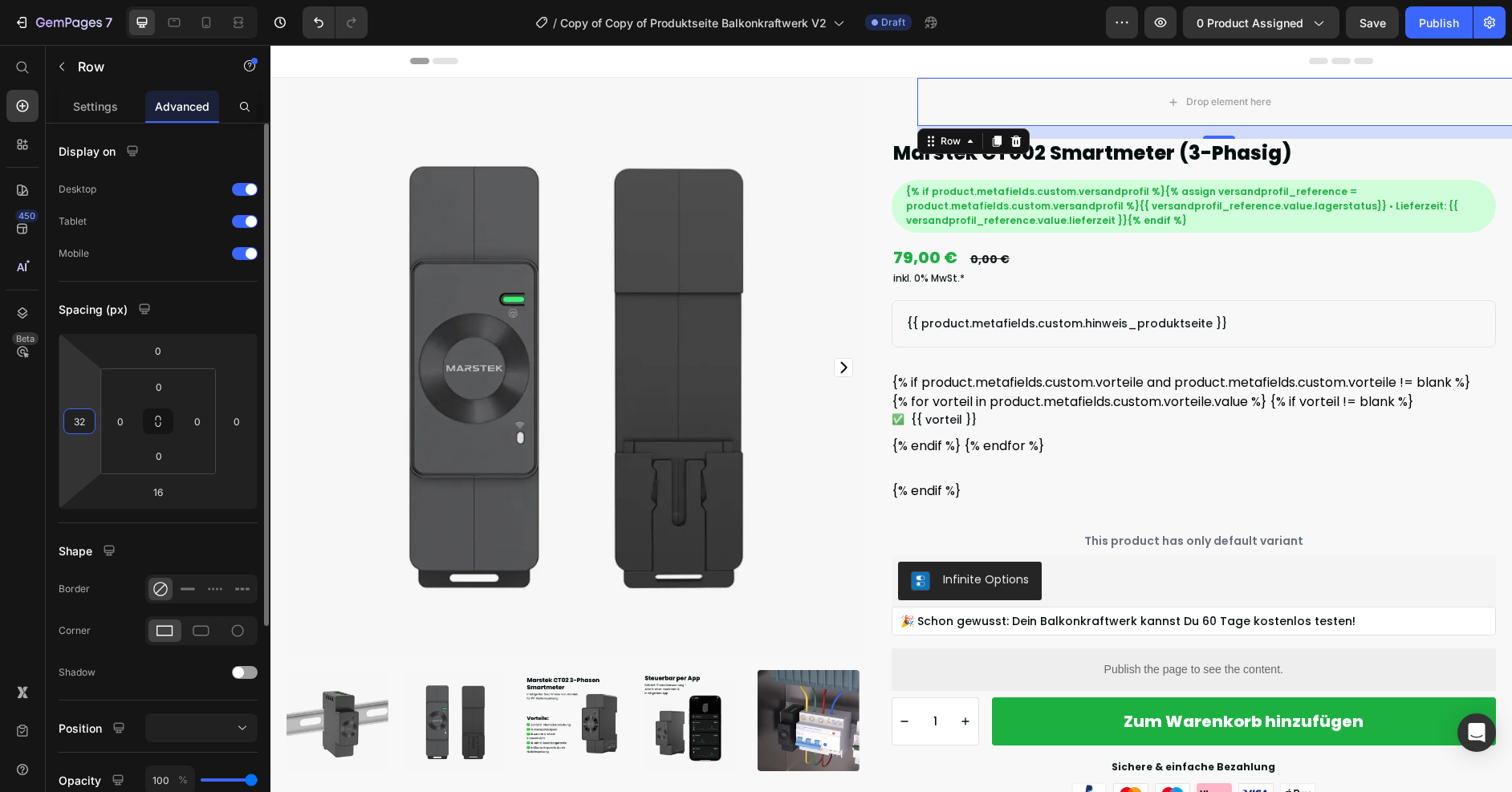 click on "32" at bounding box center [79, 421] 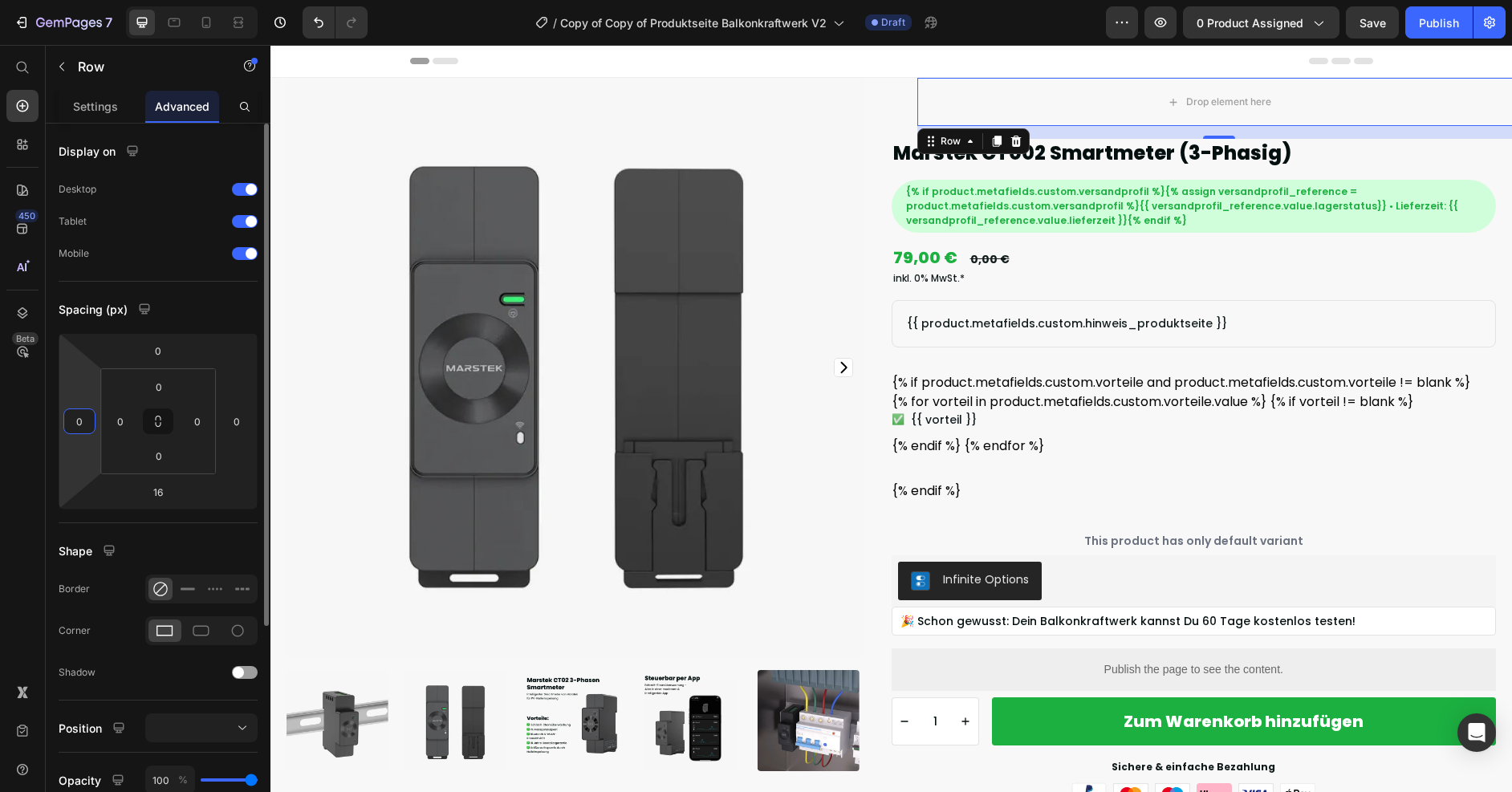 type on "0" 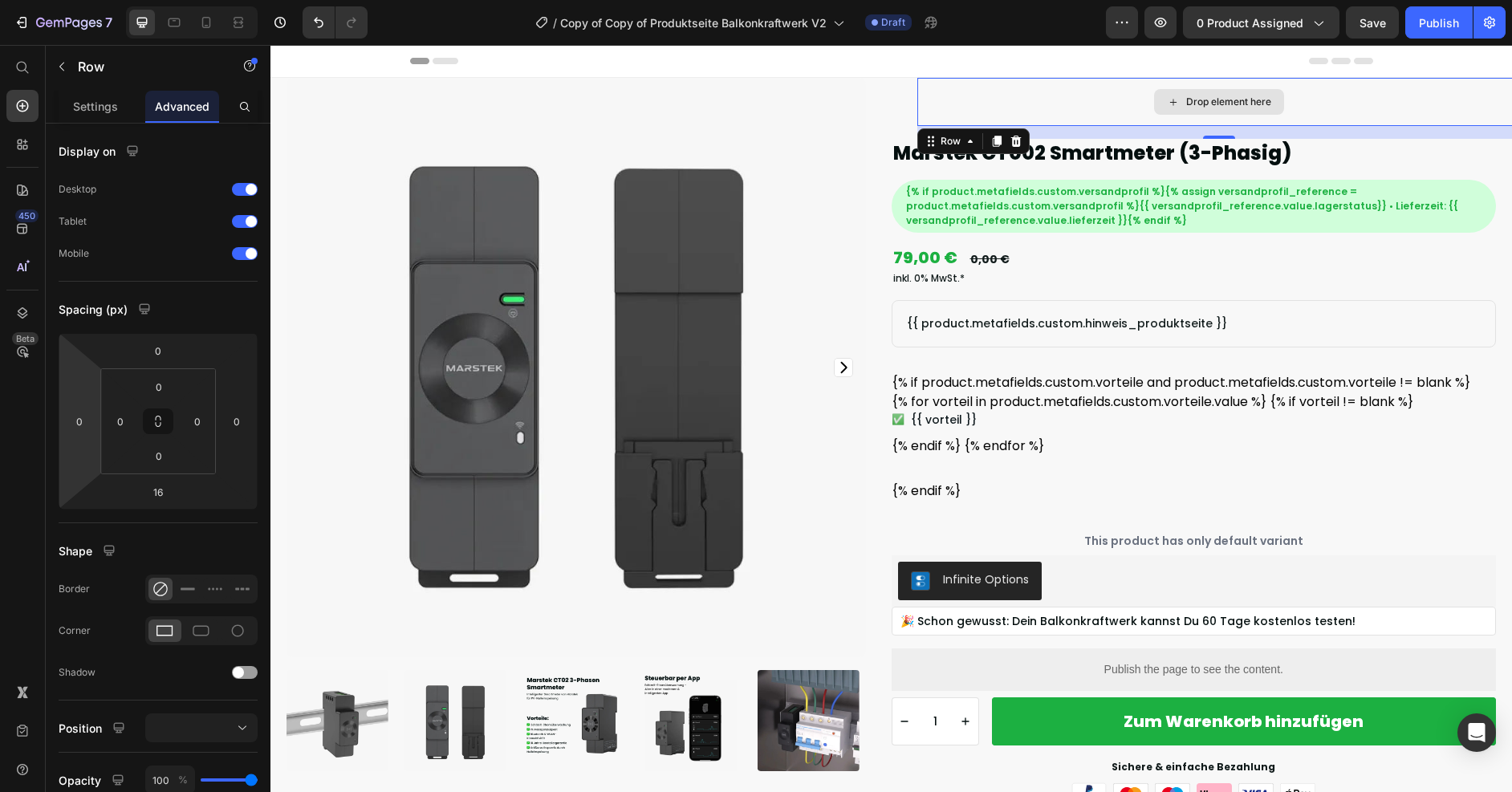click on "Drop element here" at bounding box center [1220, 102] 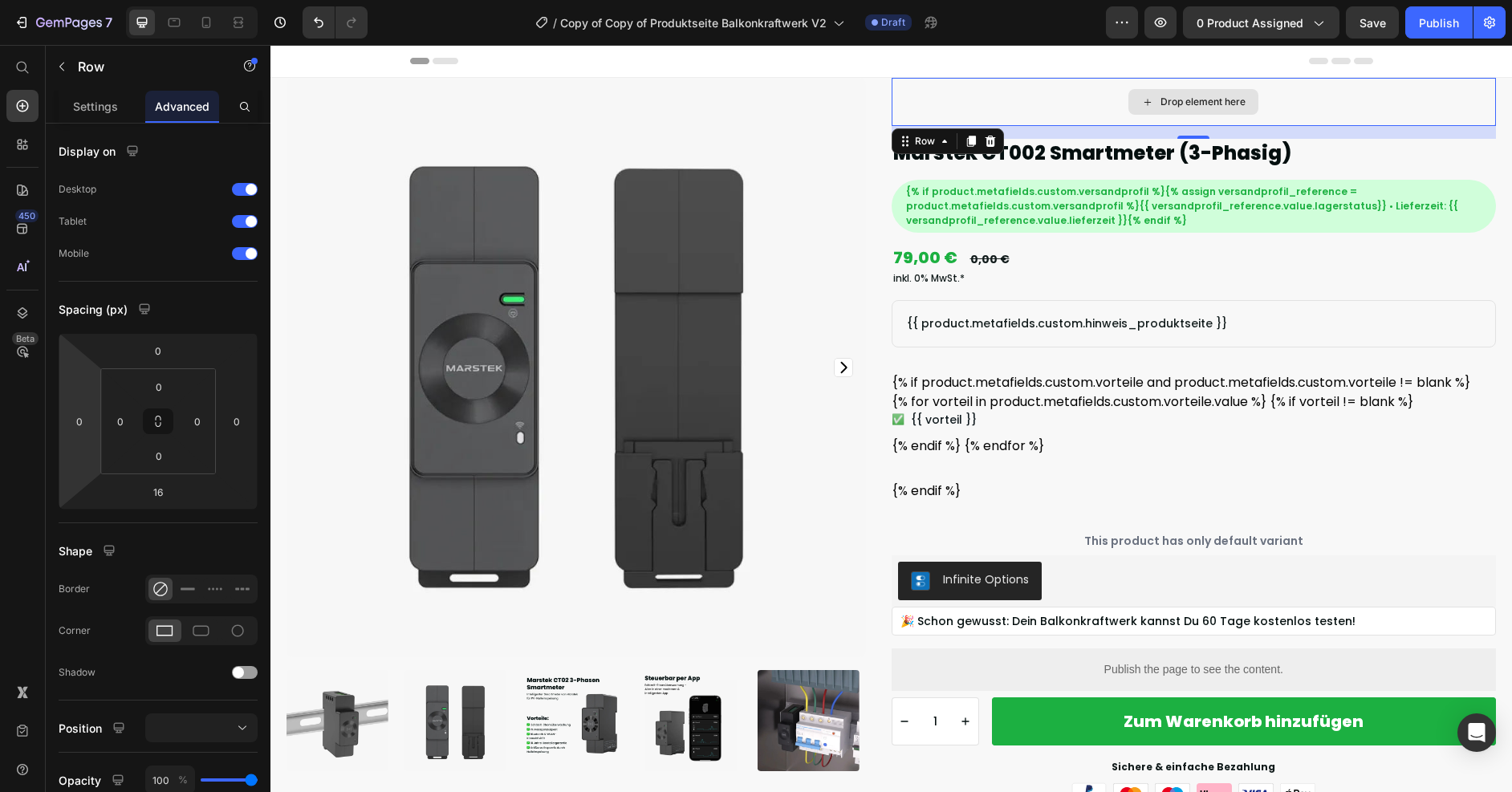 click on "Drop element here" at bounding box center [1194, 102] 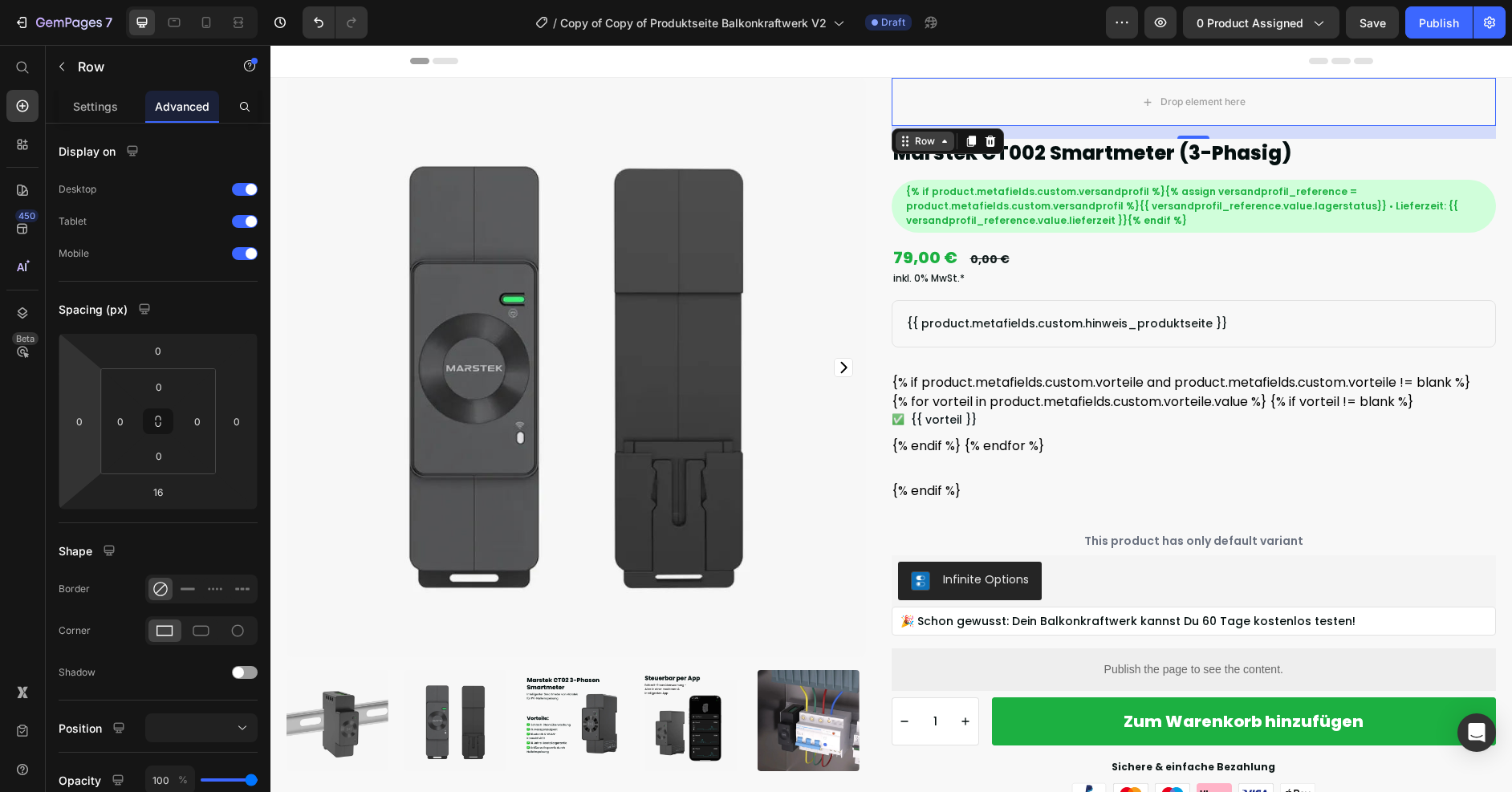 click on "Row" at bounding box center (925, 141) 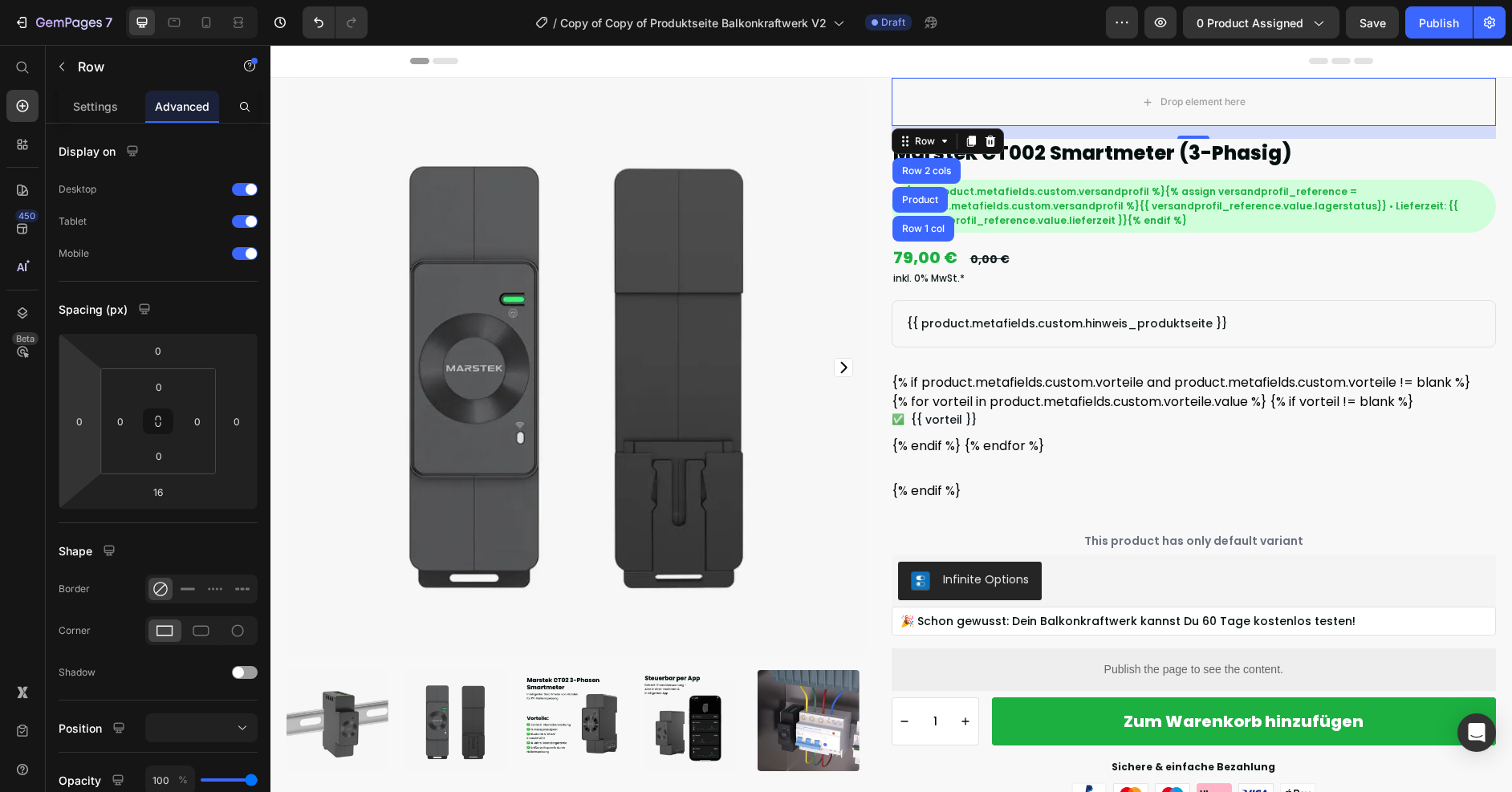 click on "Drop element here" at bounding box center [1194, 102] 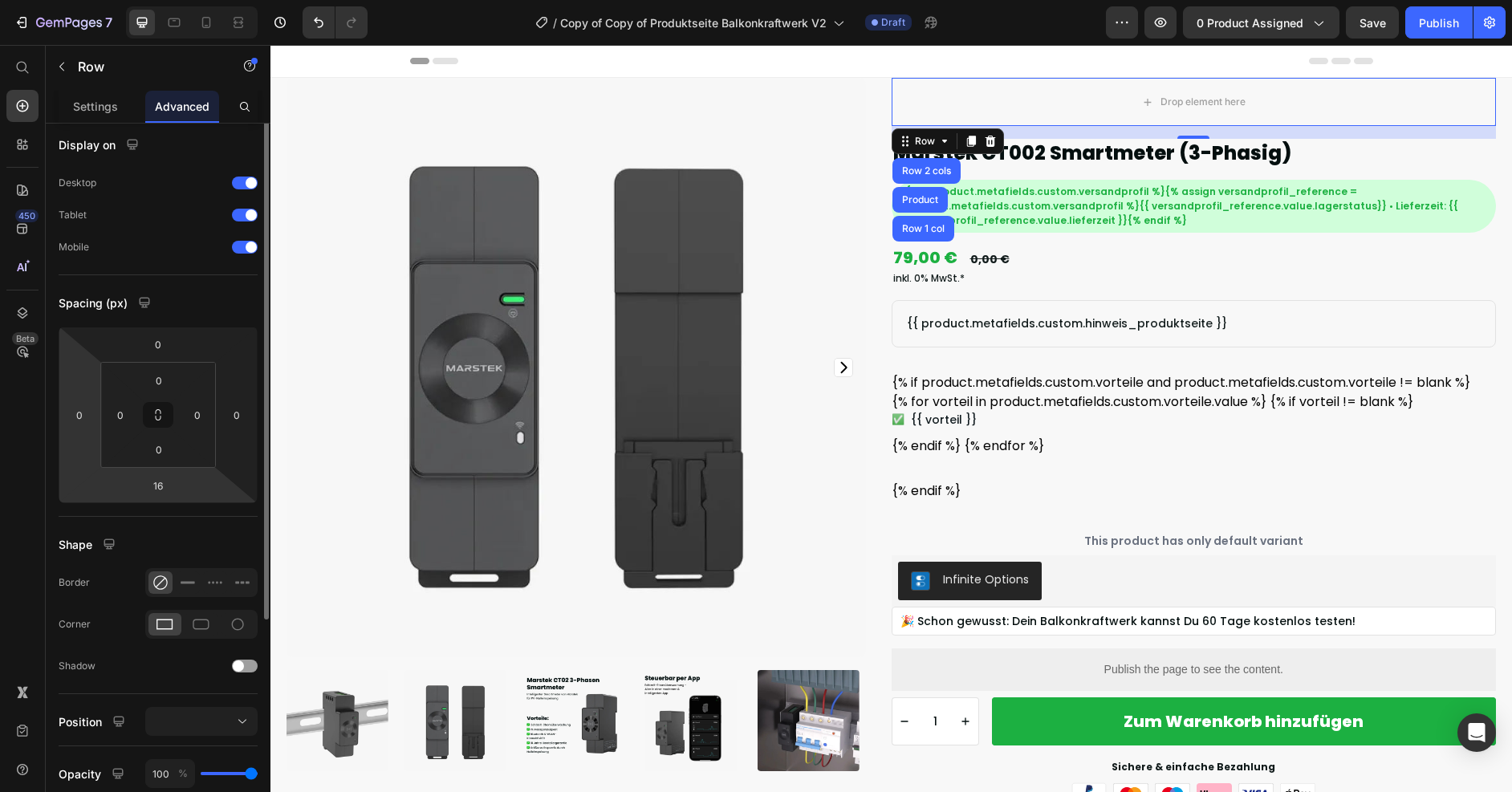 scroll, scrollTop: 0, scrollLeft: 0, axis: both 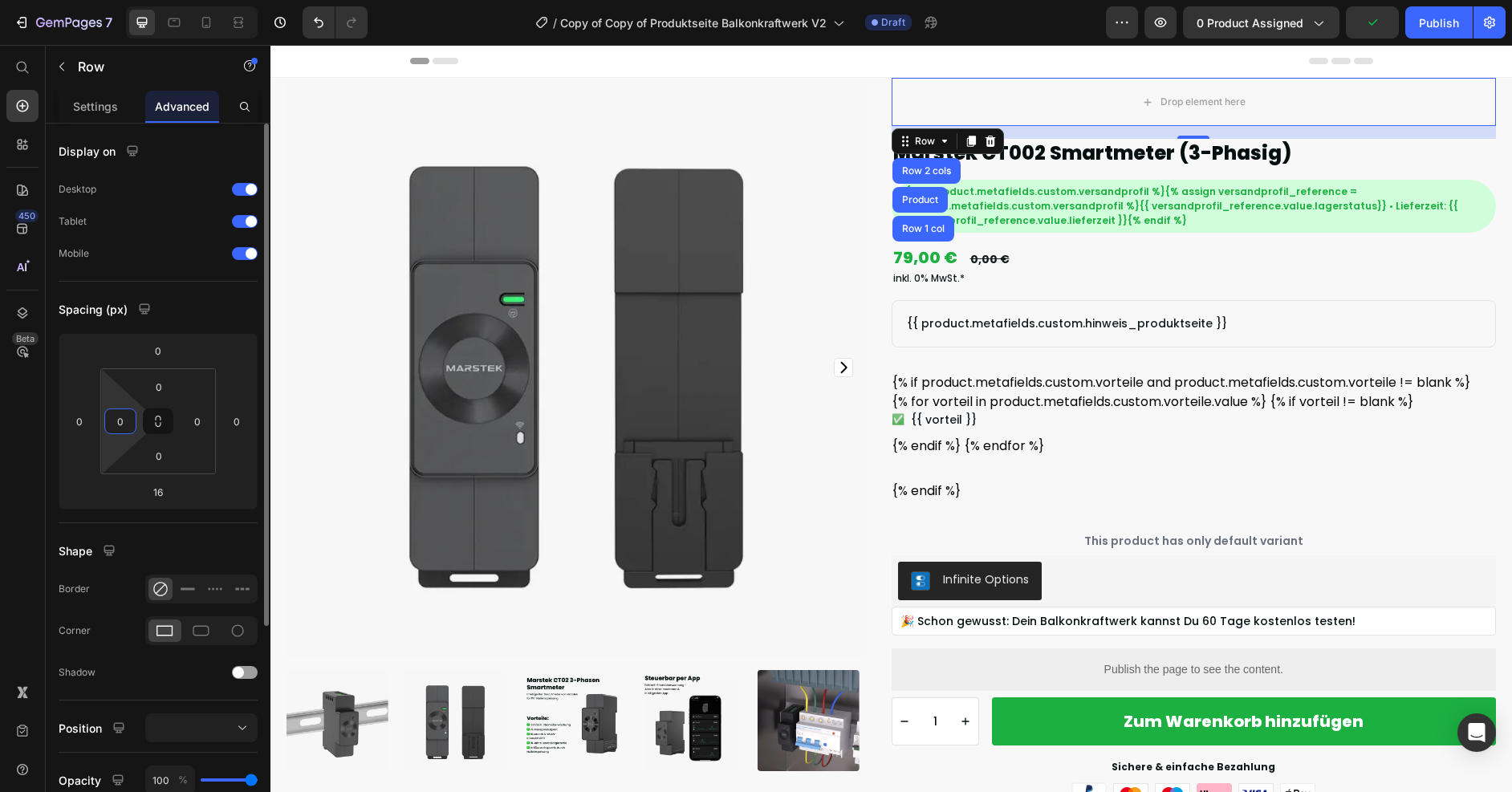 click on "0" at bounding box center [120, 421] 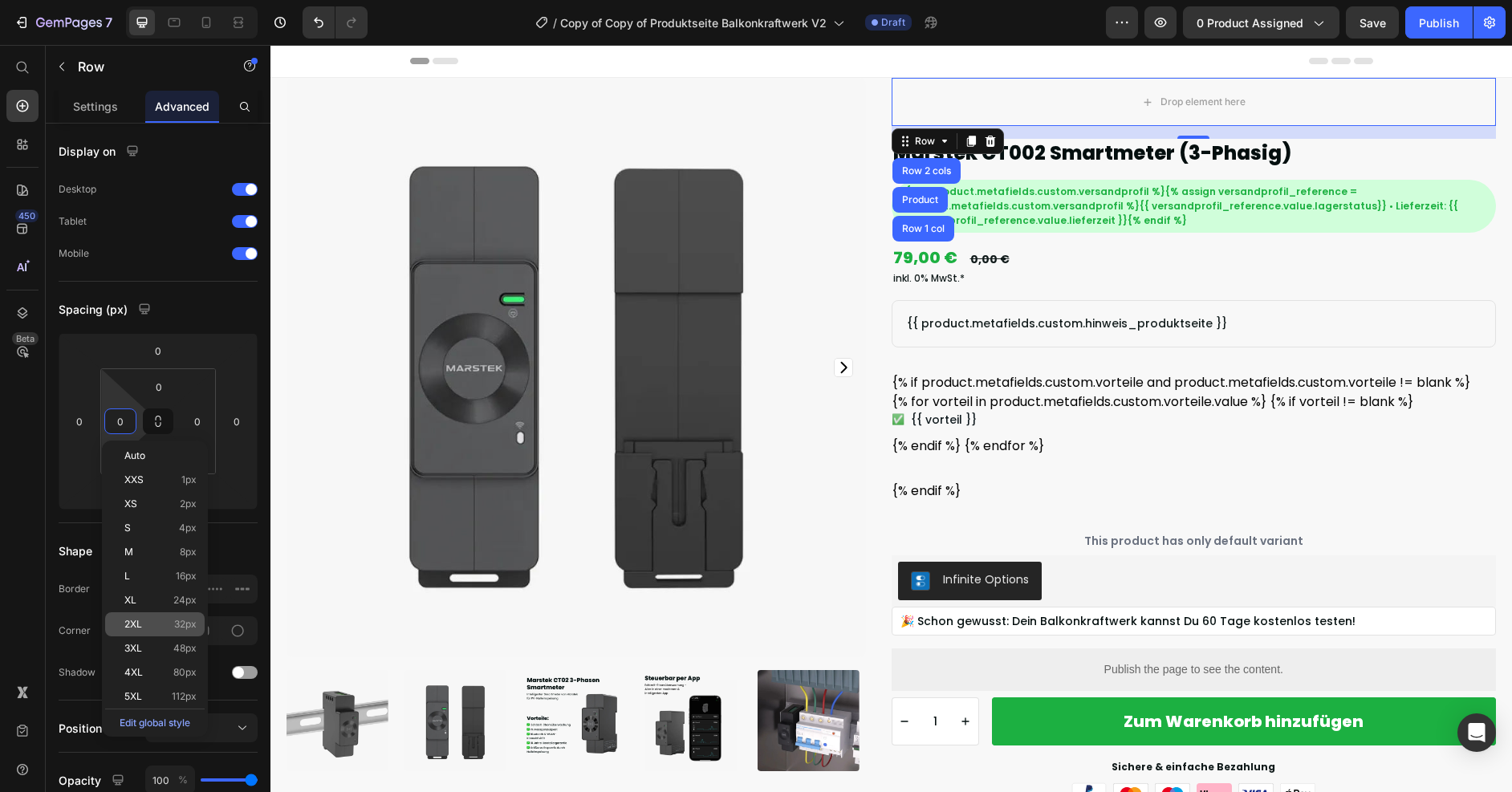 click on "32px" at bounding box center [185, 624] 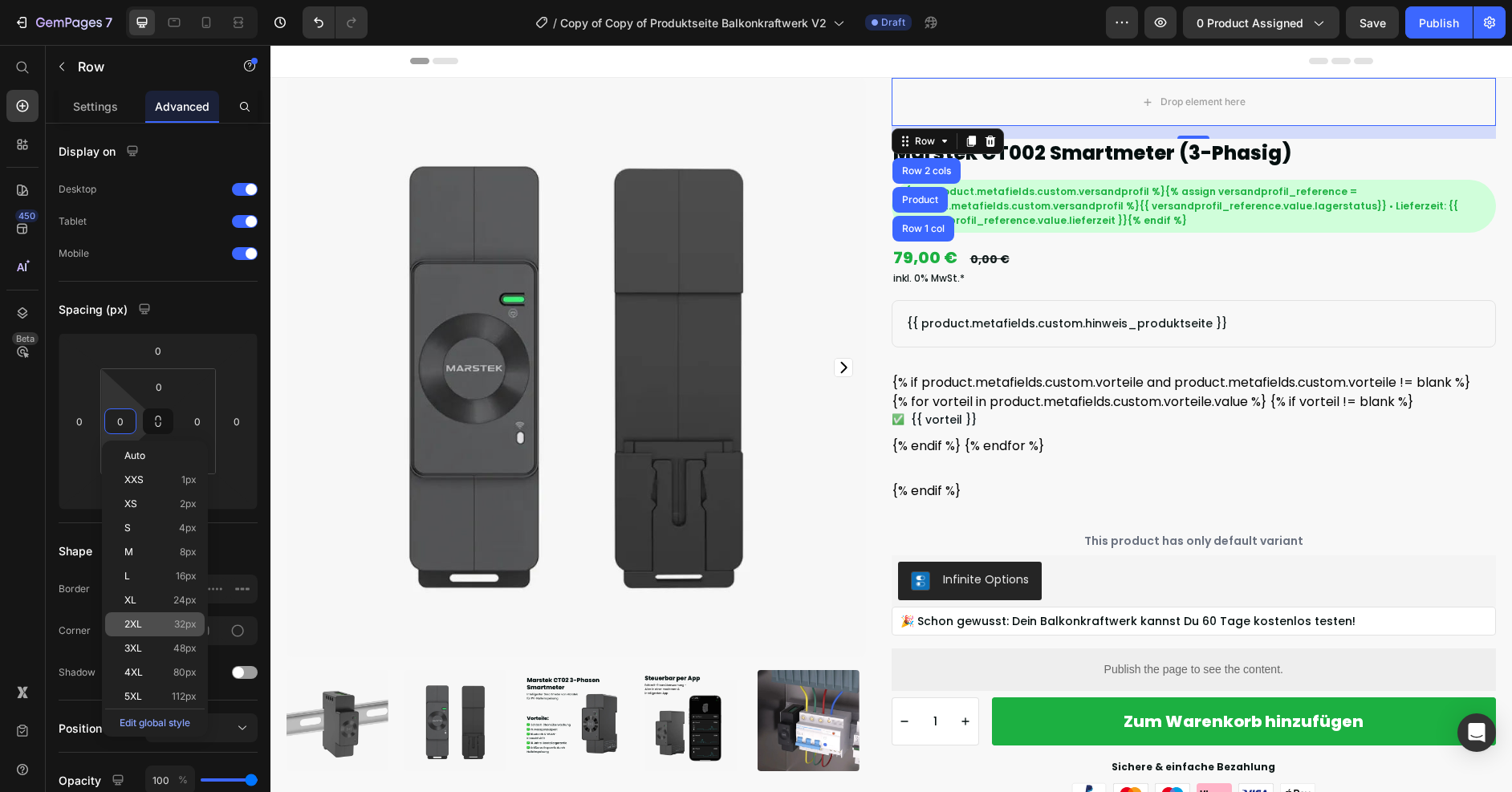 type on "32" 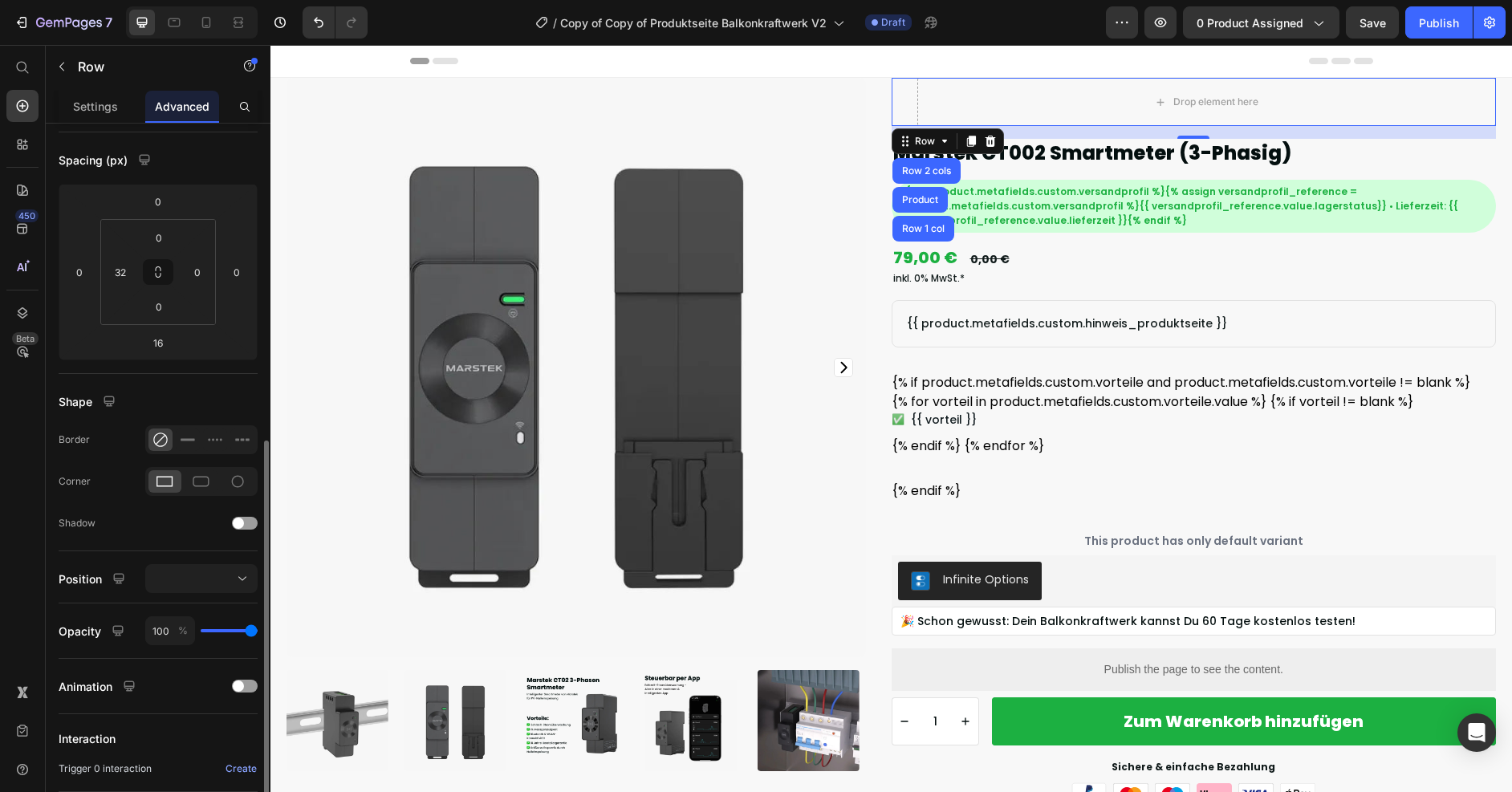 scroll, scrollTop: 274, scrollLeft: 0, axis: vertical 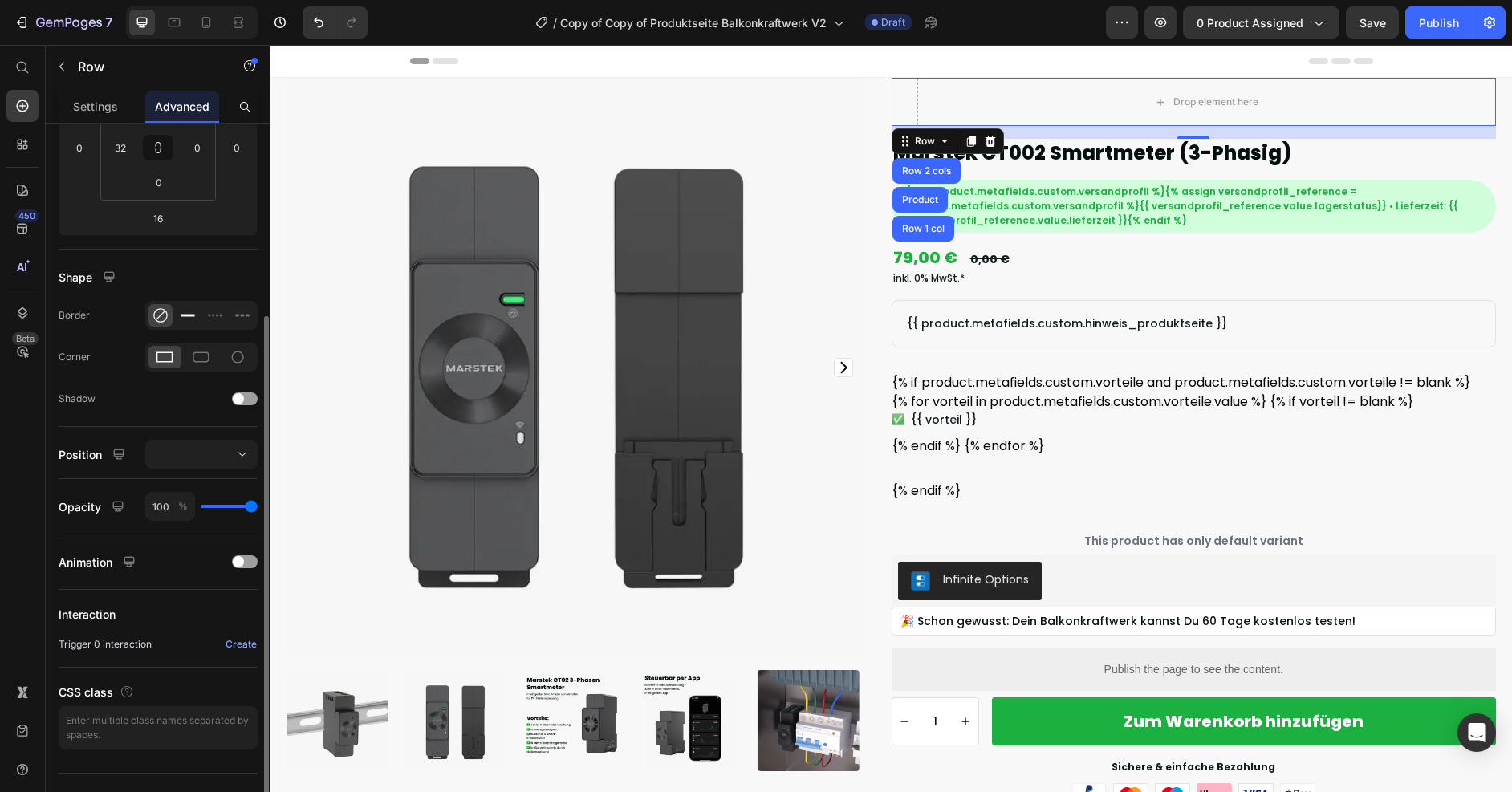 click 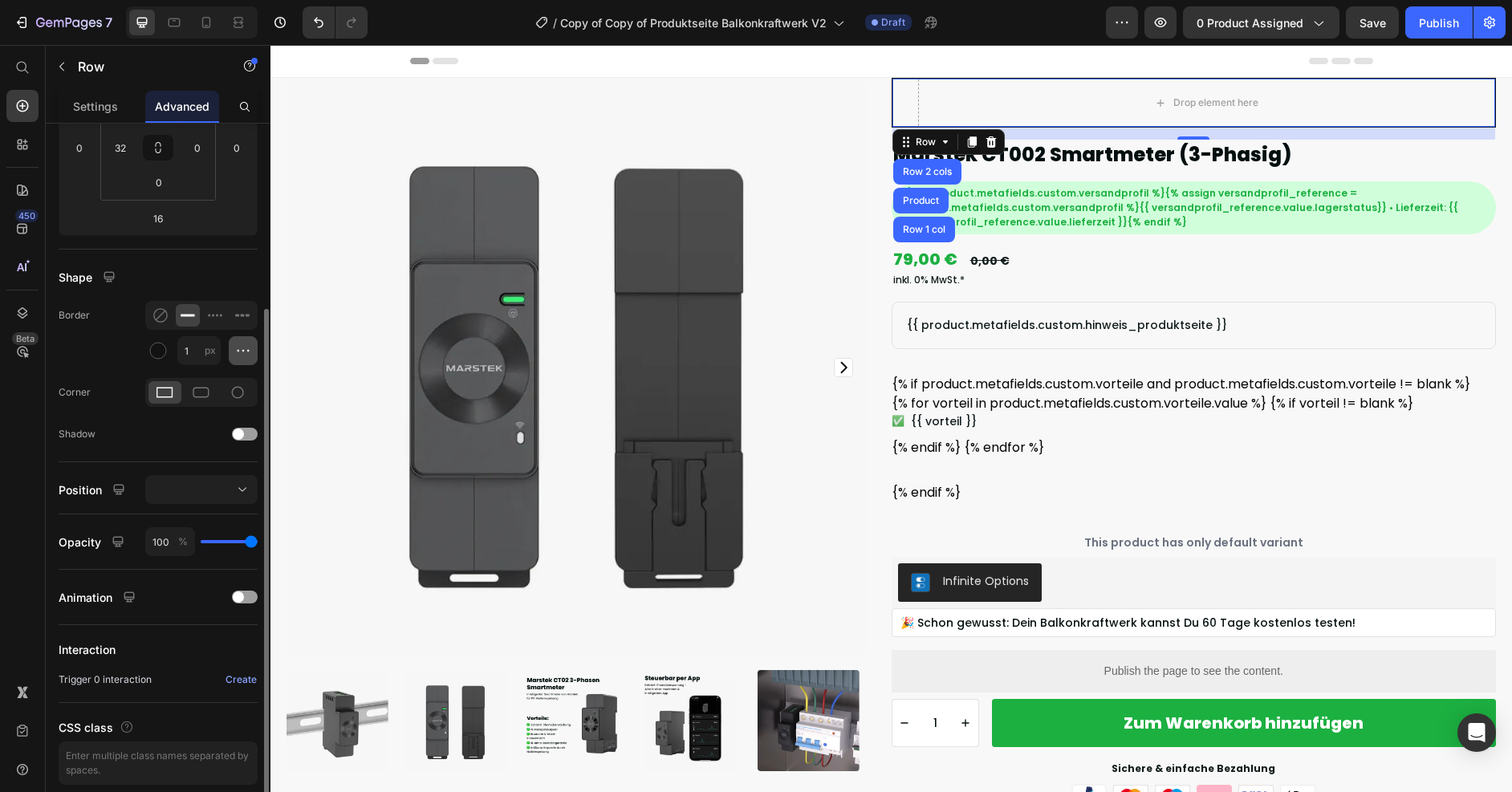 click 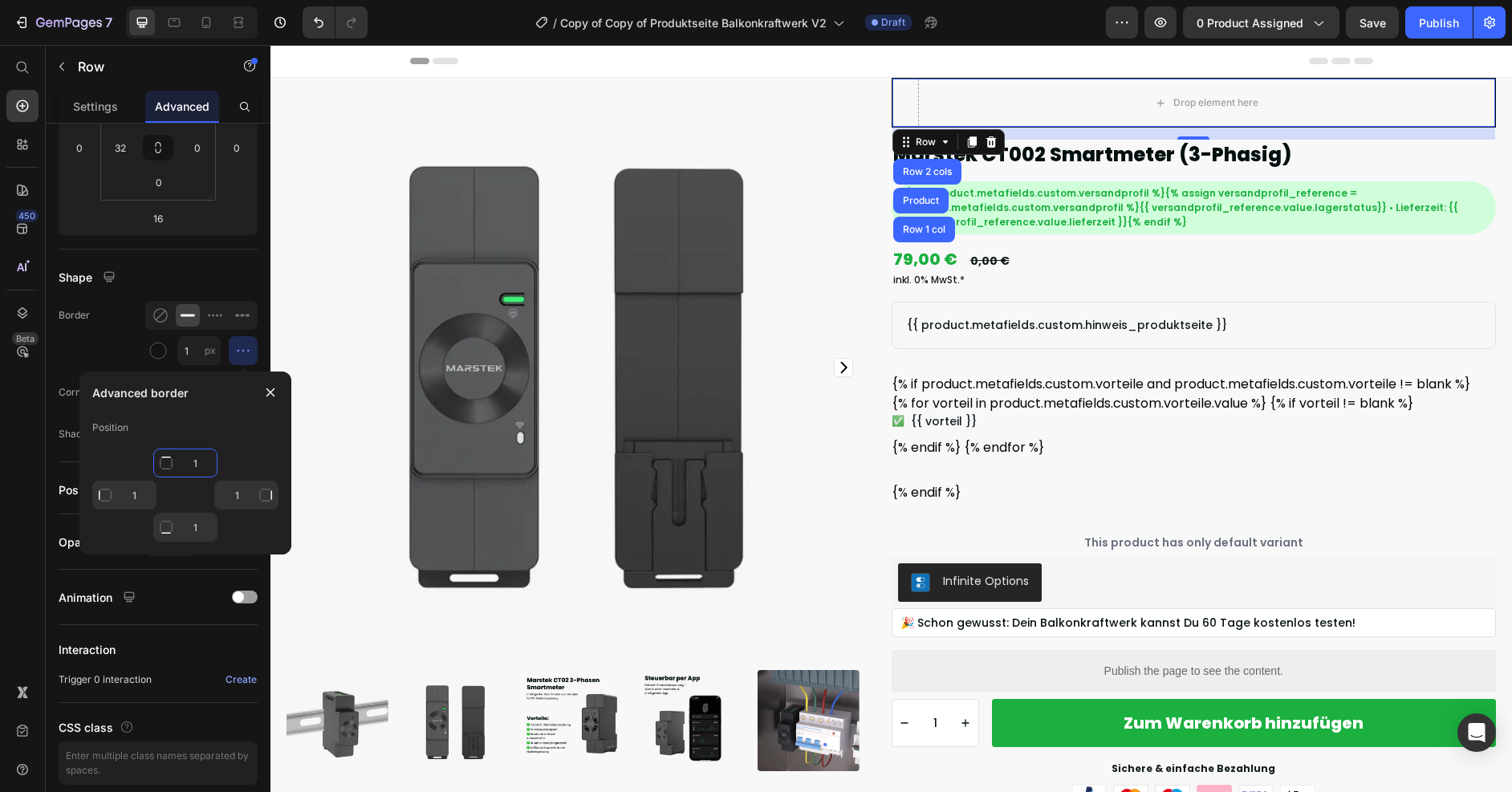 click on "1" 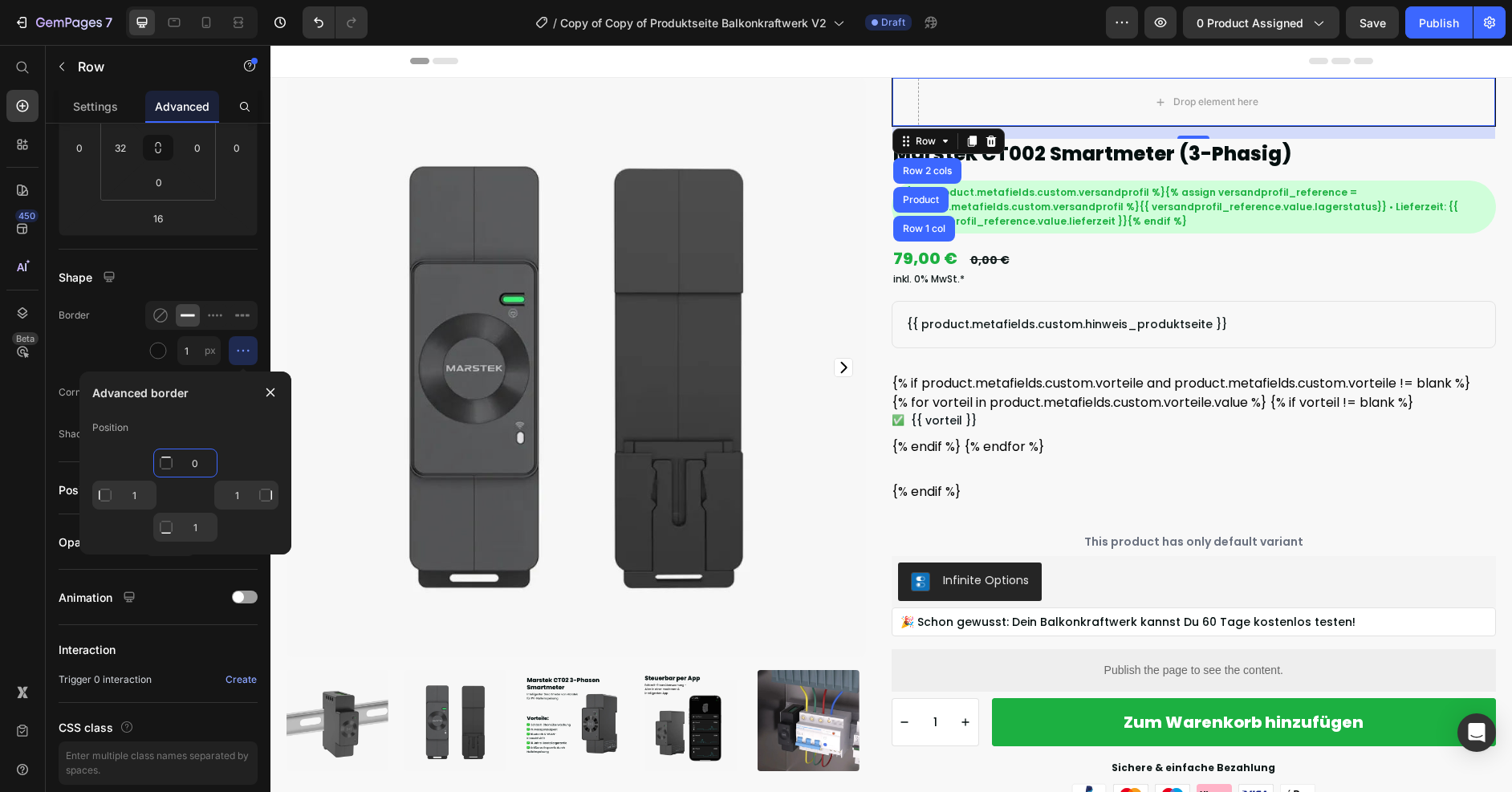 type on "0" 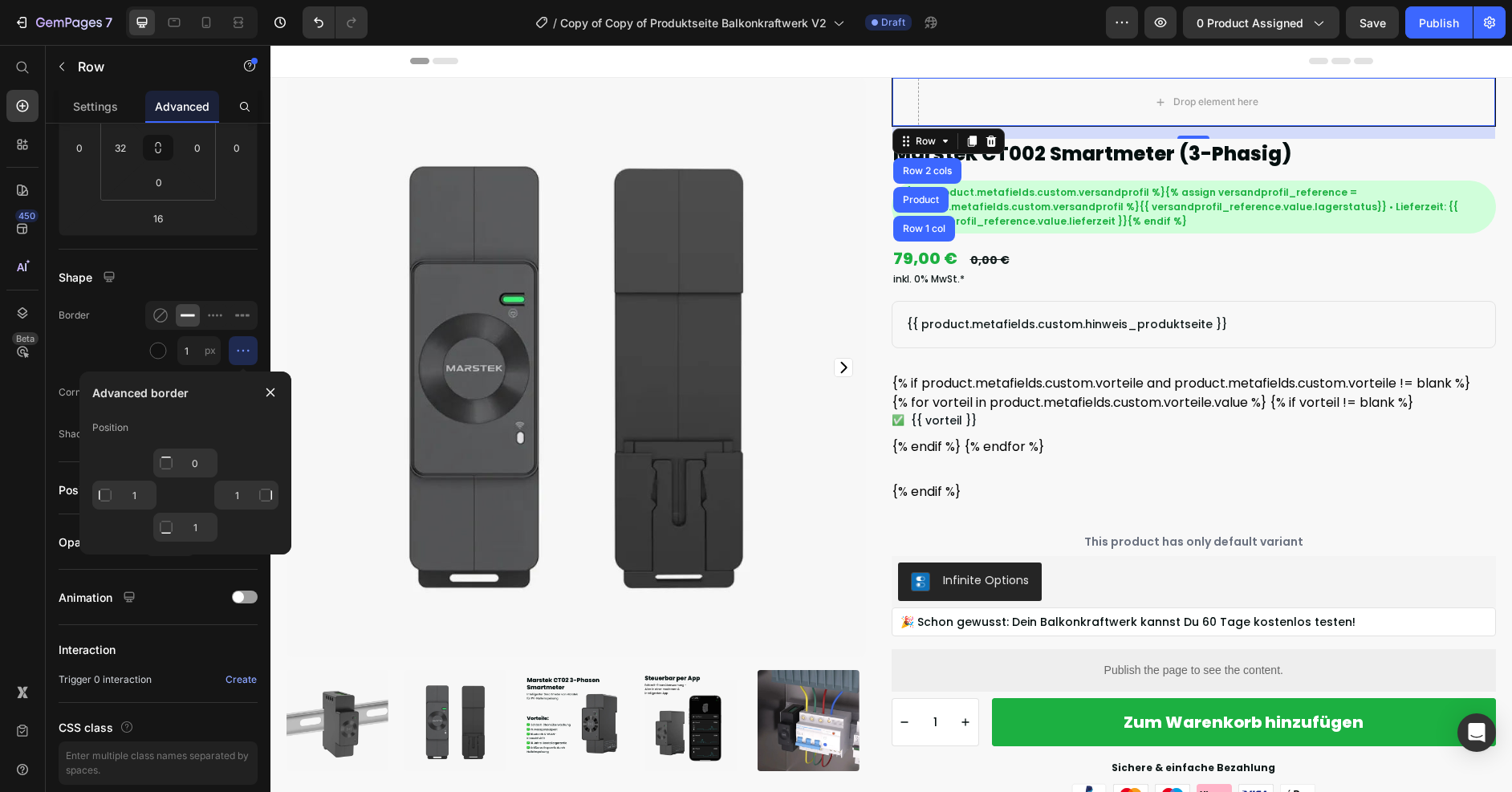 type on "Mixed" 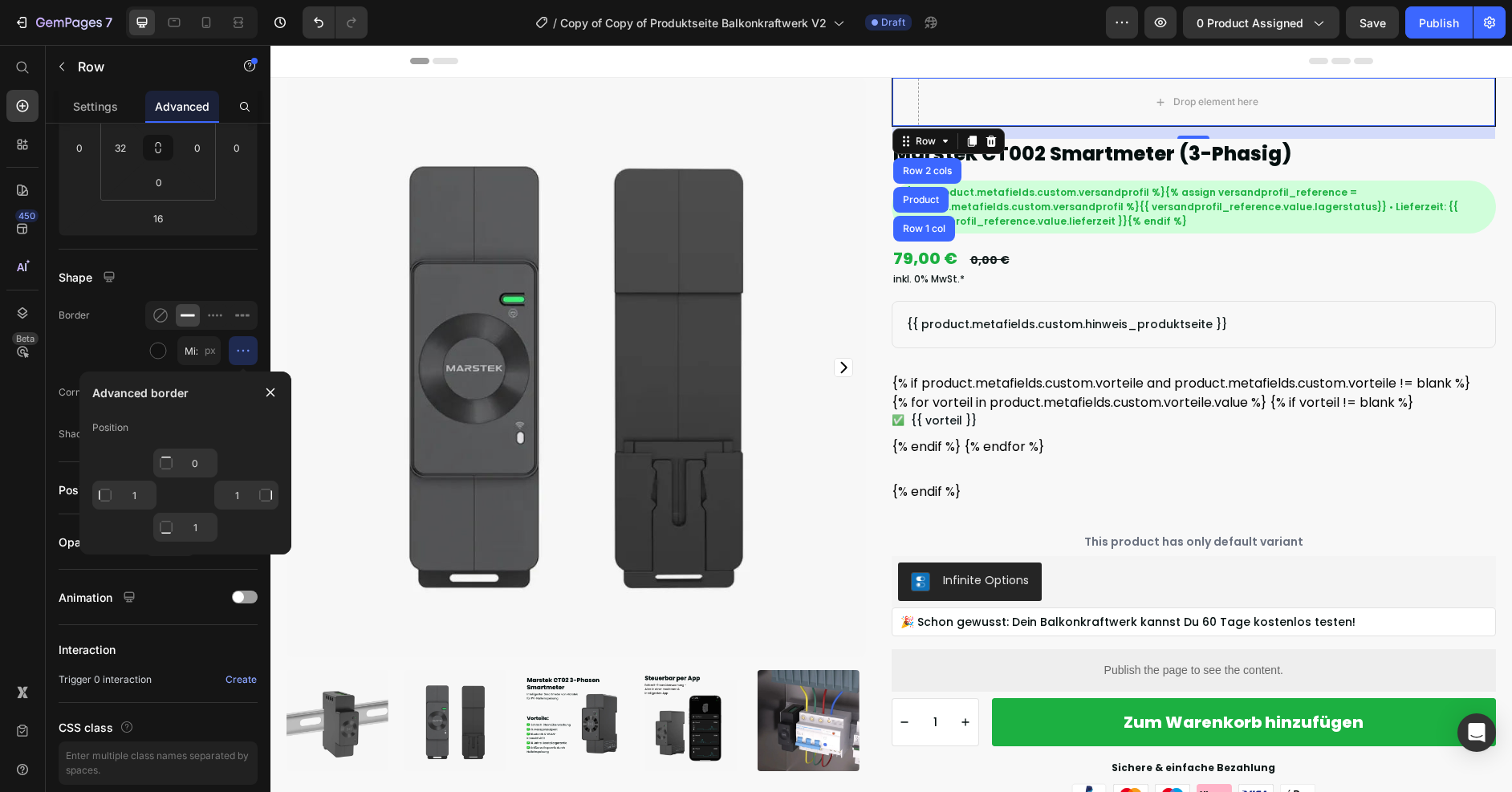 click at bounding box center (266, 495) 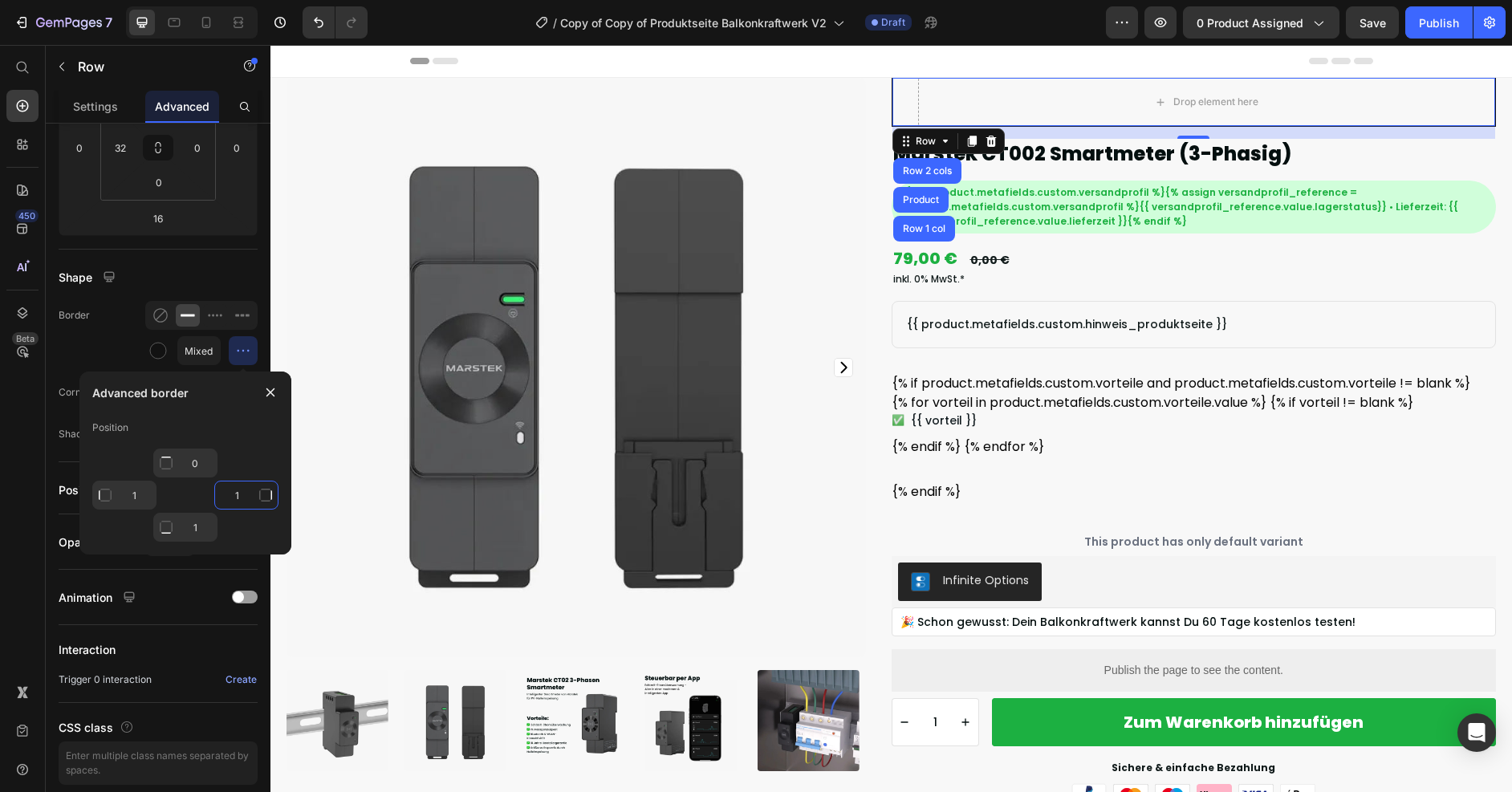click on "1" 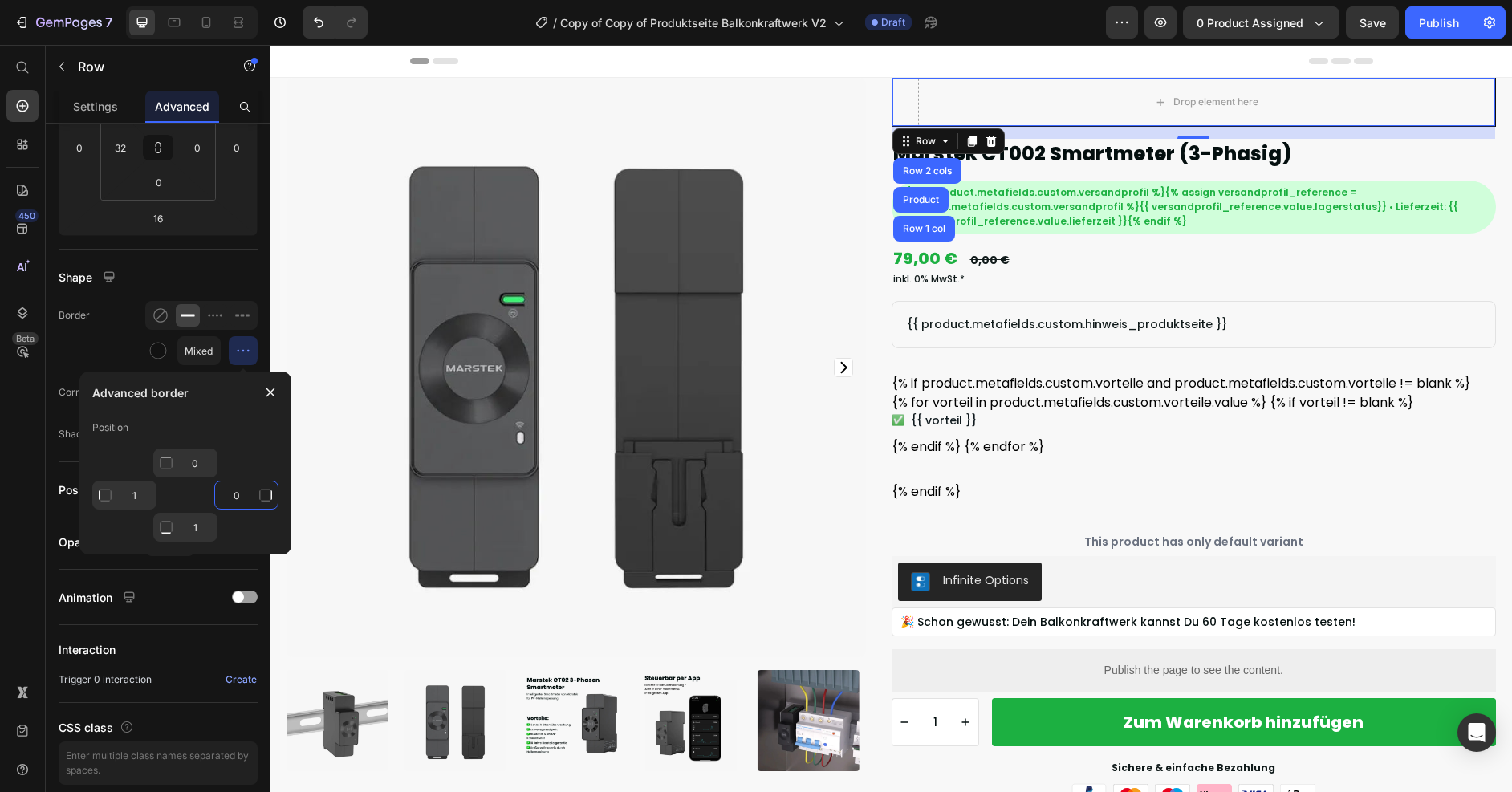 type on "0" 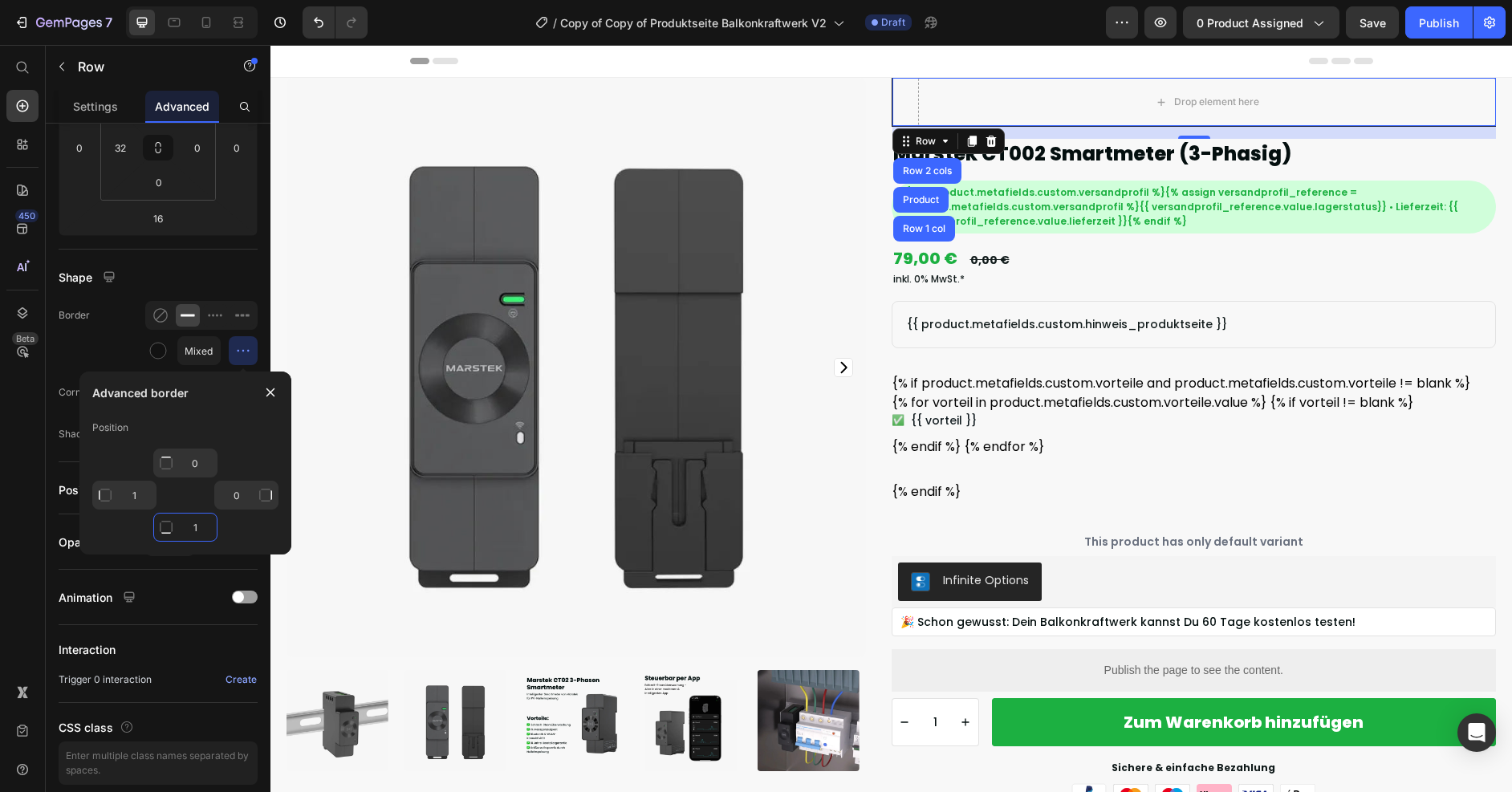 click on "1" 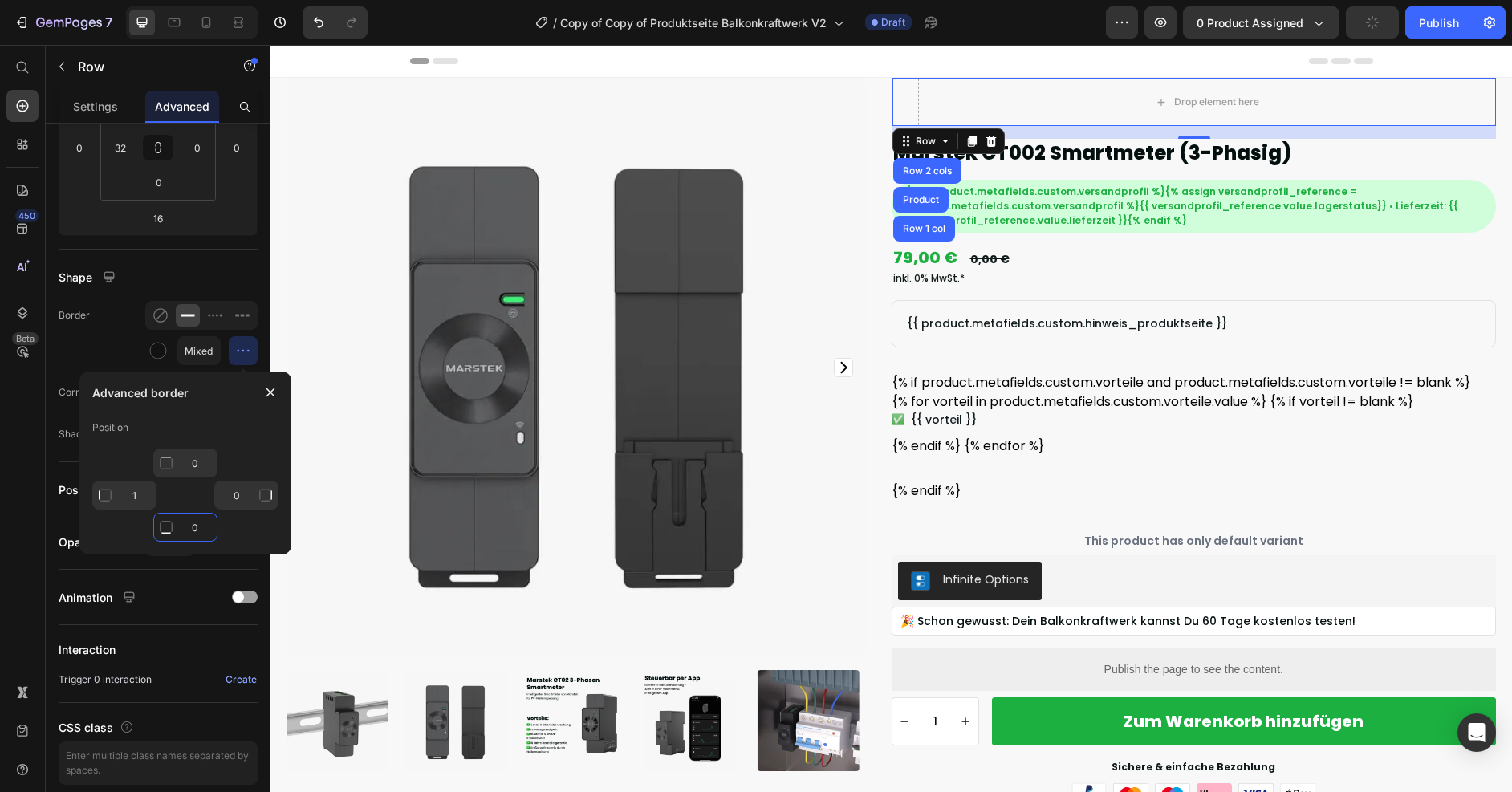 type on "0" 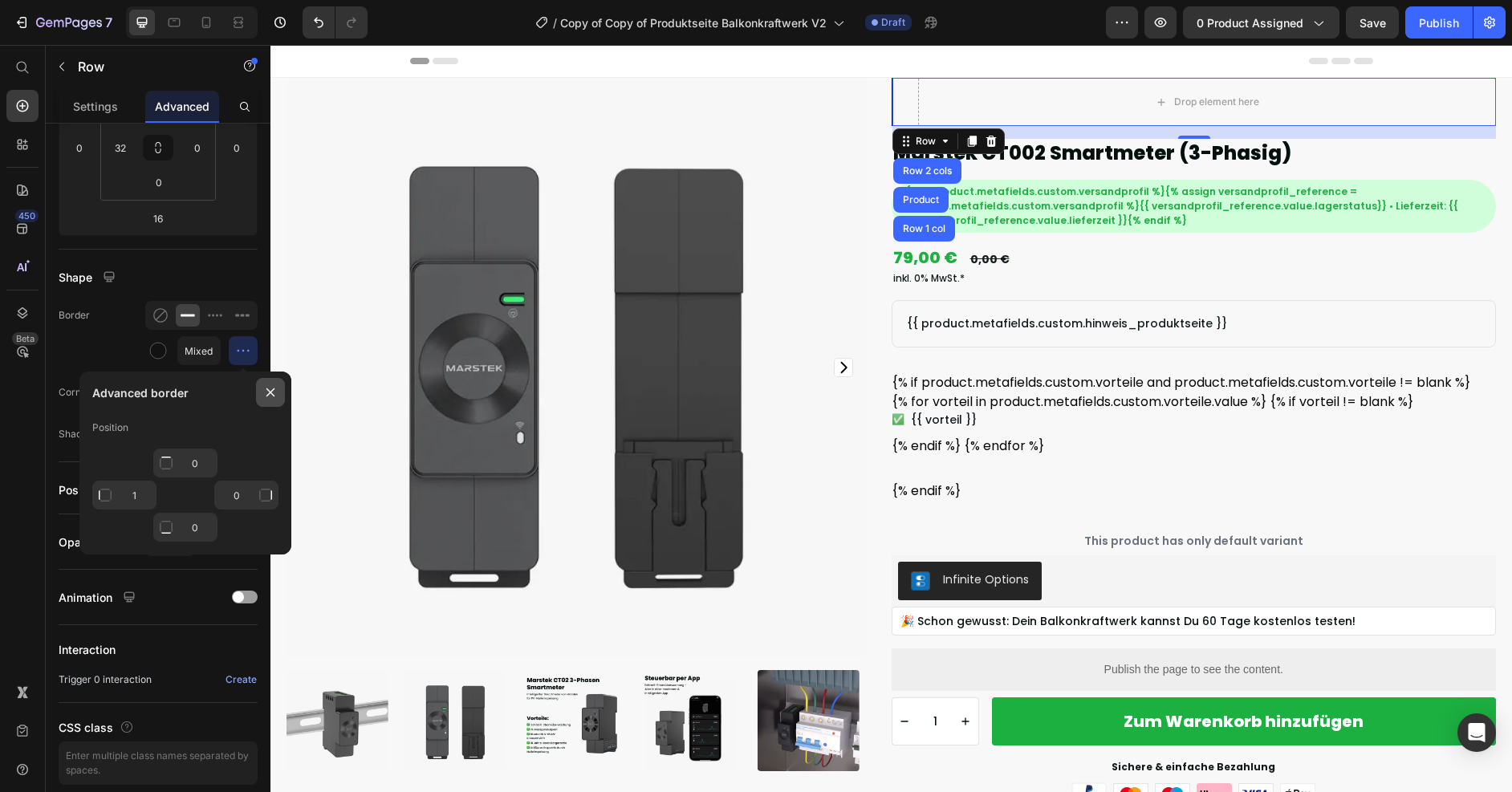 click 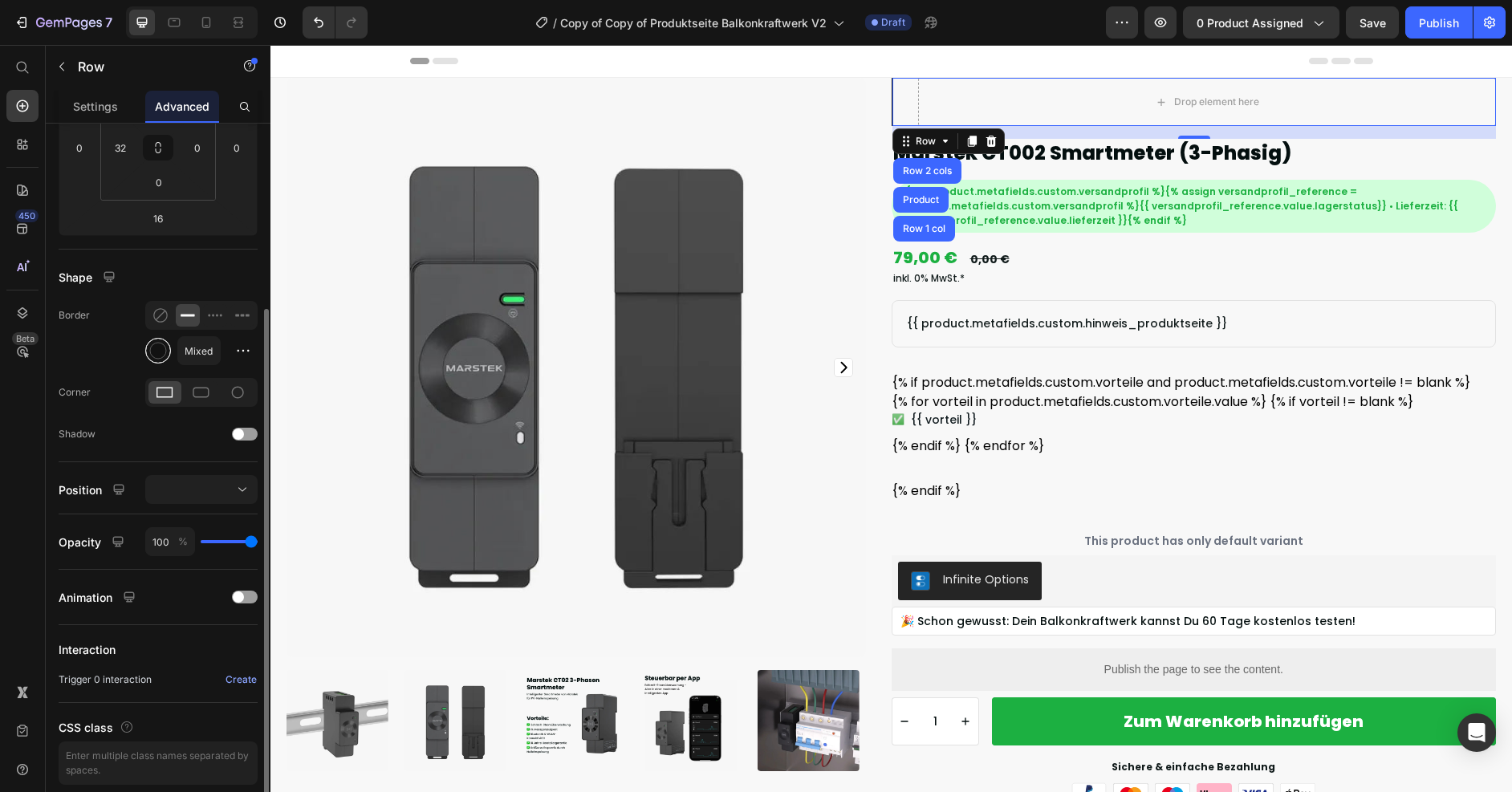 click at bounding box center (158, 351) 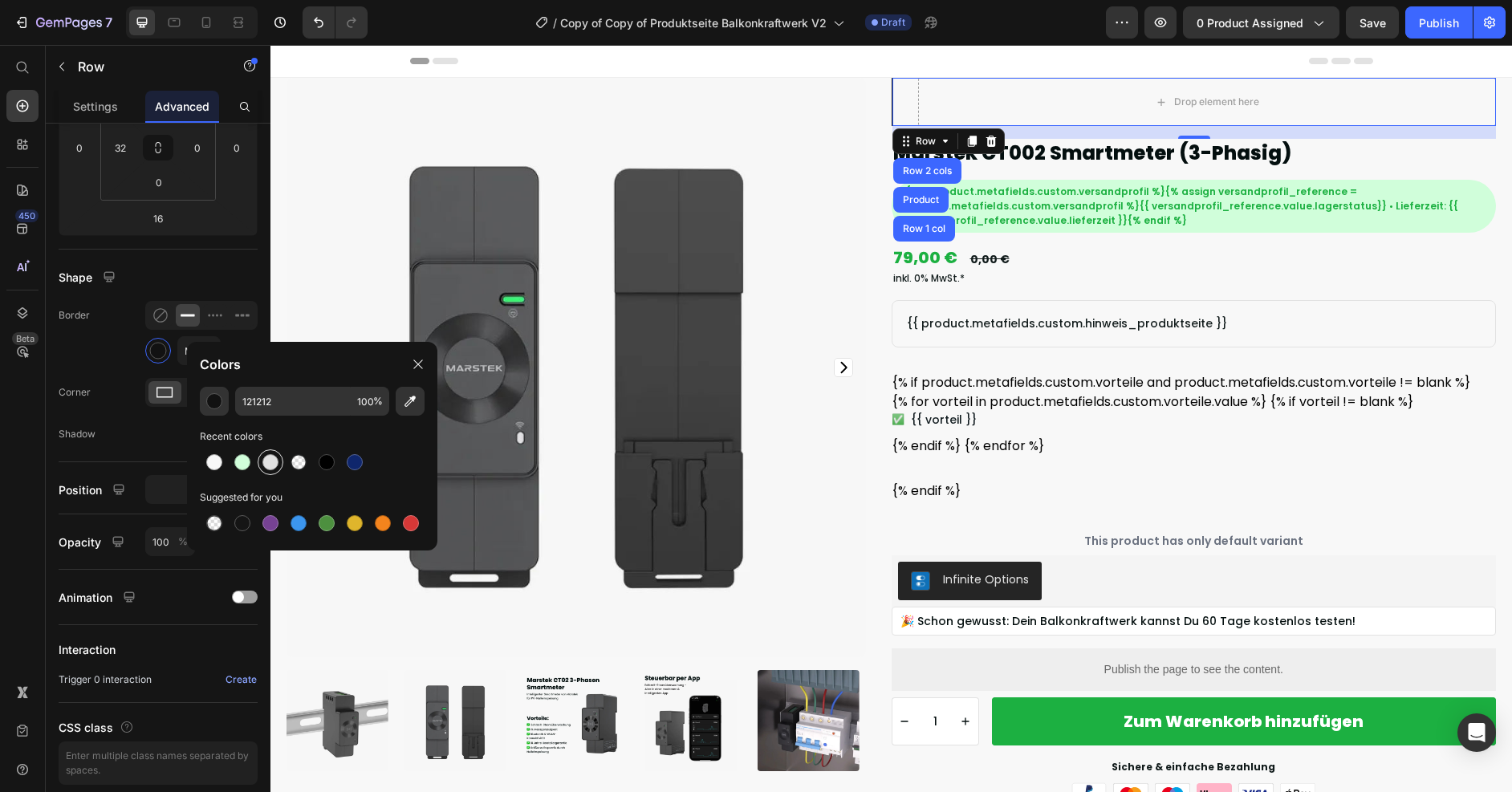 click at bounding box center [270, 462] 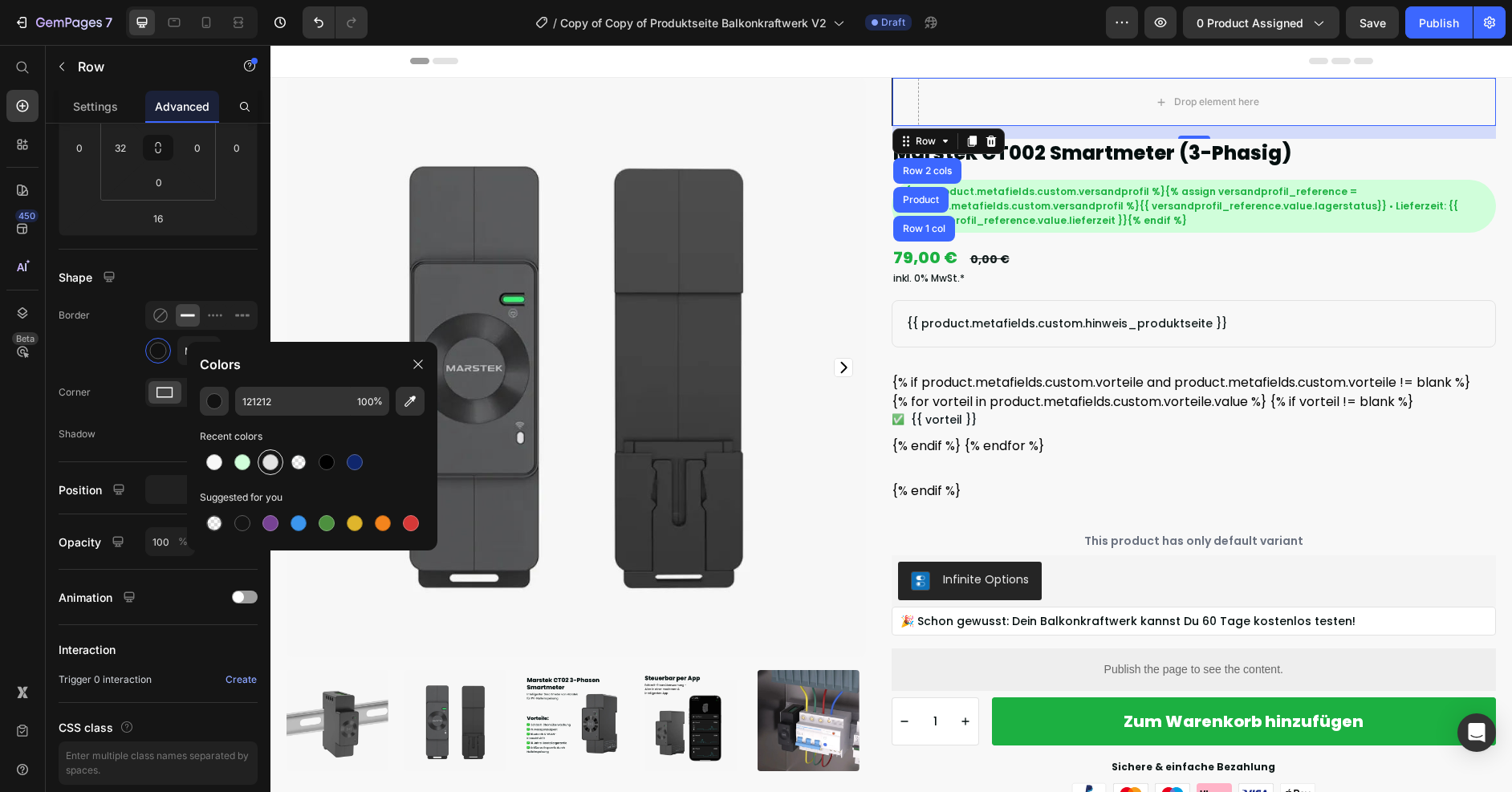 type on "E2E2E2" 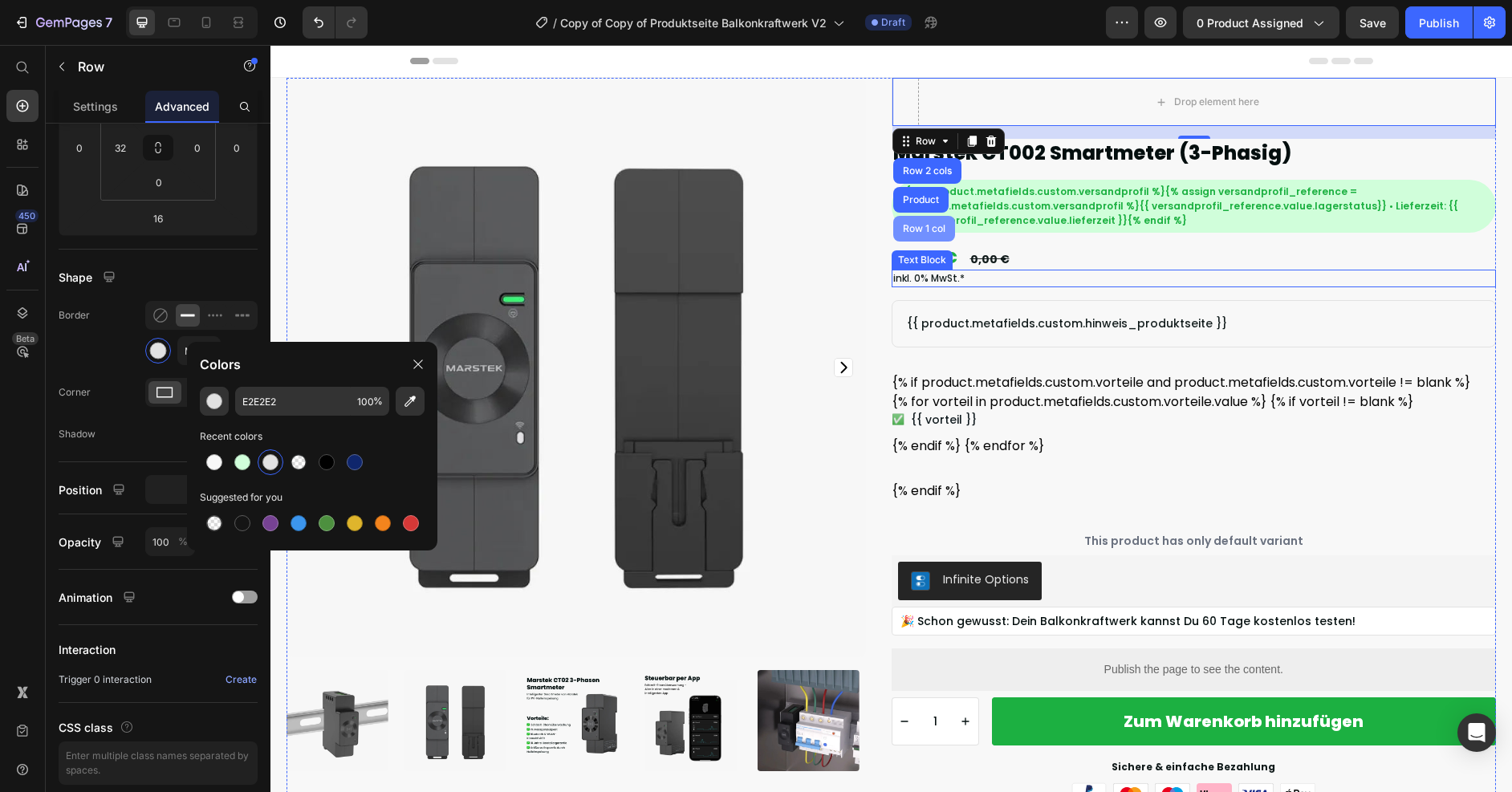 click on "Row 1 col" at bounding box center (924, 229) 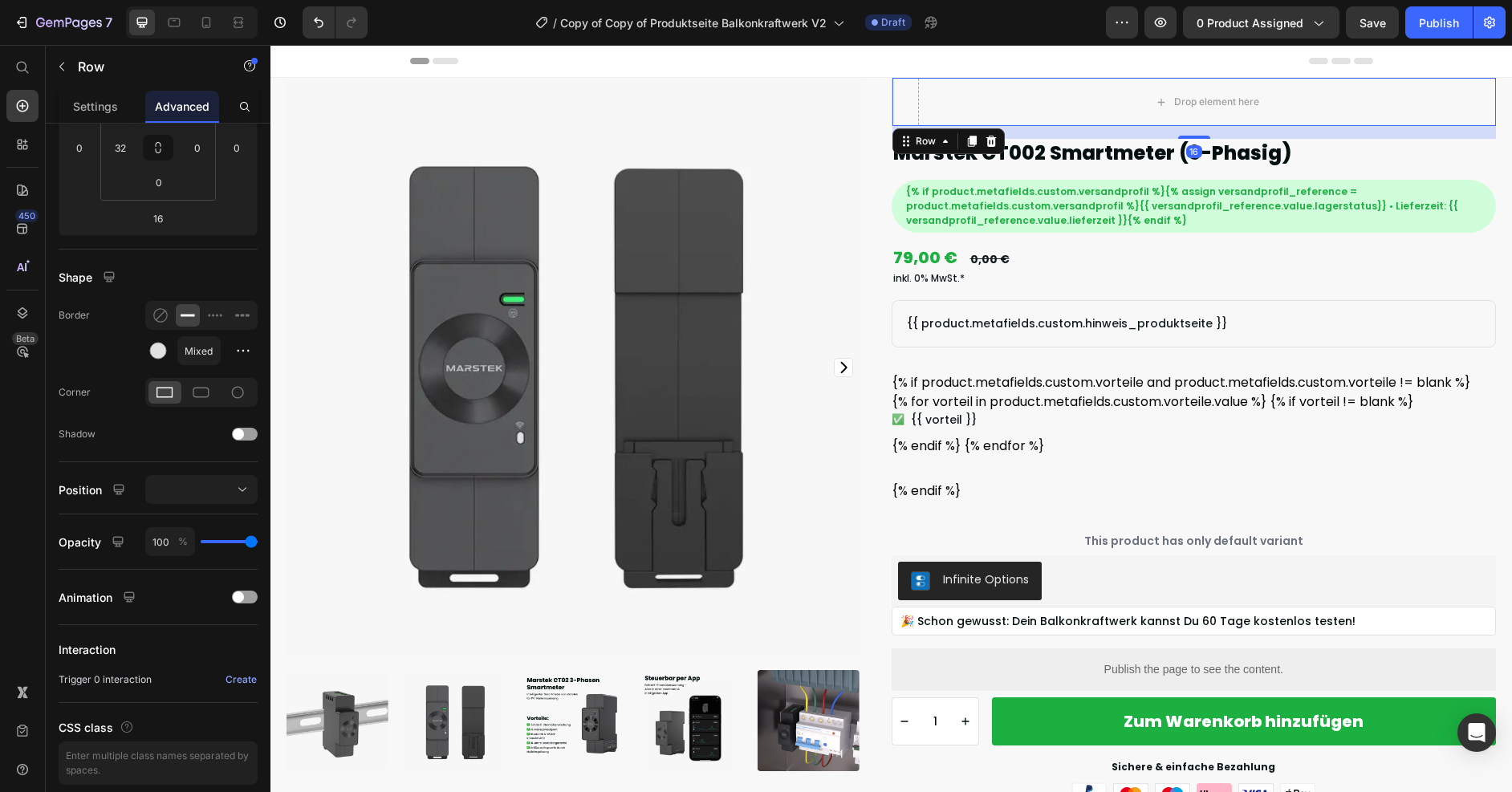 click on "Drop element here Row   16" at bounding box center [1194, 102] 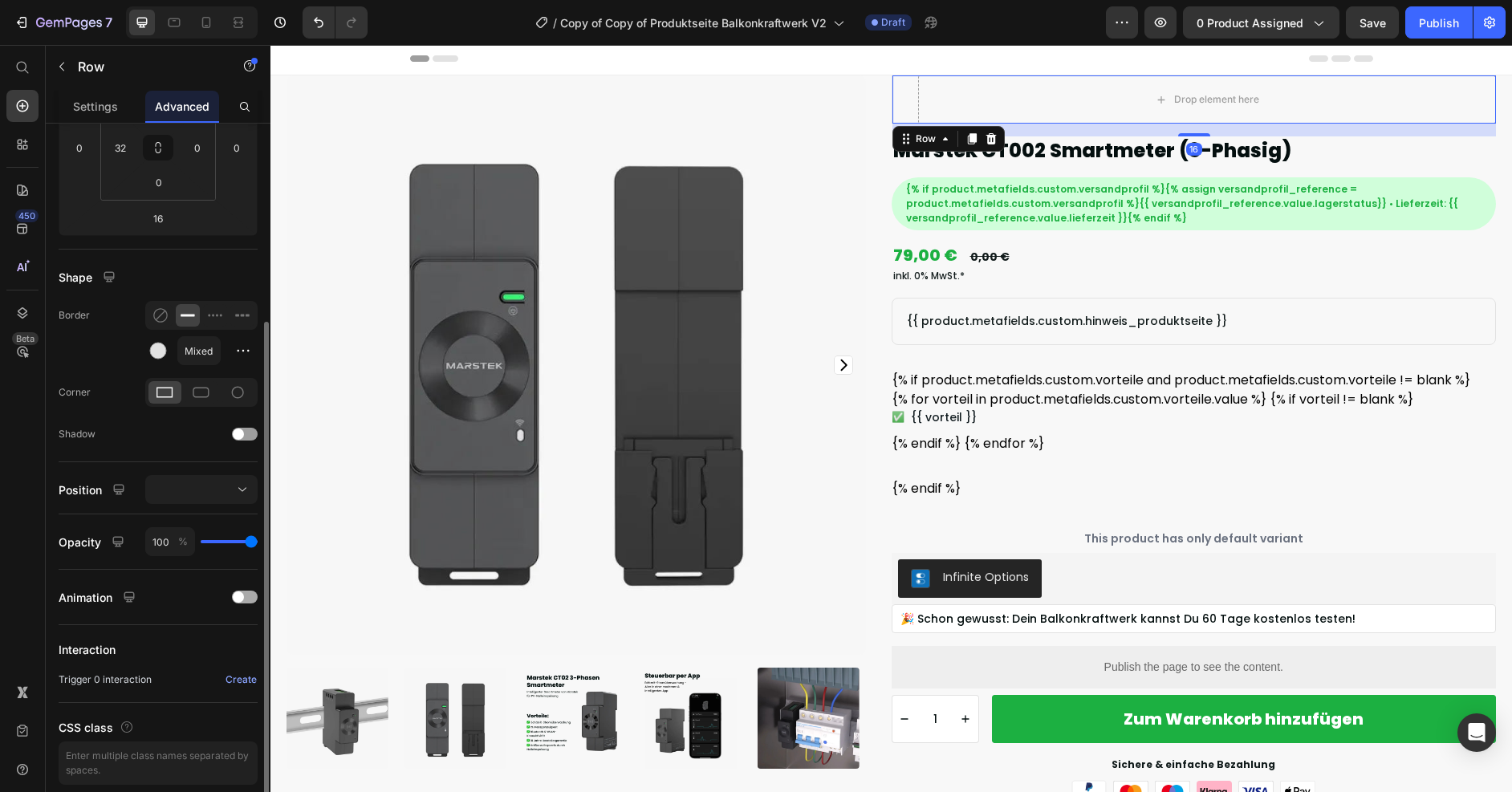 scroll, scrollTop: 3, scrollLeft: 0, axis: vertical 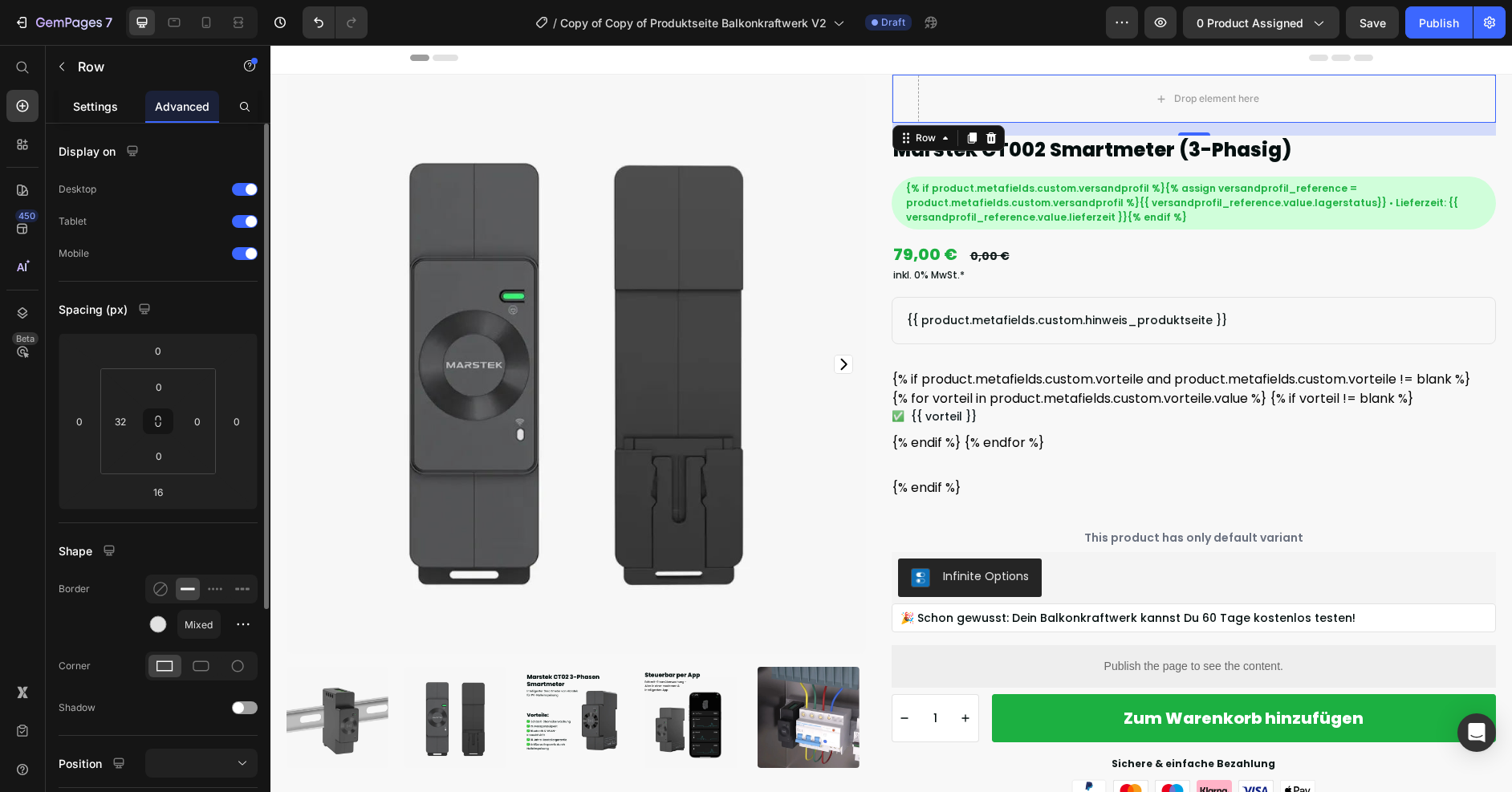 click on "Settings" at bounding box center [96, 106] 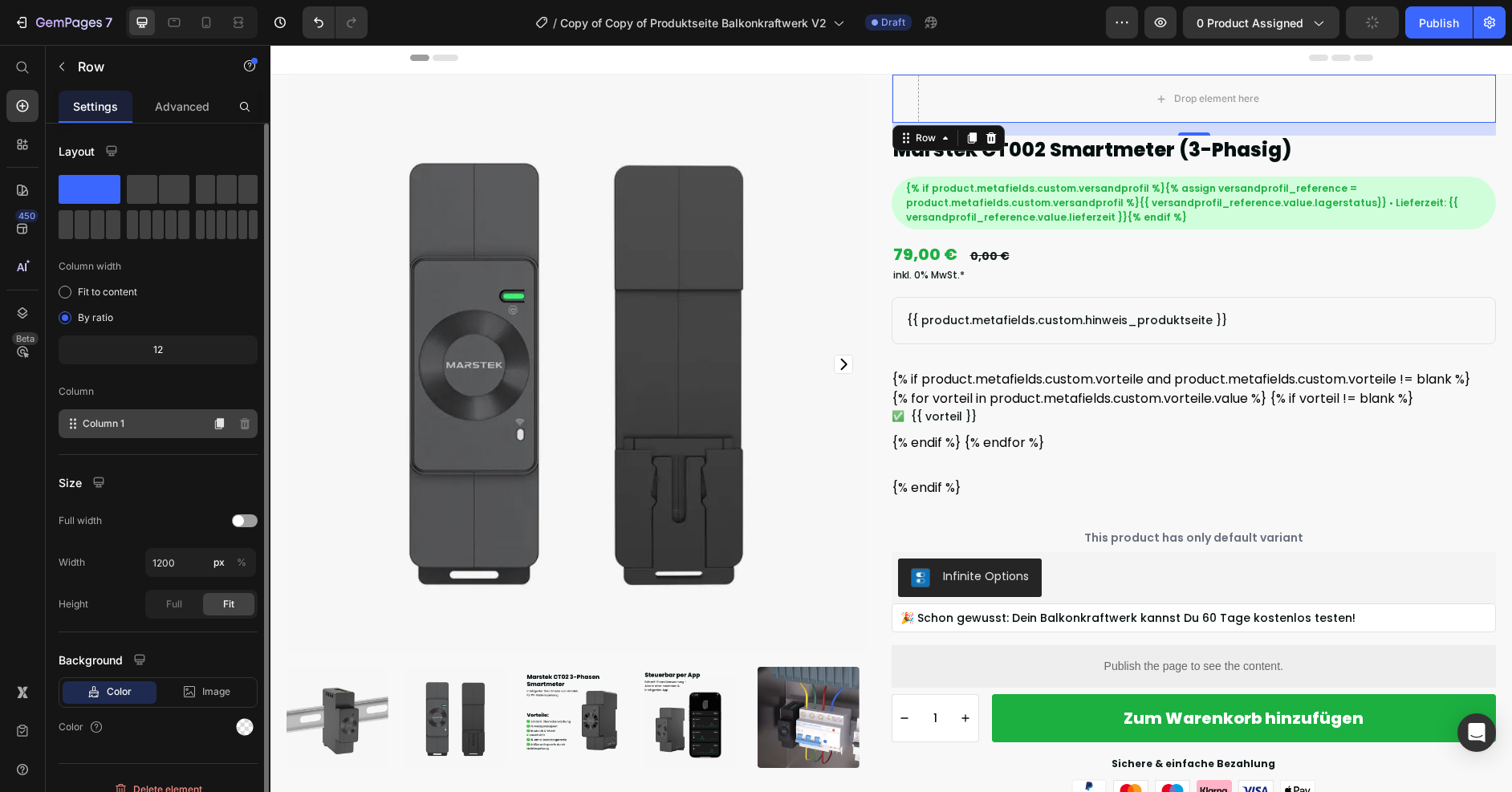 scroll, scrollTop: 18, scrollLeft: 0, axis: vertical 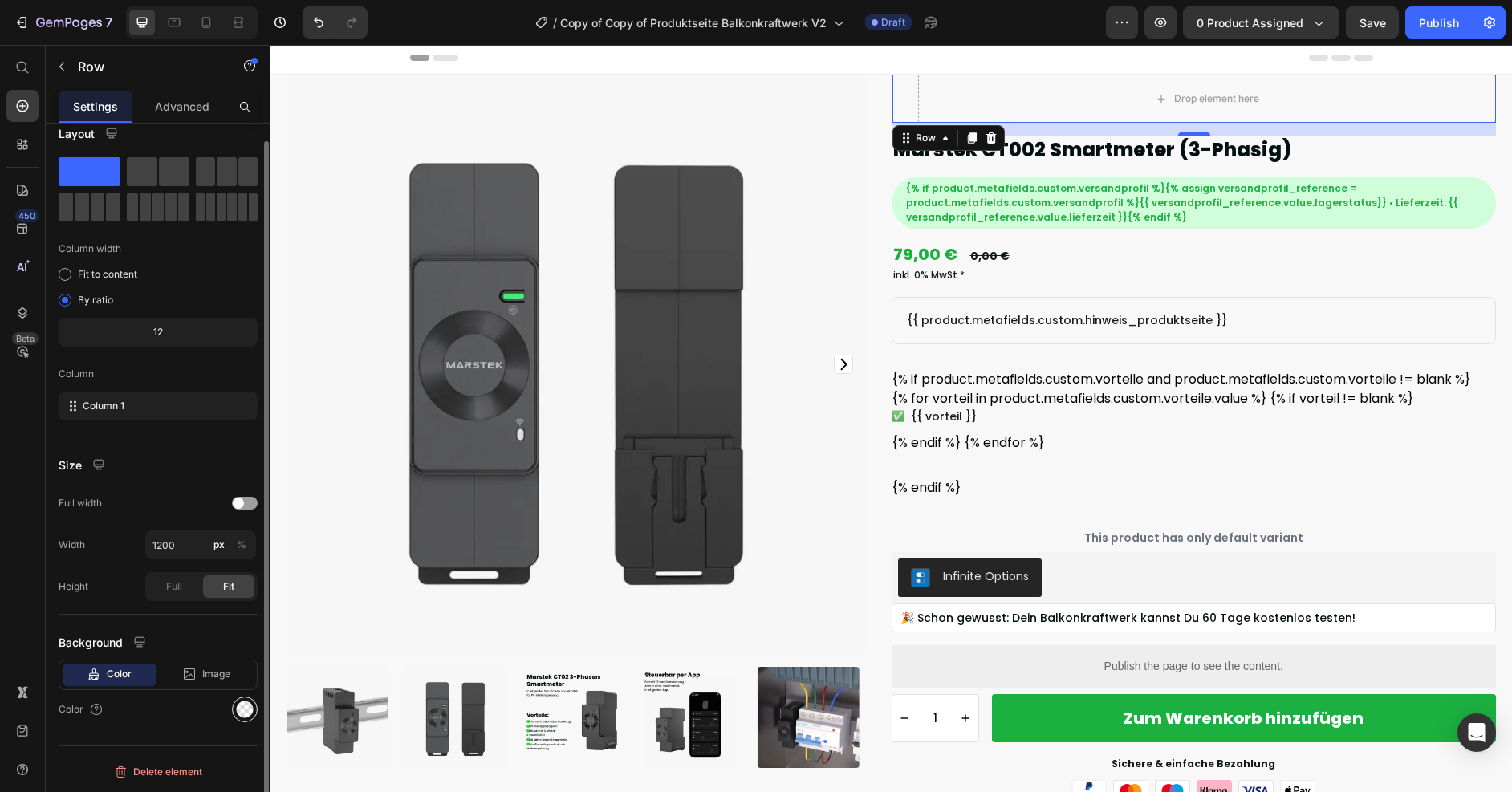 click at bounding box center (245, 709) 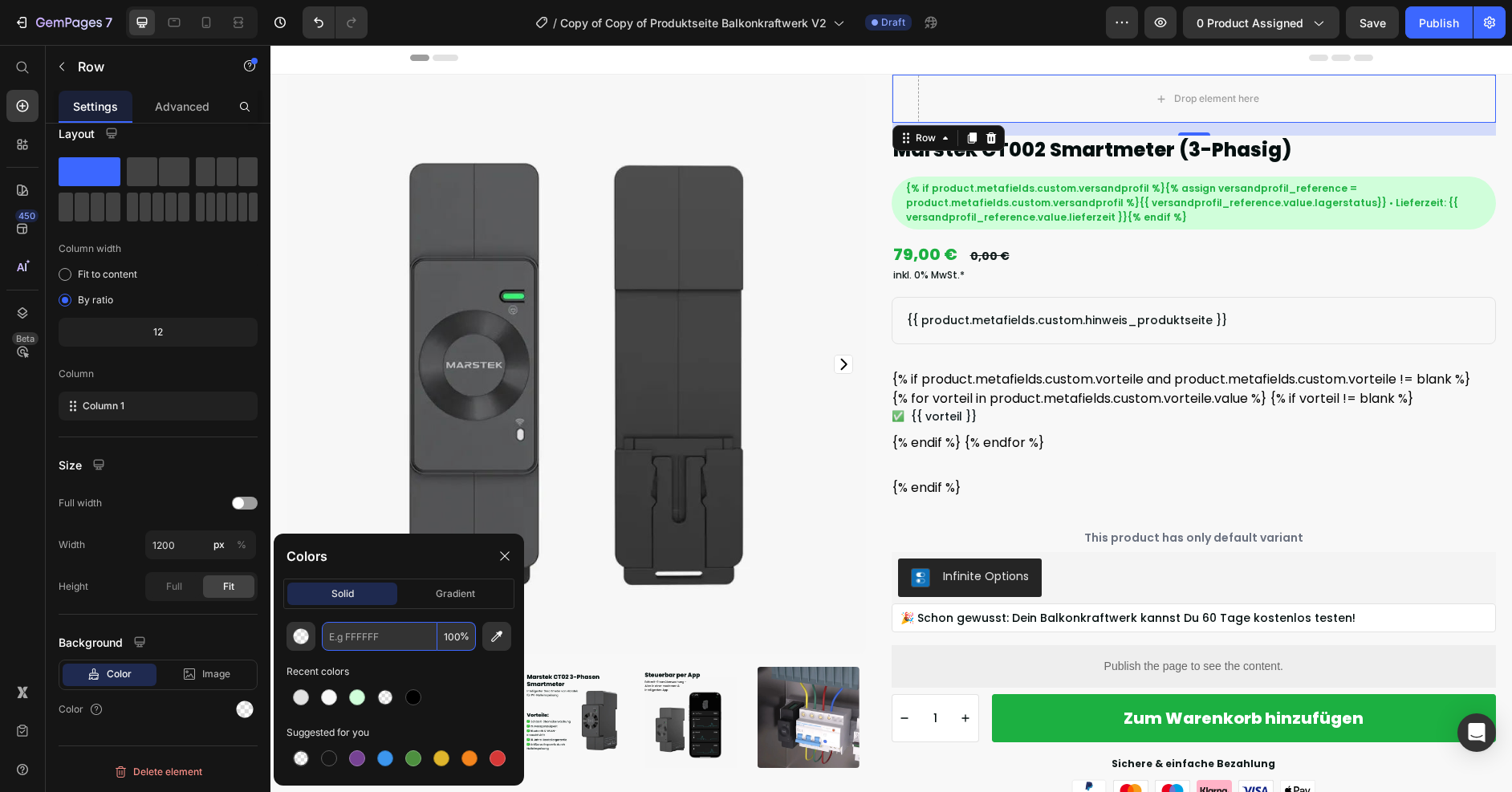 click at bounding box center [380, 636] 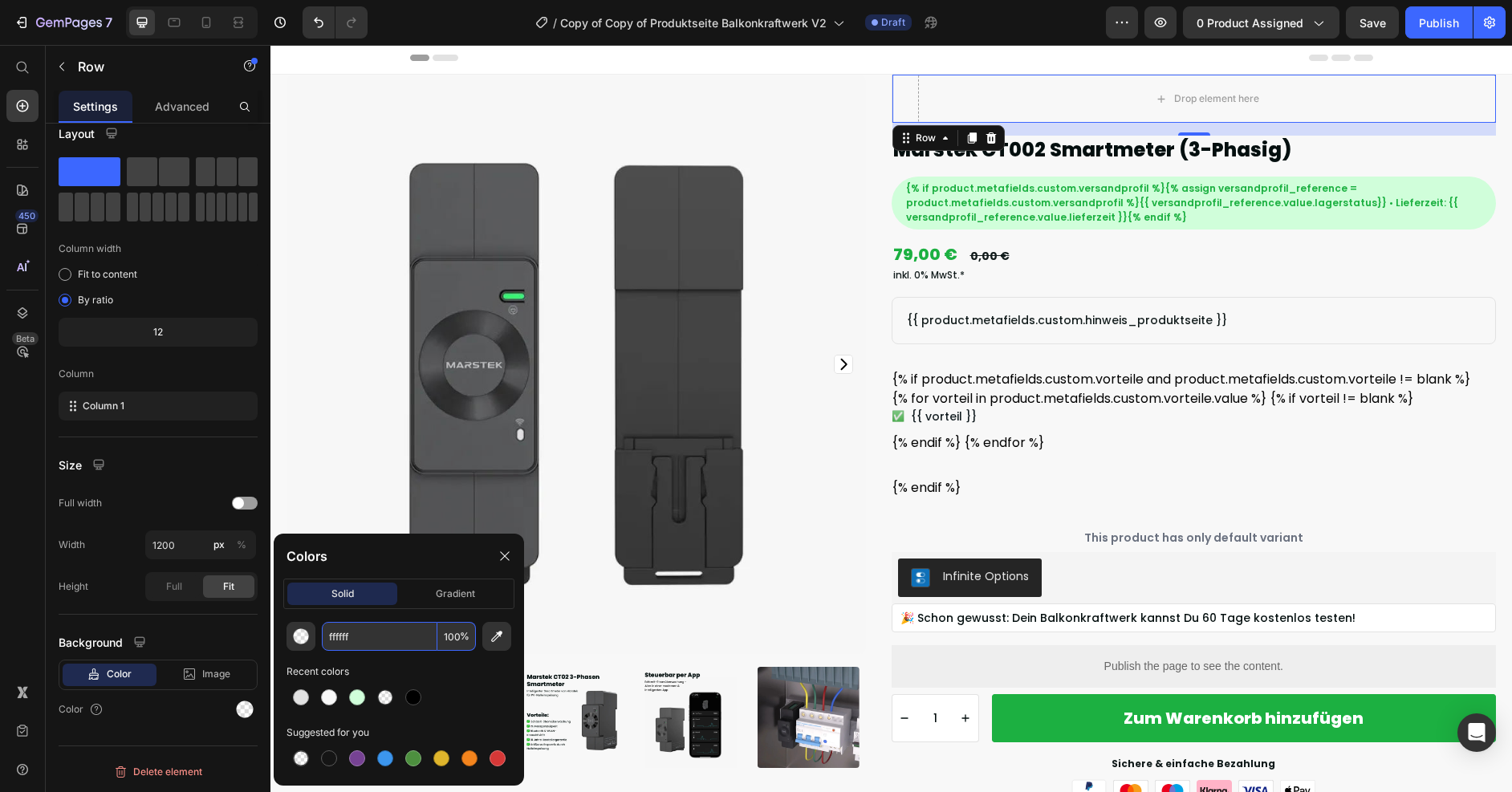 type on "FFFFFF" 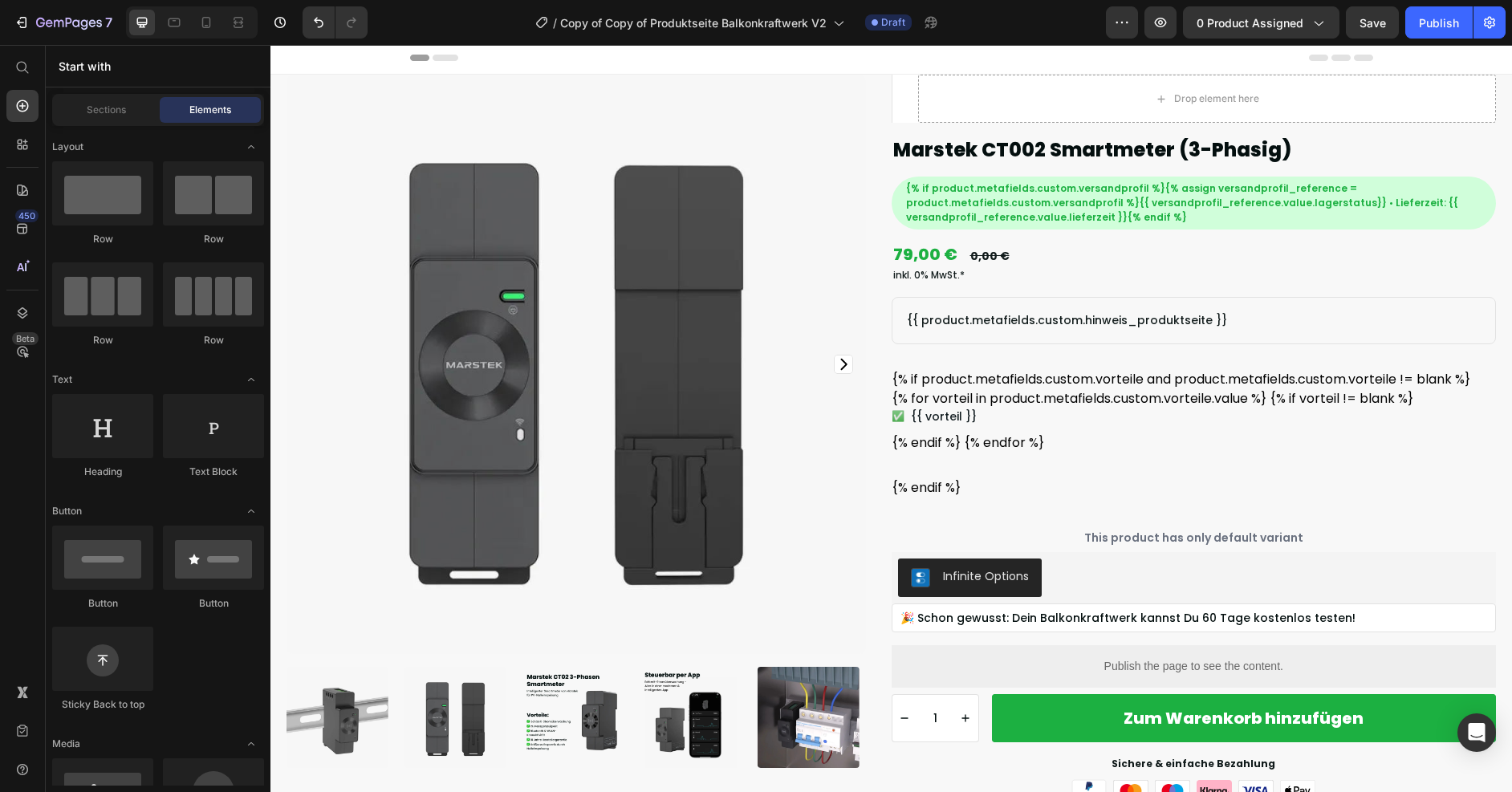click on "Header" at bounding box center [892, 58] 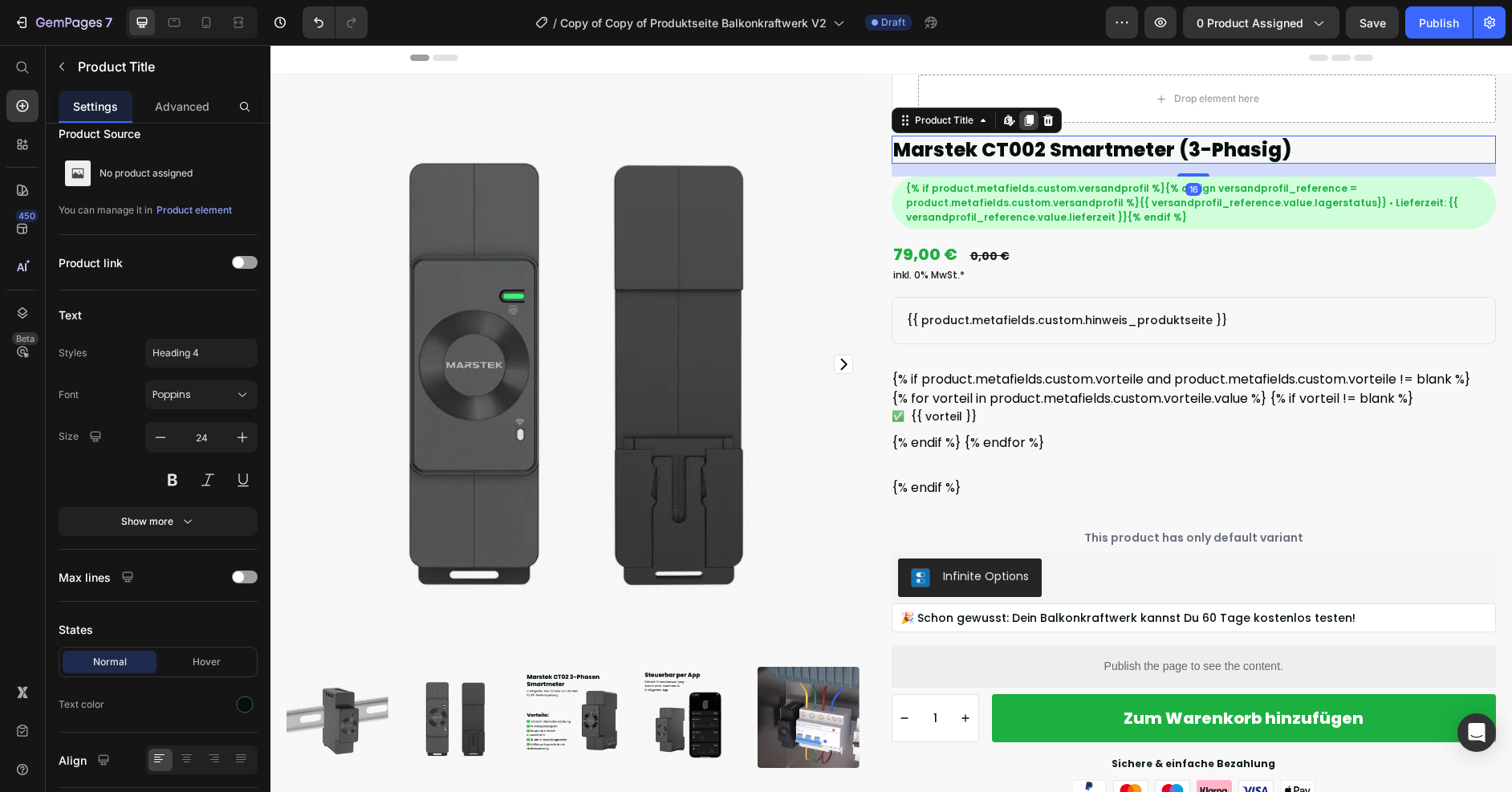scroll, scrollTop: 0, scrollLeft: 0, axis: both 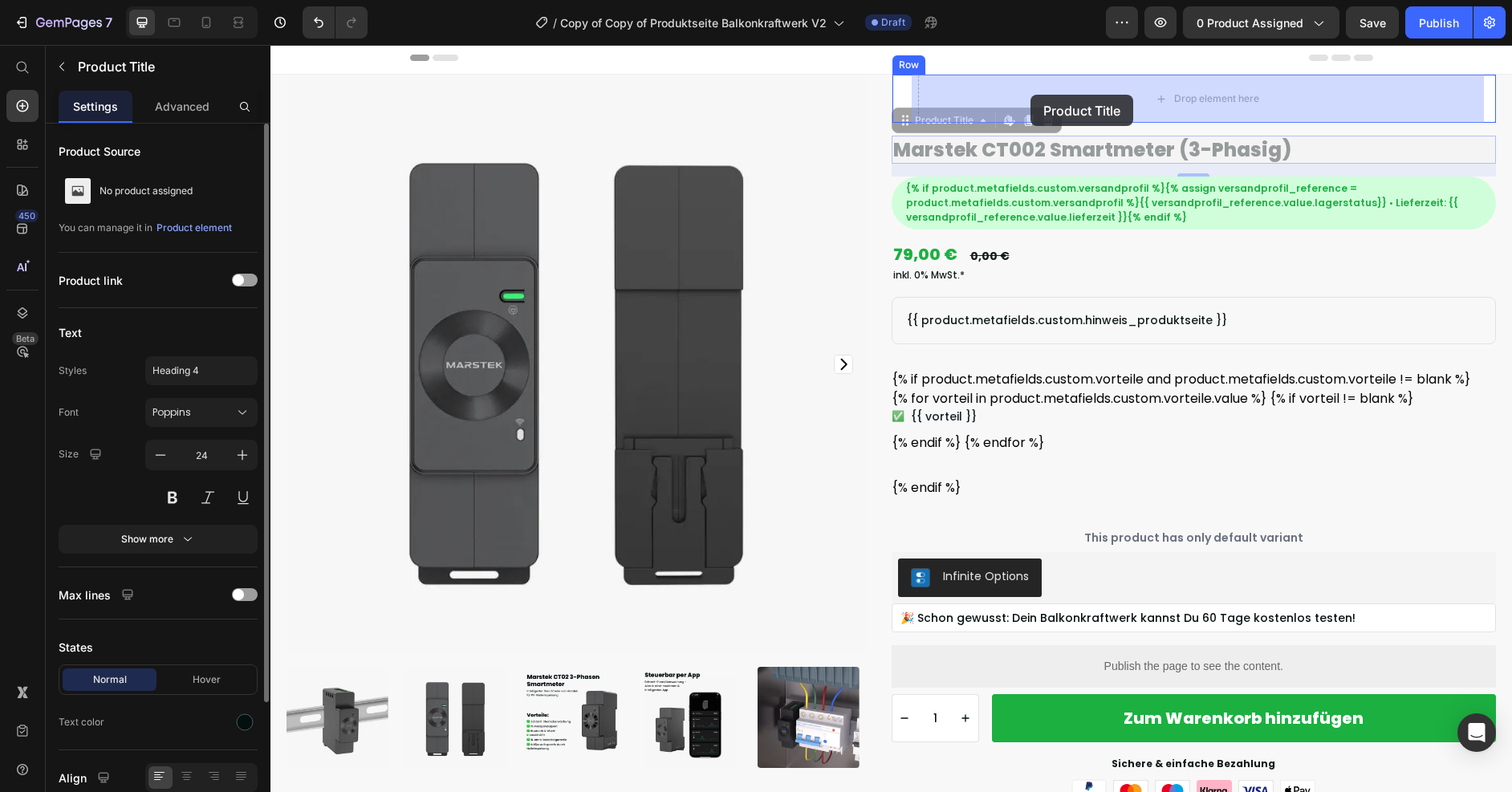 drag, startPoint x: 973, startPoint y: 139, endPoint x: 1030, endPoint y: 95, distance: 72.00694 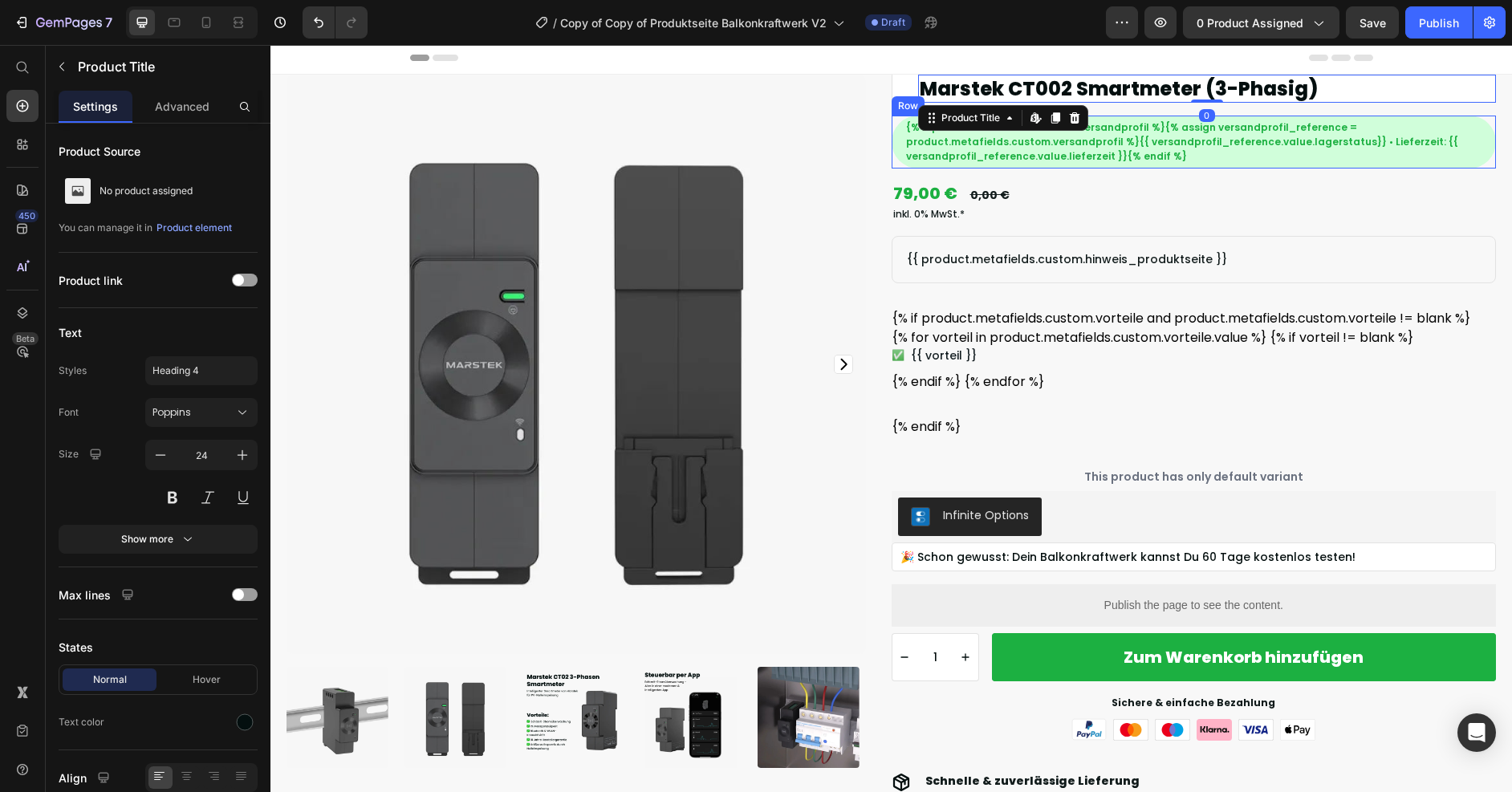 click on "{% if product.metafields.custom.versandprofil %}{% assign versandprofil_reference = product.metafields.custom.versandprofil %}{{ versandprofil_reference.value.lagerstatus}} • Lieferzeit: {{ versandprofil_reference.value.lieferzeit }}{% endif %} Text Block Row" at bounding box center (1194, 142) 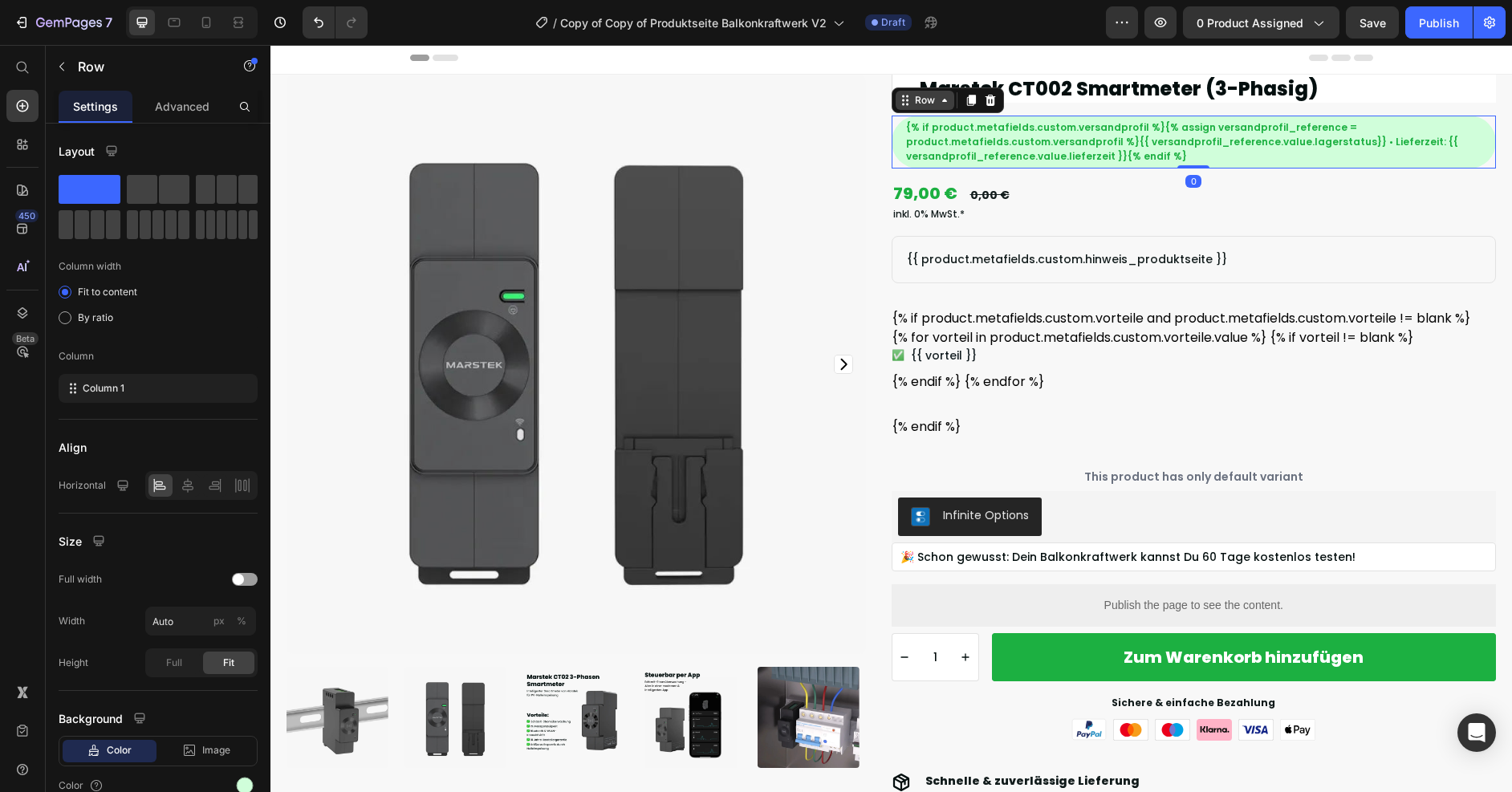 click 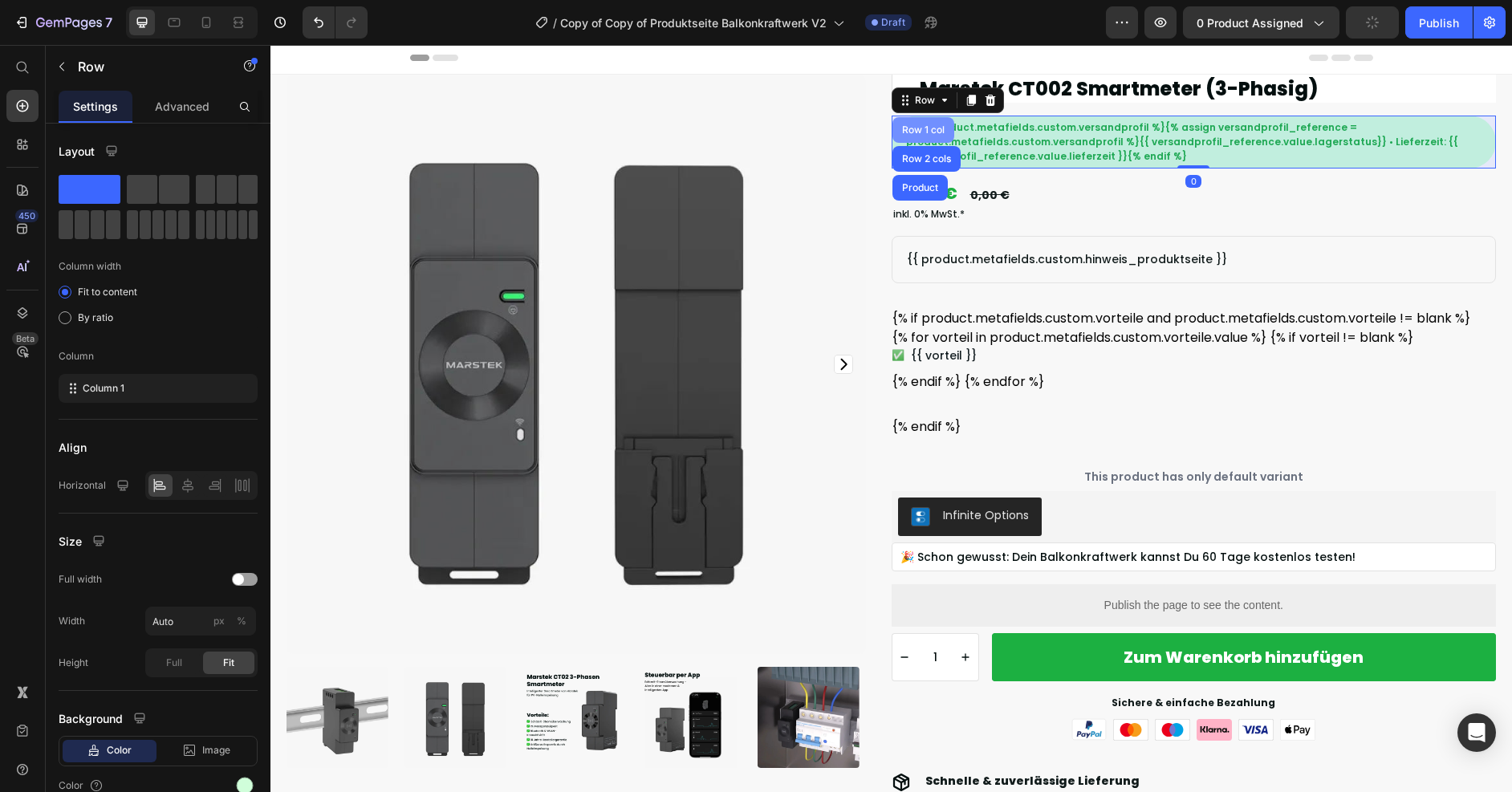 click on "Row 1 col" at bounding box center [923, 130] 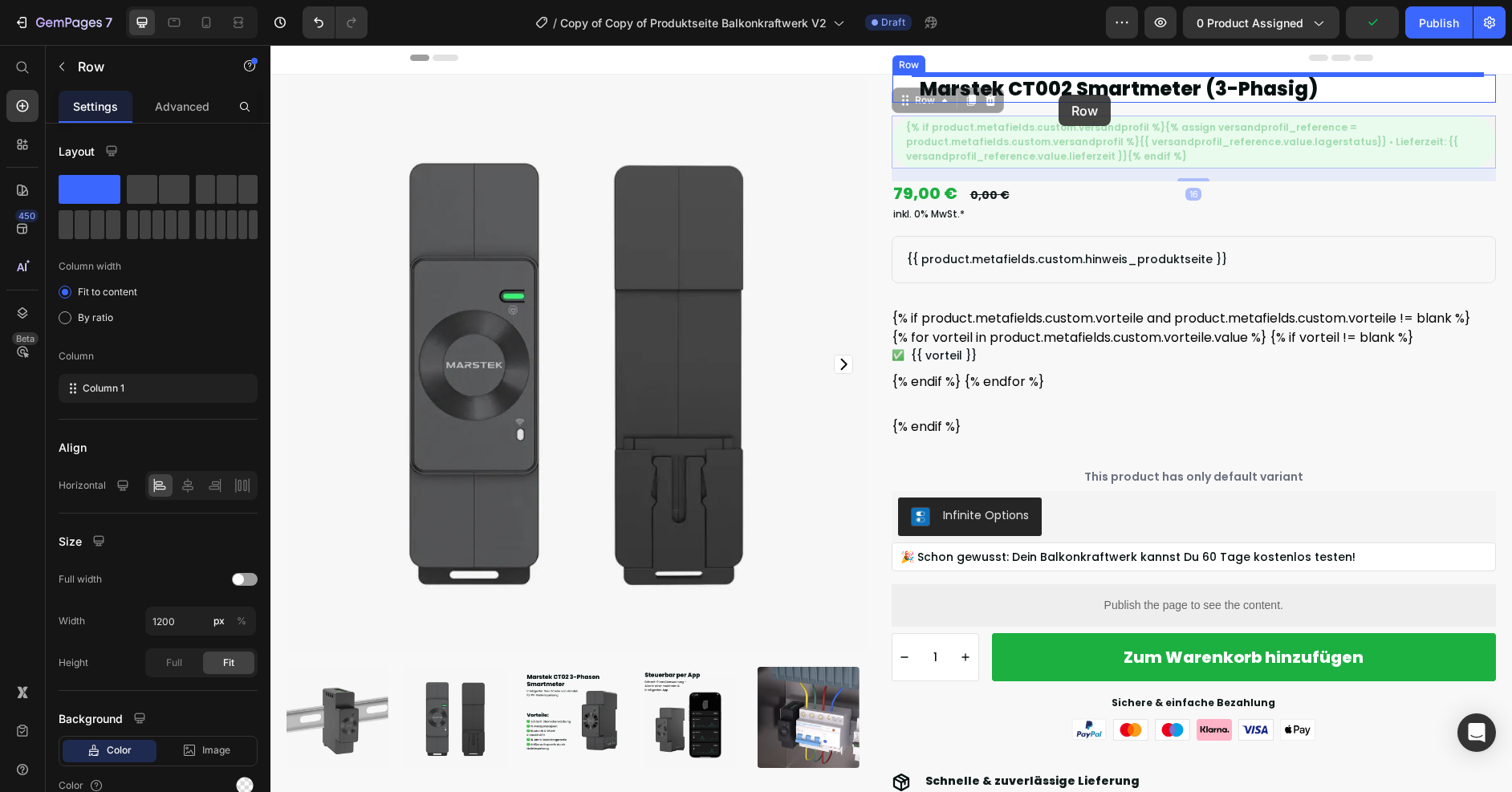 scroll, scrollTop: 0, scrollLeft: 0, axis: both 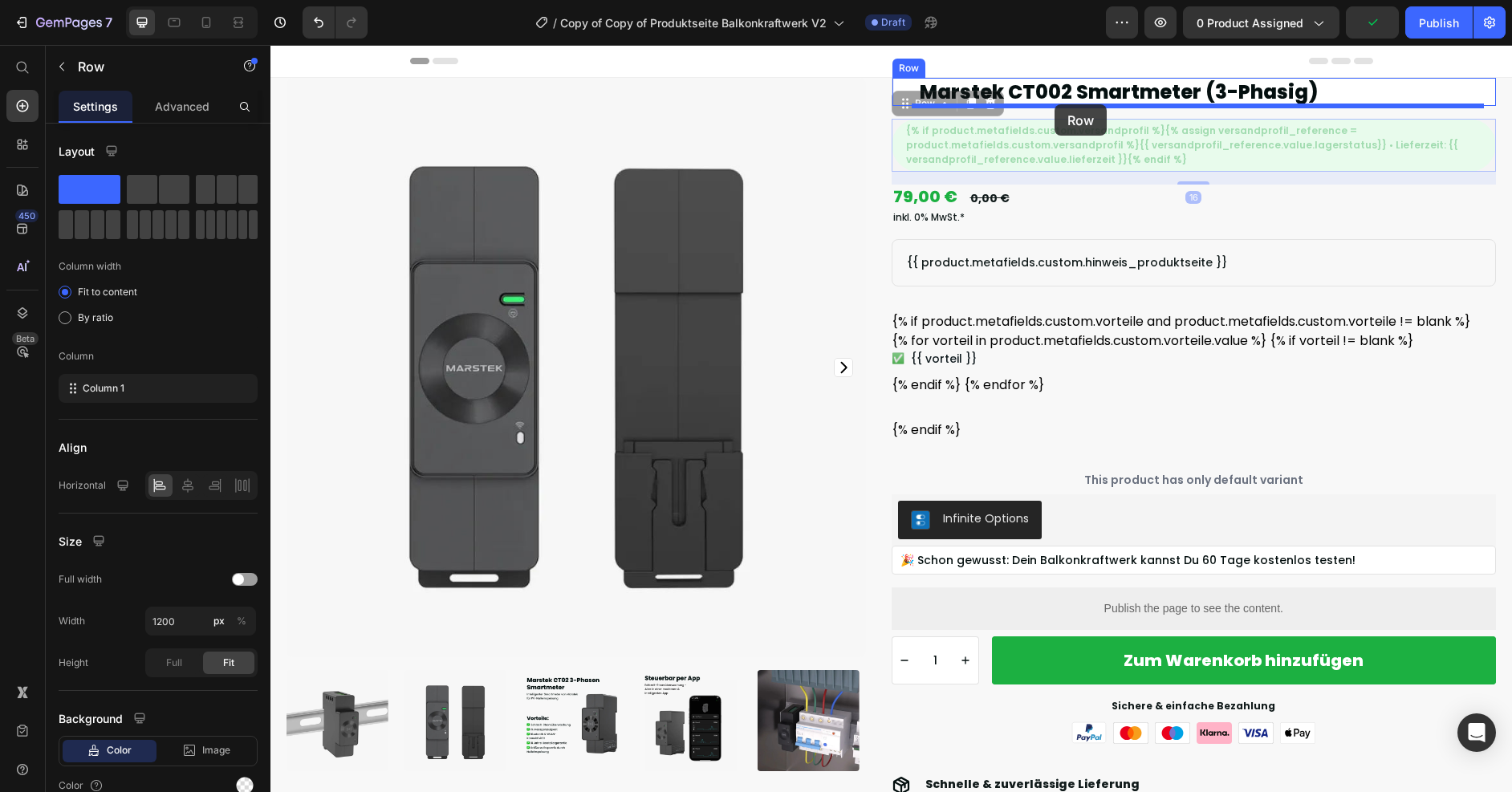 drag, startPoint x: 945, startPoint y: 95, endPoint x: 1055, endPoint y: 104, distance: 110.36757 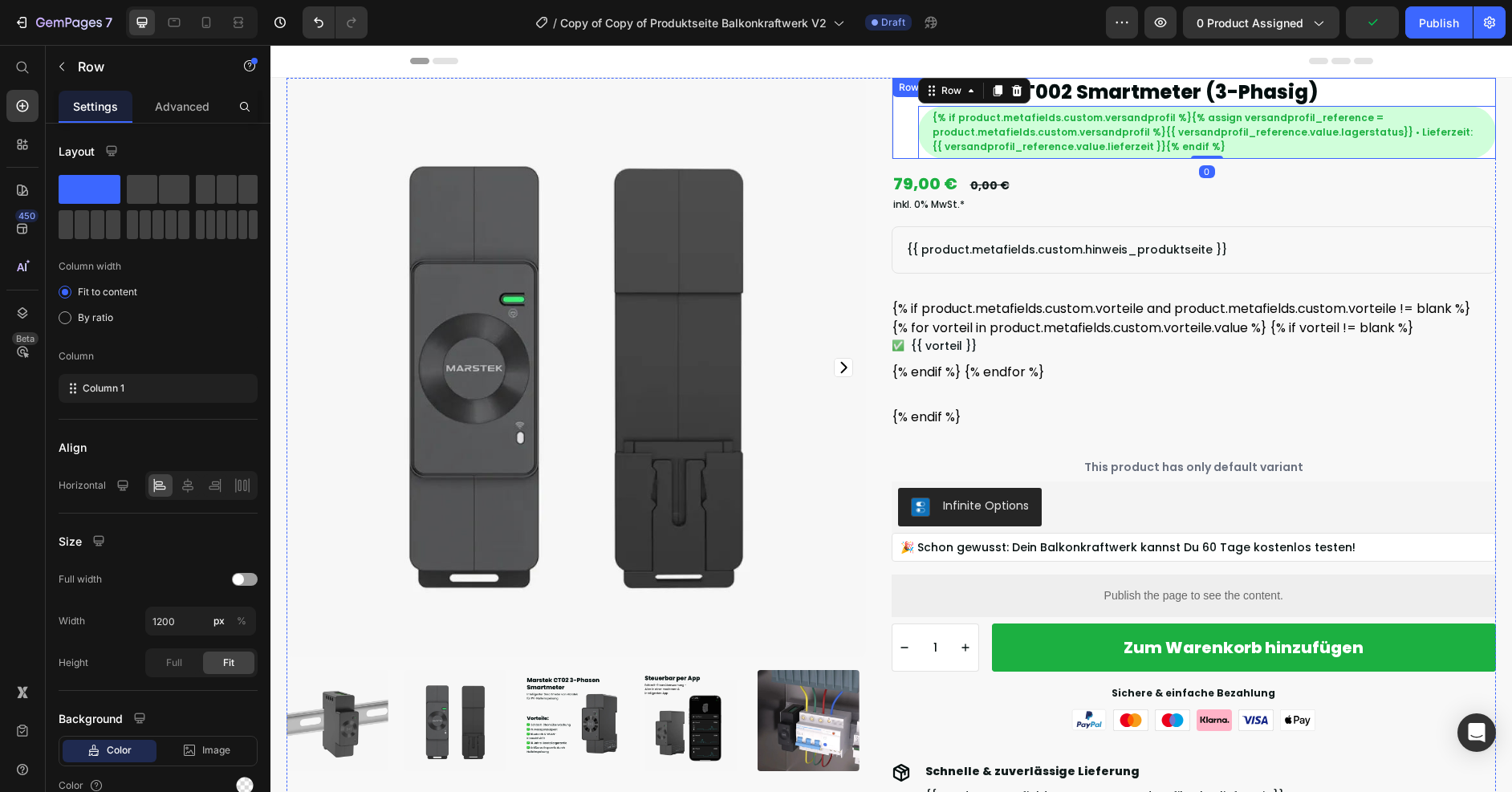 click on "Marstek CT002 Smartmeter (3-Phasig) Product Title {% if product.metafields.custom.versandprofil %}{% assign versandprofil_reference = product.metafields.custom.versandprofil %}{{ versandprofil_reference.value.lagerstatus}} • Lieferzeit: {{ versandprofil_reference.value.lieferzeit }}{% endif %} Text Block Row Row   0 Row" at bounding box center (1194, 118) 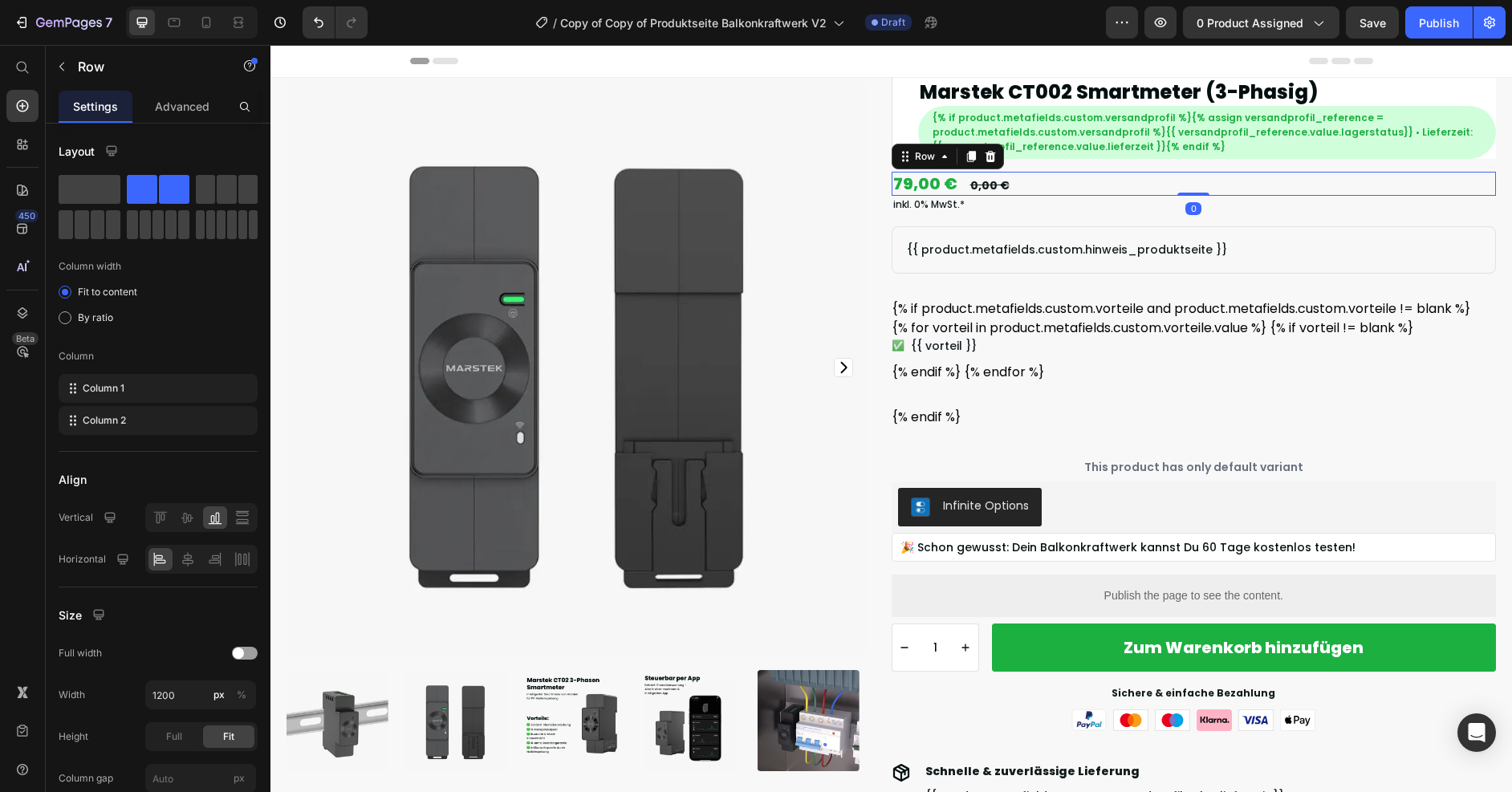 click on "79,00 € Product Price 0,00 € Product Price Row   0" at bounding box center (1194, 184) 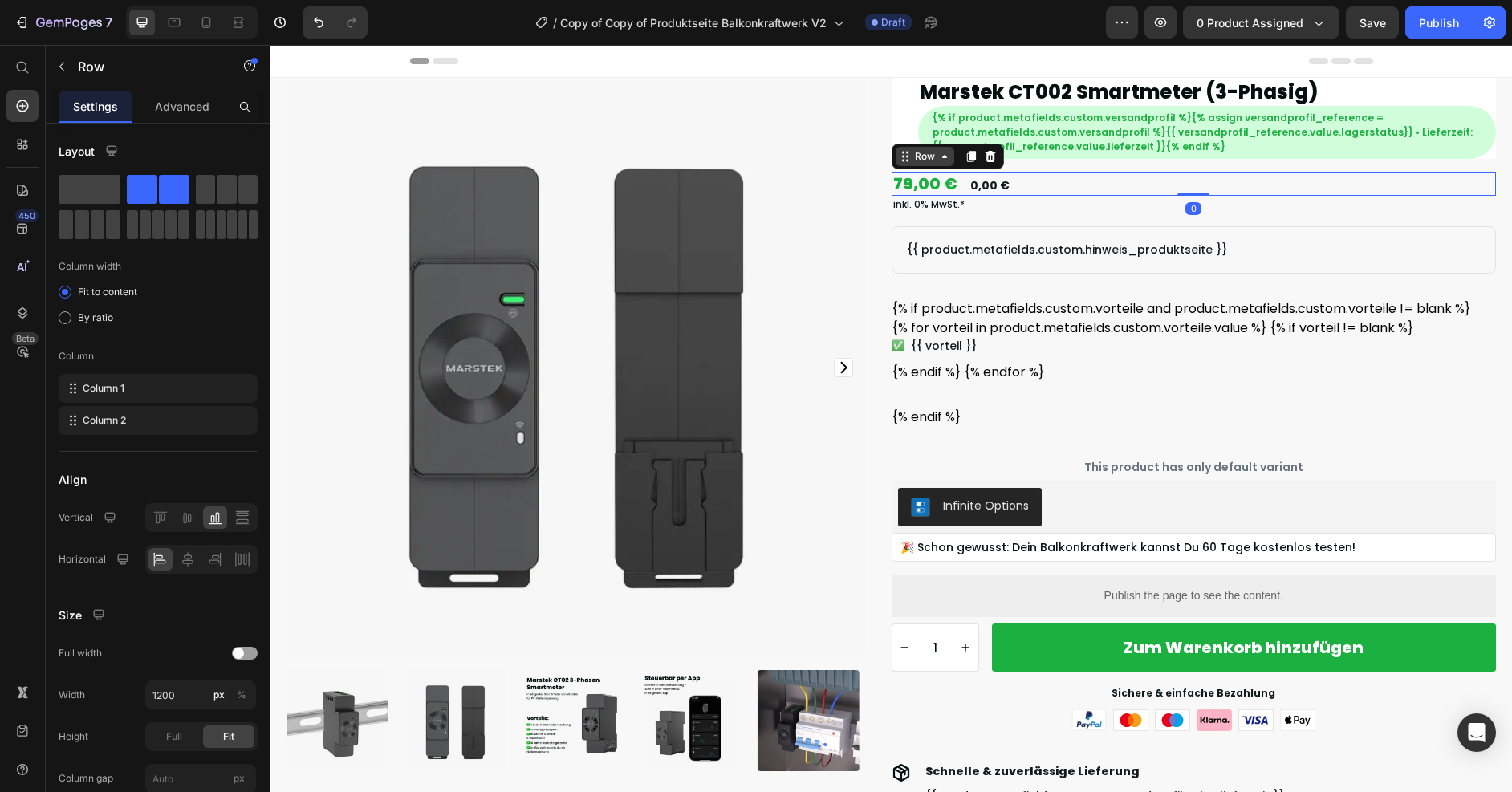 click on "Row" at bounding box center [925, 156] 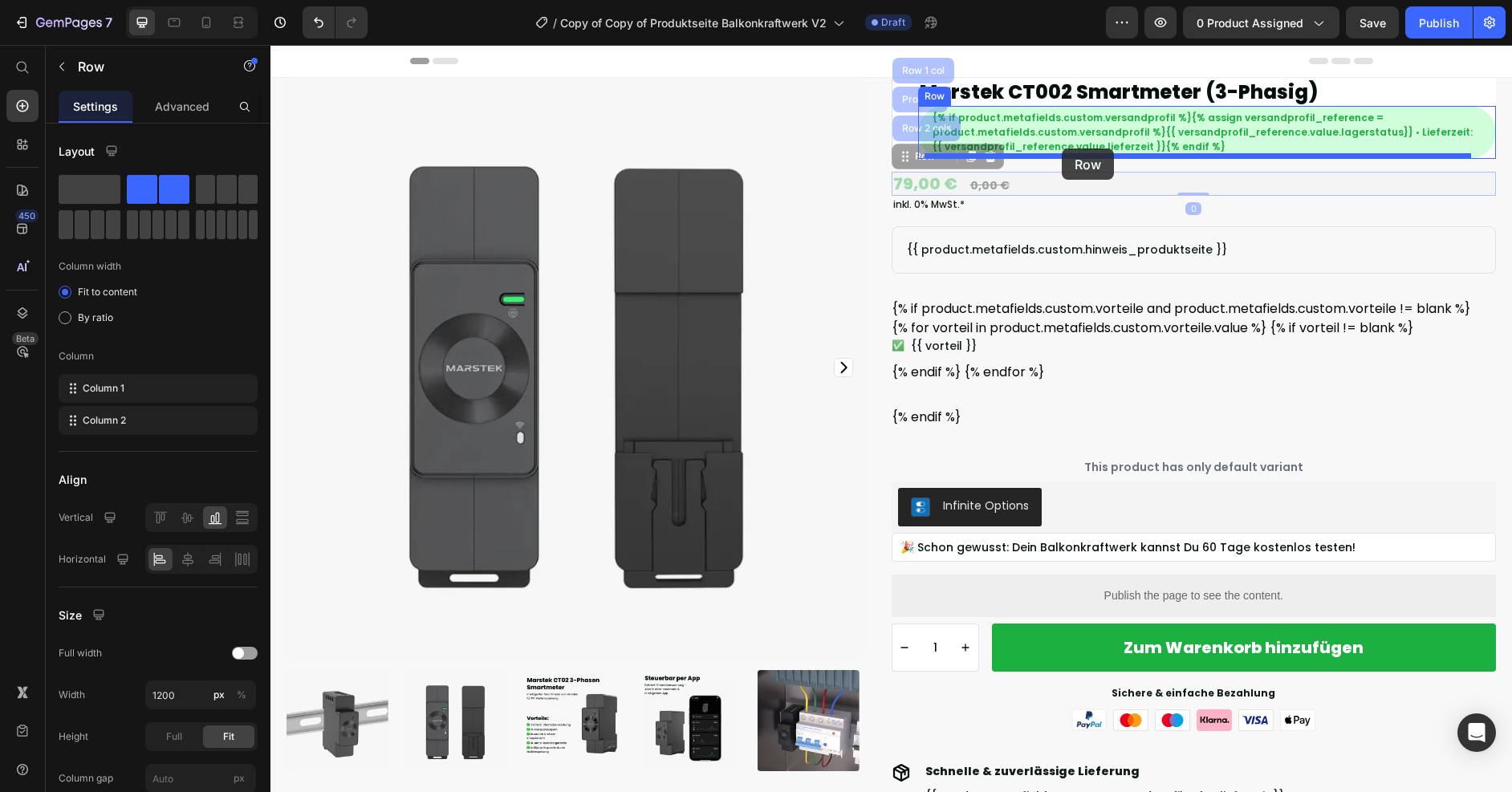 drag, startPoint x: 900, startPoint y: 161, endPoint x: 1062, endPoint y: 148, distance: 162.5208 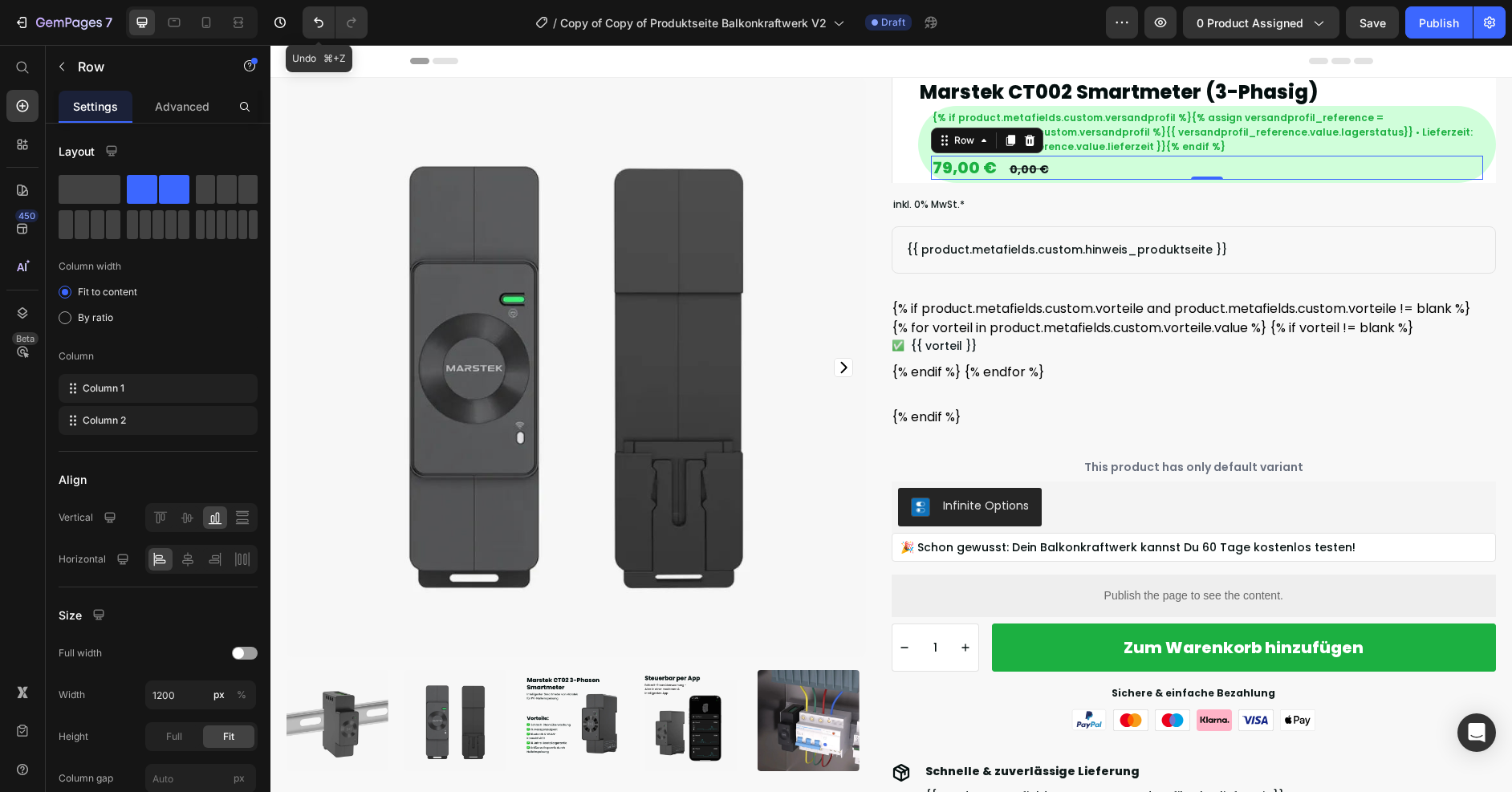 click 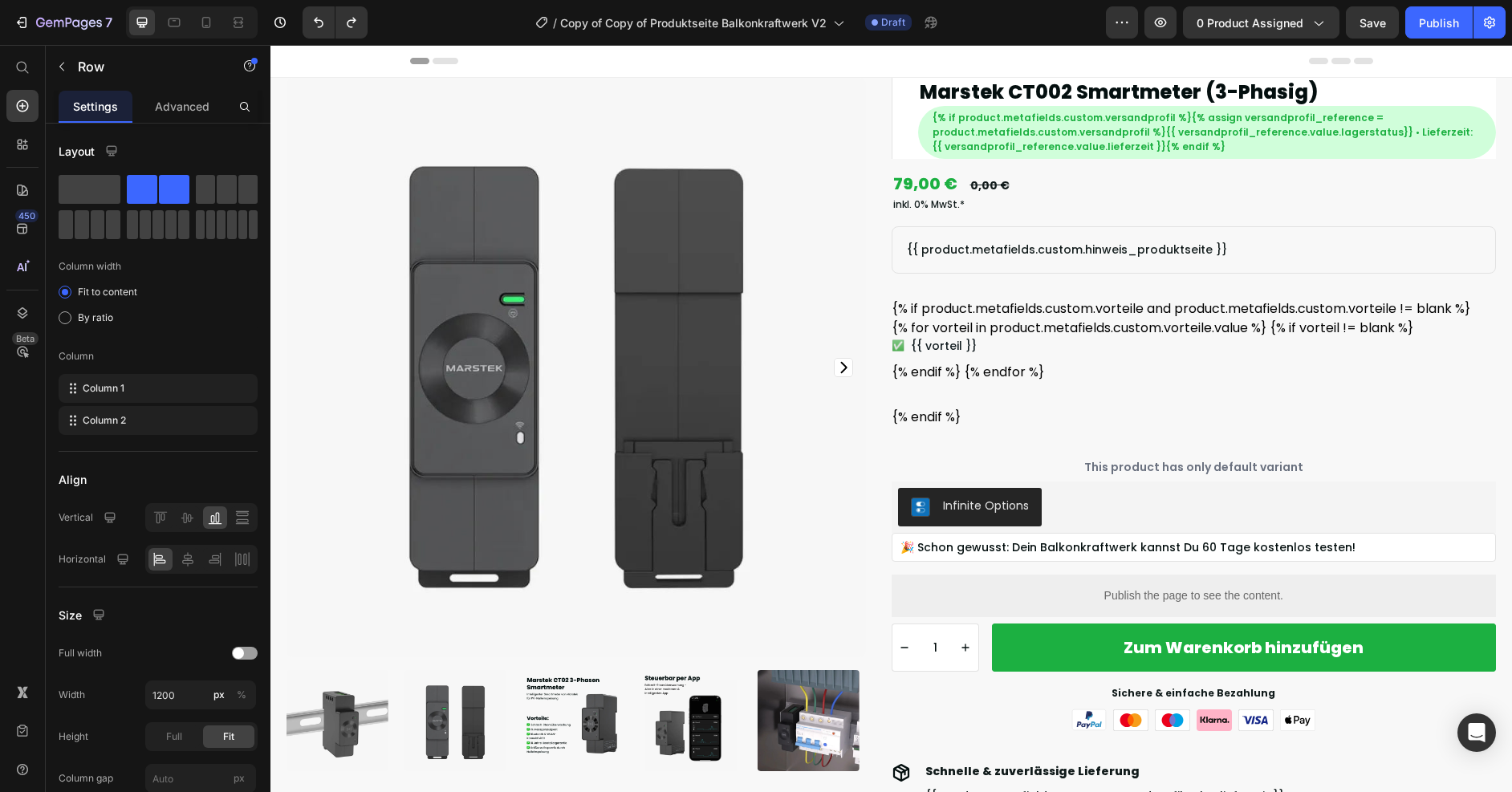 click on "79,00 € Product Price 0,00 € Product Price Row" at bounding box center [1194, 184] 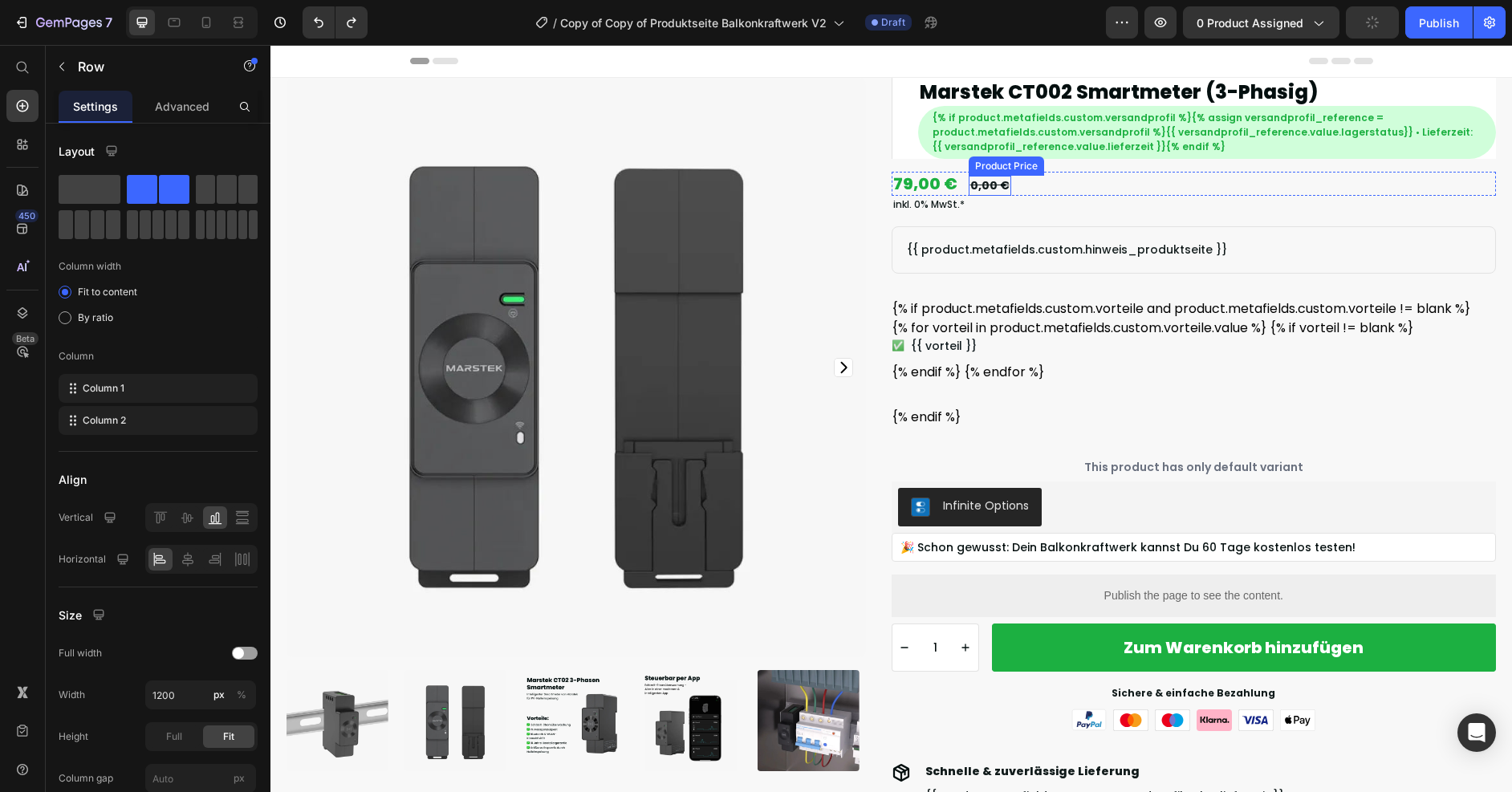 click on "0,00 €" at bounding box center [990, 185] 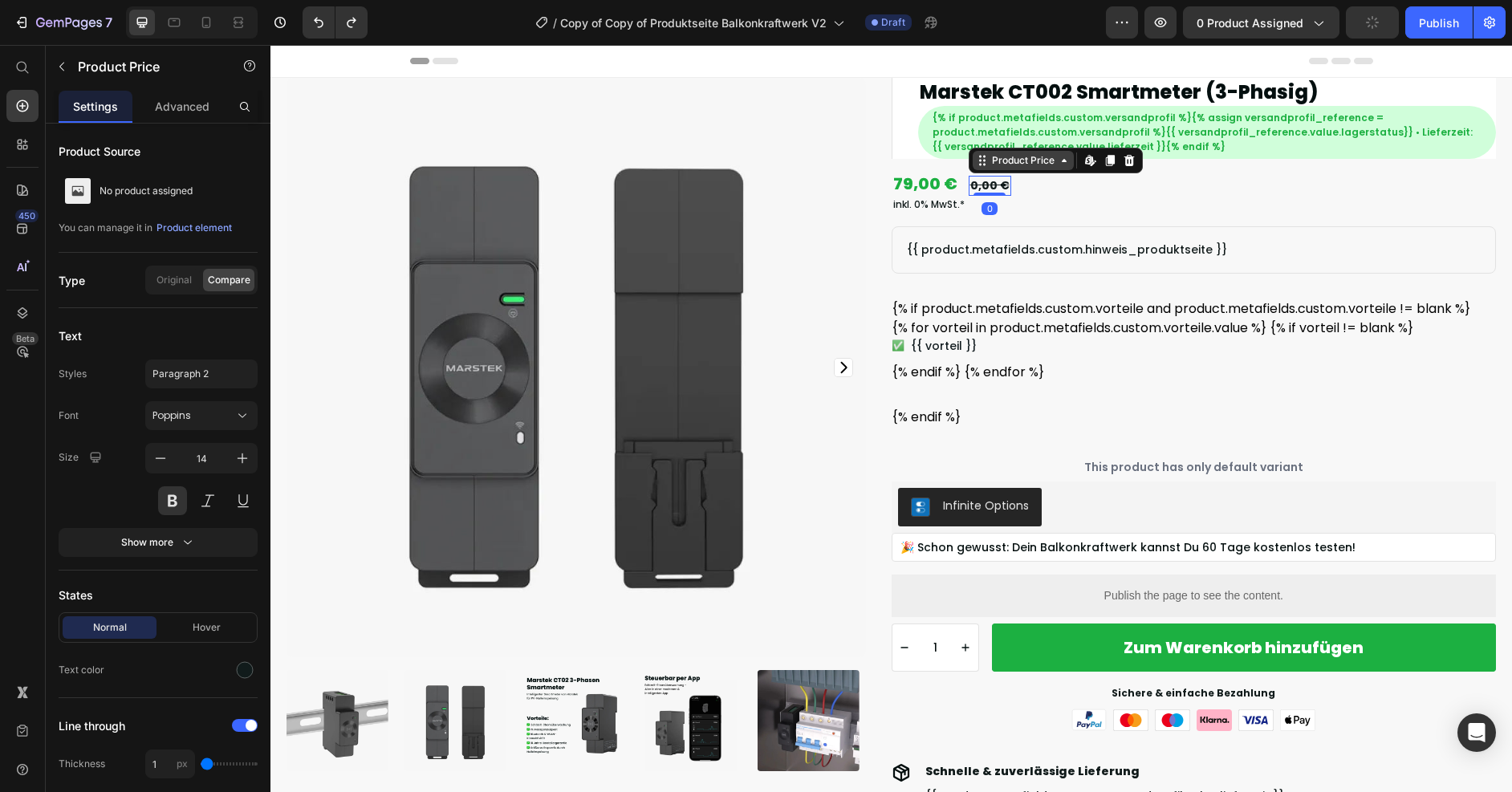 click on "Product Price" at bounding box center [1023, 160] 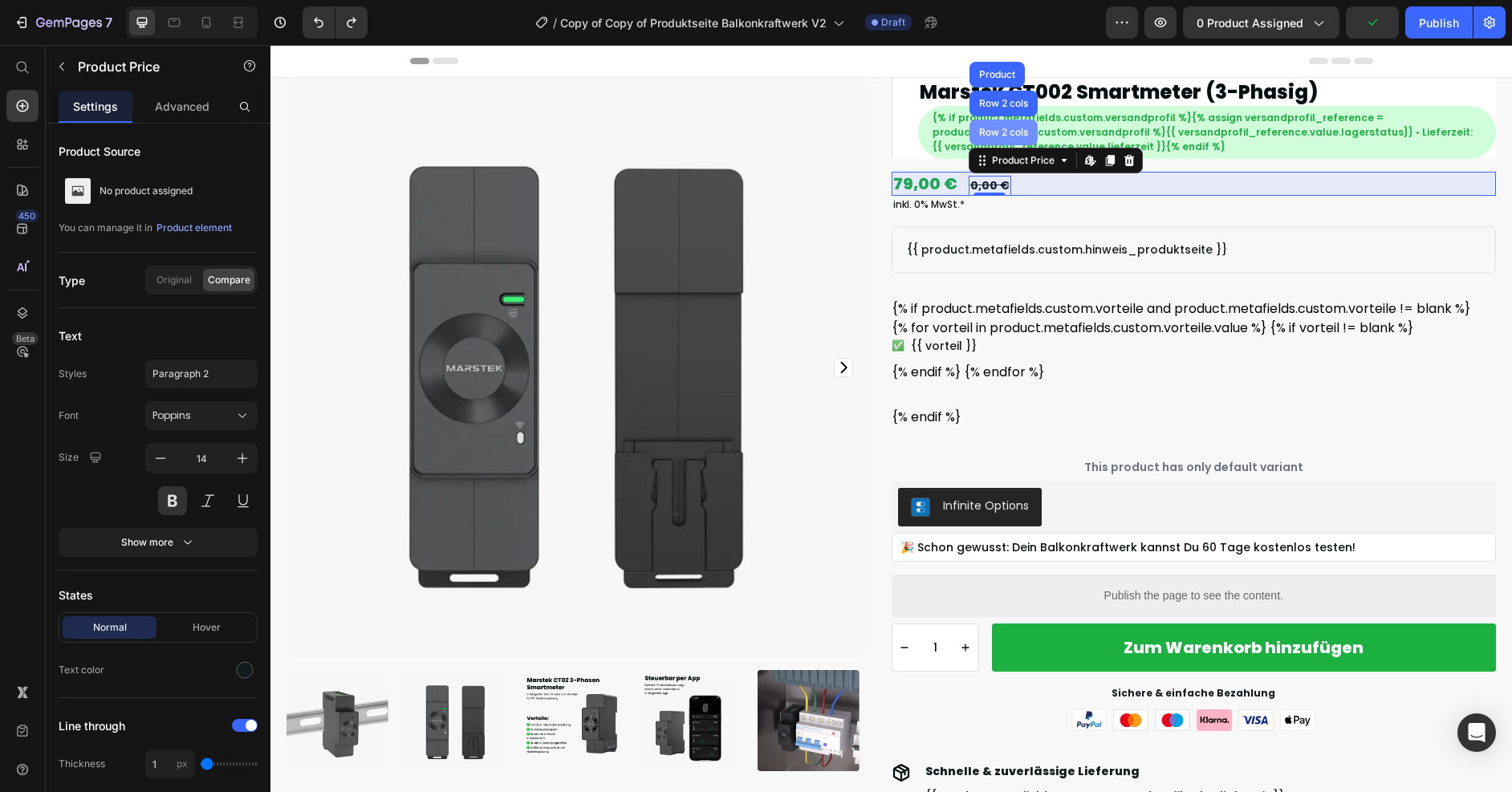 click on "Row 2 cols" at bounding box center (1003, 132) 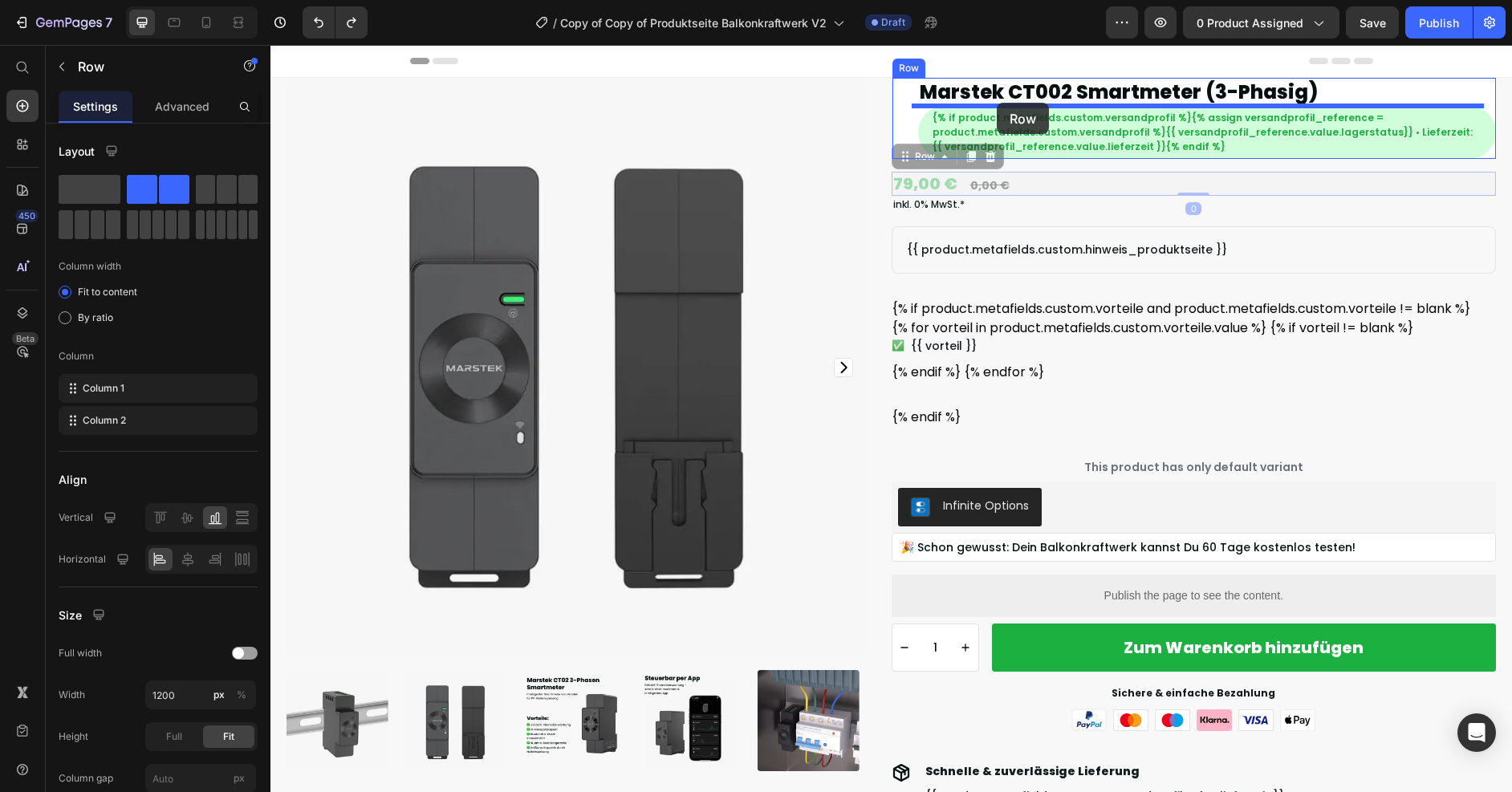drag, startPoint x: 925, startPoint y: 160, endPoint x: 997, endPoint y: 103, distance: 91.83137 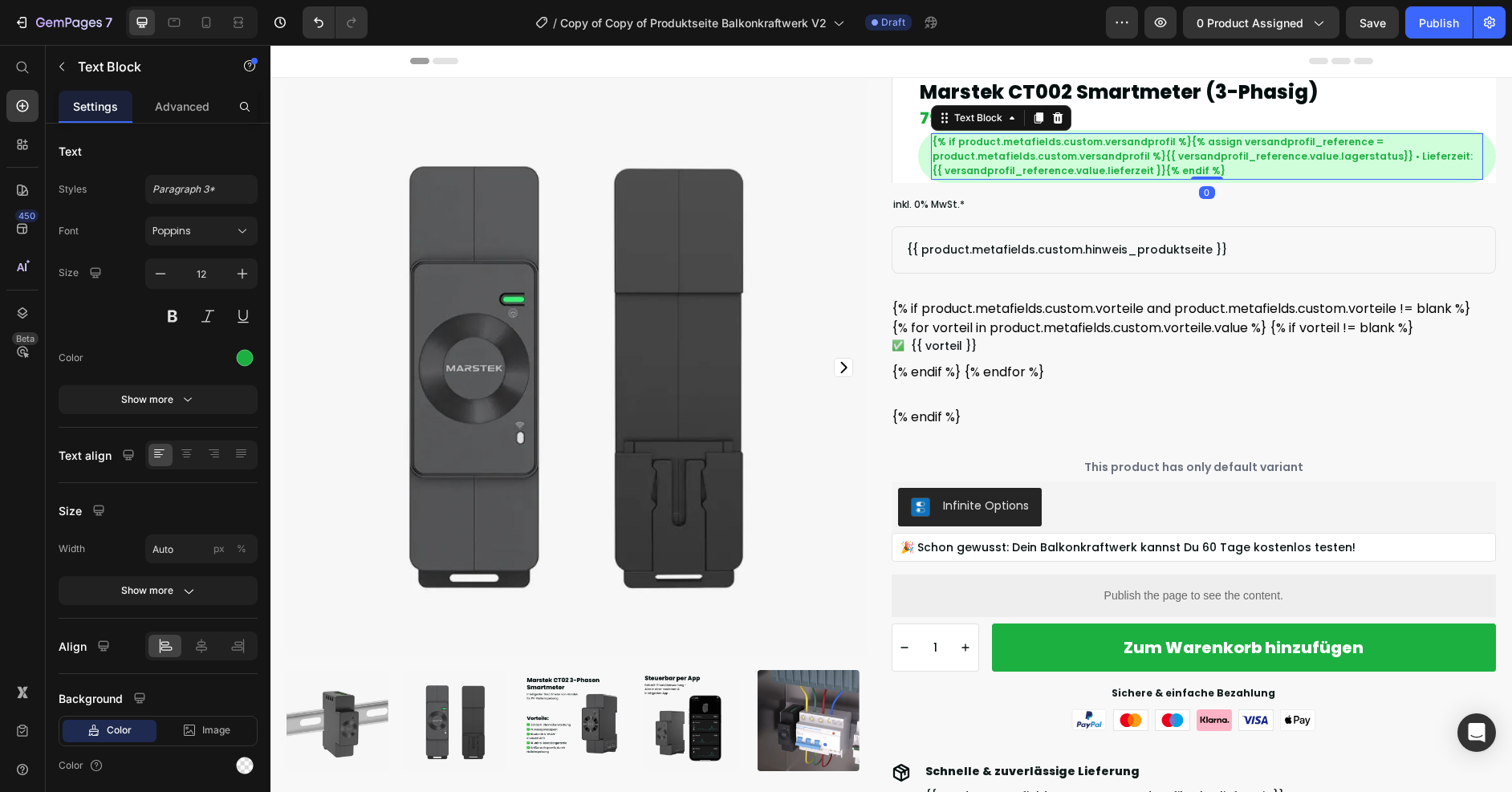 click on "{% if product.metafields.custom.versandprofil %}{% assign versandprofil_reference = product.metafields.custom.versandprofil %}{{ versandprofil_reference.value.lagerstatus}} • Lieferzeit: {{ versandprofil_reference.value.lieferzeit }}{% endif %}" at bounding box center [1207, 156] 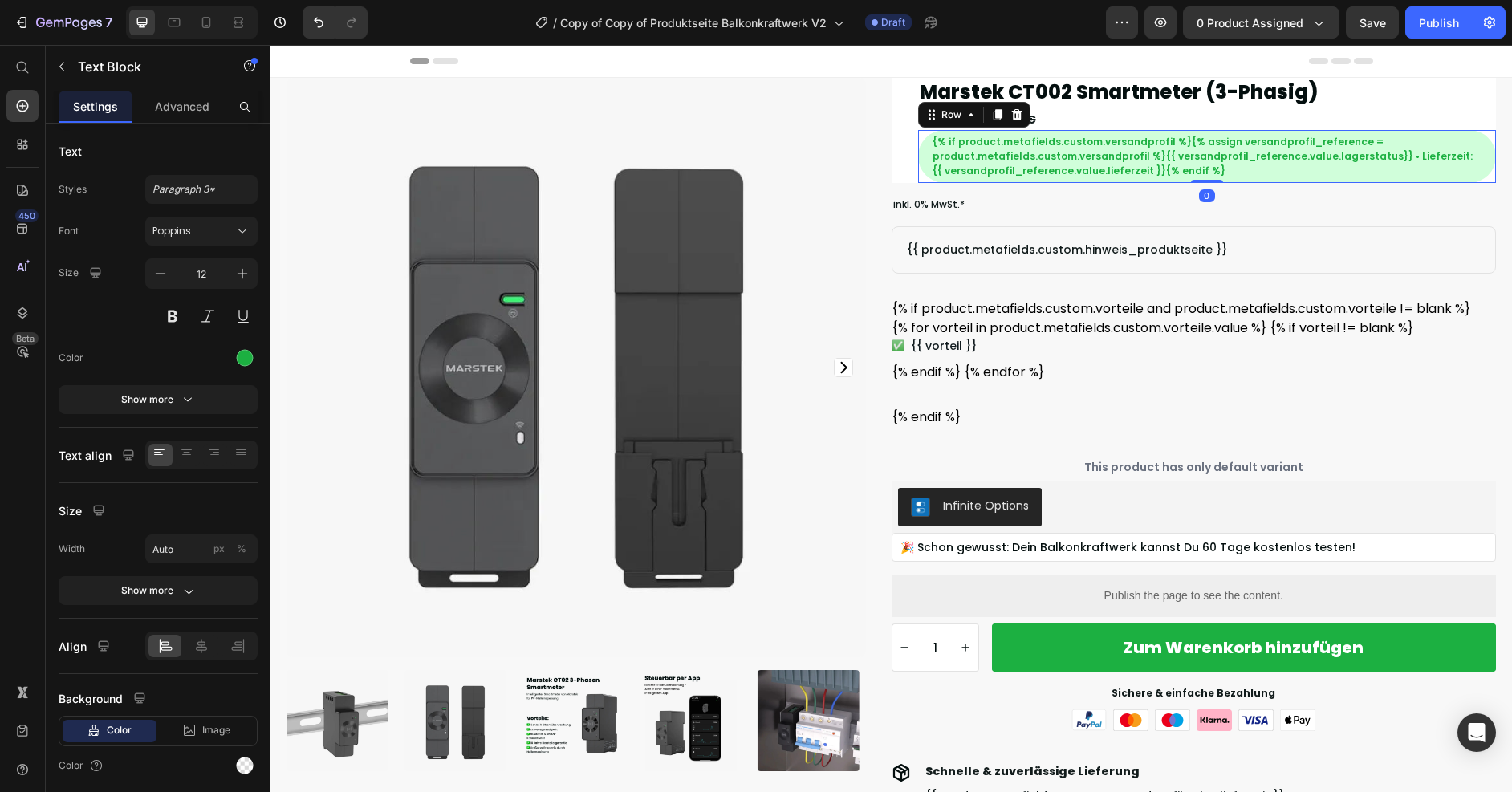 click on "{% if product.metafields.custom.versandprofil %}{% assign versandprofil_reference = product.metafields.custom.versandprofil %}{{ versandprofil_reference.value.lagerstatus}} • Lieferzeit: {{ versandprofil_reference.value.lieferzeit }}{% endif %} Text Block Row   0" at bounding box center (1207, 156) 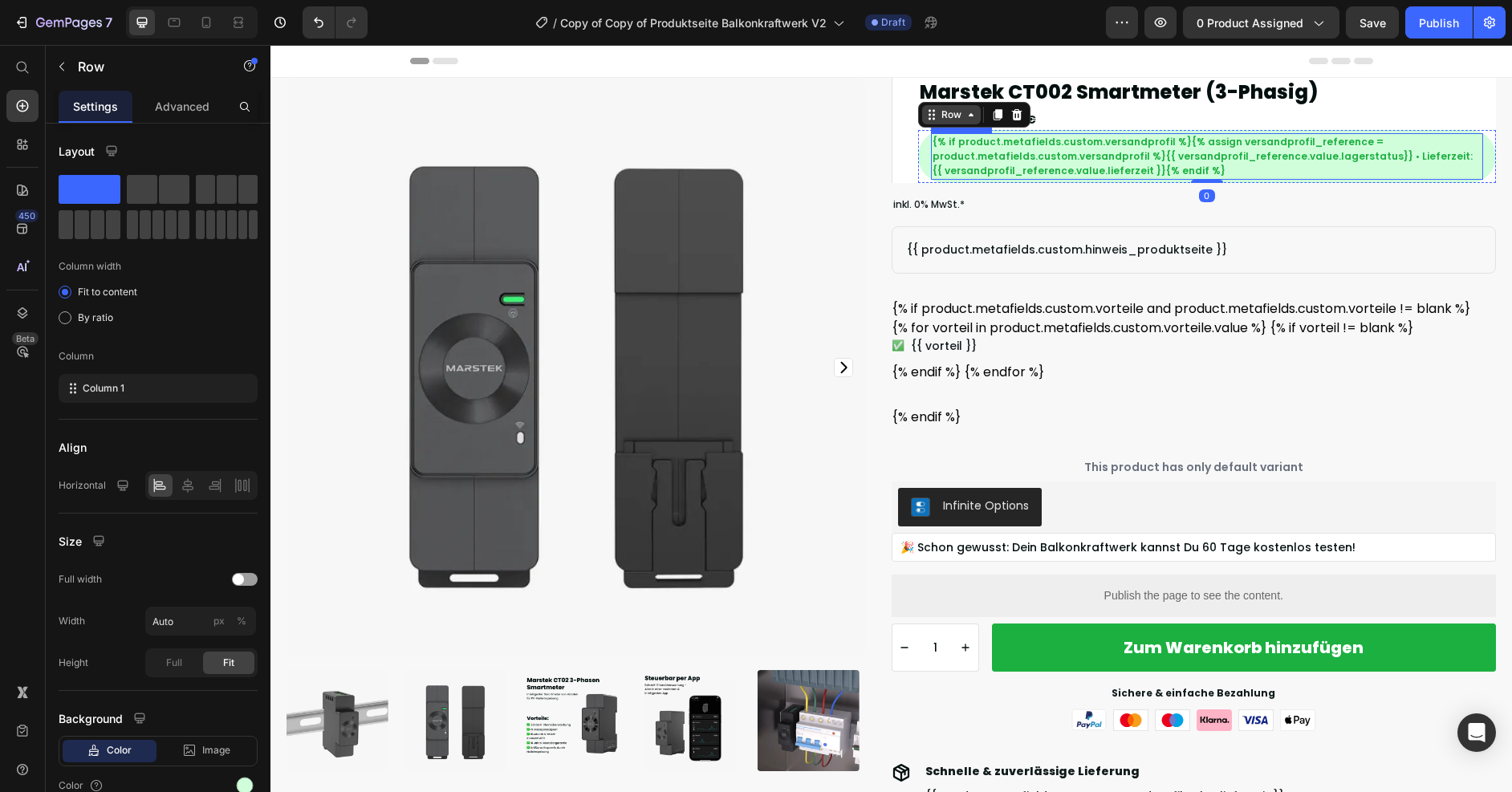 click on "Row" at bounding box center [951, 115] 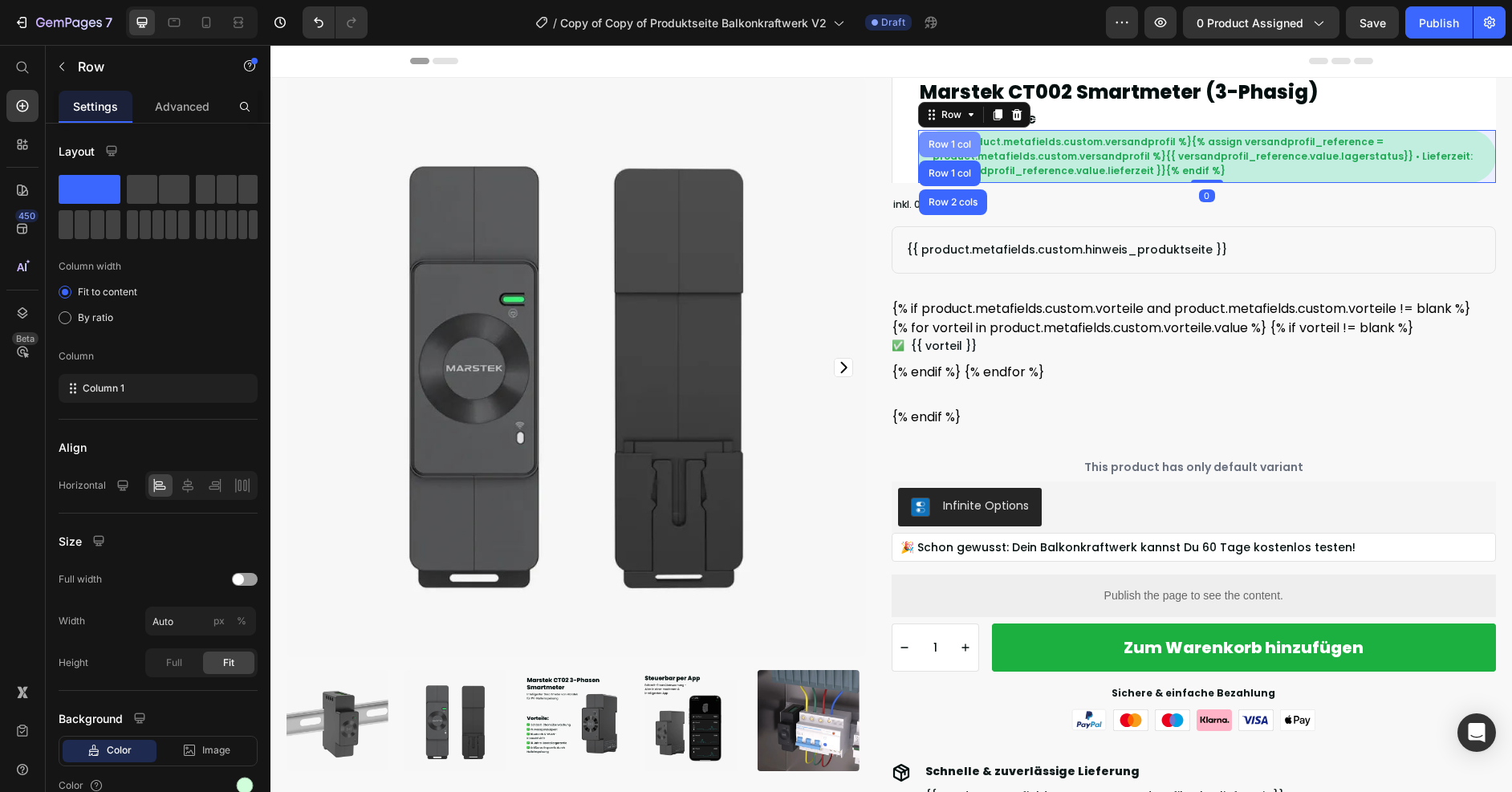 click on "Row 1 col" at bounding box center [949, 144] 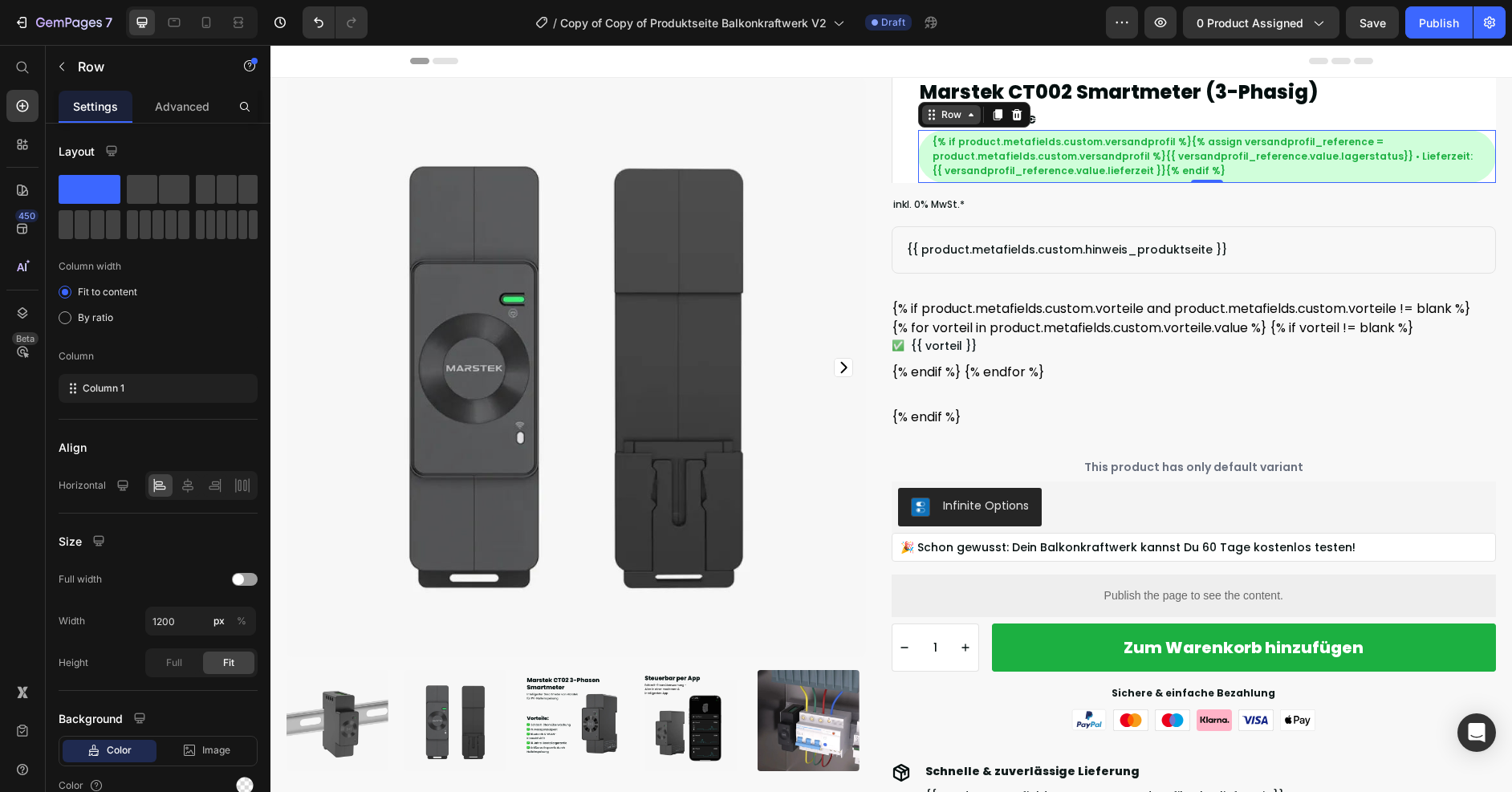 click on "Row" at bounding box center (951, 115) 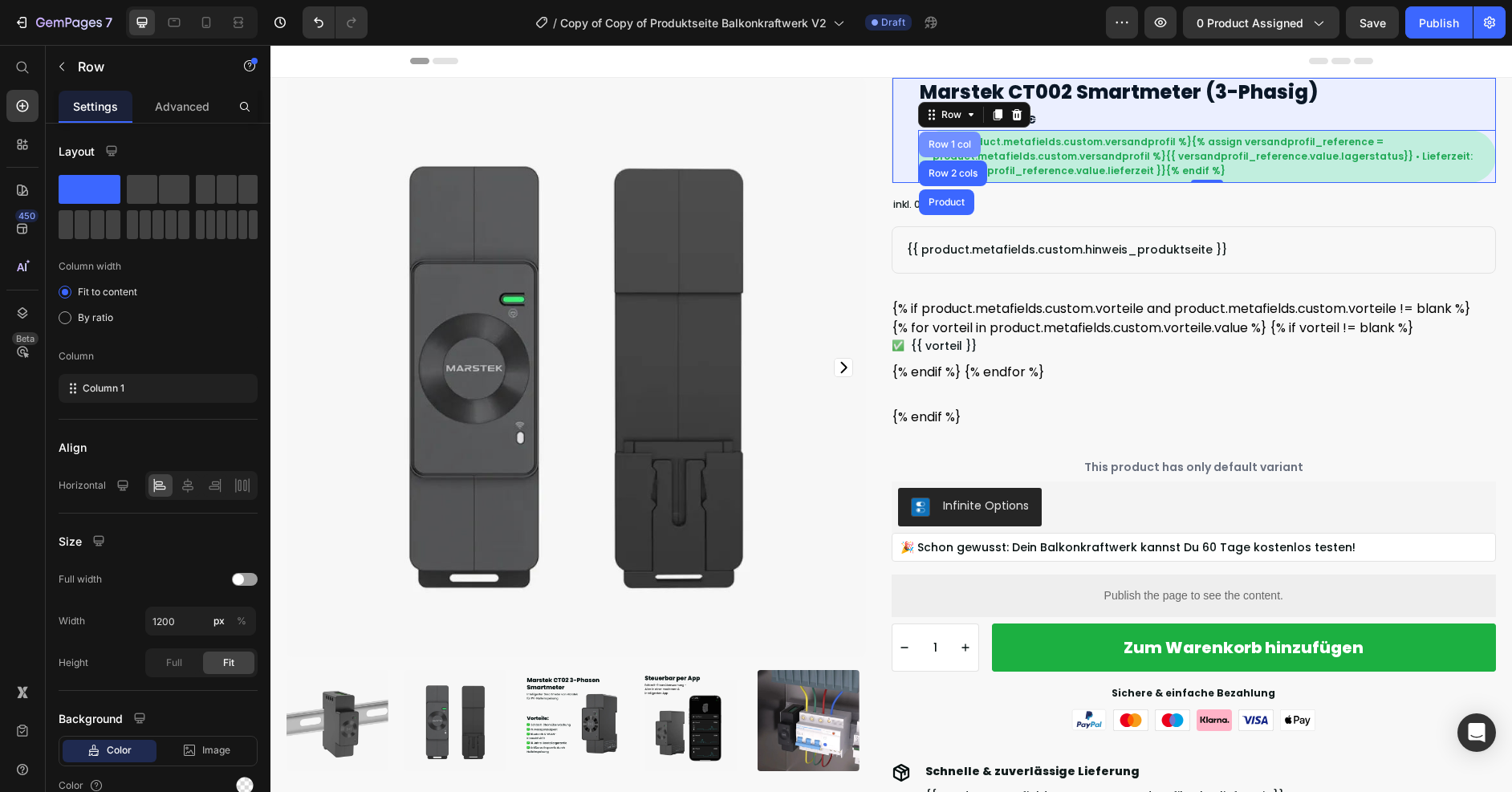 click on "Row 1 col" at bounding box center [949, 144] 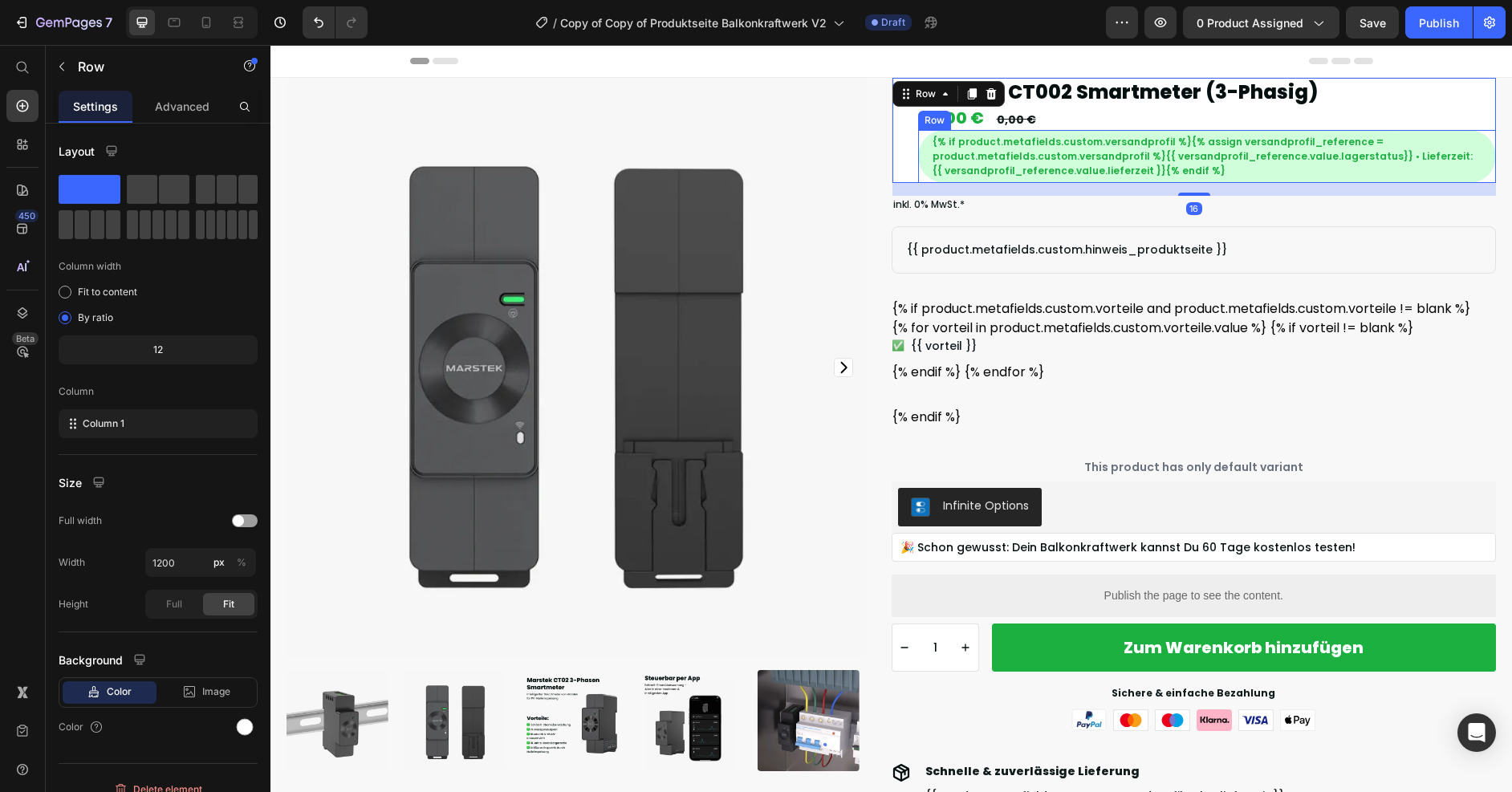 click on "{% if product.metafields.custom.versandprofil %}{% assign versandprofil_reference = product.metafields.custom.versandprofil %}{{ versandprofil_reference.value.lagerstatus}} • Lieferzeit: {{ versandprofil_reference.value.lieferzeit }}{% endif %} Text Block Row" at bounding box center (1207, 156) 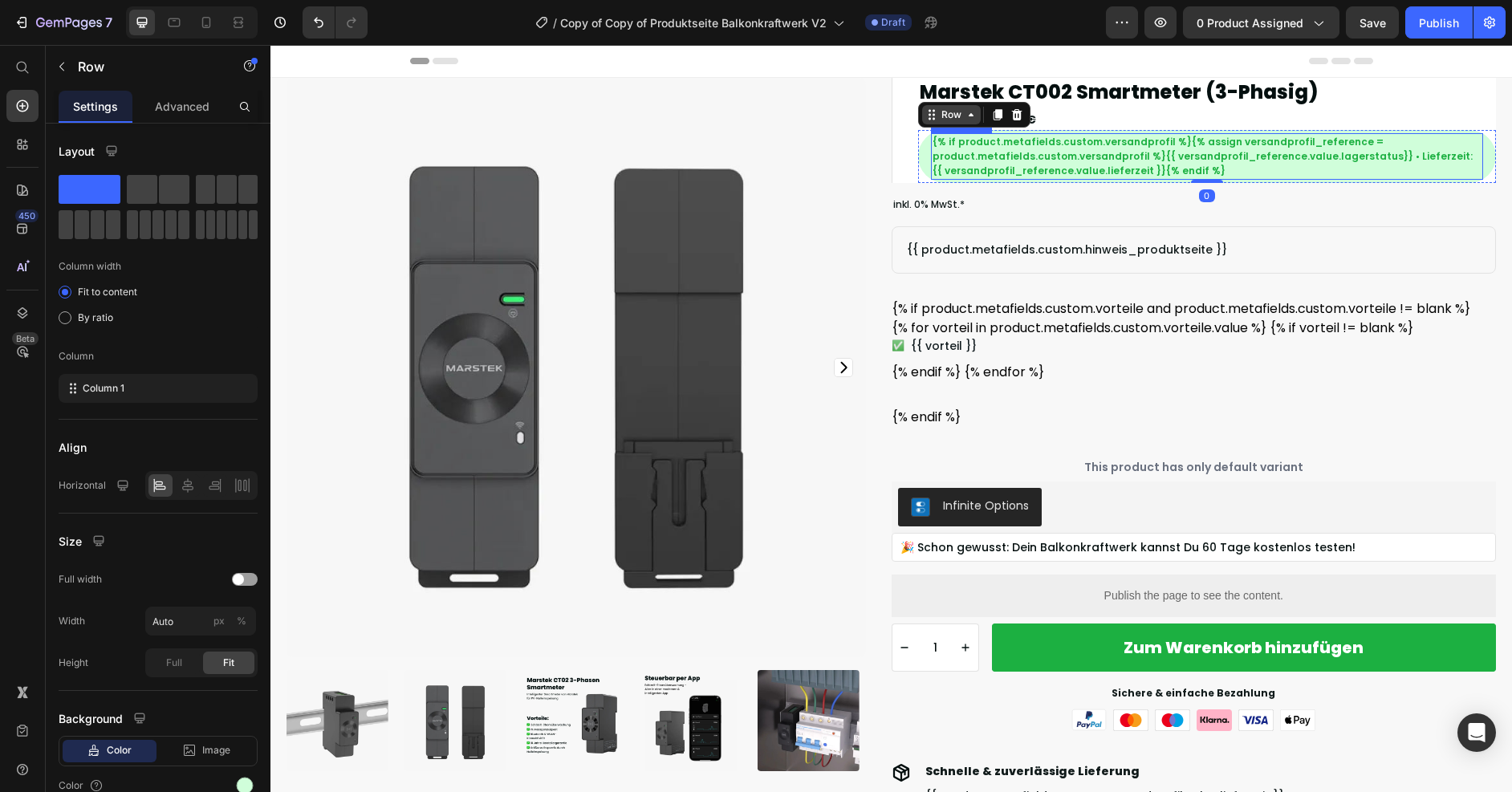 click on "Row" at bounding box center [951, 115] 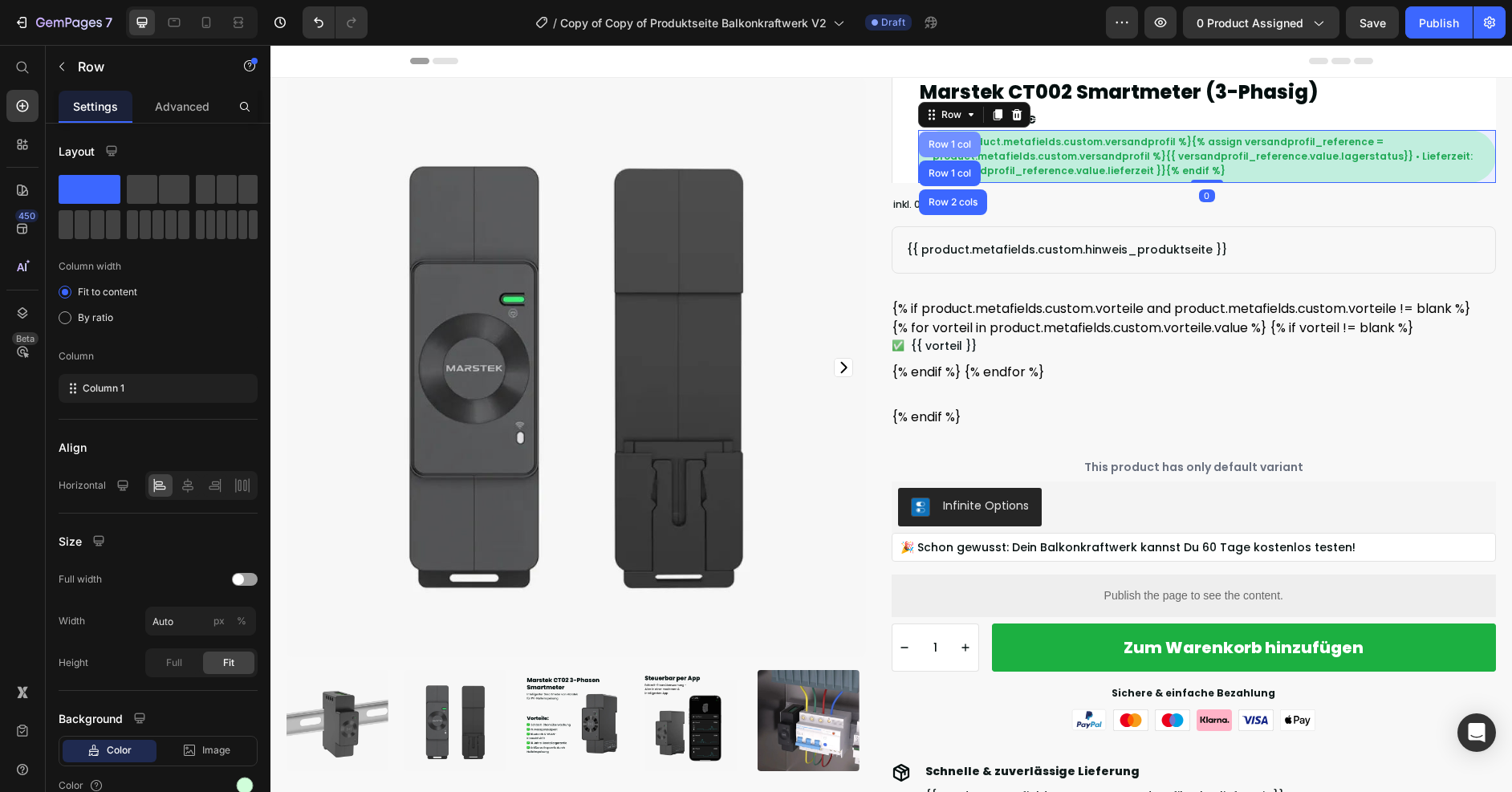 click on "Row 1 col" at bounding box center (949, 144) 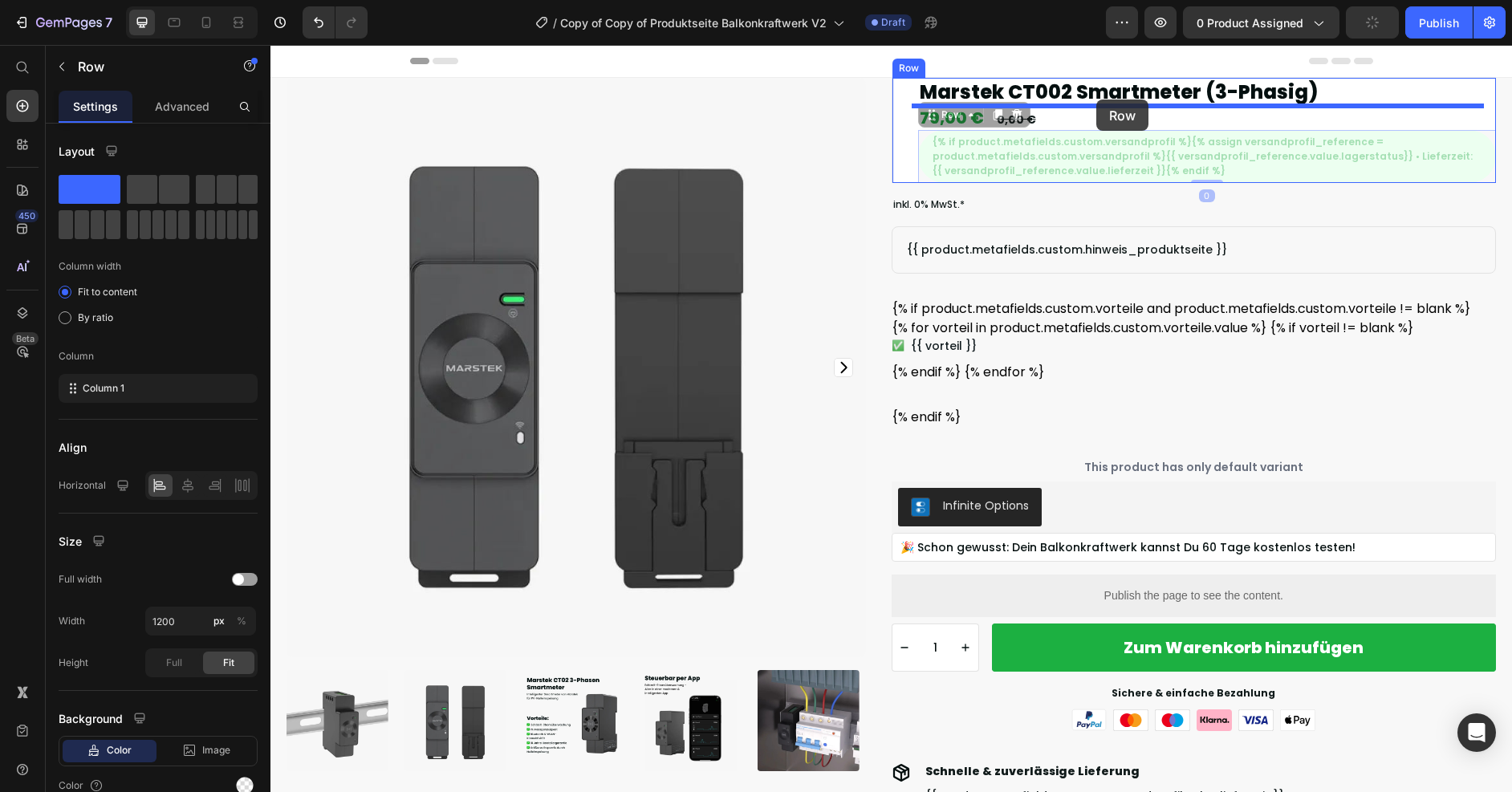 drag, startPoint x: 945, startPoint y: 115, endPoint x: 1096, endPoint y: 100, distance: 151.7432 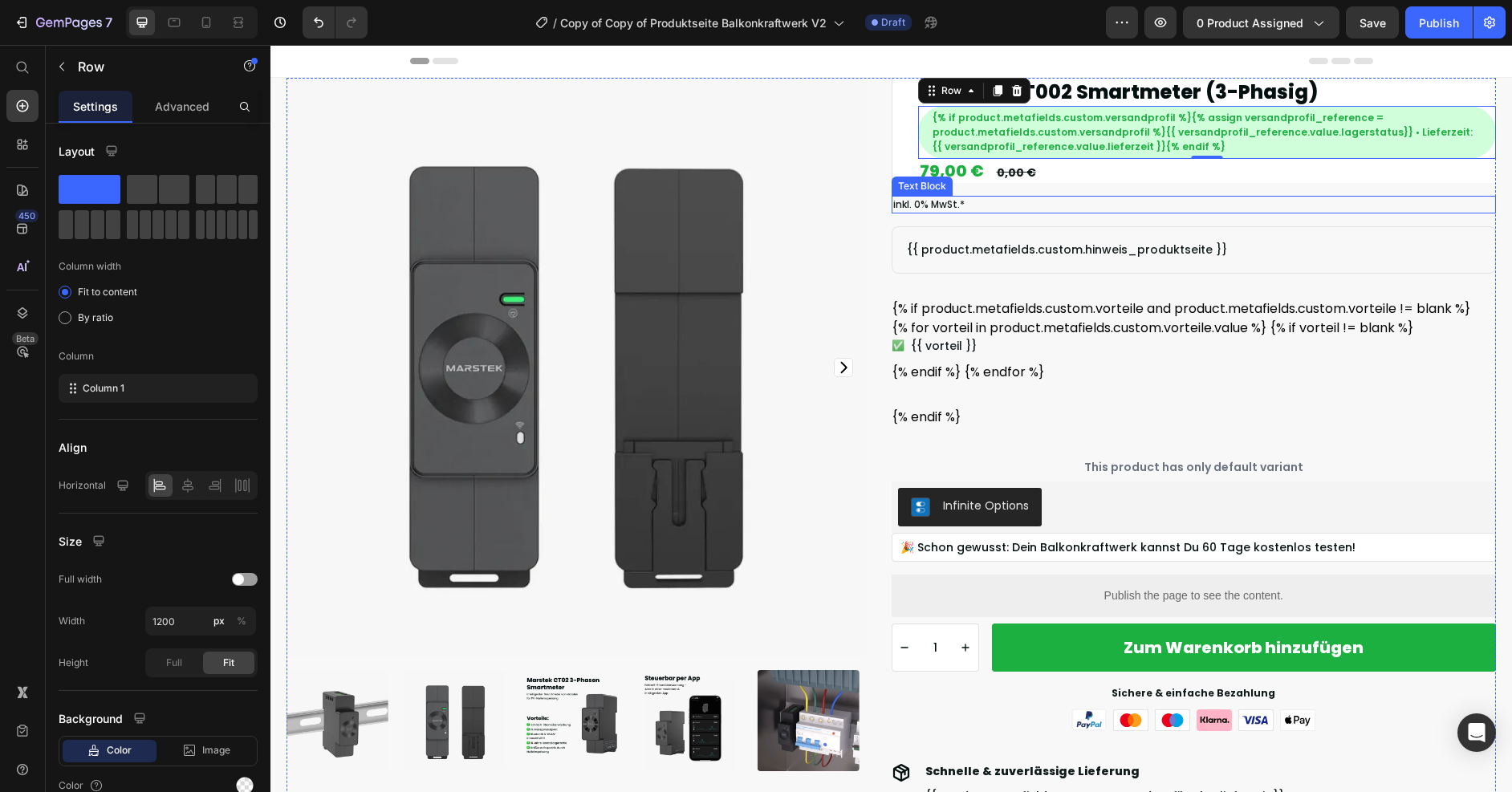 click on "inkl. 0% MwSt.*" at bounding box center [1194, 205] 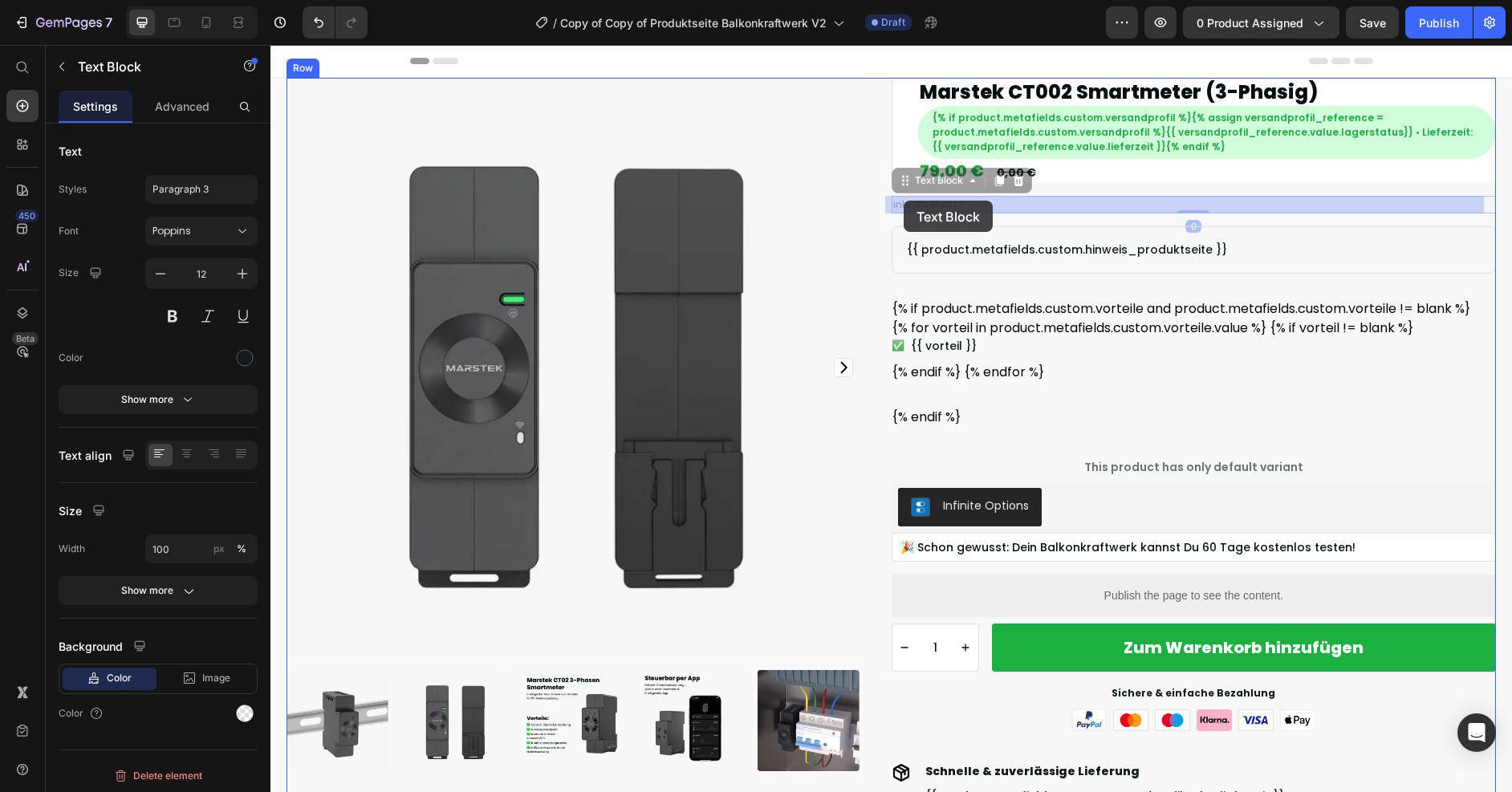 drag, startPoint x: 910, startPoint y: 178, endPoint x: 903, endPoint y: 201, distance: 24.041631 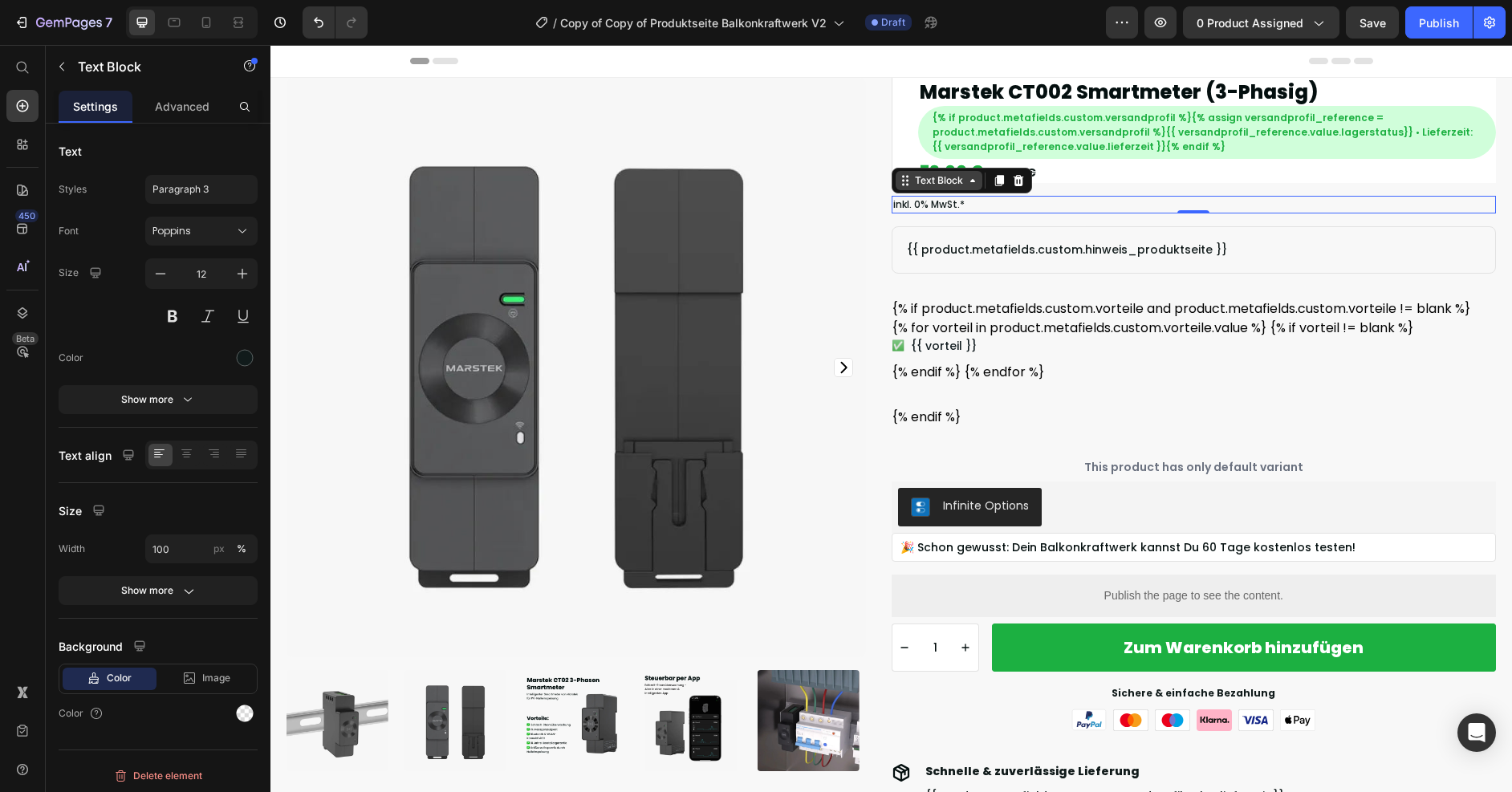 click on "Text Block" at bounding box center (939, 181) 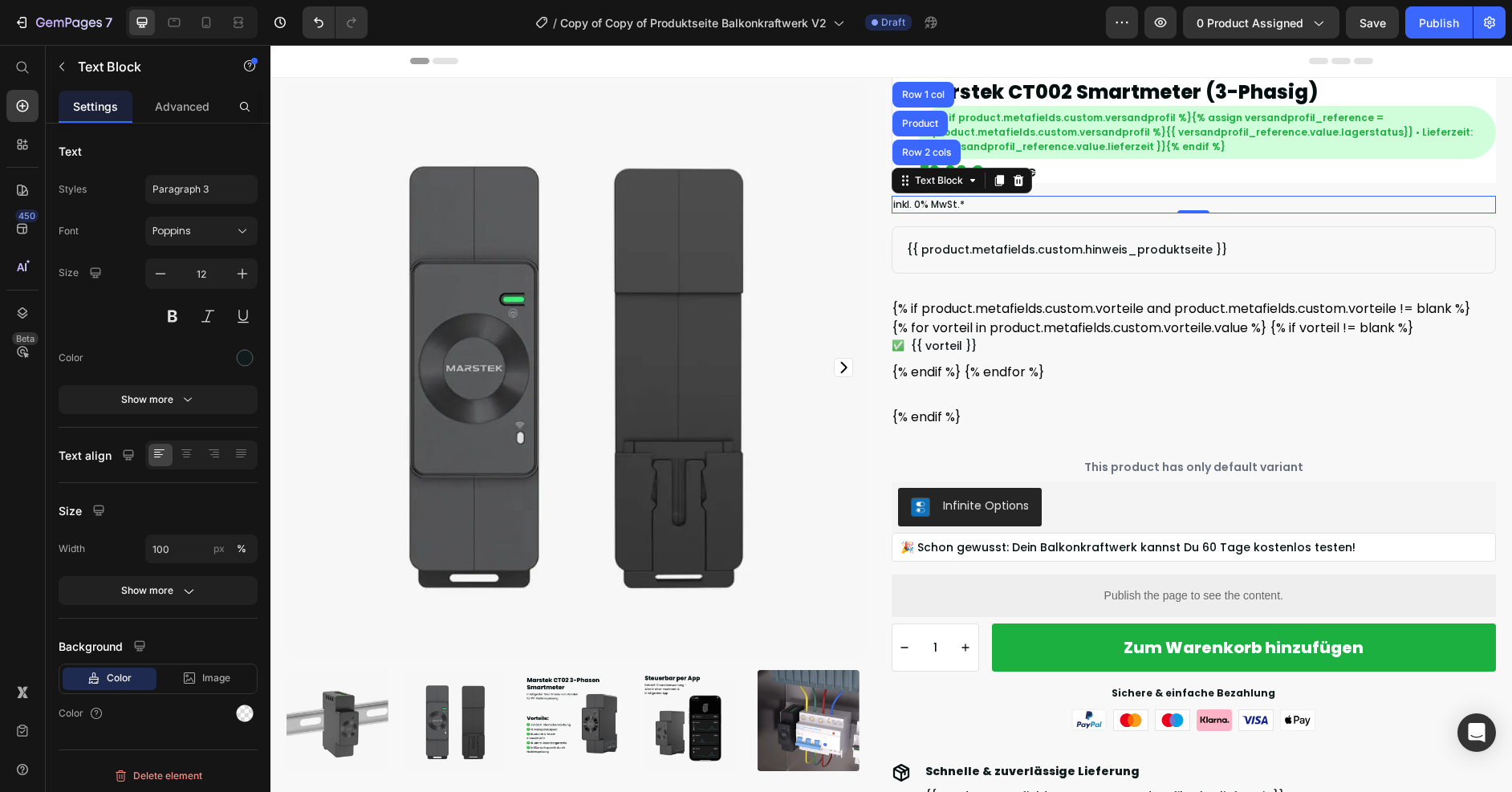 drag, startPoint x: 929, startPoint y: 187, endPoint x: 914, endPoint y: 193, distance: 16.155494 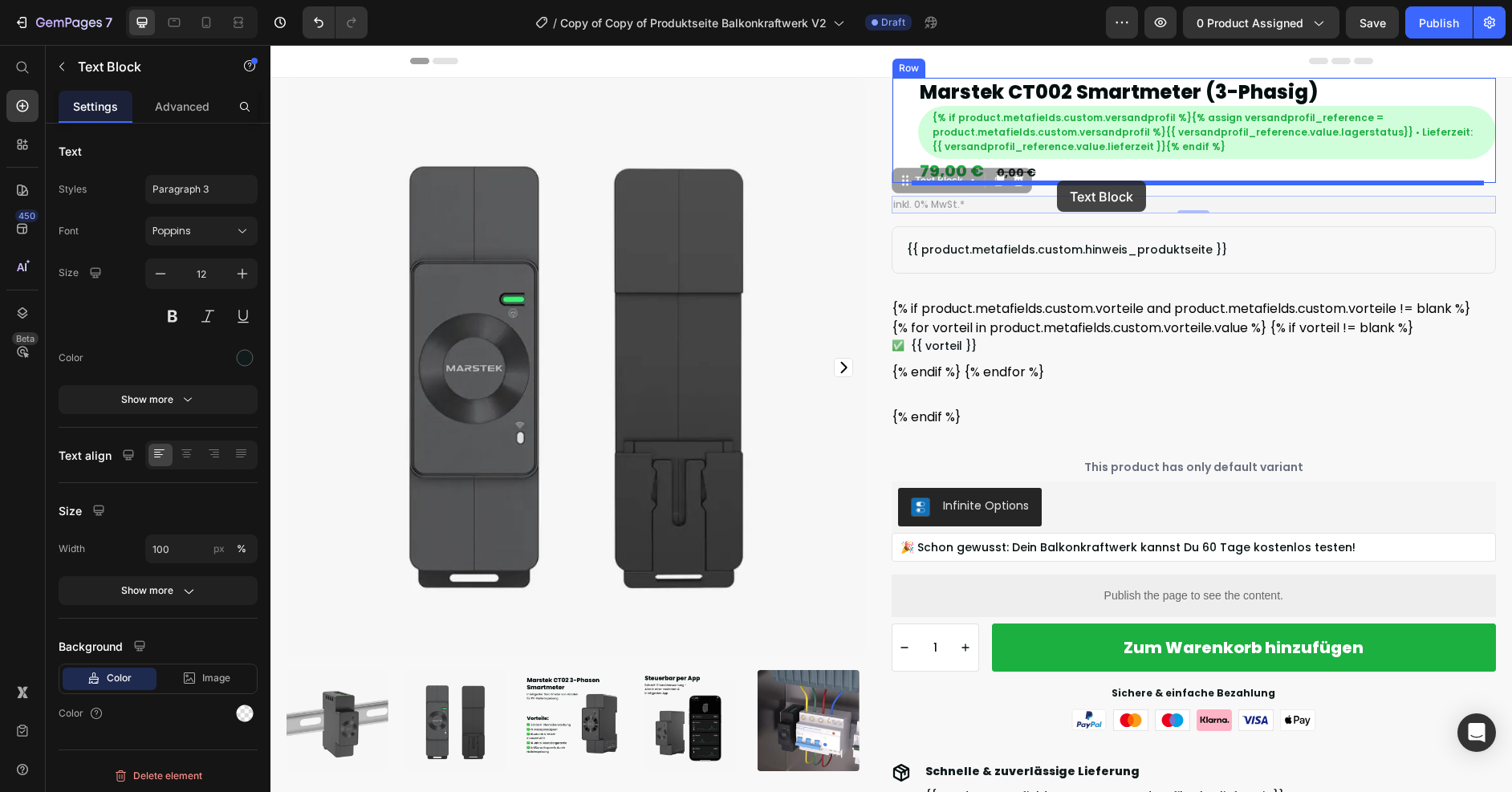drag, startPoint x: 907, startPoint y: 187, endPoint x: 1056, endPoint y: 181, distance: 149.12076 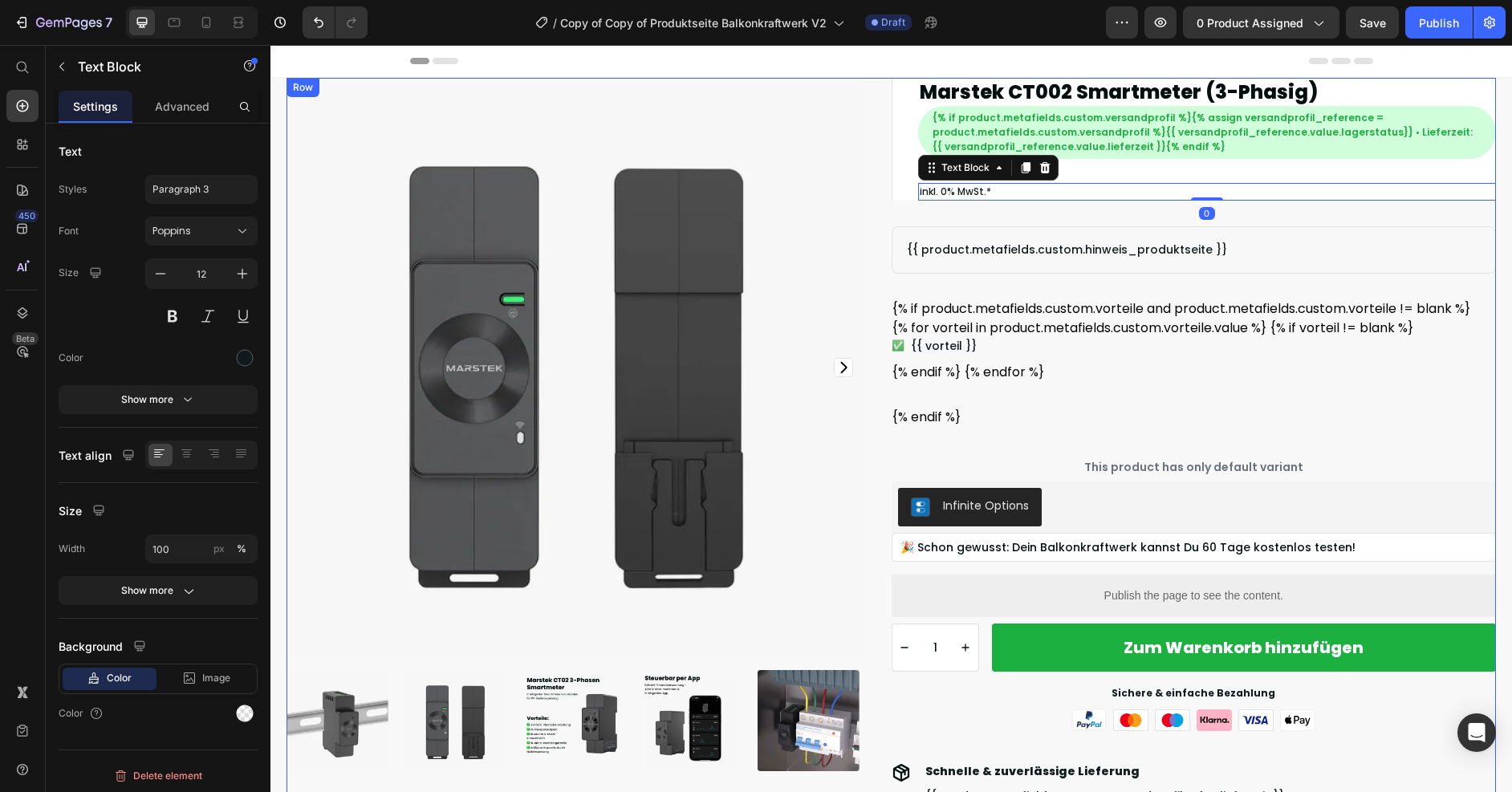 click on "Marstek CT002 Smartmeter (3-Phasig) Product Title {% if product.metafields.custom.versandprofil %}{% assign versandprofil_reference = product.metafields.custom.versandprofil %}{{ versandprofil_reference.value.lagerstatus}} • Lieferzeit: {{ versandprofil_reference.value.lieferzeit }}{% endif %} Text Block Row Row 79,00 € Product Price 0,00 € Product Price Row inkl. 0% MwSt.* Text Block   0 Row {{ product.metafields.custom.hinweis_produktseite }} Text Block Row {% if product.metafields.custom.vorteile and product.metafields.custom.vorteile != blank %}
{% for vorteil in product.metafields.custom.vorteile.value %}
{% if vorteil != blank %}
✅
{{ vorteil }}
{% endif %}
{% endfor %}
{% endif %} Custom Code This product has only default variant Product Variants & Swatches Infinite Options Infinite Options 🎉   Schon gewusst: Dein Balkonkraftwerk kannst Du 60 Tage kostenlos testen! Text Block Row Custom Code 1 Product Quantity Row" at bounding box center (1194, 573) 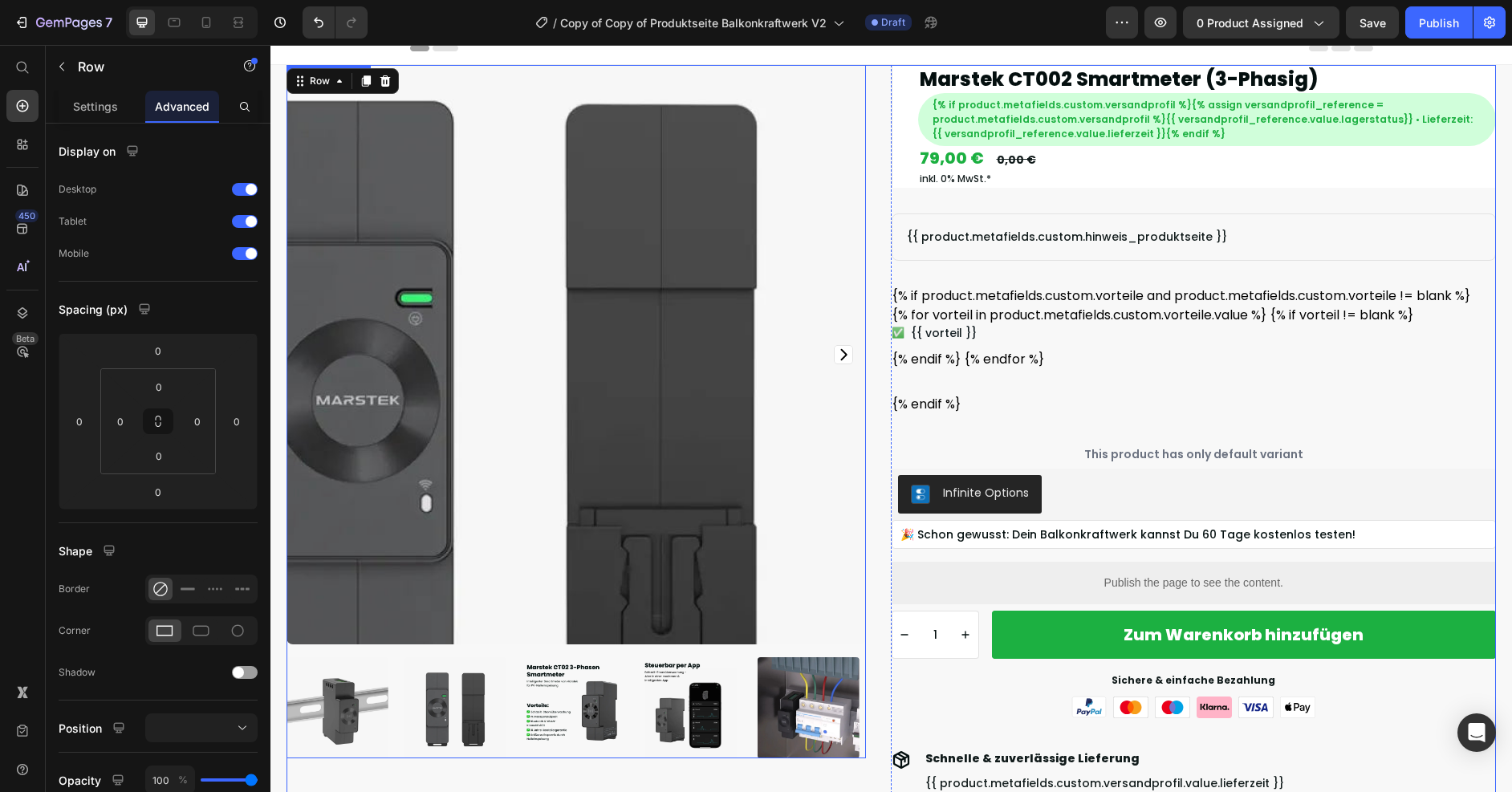 scroll, scrollTop: 0, scrollLeft: 0, axis: both 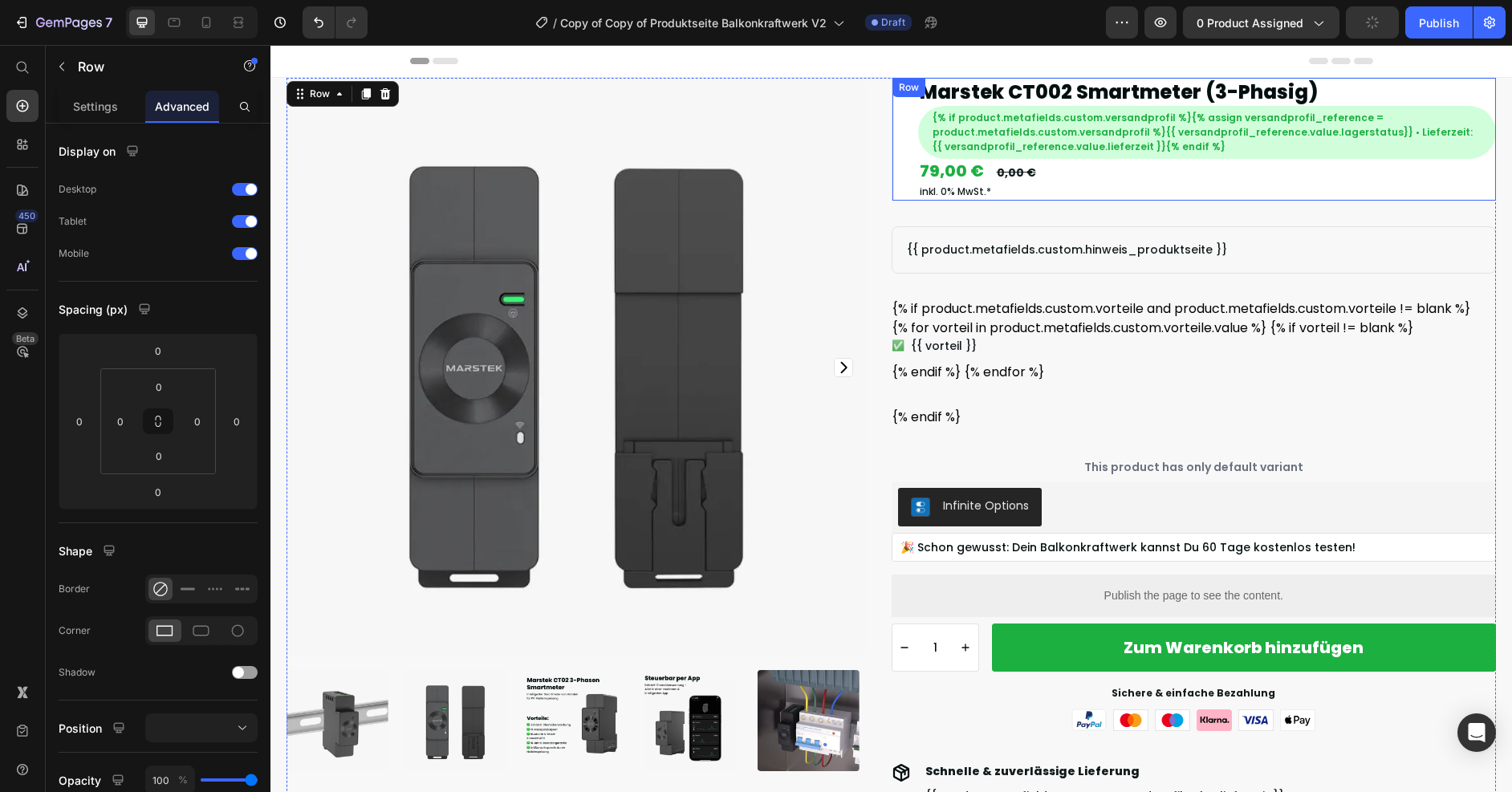 click on "Marstek CT002 Smartmeter (3-Phasig) Product Title {% if product.metafields.custom.versandprofil %}{% assign versandprofil_reference = product.metafields.custom.versandprofil %}{{ versandprofil_reference.value.lagerstatus}} • Lieferzeit: {{ versandprofil_reference.value.lieferzeit }}{% endif %} Text Block Row Row 79,00 € Product Price 0,00 € Product Price Row inkl. 0% MwSt.* Text Block Row" at bounding box center [1194, 139] 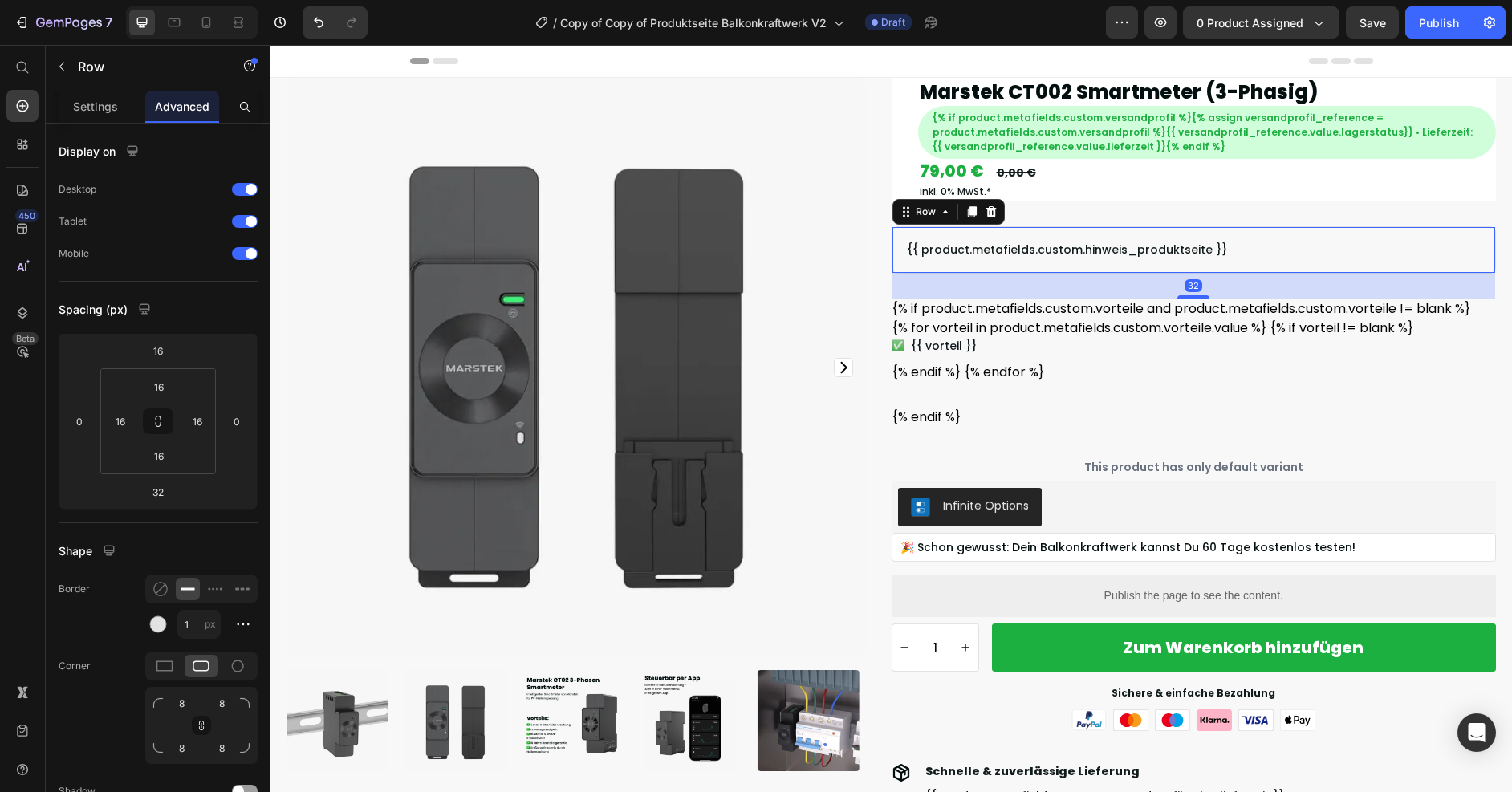 click on "{{ product.metafields.custom.hinweis_produktseite }} Text Block Row   32" at bounding box center [1194, 250] 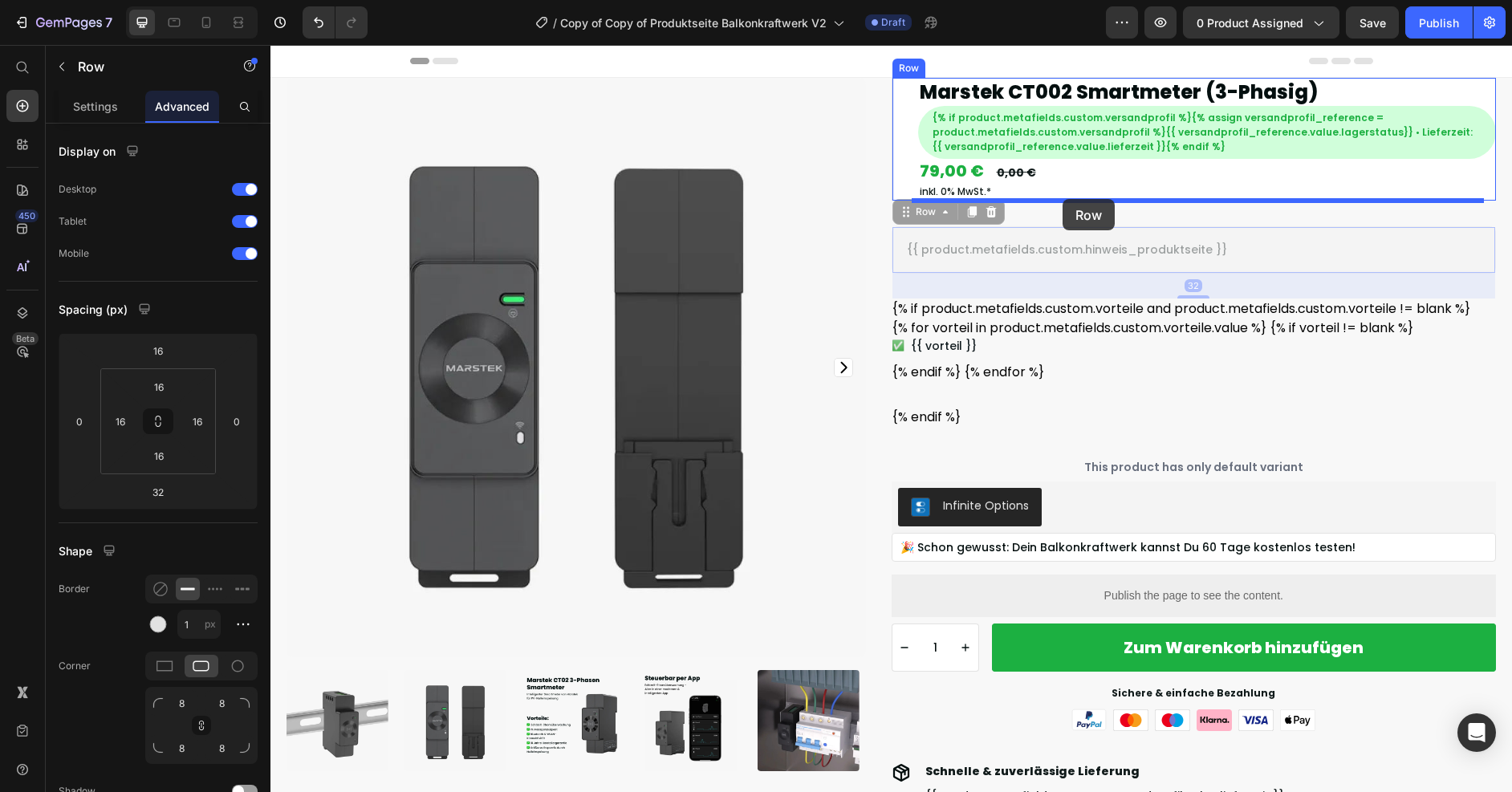 drag, startPoint x: 910, startPoint y: 213, endPoint x: 1063, endPoint y: 199, distance: 153.63919 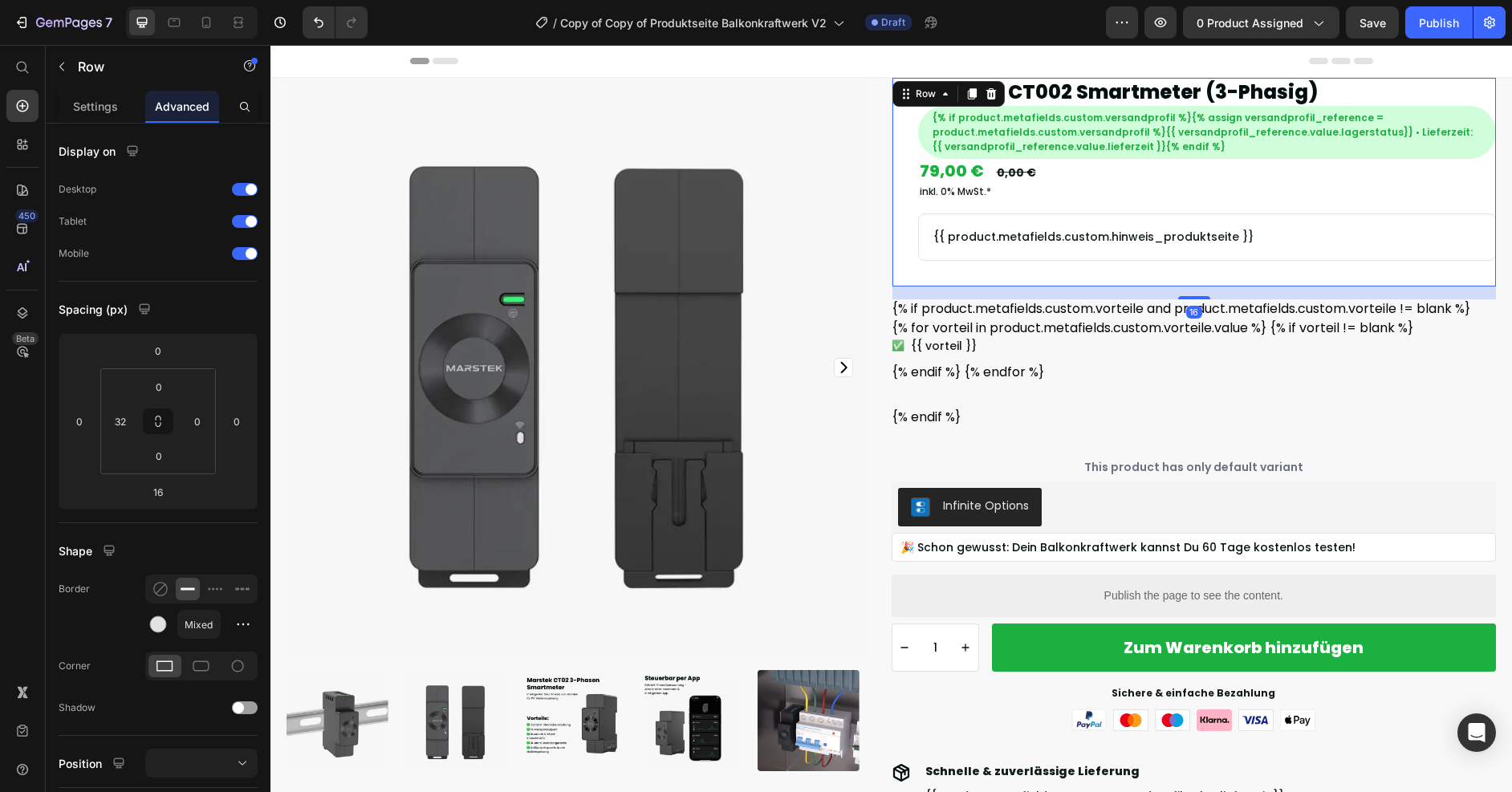 click on "Marstek CT002 Smartmeter (3-Phasig) Product Title {% if product.metafields.custom.versandprofil %}{% assign versandprofil_reference = product.metafields.custom.versandprofil %}{{ versandprofil_reference.value.lagerstatus}} • Lieferzeit: {{ versandprofil_reference.value.lieferzeit }}{% endif %} Text Block Row Row 79,00 € Product Price 0,00 € Product Price Row inkl. 0% MwSt.* Text Block {{ product.metafields.custom.hinweis_produktseite }} Text Block Row Row   16" at bounding box center (1194, 182) 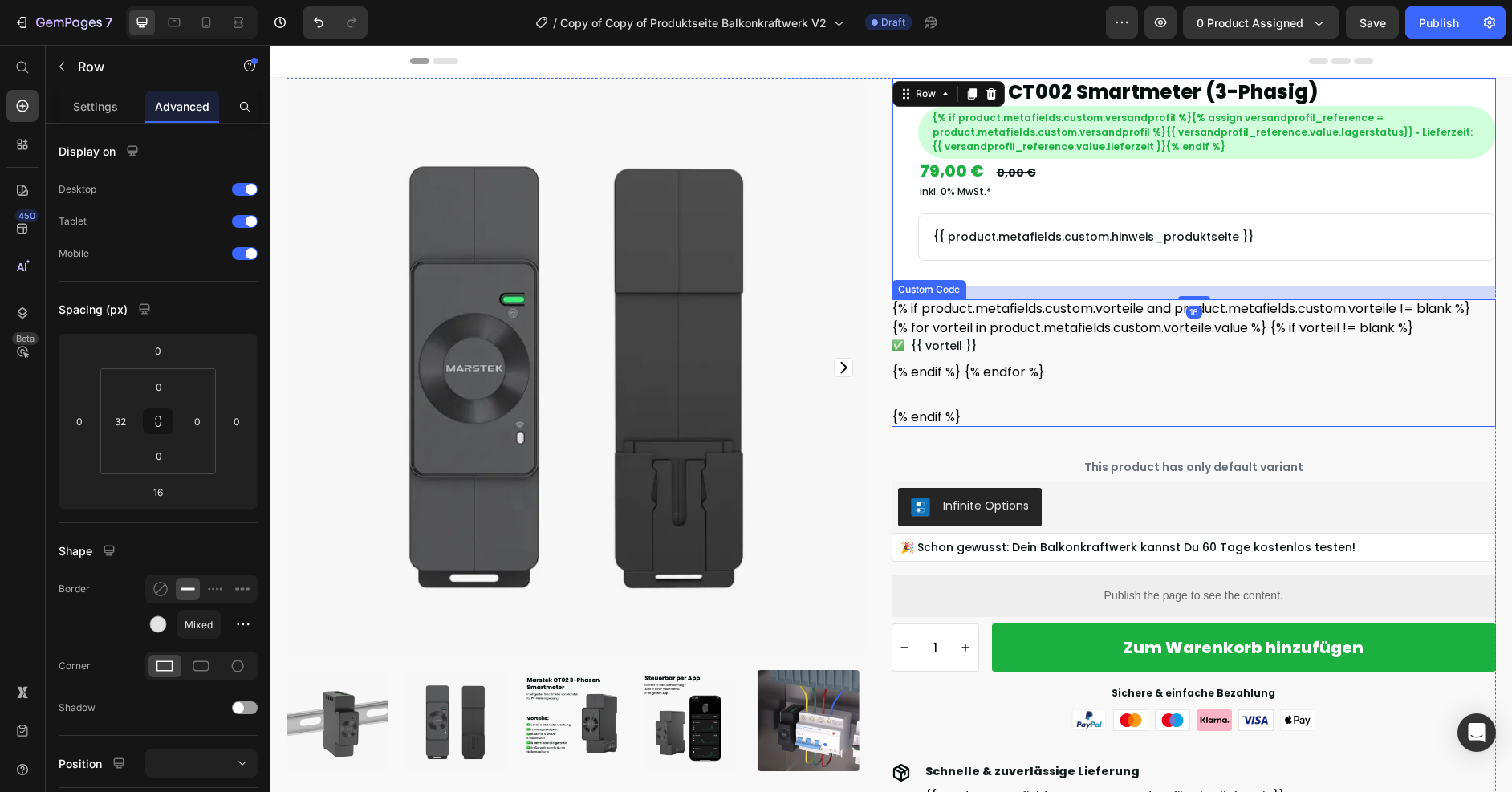 click on "{% if product.metafields.custom.vorteile and product.metafields.custom.vorteile != blank %}
{% for vorteil in product.metafields.custom.vorteile.value %}
{% if vorteil != blank %}
✅
{{ vorteil }}
{% endif %}
{% endfor %}
{% endif %}" at bounding box center [1194, 363] 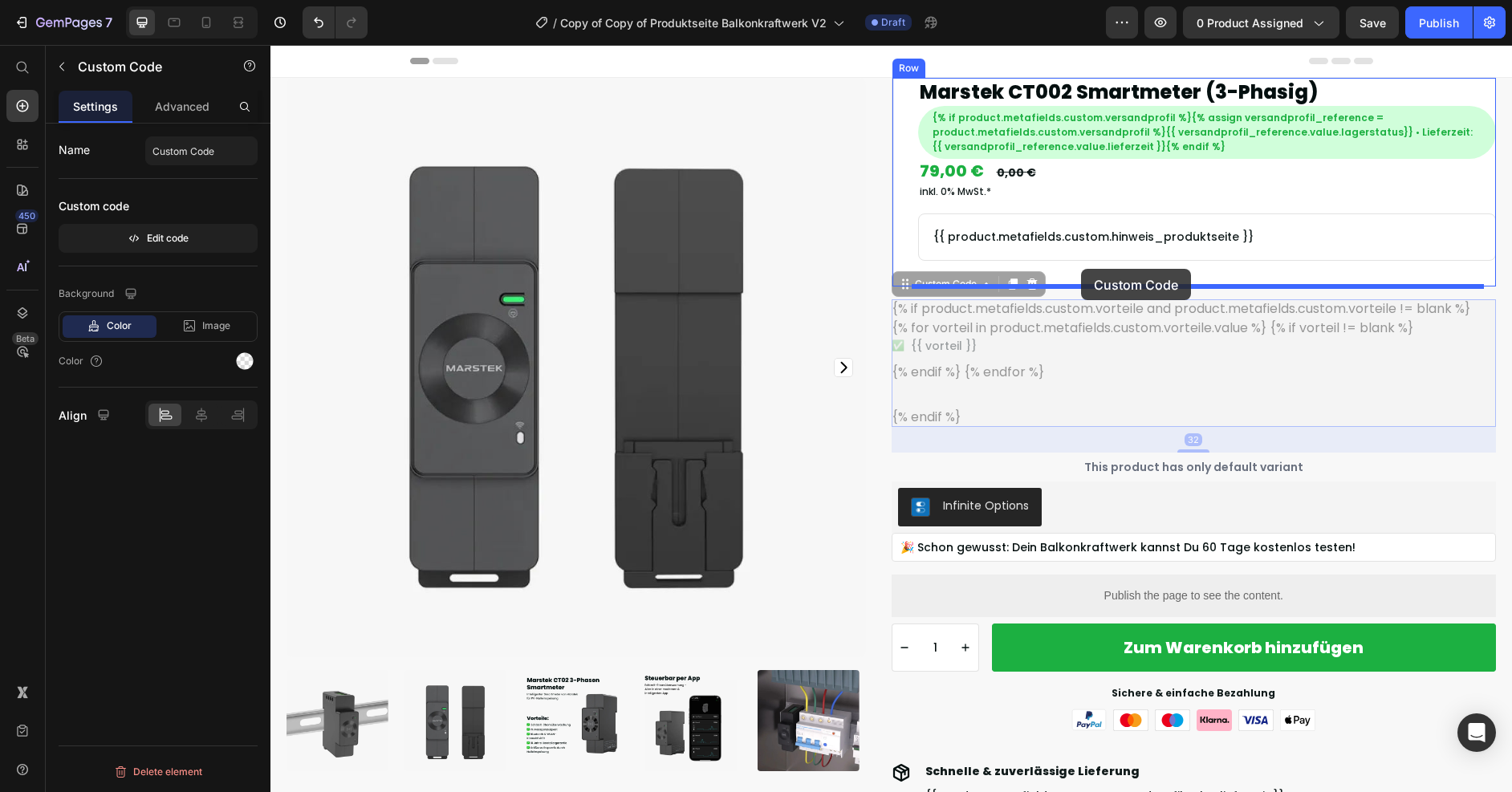 drag, startPoint x: 912, startPoint y: 287, endPoint x: 1081, endPoint y: 269, distance: 169.95588 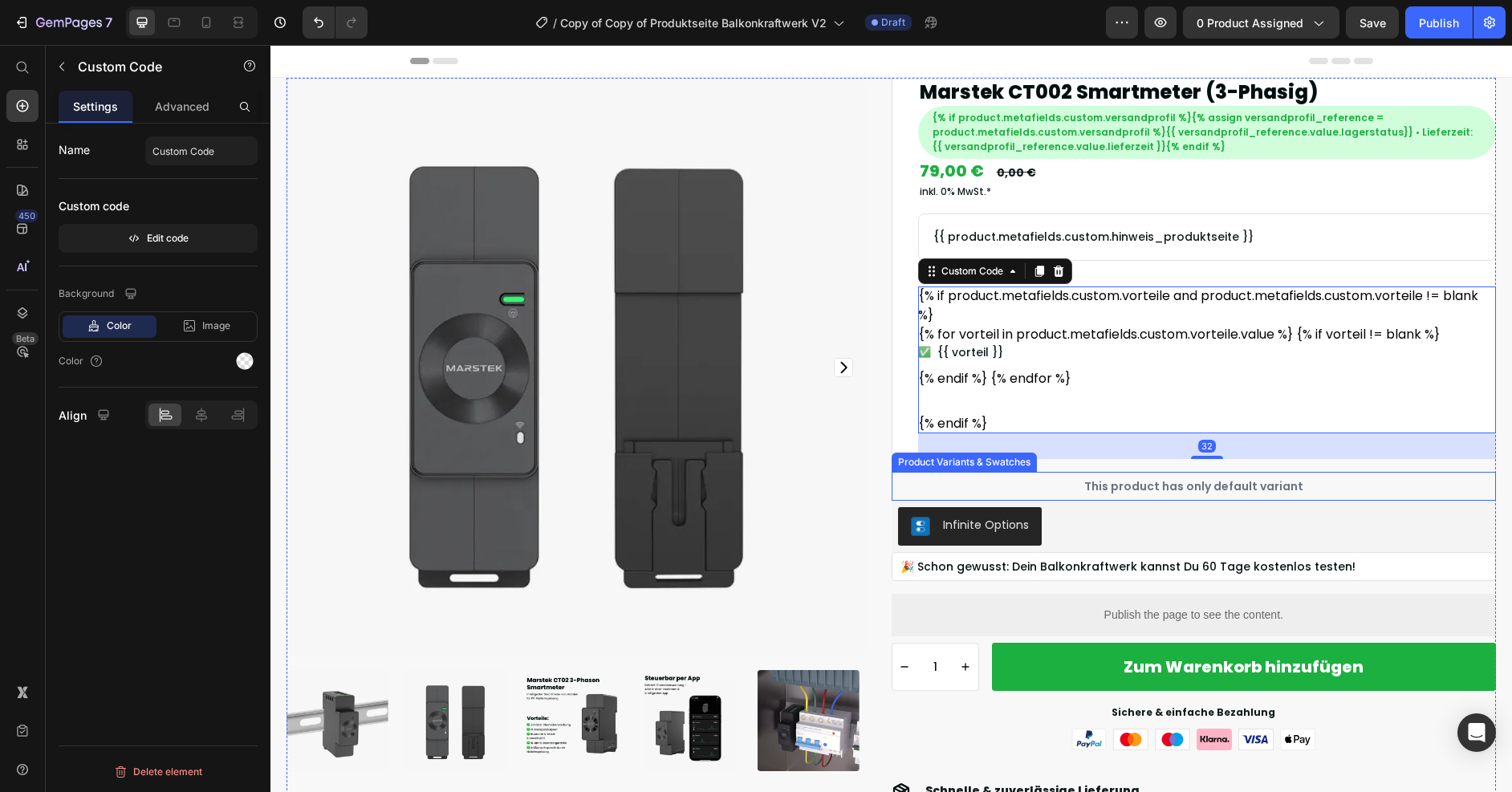 click on "This product has only default variant" at bounding box center (1194, 486) 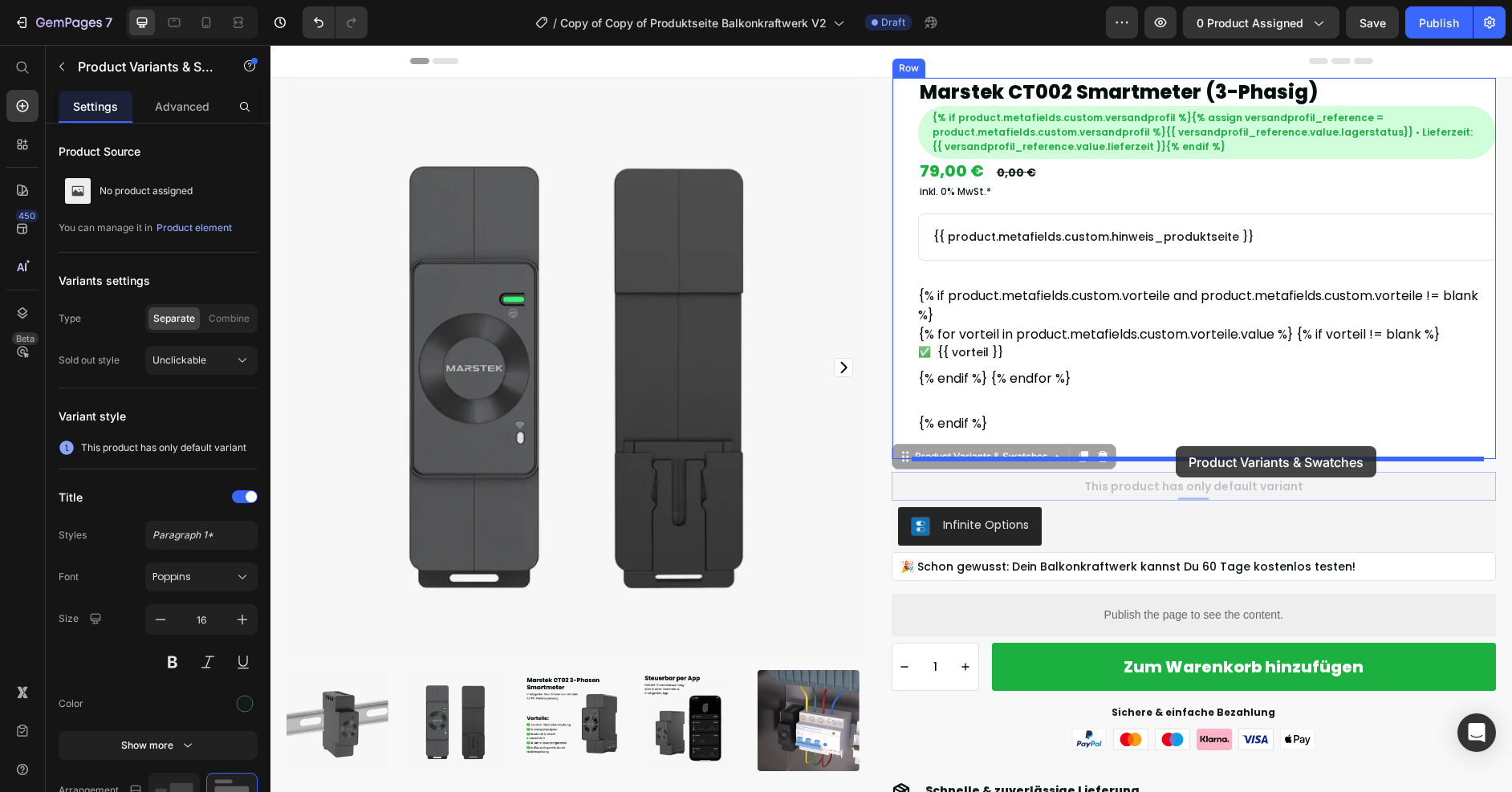 drag, startPoint x: 945, startPoint y: 460, endPoint x: 1176, endPoint y: 446, distance: 231.42385 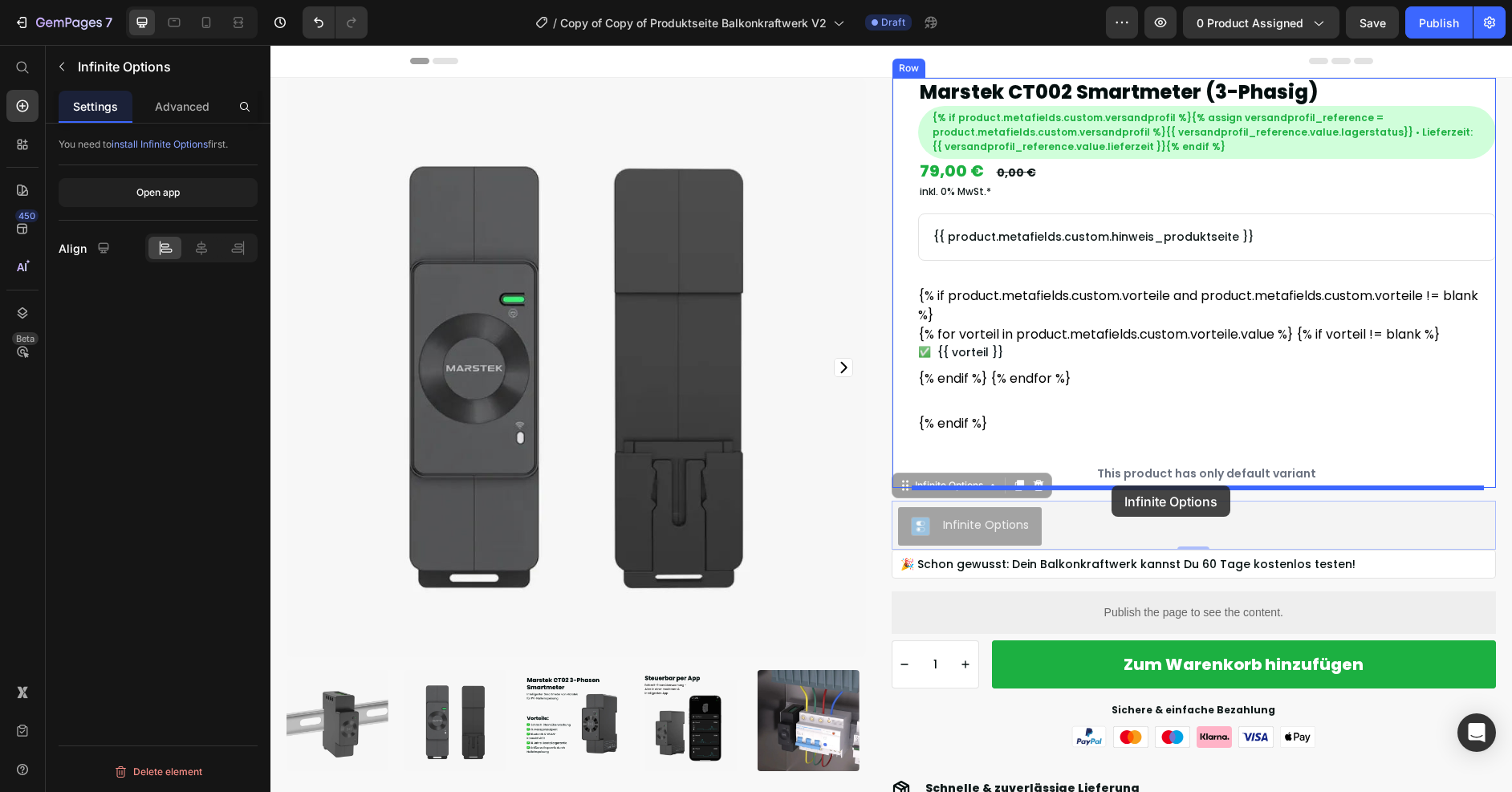 drag, startPoint x: 896, startPoint y: 529, endPoint x: 1112, endPoint y: 485, distance: 220.43593 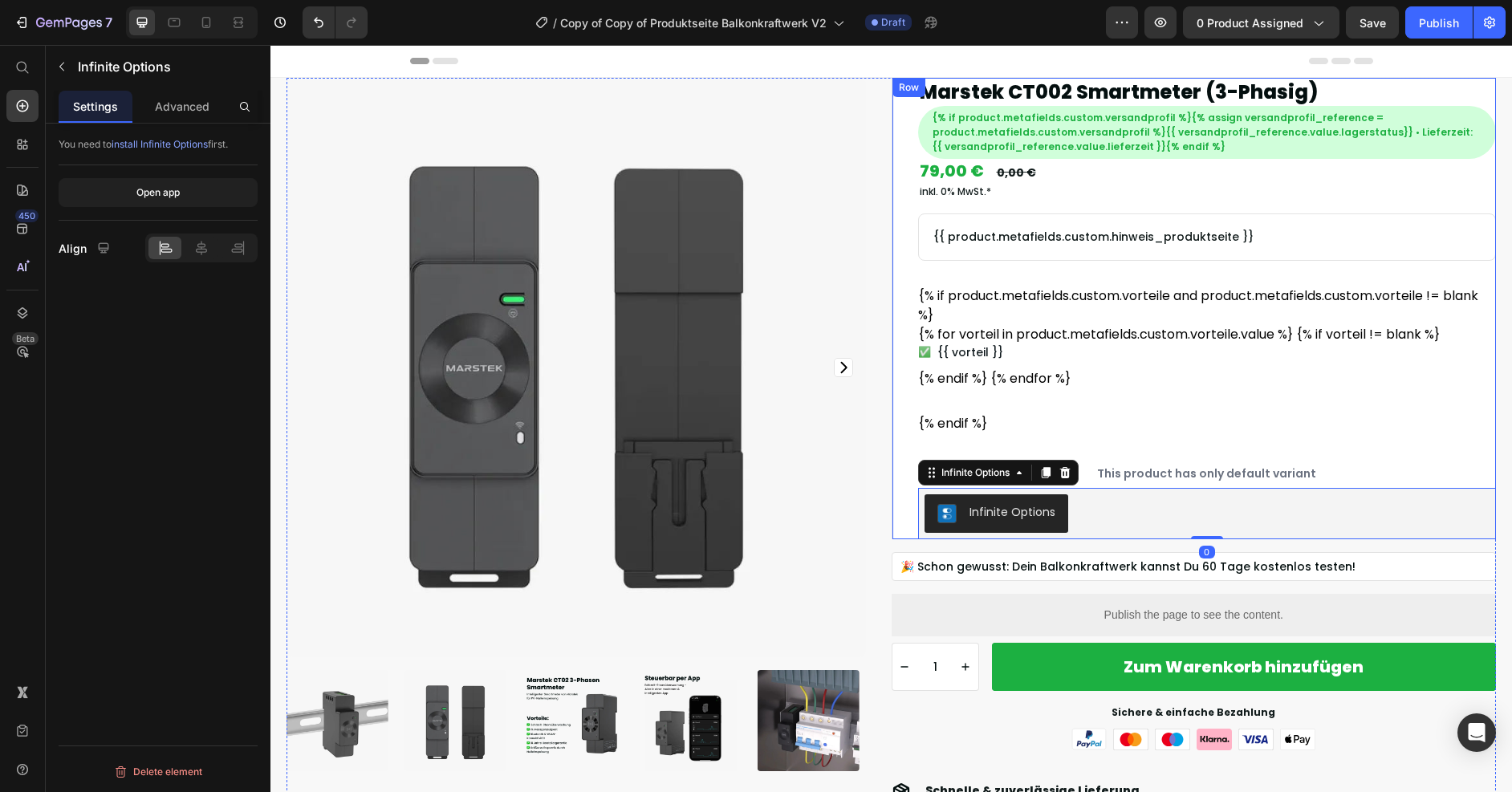 click on "Marstek CT002 Smartmeter (3-Phasig) Product Title {% if product.metafields.custom.versandprofil %}{% assign versandprofil_reference = product.metafields.custom.versandprofil %}{{ versandprofil_reference.value.lagerstatus}} • Lieferzeit: {{ versandprofil_reference.value.lieferzeit }}{% endif %} Text Block Row Row 79,00 € Product Price 0,00 € Product Price Row inkl. 0% MwSt.* Text Block {{ product.metafields.custom.hinweis_produktseite }} Text Block Row {% if product.metafields.custom.vorteile and product.metafields.custom.vorteile != blank %}
{% for vorteil in product.metafields.custom.vorteile.value %}
{% if vorteil != blank %}
✅
{{ vorteil }}
{% endif %}
{% endfor %}
{% endif %} Custom Code This product has only default variant Product Variants & Swatches Infinite Options Infinite Options   0 Row" at bounding box center (1194, 308) 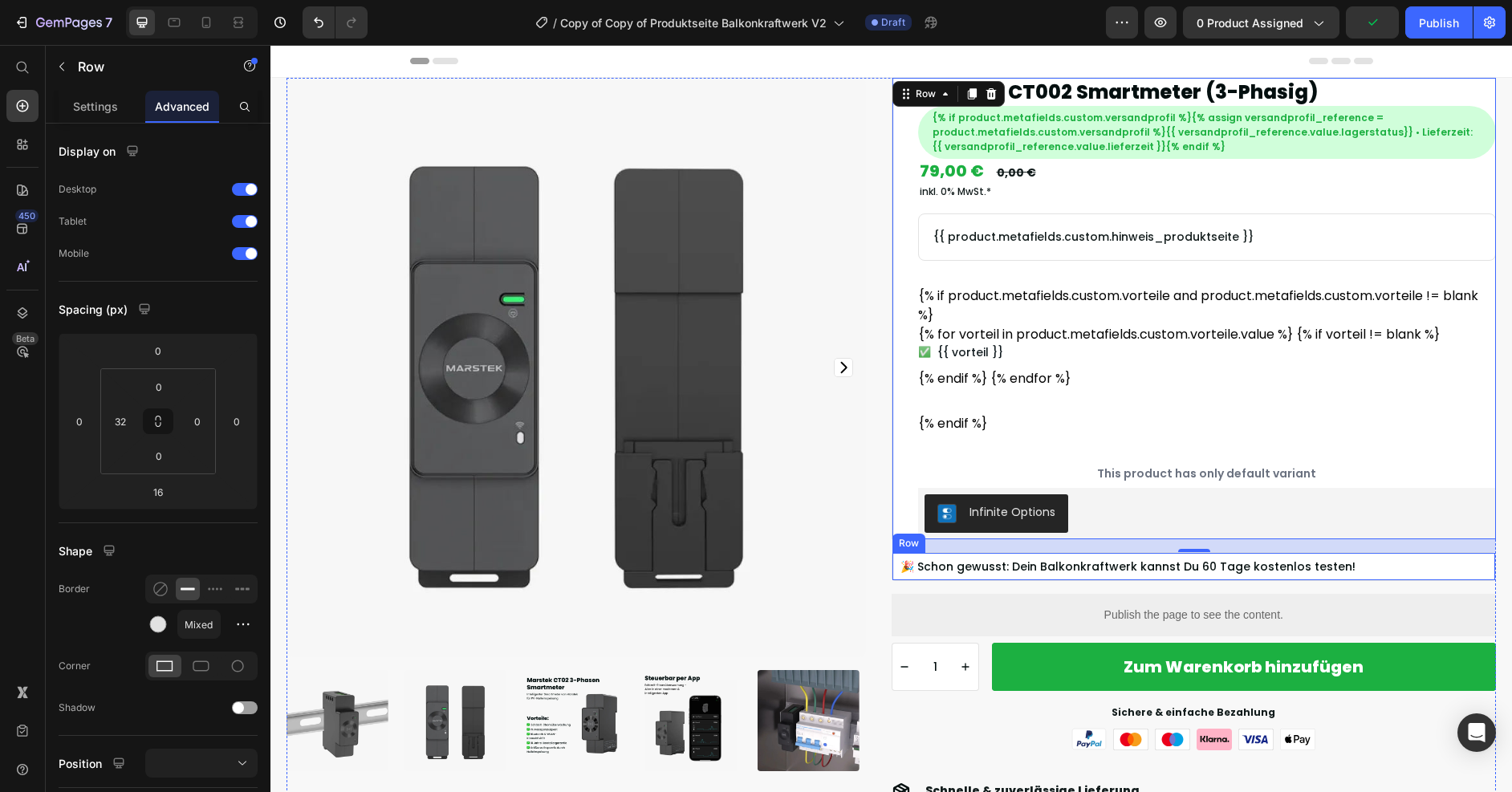 click on "🎉   Schon gewusst: Dein Balkonkraftwerk kannst Du 60 Tage kostenlos testen! Text Block Row" at bounding box center (1194, 567) 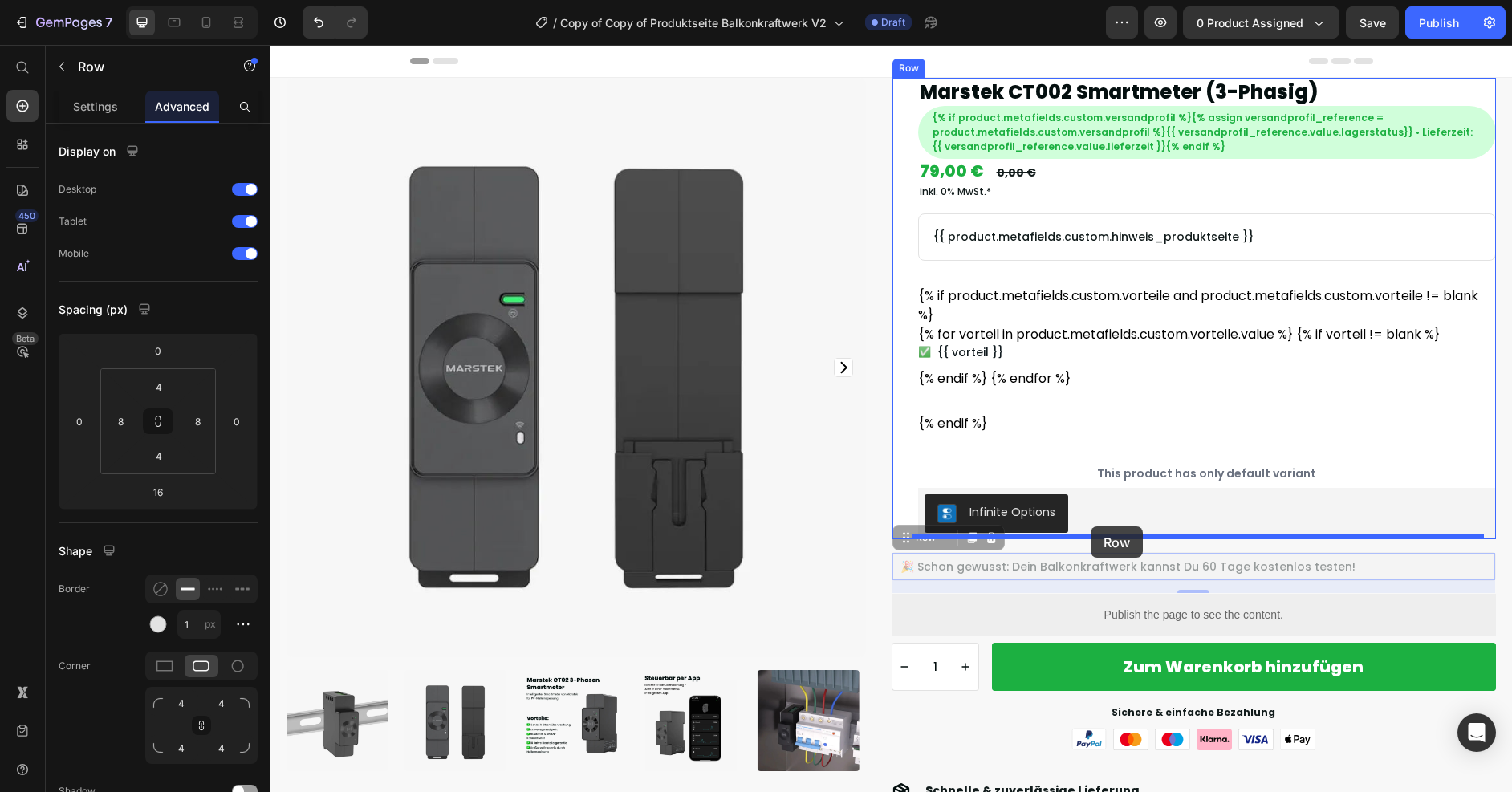 drag, startPoint x: 912, startPoint y: 537, endPoint x: 1091, endPoint y: 526, distance: 179.3377 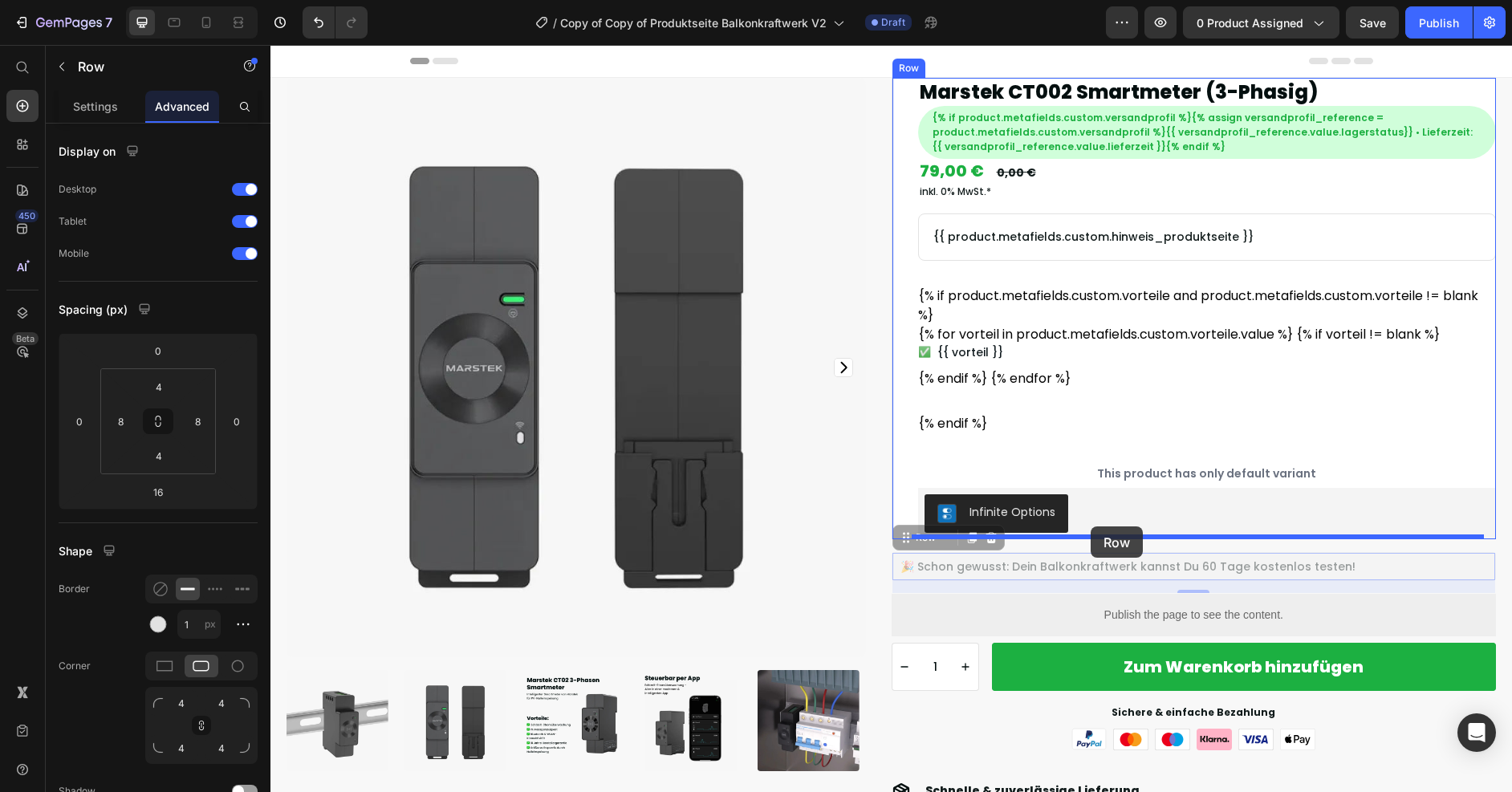 type on "0" 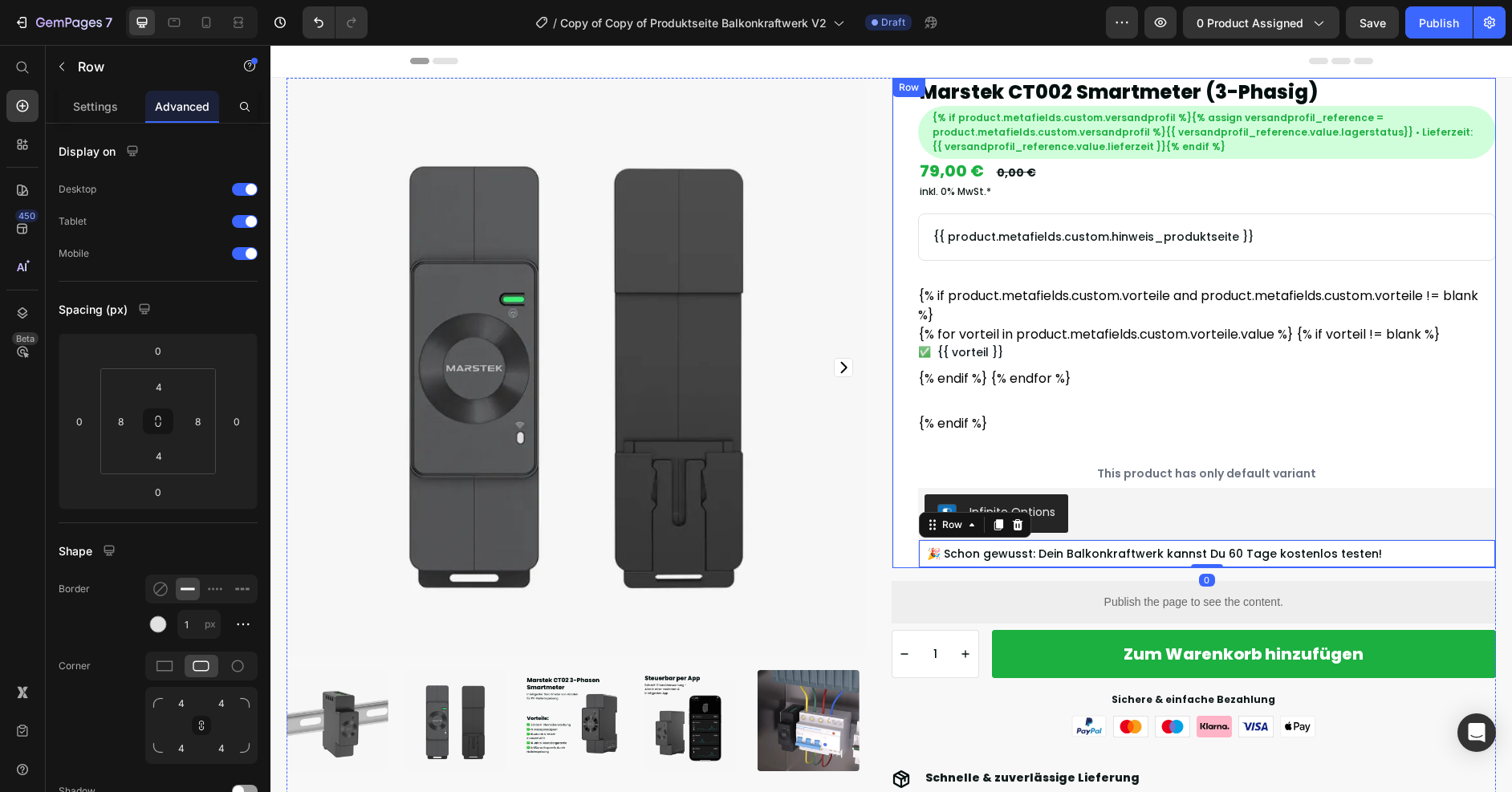 click on "Marstek CT002 Smartmeter (3-Phasig) Product Title {% if product.metafields.custom.versandprofil %}{% assign versandprofil_reference = product.metafields.custom.versandprofil %}{{ versandprofil_reference.value.lagerstatus}} • Lieferzeit: {{ versandprofil_reference.value.lieferzeit }}{% endif %} Text Block Row Row 79,00 € Product Price 0,00 € Product Price Row inkl. 0% MwSt.* Text Block {{ product.metafields.custom.hinweis_produktseite }} Text Block Row {% if product.metafields.custom.vorteile and product.metafields.custom.vorteile != blank %}
{% for vorteil in product.metafields.custom.vorteile.value %}
{% if vorteil != blank %}
✅
{{ vorteil }}
{% endif %}
{% endfor %}
{% endif %} Custom Code This product has only default variant Product Variants & Swatches Infinite Options Infinite Options 🎉   Schon gewusst: Dein Balkonkraftwerk kannst Du 60 Tage kostenlos testen! Text Block Row   0 Row" at bounding box center (1194, 323) 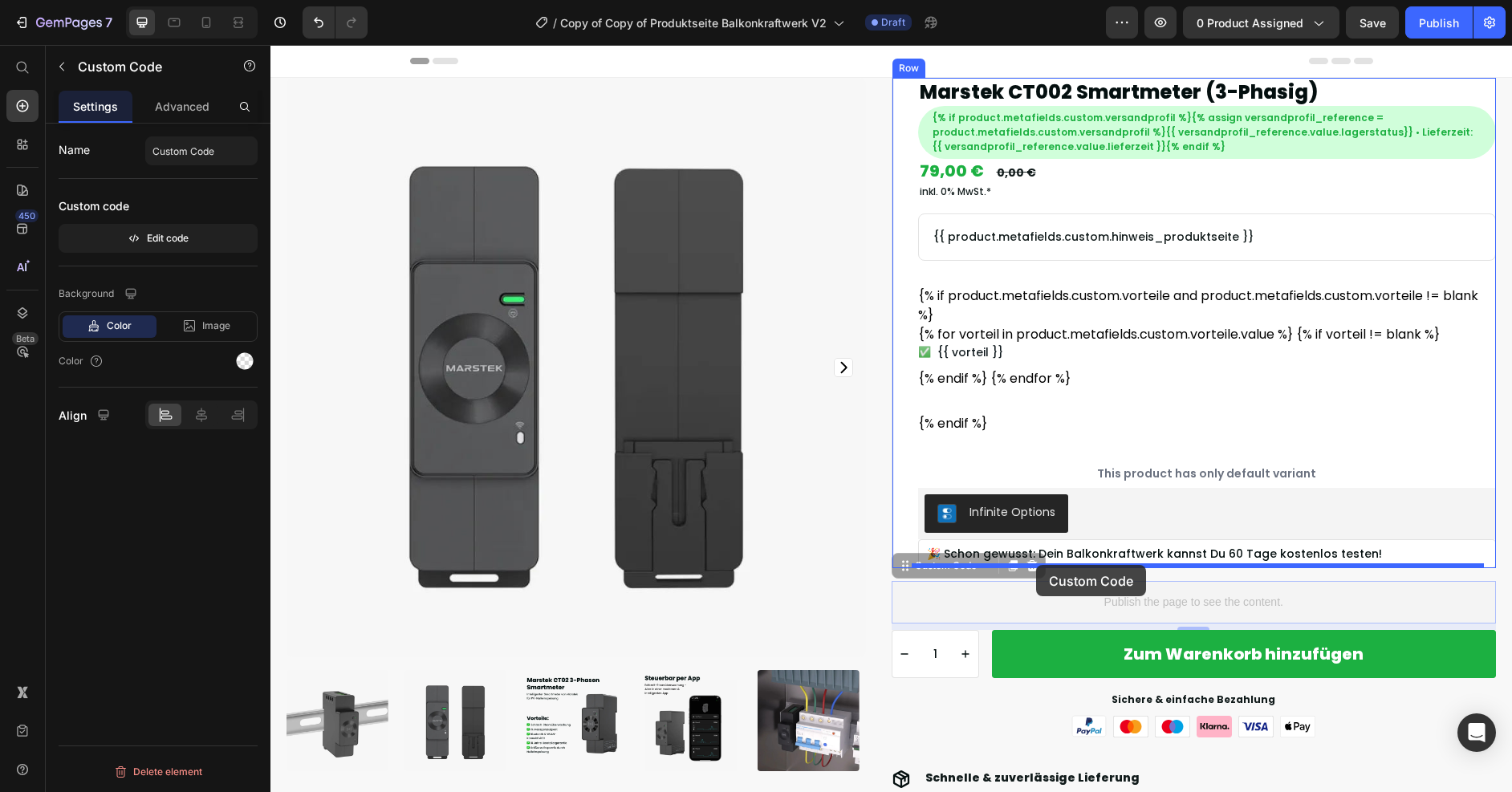 drag, startPoint x: 969, startPoint y: 599, endPoint x: 1036, endPoint y: 565, distance: 75.13322 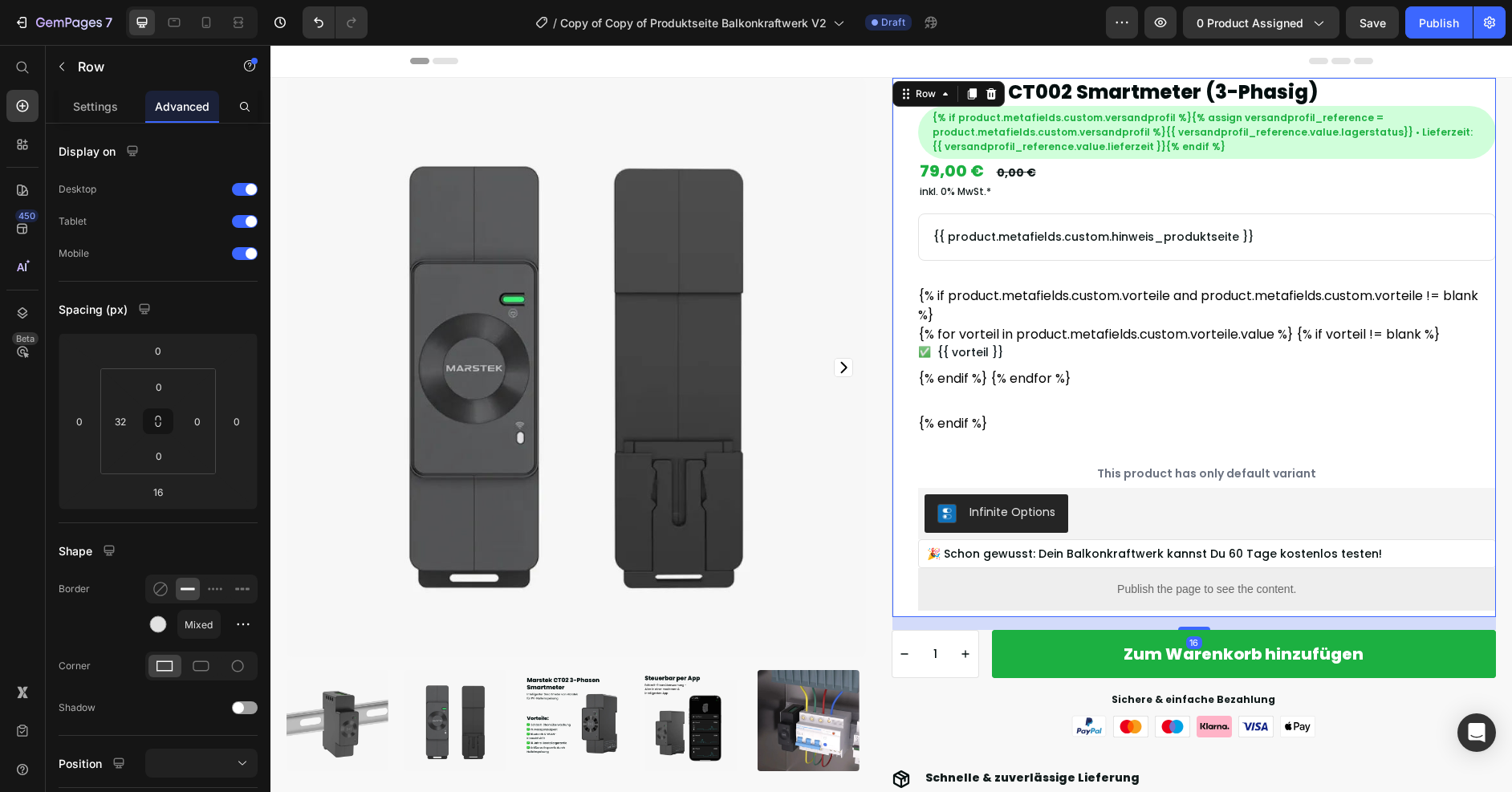 click on "Marstek CT002 Smartmeter (3-Phasig) Product Title {% if product.metafields.custom.versandprofil %}{% assign versandprofil_reference = product.metafields.custom.versandprofil %}{{ versandprofil_reference.value.lagerstatus}} • Lieferzeit: {{ versandprofil_reference.value.lieferzeit }}{% endif %} Text Block Row Row 79,00 € Product Price 0,00 € Product Price Row inkl. 0% MwSt.* Text Block {{ product.metafields.custom.hinweis_produktseite }} Text Block Row {% if product.metafields.custom.vorteile and product.metafields.custom.vorteile != blank %}
{% for vorteil in product.metafields.custom.vorteile.value %}
{% if vorteil != blank %}
✅
{{ vorteil }}
{% endif %}
{% endfor %}
{% endif %} Custom Code This product has only default variant Product Variants & Swatches Infinite Options Infinite Options 🎉   Schon gewusst: Dein Balkonkraftwerk kannst Du 60 Tage kostenlos testen! Text Block Row Custom Code Row   16" at bounding box center (1194, 347) 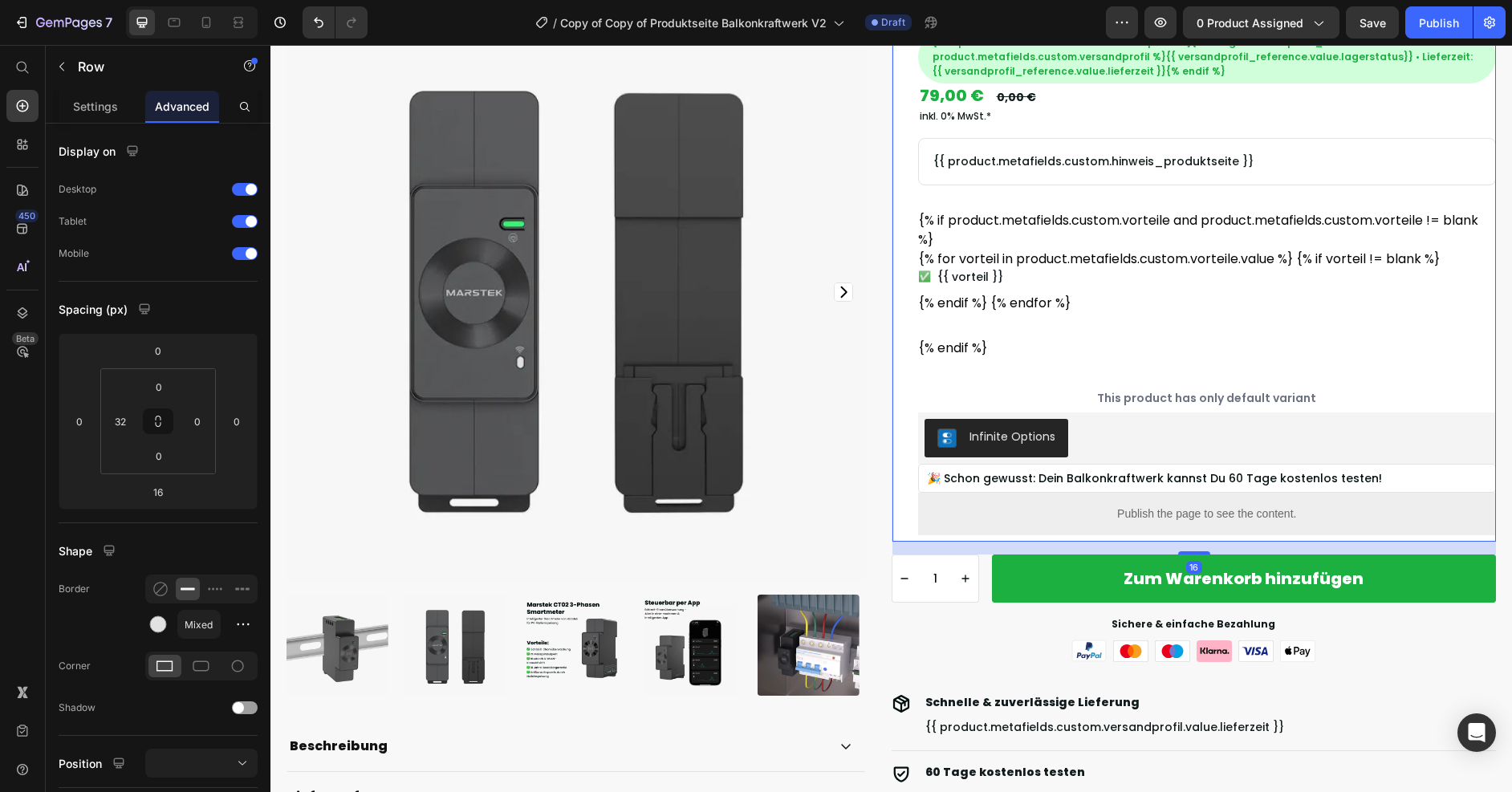 scroll, scrollTop: 120, scrollLeft: 0, axis: vertical 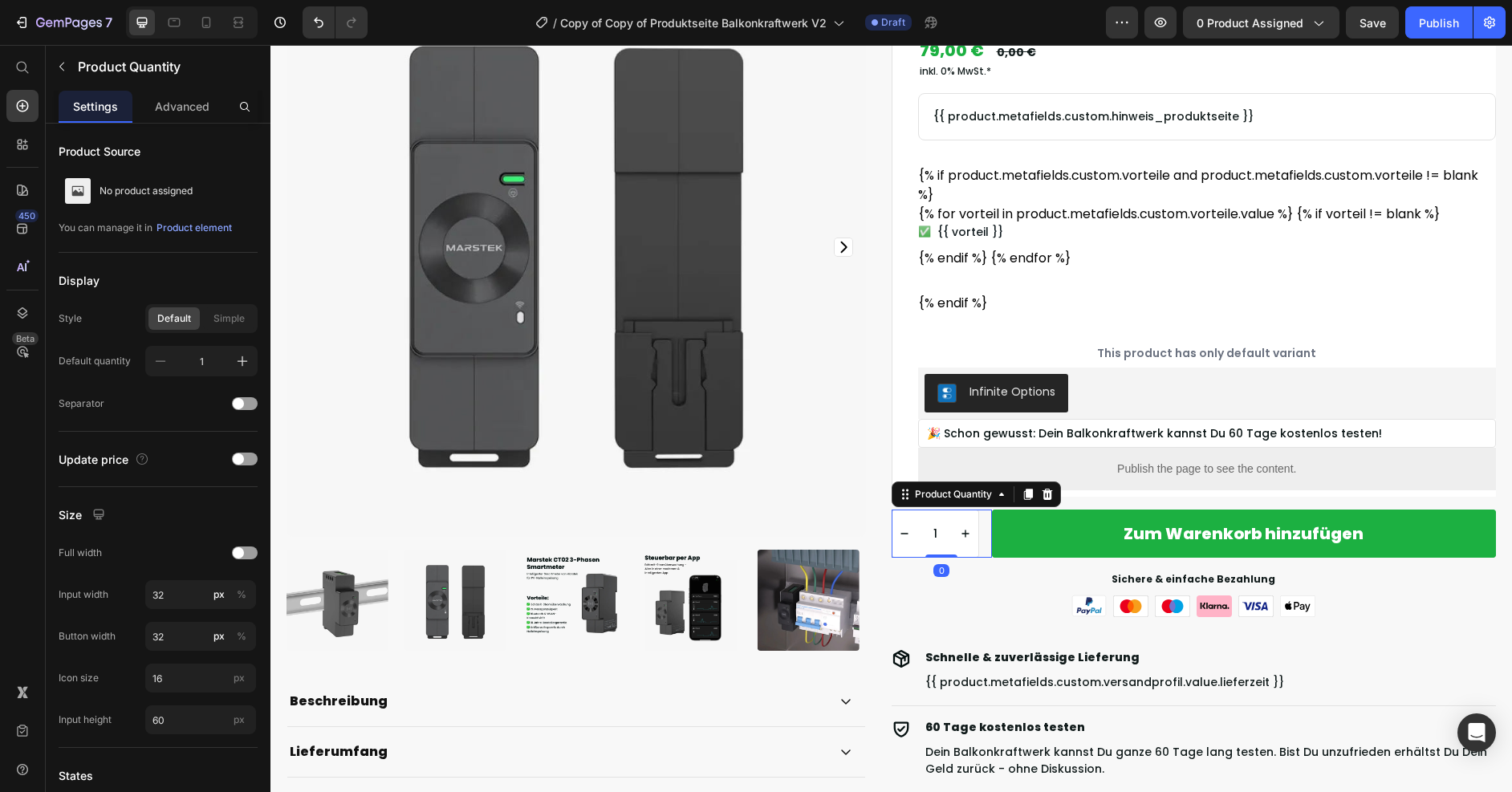 click on "1 Product Quantity   0" at bounding box center (941, 534) 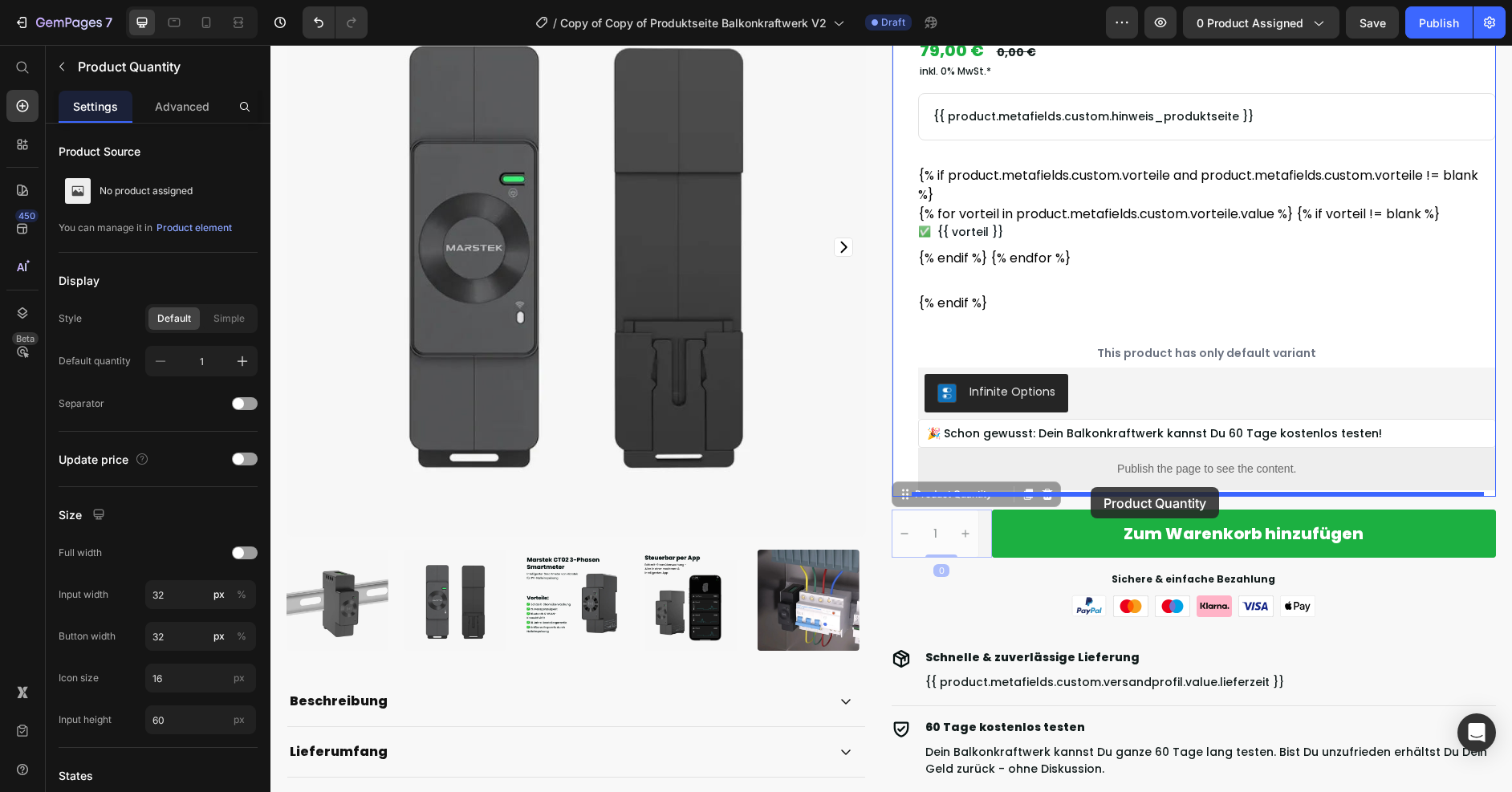drag, startPoint x: 945, startPoint y: 497, endPoint x: 1091, endPoint y: 487, distance: 146.34207 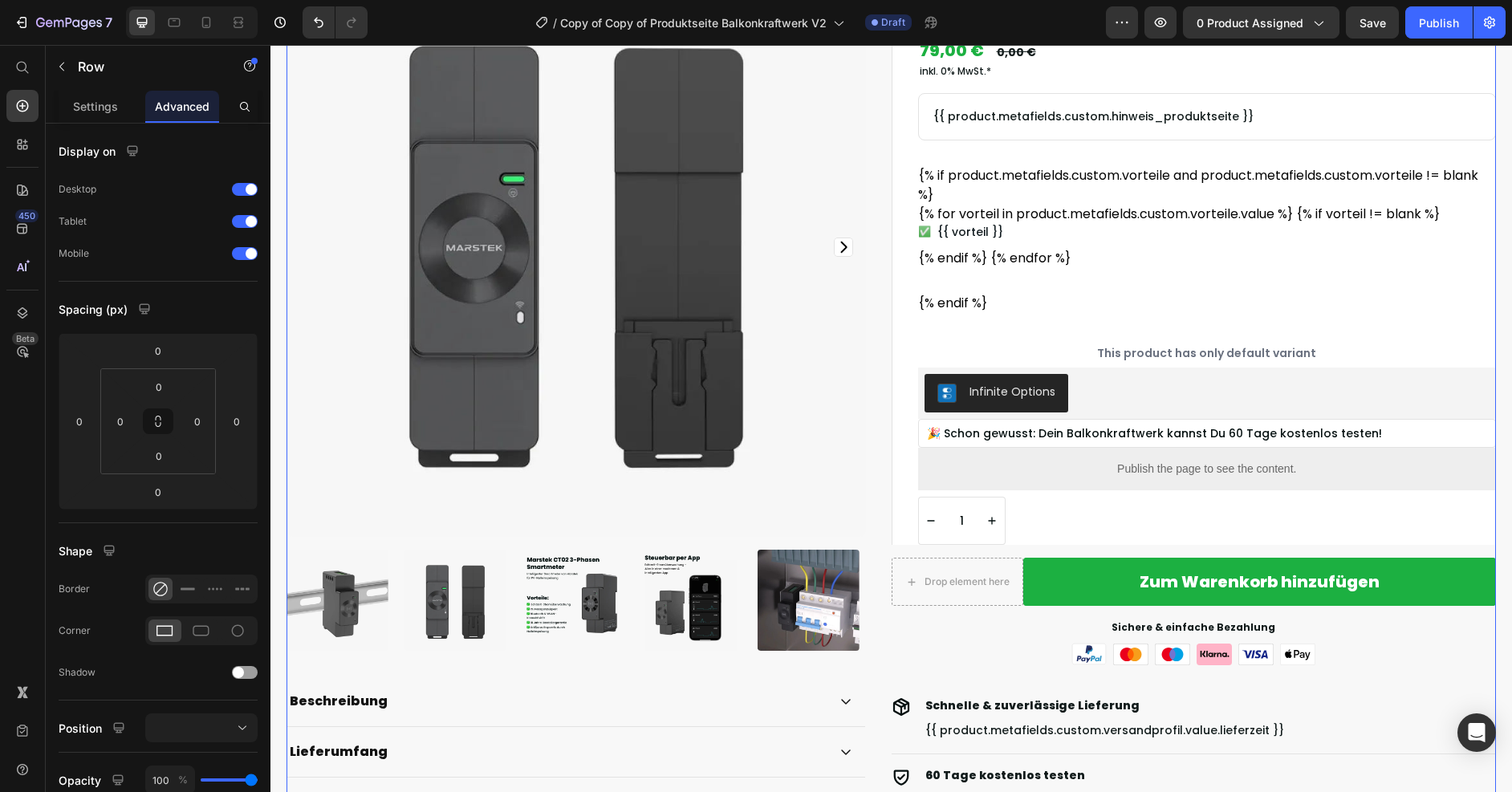 click on "Marstek CT002 Smartmeter (3-Phasig) Product Title {% if product.metafields.custom.versandprofil %}{% assign versandprofil_reference = product.metafields.custom.versandprofil %}{{ versandprofil_reference.value.lagerstatus}} • Lieferzeit: {{ versandprofil_reference.value.lieferzeit }}{% endif %} Text Block Row Row 79,00 € Product Price 0,00 € Product Price Row inkl. 0% MwSt.* Text Block {{ product.metafields.custom.hinweis_produktseite }} Text Block Row {% if product.metafields.custom.vorteile and product.metafields.custom.vorteile != blank %}
{% for vorteil in product.metafields.custom.vorteile.value %}
{% if vorteil != blank %}
✅
{{ vorteil }}
{% endif %}
{% endfor %}
{% endif %} Custom Code This product has only default variant Product Variants & Swatches Infinite Options Infinite Options 🎉   Schon gewusst: Dein Balkonkraftwerk kannst Du 60 Tage kostenlos testen! Text Block Row Custom Code 1 Product Quantity Row
Row" at bounding box center (1194, 480) 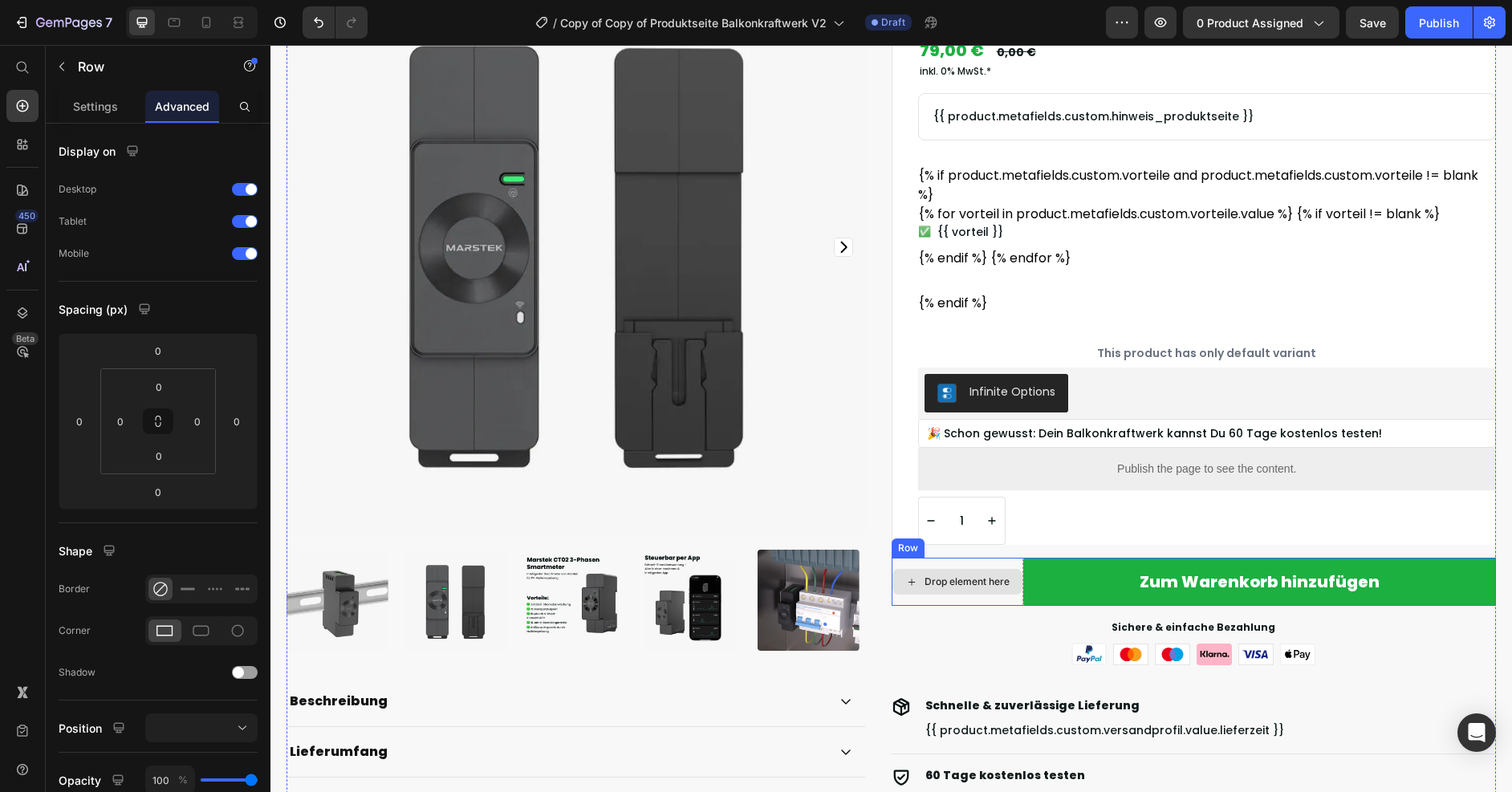 click on "Drop element here" at bounding box center [957, 582] 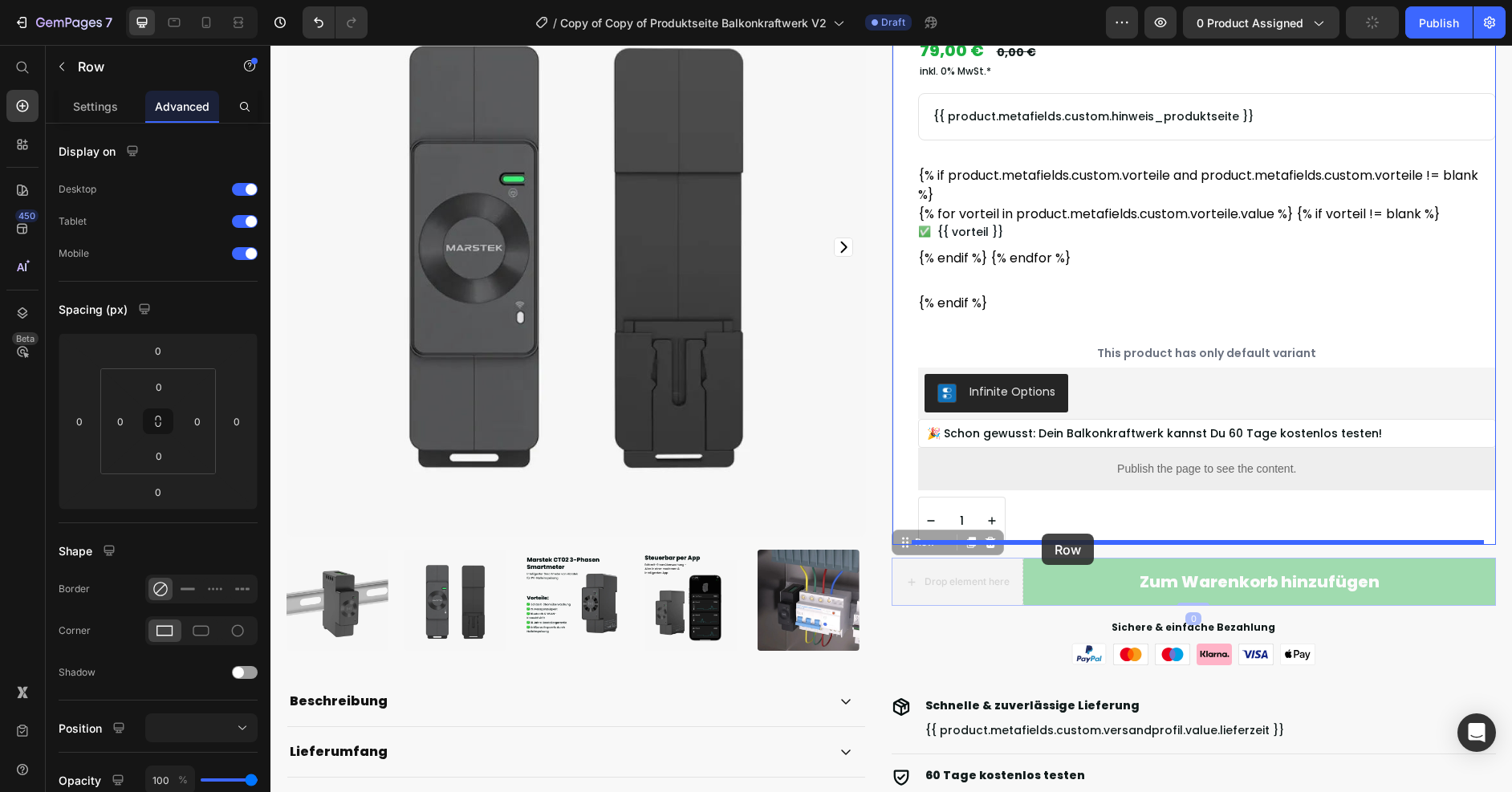 drag, startPoint x: 920, startPoint y: 540, endPoint x: 1042, endPoint y: 534, distance: 122.14745 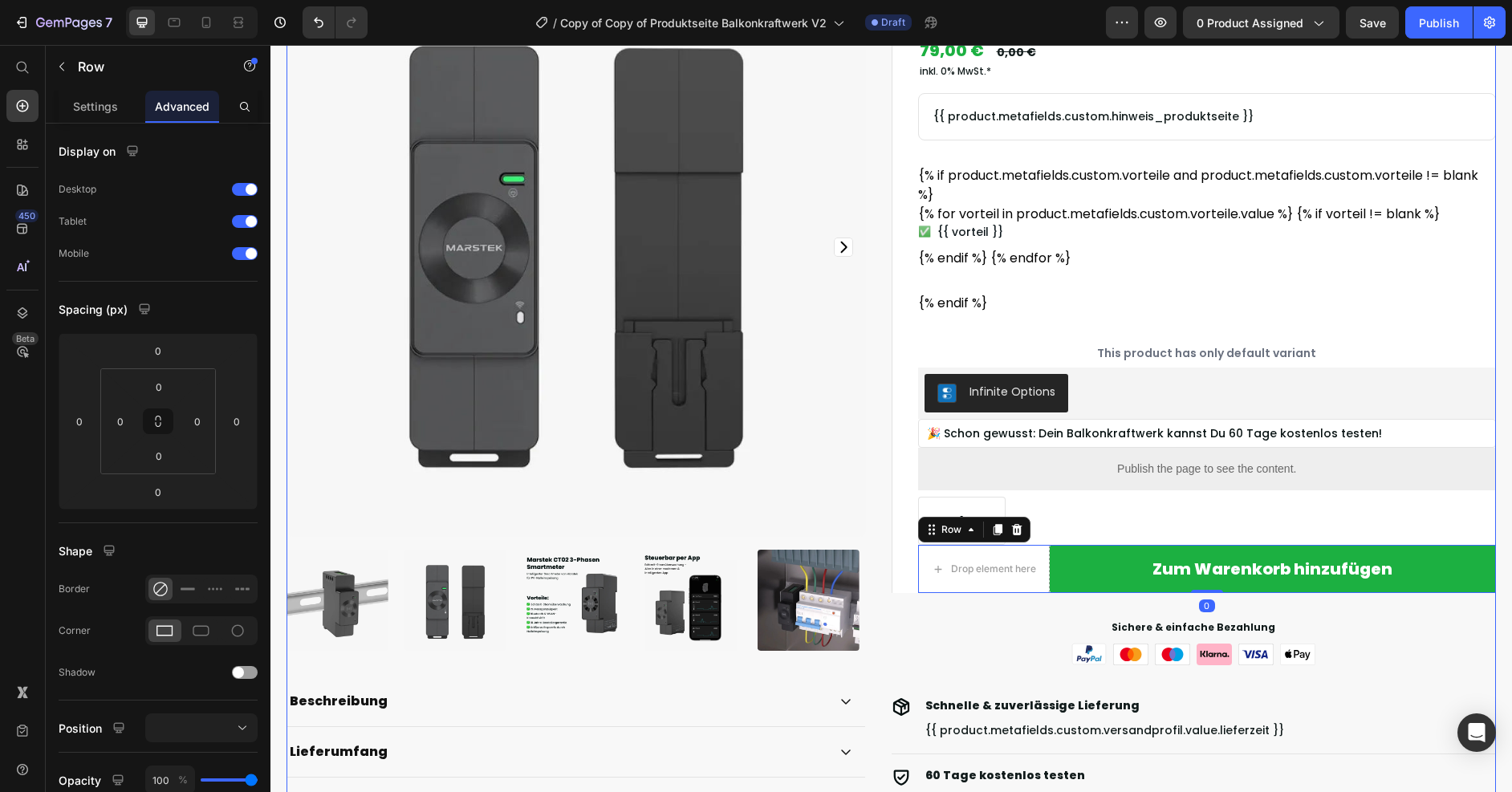 drag, startPoint x: 929, startPoint y: 637, endPoint x: 957, endPoint y: 651, distance: 31.304952 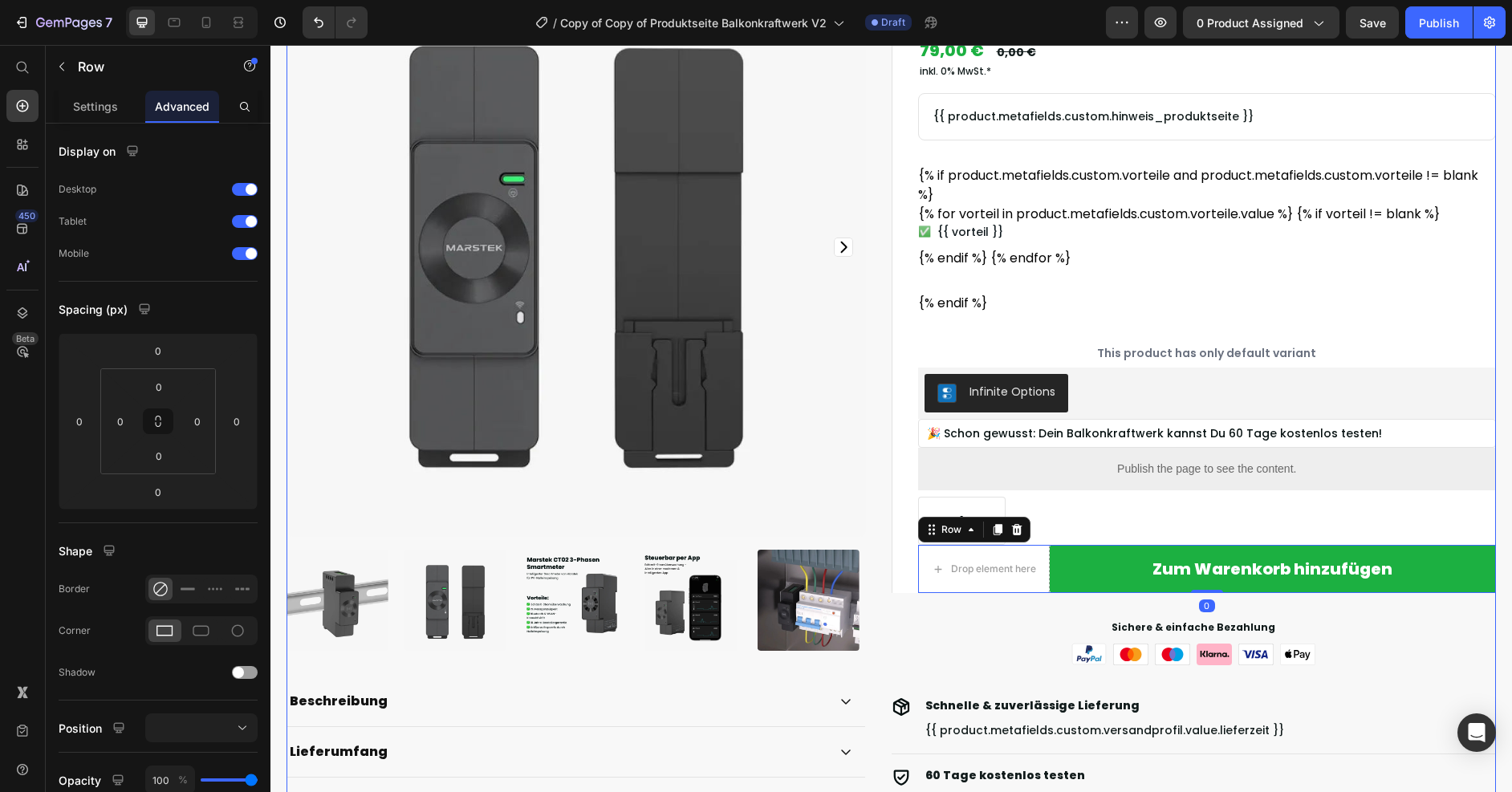 click on "Marstek CT002 Smartmeter (3-Phasig) Product Title {% if product.metafields.custom.versandprofil %}{% assign versandprofil_reference = product.metafields.custom.versandprofil %}{{ versandprofil_reference.value.lagerstatus}} • Lieferzeit: {{ versandprofil_reference.value.lieferzeit }}{% endif %} Text Block Row Row 79,00 € Product Price 0,00 € Product Price Row inkl. 0% MwSt.* Text Block {{ product.metafields.custom.hinweis_produktseite }} Text Block Row {% if product.metafields.custom.vorteile and product.metafields.custom.vorteile != blank %}
{% for vorteil in product.metafields.custom.vorteile.value %}
{% if vorteil != blank %}
✅
{{ vorteil }}
{% endif %}
{% endfor %}
{% endif %} Custom Code This product has only default variant Product Variants & Swatches Infinite Options Infinite Options 🎉   Schon gewusst: Dein Balkonkraftwerk kannst Du 60 Tage kostenlos testen! Text Block Row Custom Code 1 Product Quantity" at bounding box center (1194, 480) 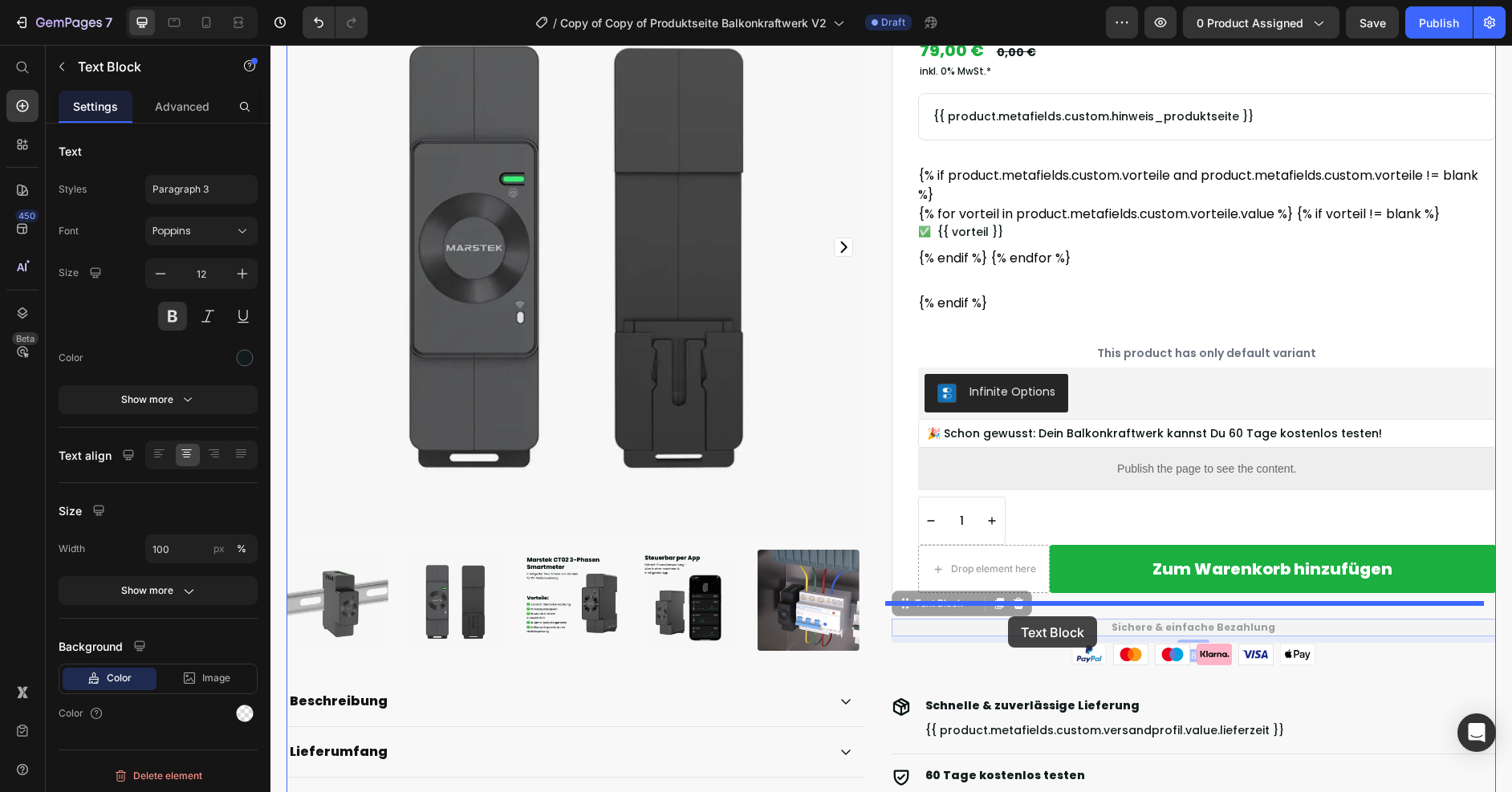 click on "Header
Product Images
Beschreibung
Lieferumfang
Versand Accordion
Dokumente & Datenblätter Accordion Row Row Row Marstek CT002 Smartmeter (3-Phasig) Product Title {% if product.metafields.custom.versandprofil %}{% assign versandprofil_reference = product.metafields.custom.versandprofil %}{{ versandprofil_reference.value.lagerstatus}} • Lieferzeit: {{ versandprofil_reference.value.lieferzeit }}{% endif %} Text Block Row Row 79,00 € Product Price 0,00 € Product Price Row inkl. 0% MwSt.* Text Block {{ product.metafields.custom.hinweis_produktseite }} Text Block Row {% if product.metafields.custom.vorteile and product.metafields.custom.vorteile != blank %}
{% for vorteil in product.metafields.custom.vorteile.value %}
{% if vorteil != blank %}
✅
{{ vorteil }}
{% endif %}
{% endfor %}
{% endif %} Custom Code Product Variants & Swatches" at bounding box center (891, 2022) 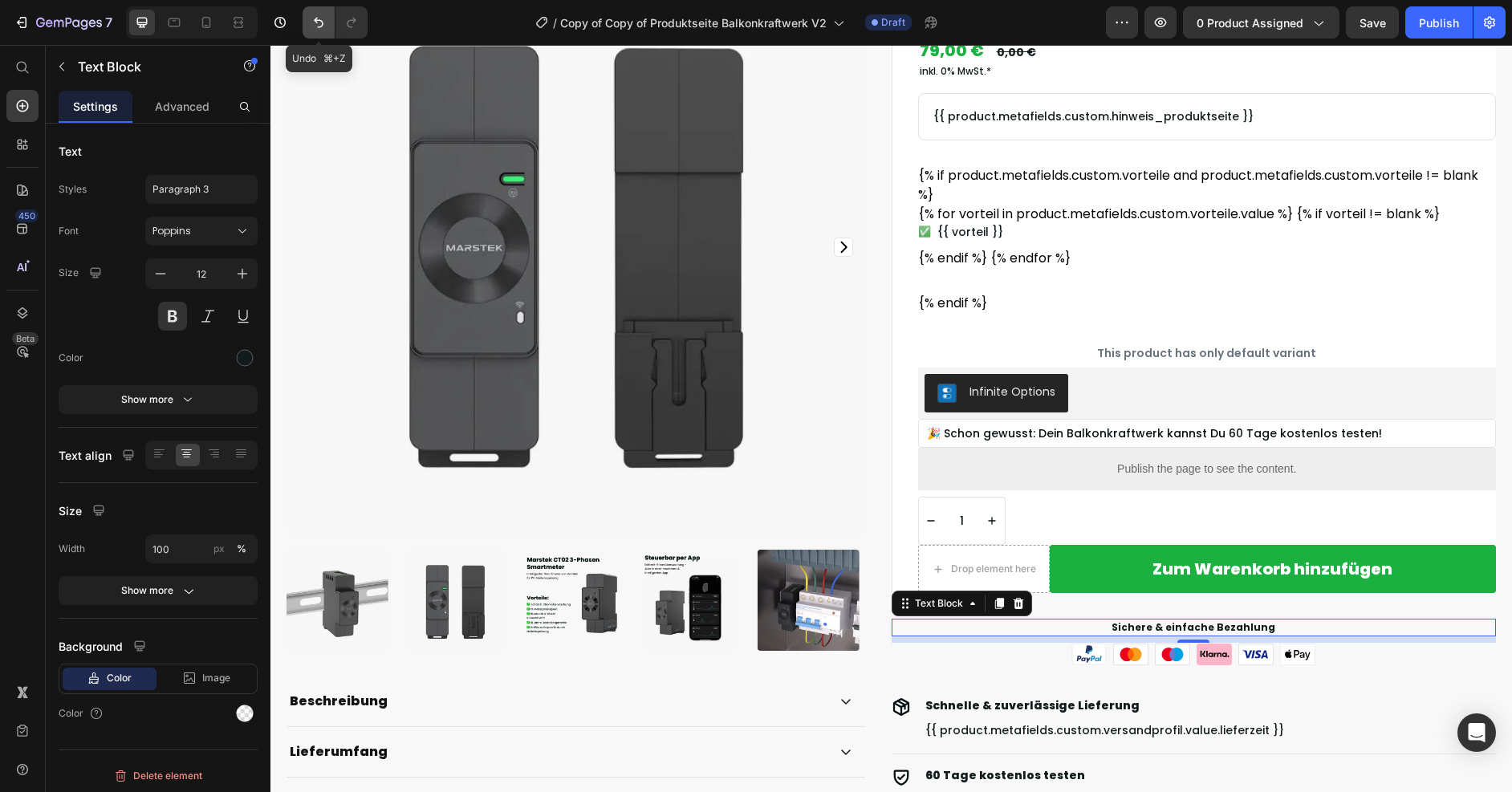 click 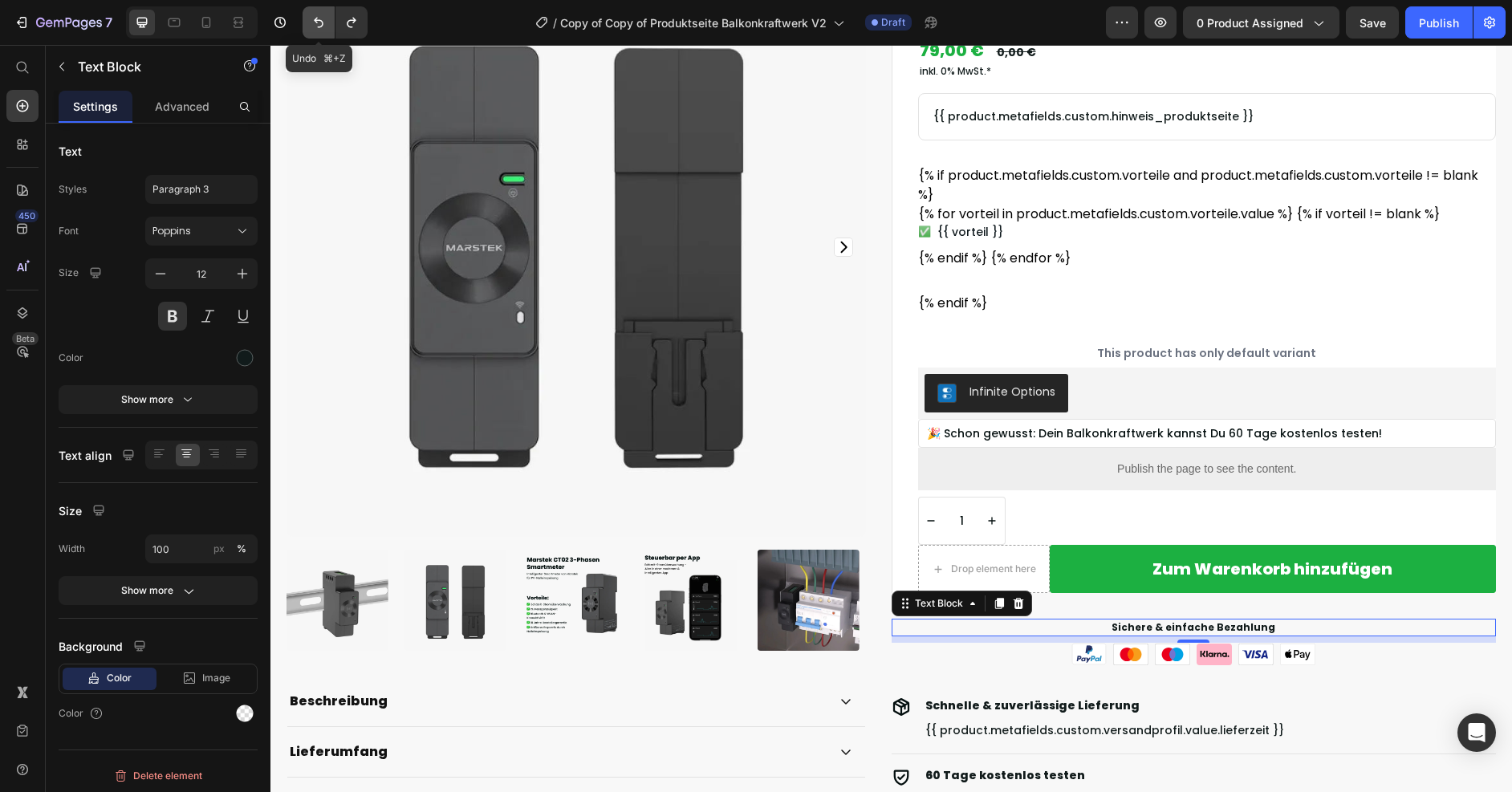 click 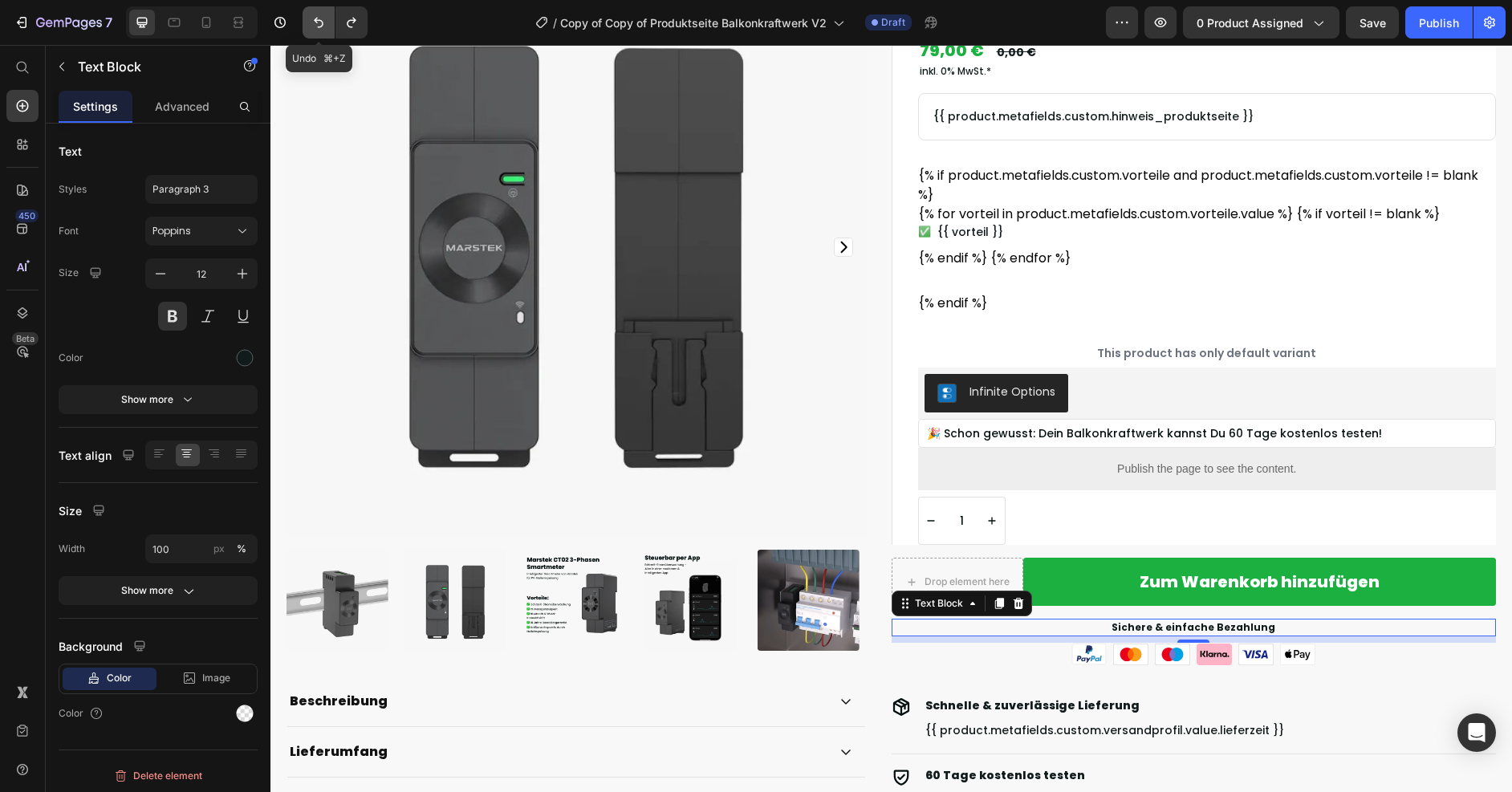 click 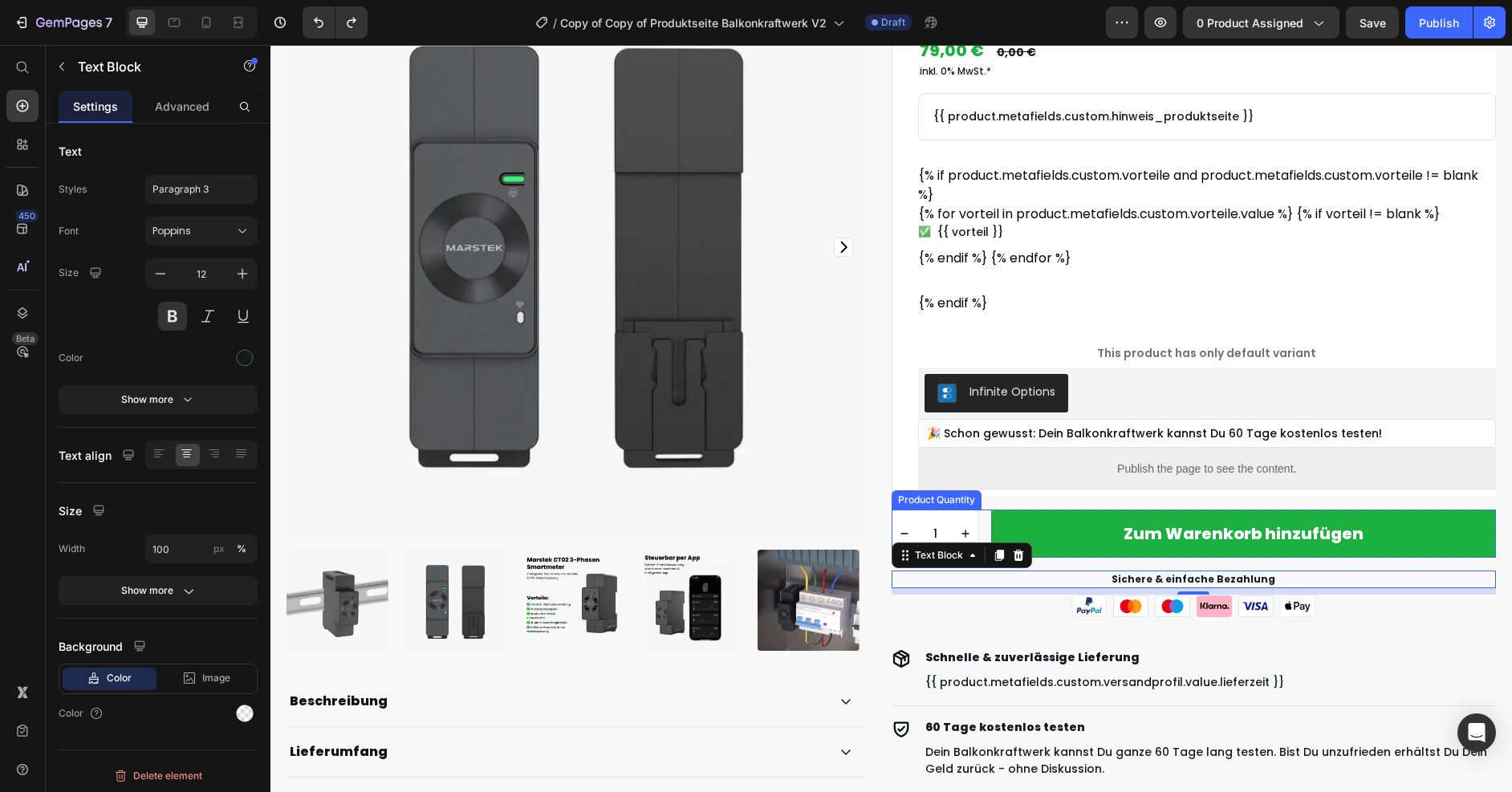 click on "1 Product Quantity" at bounding box center (941, 534) 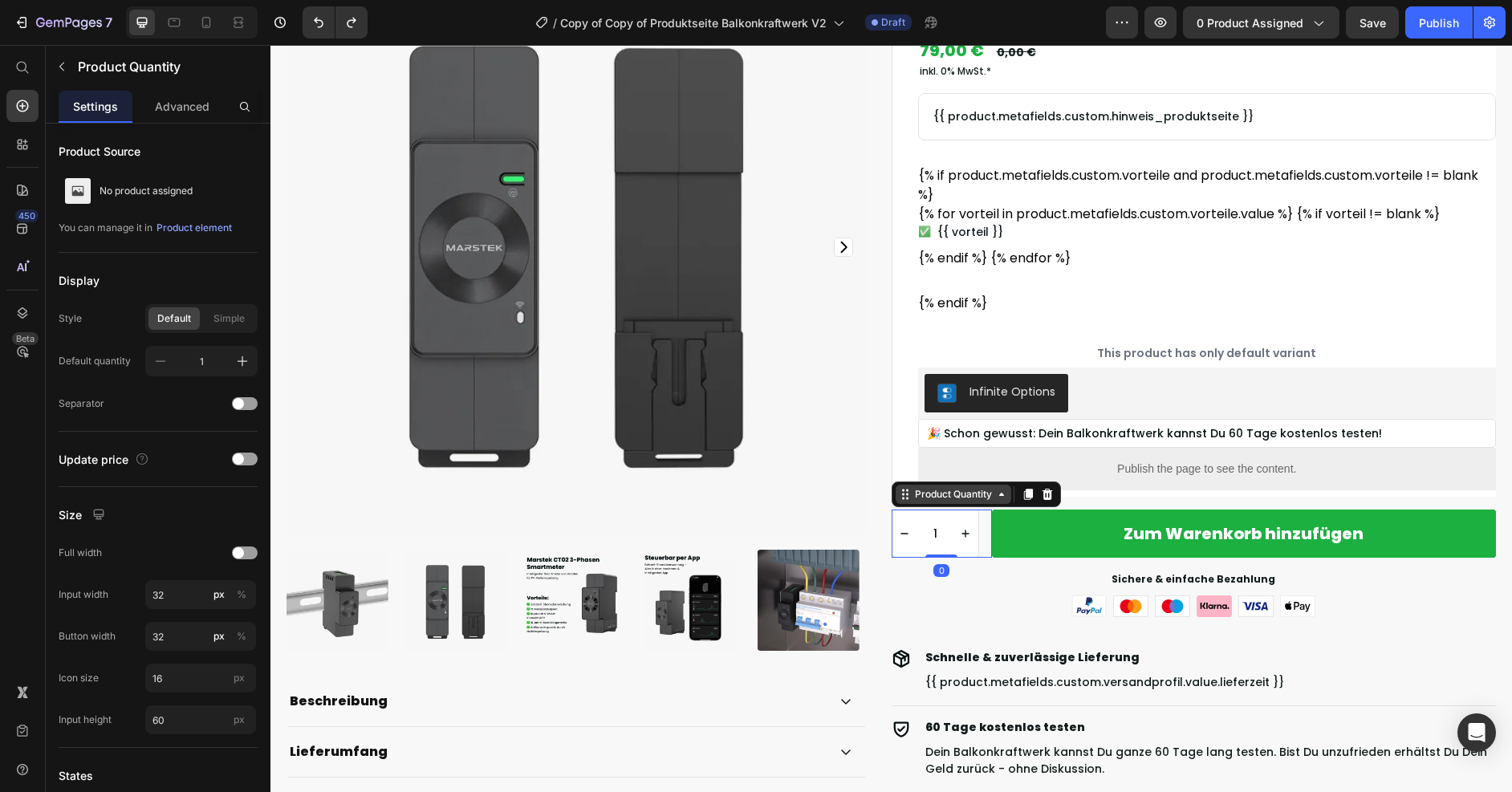 click on "Product Quantity" at bounding box center (953, 494) 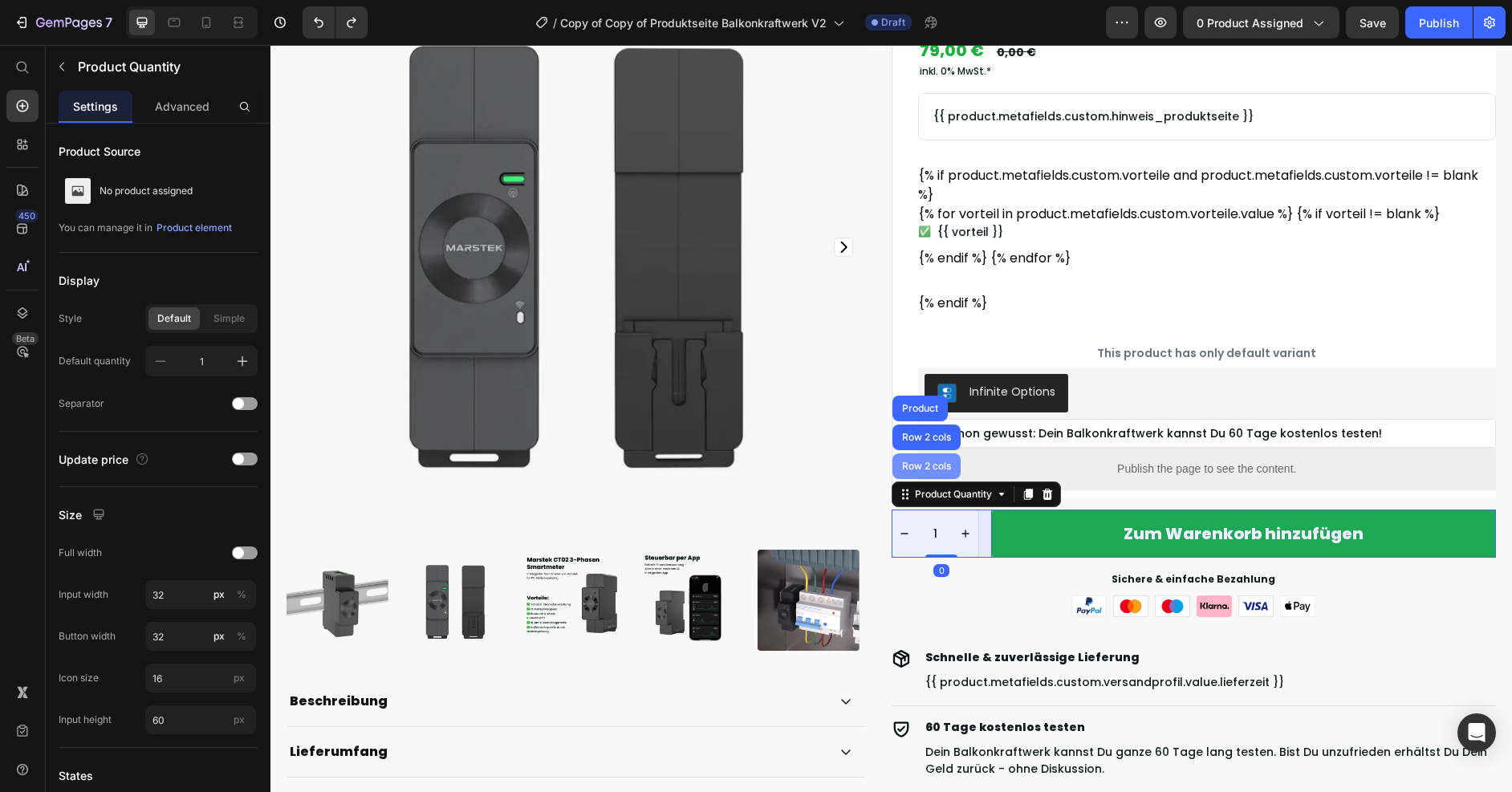 click on "Row 2 cols" at bounding box center [926, 466] 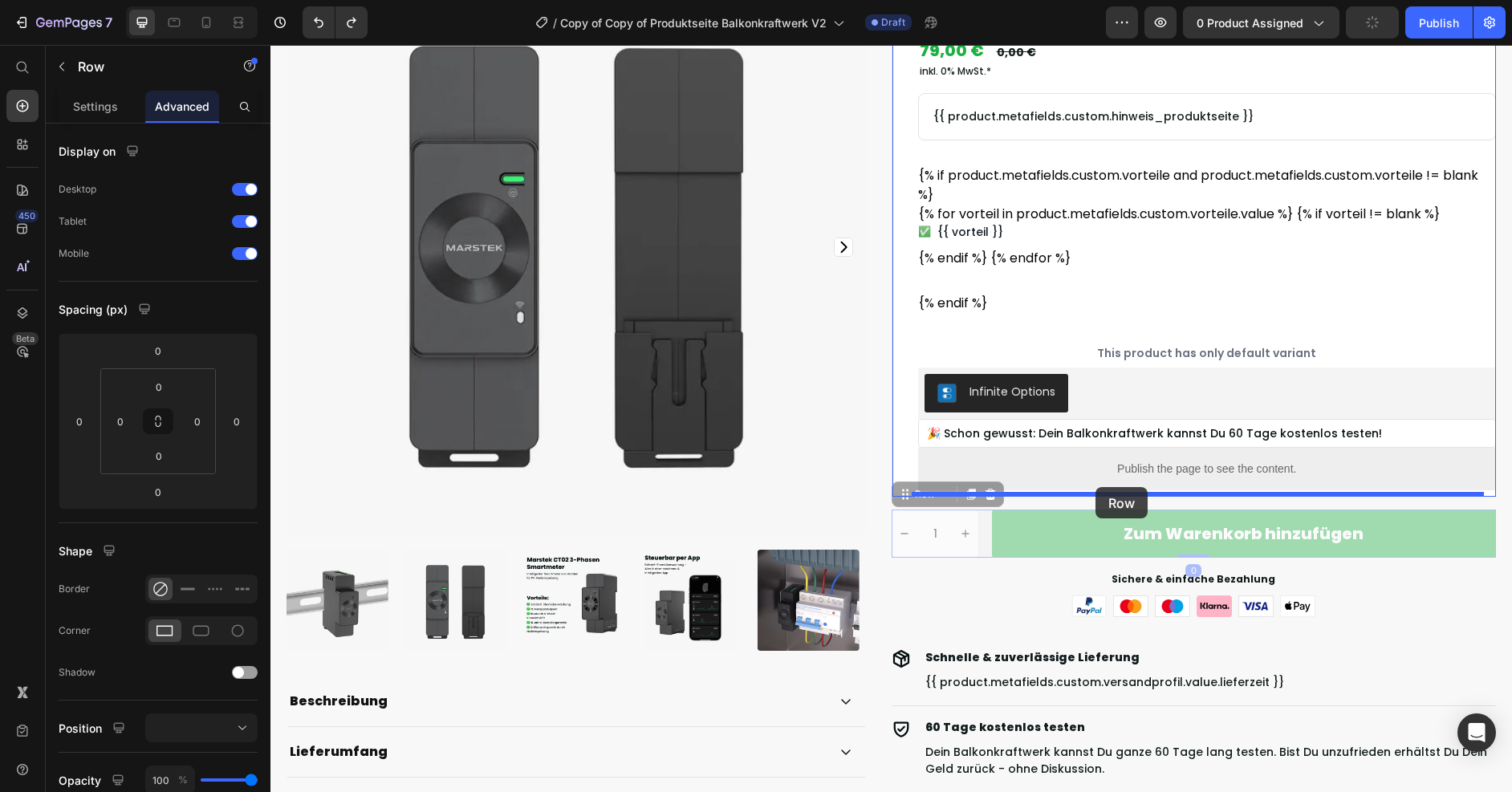 drag, startPoint x: 921, startPoint y: 498, endPoint x: 1095, endPoint y: 487, distance: 174.34735 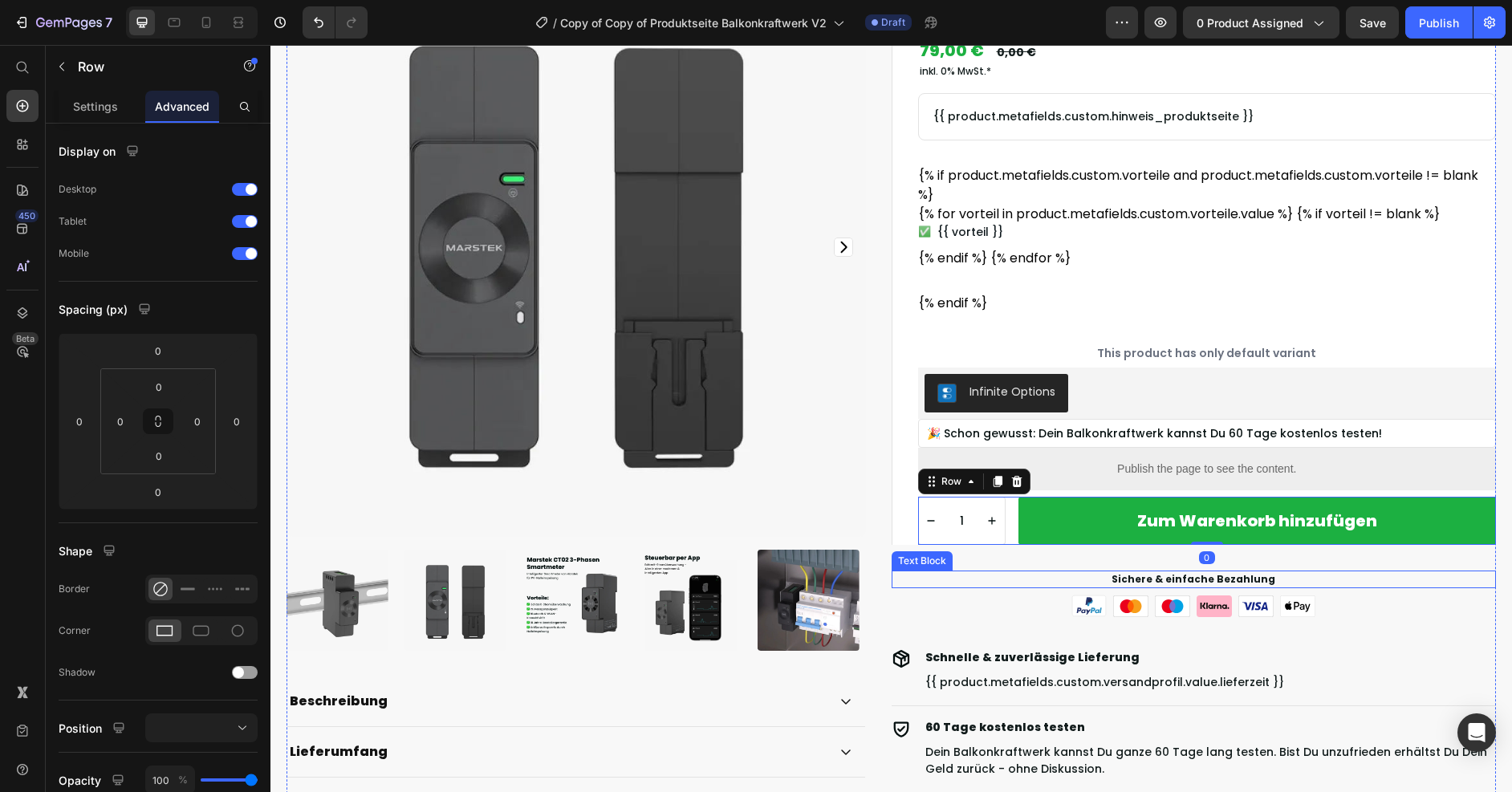 click on "Sichere & einfache Bezahlung" at bounding box center [1194, 579] 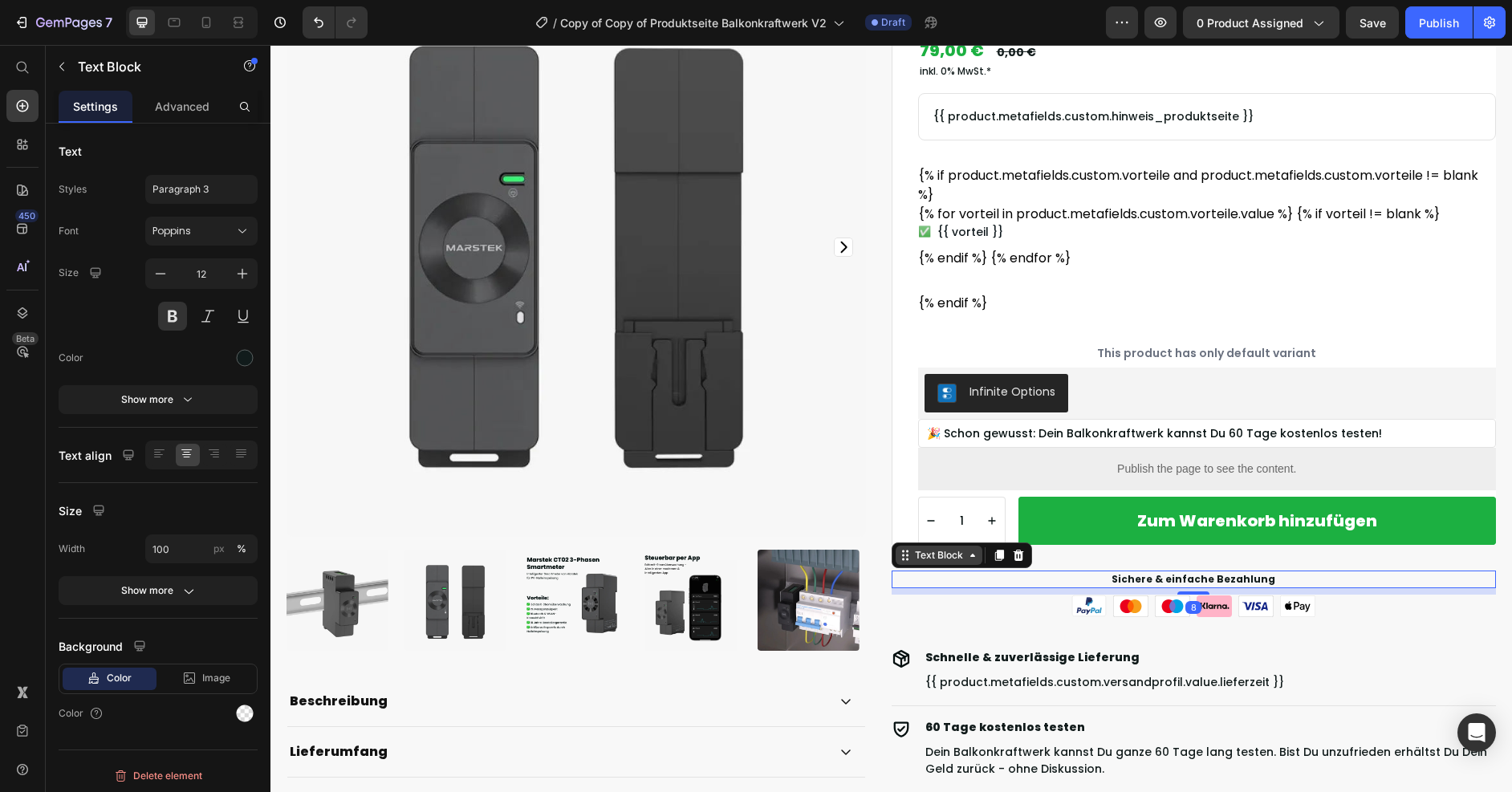 click on "Text Block" at bounding box center [939, 555] 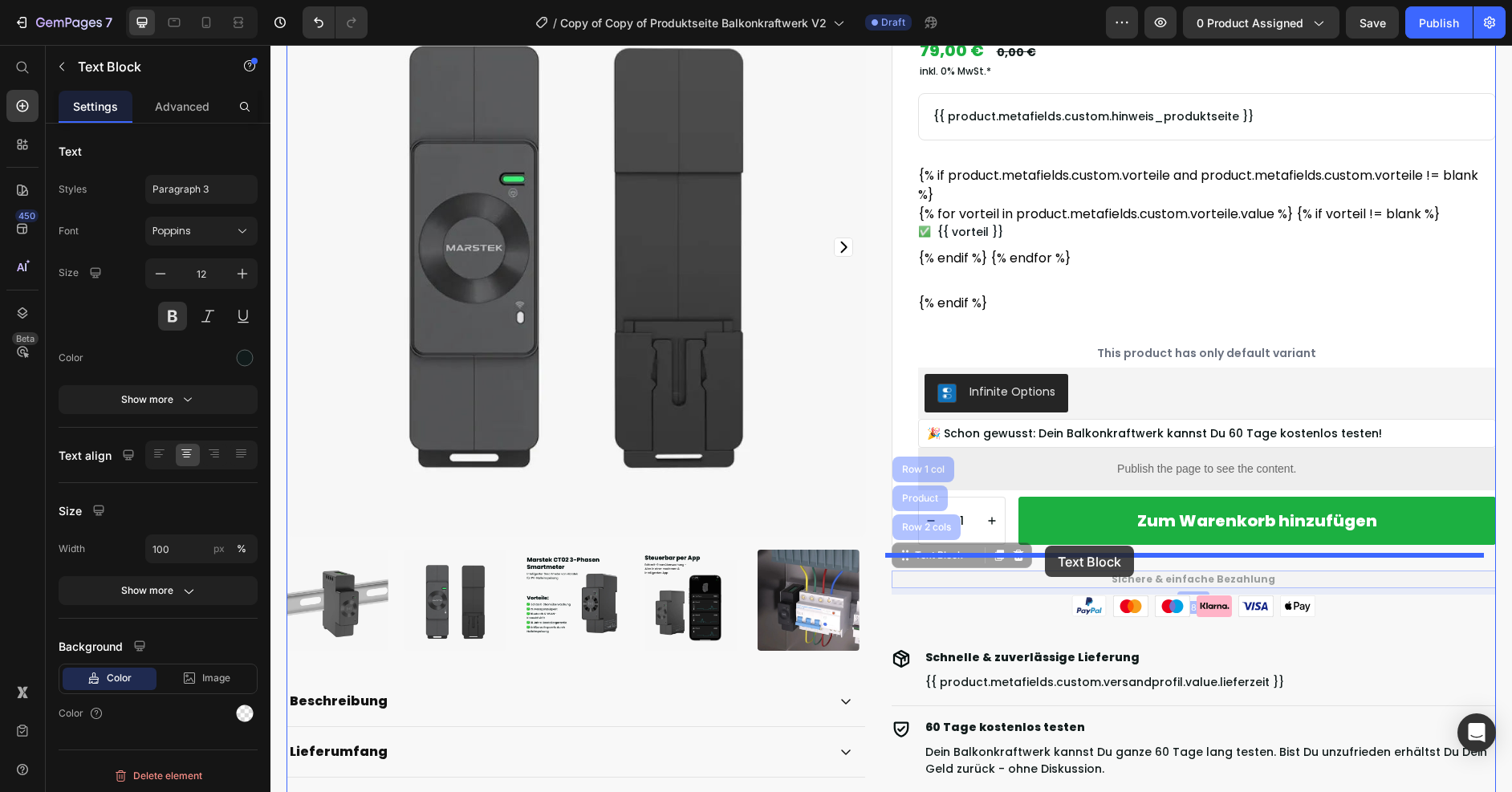 drag, startPoint x: 932, startPoint y: 559, endPoint x: 1045, endPoint y: 546, distance: 113.74533 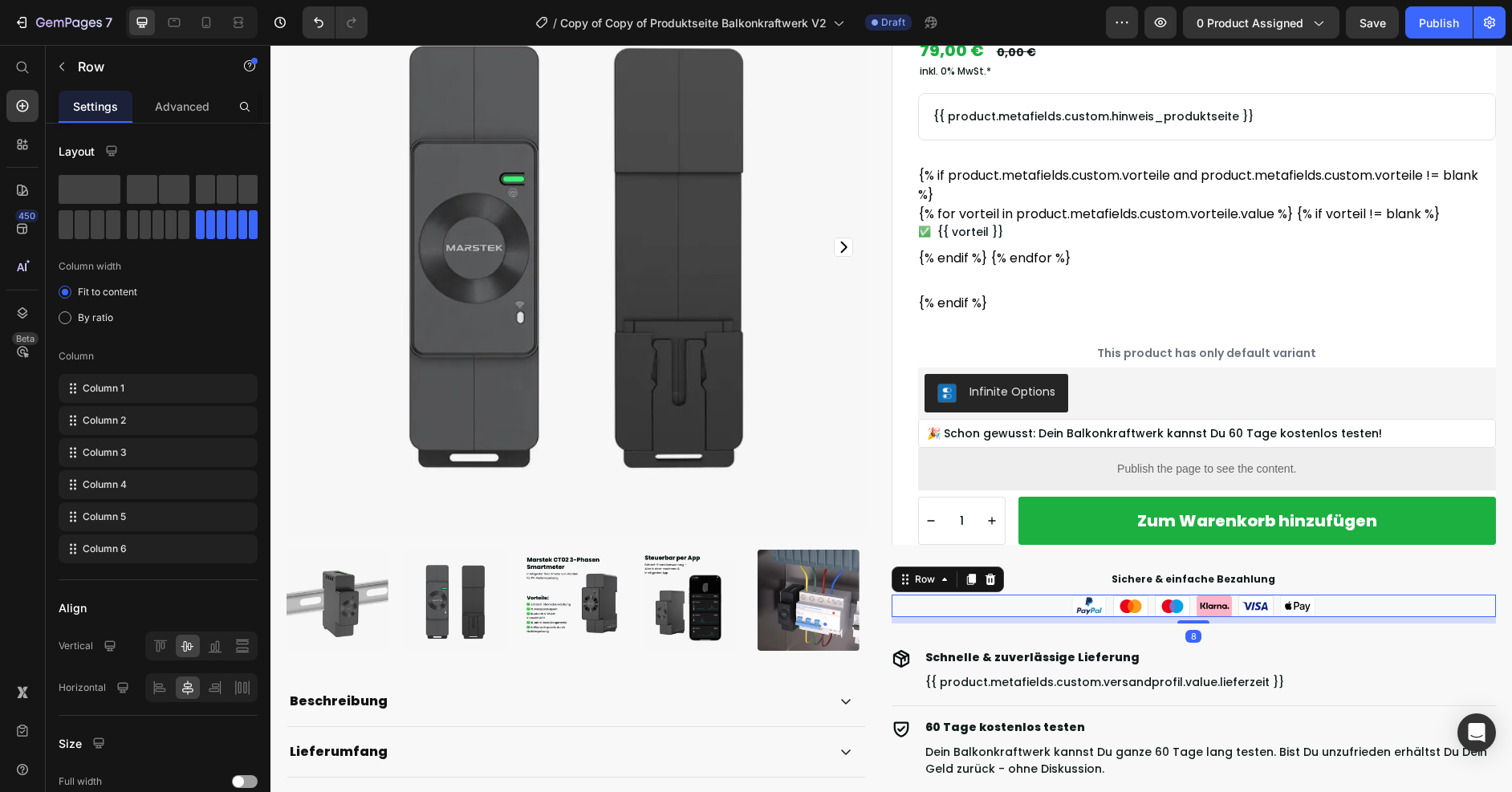 click on "Image Image Image Image Image Image Row   8" at bounding box center [1194, 606] 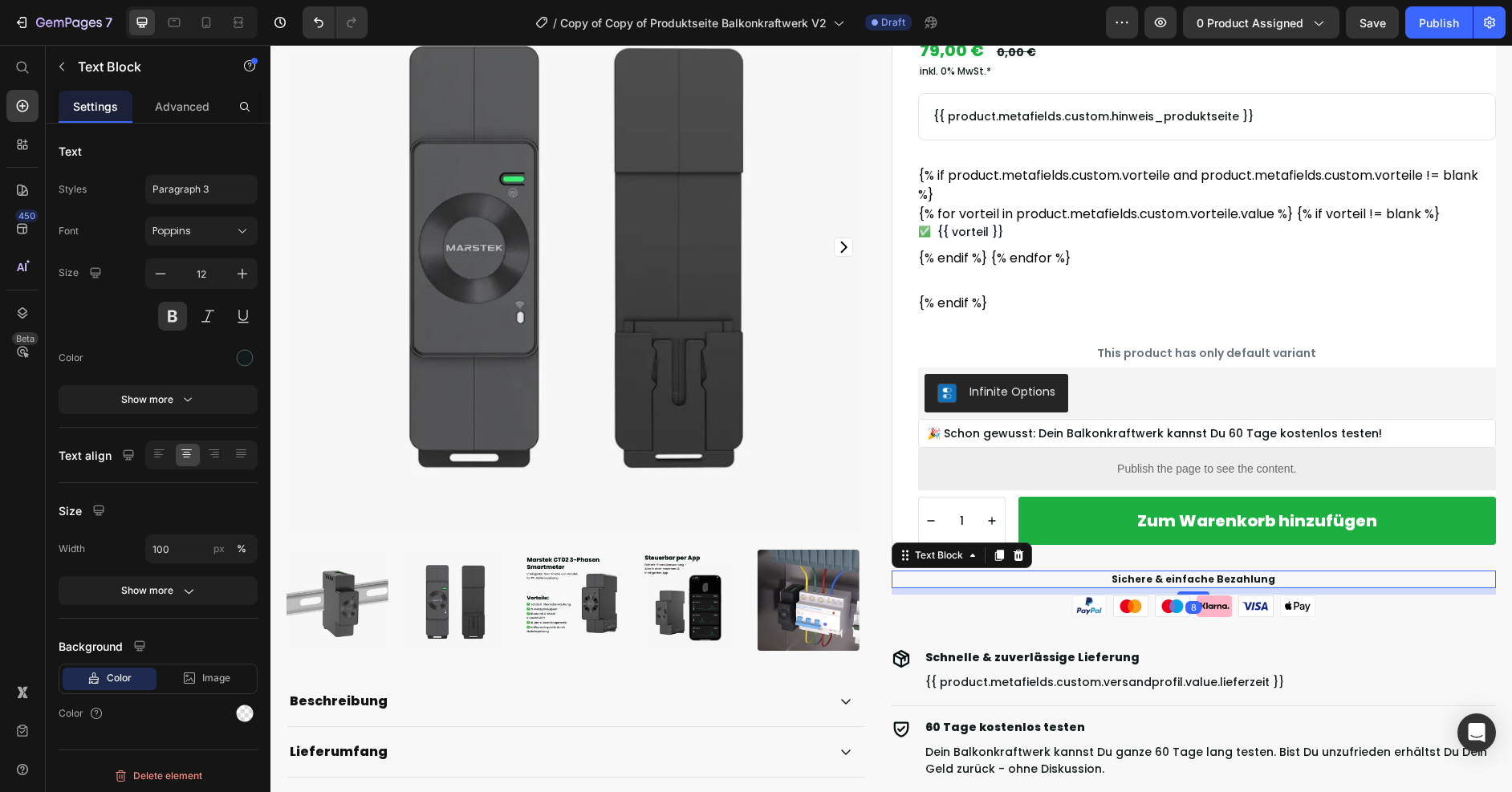 click on "Sichere & einfache Bezahlung" at bounding box center (1194, 579) 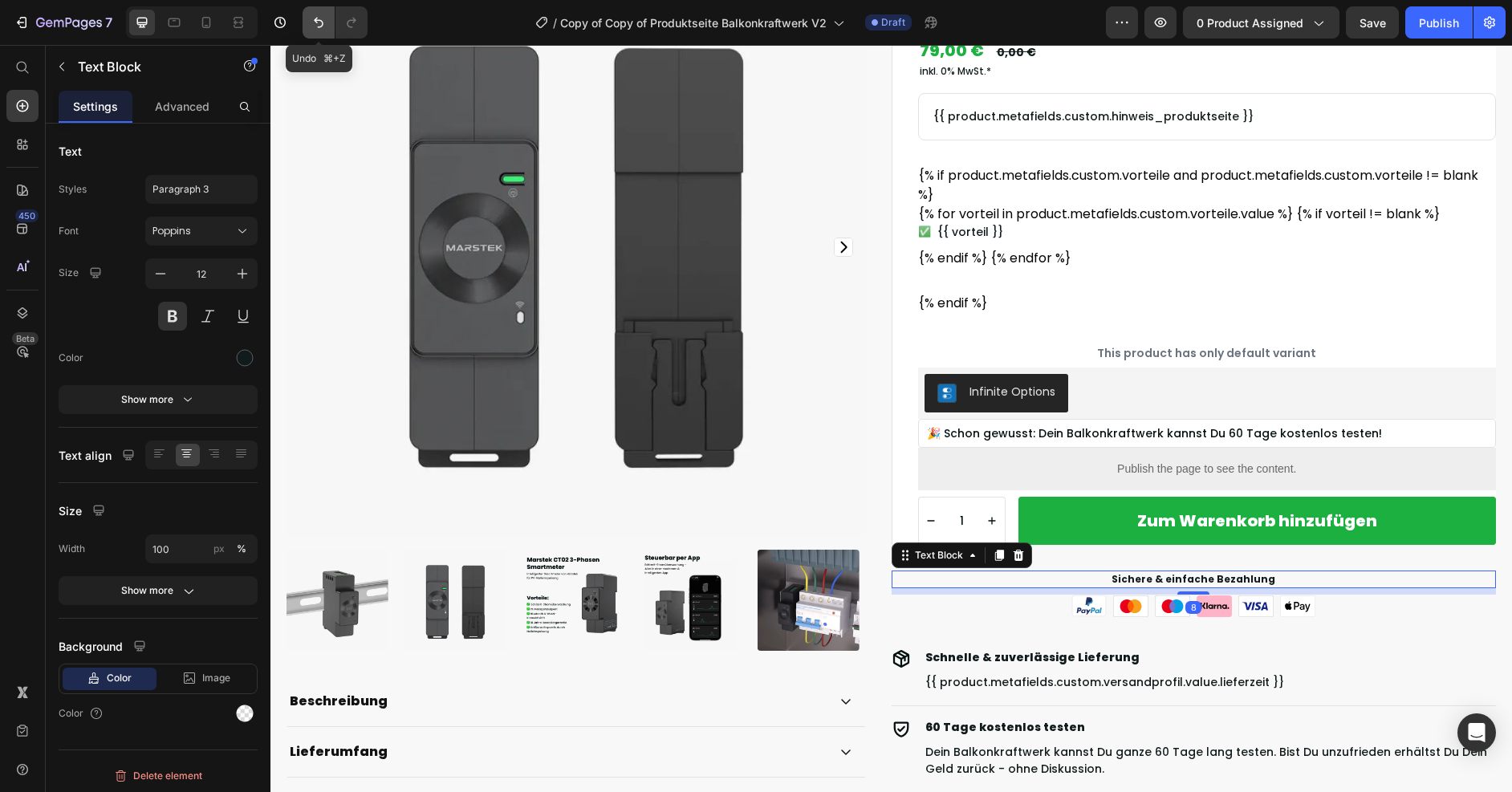 click 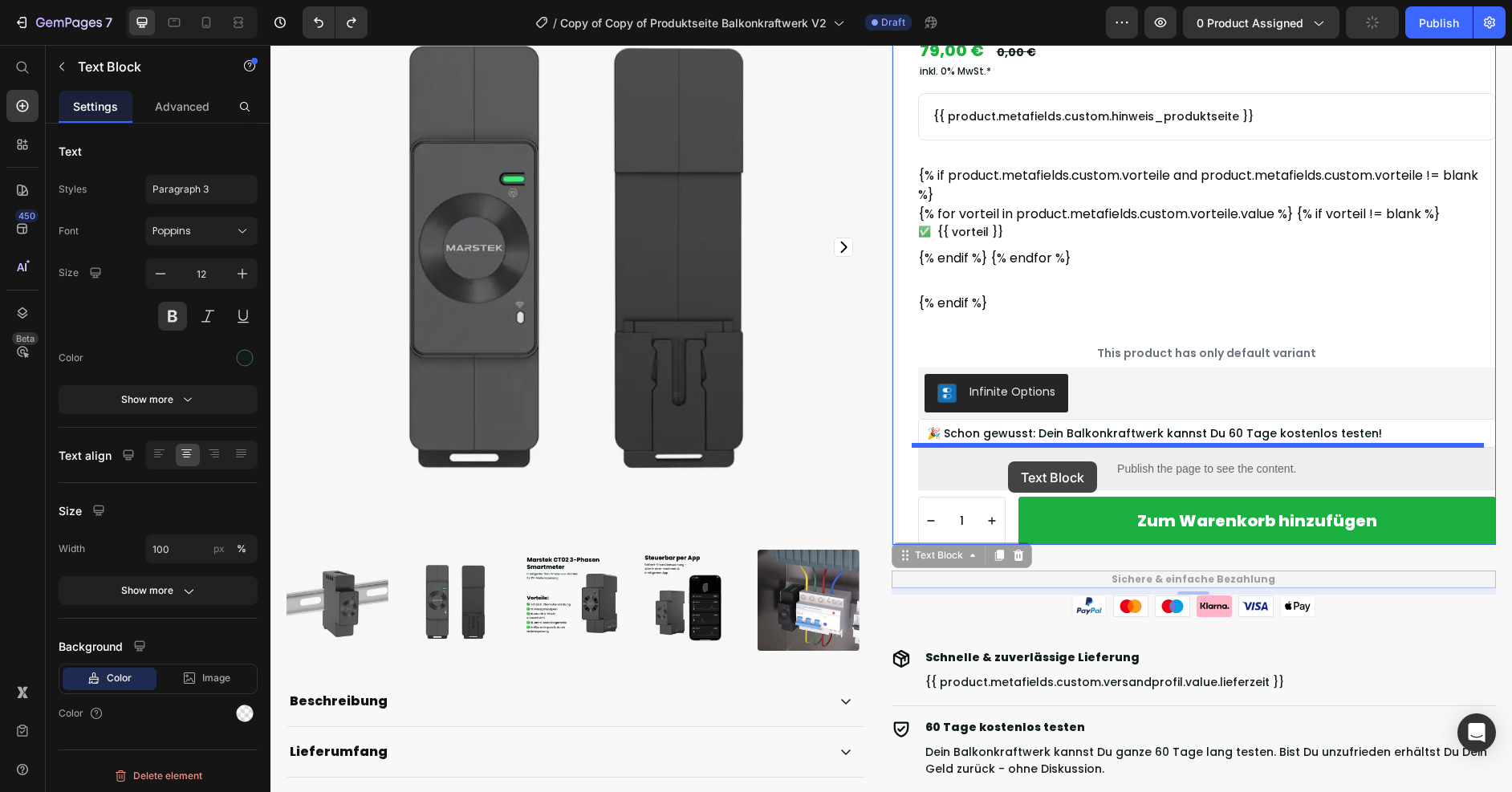 drag, startPoint x: 900, startPoint y: 554, endPoint x: 1008, endPoint y: 461, distance: 142.52368 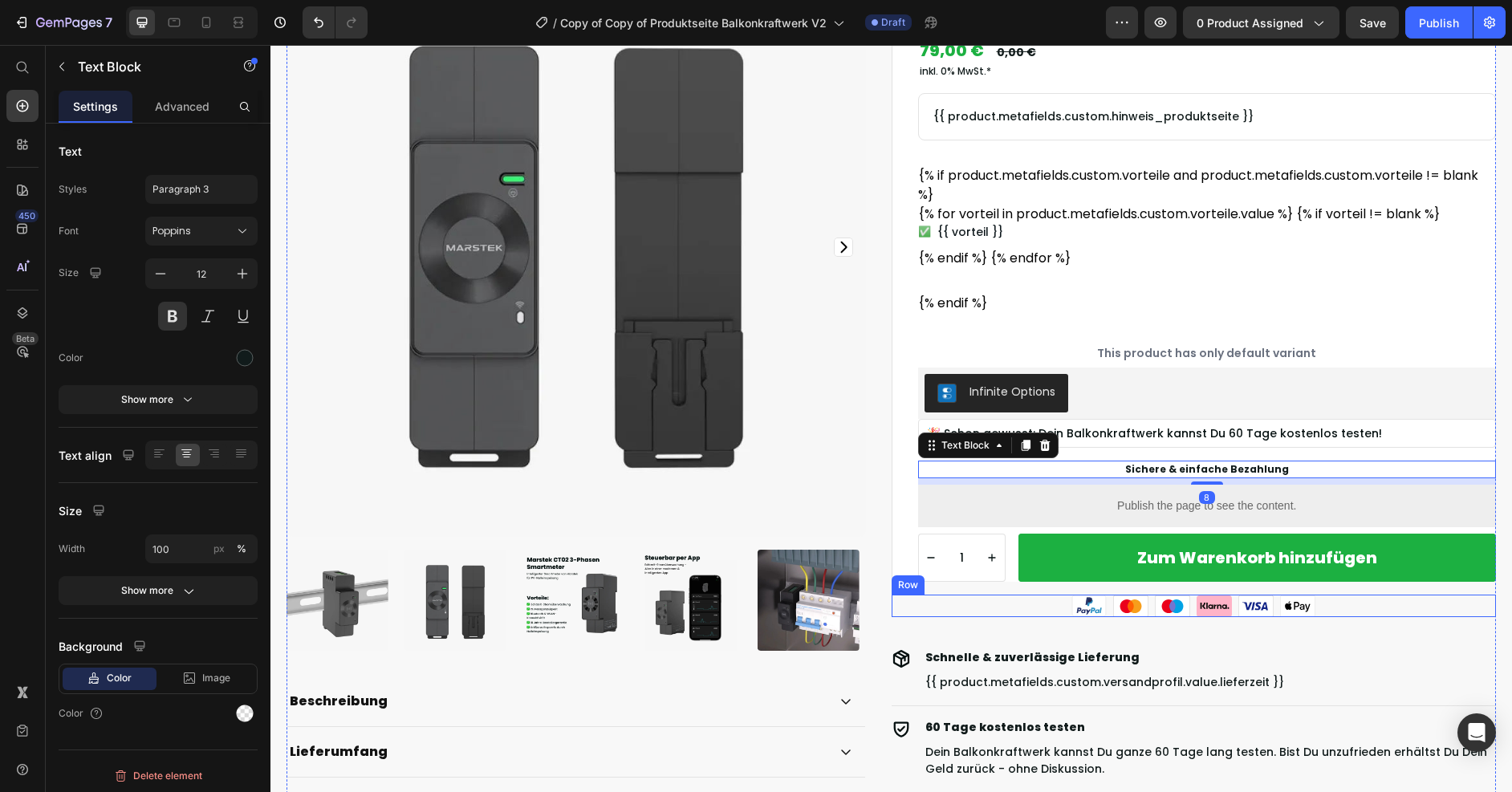click on "Image Image Image Image Image Image Row" at bounding box center [1194, 606] 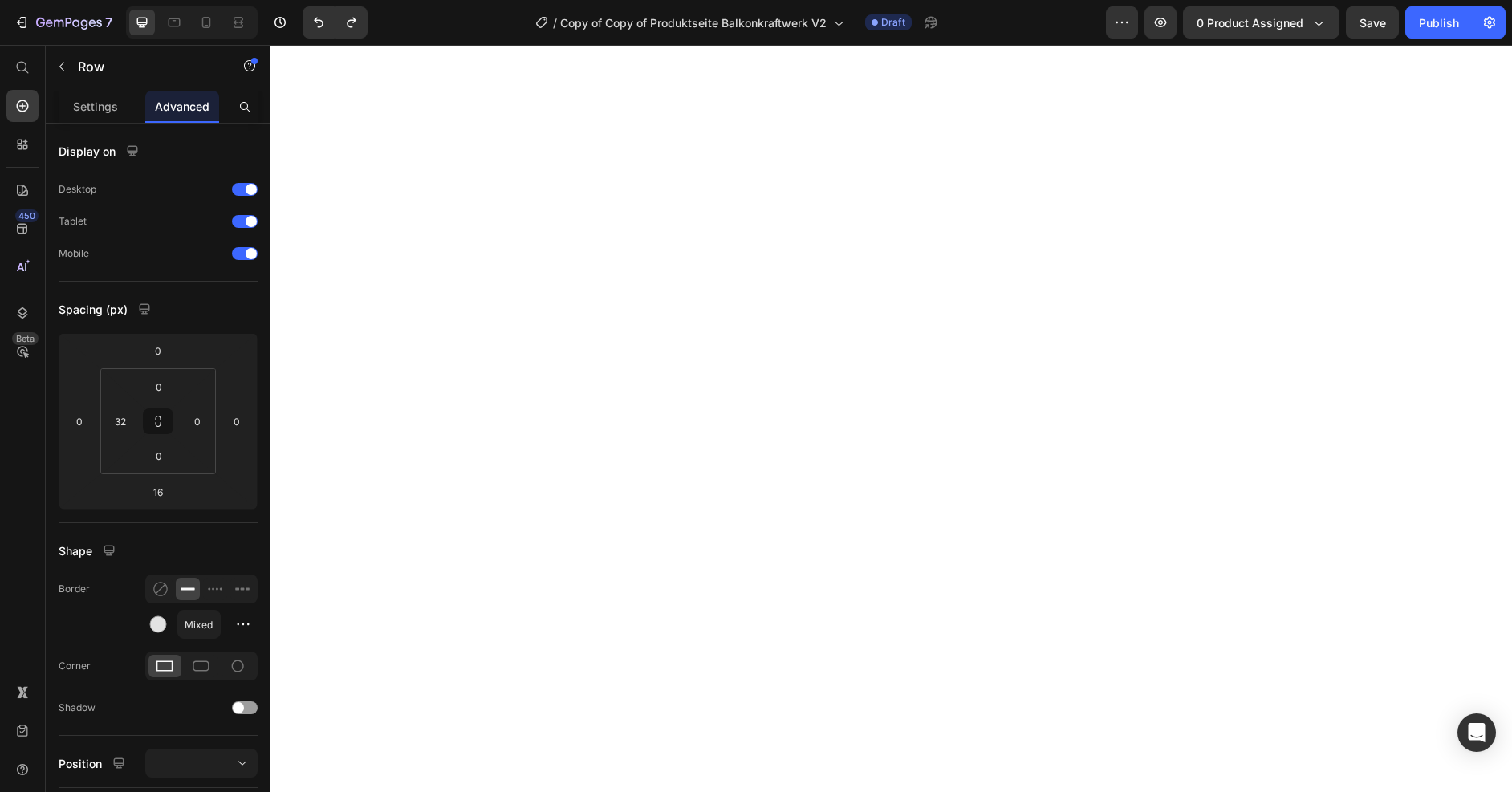 scroll, scrollTop: 0, scrollLeft: 0, axis: both 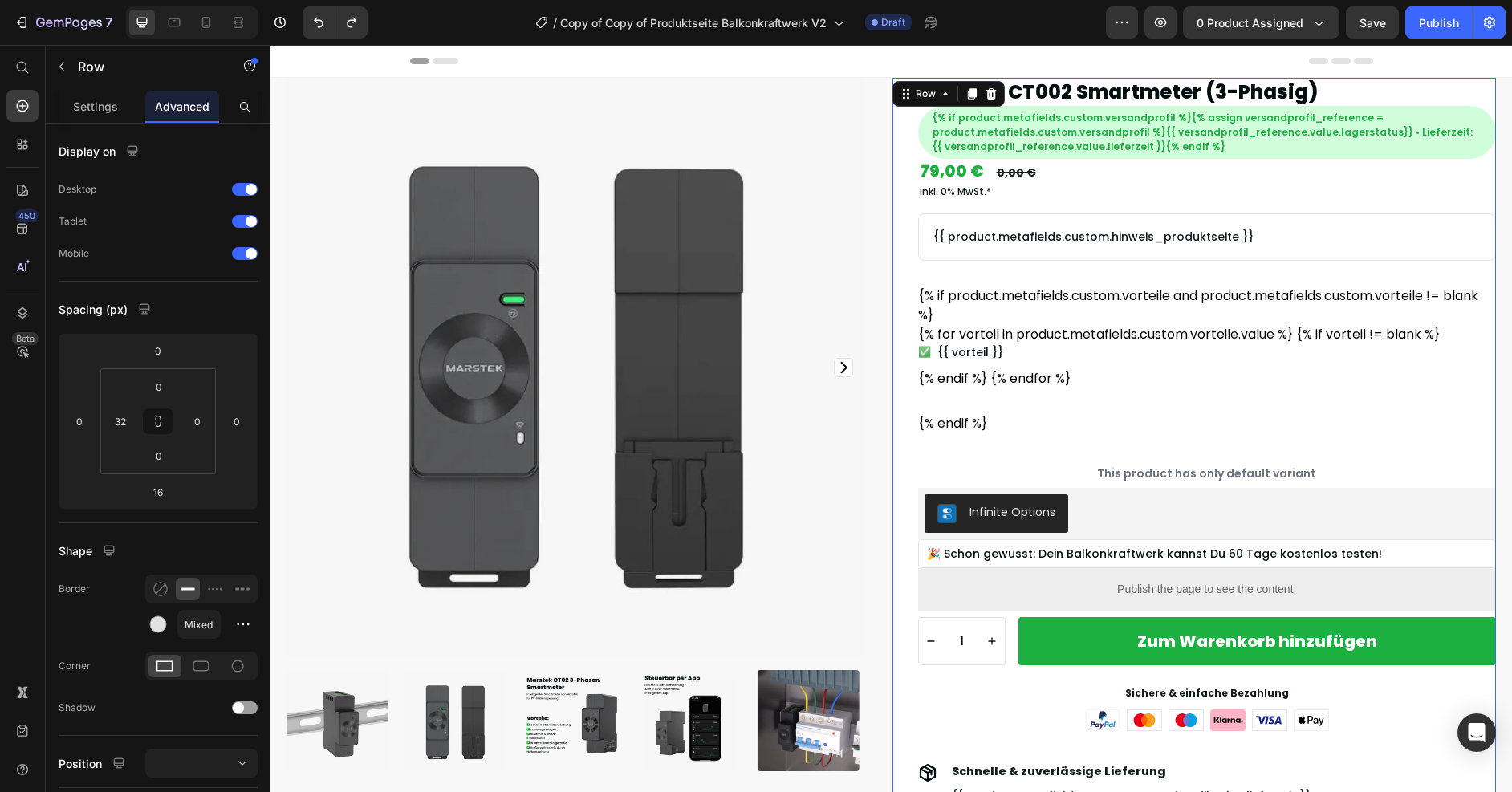 click on "Row" at bounding box center (925, 94) 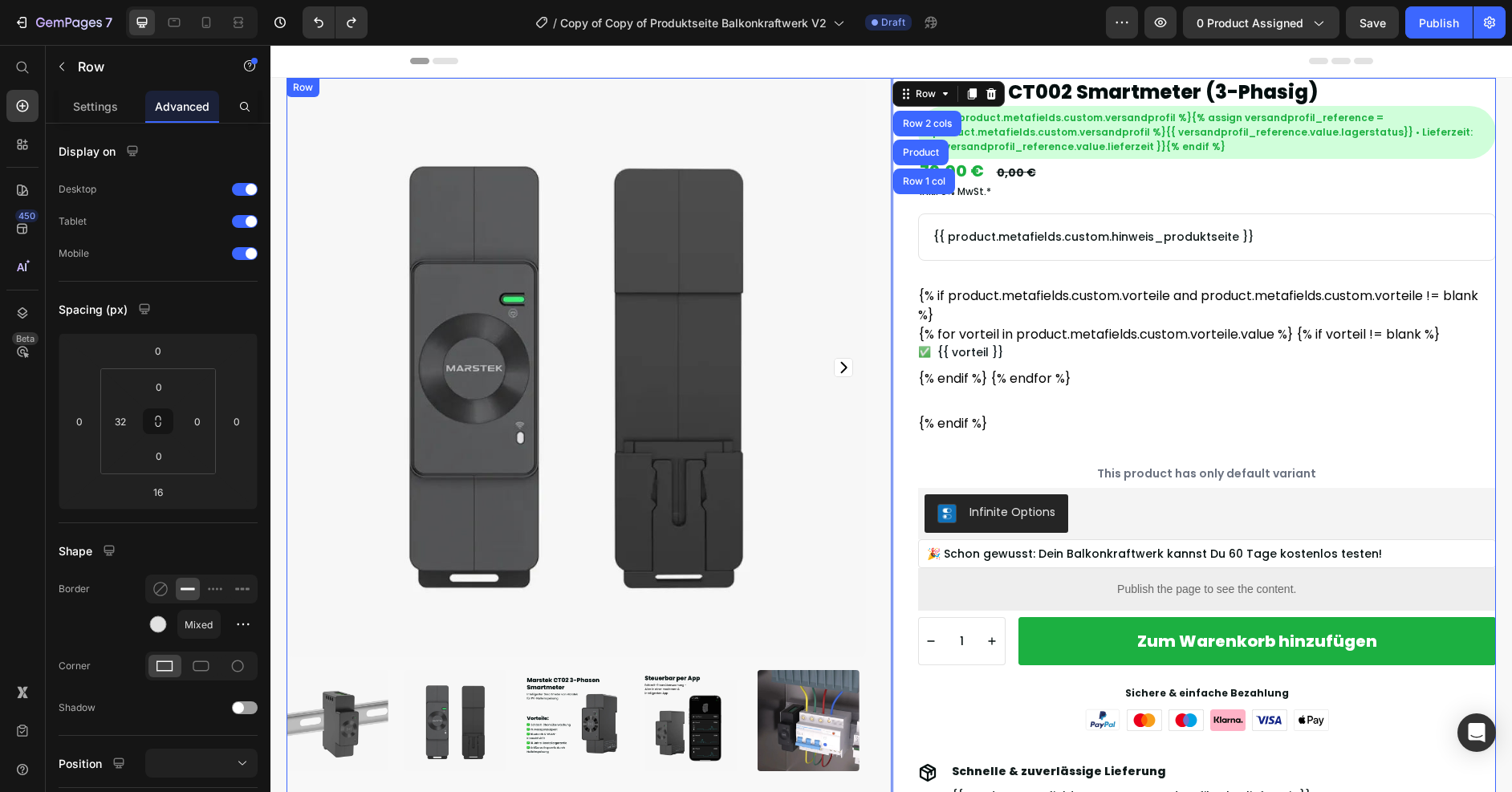 click on "Product Images
Beschreibung
Lieferumfang {{ product.metafields.custom.lieferumfang | metafield_tag }} Text Block
Versand Accordion
Dokumente & Datenblätter Accordion Row Row Row" at bounding box center (589, 561) 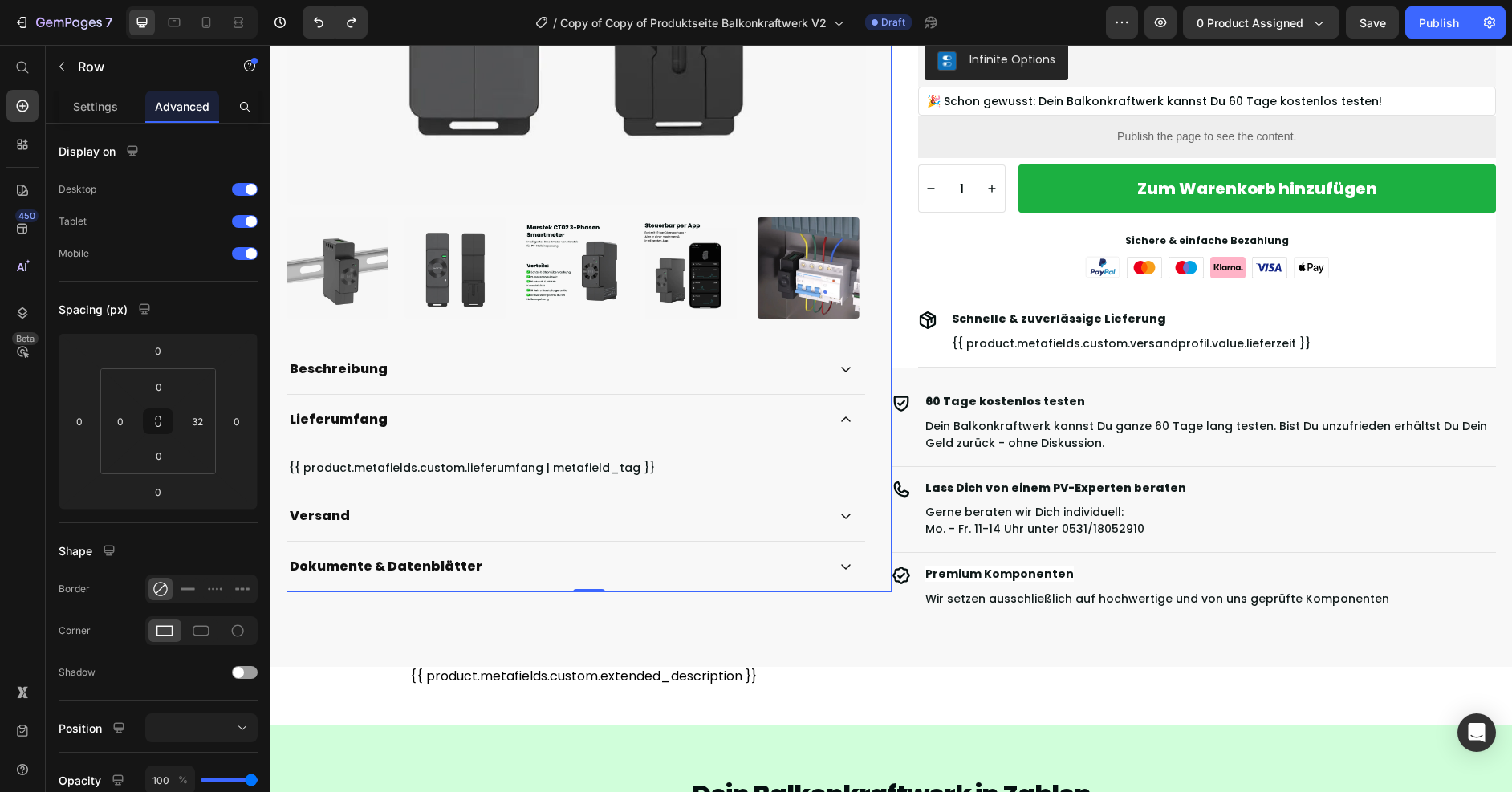 scroll, scrollTop: 408, scrollLeft: 0, axis: vertical 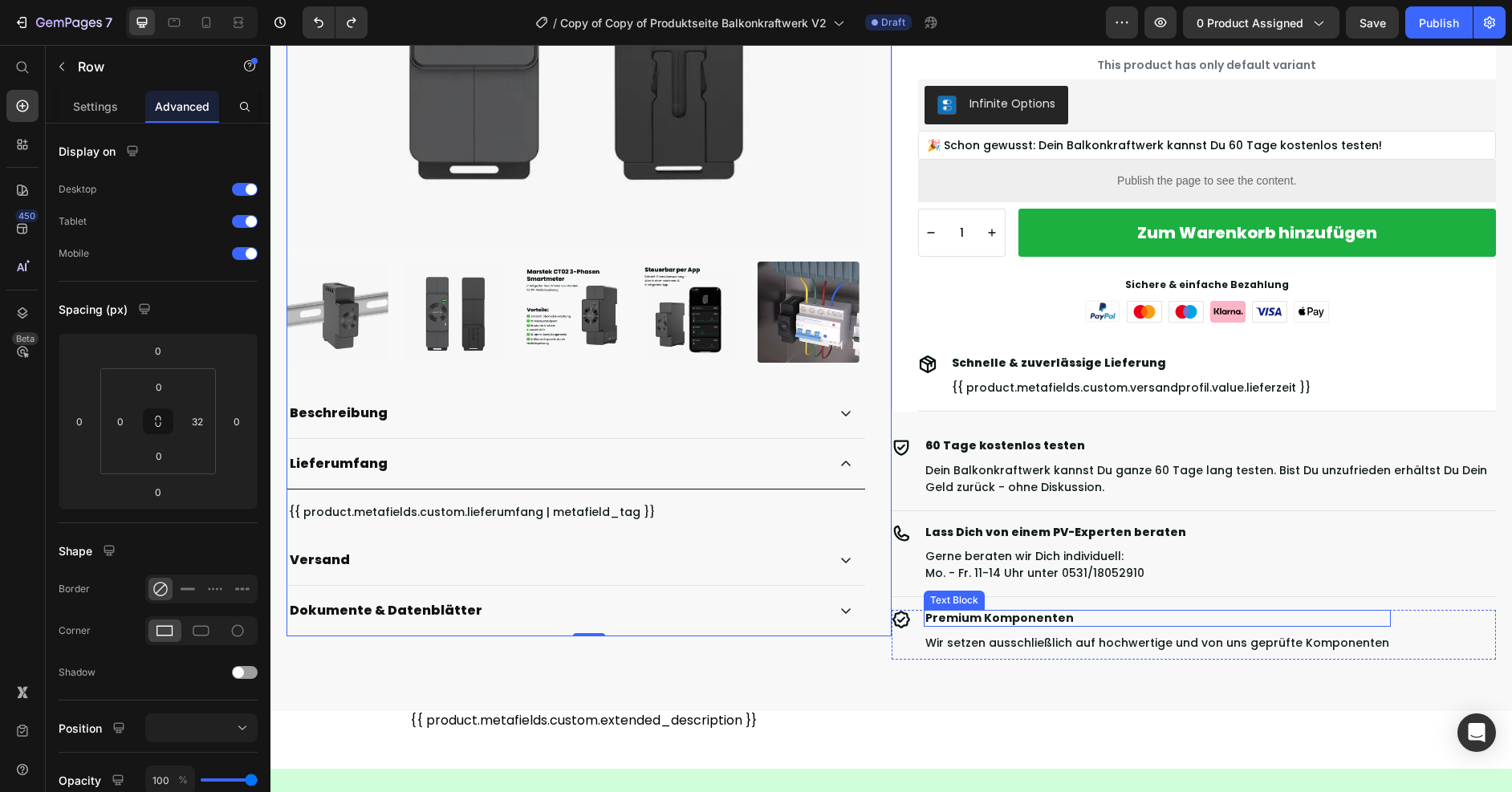 click on "Premium Komponenten" at bounding box center (999, 618) 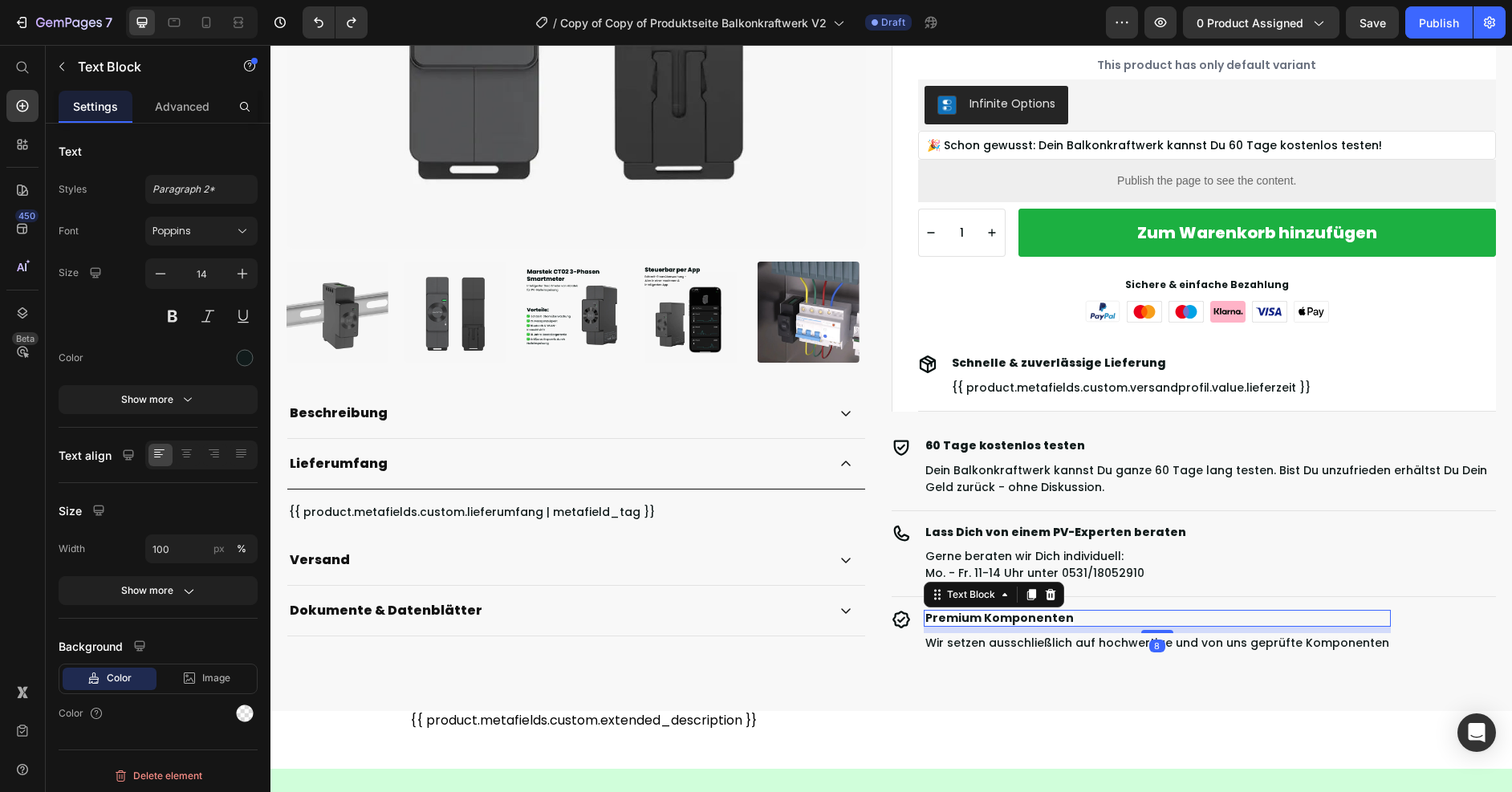 click on "Premium Komponenten" at bounding box center [1157, 618] 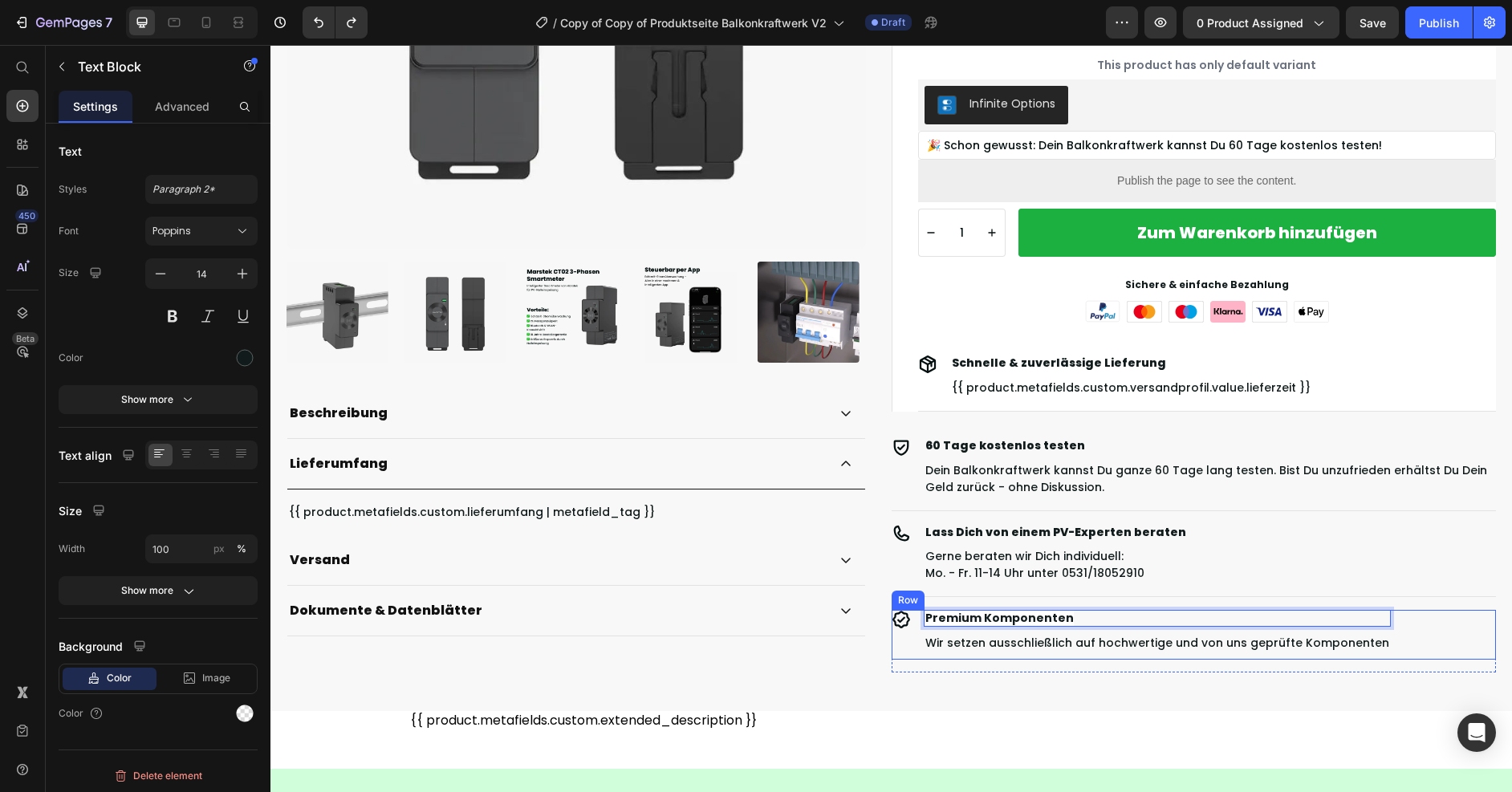 click on "Premium Komponenten  Text Block   8 Wir setzen ausschließlich auf hochwertige und von uns geprüfte Komponenten Text Block" at bounding box center [1157, 635] 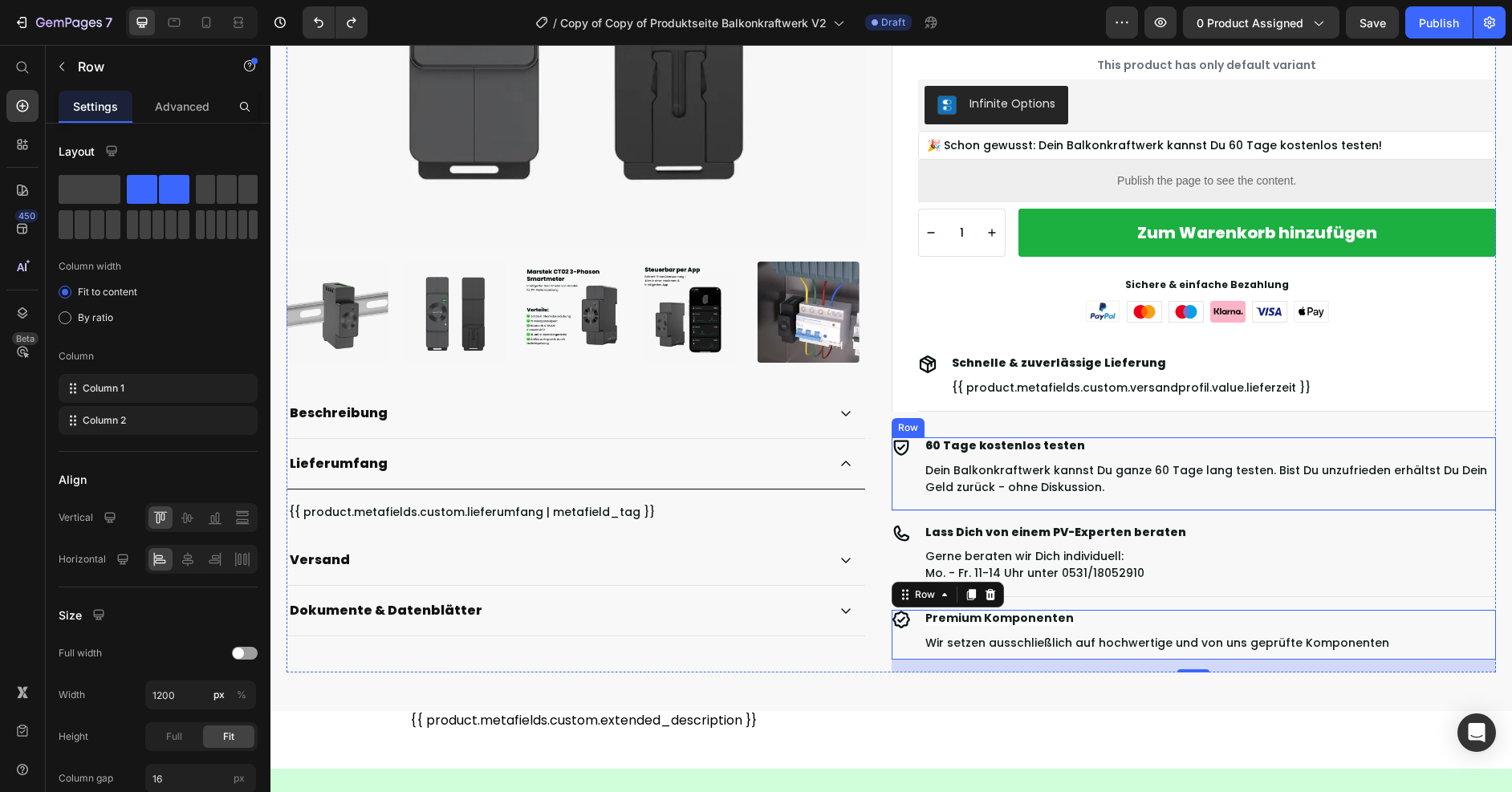 click on "Icon 60 Tage kostenlos testen Text Block Dein Balkonkraftwerk kannst Du ganze 60 Tage lang testen. Bist Du unzufrieden erhältst Du Dein Geld zurück - ohne Diskussion. Text Block Row" at bounding box center [1194, 473] 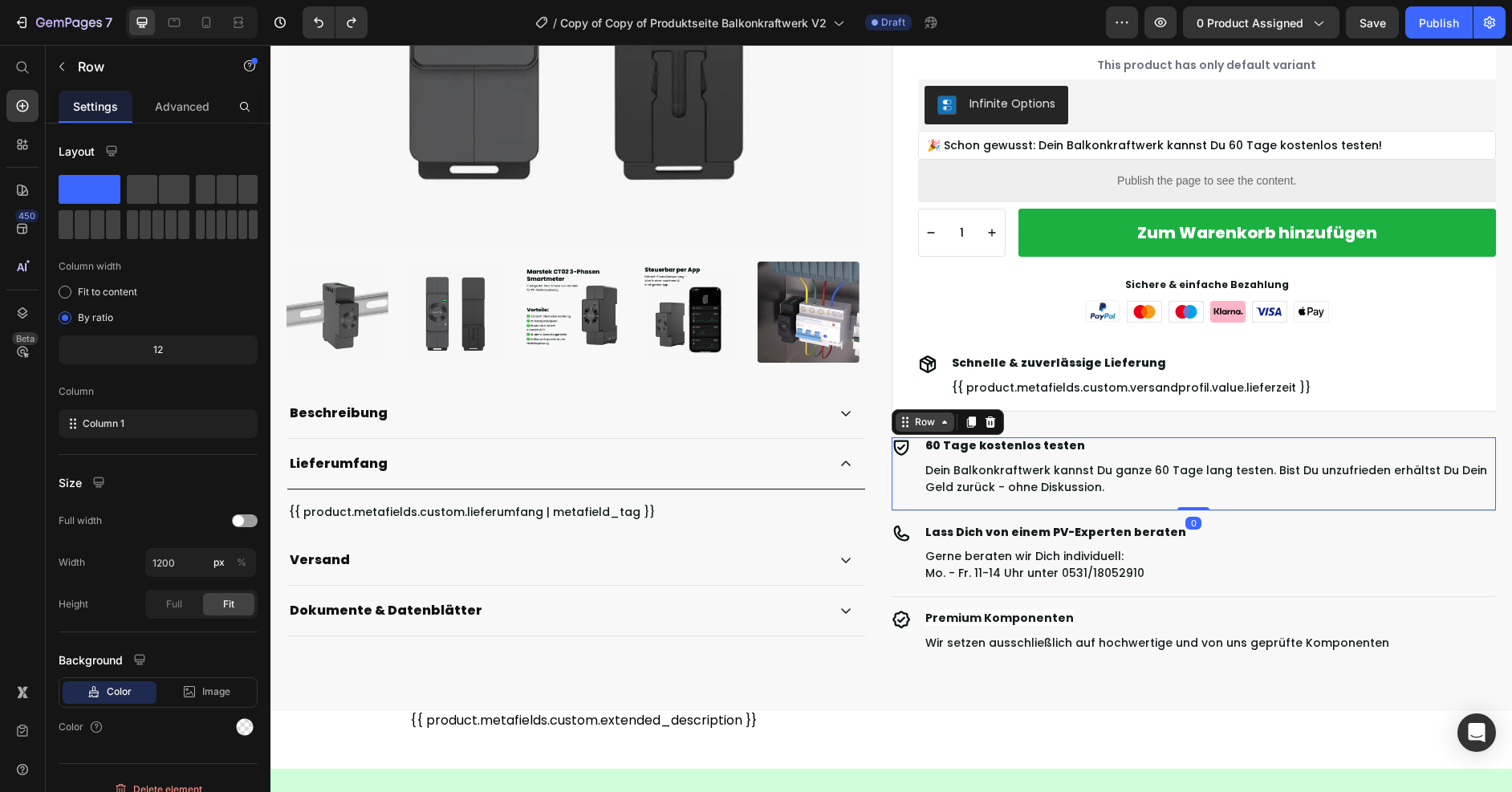 click on "Row" at bounding box center [925, 422] 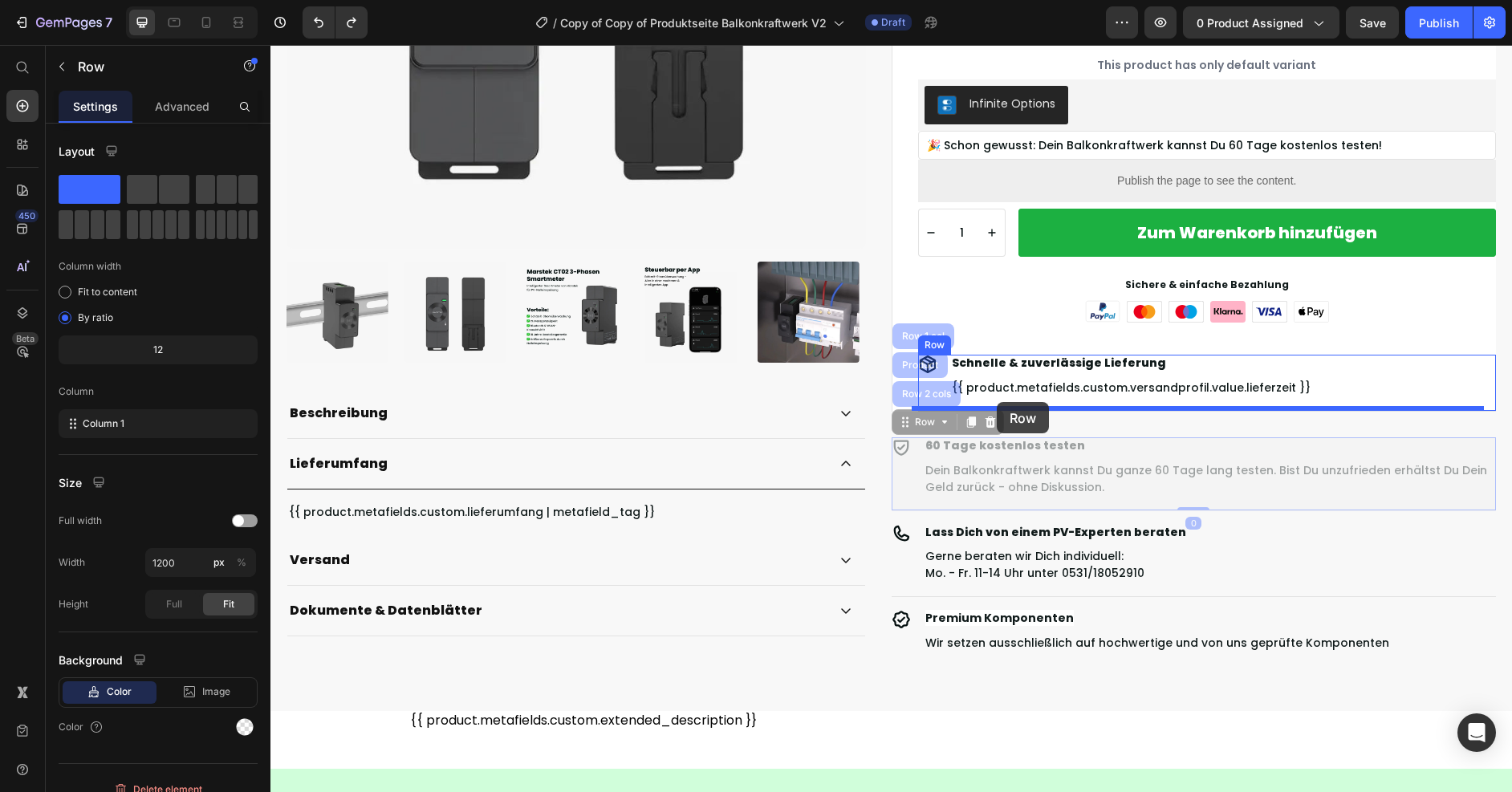 drag, startPoint x: 904, startPoint y: 429, endPoint x: 997, endPoint y: 402, distance: 96.84007 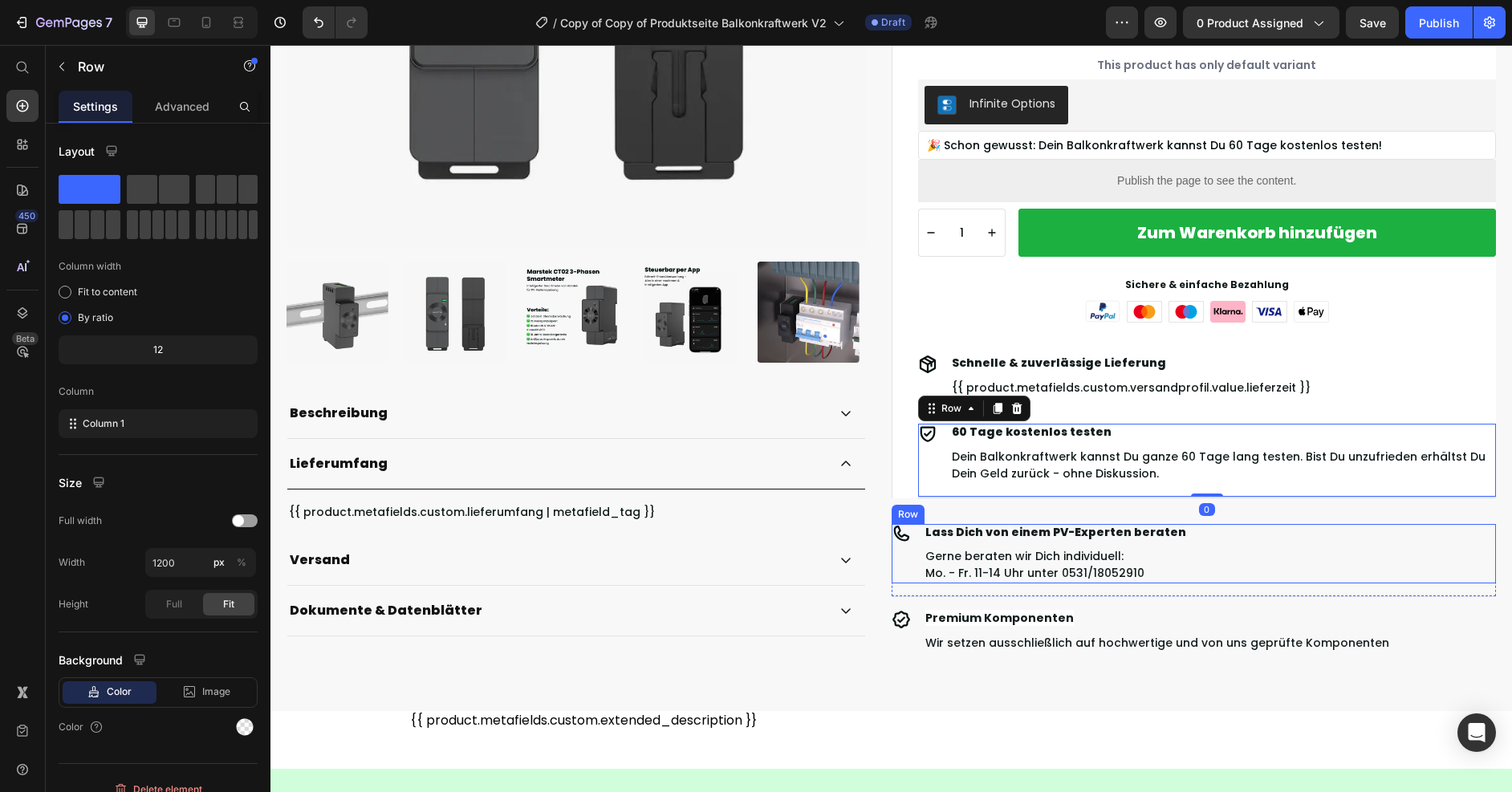 click on "Icon" at bounding box center [901, 554] 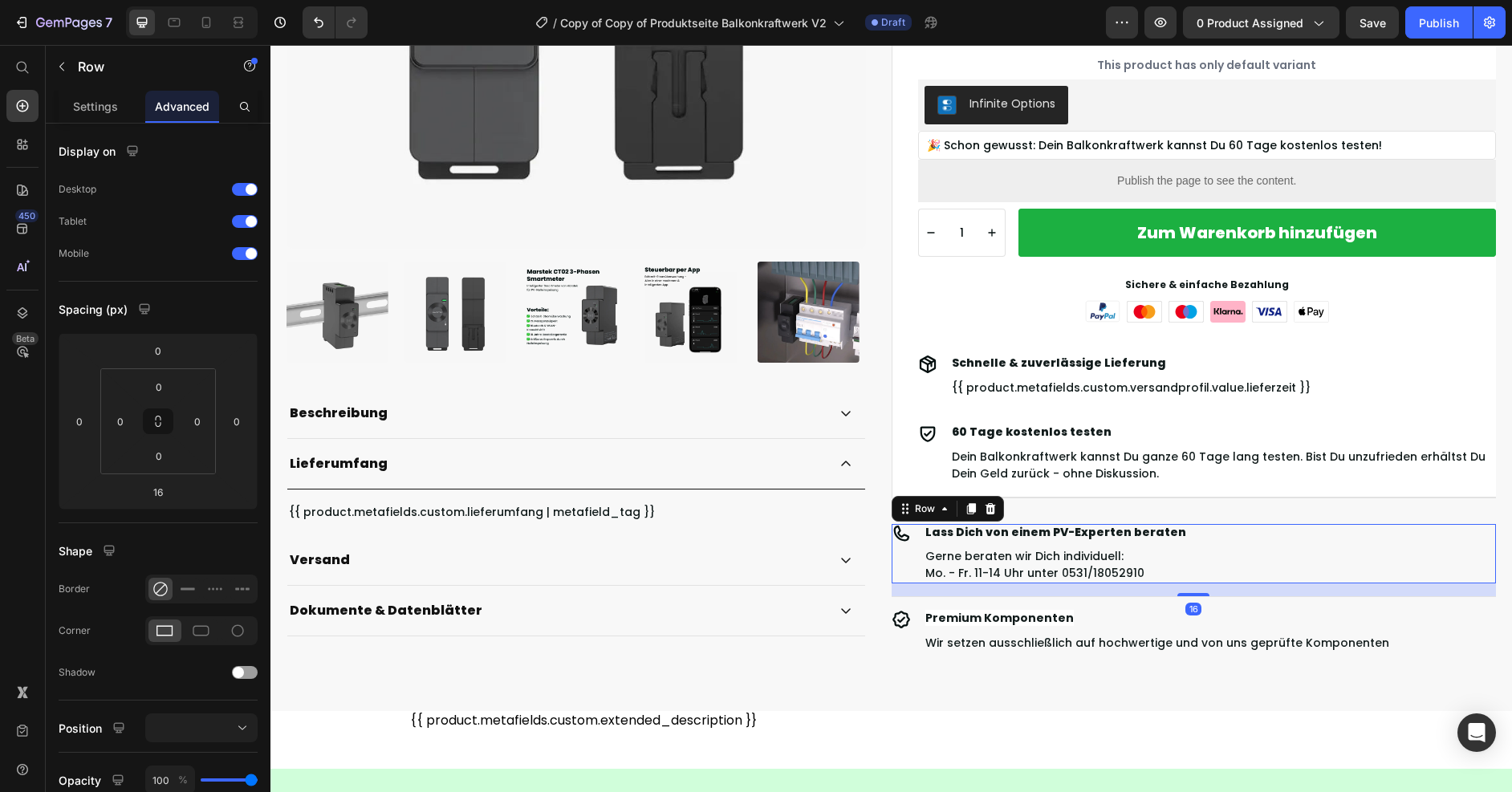 click on "16" at bounding box center [1194, 590] 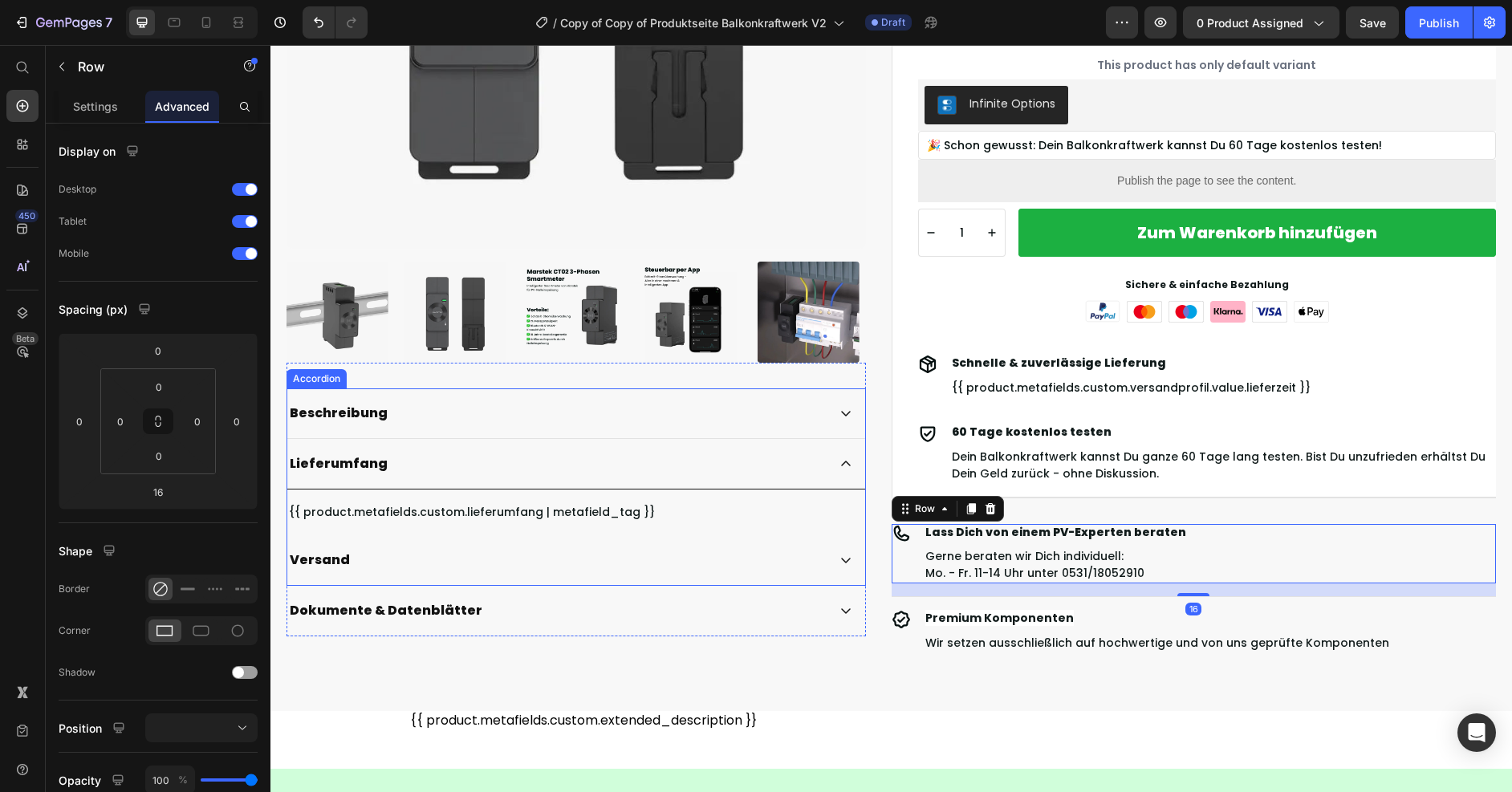 click on "Versand" at bounding box center [576, 560] 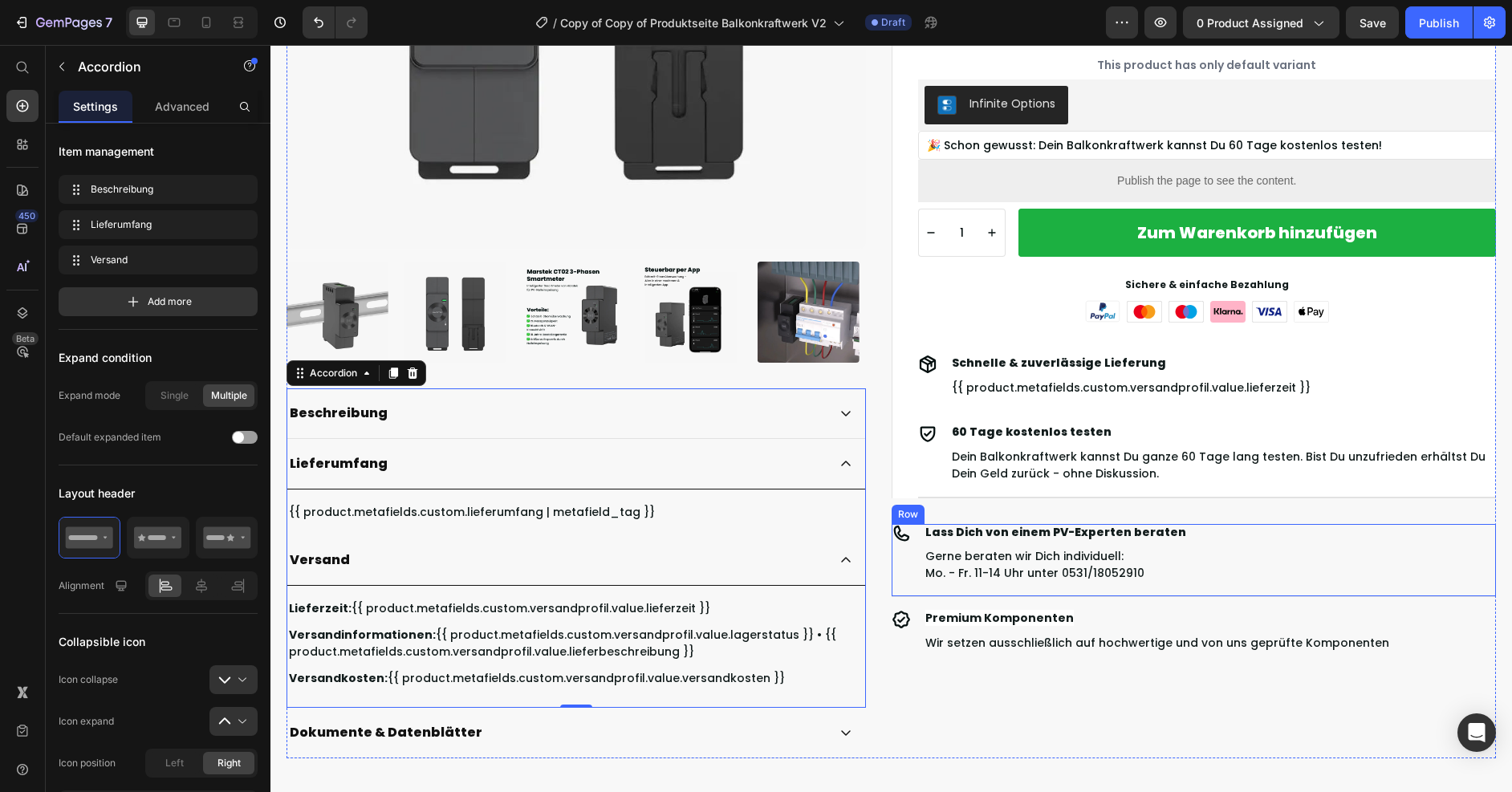 click on "Icon Lass Dich von einem PV-Experten beraten Text Block Gerne beraten wir Dich individuell: Mo. - Fr. 11-14 Uhr unter 0531/18052910 Text Block Row" at bounding box center [1194, 560] 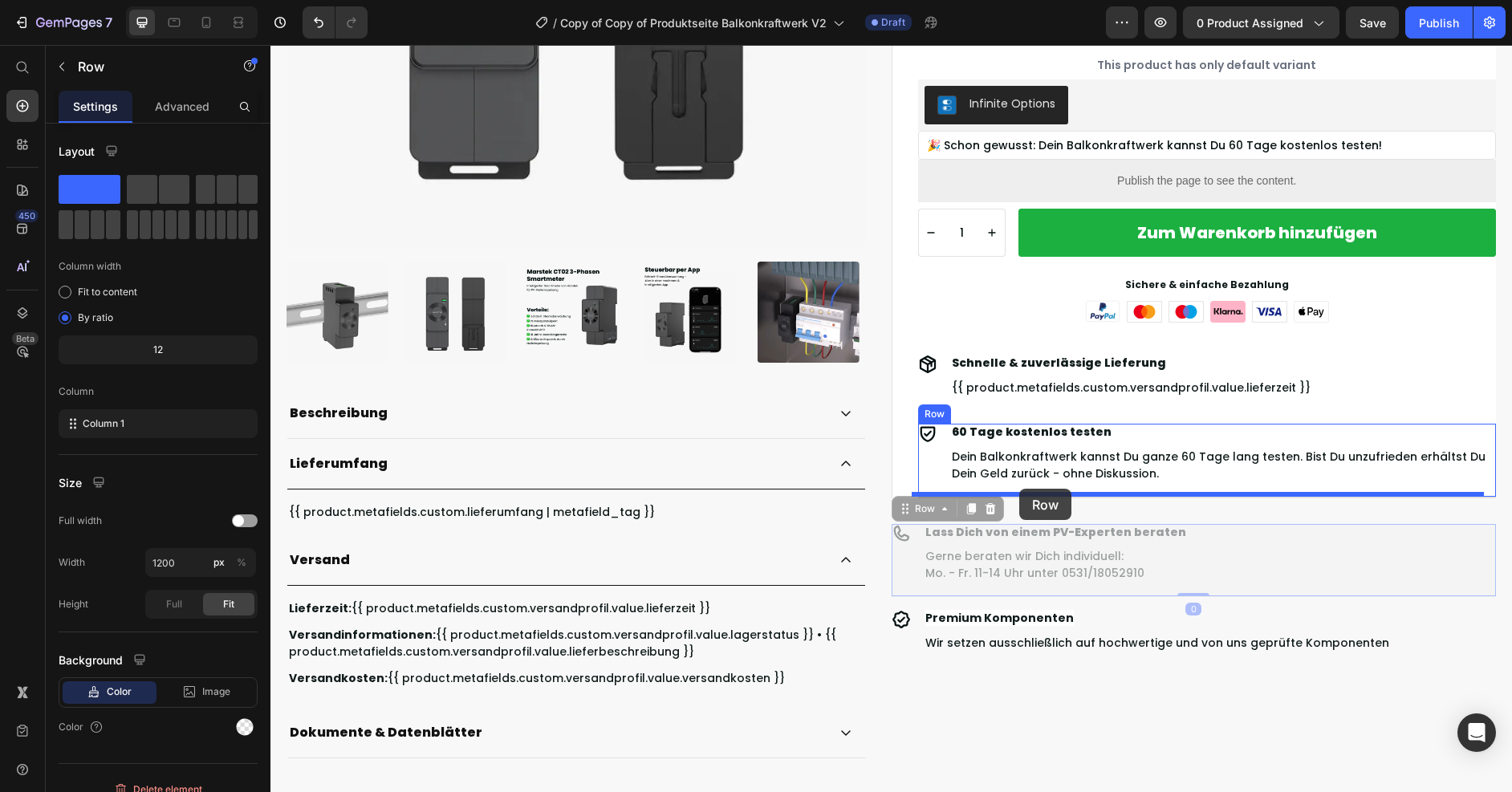drag, startPoint x: 916, startPoint y: 509, endPoint x: 1019, endPoint y: 489, distance: 104.92378 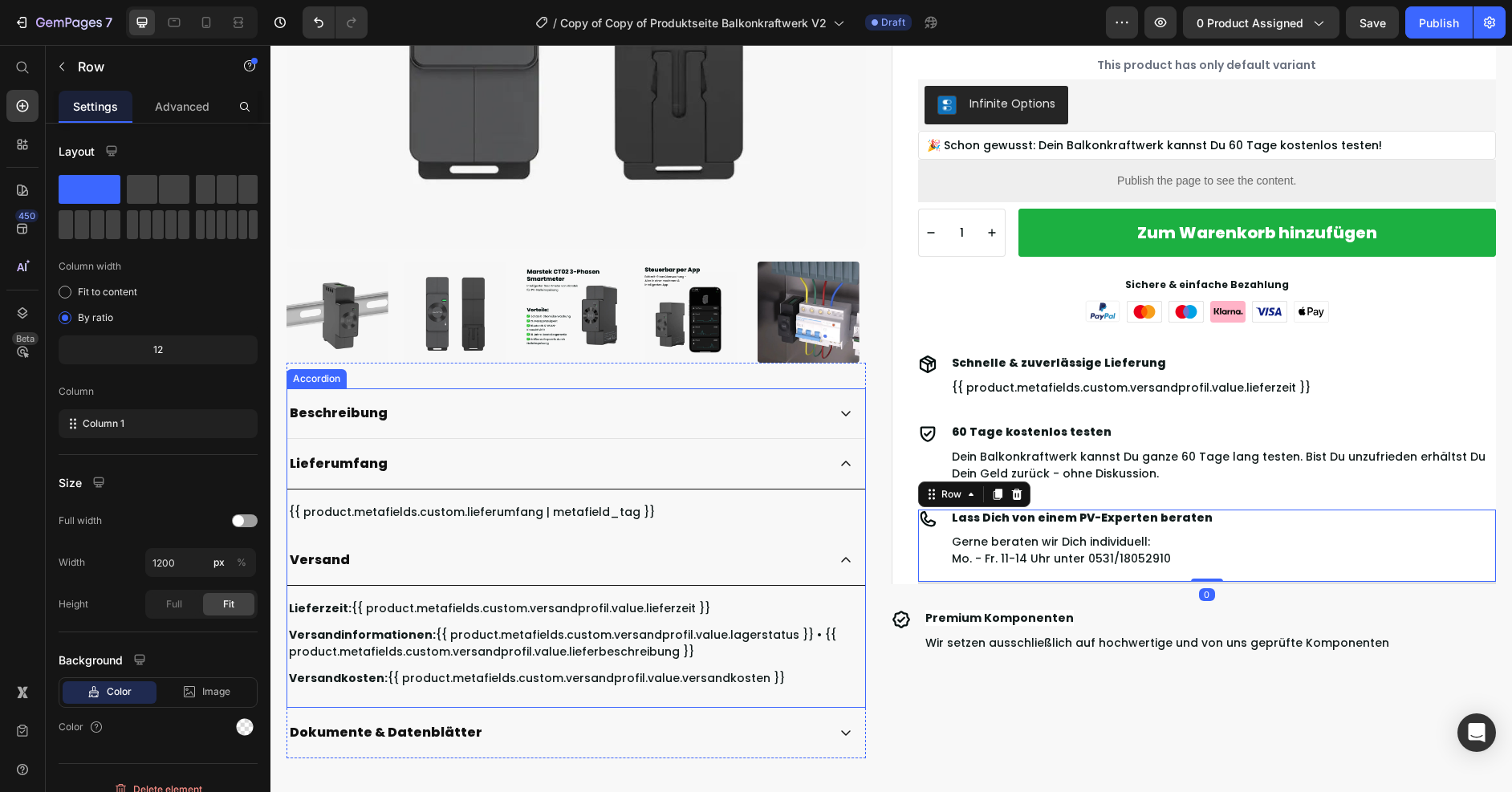 click on "Lieferzeit:  {{ product.metafields.custom.versandprofil.value.lieferzeit }} Text Block Versandinformationen:  {{ product.metafields.custom.versandprofil.value.lagerstatus }} • {{ product.metafields.custom.versandprofil.value.lieferbeschreibung }} Text Block Versandkosten:  {{ product.metafields.custom.versandprofil.value.versandkosten }} Text Block" at bounding box center (576, 647) 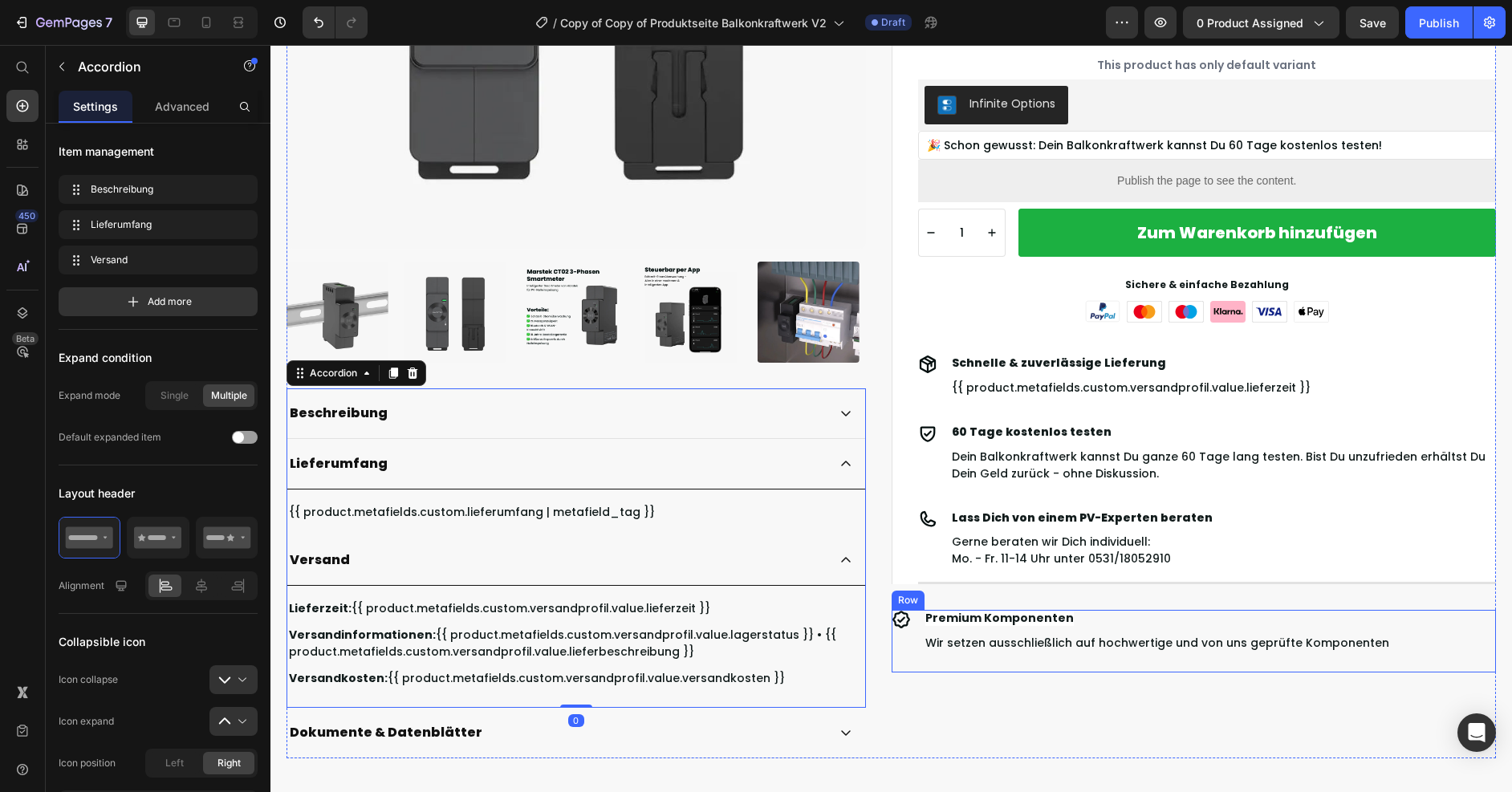 click on "Icon Premium Komponenten  Text Block Wir setzen ausschließlich auf hochwertige und von uns geprüfte Komponenten Text Block Row" at bounding box center (1194, 641) 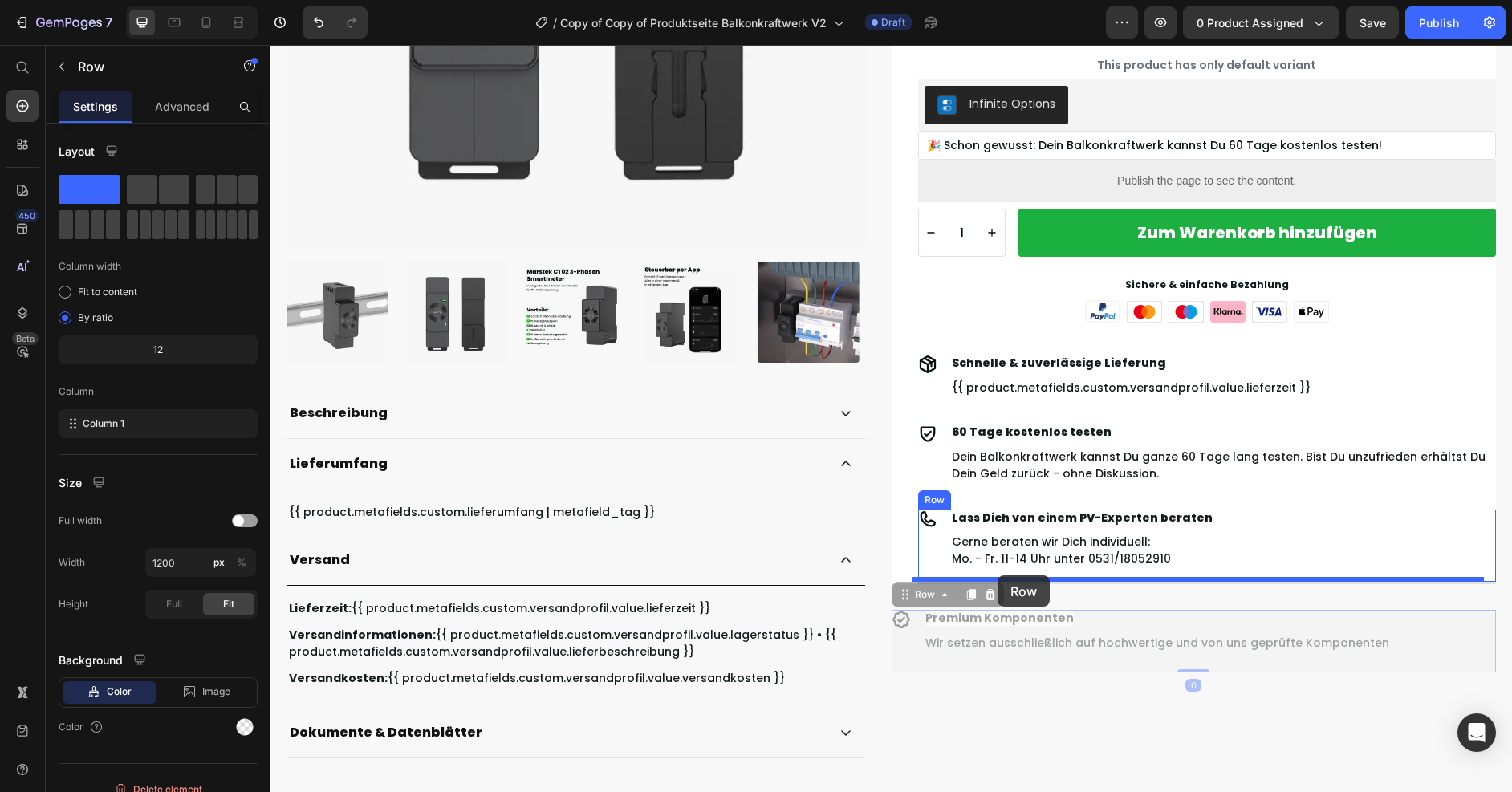 drag, startPoint x: 915, startPoint y: 595, endPoint x: 998, endPoint y: 575, distance: 85.37564 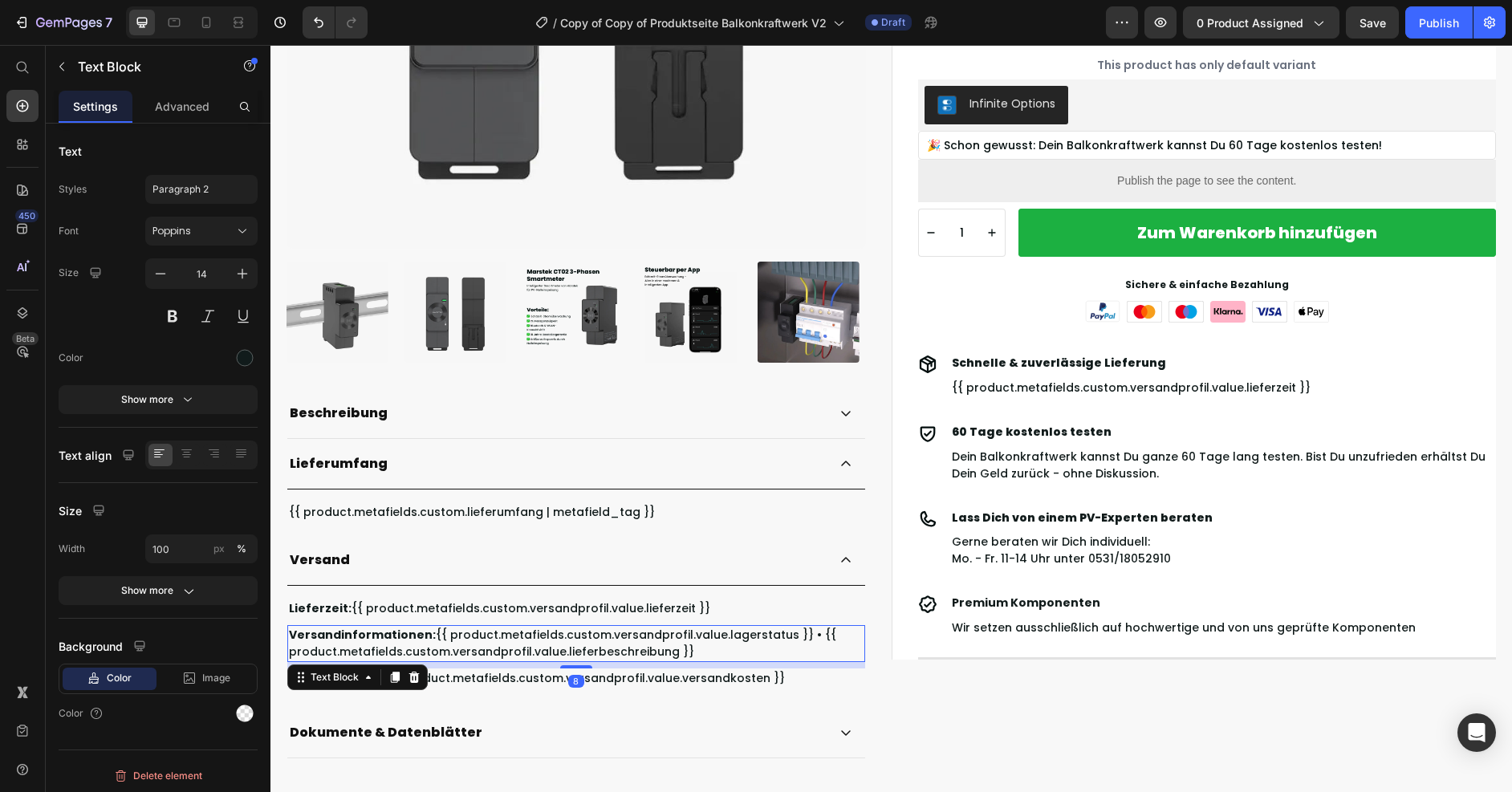 click on "Versandinformationen:  {{ product.metafields.custom.versandprofil.value.lagerstatus }} • {{ product.metafields.custom.versandprofil.value.lieferbeschreibung }} Text Block   8" at bounding box center [576, 644] 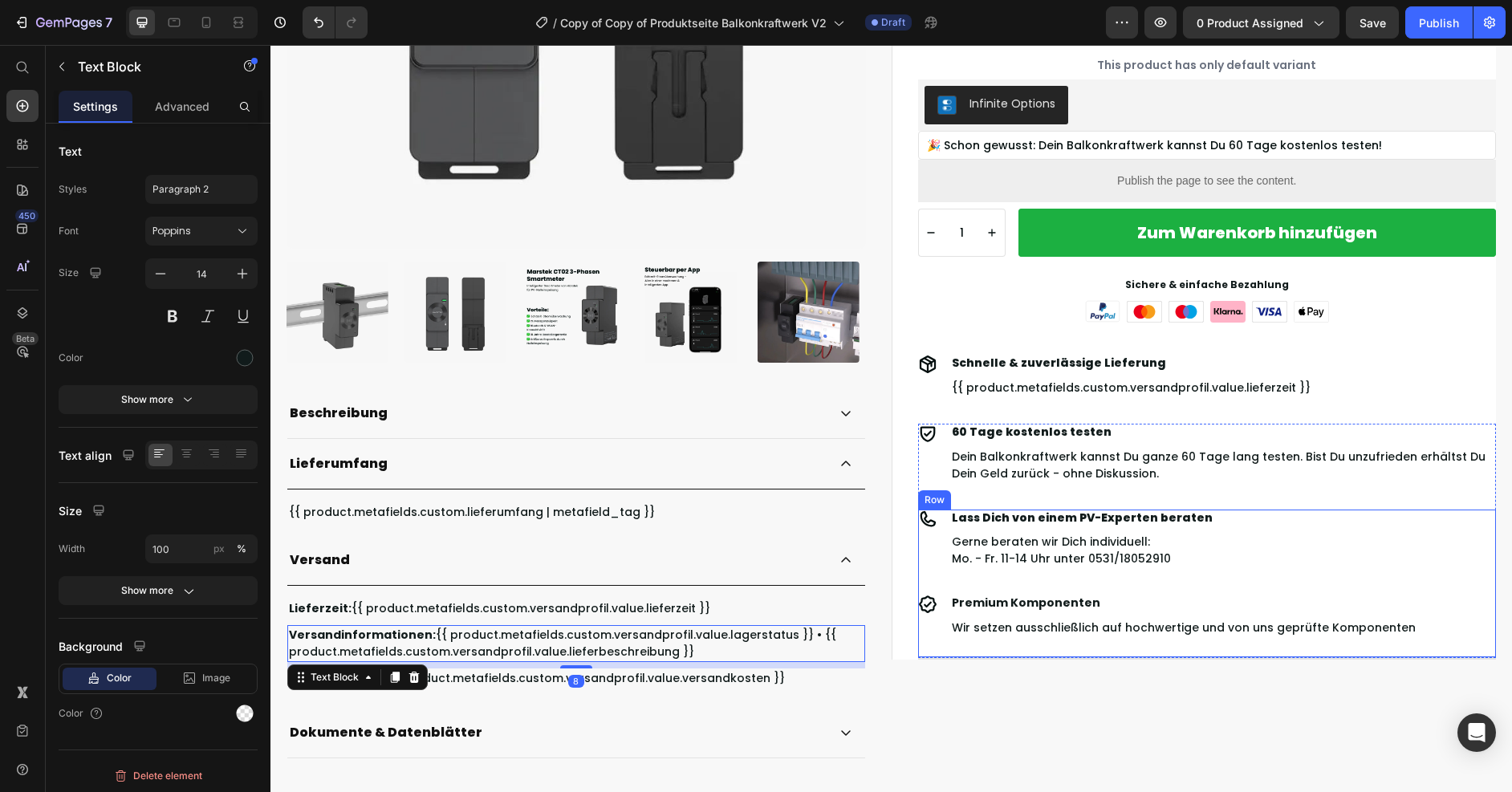 click on "Icon Premium Komponenten  Text Block Wir setzen ausschließlich auf hochwertige und von uns geprüfte Komponenten Text Block Row" at bounding box center (1207, 626) 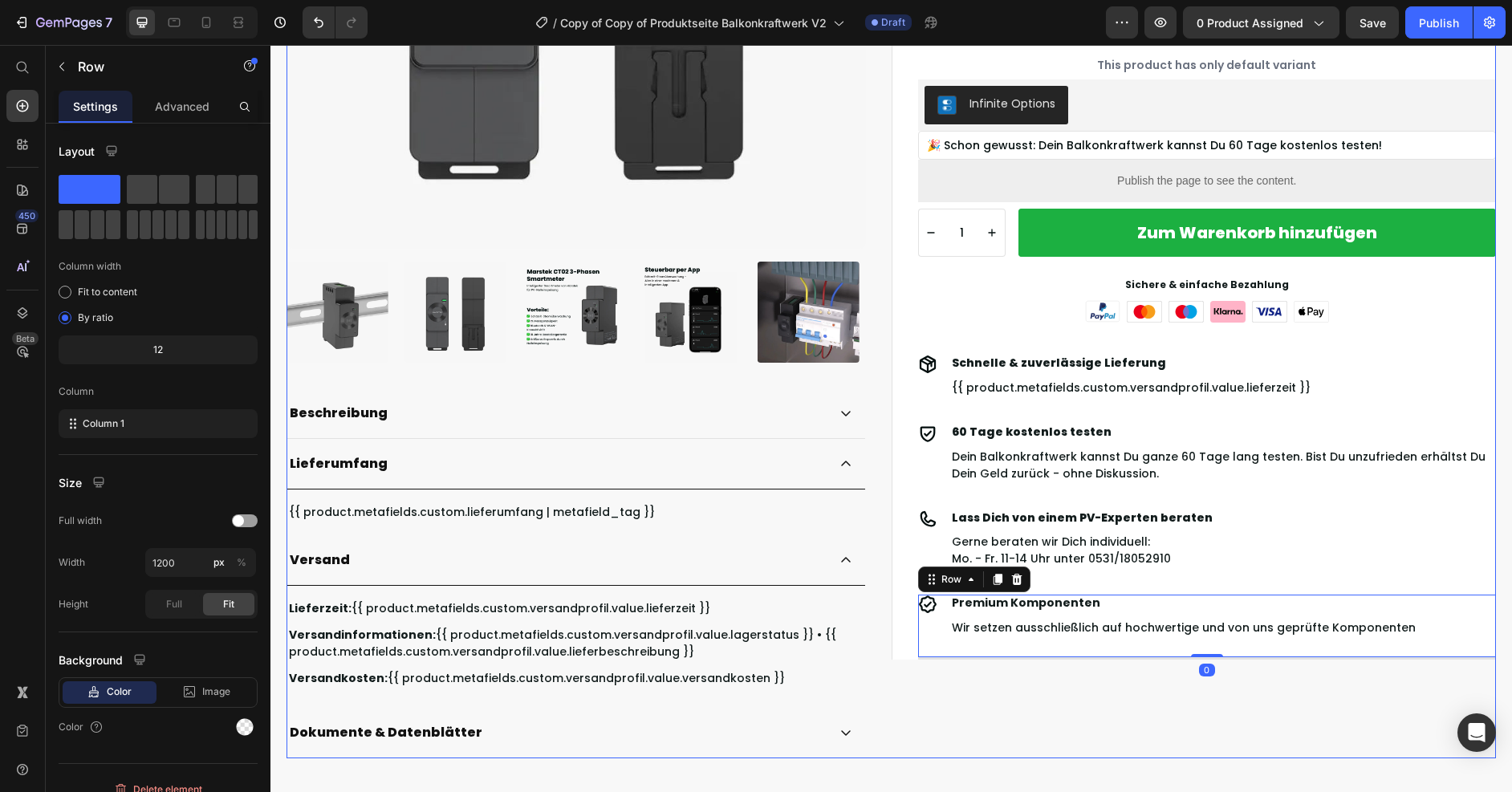 click on "Marstek CT002 Smartmeter (3-Phasig) Product Title {% if product.metafields.custom.versandprofil %}{% assign versandprofil_reference = product.metafields.custom.versandprofil %}{{ versandprofil_reference.value.lagerstatus}} • Lieferzeit: {{ versandprofil_reference.value.lieferzeit }}{% endif %} Text Block Row Row 79,00 € Product Price 0,00 € Product Price Row inkl. 0% MwSt.* Text Block {{ product.metafields.custom.hinweis_produktseite }} Text Block Row {% if product.metafields.custom.vorteile and product.metafields.custom.vorteile != blank %}
{% for vorteil in product.metafields.custom.vorteile.value %}
{% if vorteil != blank %}
✅
{{ vorteil }}
{% endif %}
{% endfor %}
{% endif %} Custom Code This product has only default variant Product Variants & Swatches Infinite Options Infinite Options 🎉   Schon gewusst: Dein Balkonkraftwerk kannst Du 60 Tage kostenlos testen! Text Block Row Custom Code 1 Product Quantity Add to Cart" at bounding box center (1194, 213) 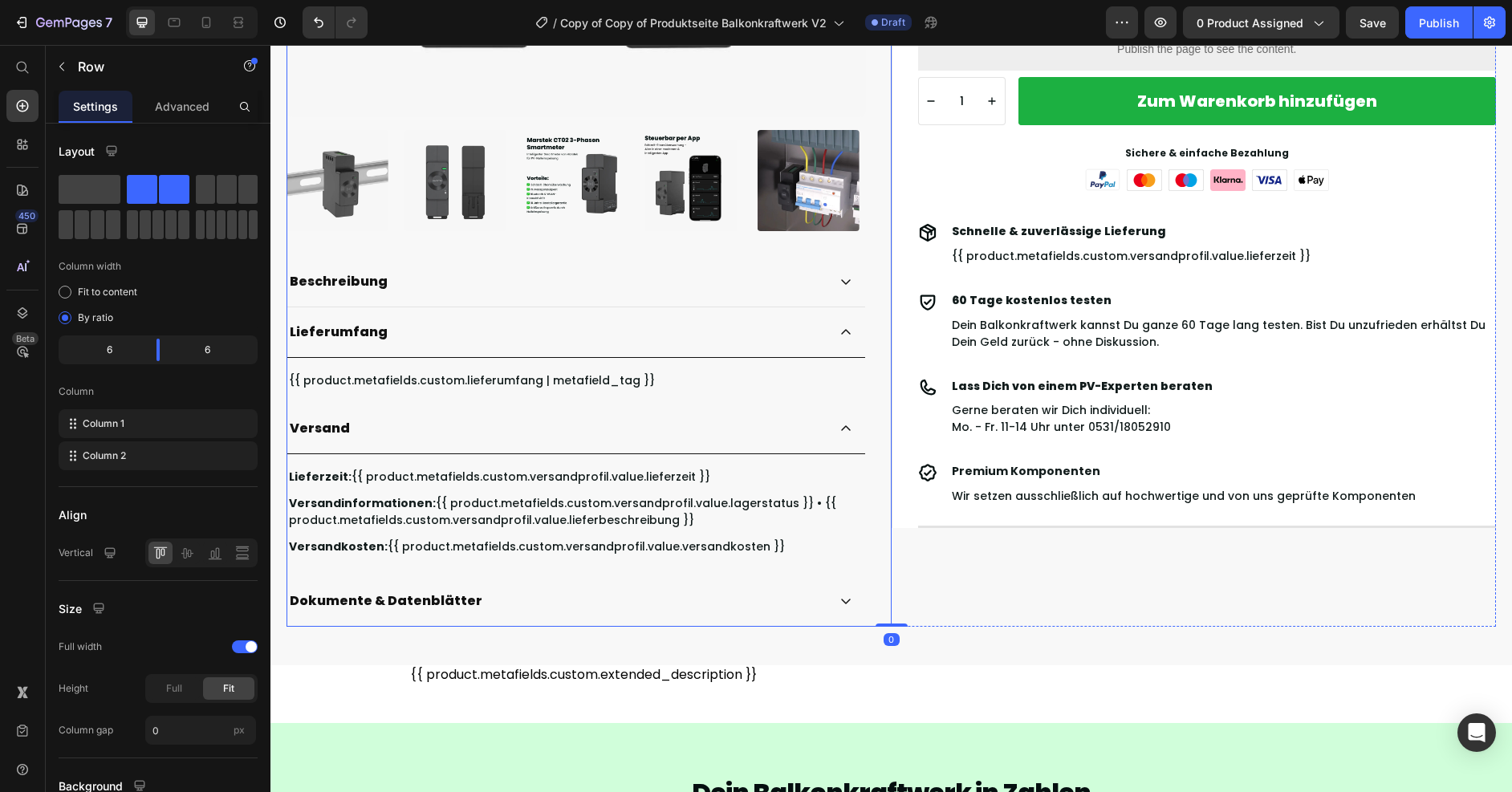 scroll, scrollTop: 542, scrollLeft: 0, axis: vertical 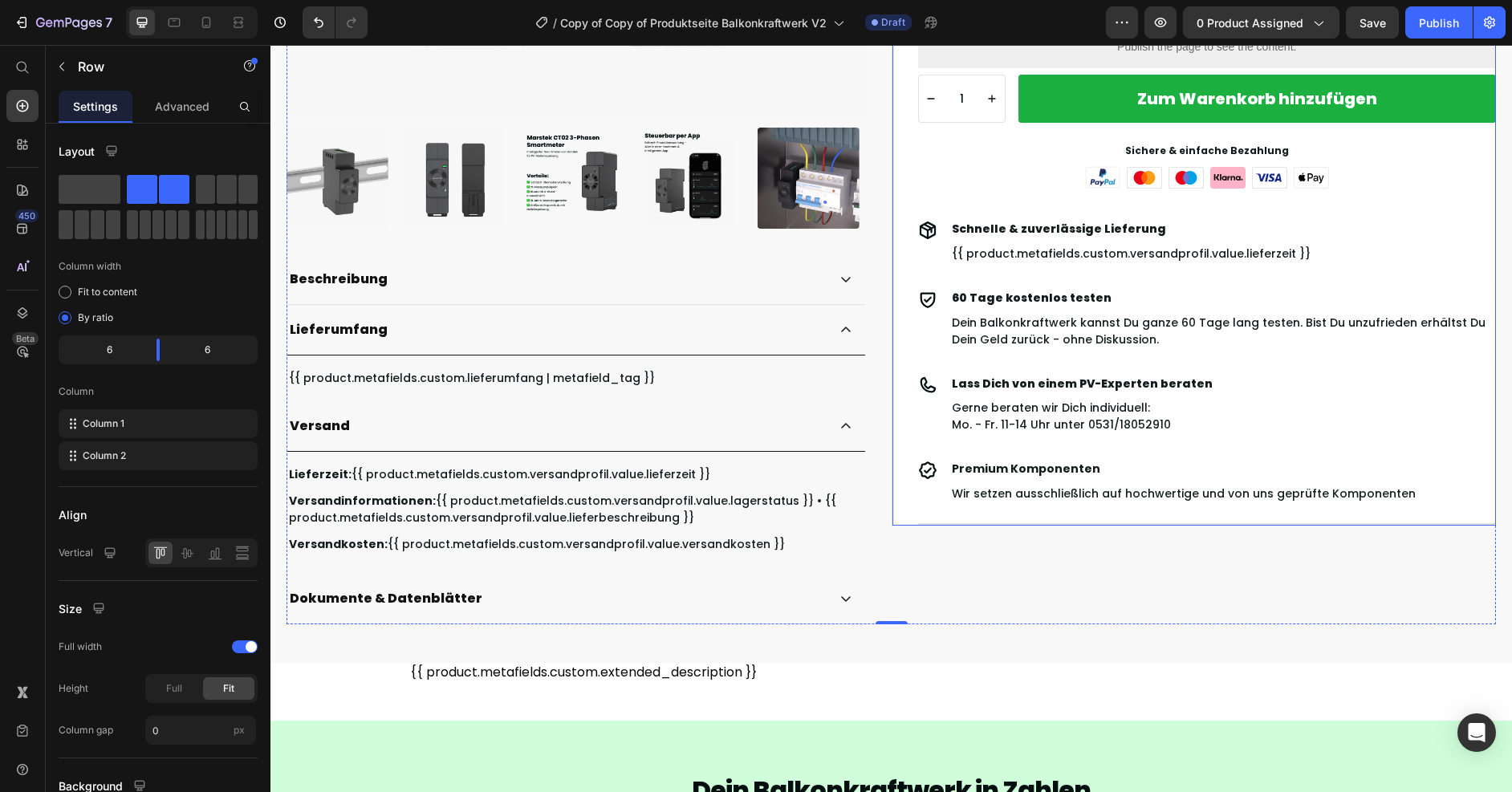 click on "Marstek CT002 Smartmeter (3-Phasig) Product Title {% if product.metafields.custom.versandprofil %}{% assign versandprofil_reference = product.metafields.custom.versandprofil %}{{ versandprofil_reference.value.lagerstatus}} • Lieferzeit: {{ versandprofil_reference.value.lieferzeit }}{% endif %} Text Block Row Row 79,00 € Product Price 0,00 € Product Price Row inkl. 0% MwSt.* Text Block {{ product.metafields.custom.hinweis_produktseite }} Text Block Row {% if product.metafields.custom.vorteile and product.metafields.custom.vorteile != blank %}
{% for vorteil in product.metafields.custom.vorteile.value %}
{% if vorteil != blank %}
✅
{{ vorteil }}
{% endif %}
{% endfor %}
{% endif %} Custom Code This product has only default variant Product Variants & Swatches Infinite Options Infinite Options 🎉   Schon gewusst: Dein Balkonkraftwerk kannst Du 60 Tage kostenlos testen! Text Block Row Custom Code 1 Product Quantity Add to Cart" at bounding box center [1194, 30] 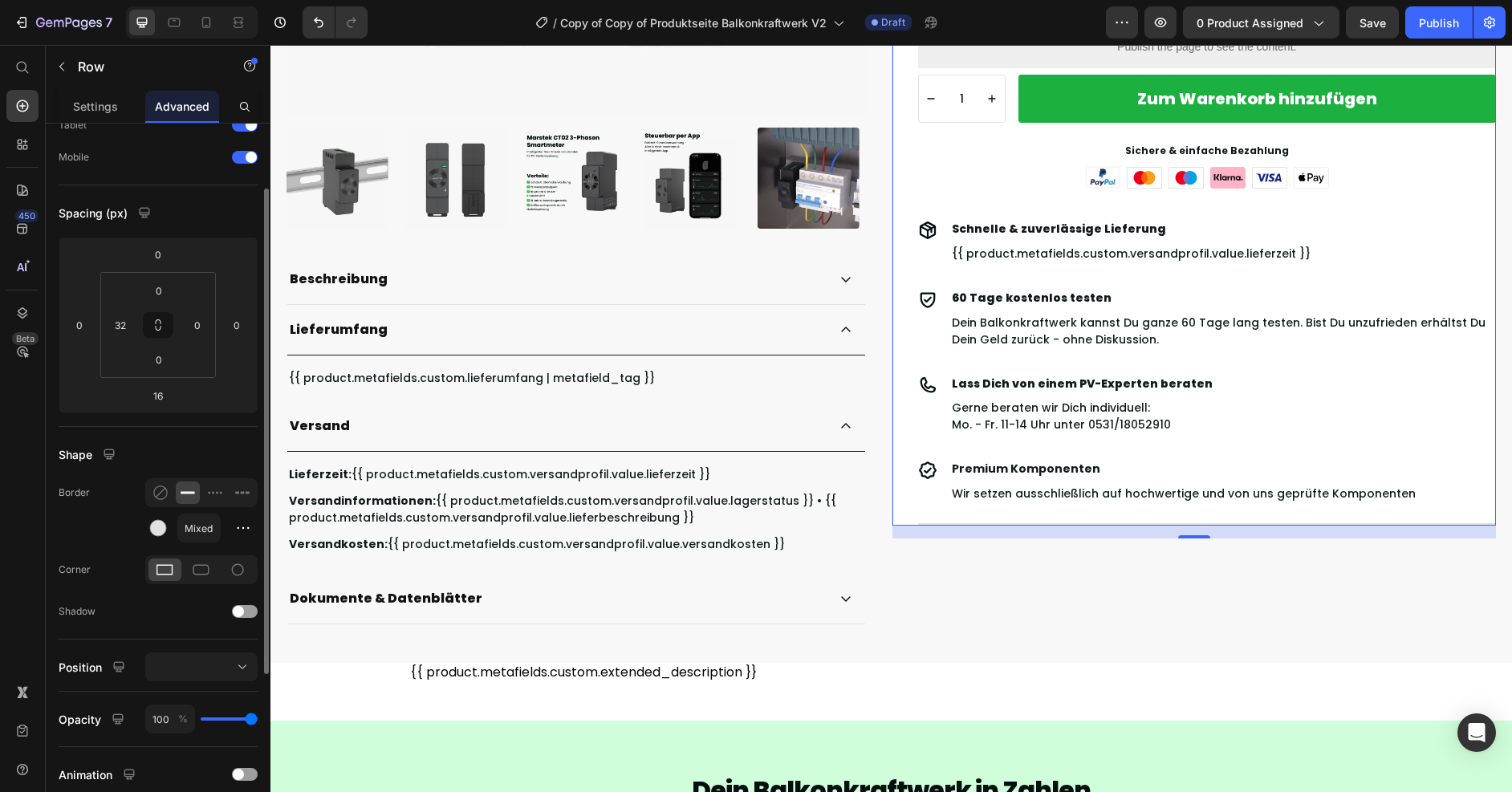 scroll, scrollTop: 0, scrollLeft: 0, axis: both 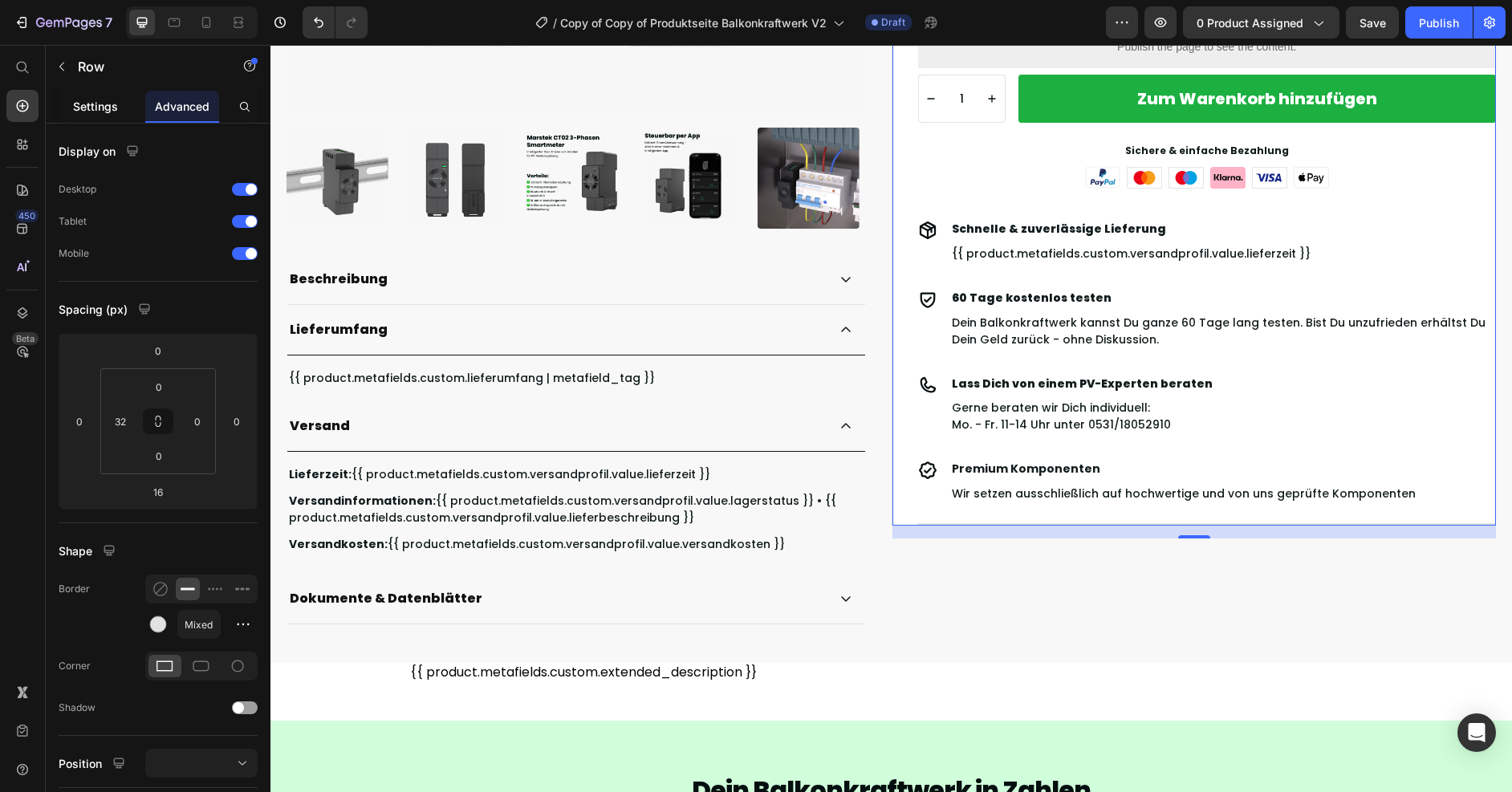 click on "Settings" at bounding box center (96, 106) 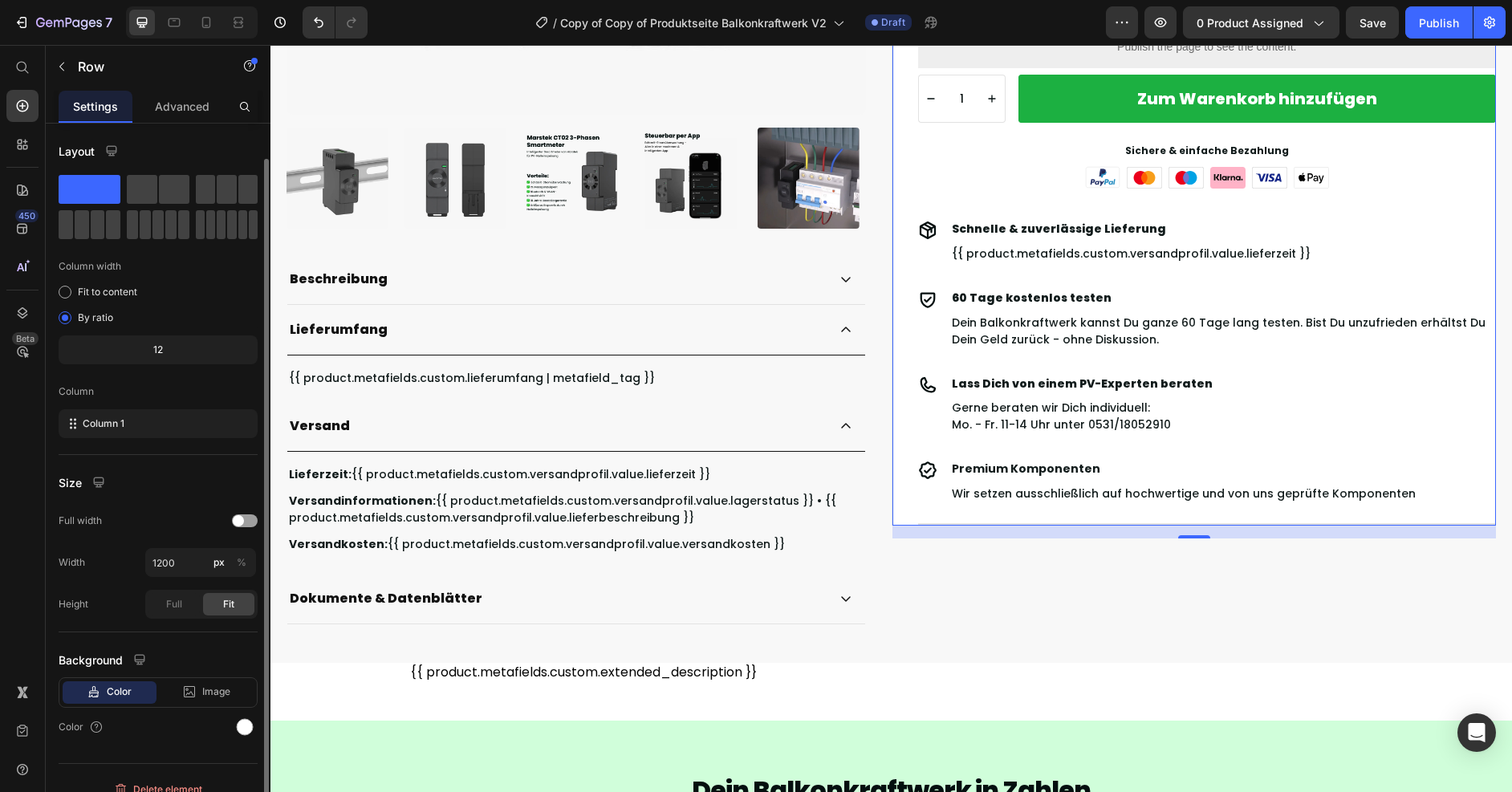 scroll, scrollTop: 18, scrollLeft: 0, axis: vertical 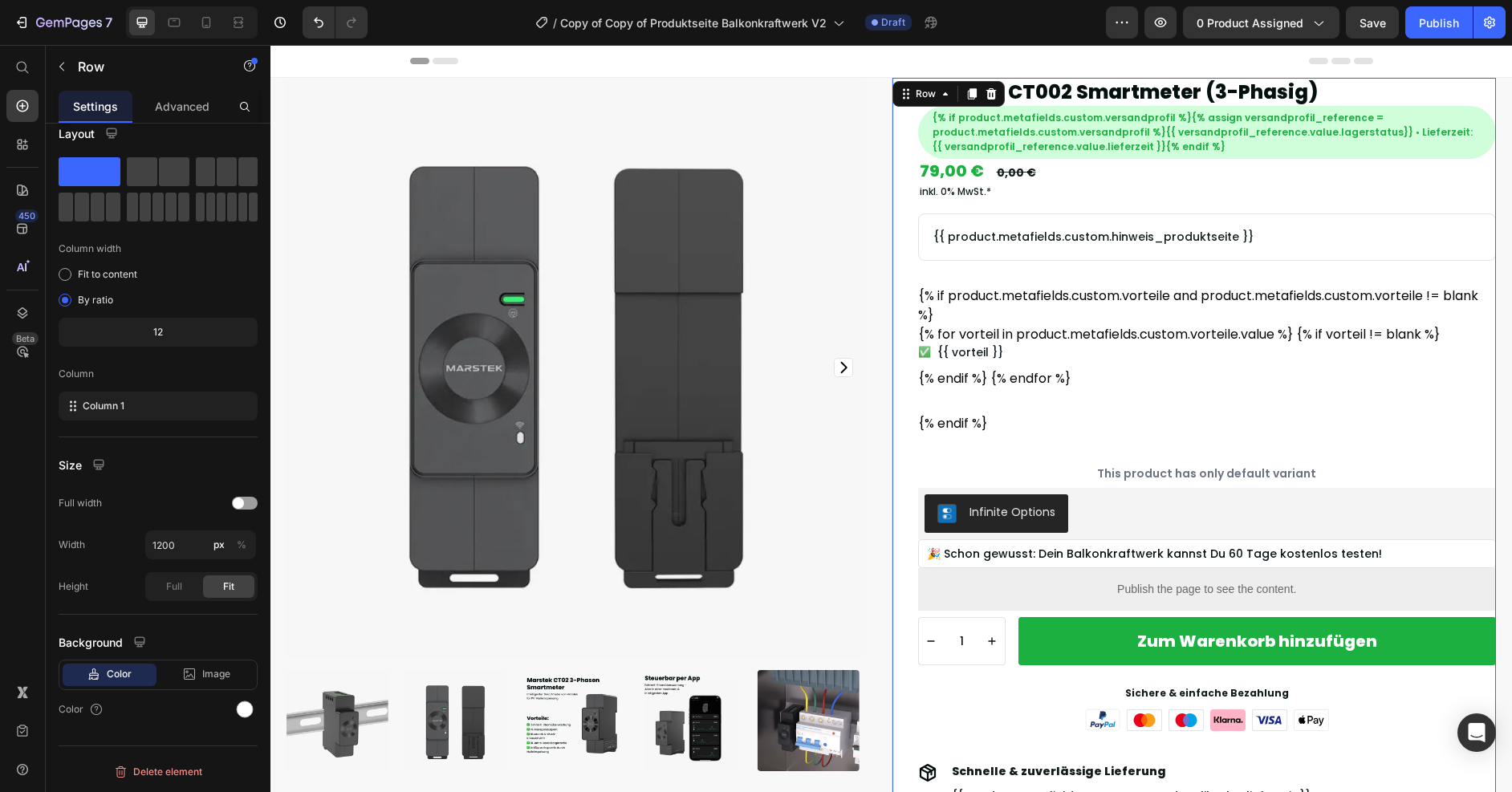 click on "Marstek CT002 Smartmeter (3-Phasig) Product Title {% if product.metafields.custom.versandprofil %}{% assign versandprofil_reference = product.metafields.custom.versandprofil %}{{ versandprofil_reference.value.lagerstatus}} • Lieferzeit: {{ versandprofil_reference.value.lieferzeit }}{% endif %} Text Block Row Row 79,00 € Product Price 0,00 € Product Price Row inkl. 0% MwSt.* Text Block {{ product.metafields.custom.hinweis_produktseite }} Text Block Row {% if product.metafields.custom.vorteile and product.metafields.custom.vorteile != blank %}
{% for vorteil in product.metafields.custom.vorteile.value %}
{% if vorteil != blank %}
✅
{{ vorteil }}
{% endif %}
{% endfor %}
{% endif %} Custom Code This product has only default variant Product Variants & Swatches Infinite Options Infinite Options 🎉   Schon gewusst: Dein Balkonkraftwerk kannst Du 60 Tage kostenlos testen! Text Block Row Custom Code 1 Product Quantity Add to Cart" at bounding box center (1194, 573) 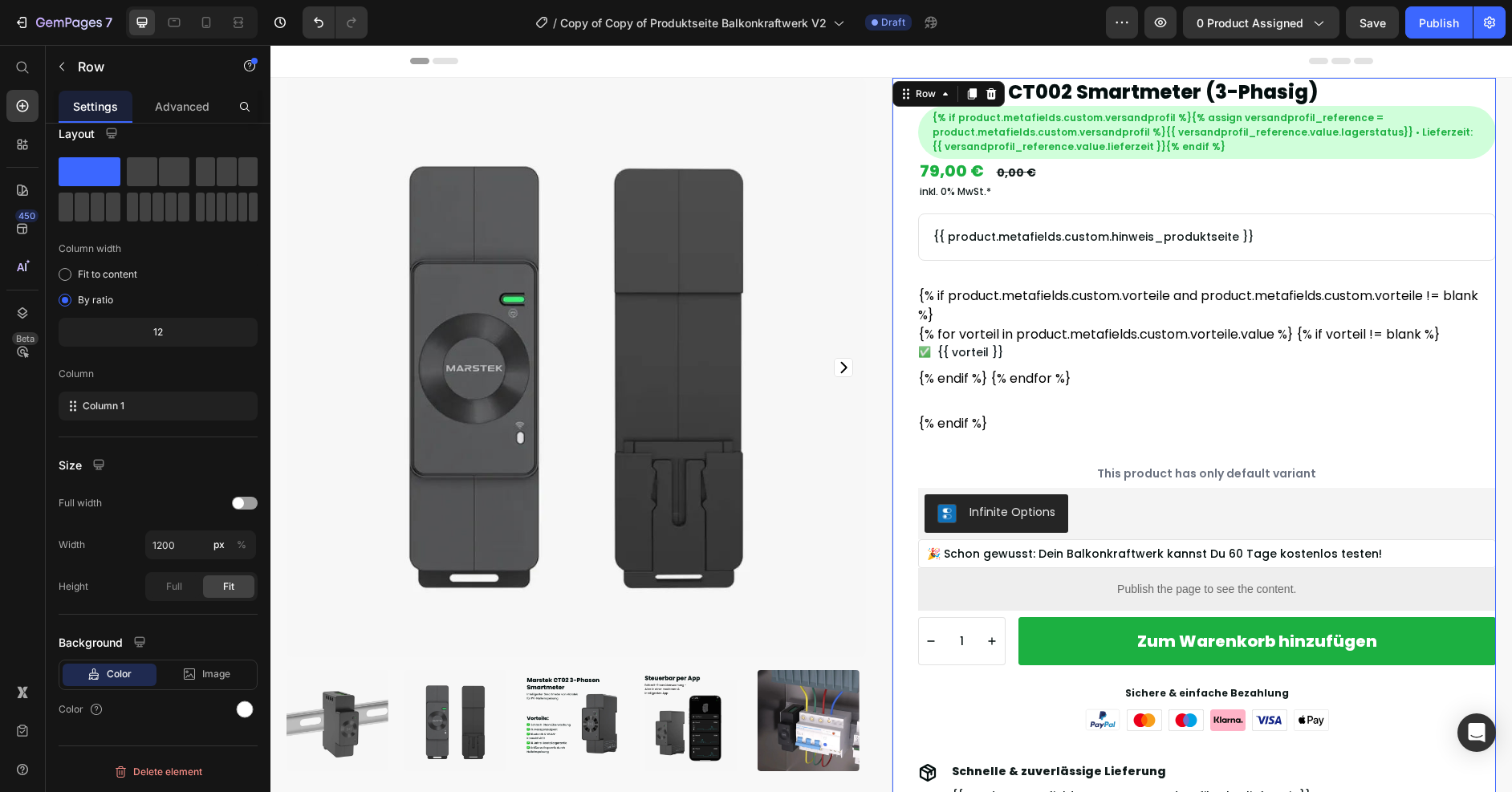 click on "Marstek CT002 Smartmeter (3-Phasig) Product Title {% if product.metafields.custom.versandprofil %}{% assign versandprofil_reference = product.metafields.custom.versandprofil %}{{ versandprofil_reference.value.lagerstatus}} • Lieferzeit: {{ versandprofil_reference.value.lieferzeit }}{% endif %} Text Block Row Row 79,00 € Product Price 0,00 € Product Price Row inkl. 0% MwSt.* Text Block {{ product.metafields.custom.hinweis_produktseite }} Text Block Row {% if product.metafields.custom.vorteile and product.metafields.custom.vorteile != blank %}
{% for vorteil in product.metafields.custom.vorteile.value %}
{% if vorteil != blank %}
✅
{{ vorteil }}
{% endif %}
{% endfor %}
{% endif %} Custom Code This product has only default variant Product Variants & Swatches Infinite Options Infinite Options 🎉   Schon gewusst: Dein Balkonkraftwerk kannst Du 60 Tage kostenlos testen! Text Block Row Custom Code 1 Product Quantity Add to Cart" at bounding box center (1194, 573) 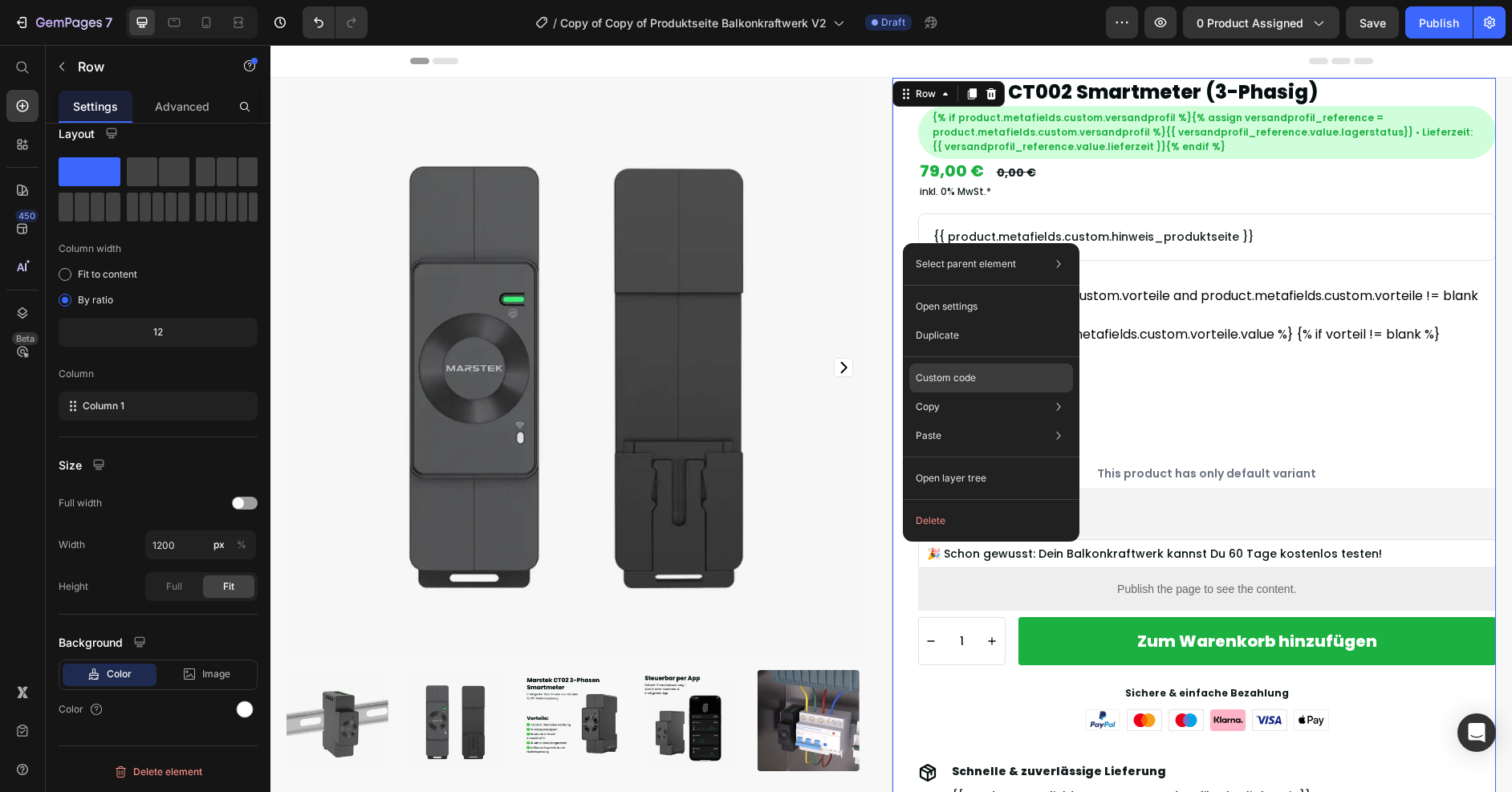 click on "Custom code" 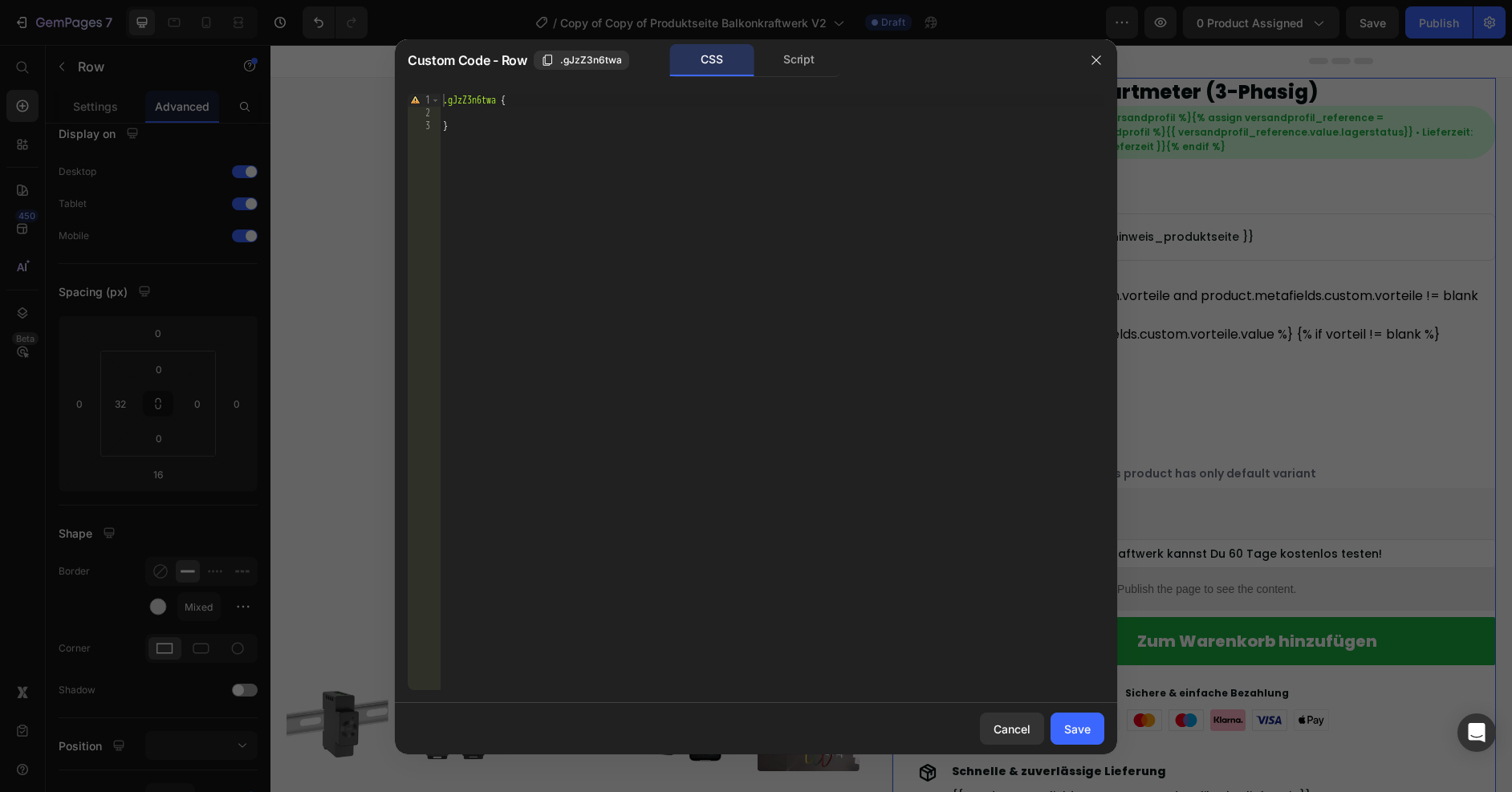 type on "}" 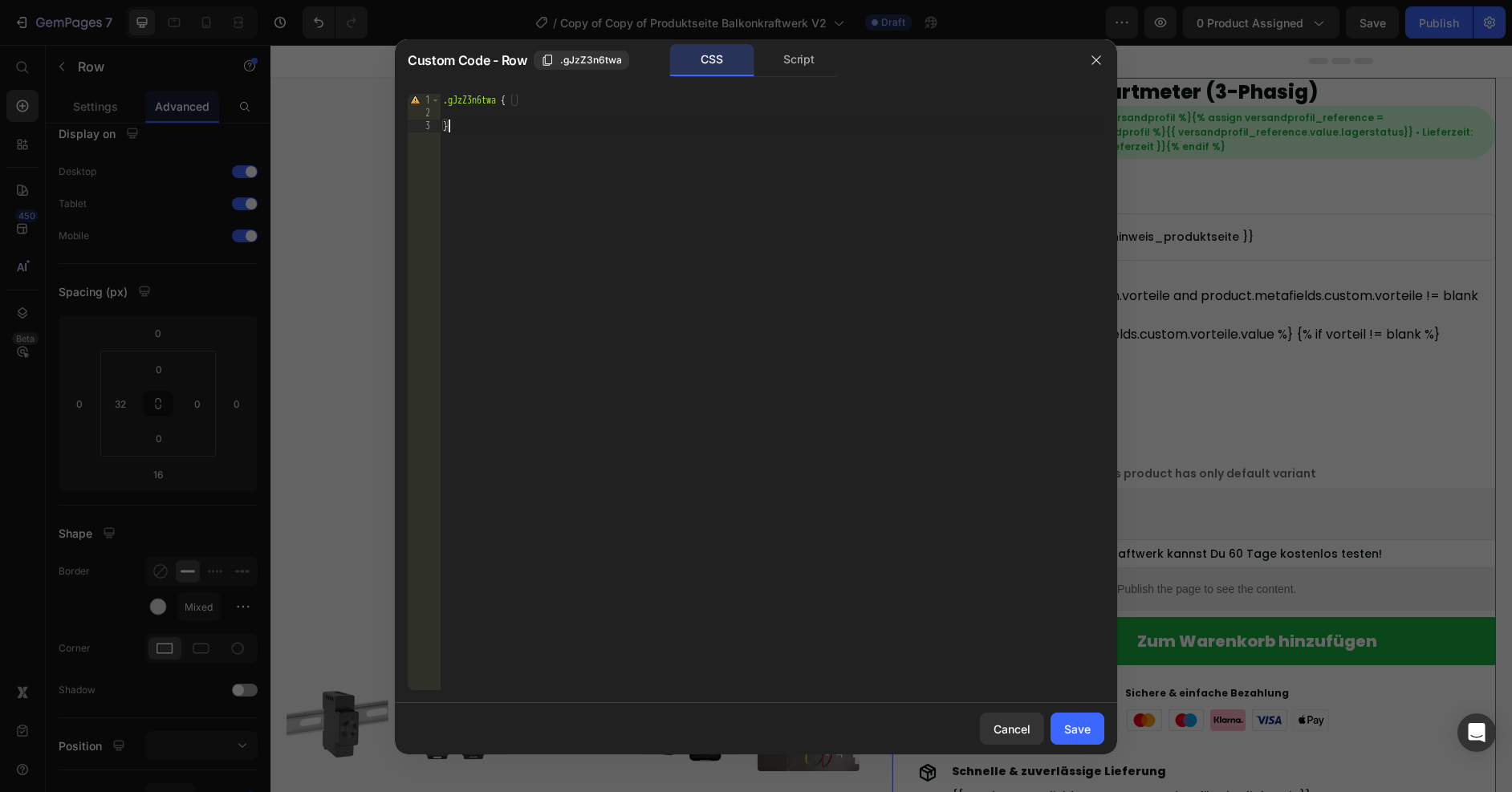 click on ".gJzZ3n6twa   { }" at bounding box center (772, 404) 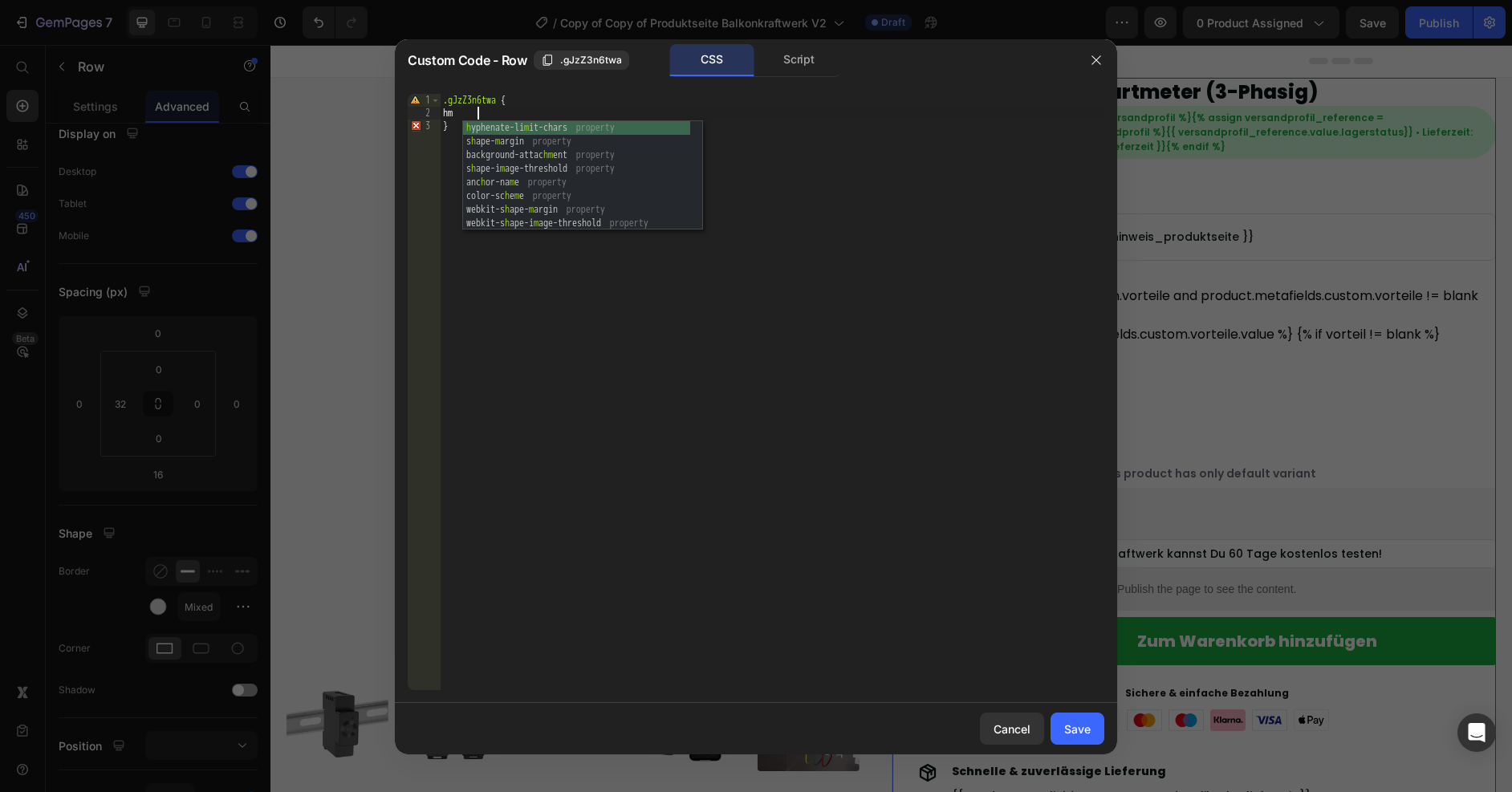 type on "h" 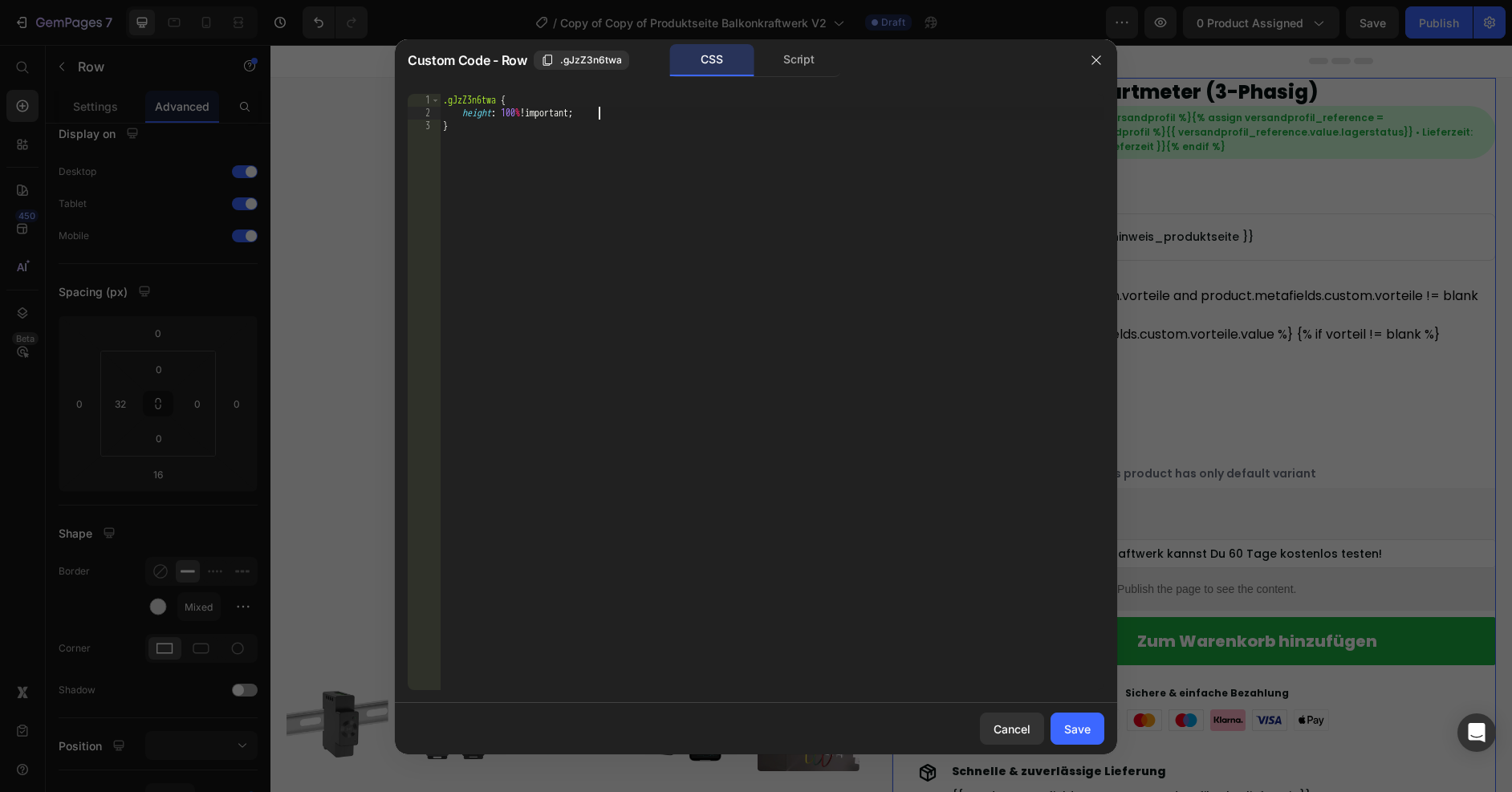 scroll, scrollTop: 0, scrollLeft: 8, axis: horizontal 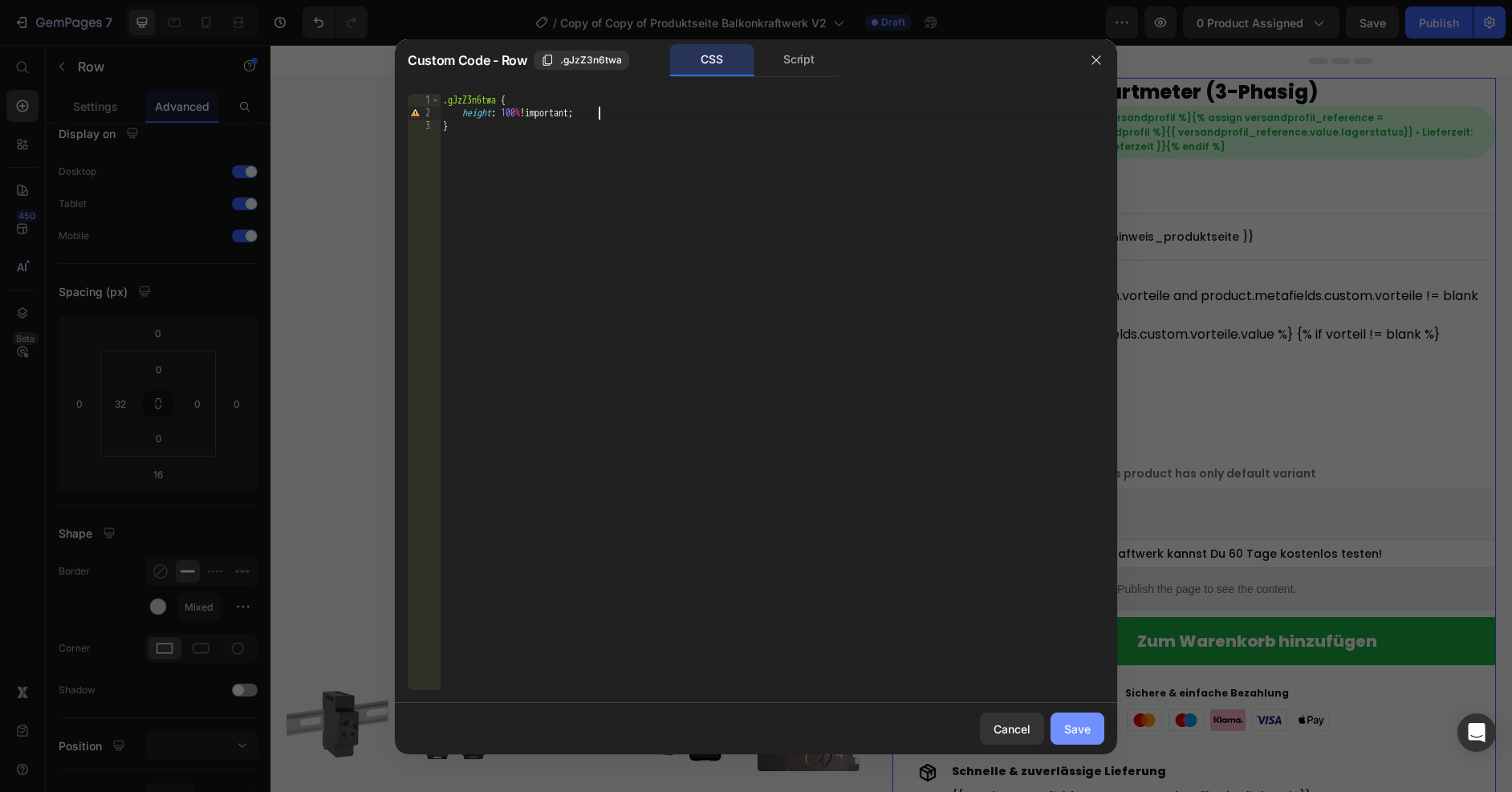 type on "height: 100% !;" 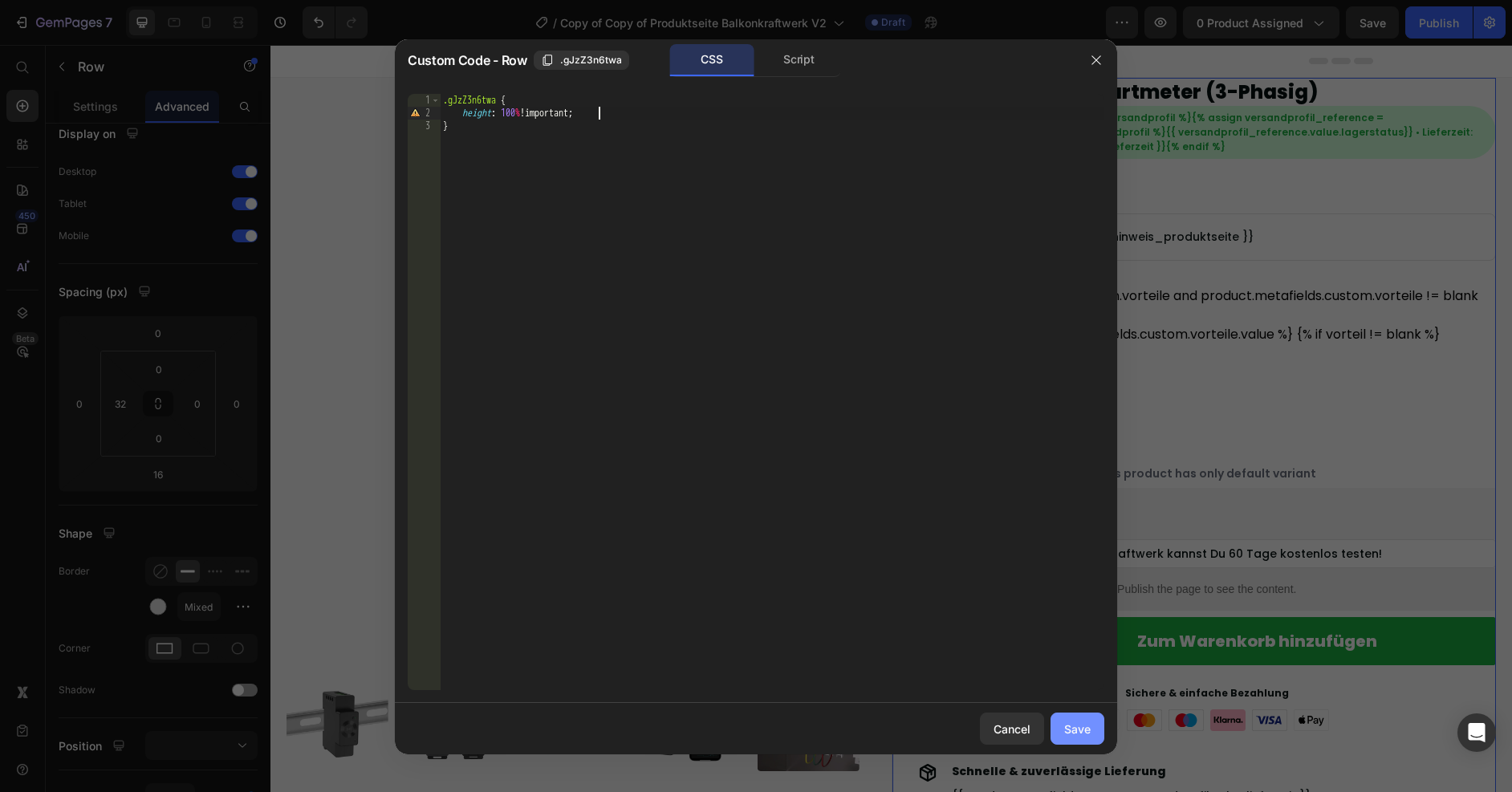 click on "Save" 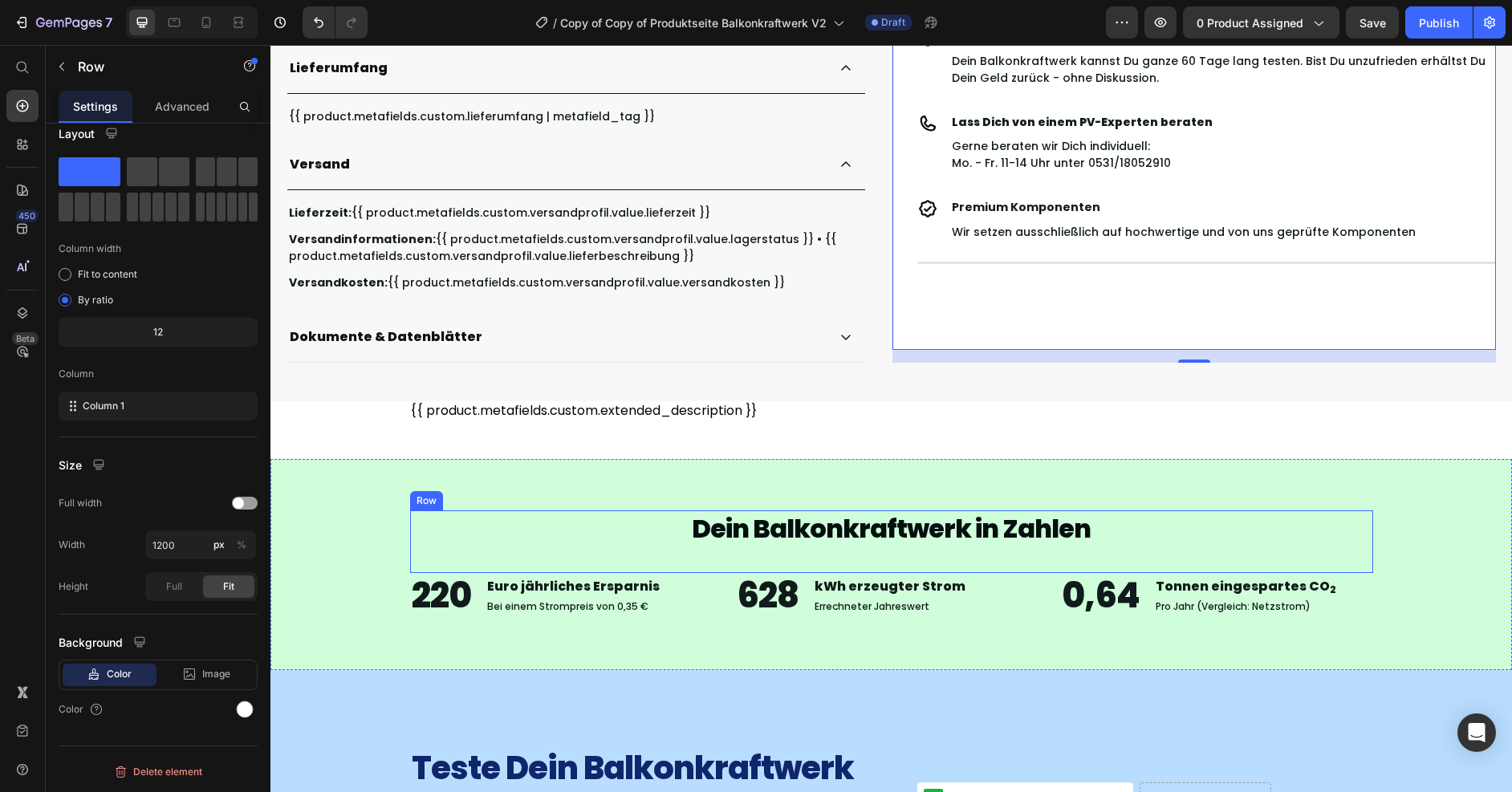 scroll, scrollTop: 801, scrollLeft: 0, axis: vertical 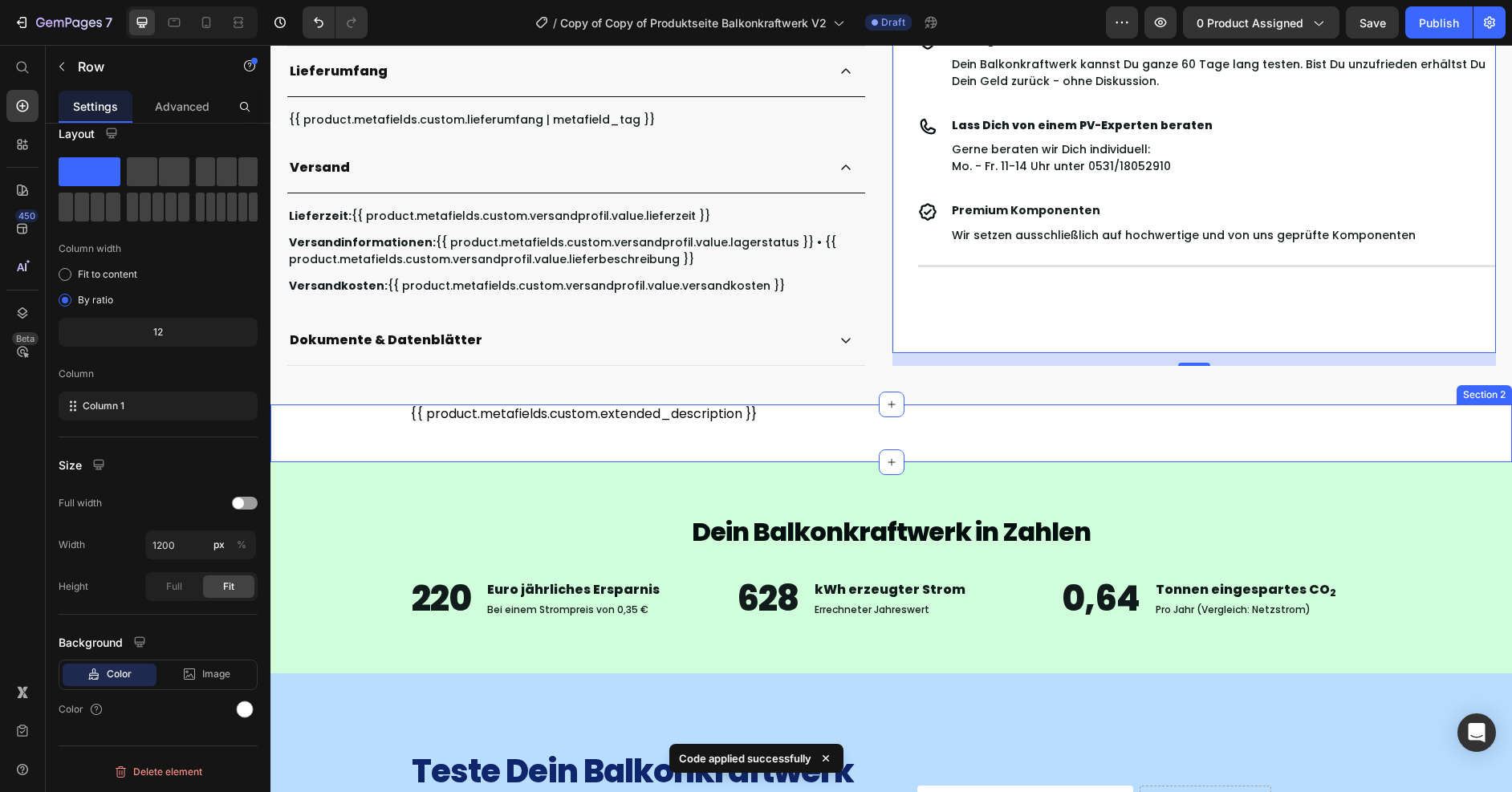 click on "{{ product.metafields.custom.extended_description }} Custom Code" at bounding box center [892, 414] 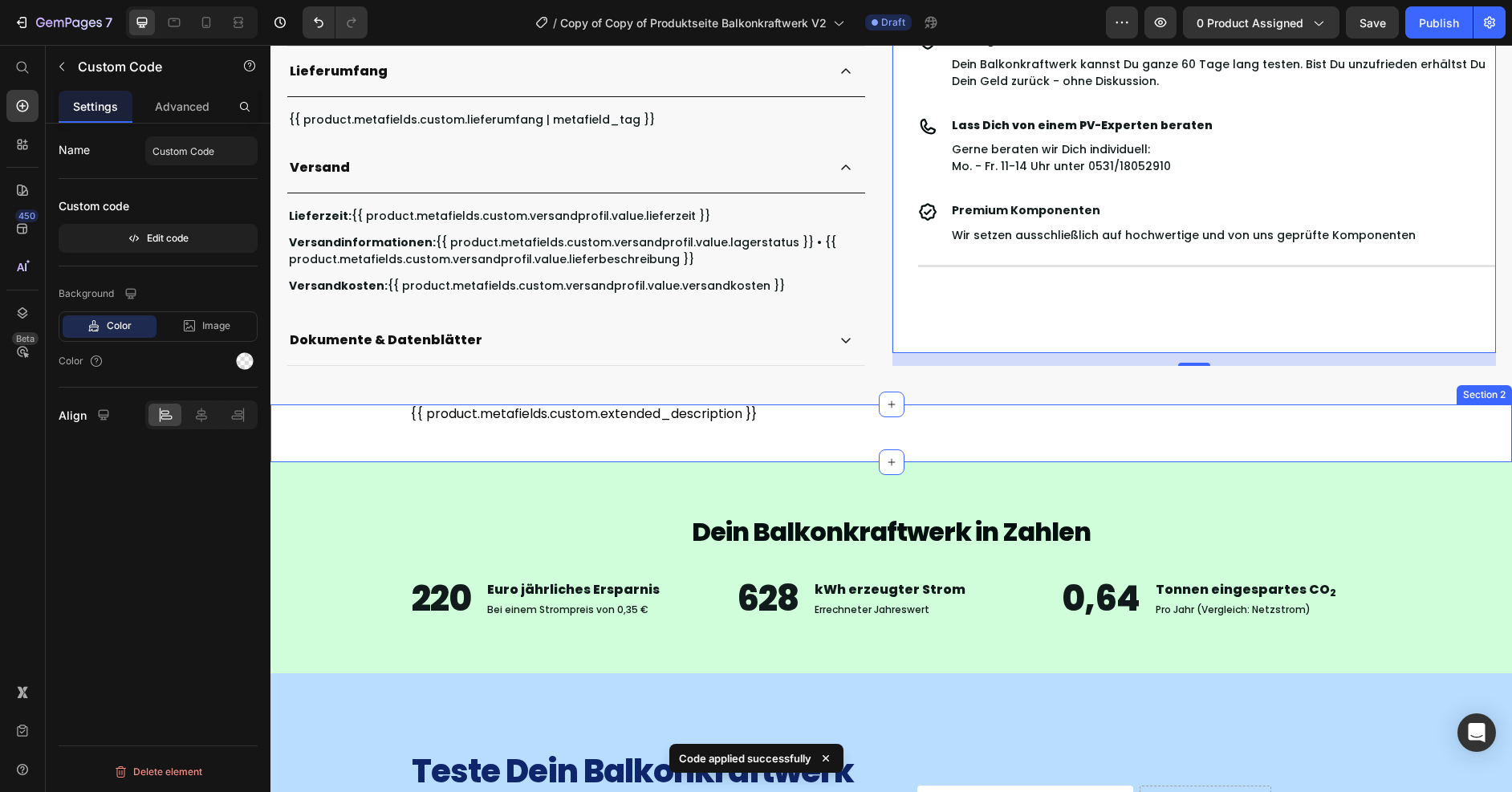 scroll, scrollTop: 0, scrollLeft: 0, axis: both 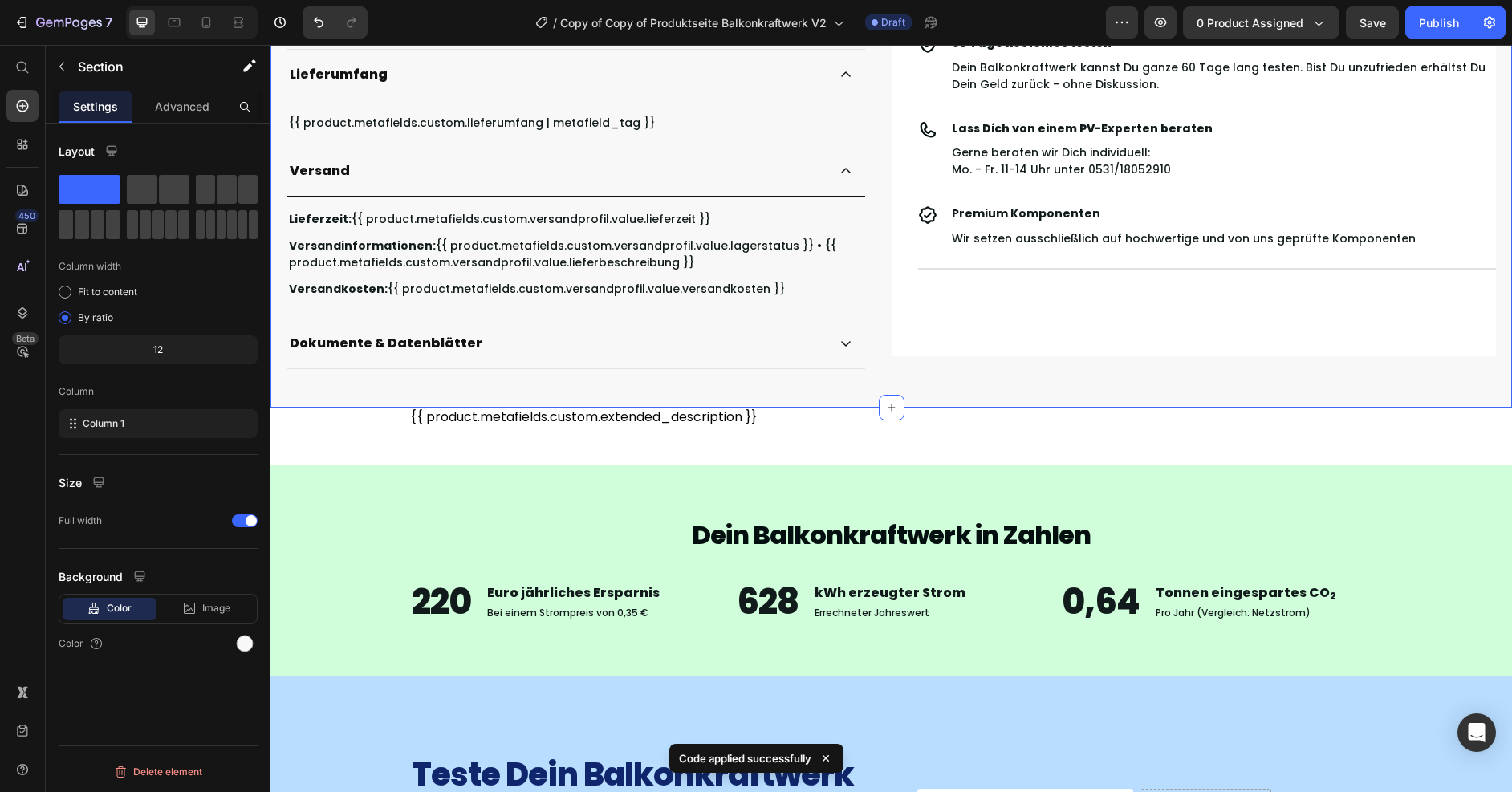 click on "Product Images
Beschreibung
Lieferumfang {{ product.metafields.custom.lieferumfang | metafield_tag }} Text Block
Versand Lieferzeit:  {{ product.metafields.custom.versandprofil.value.lieferzeit }} Text Block Versandinformationen:  {{ product.metafields.custom.versandprofil.value.lagerstatus }} • {{ product.metafields.custom.versandprofil.value.lieferbeschreibung }} Text Block Versandkosten:  {{ product.metafields.custom.versandprofil.value.versandkosten }} Text Block Accordion
Dokumente & Datenblätter Accordion Row Row Row Marstek CT002 Smartmeter (3-Phasig) Product Title {% if product.metafields.custom.versandprofil %}{% assign versandprofil_reference = product.metafields.custom.versandprofil %}{{ versandprofil_reference.value.lagerstatus}} • Lieferzeit: {{ versandprofil_reference.value.lieferzeit }}{% endif %} Text Block Row Row 79,00 € Product Price 0,00 € Product Price Row inkl. 0% MwSt.* Text Block" at bounding box center (891, -169) 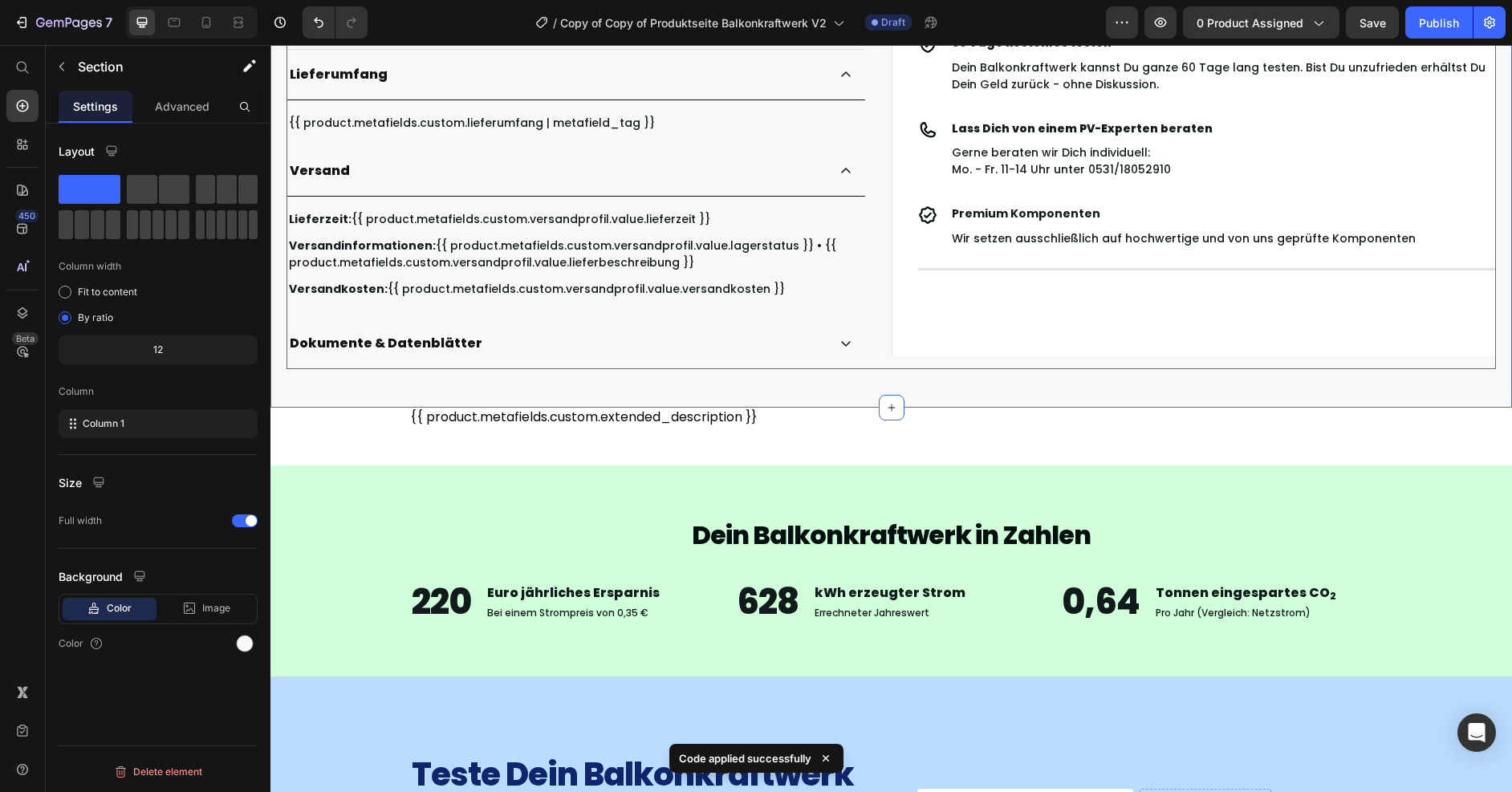 click on "Marstek CT002 Smartmeter (3-Phasig) Product Title {% if product.metafields.custom.versandprofil %}{% assign versandprofil_reference = product.metafields.custom.versandprofil %}{{ versandprofil_reference.value.lagerstatus}} • Lieferzeit: {{ versandprofil_reference.value.lieferzeit }}{% endif %} Text Block Row Row 79,00 € Product Price 0,00 € Product Price Row inkl. 0% MwSt.* Text Block {{ product.metafields.custom.hinweis_produktseite }} Text Block Row {% if product.metafields.custom.vorteile and product.metafields.custom.vorteile != blank %}
{% for vorteil in product.metafields.custom.vorteile.value %}
{% if vorteil != blank %}
✅
{{ vorteil }}
{% endif %}
{% endfor %}
{% endif %} Custom Code This product has only default variant Product Variants & Swatches Infinite Options Infinite Options 🎉   Schon gewusst: Dein Balkonkraftwerk kannst Du 60 Tage kostenlos testen! Text Block Row Custom Code 1 Product Quantity Add to Cart" at bounding box center [1194, -176] 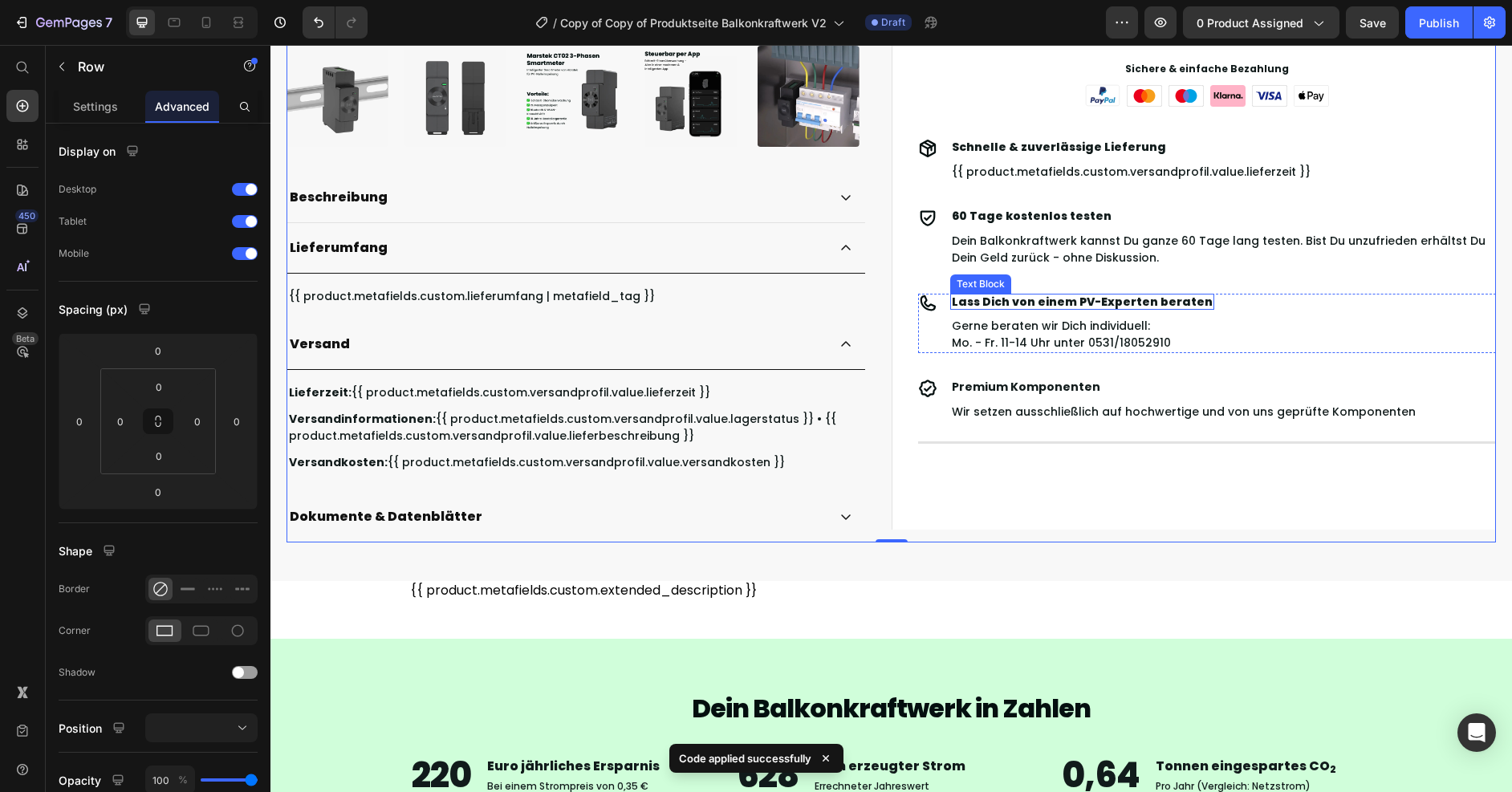 scroll, scrollTop: 581, scrollLeft: 0, axis: vertical 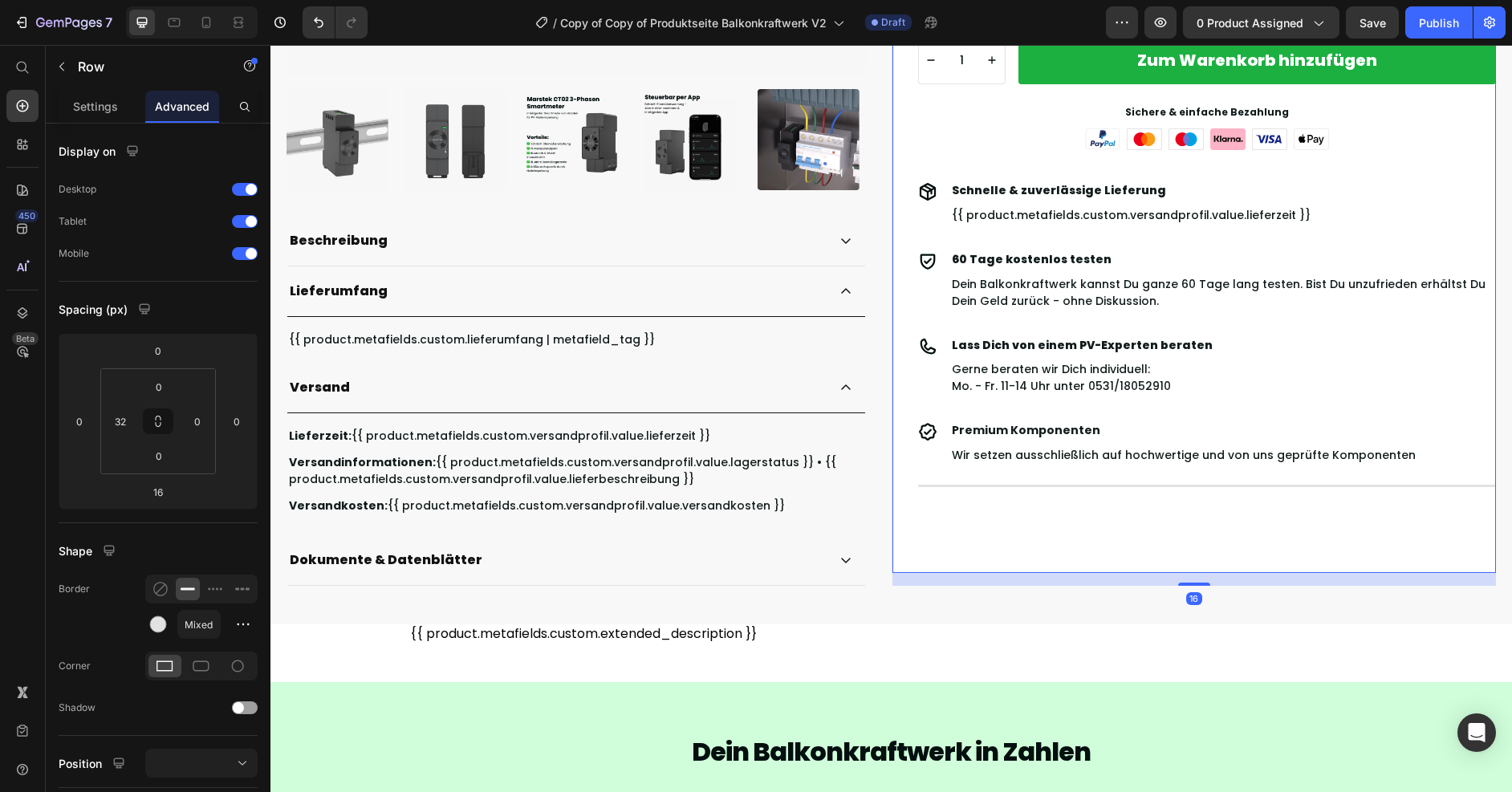 click on "Marstek CT002 Smartmeter (3-Phasig) Product Title {% if product.metafields.custom.versandprofil %}{% assign versandprofil_reference = product.metafields.custom.versandprofil %}{{ versandprofil_reference.value.lagerstatus}} • Lieferzeit: {{ versandprofil_reference.value.lieferzeit }}{% endif %} Text Block Row Row 79,00 € Product Price 0,00 € Product Price Row inkl. 0% MwSt.* Text Block {{ product.metafields.custom.hinweis_produktseite }} Text Block Row {% if product.metafields.custom.vorteile and product.metafields.custom.vorteile != blank %}
{% for vorteil in product.metafields.custom.vorteile.value %}
{% if vorteil != blank %}
✅
{{ vorteil }}
{% endif %}
{% endfor %}
{% endif %} Custom Code This product has only default variant Product Variants & Swatches Infinite Options Infinite Options 🎉   Schon gewusst: Dein Balkonkraftwerk kannst Du 60 Tage kostenlos testen! Text Block Row Custom Code 1 Product Quantity Add to Cart" at bounding box center (1207, 35) 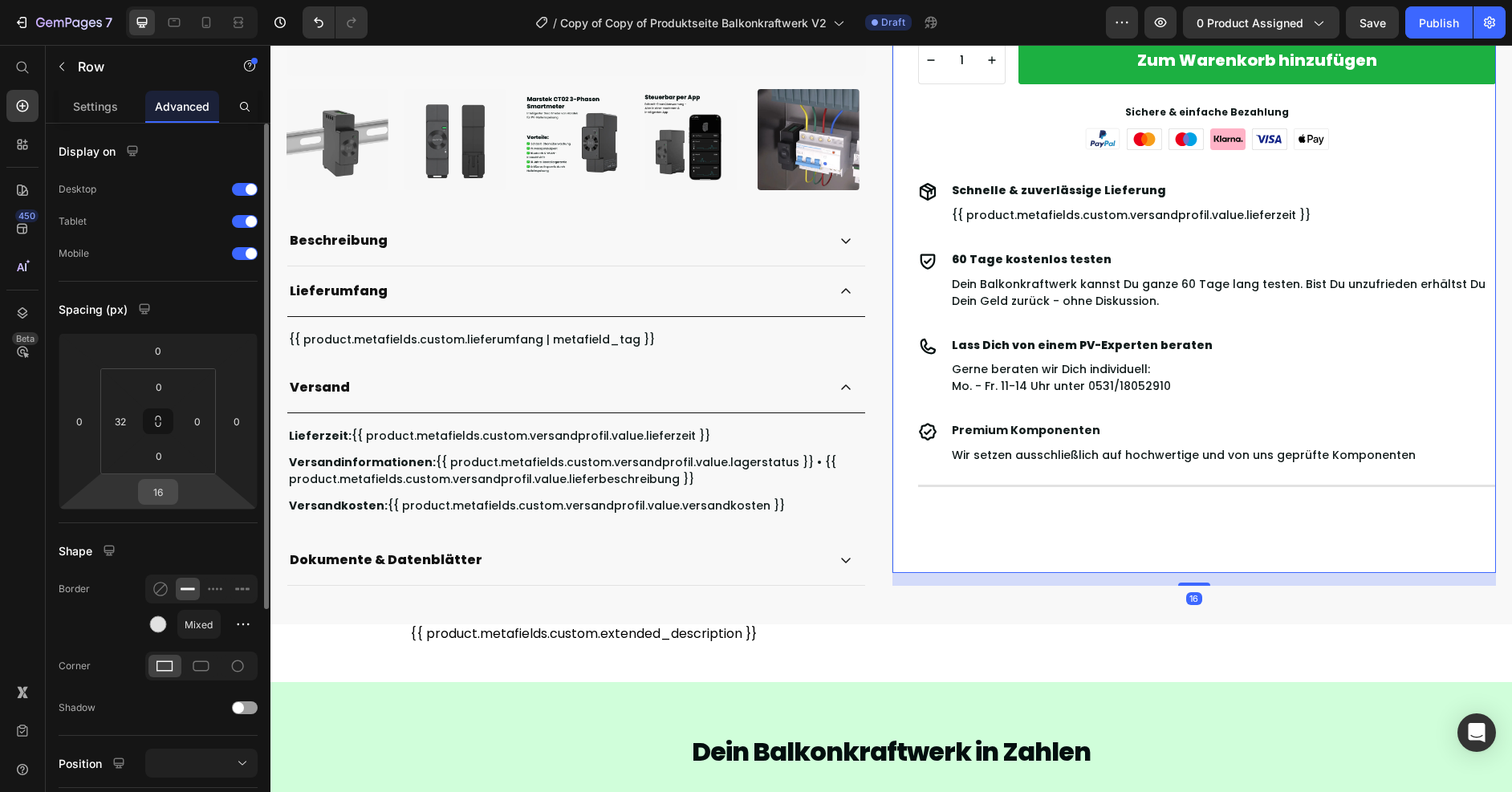 click on "16" at bounding box center [158, 492] 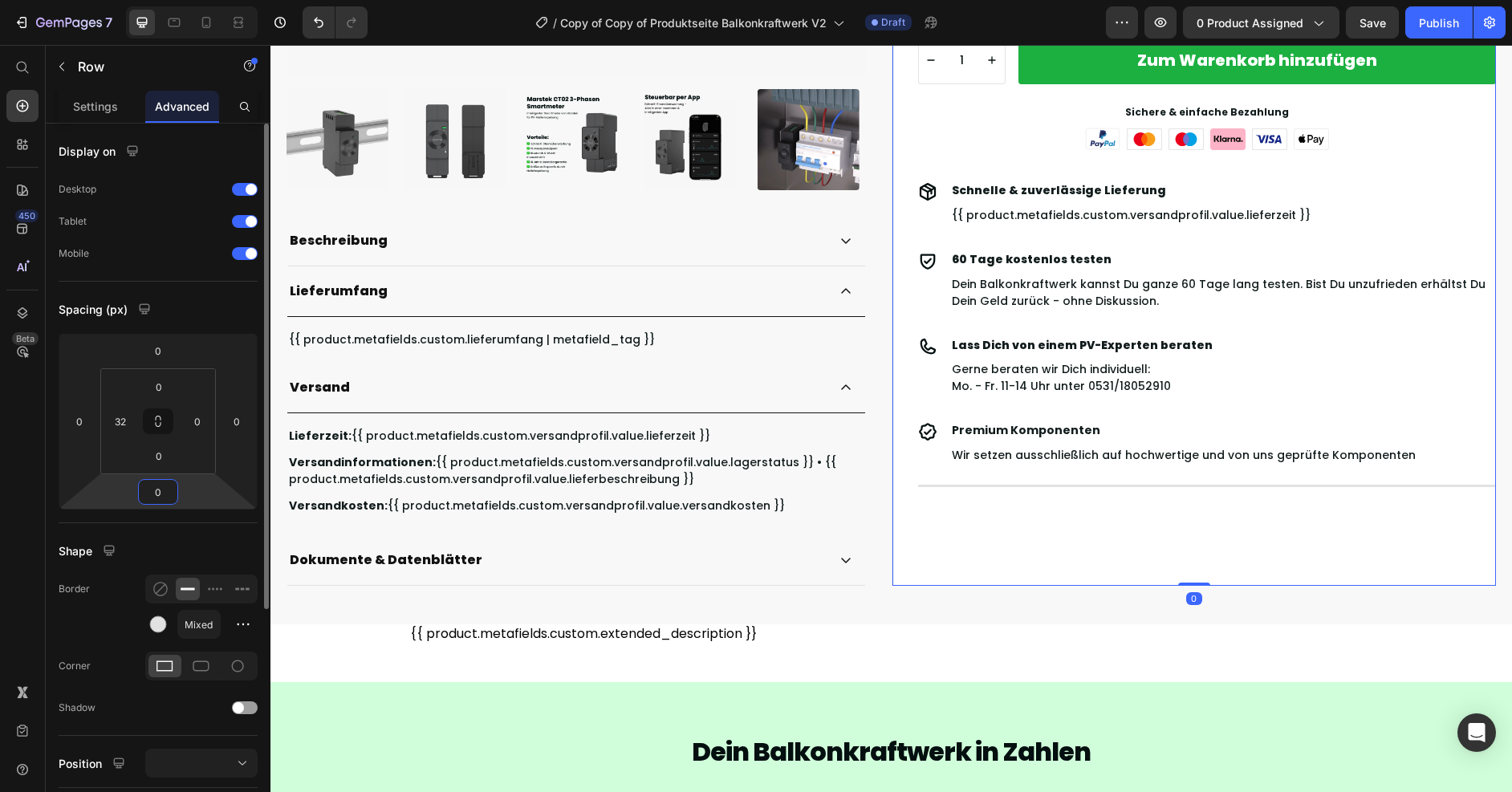 type on "0" 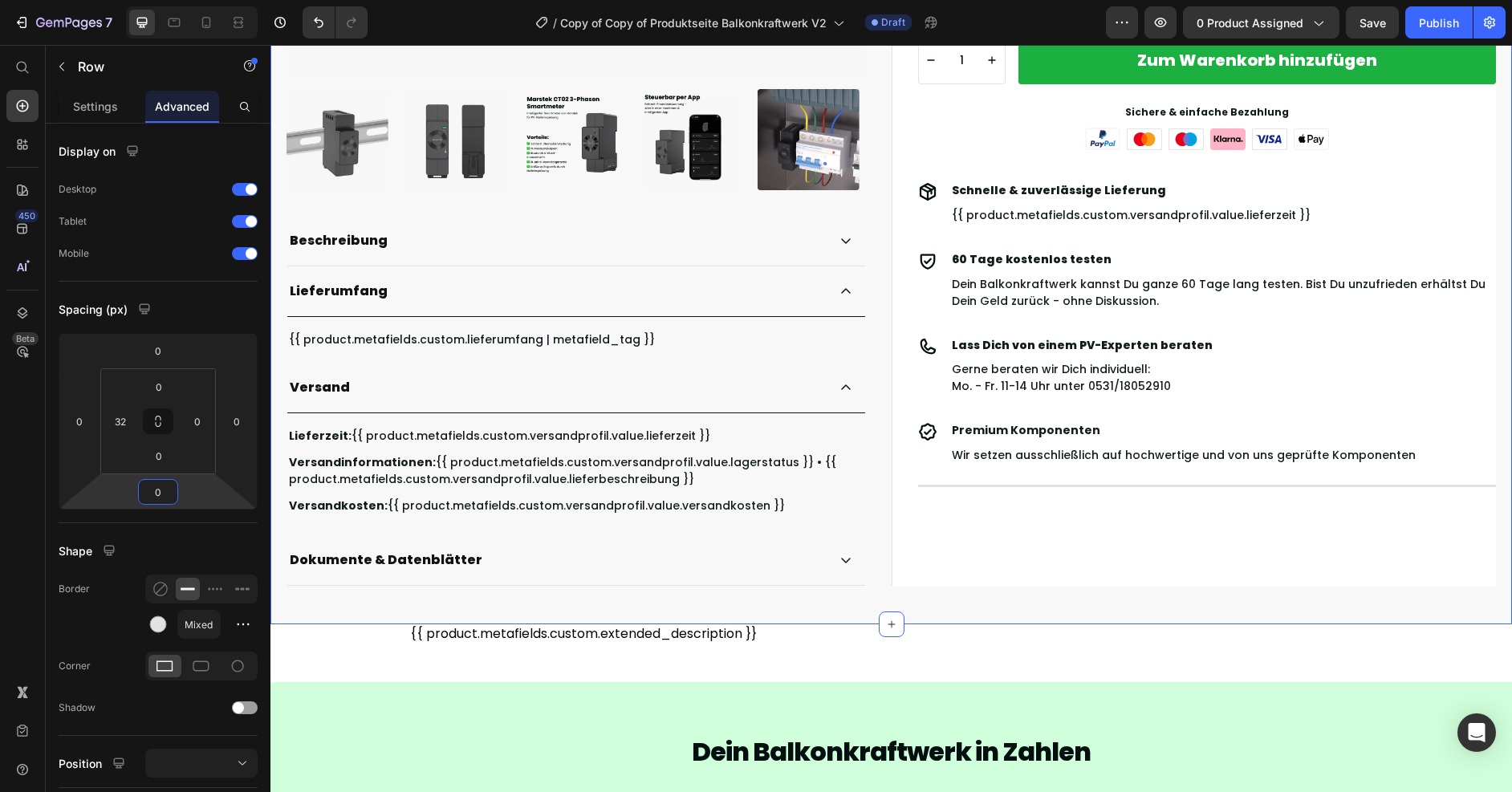 click on "Product Images
Beschreibung
Lieferumfang {{ product.metafields.custom.lieferumfang | metafield_tag }} Text Block
Versand Lieferzeit:  {{ product.metafields.custom.versandprofil.value.lieferzeit }} Text Block Versandinformationen:  {{ product.metafields.custom.versandprofil.value.lagerstatus }} • {{ product.metafields.custom.versandprofil.value.lieferbeschreibung }} Text Block Versandkosten:  {{ product.metafields.custom.versandprofil.value.versandkosten }} Text Block Accordion
Dokumente & Datenblätter Accordion Row Row Row Marstek CT002 Smartmeter (3-Phasig) Product Title {% if product.metafields.custom.versandprofil %}{% assign versandprofil_reference = product.metafields.custom.versandprofil %}{{ versandprofil_reference.value.lagerstatus}} • Lieferzeit: {{ versandprofil_reference.value.lieferzeit }}{% endif %} Text Block Row Row 79,00 € Product Price 0,00 € Product Price Row inkl. 0% MwSt.* Text Block" at bounding box center [891, 60] 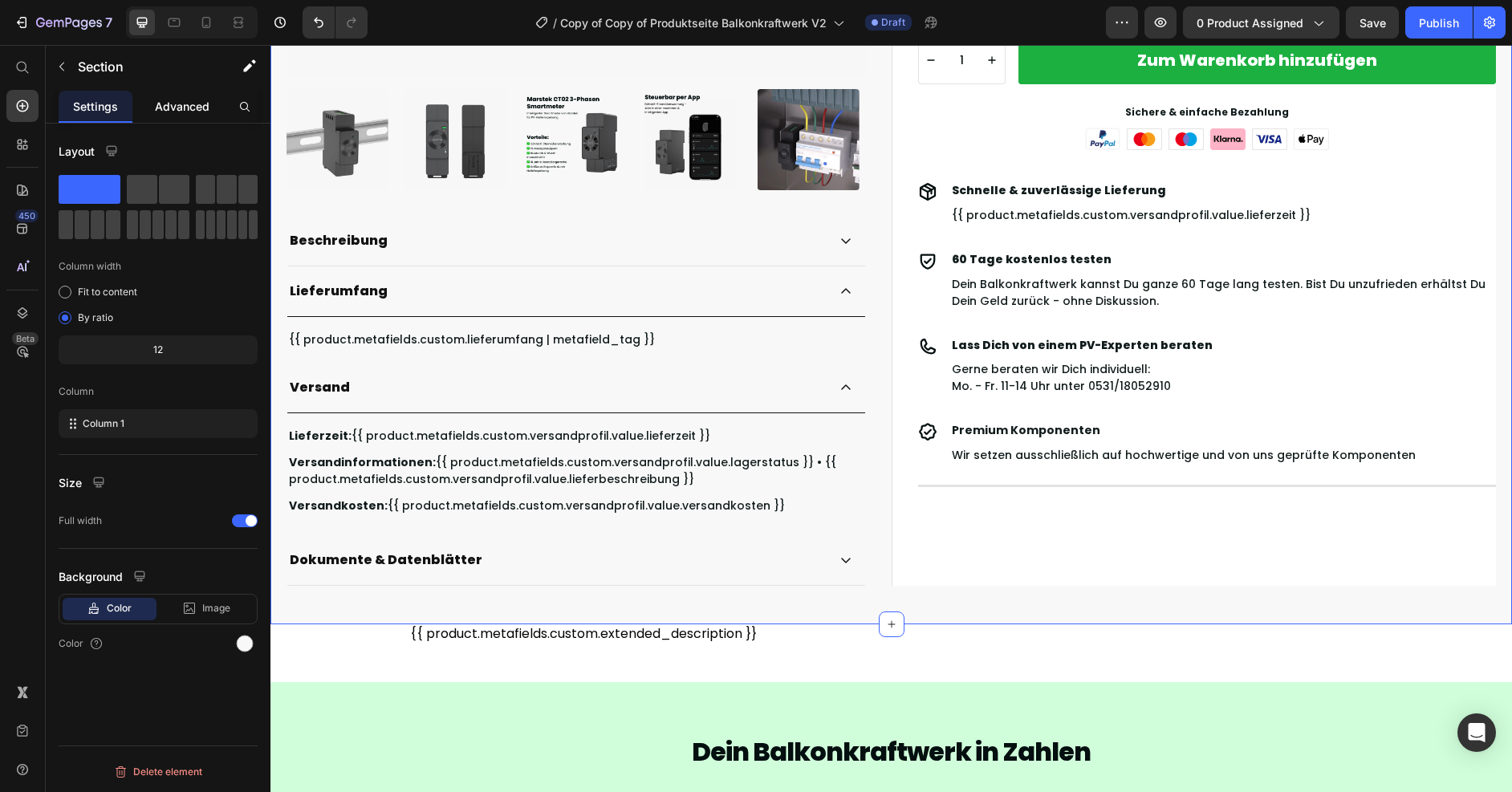 click on "Advanced" 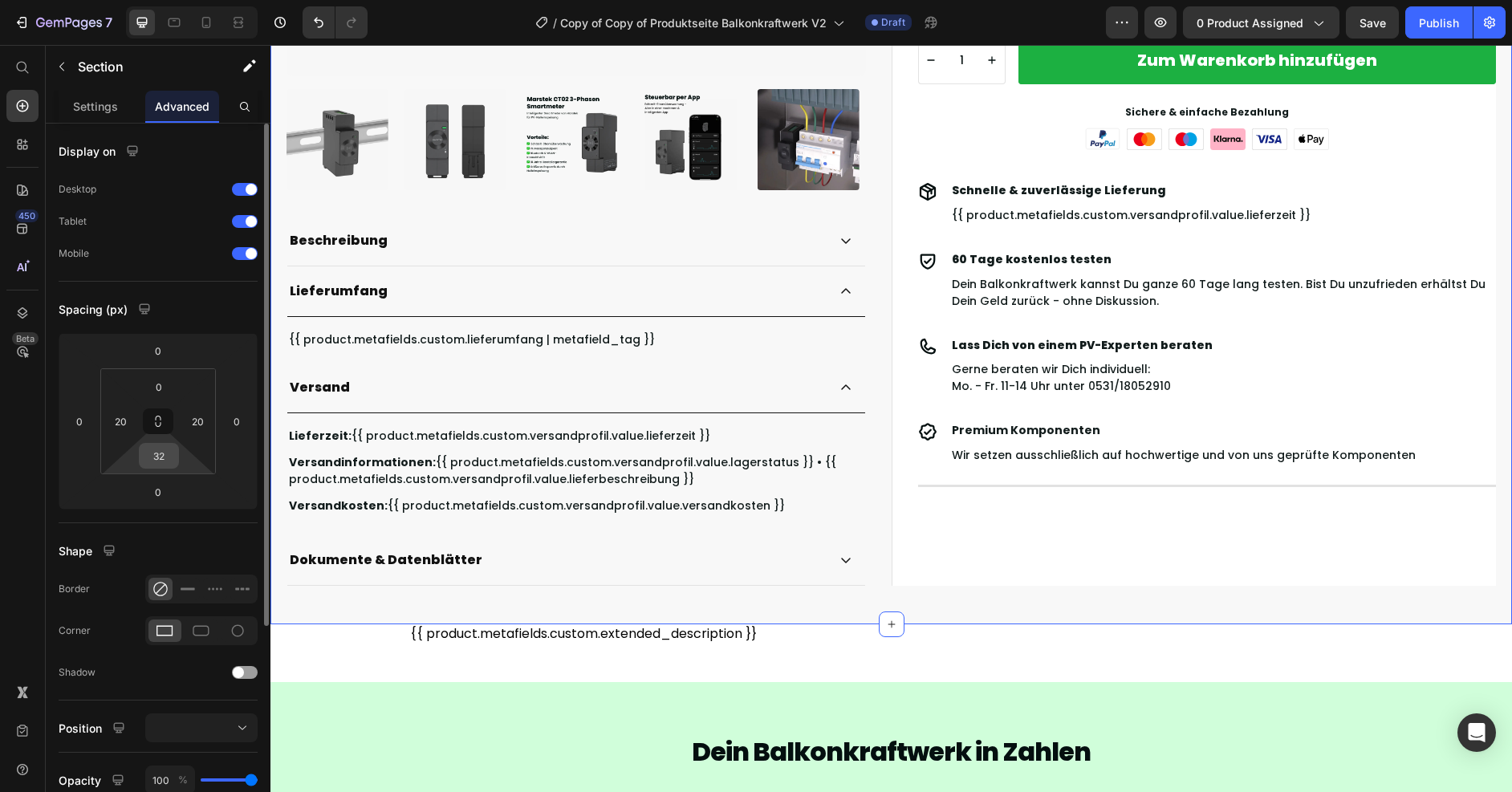 click on "32" at bounding box center (159, 456) 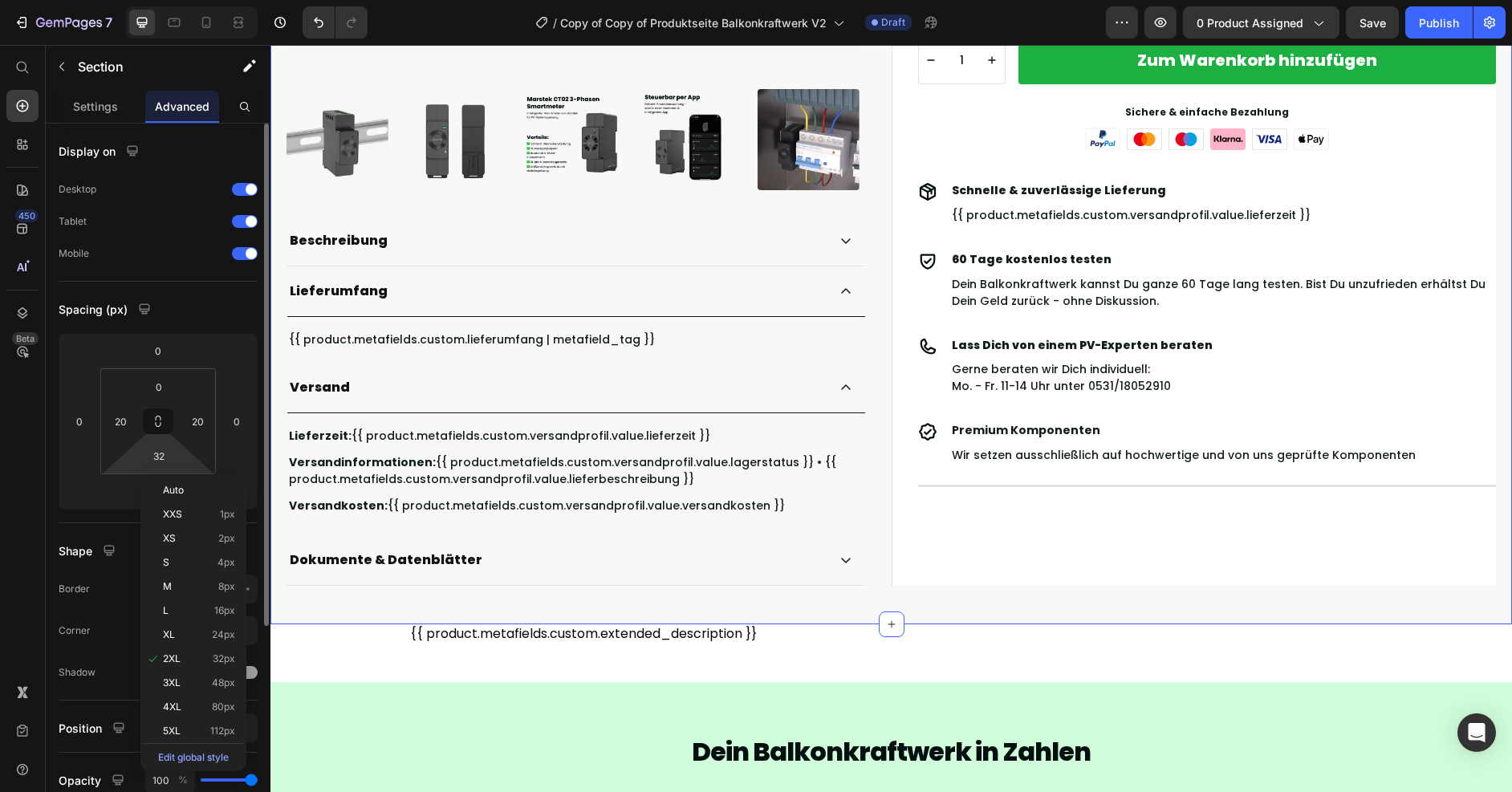 drag, startPoint x: 155, startPoint y: 445, endPoint x: 174, endPoint y: 441, distance: 19.41649 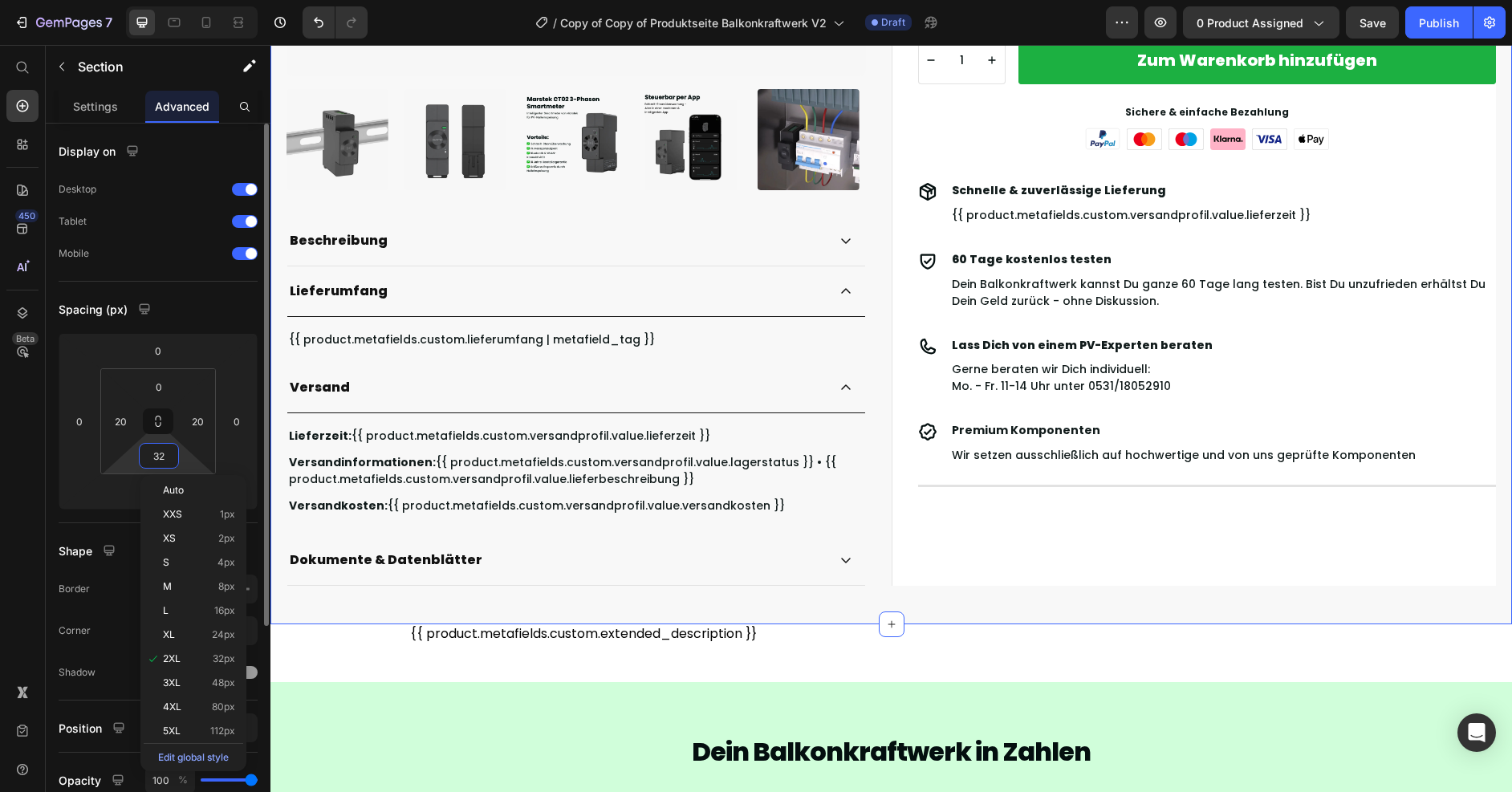 click on "32" at bounding box center [159, 456] 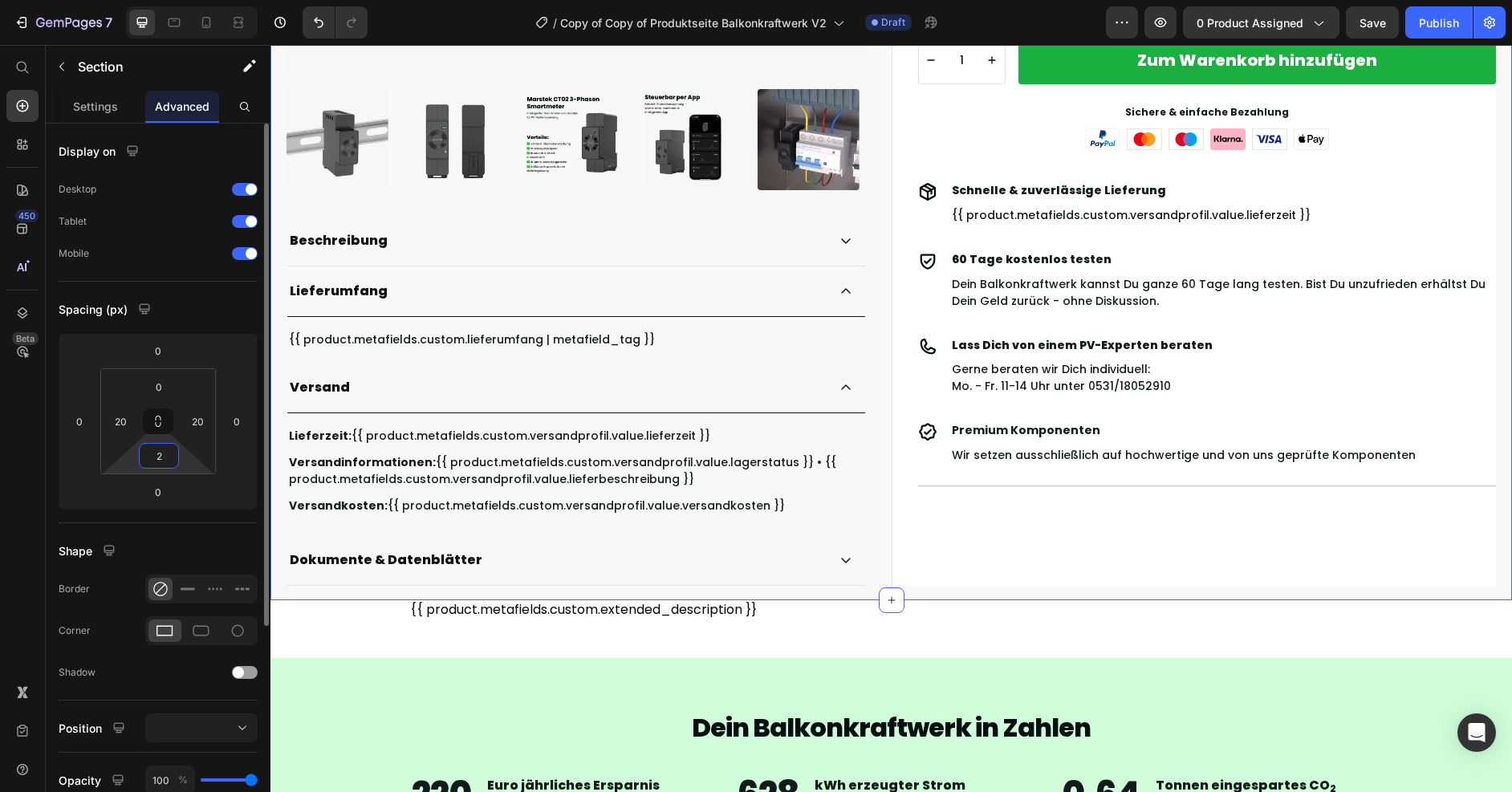 click on "2" at bounding box center [159, 456] 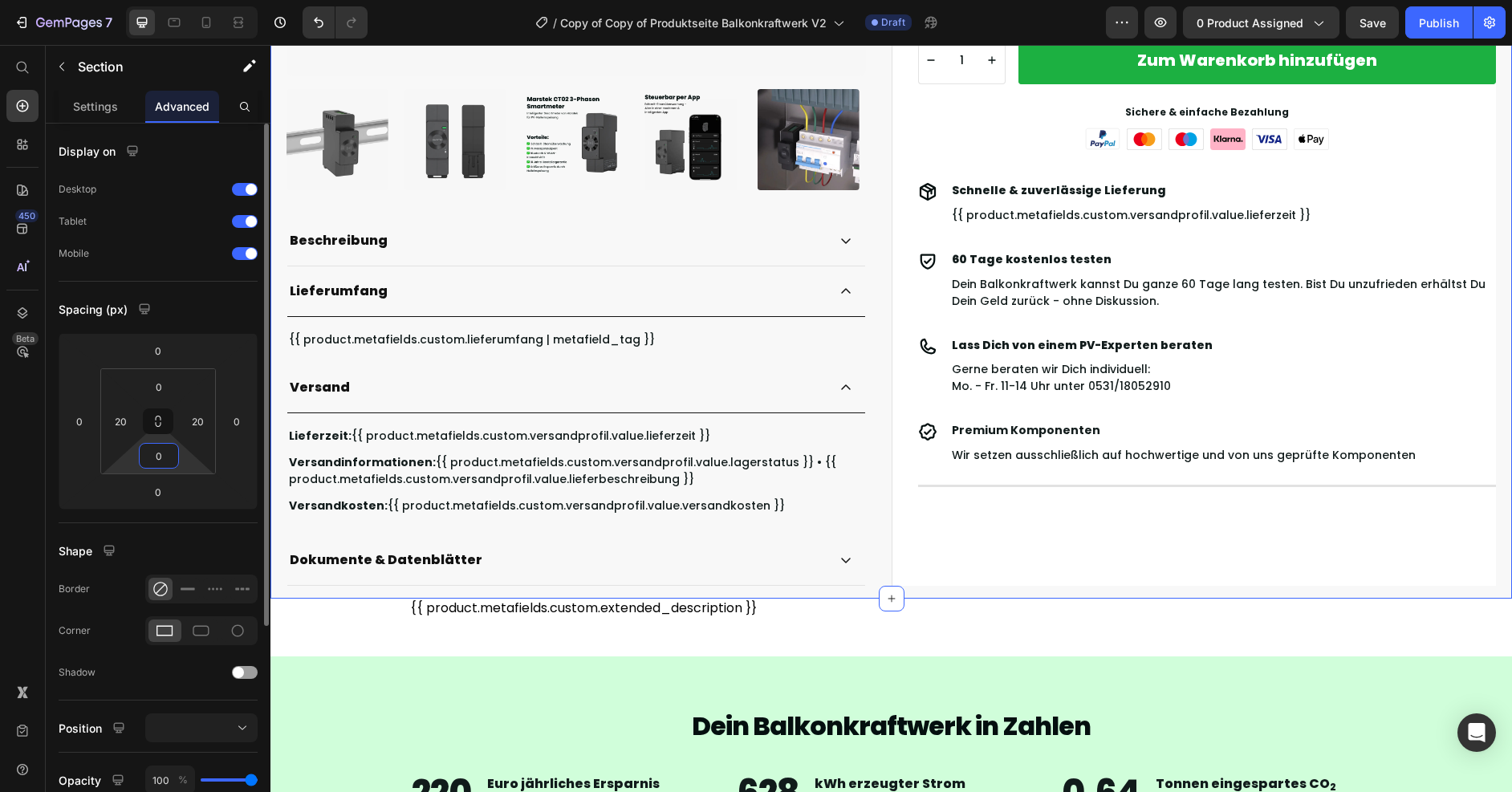 type on "0" 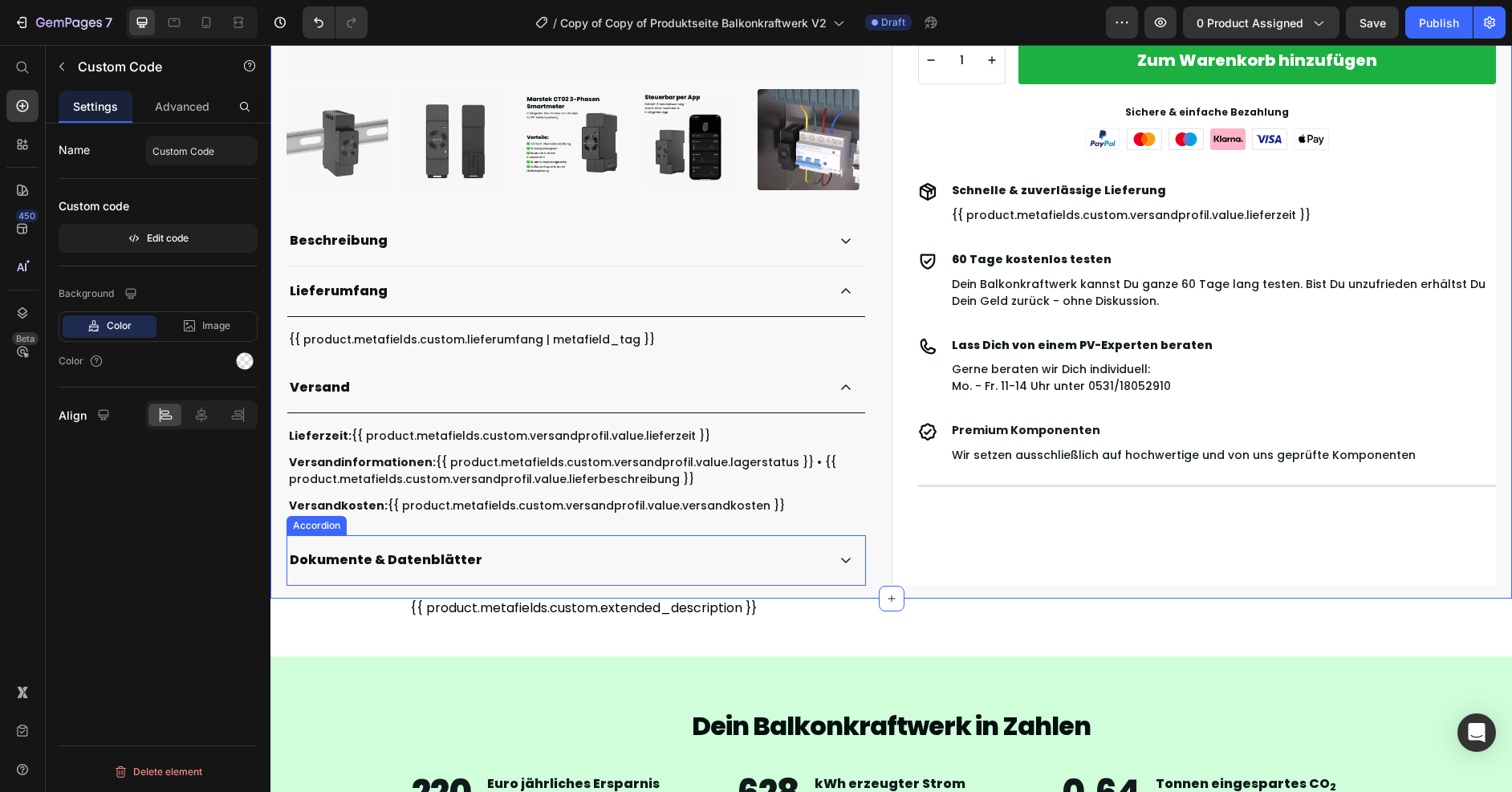 click on "{{ product.metafields.custom.extended_description }}" at bounding box center (892, 608) 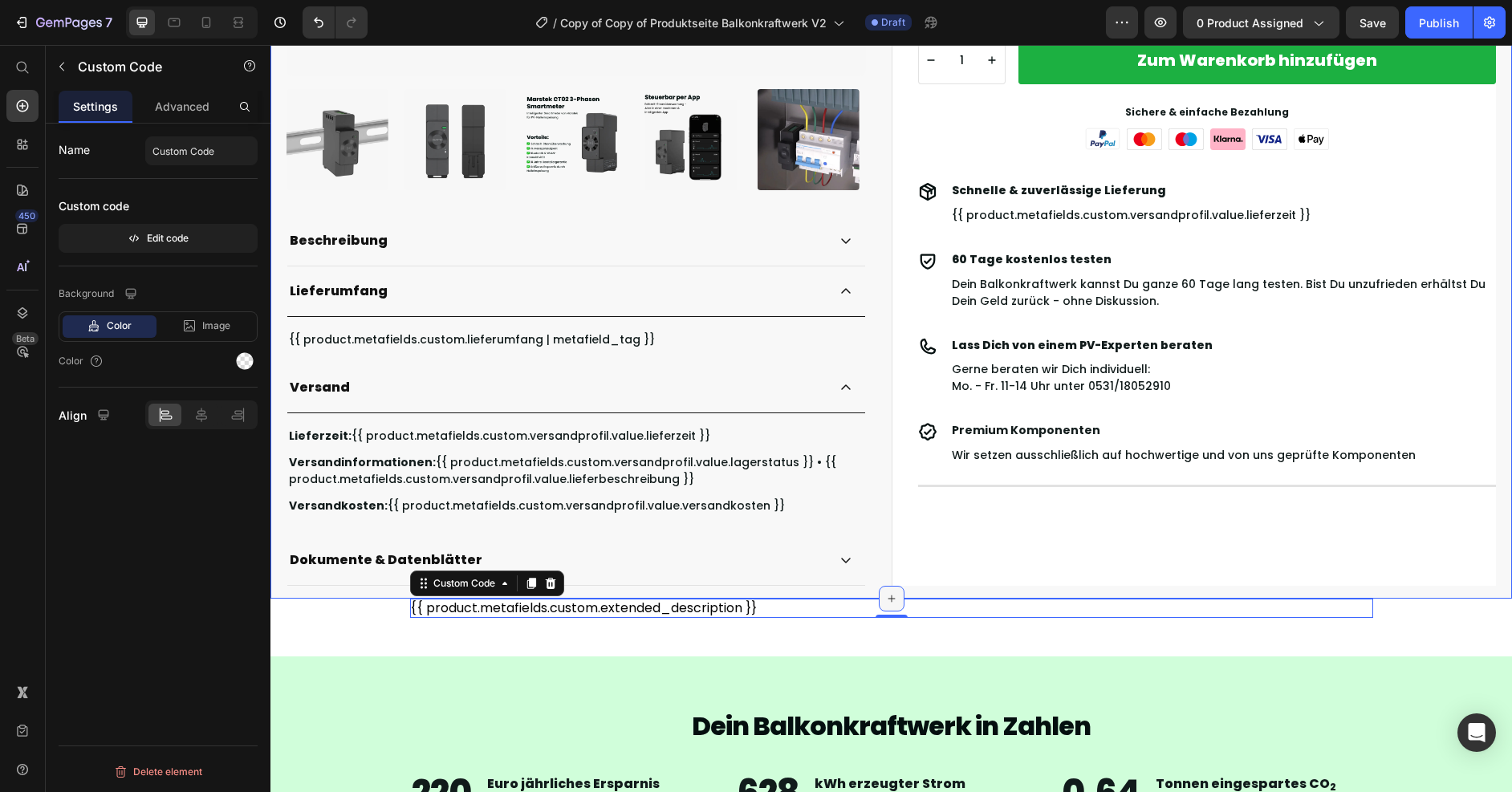 click at bounding box center (892, 599) 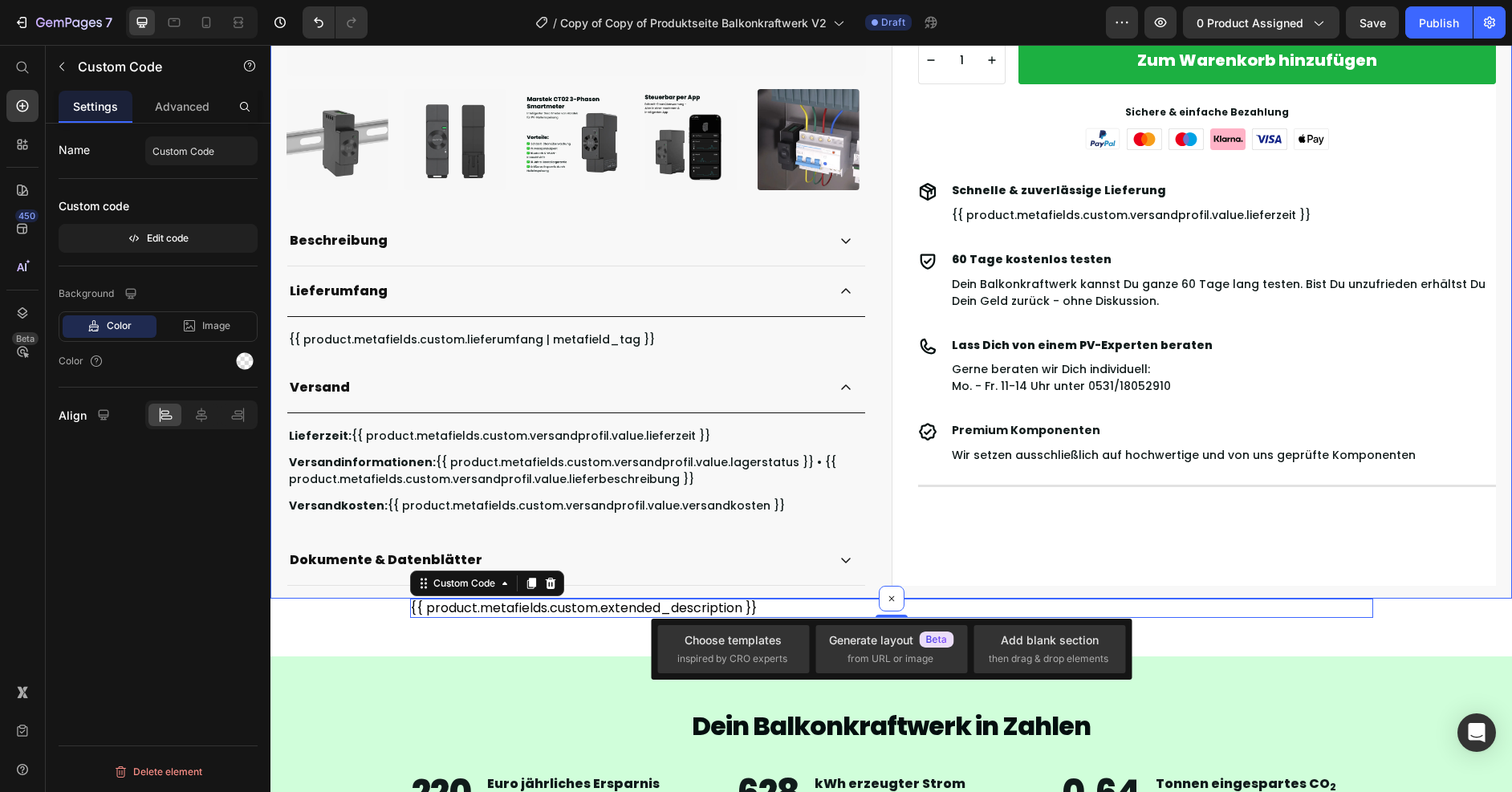 click on "Product Images
Beschreibung
Lieferumfang {{ product.metafields.custom.lieferumfang | metafield_tag }} Text Block
Versand Lieferzeit:  {{ product.metafields.custom.versandprofil.value.lieferzeit }} Text Block Versandinformationen:  {{ product.metafields.custom.versandprofil.value.lagerstatus }} • {{ product.metafields.custom.versandprofil.value.lieferbeschreibung }} Text Block Versandkosten:  {{ product.metafields.custom.versandprofil.value.versandkosten }} Text Block Accordion
Dokumente & Datenblätter Accordion Row Row Row Marstek CT002 Smartmeter (3-Phasig) Product Title {% if product.metafields.custom.versandprofil %}{% assign versandprofil_reference = product.metafields.custom.versandprofil %}{{ versandprofil_reference.value.lagerstatus}} • Lieferzeit: {{ versandprofil_reference.value.lieferzeit }}{% endif %} Text Block Row Row 79,00 € Product Price 0,00 € Product Price Row inkl. 0% MwSt.* Text Block" at bounding box center (891, 47) 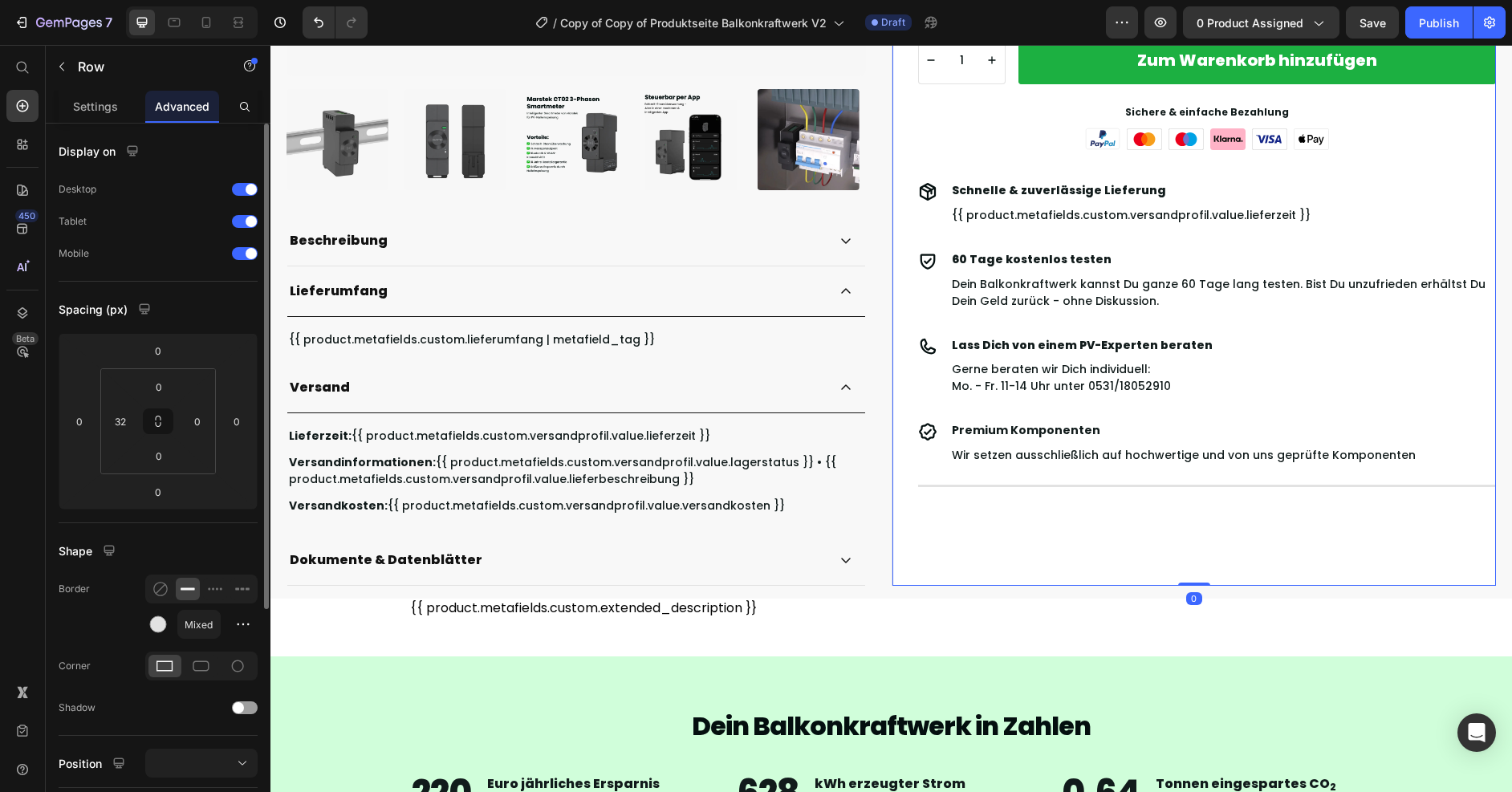 click on "Marstek CT002 Smartmeter (3-Phasig) Product Title {% if product.metafields.custom.versandprofil %}{% assign versandprofil_reference = product.metafields.custom.versandprofil %}{{ versandprofil_reference.value.lagerstatus}} • Lieferzeit: {{ versandprofil_reference.value.lieferzeit }}{% endif %} Text Block Row Row 79,00 € Product Price 0,00 € Product Price Row inkl. 0% MwSt.* Text Block {{ product.metafields.custom.hinweis_produktseite }} Text Block Row {% if product.metafields.custom.vorteile and product.metafields.custom.vorteile != blank %}
{% for vorteil in product.metafields.custom.vorteile.value %}
{% if vorteil != blank %}
✅
{{ vorteil }}
{% endif %}
{% endfor %}
{% endif %} Custom Code This product has only default variant Product Variants & Swatches Infinite Options Infinite Options 🎉   Schon gewusst: Dein Balkonkraftwerk kannst Du 60 Tage kostenlos testen! Text Block Row Custom Code 1 Product Quantity Add to Cart" at bounding box center [1207, 41] 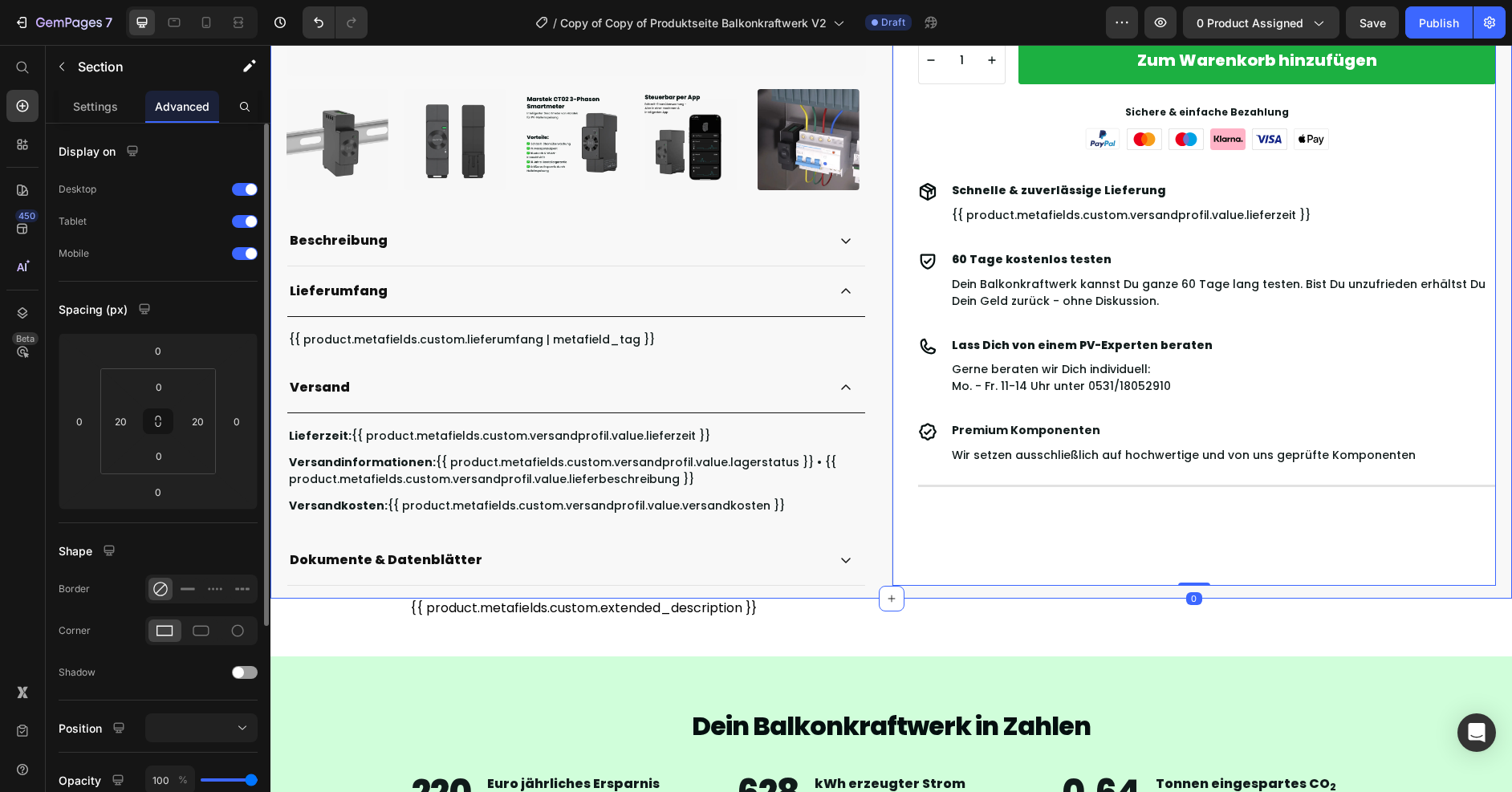 click on "Product Images
Beschreibung
Lieferumfang {{ product.metafields.custom.lieferumfang | metafield_tag }} Text Block
Versand Lieferzeit:  {{ product.metafields.custom.versandprofil.value.lieferzeit }} Text Block Versandinformationen:  {{ product.metafields.custom.versandprofil.value.lagerstatus }} • {{ product.metafields.custom.versandprofil.value.lieferbeschreibung }} Text Block Versandkosten:  {{ product.metafields.custom.versandprofil.value.versandkosten }} Text Block Accordion
Dokumente & Datenblätter Accordion Row Row Row Marstek CT002 Smartmeter (3-Phasig) Product Title {% if product.metafields.custom.versandprofil %}{% assign versandprofil_reference = product.metafields.custom.versandprofil %}{{ versandprofil_reference.value.lagerstatus}} • Lieferzeit: {{ versandprofil_reference.value.lieferzeit }}{% endif %} Text Block Row Row 79,00 € Product Price 0,00 € Product Price Row inkl. 0% MwSt.* Text Block" at bounding box center (891, 47) 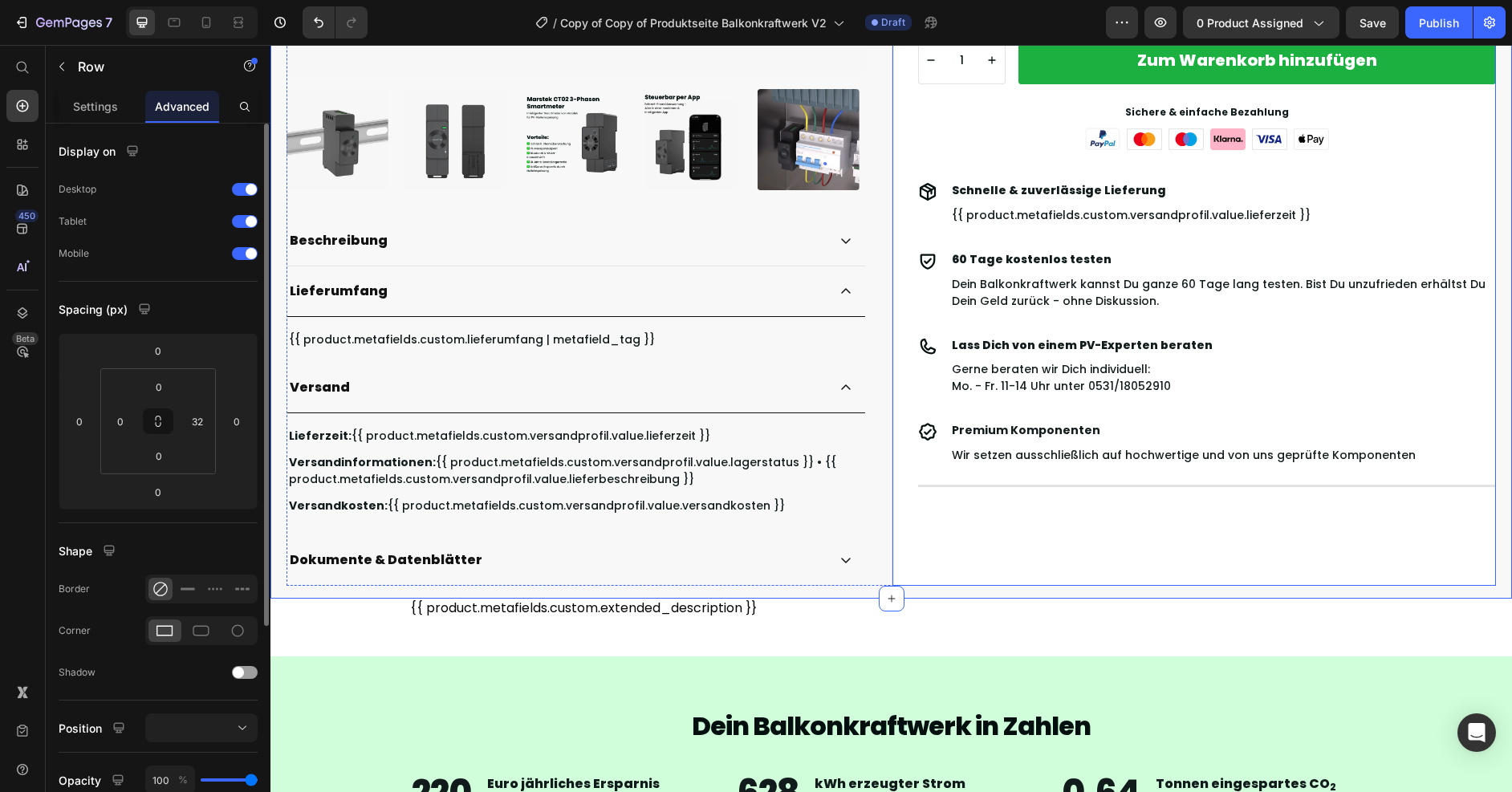click on "Product Images
Beschreibung
Lieferumfang {{ product.metafields.custom.lieferumfang | metafield_tag }} Text Block
Versand Lieferzeit:  {{ product.metafields.custom.versandprofil.value.lieferzeit }} Text Block Versandinformationen:  {{ product.metafields.custom.versandprofil.value.lagerstatus }} • {{ product.metafields.custom.versandprofil.value.lieferbeschreibung }} Text Block Versandkosten:  {{ product.metafields.custom.versandprofil.value.versandkosten }} Text Block Accordion
Dokumente & Datenblätter Accordion Row Row Row" at bounding box center [589, 41] 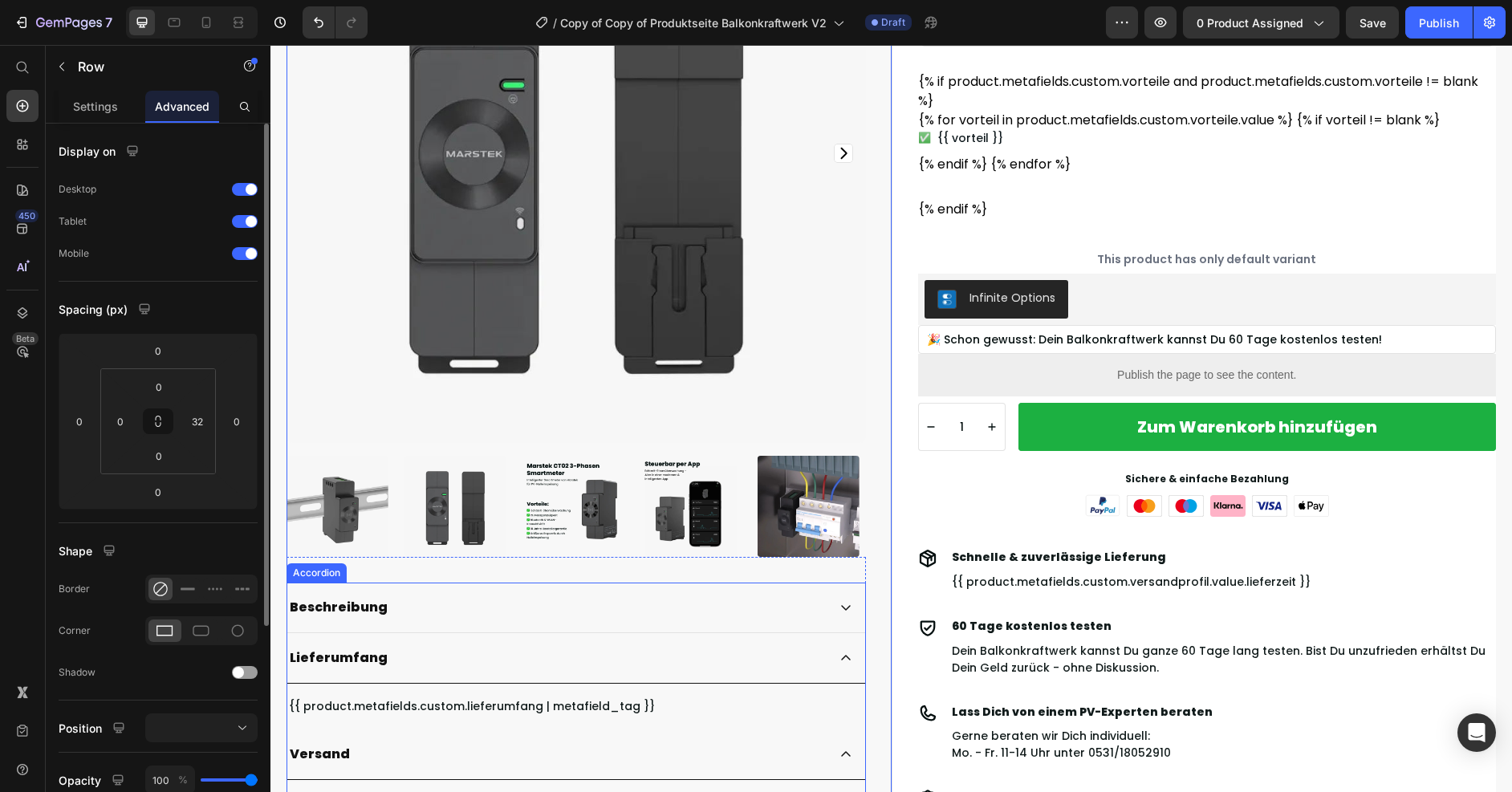 scroll, scrollTop: 0, scrollLeft: 0, axis: both 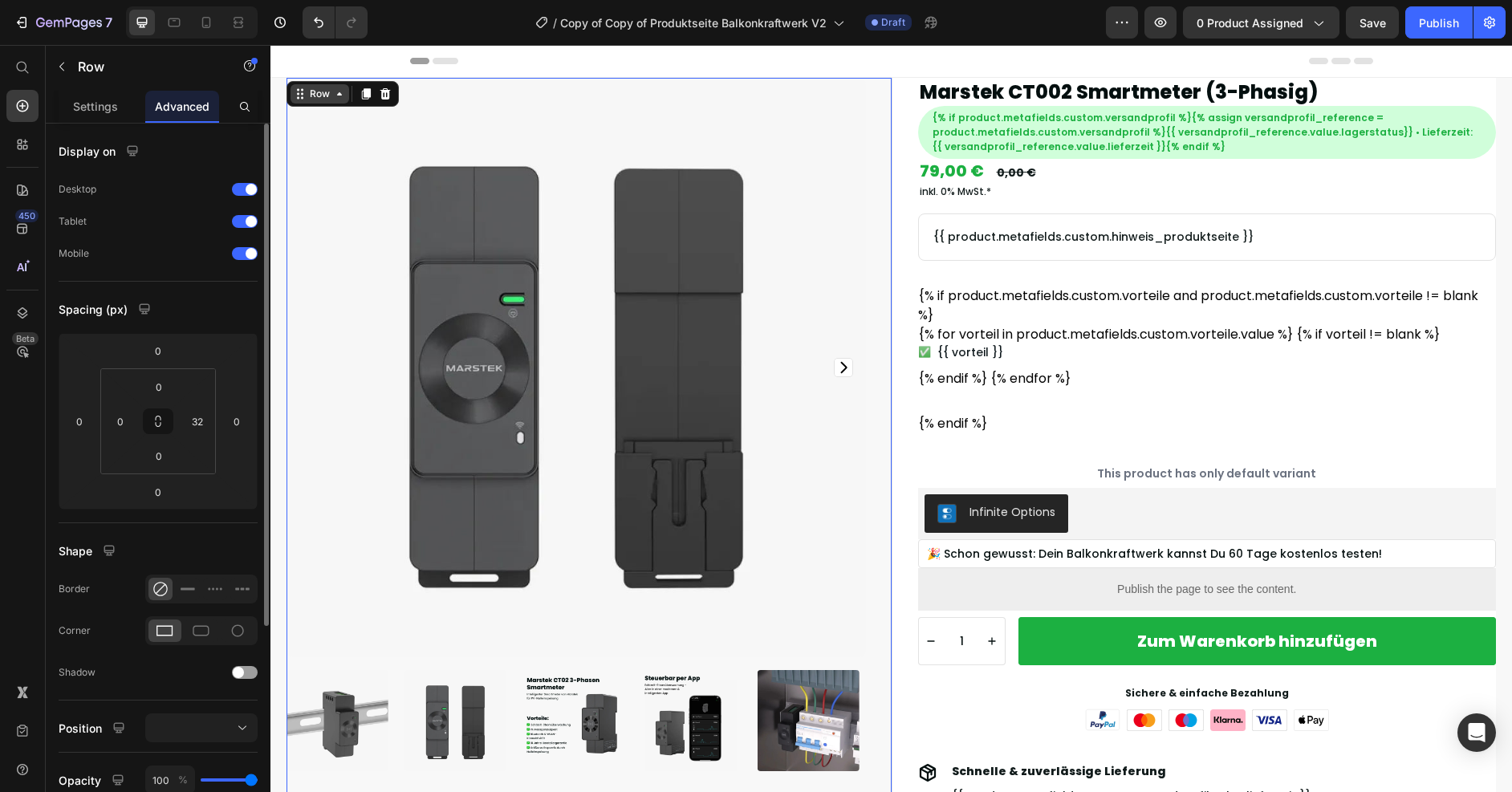 click 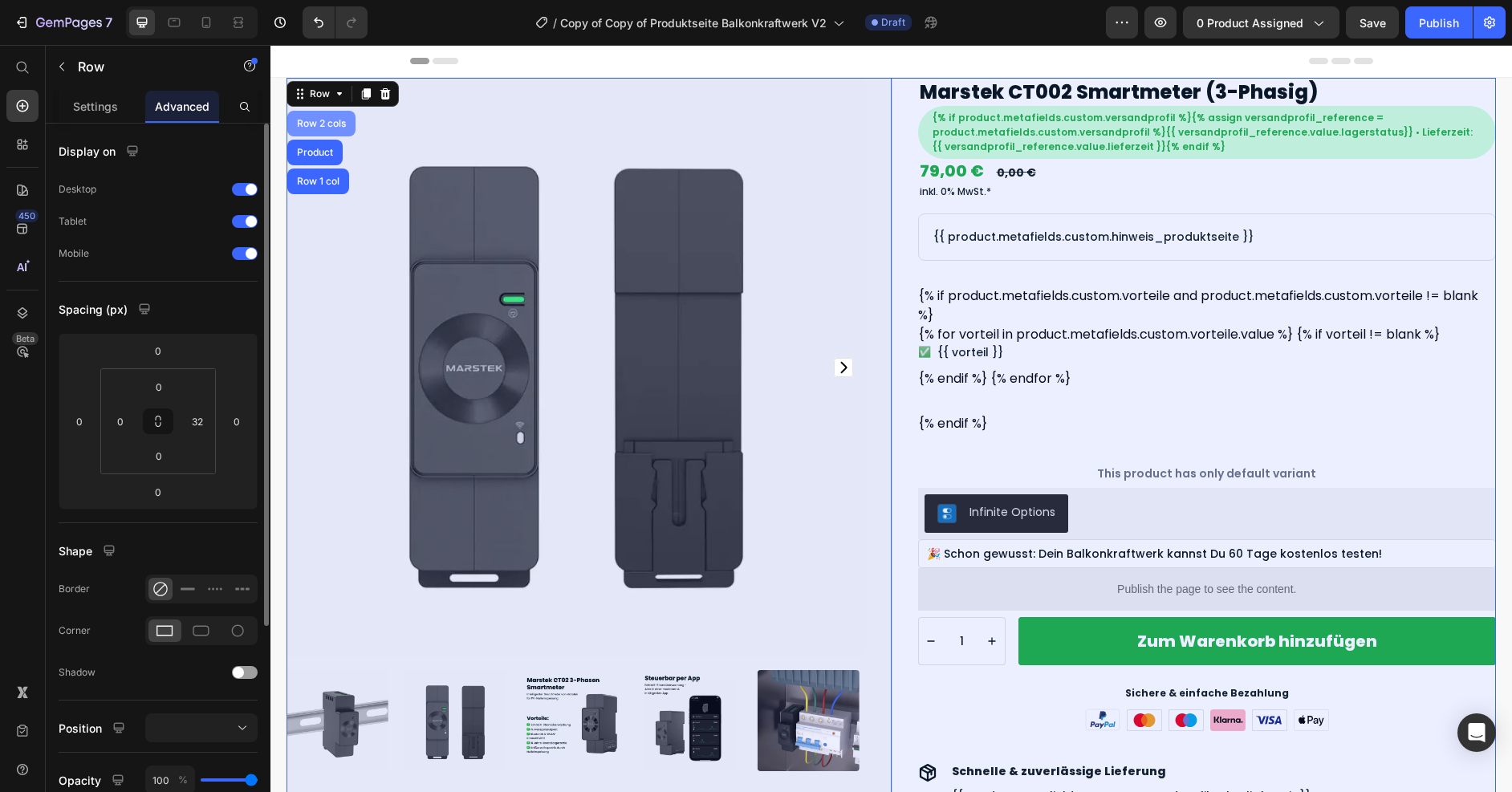click on "Row 2 cols" at bounding box center [321, 124] 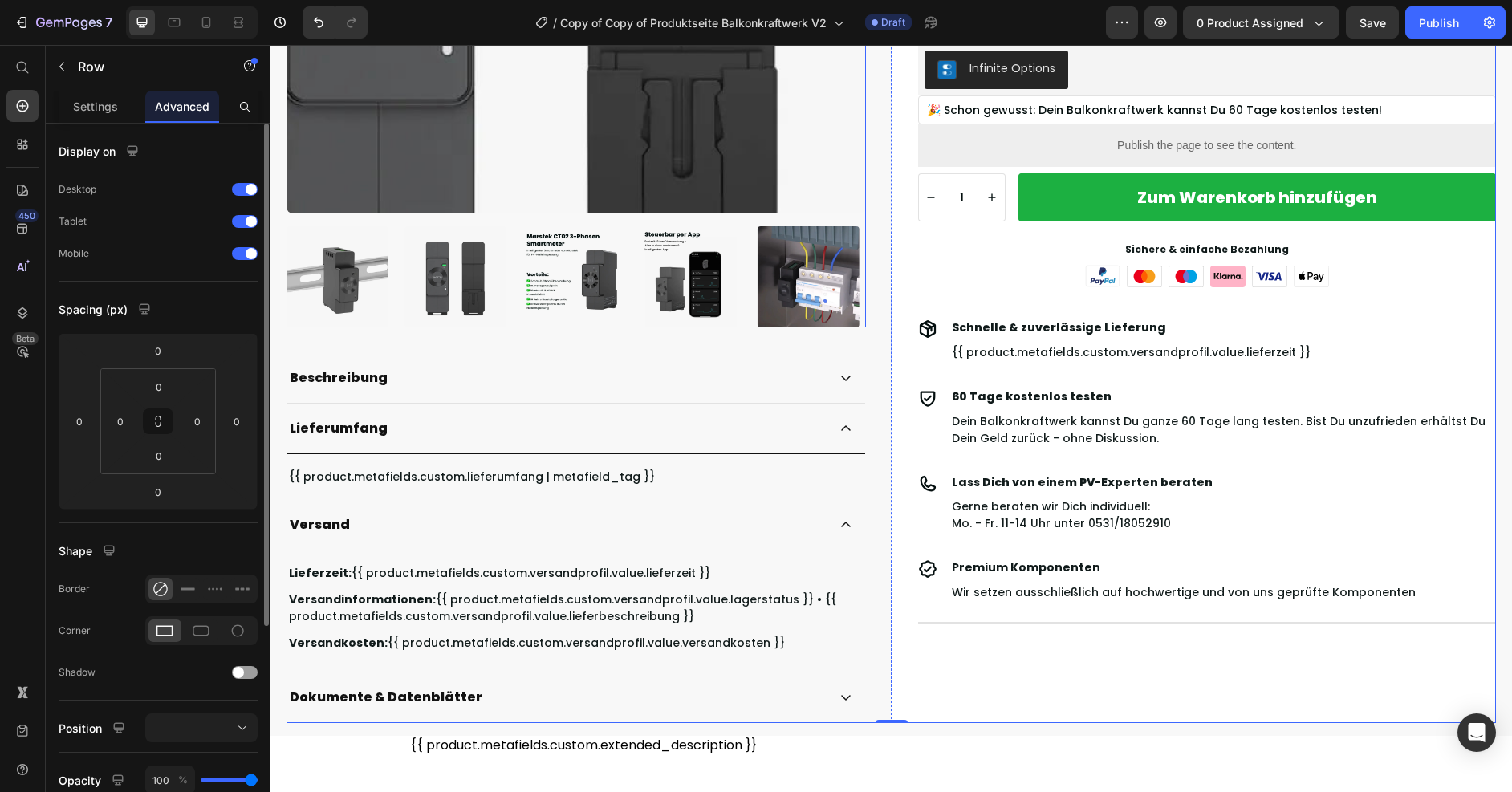 scroll, scrollTop: 10, scrollLeft: 0, axis: vertical 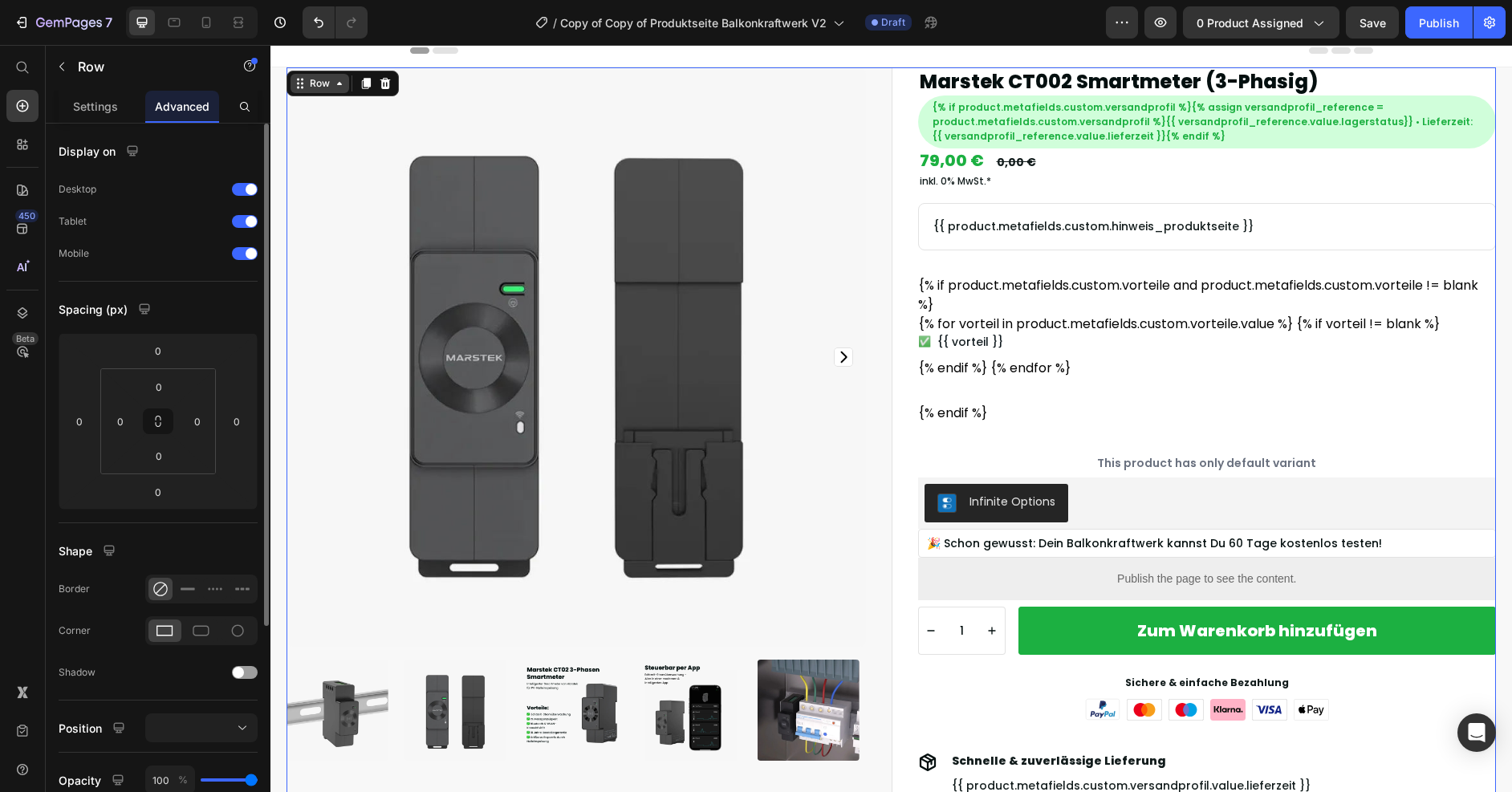 click on "Row" at bounding box center (319, 83) 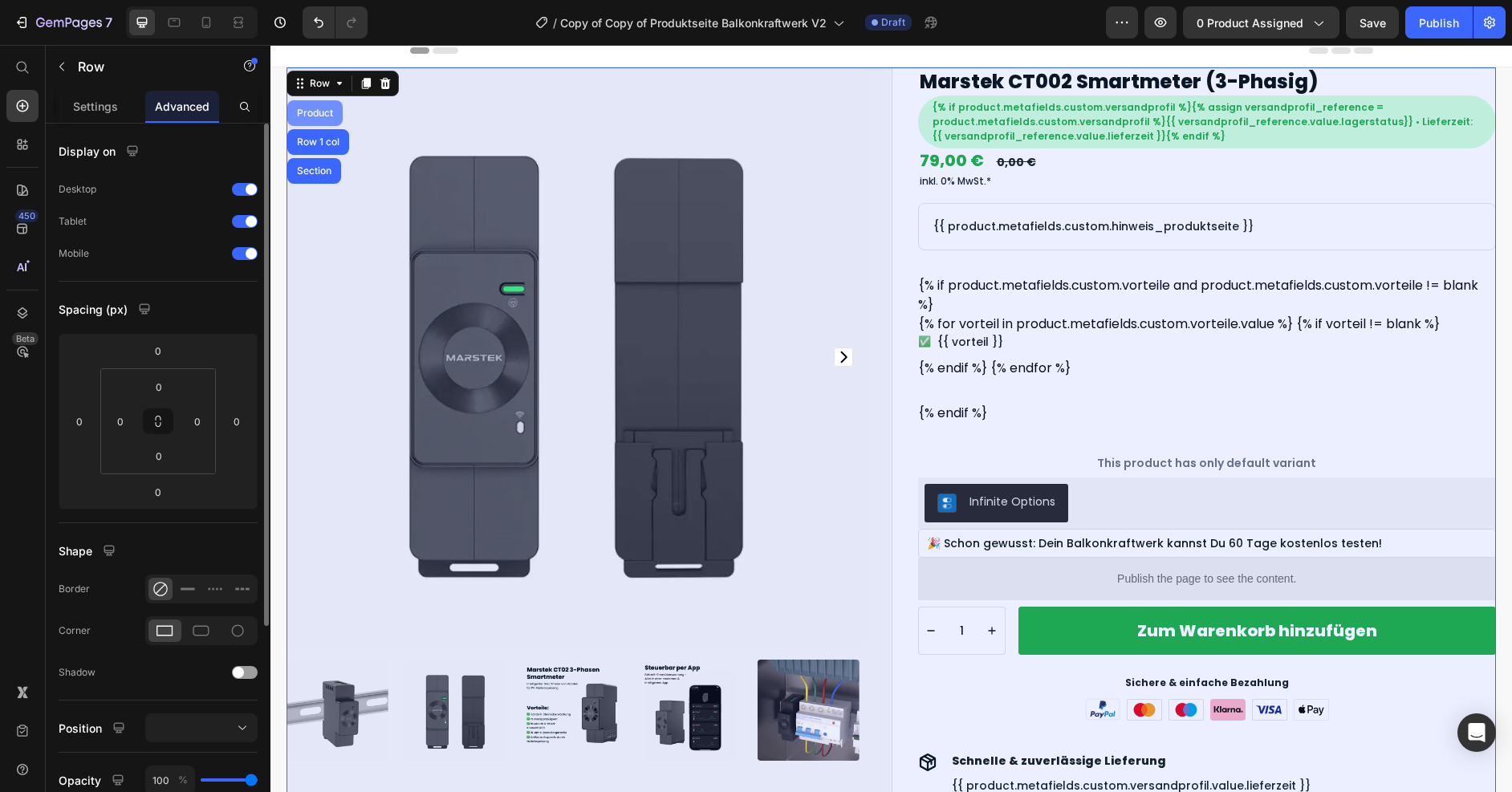 click on "Product" at bounding box center (315, 113) 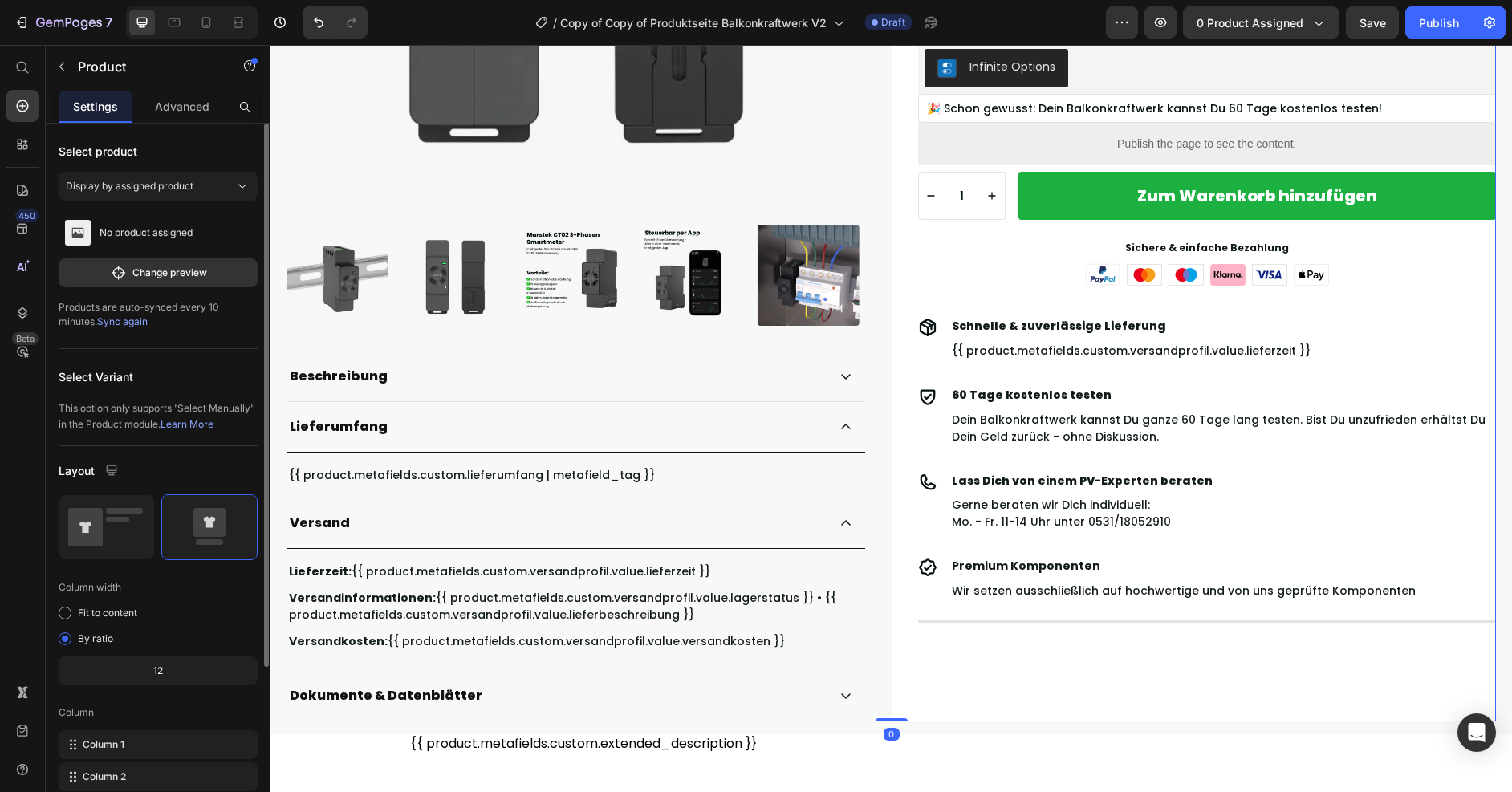 scroll, scrollTop: 446, scrollLeft: 0, axis: vertical 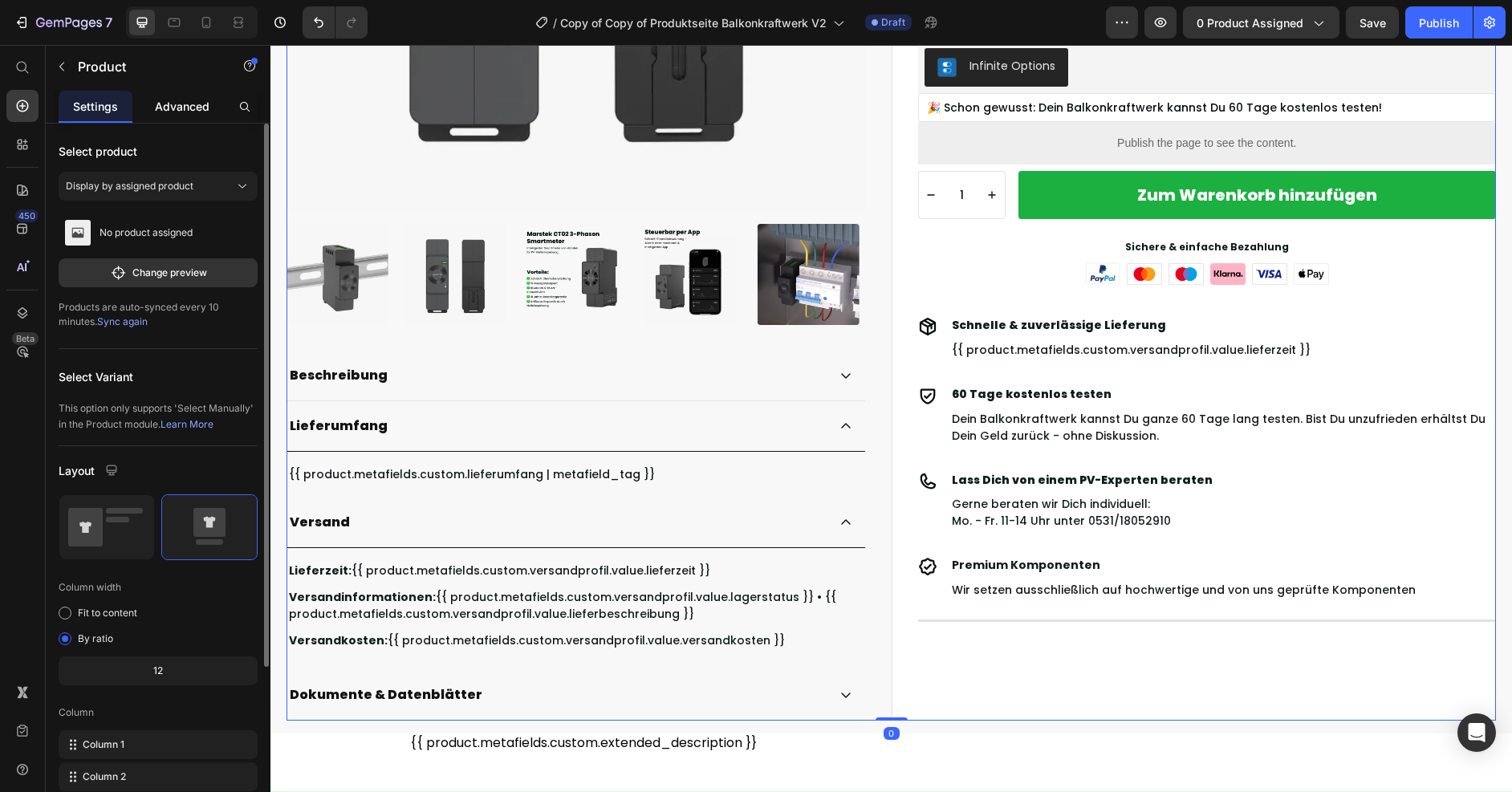 click on "Advanced" at bounding box center [182, 106] 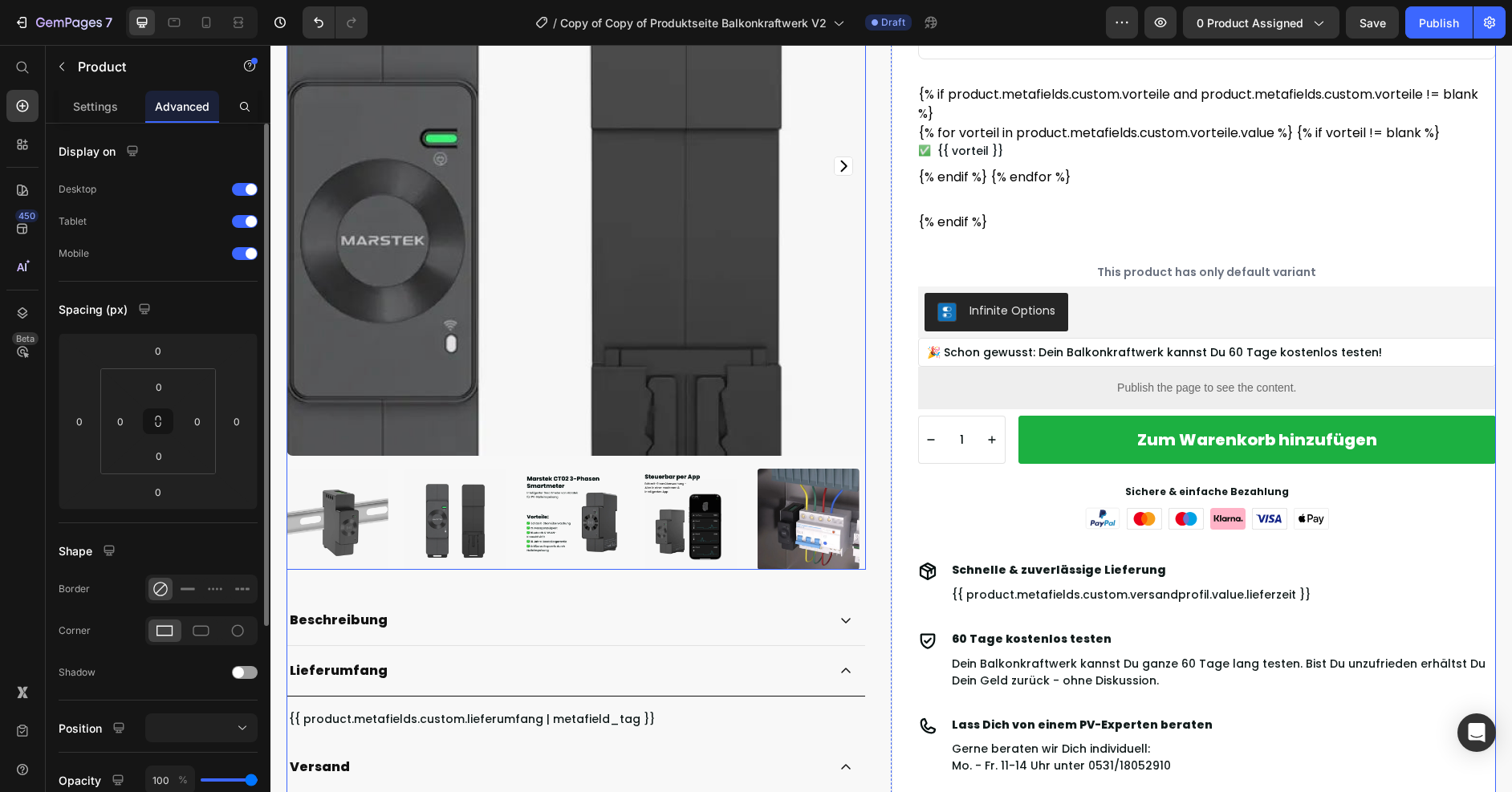 scroll, scrollTop: 0, scrollLeft: 0, axis: both 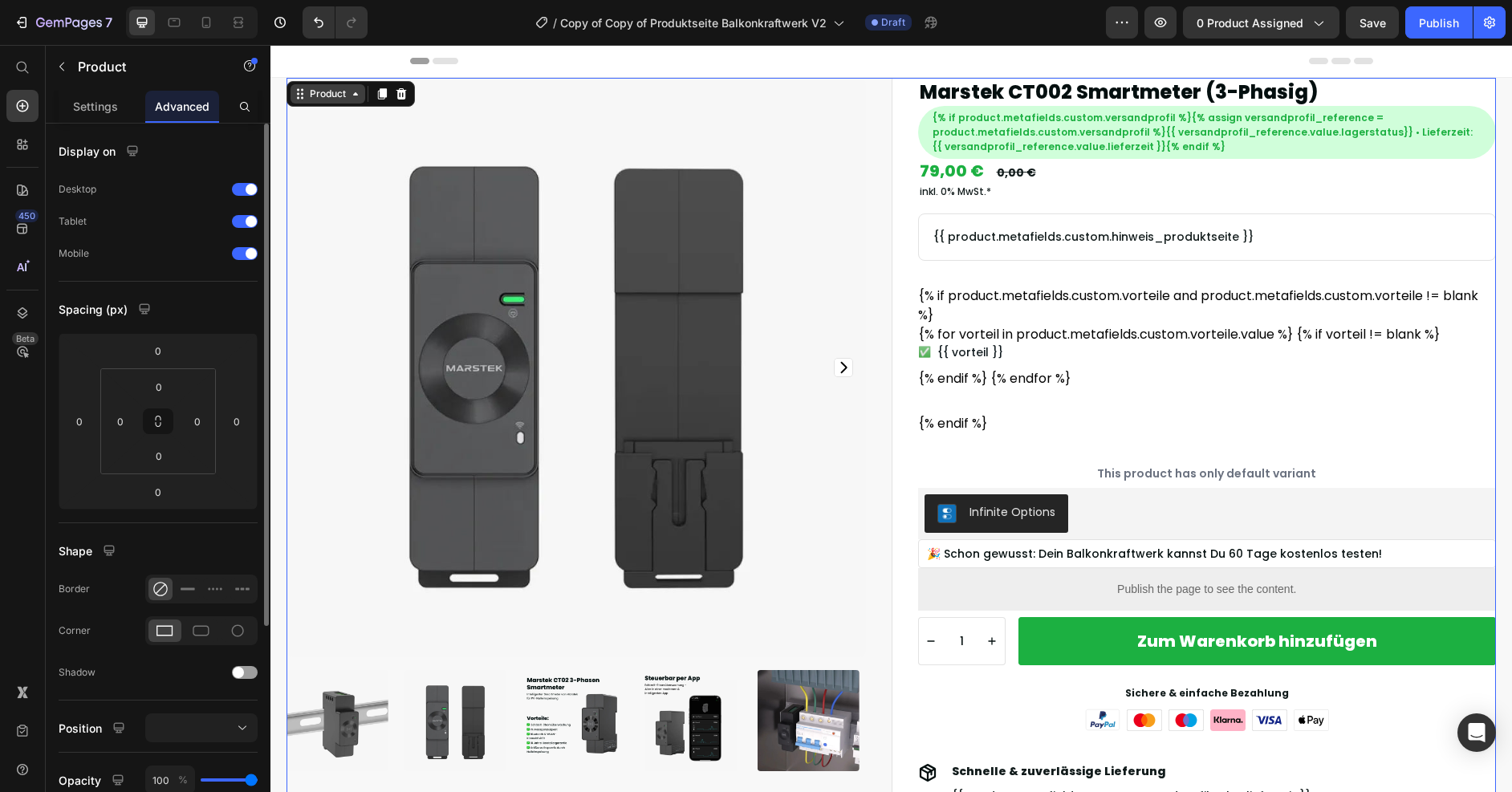 drag, startPoint x: 320, startPoint y: 89, endPoint x: 332, endPoint y: 91, distance: 12.165525 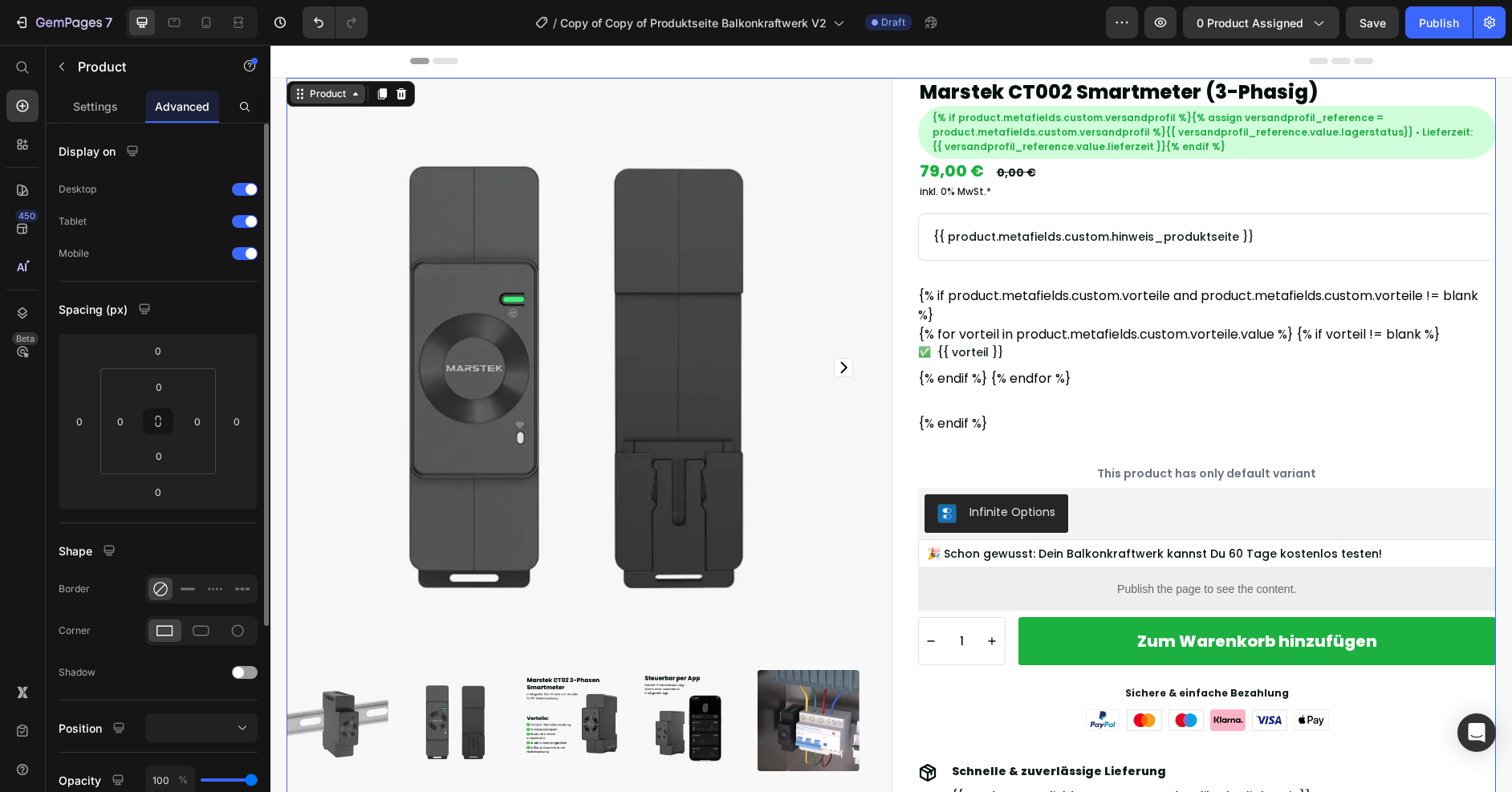 click on "Product" at bounding box center [327, 94] 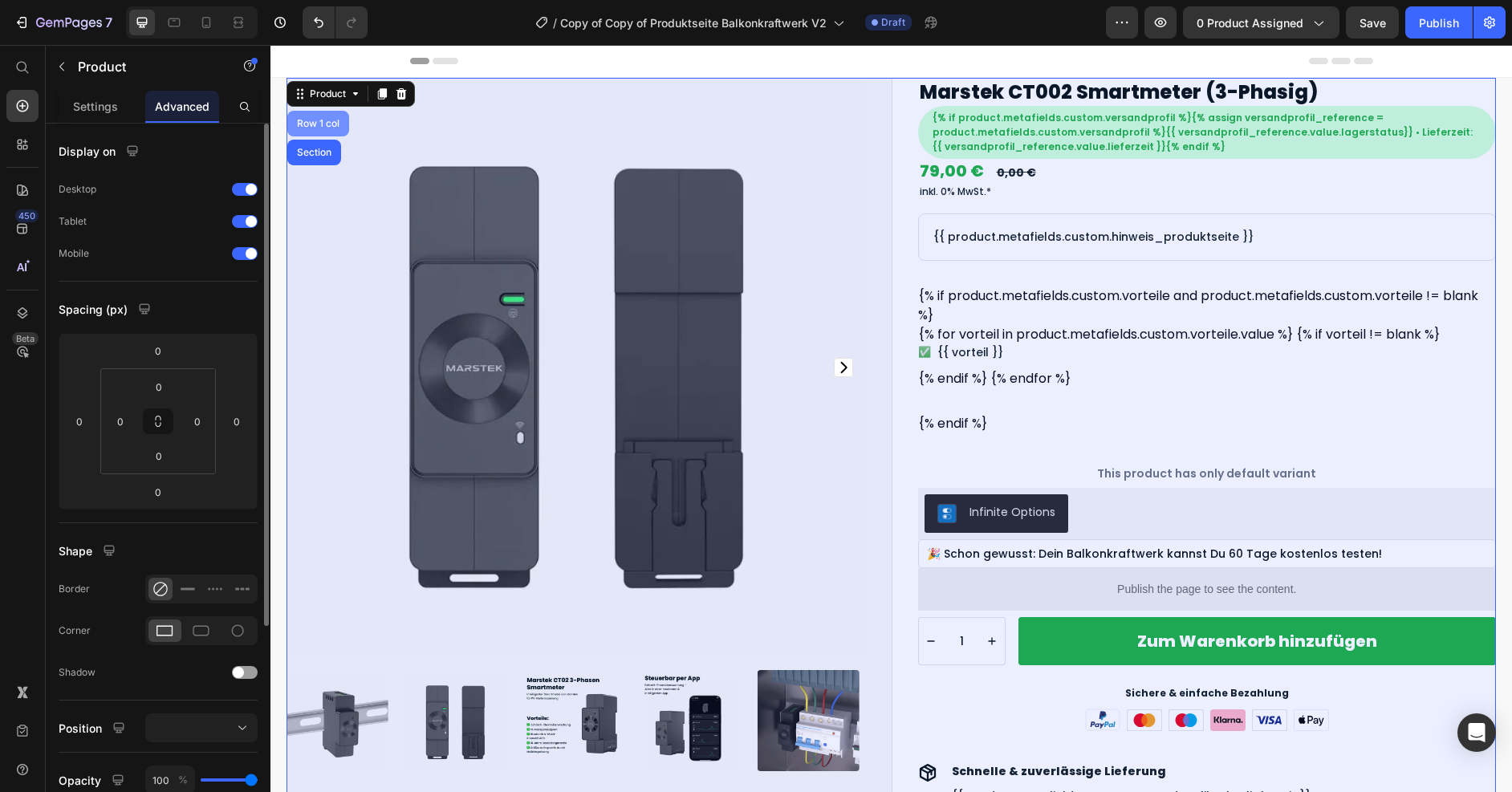 click on "Row 1 col" at bounding box center [318, 124] 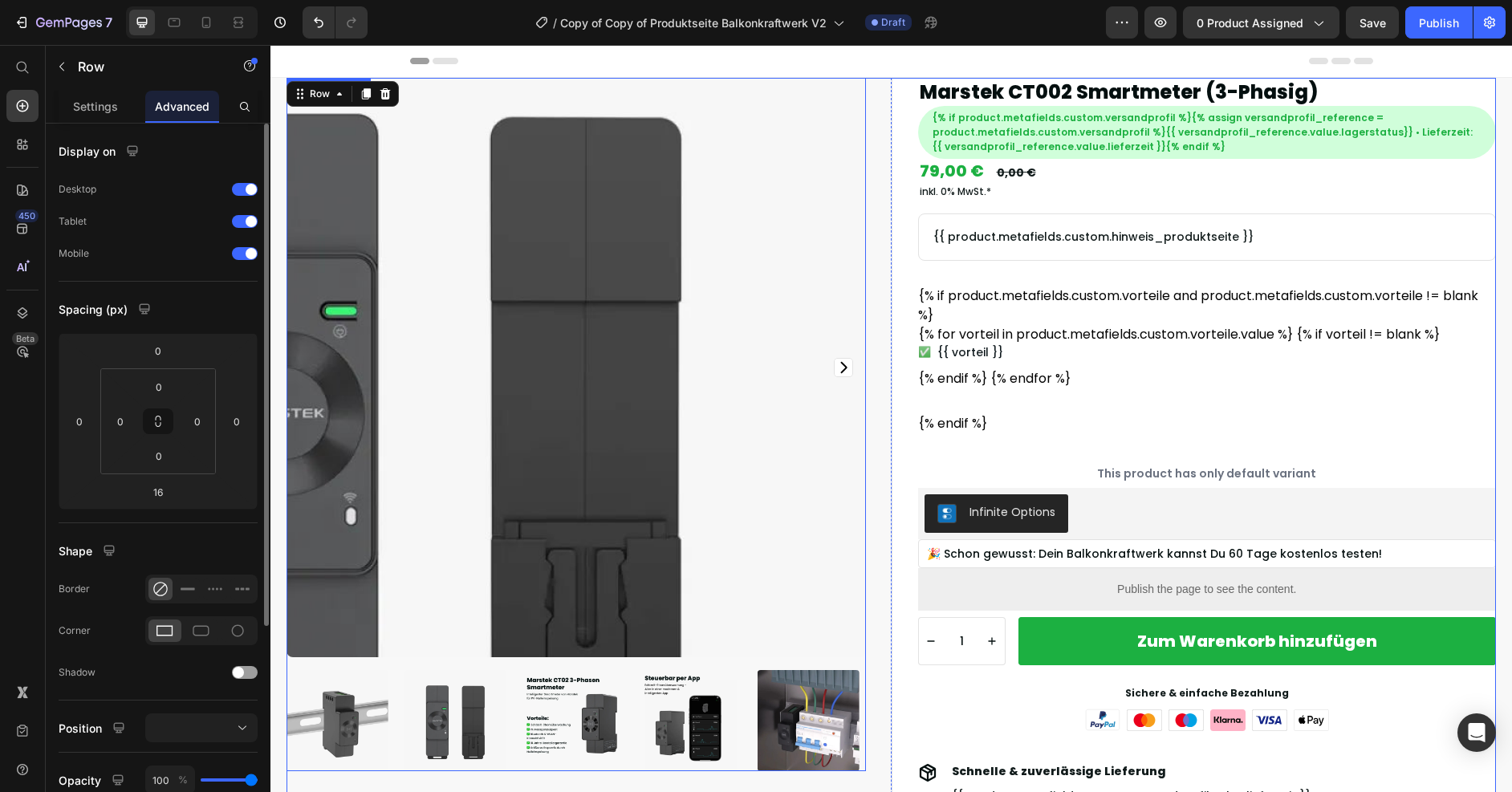 scroll, scrollTop: 456, scrollLeft: 0, axis: vertical 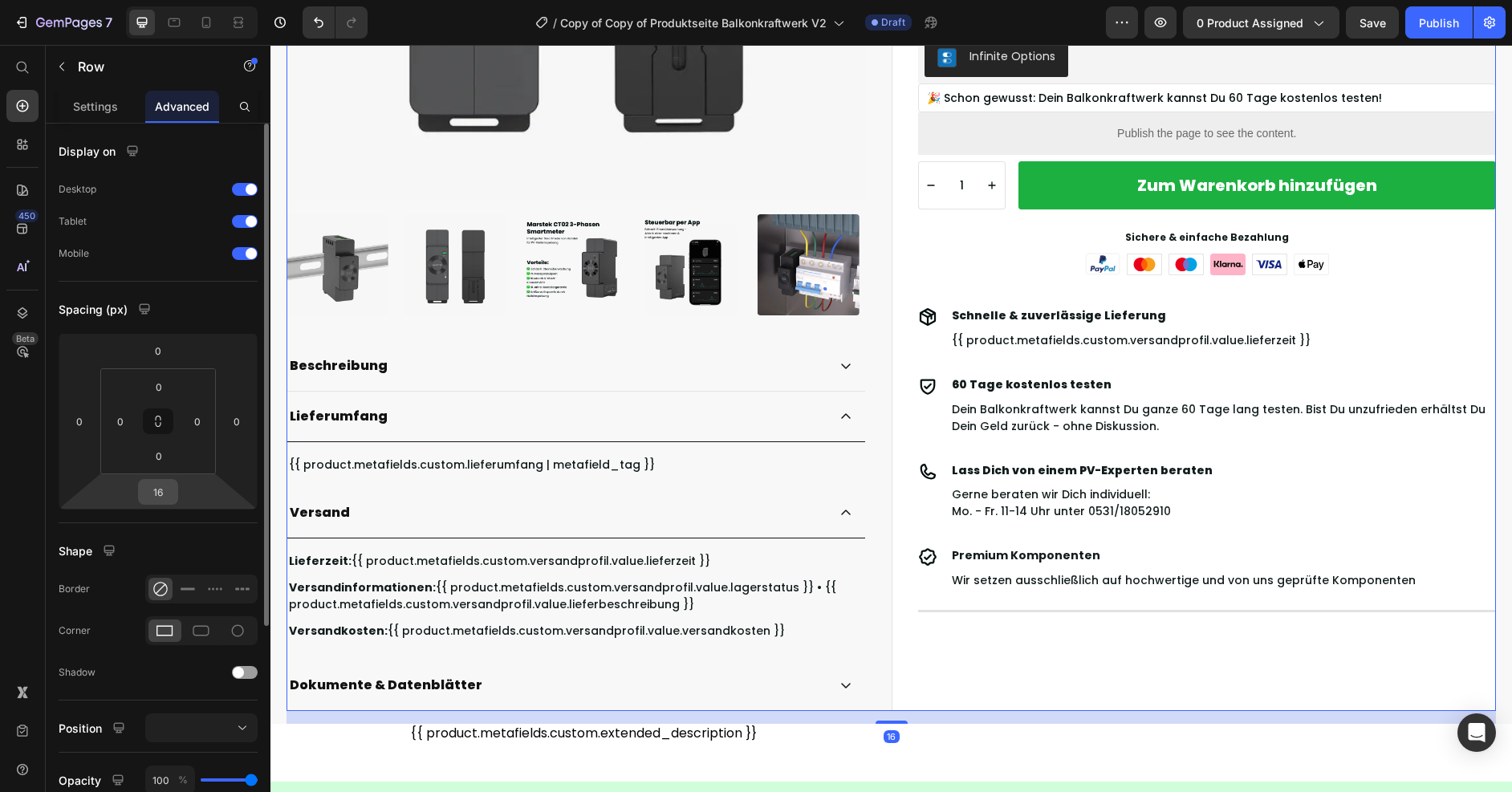 click on "16" at bounding box center (158, 492) 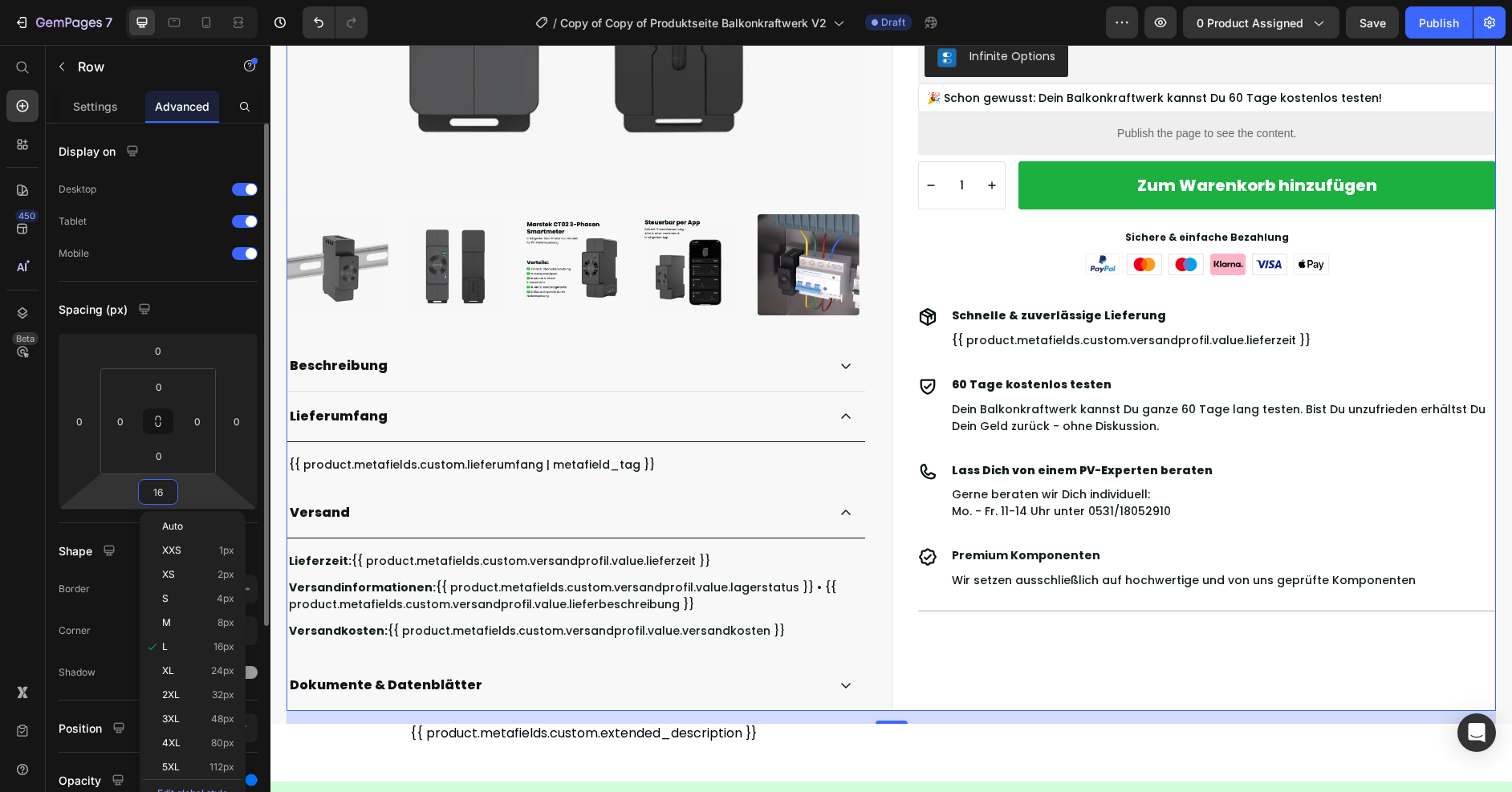 type on "0" 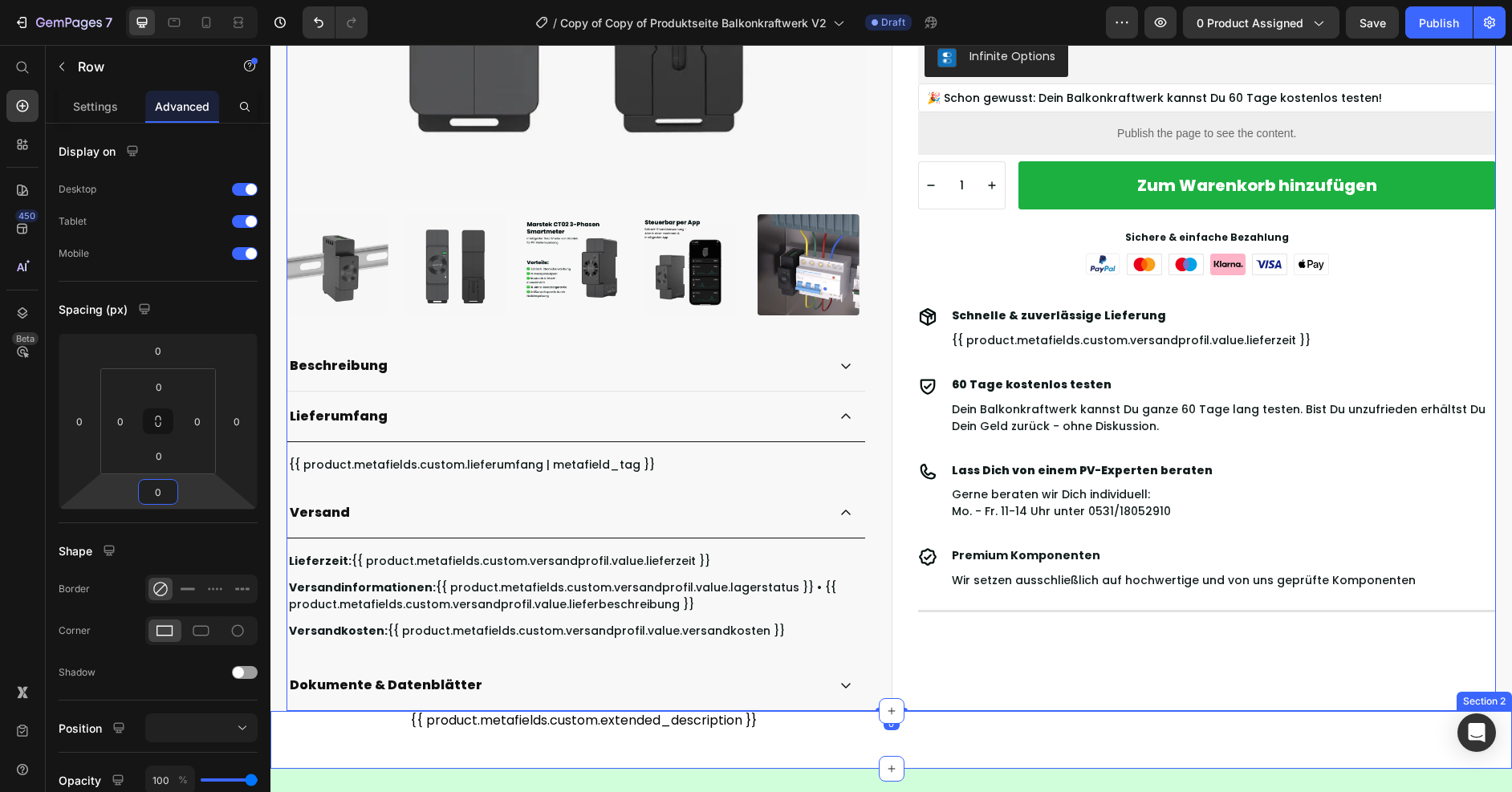 click on "{{ product.metafields.custom.extended_description }} Custom Code Row Section 2" at bounding box center [891, 740] 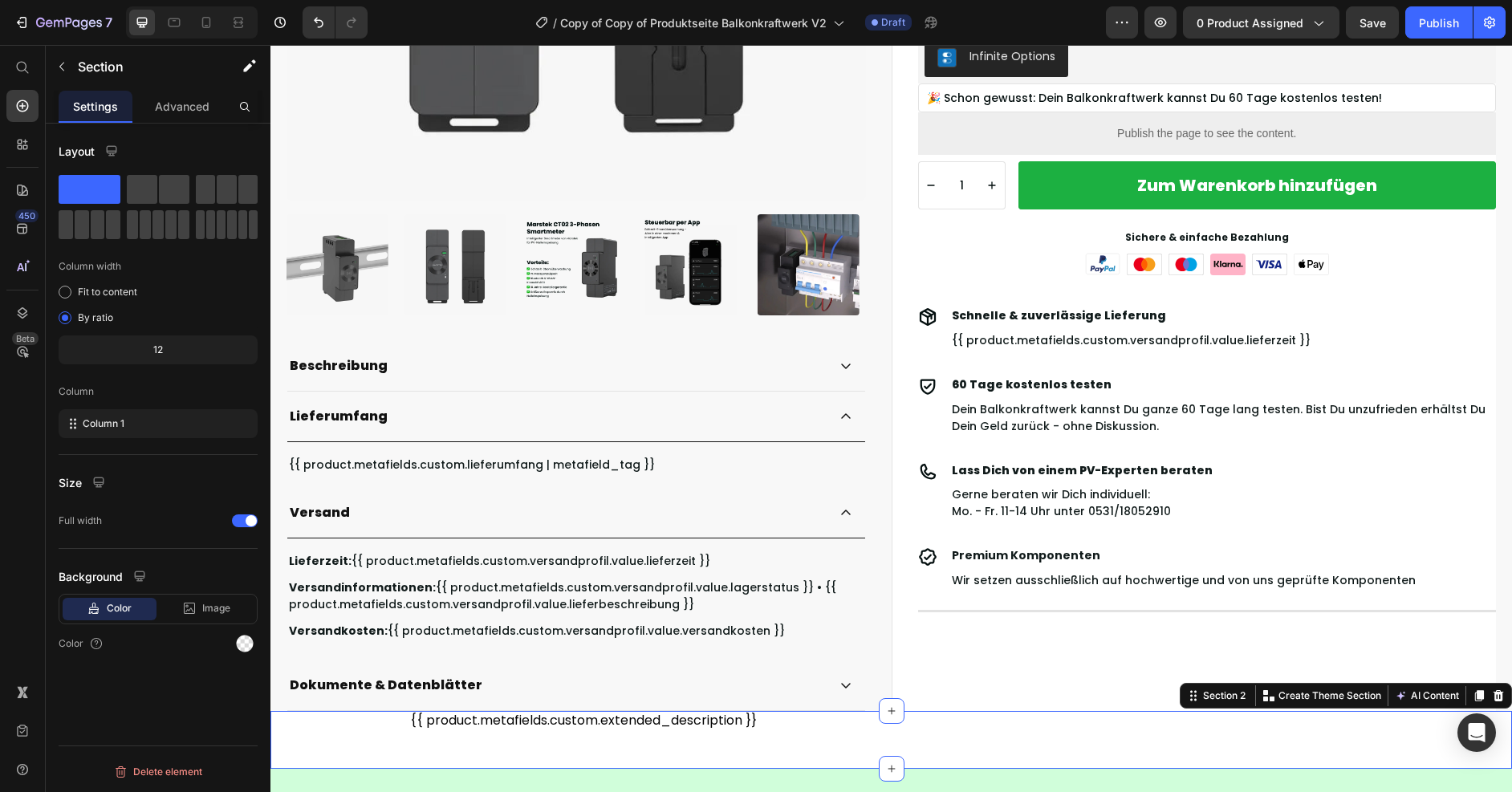 click on "{{ product.metafields.custom.extended_description }} Custom Code Row Section 2   Create Theme Section AI Content Write with GemAI What would you like to describe here? Tone and Voice Persuasive Product Marstek CT002 Smartmeter (3-Phasig) Show more Generate" at bounding box center [891, 740] 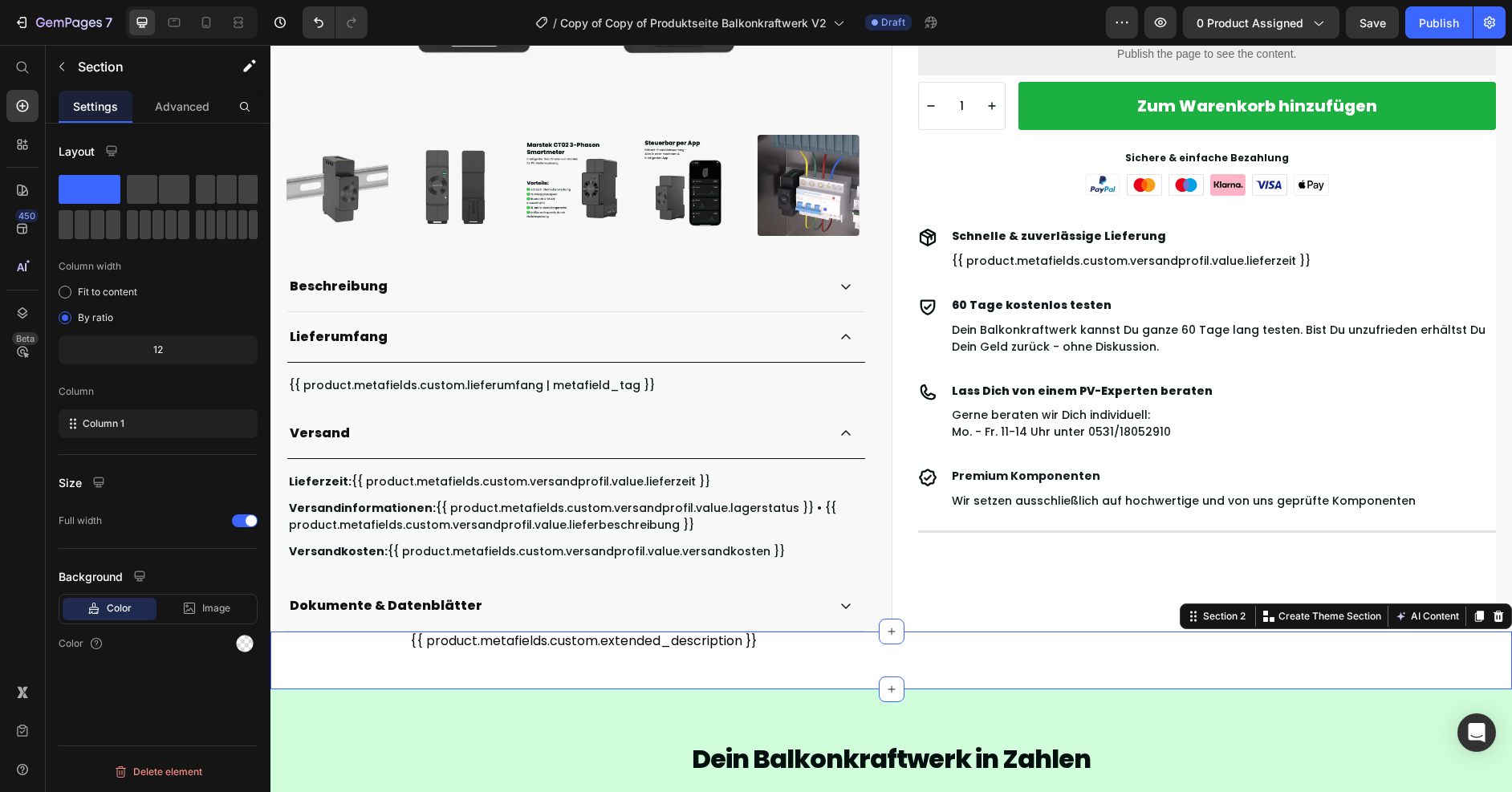 scroll, scrollTop: 570, scrollLeft: 0, axis: vertical 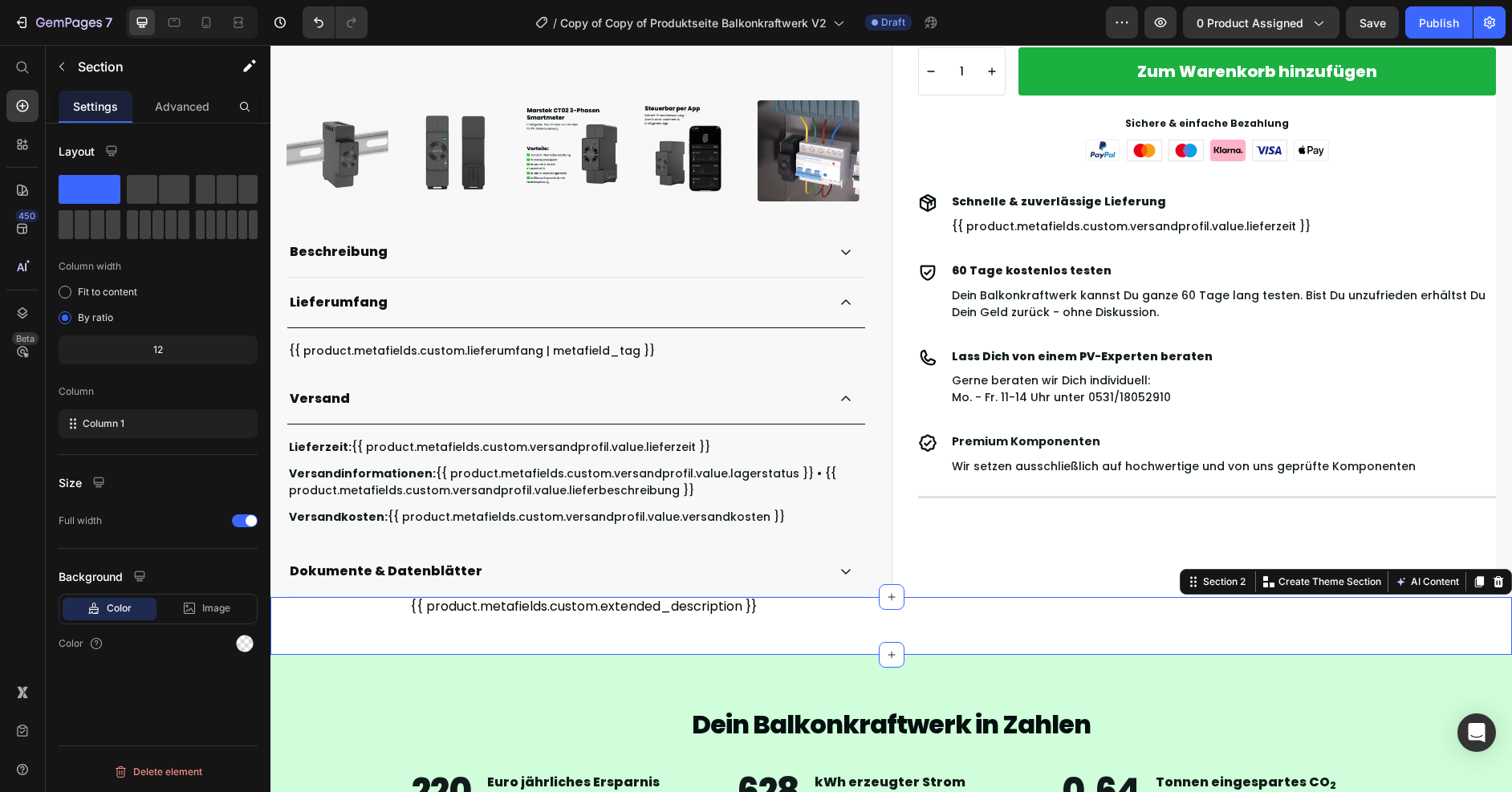 click on "{{ product.metafields.custom.extended_description }} Custom Code Row" at bounding box center [891, 613] 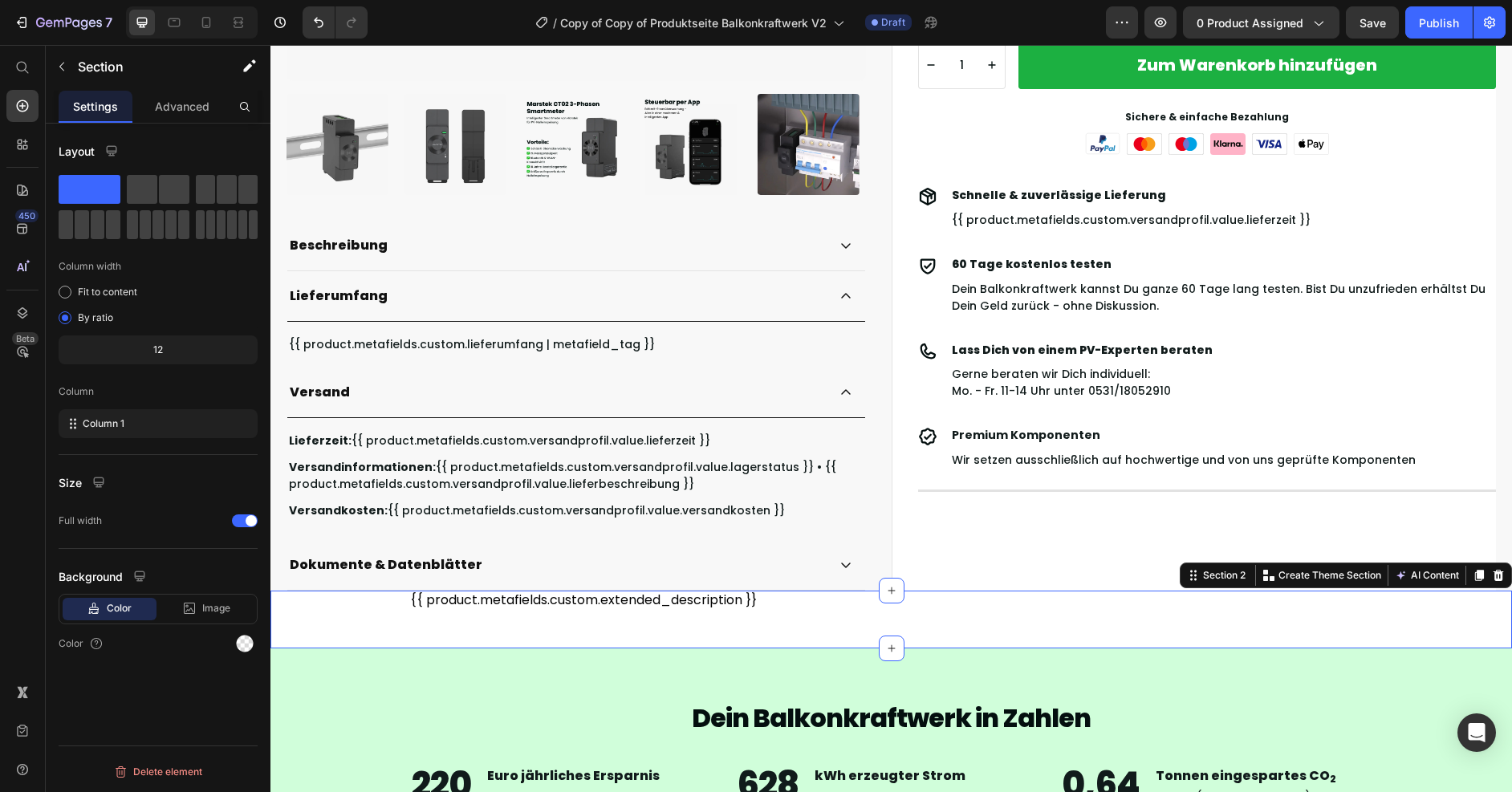click on "{{ product.metafields.custom.extended_description }} Custom Code Row Section 2   Create Theme Section AI Content Write with GemAI What would you like to describe here? Tone and Voice Persuasive Product Marstek CT002 Smartmeter (3-Phasig) Show more Generate" at bounding box center (891, 619) 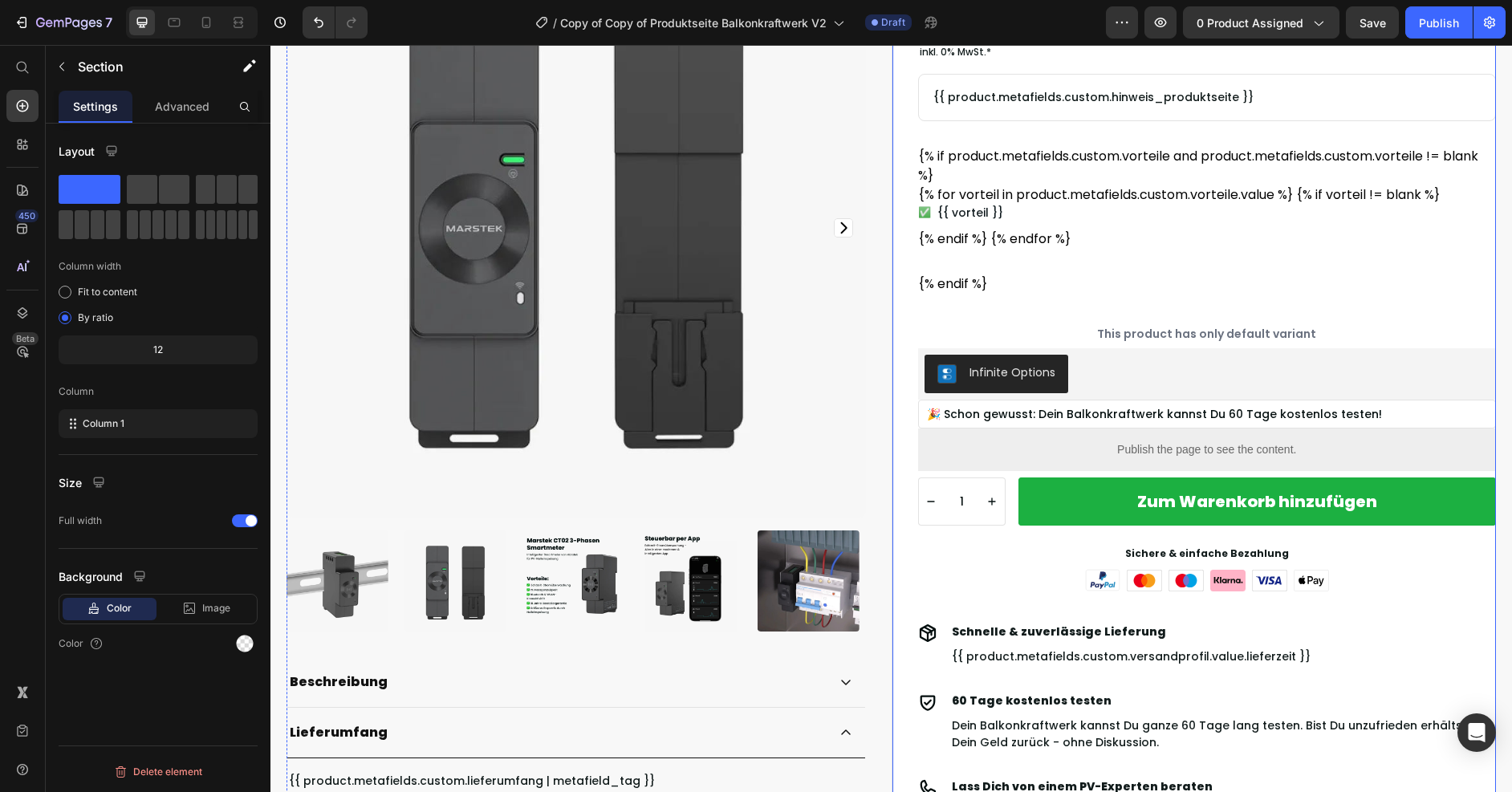 scroll, scrollTop: 0, scrollLeft: 0, axis: both 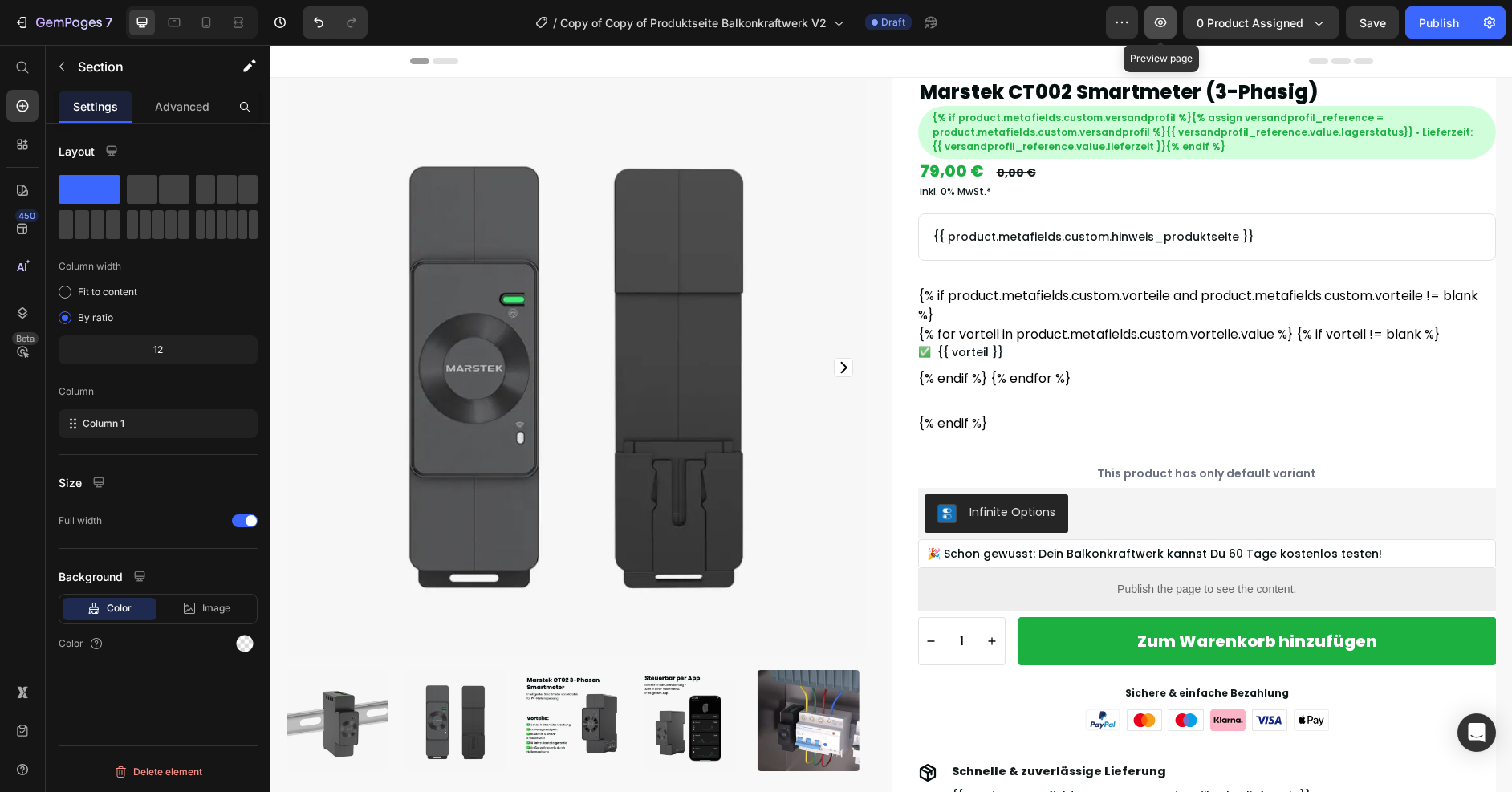 click 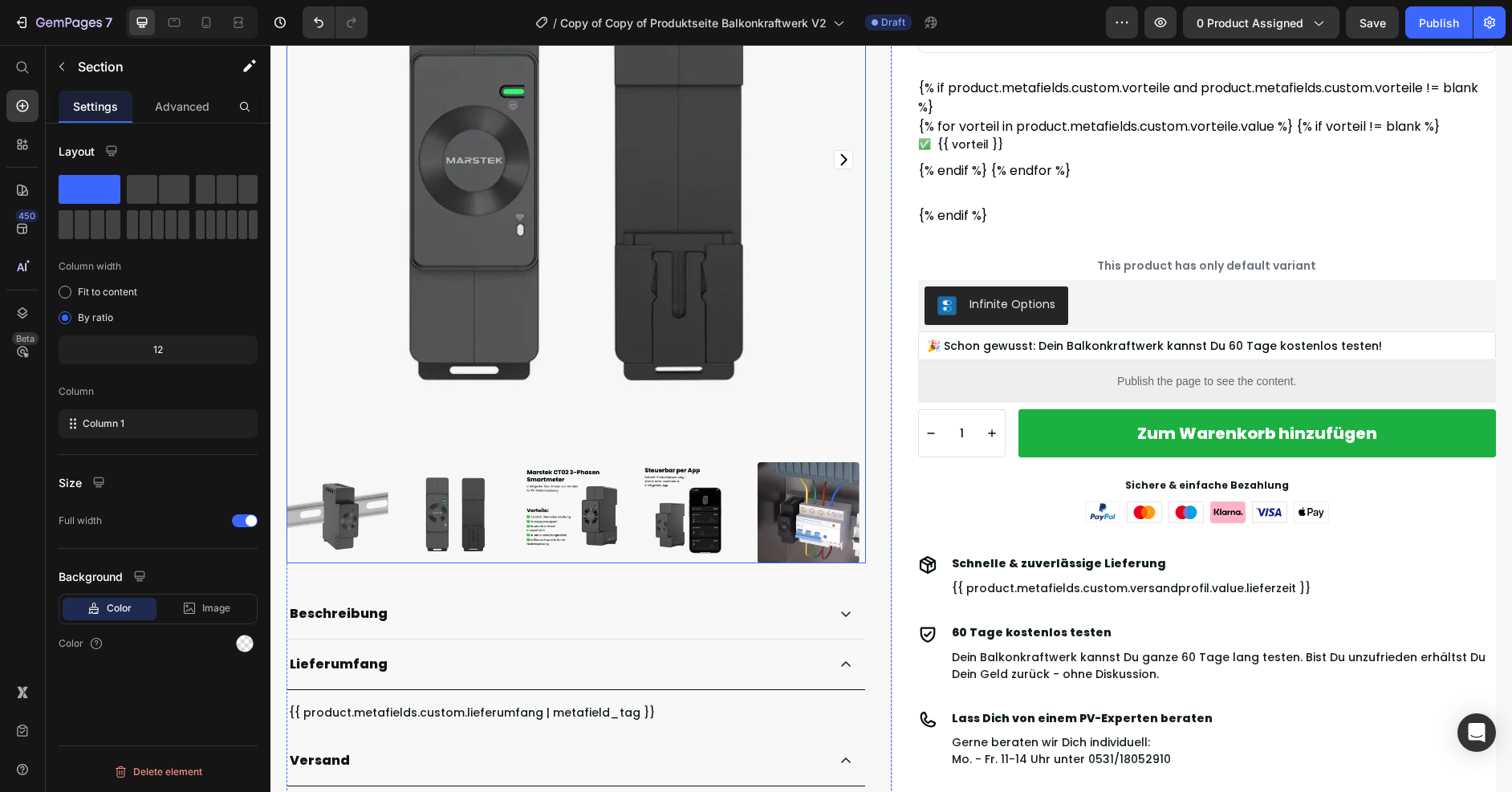 scroll, scrollTop: 212, scrollLeft: 0, axis: vertical 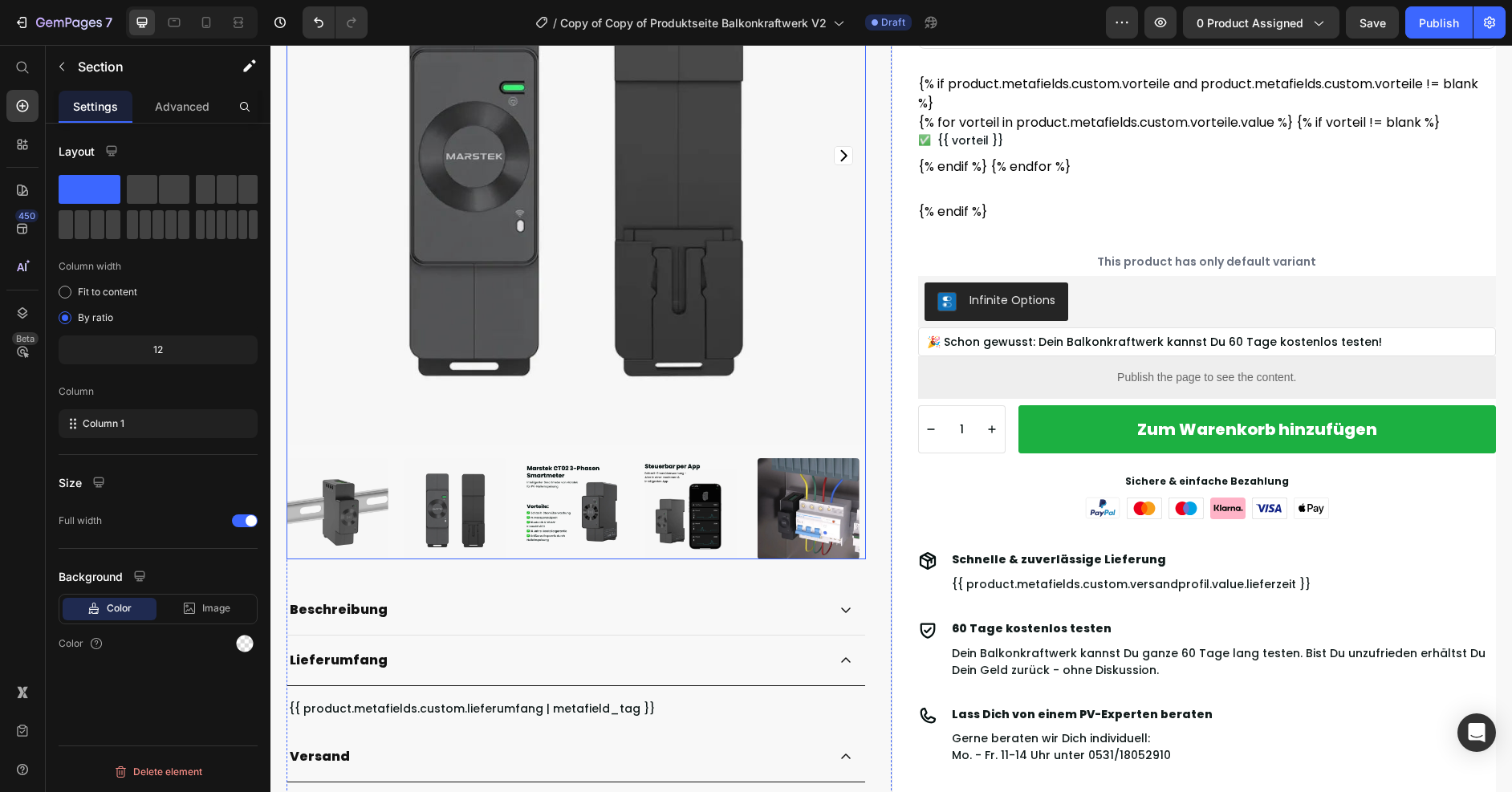 click at bounding box center [576, 213] 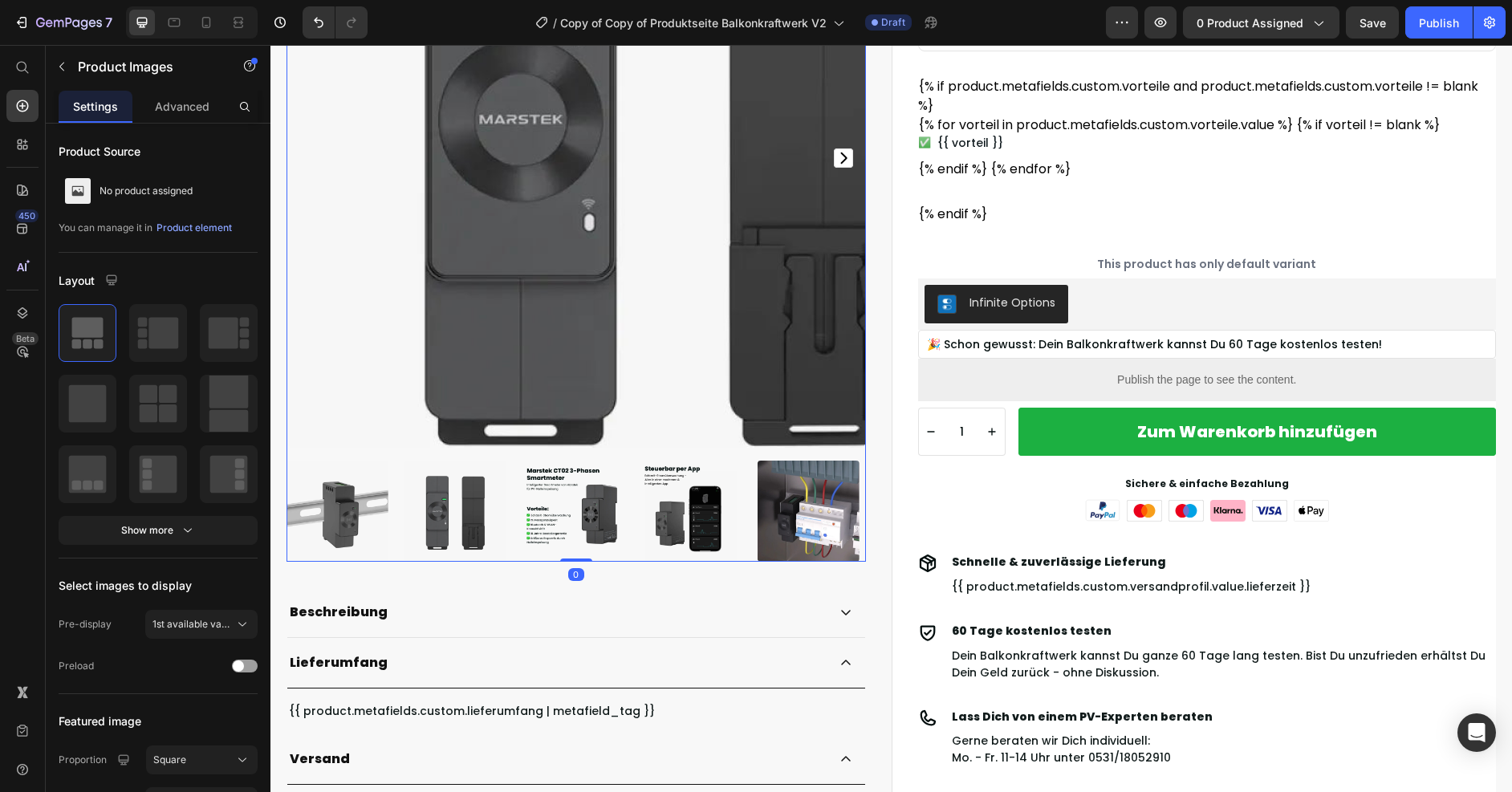 scroll, scrollTop: 0, scrollLeft: 0, axis: both 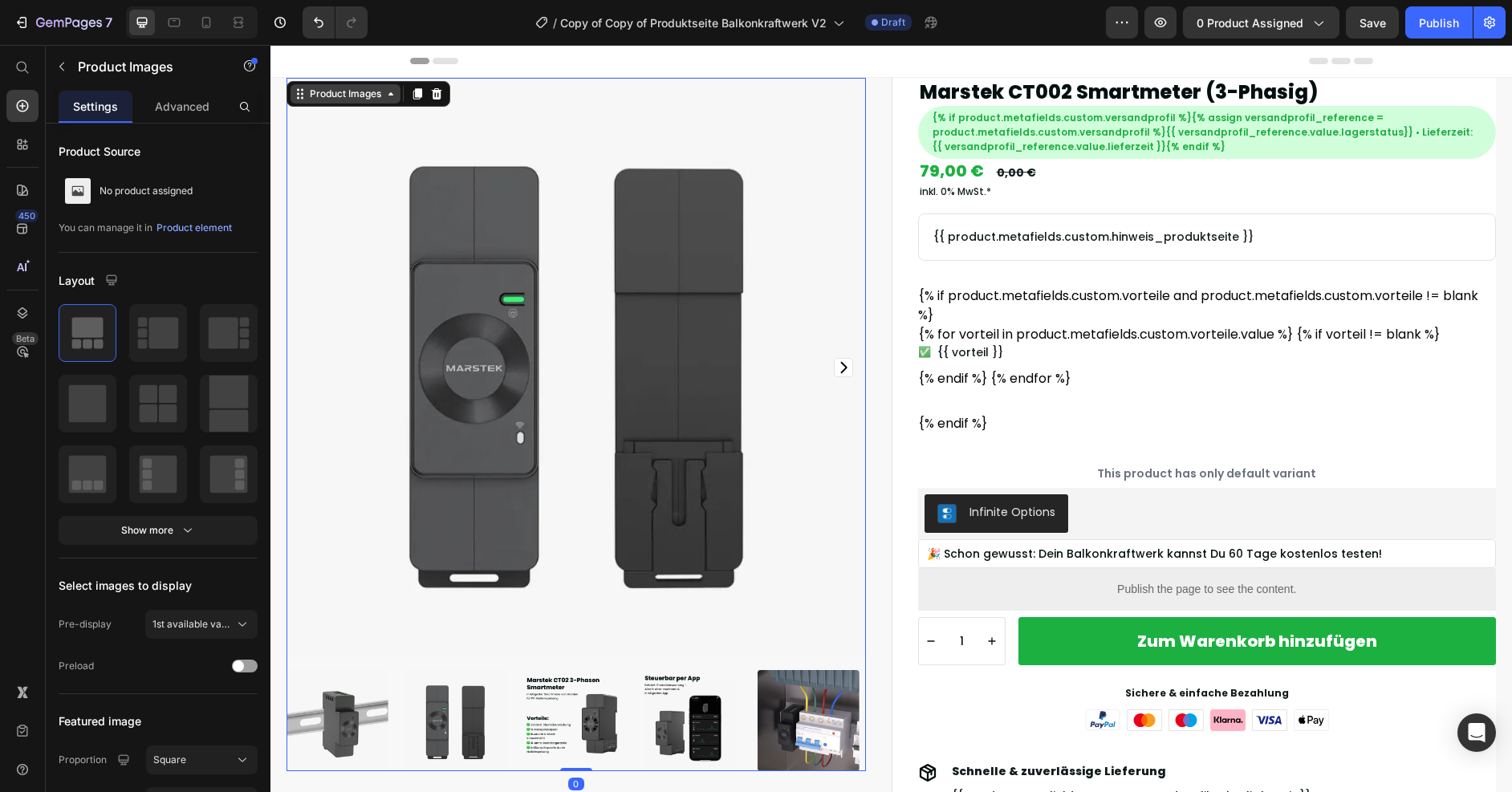 click on "Product Images" at bounding box center [345, 94] 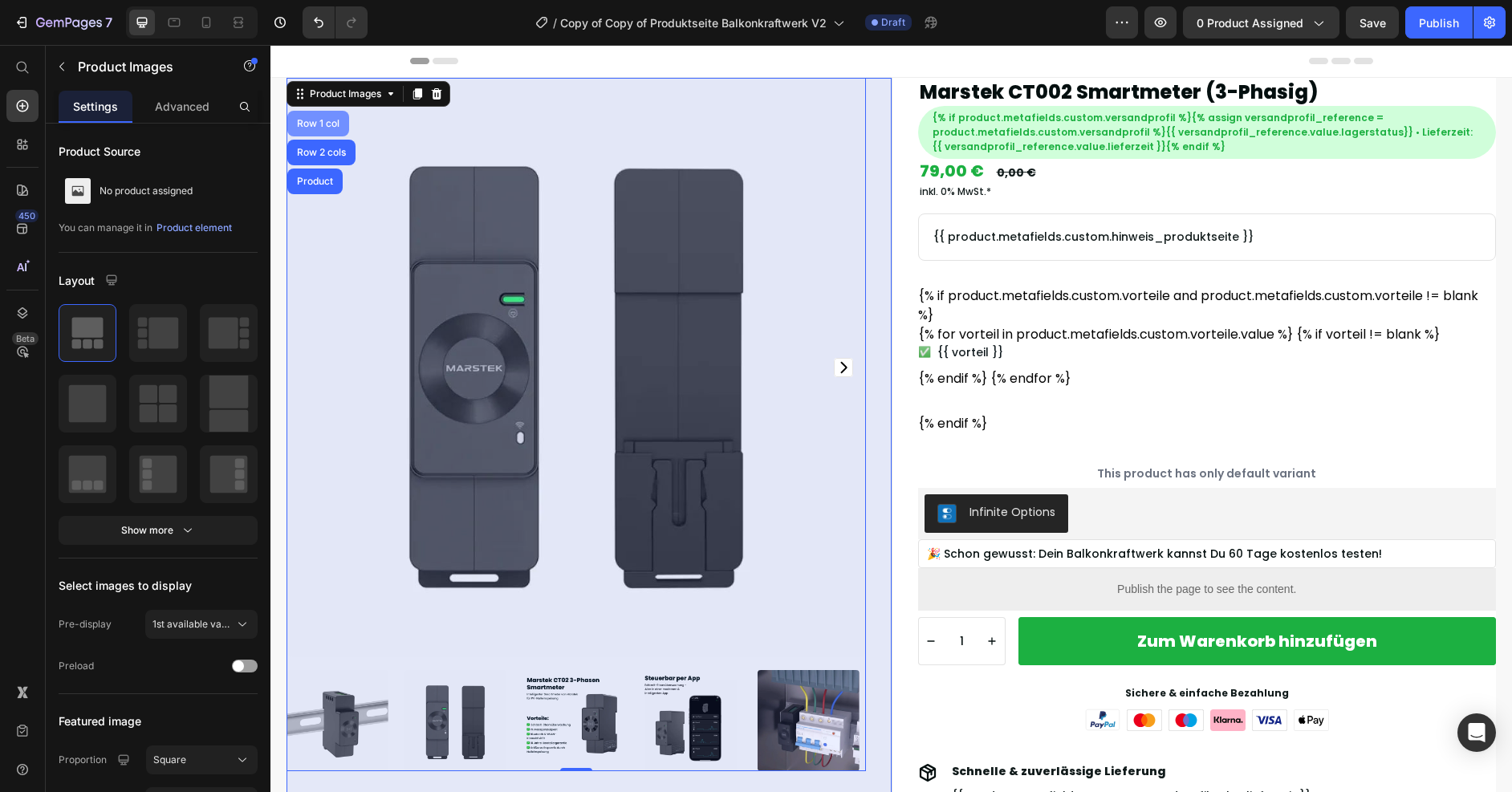 click on "Row 1 col" at bounding box center [318, 124] 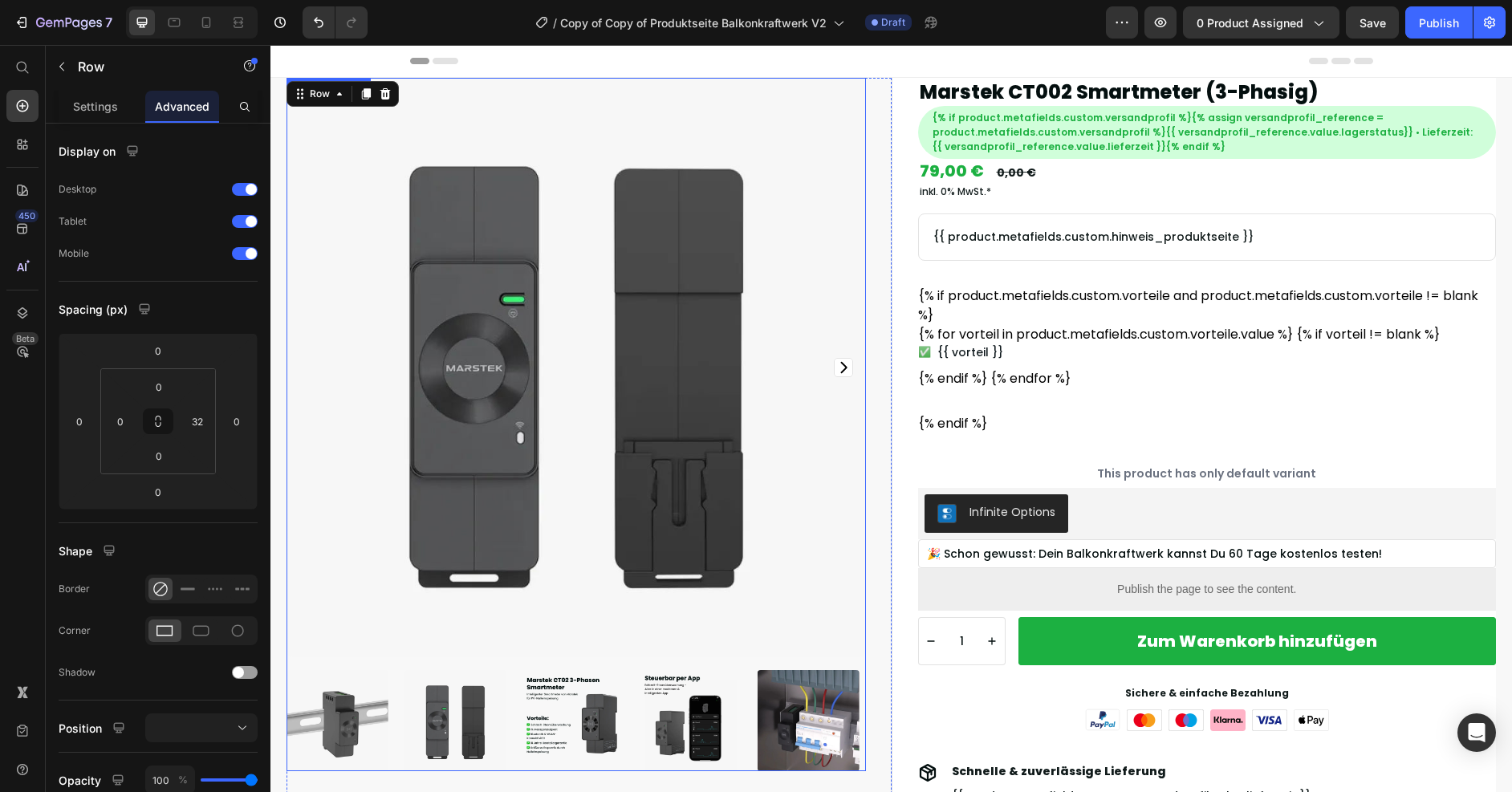 click at bounding box center [690, 721] 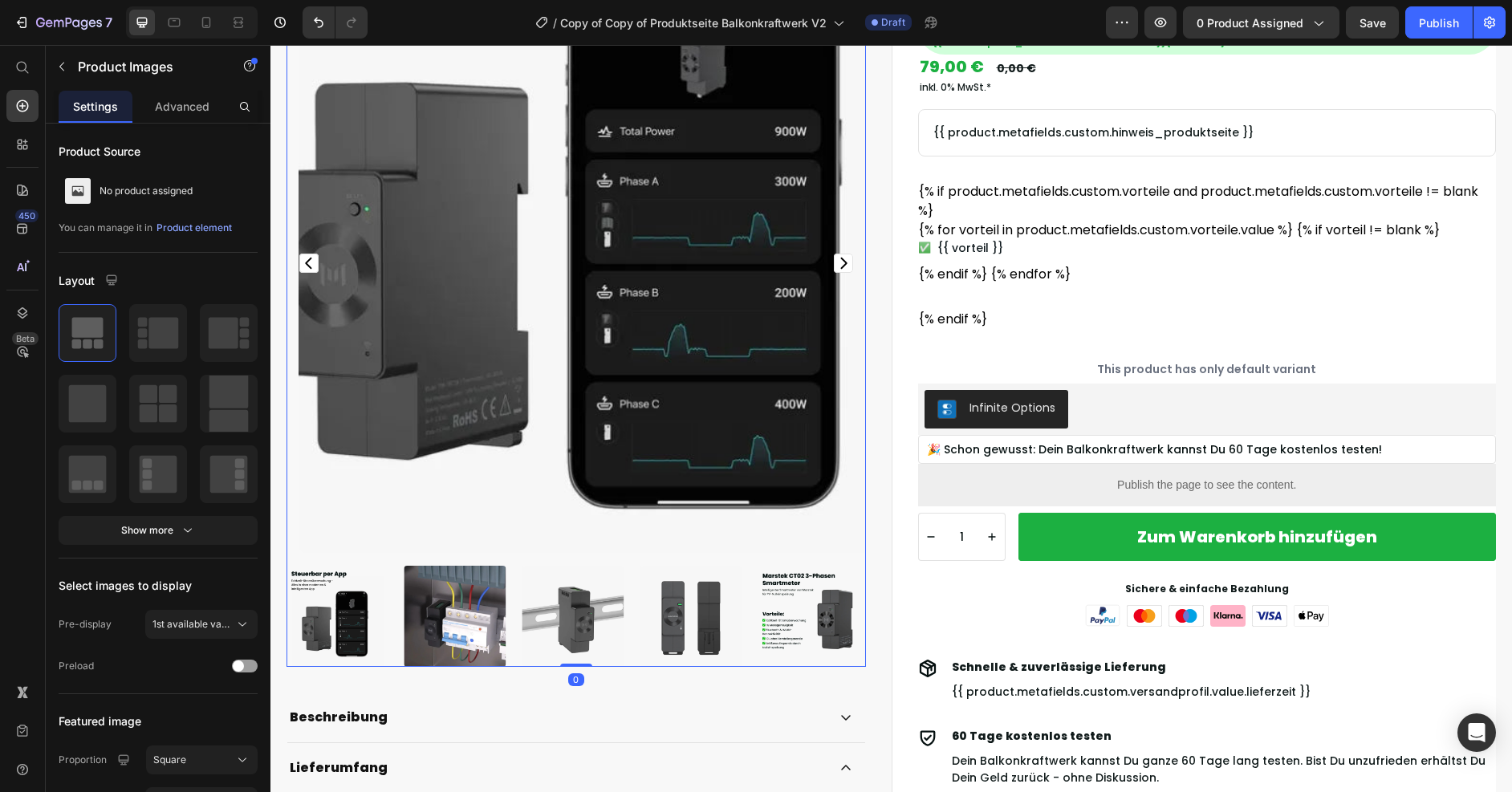 scroll, scrollTop: 339, scrollLeft: 0, axis: vertical 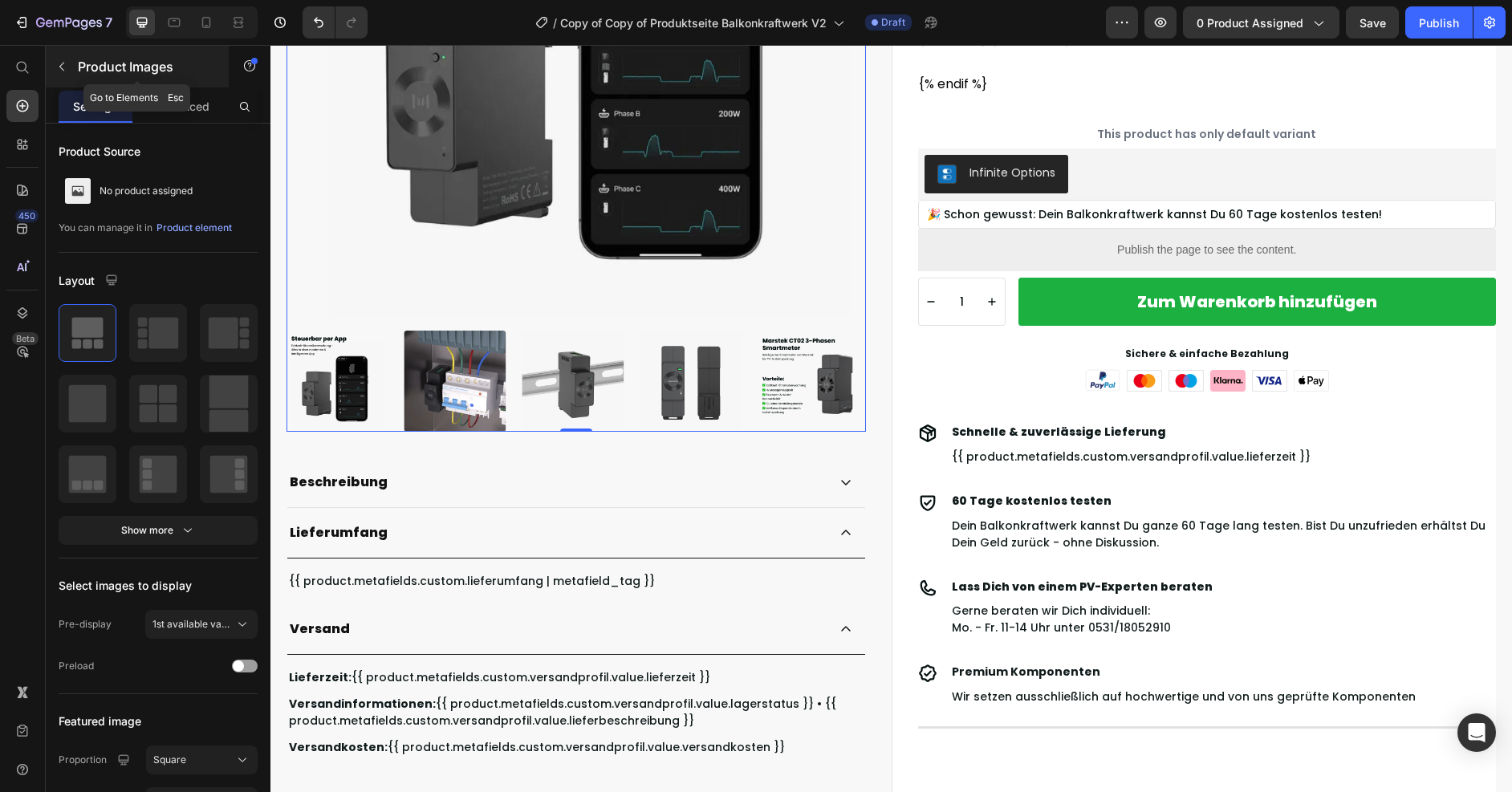 click 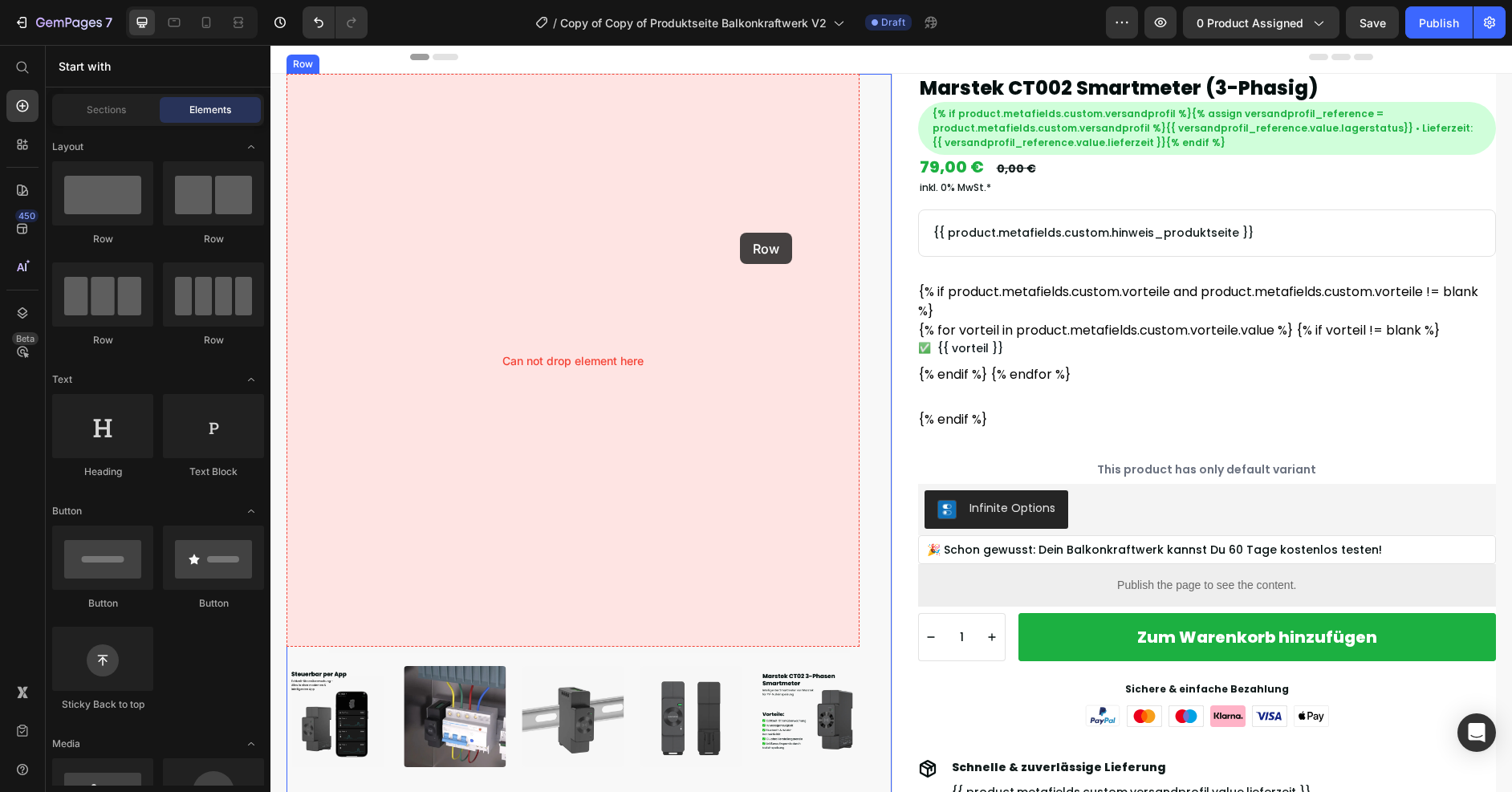 scroll, scrollTop: 0, scrollLeft: 0, axis: both 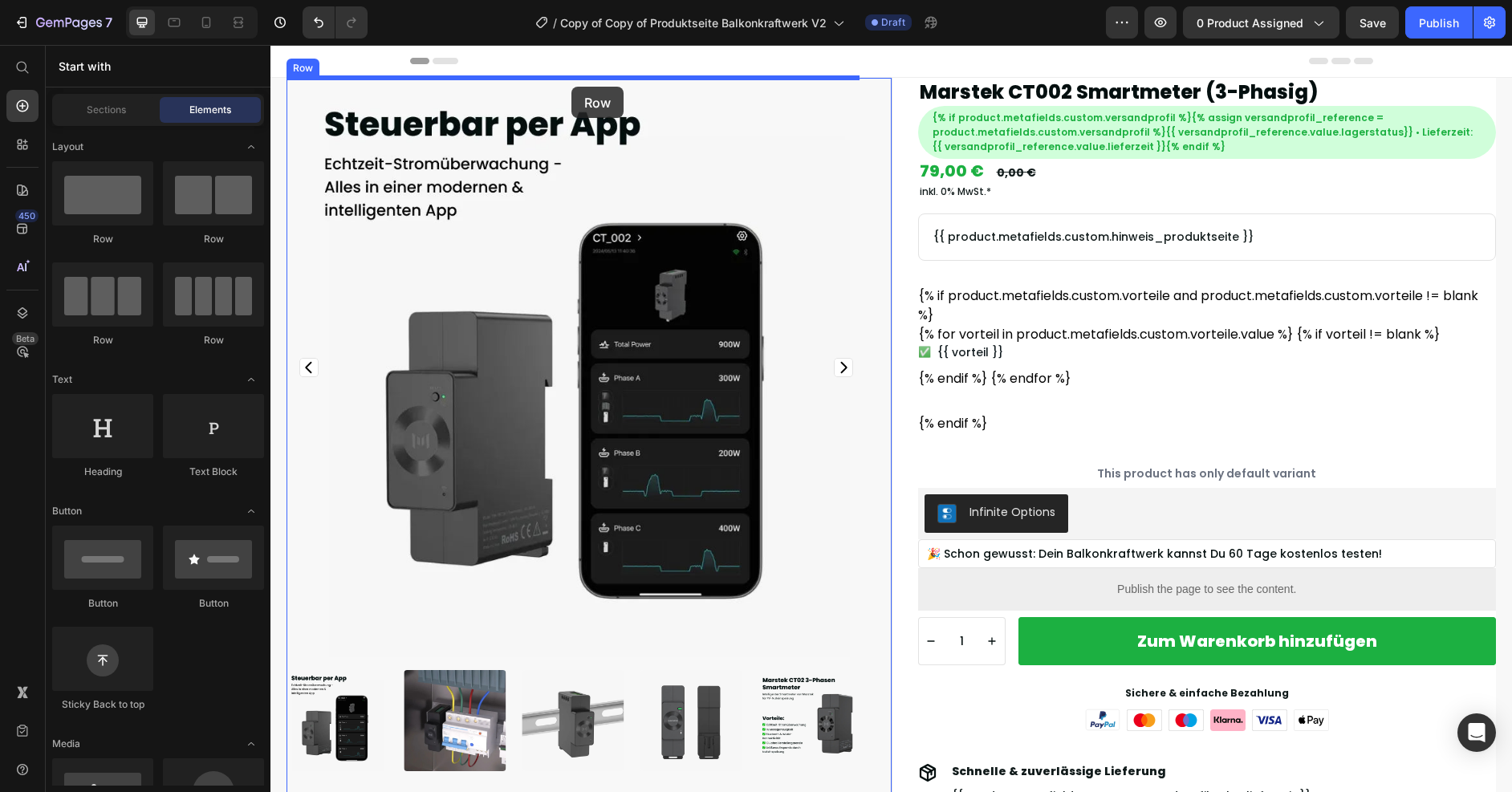drag, startPoint x: 360, startPoint y: 235, endPoint x: 571, endPoint y: 87, distance: 257.73048 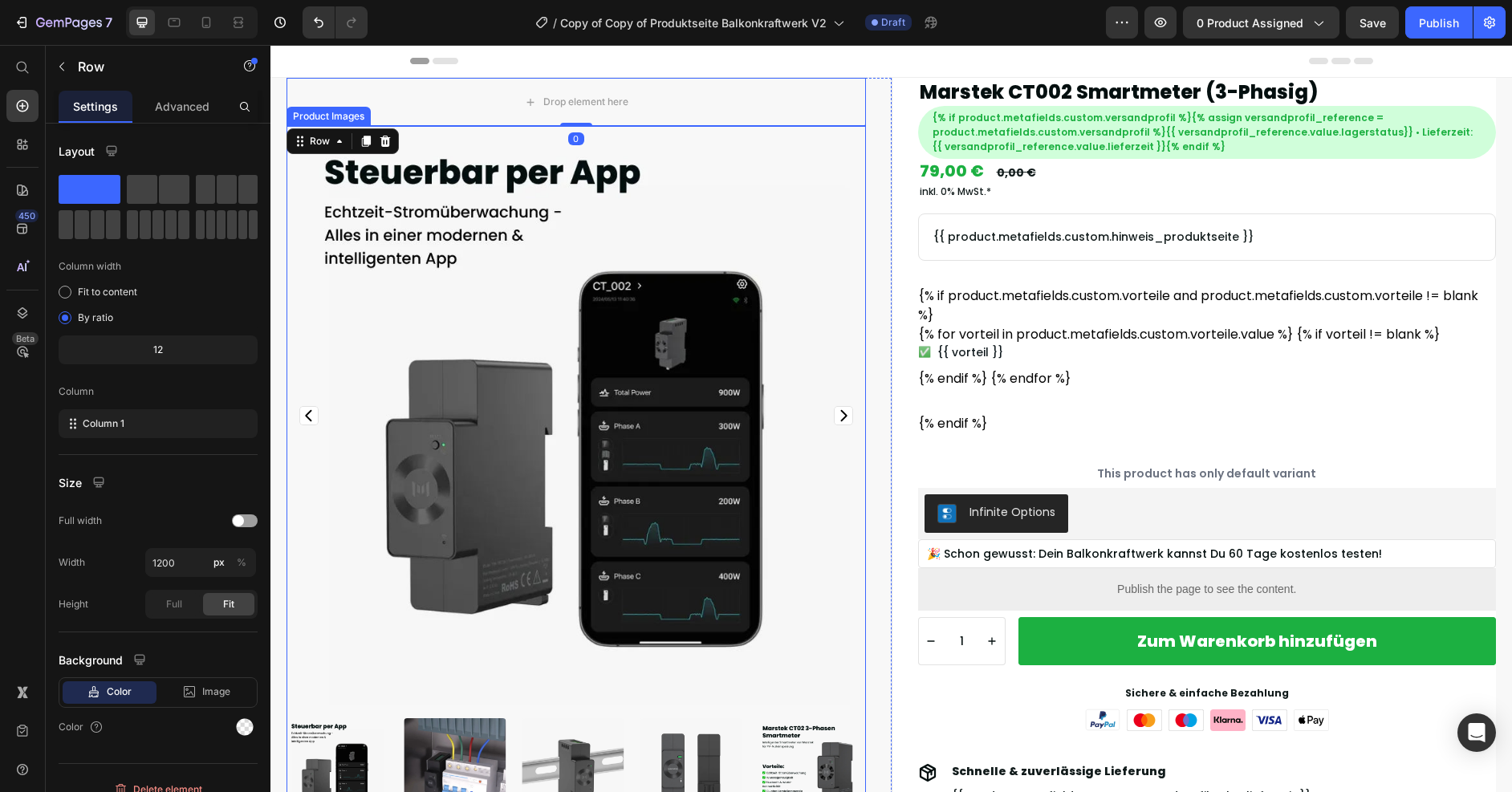 click on "Product Images" at bounding box center (328, 116) 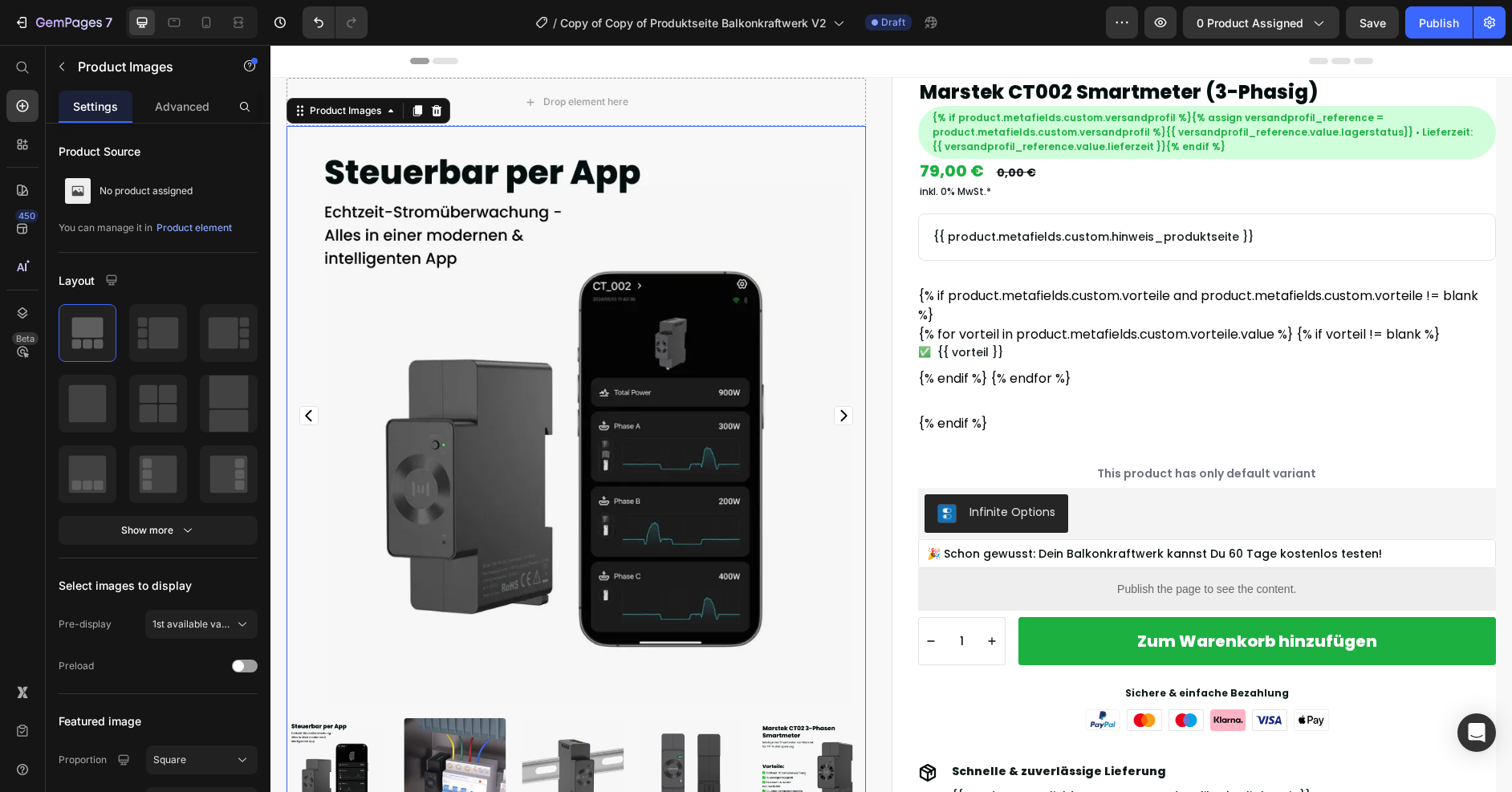 click on "Drop element here" at bounding box center [576, 102] 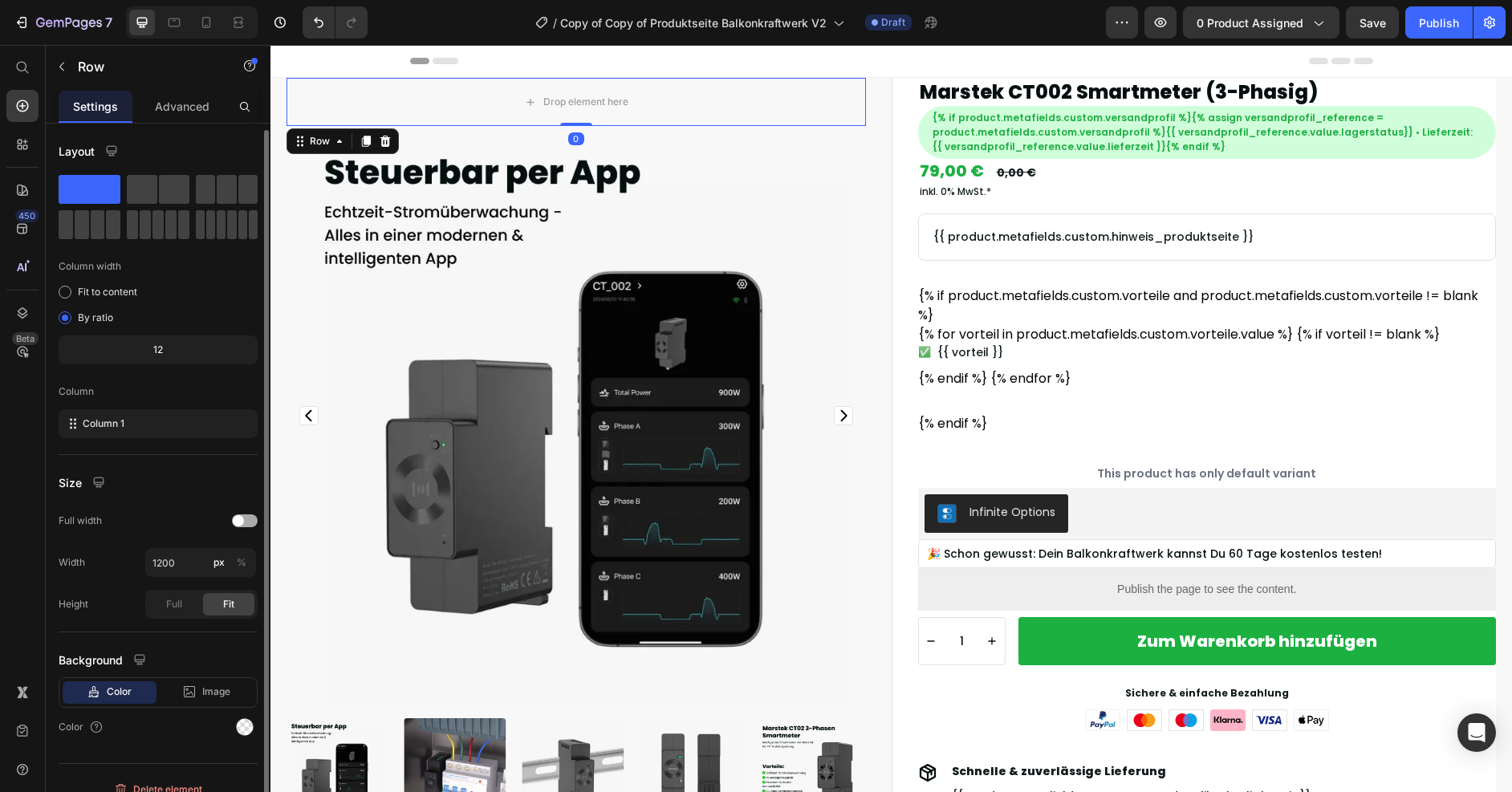 scroll, scrollTop: 18, scrollLeft: 0, axis: vertical 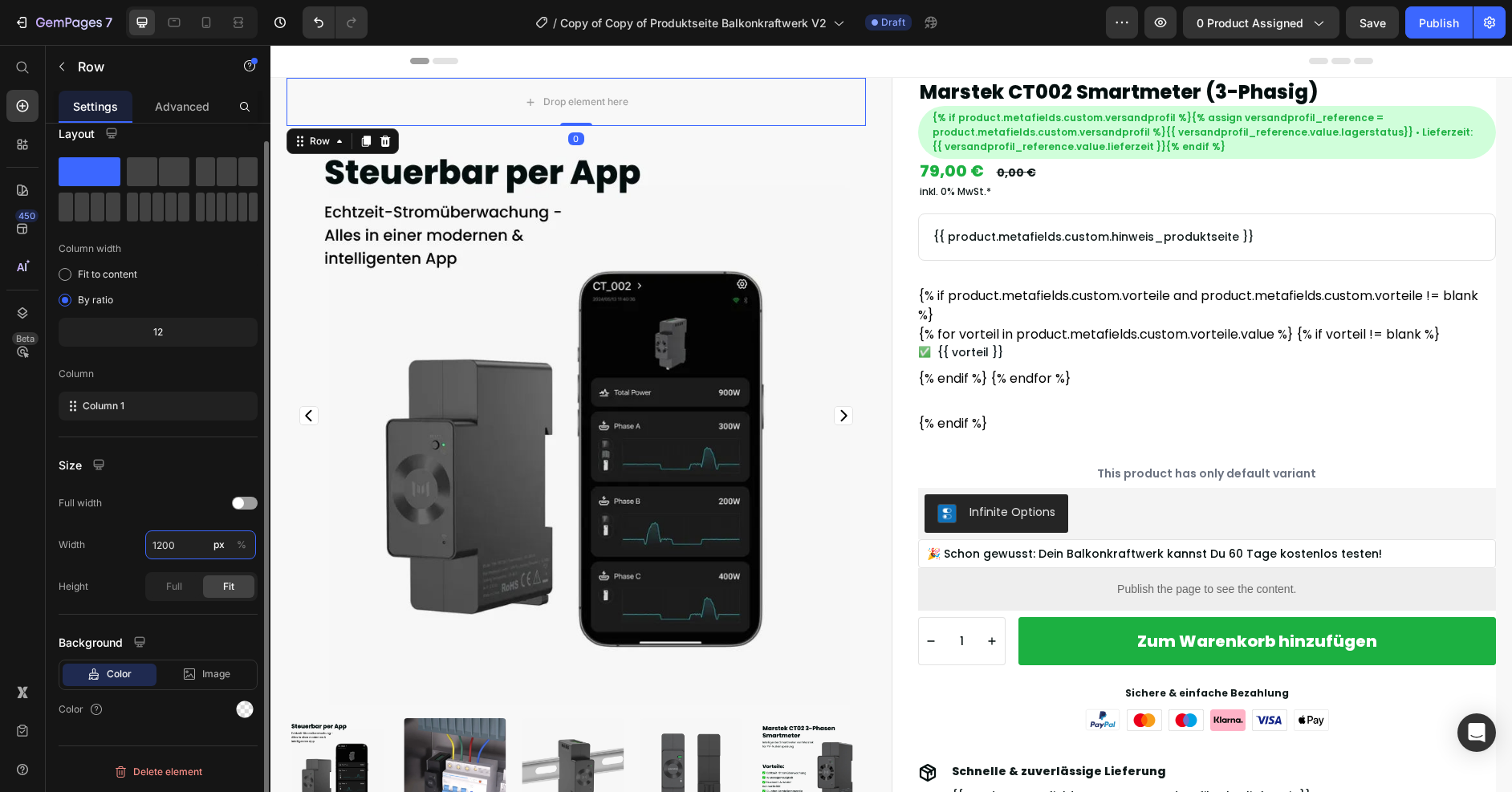 click on "1200" at bounding box center (201, 545) 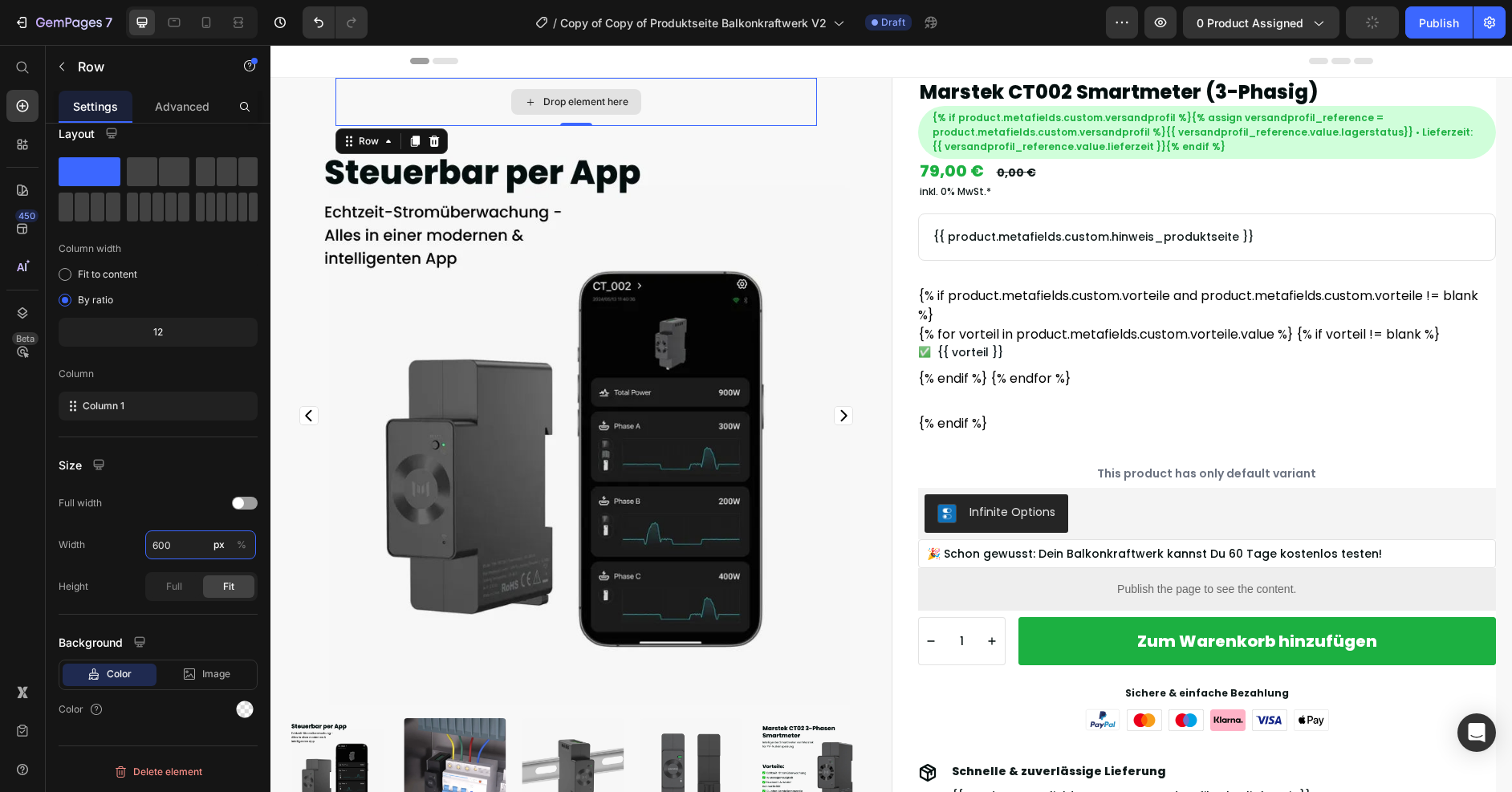 type on "1200" 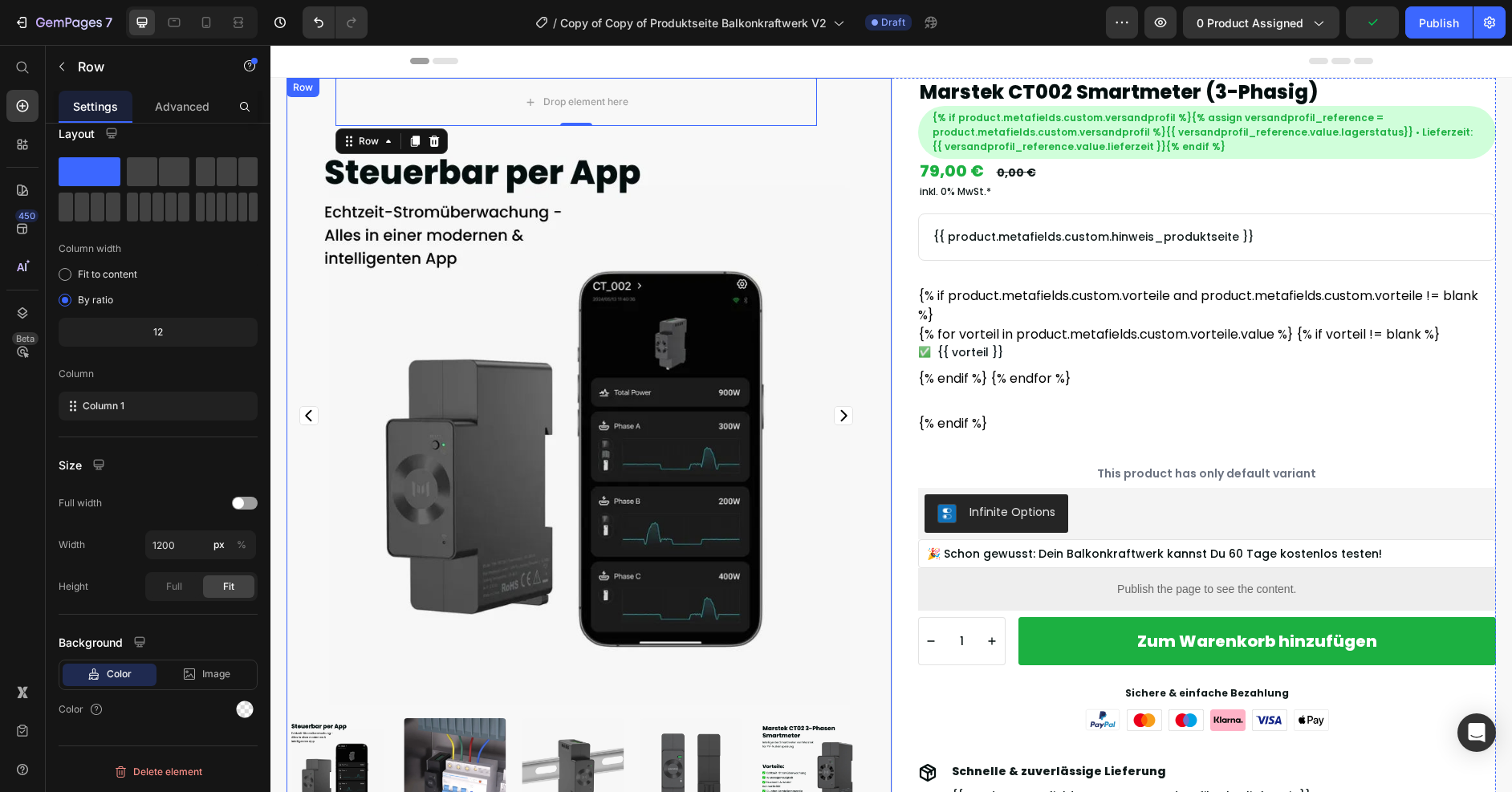 click on "Drop element here Row   0
Product Images
Beschreibung
Lieferumfang {{ product.metafields.custom.lieferumfang | metafield_tag }} Text Block
Versand Lieferzeit:  {{ product.metafields.custom.versandprofil.value.lieferzeit }} Text Block Versandinformationen:  {{ product.metafields.custom.versandprofil.value.lagerstatus }} • {{ product.metafields.custom.versandprofil.value.lieferbeschreibung }} Text Block Versandkosten:  {{ product.metafields.custom.versandprofil.value.versandkosten }} Text Block Accordion
Dokumente & Datenblätter Accordion Row Row" at bounding box center (576, 646) 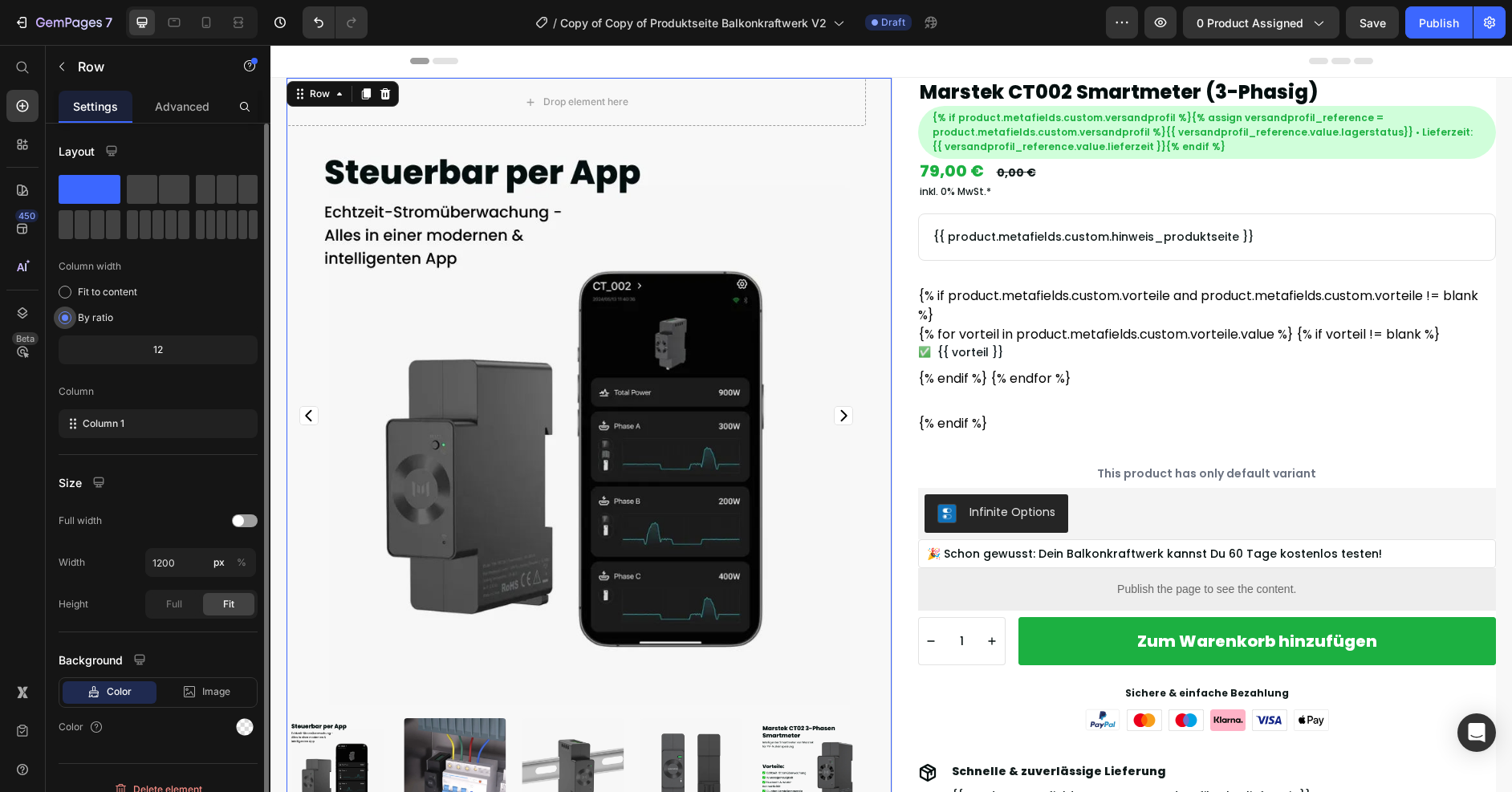 scroll, scrollTop: 18, scrollLeft: 0, axis: vertical 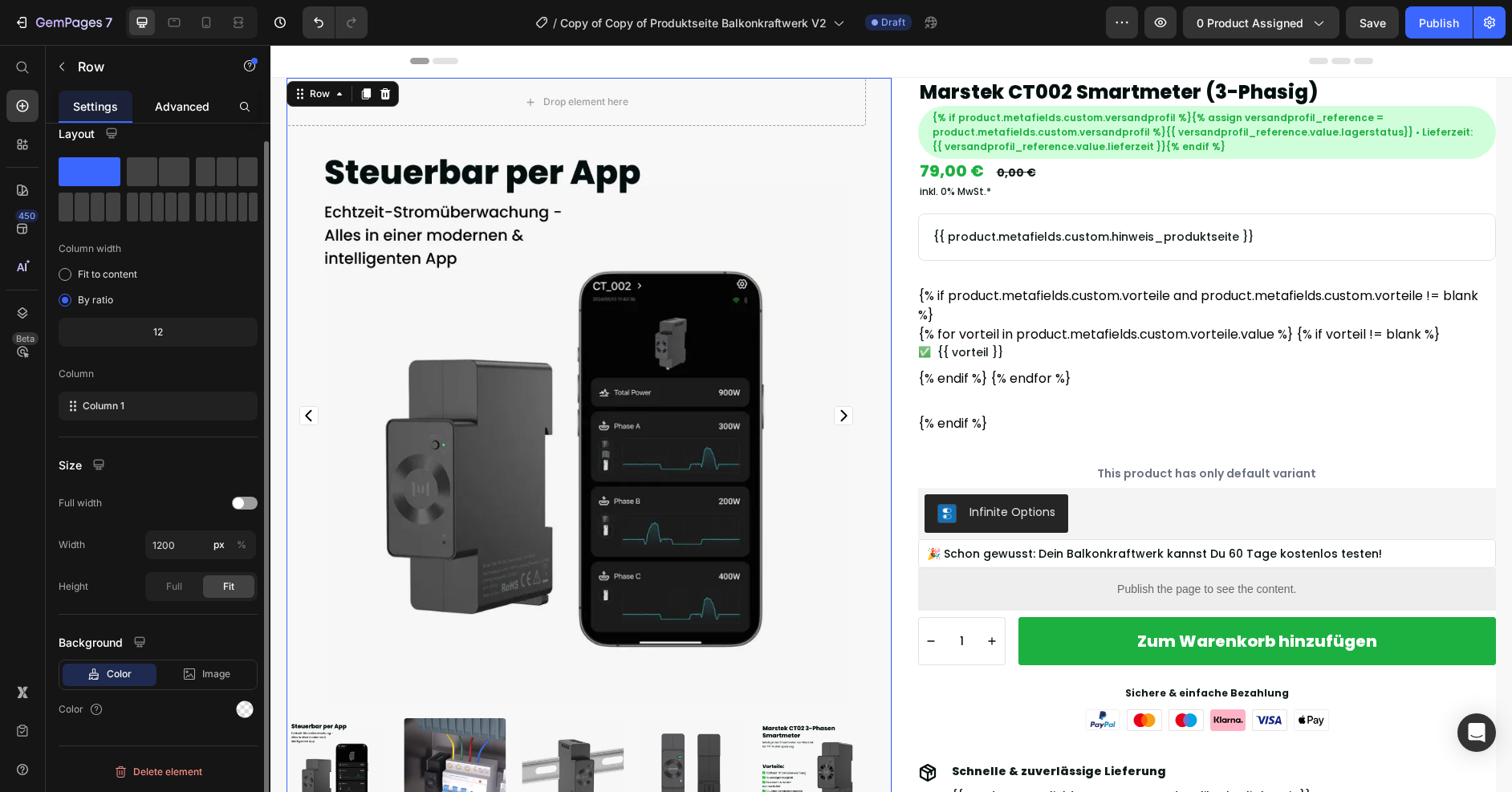 click on "Advanced" at bounding box center [182, 106] 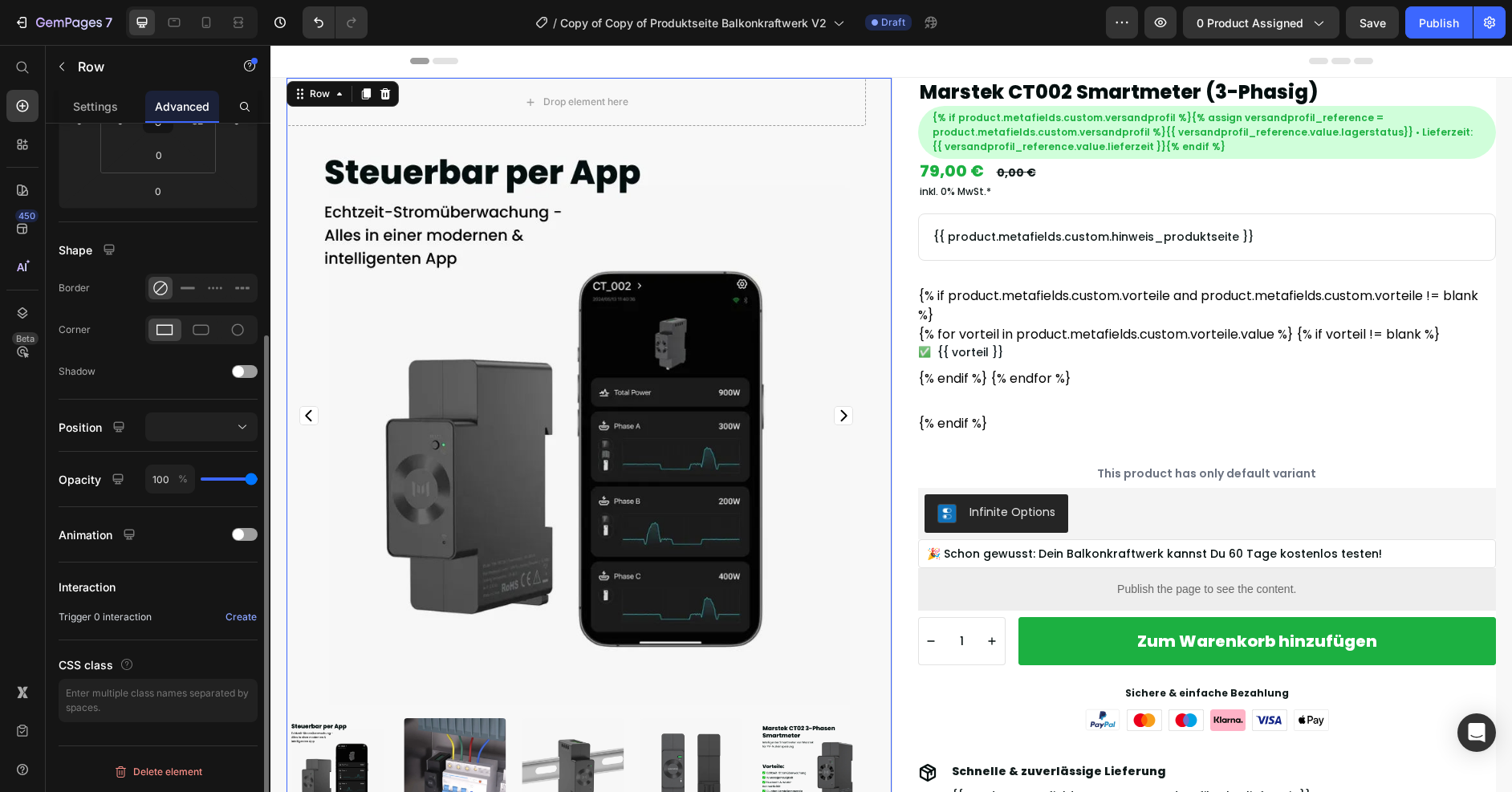 scroll, scrollTop: 0, scrollLeft: 0, axis: both 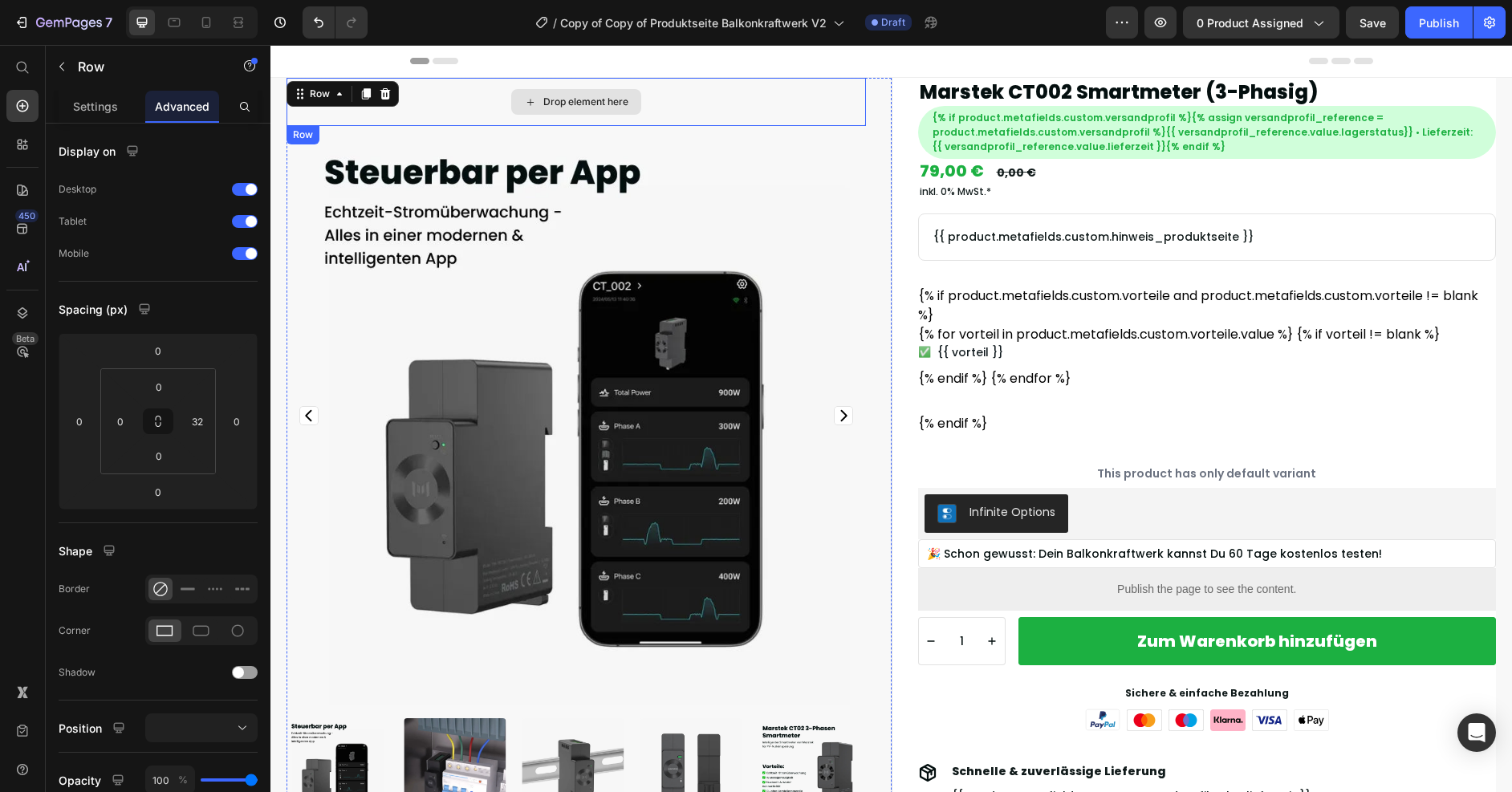 click on "Drop element here" at bounding box center [576, 102] 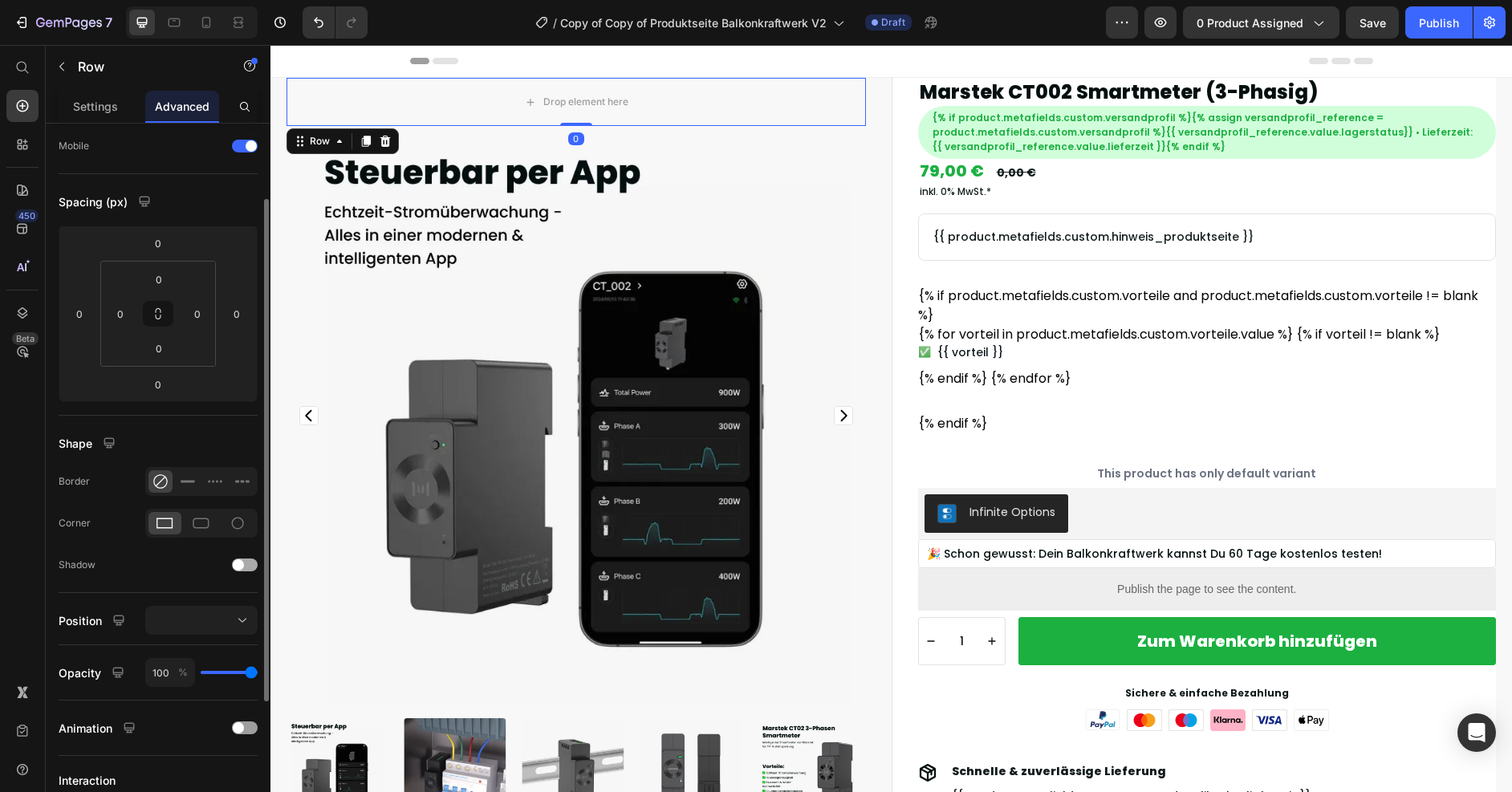 scroll, scrollTop: 229, scrollLeft: 0, axis: vertical 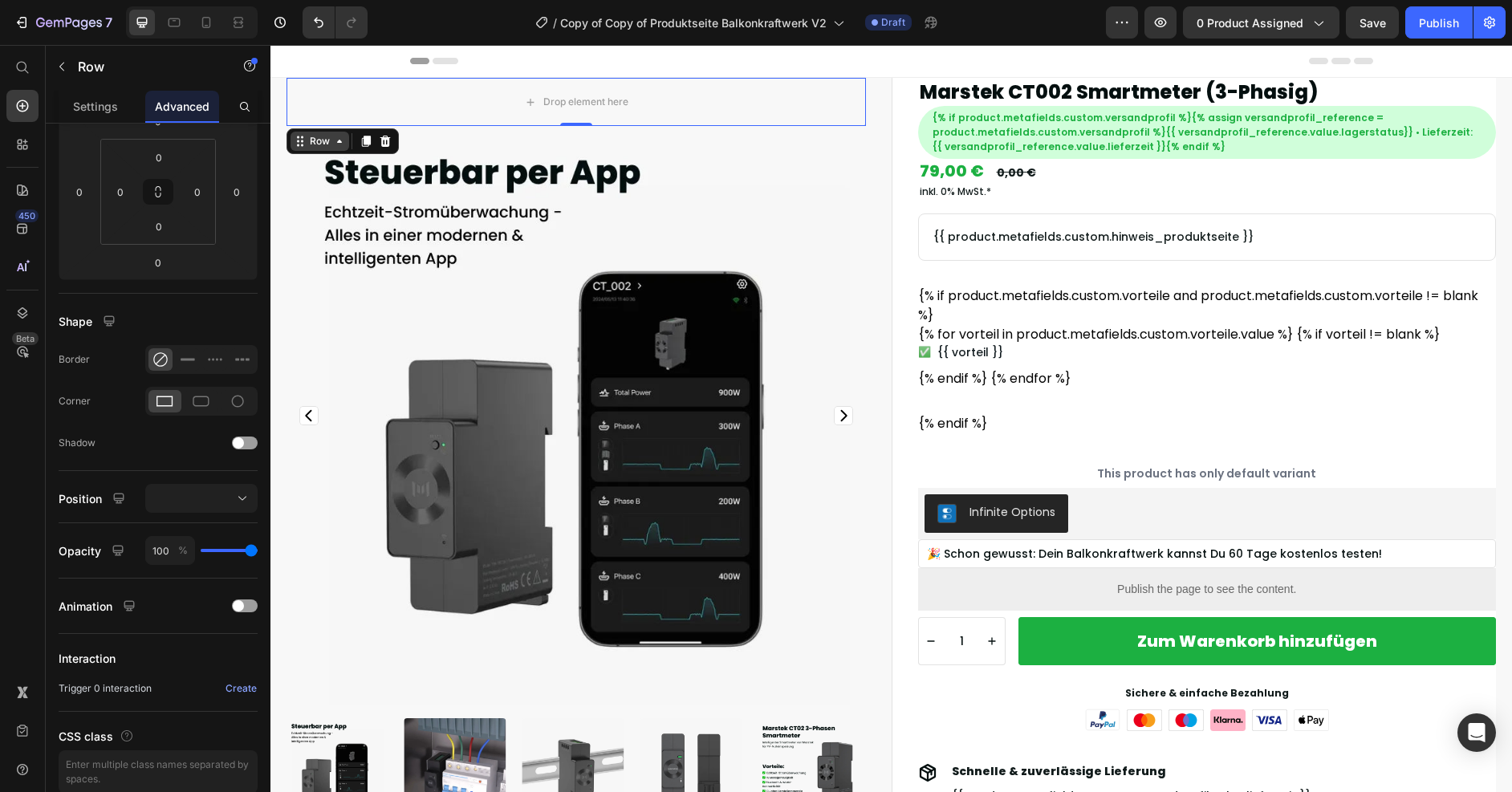click on "Row" at bounding box center (319, 141) 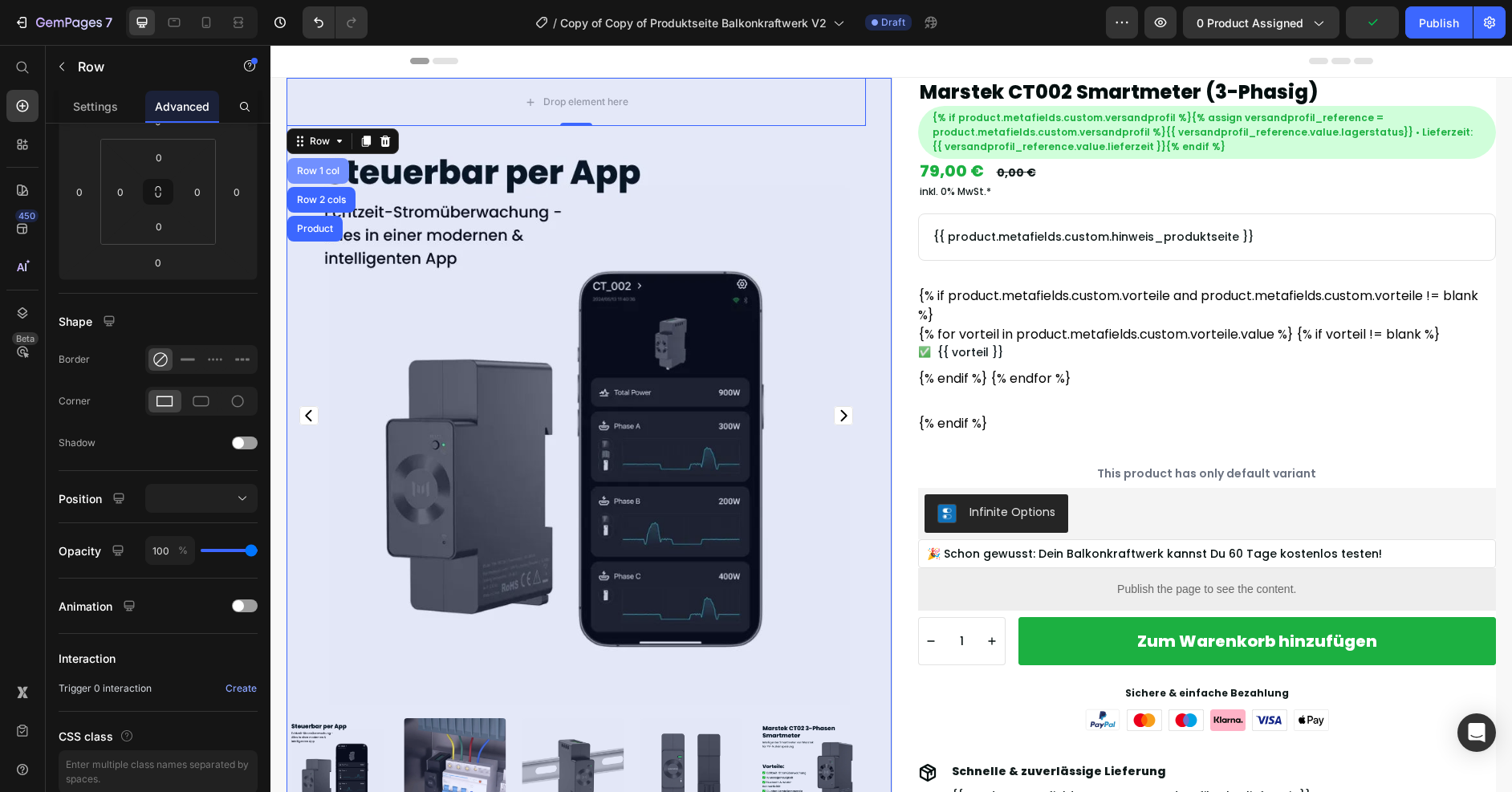 click on "Row 1 col" at bounding box center [318, 171] 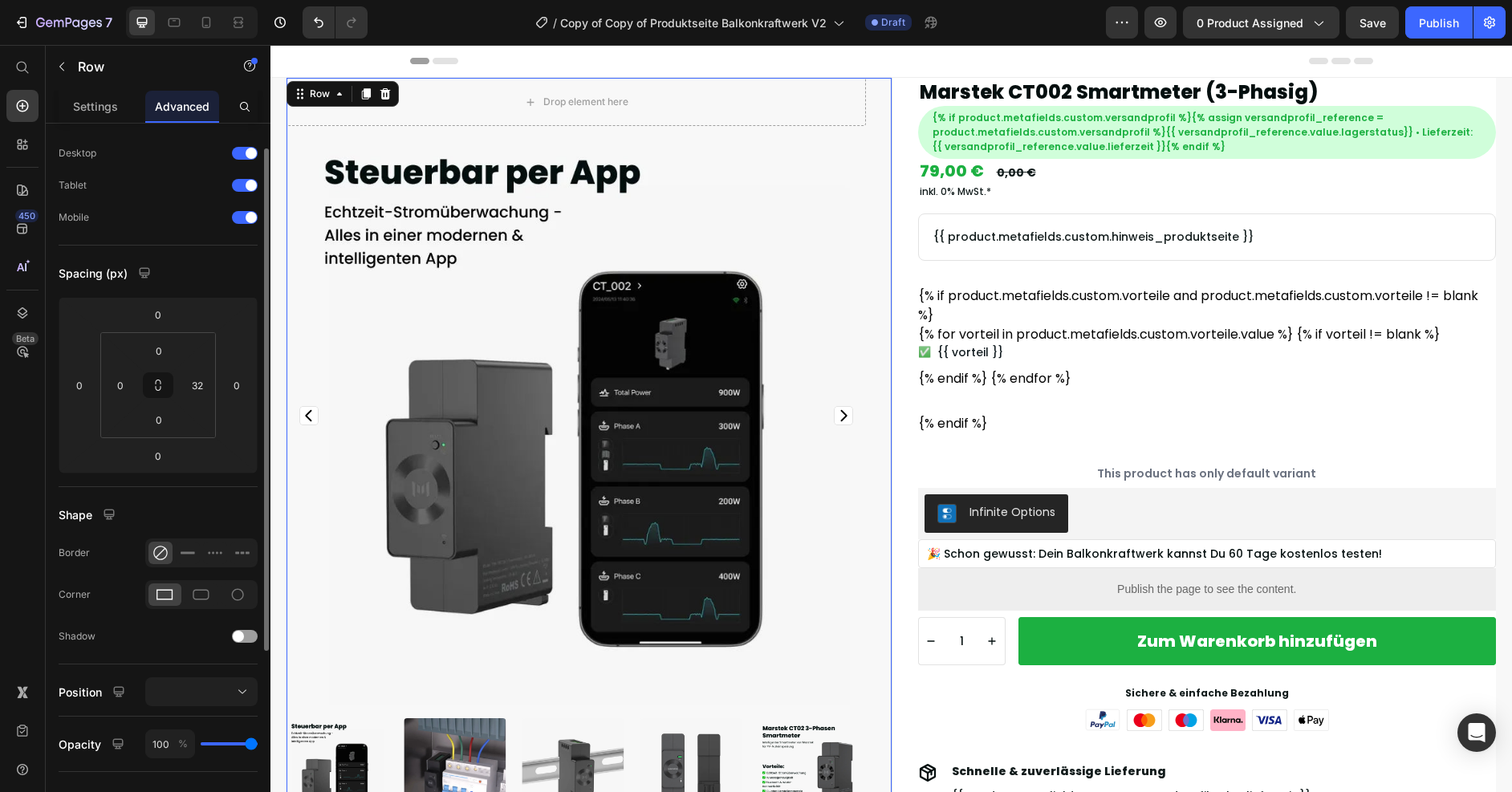 scroll, scrollTop: 0, scrollLeft: 0, axis: both 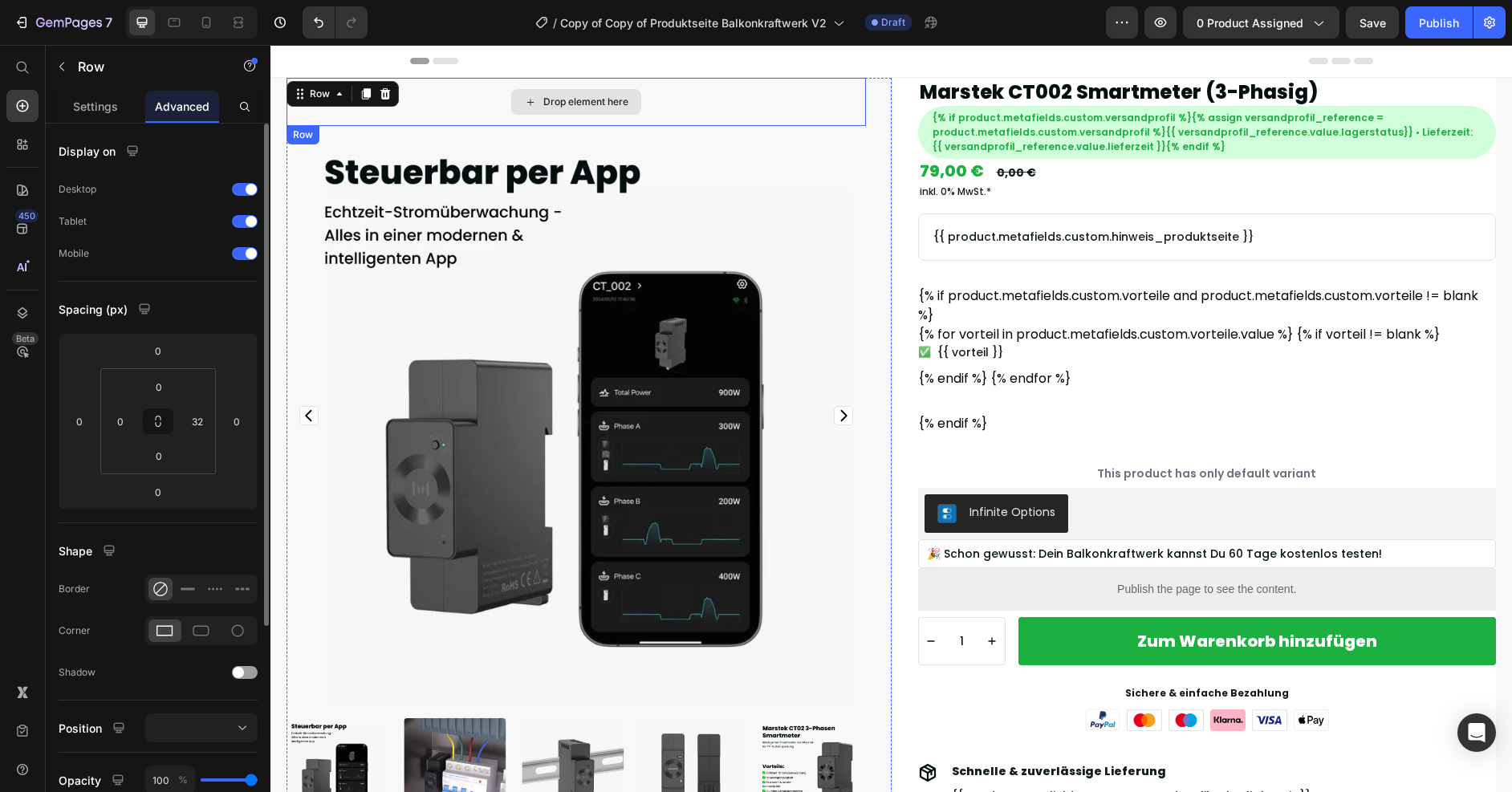 click on "Drop element here" at bounding box center (576, 102) 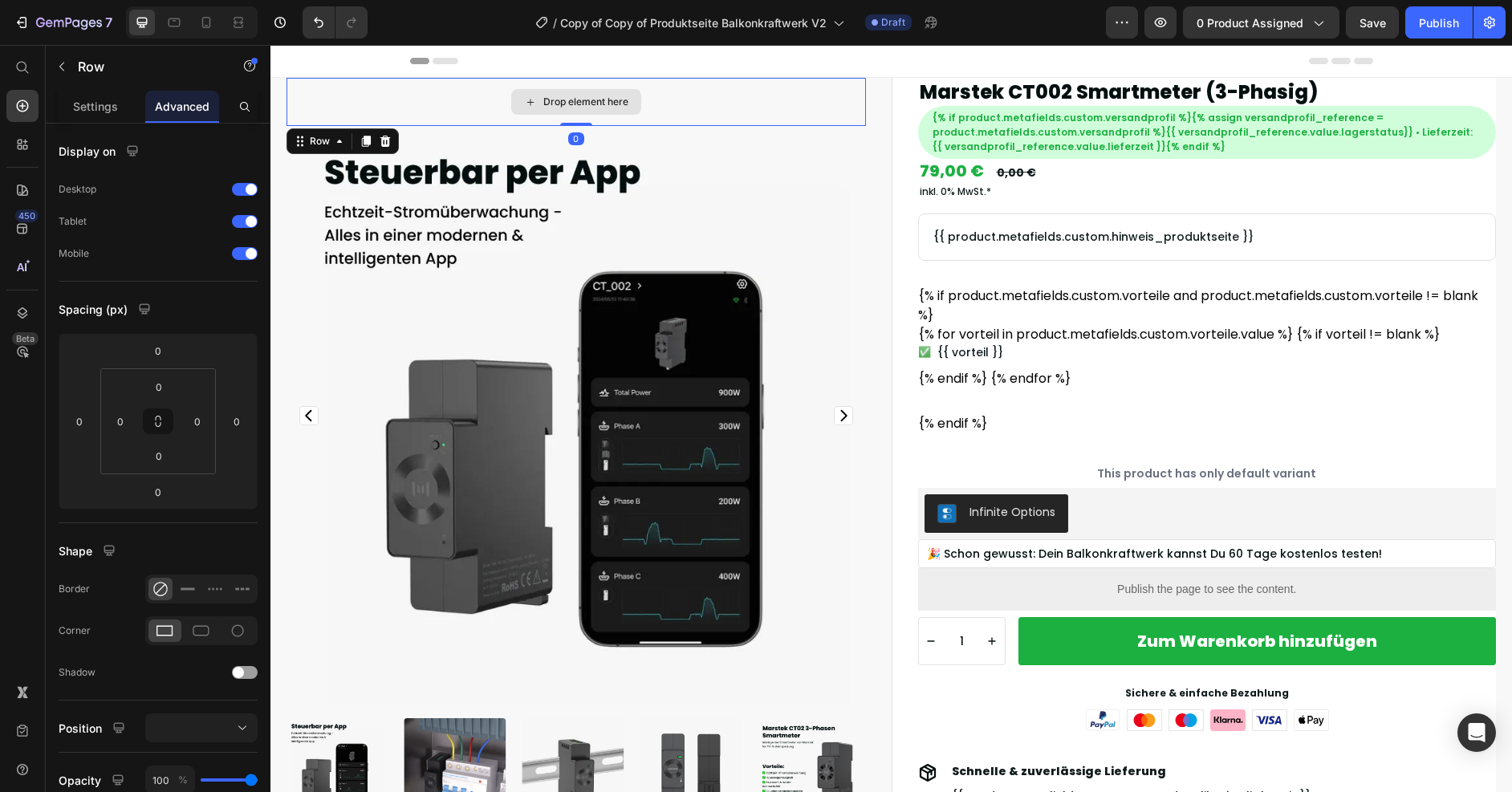 click on "Drop element here" at bounding box center (576, 102) 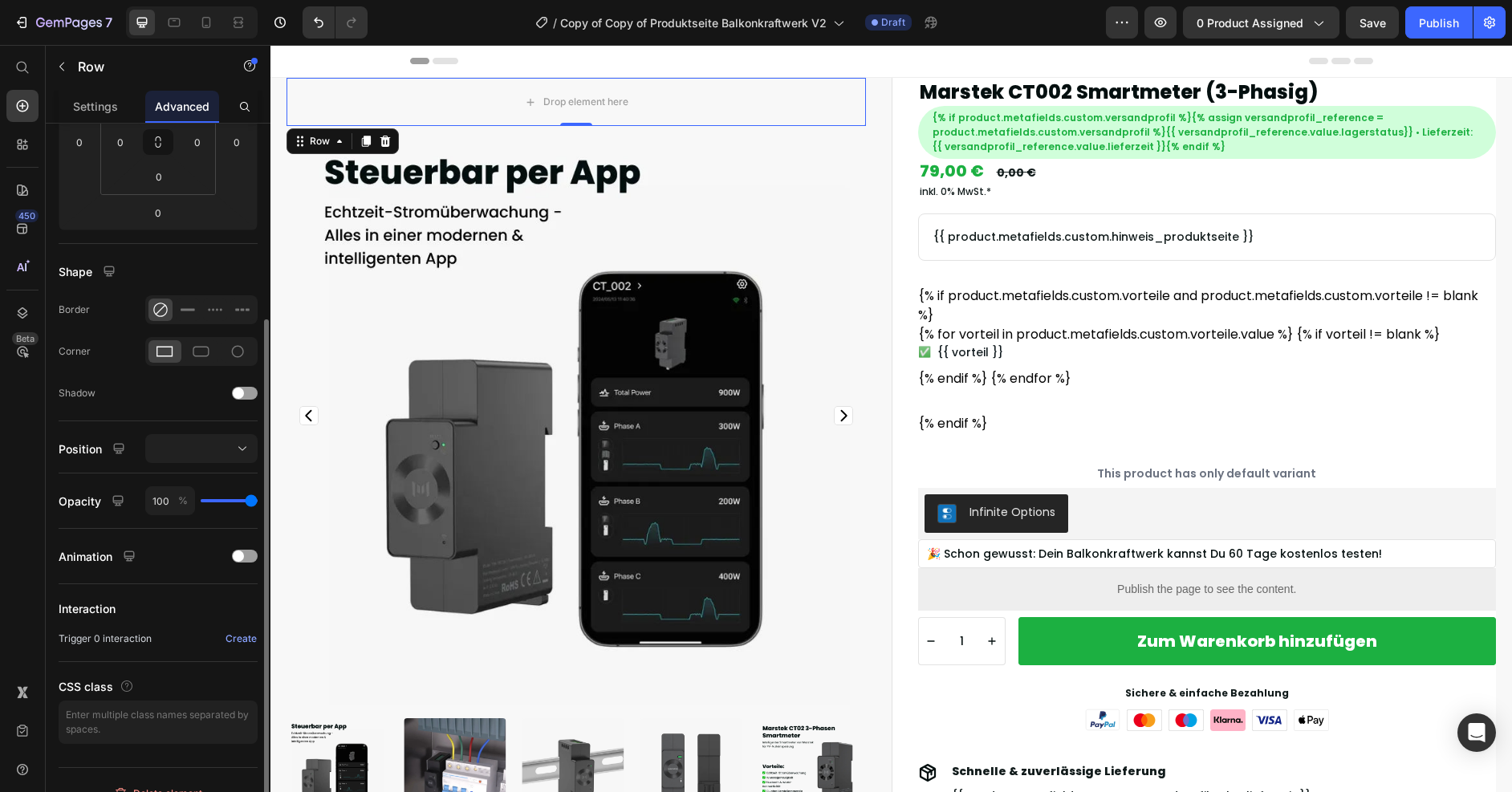 scroll, scrollTop: 301, scrollLeft: 0, axis: vertical 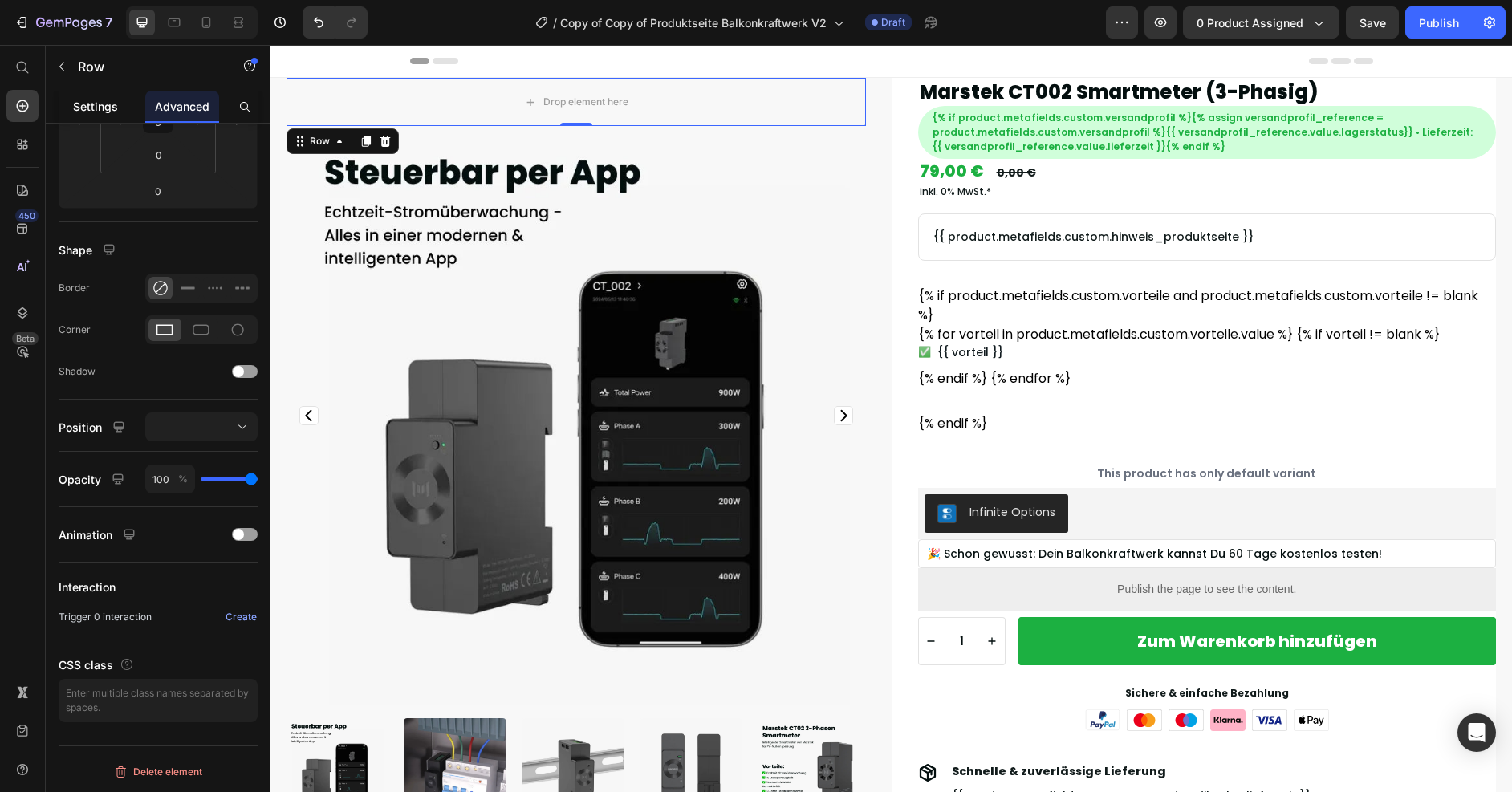 click on "Settings" 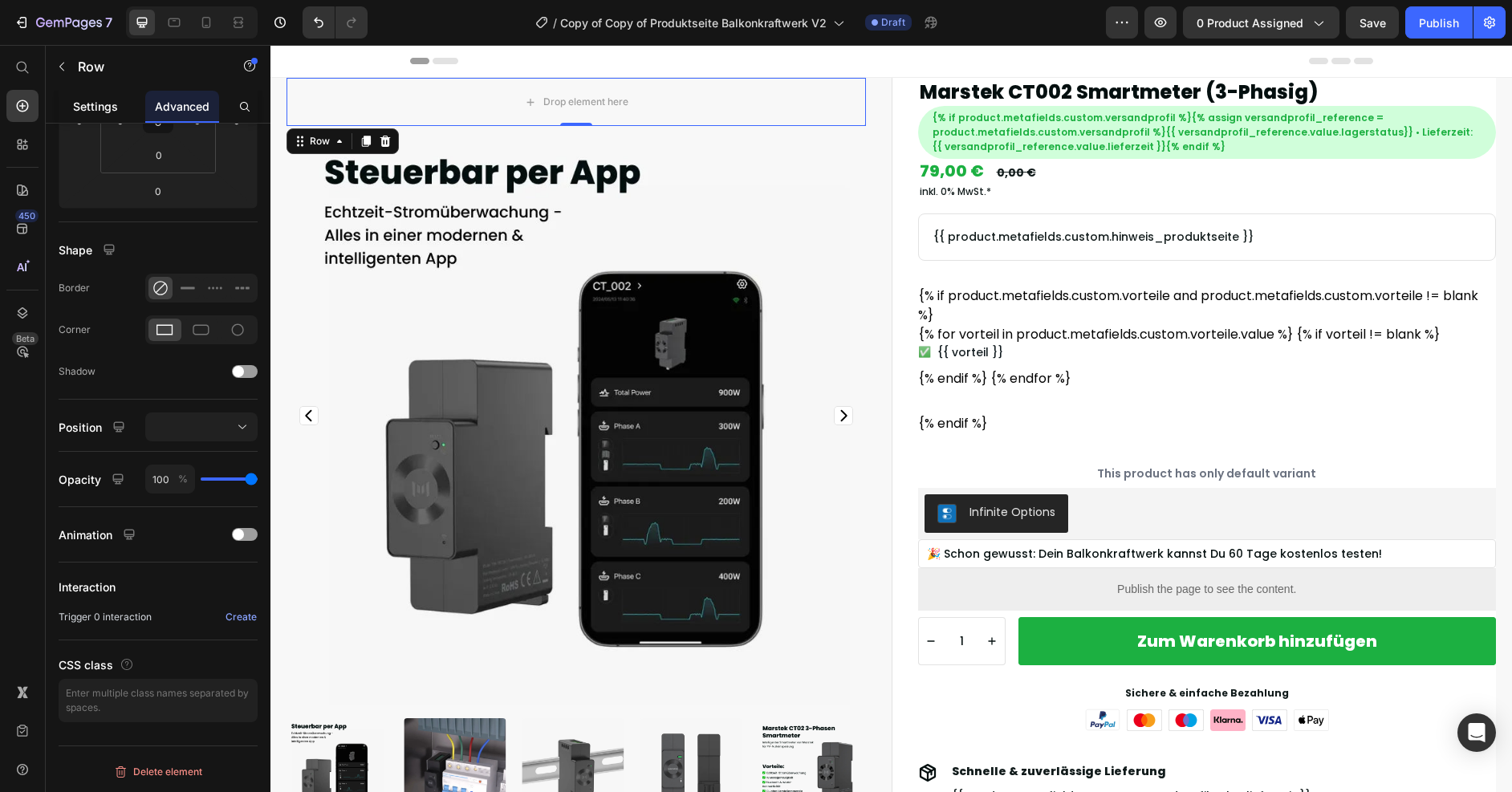 scroll, scrollTop: 0, scrollLeft: 0, axis: both 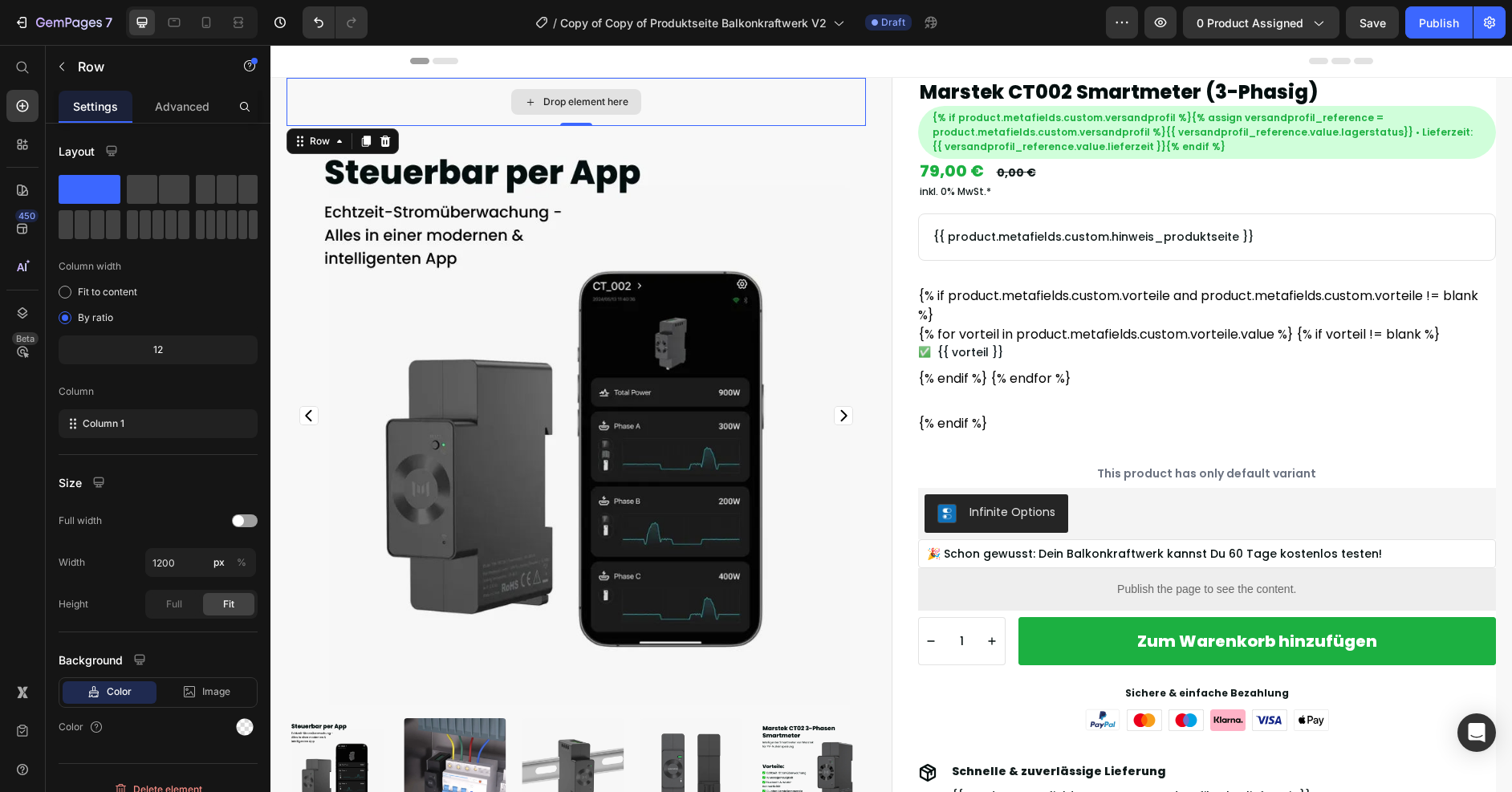 click on "Drop element here" at bounding box center [576, 102] 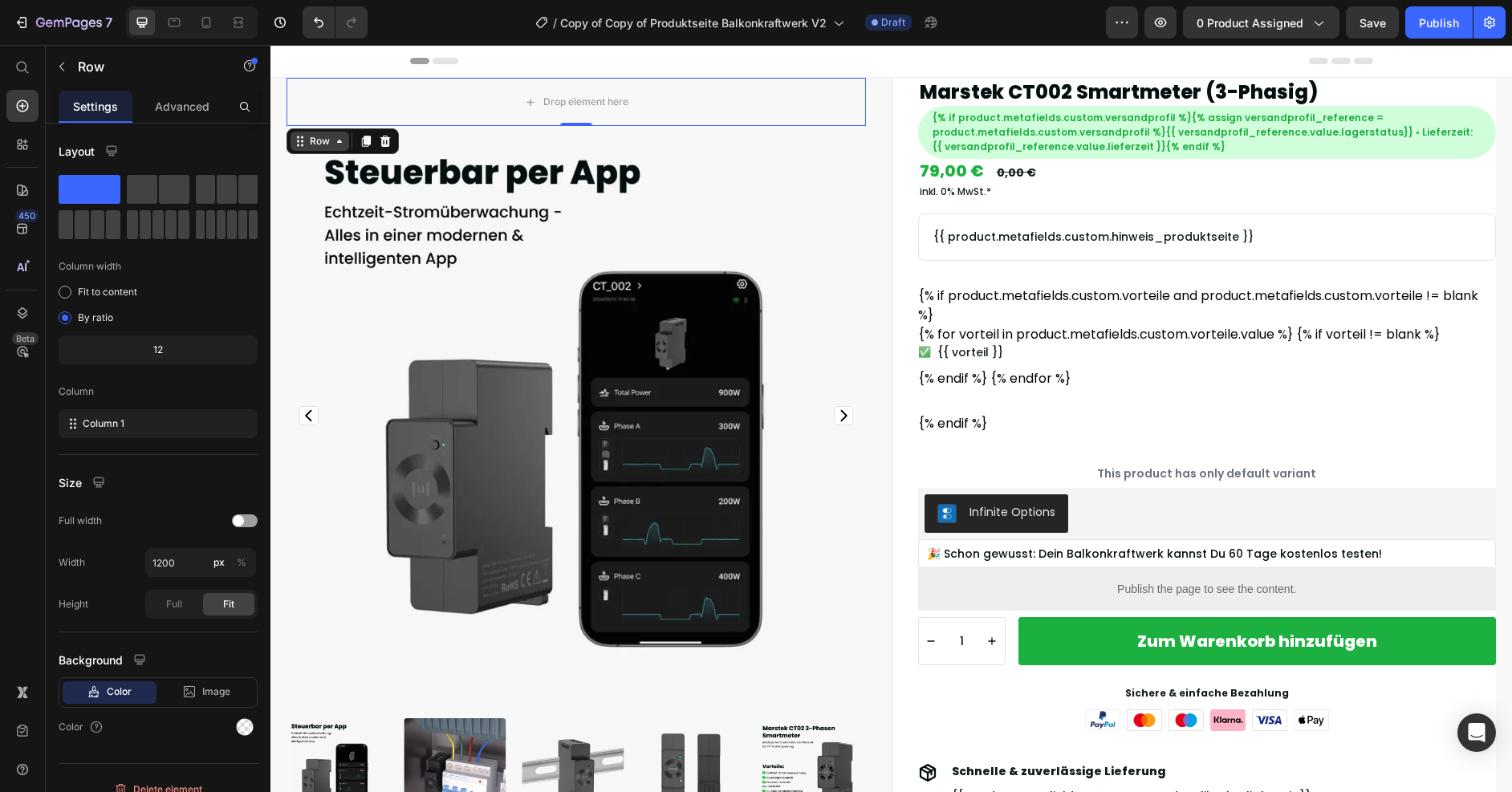 click on "Row" at bounding box center (319, 141) 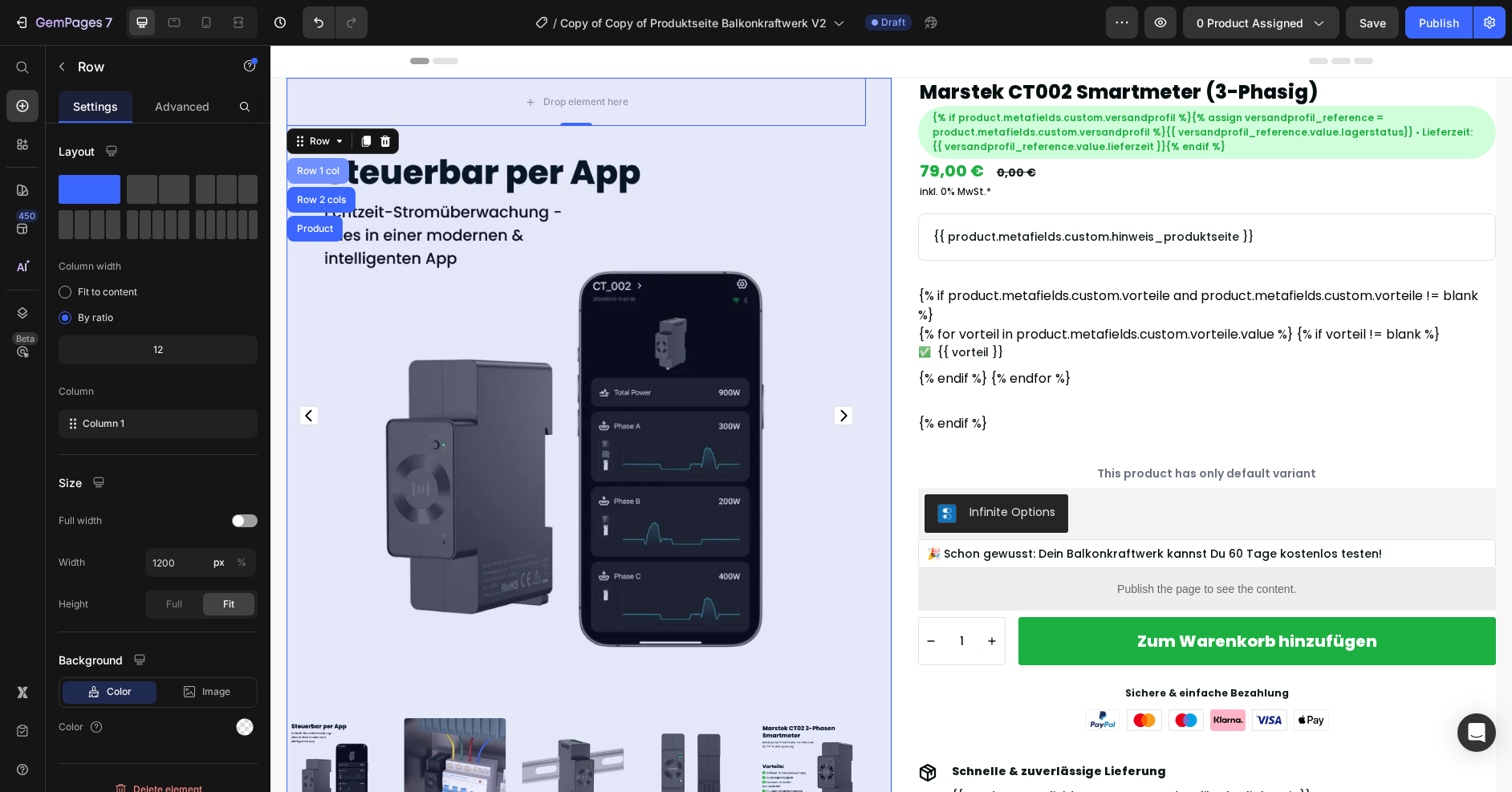 drag, startPoint x: 323, startPoint y: 169, endPoint x: 539, endPoint y: 301, distance: 253.1403 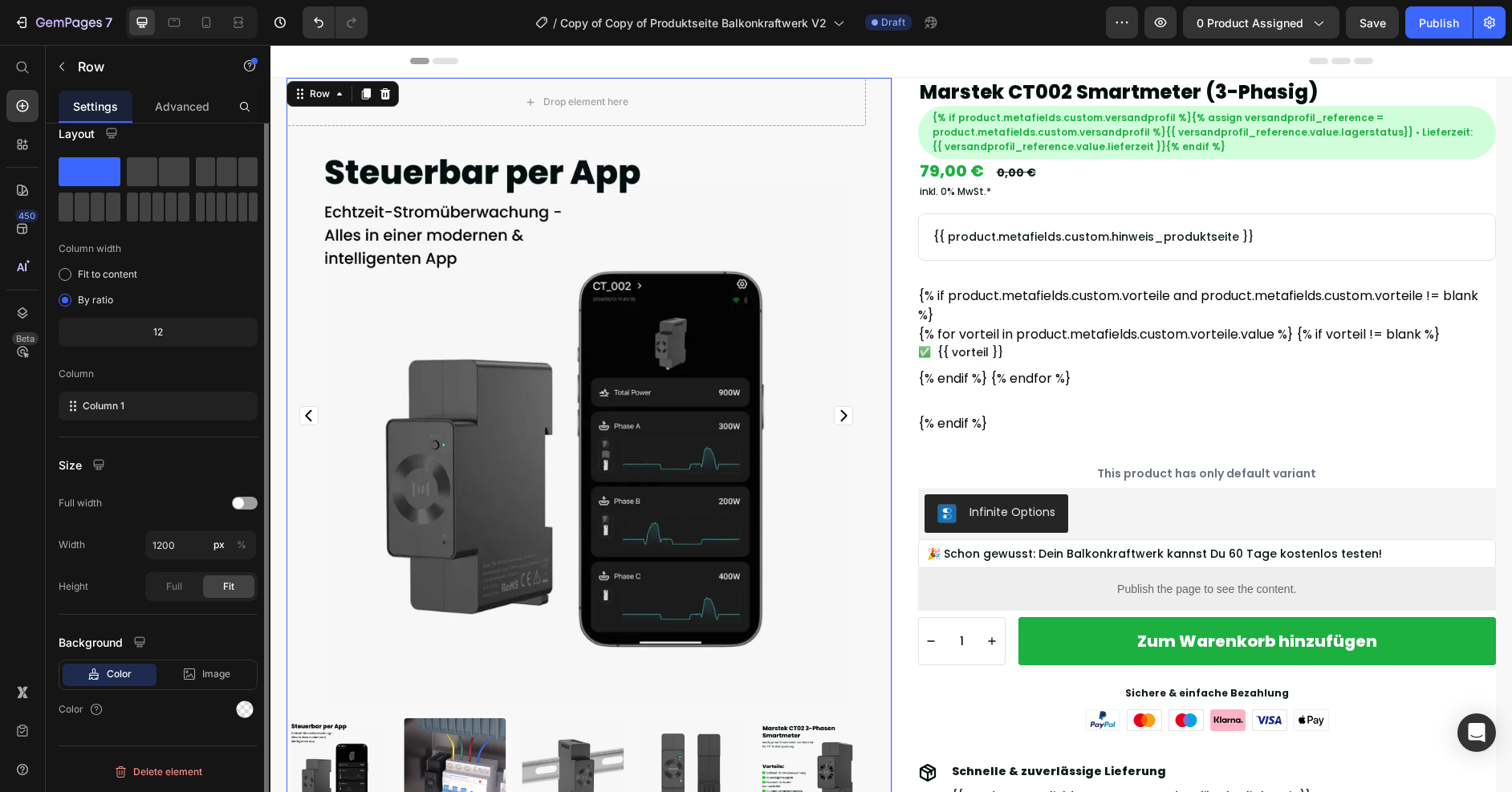 scroll, scrollTop: 0, scrollLeft: 0, axis: both 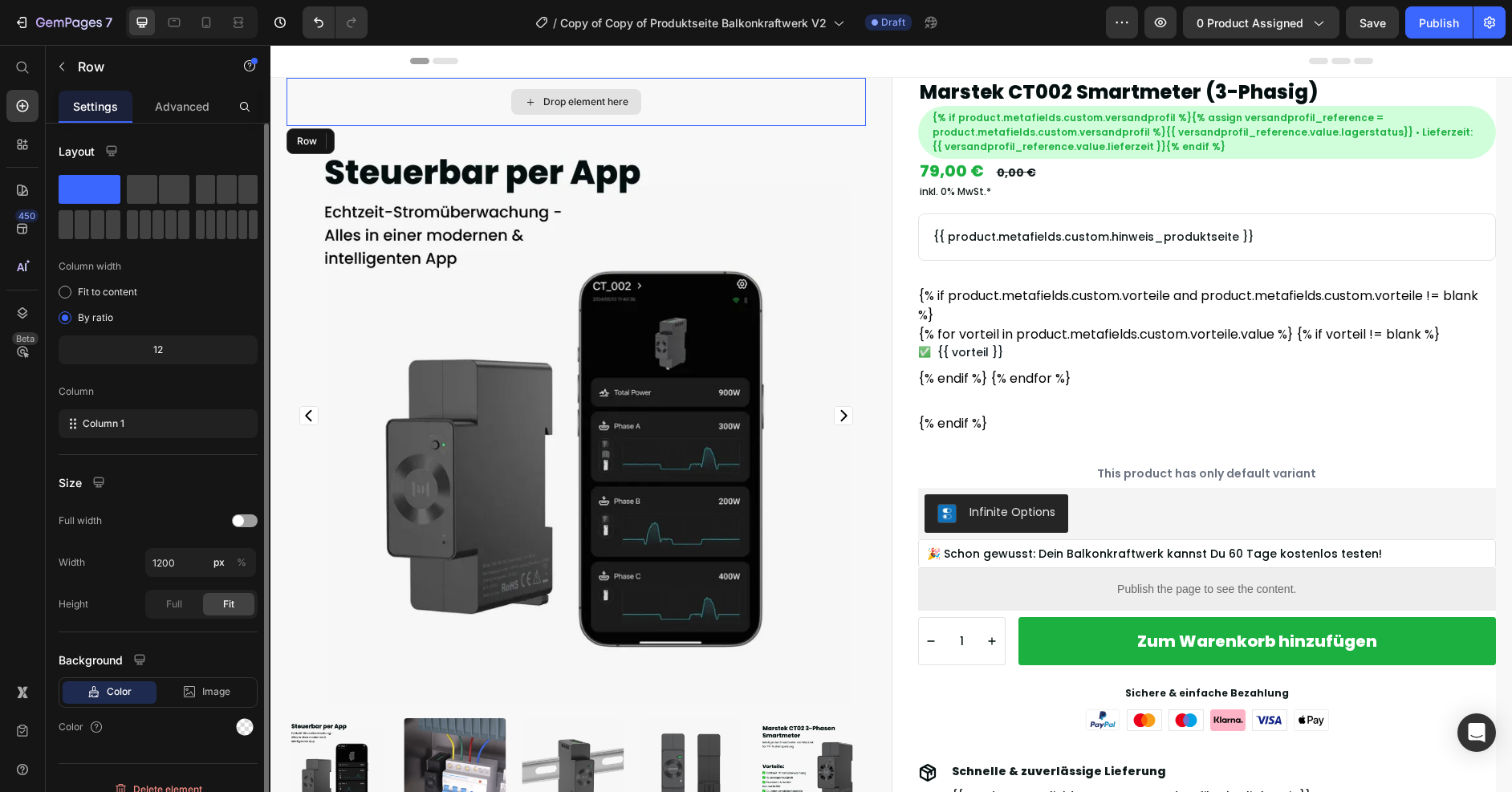 click on "Drop element here" at bounding box center [576, 102] 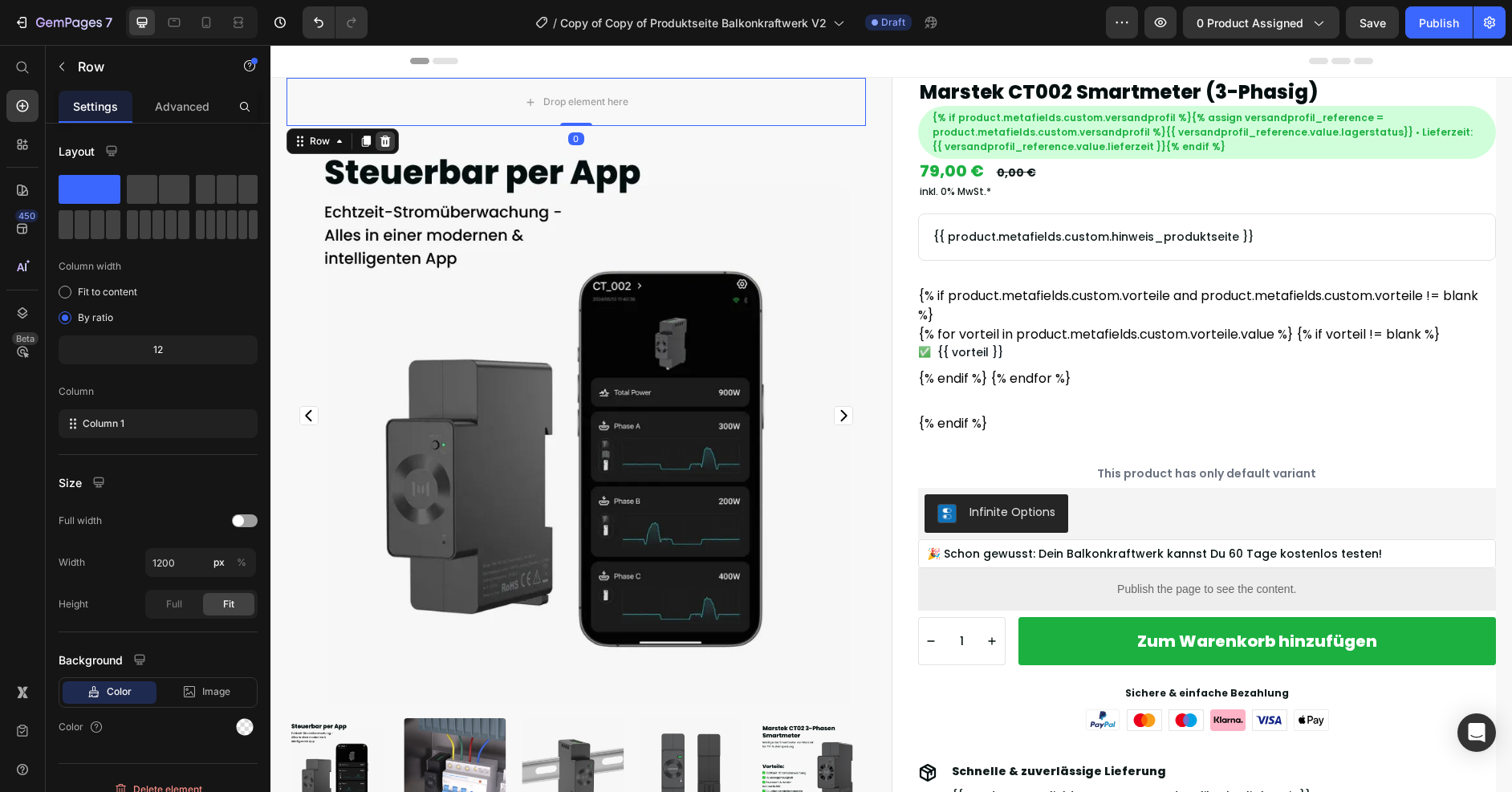 click 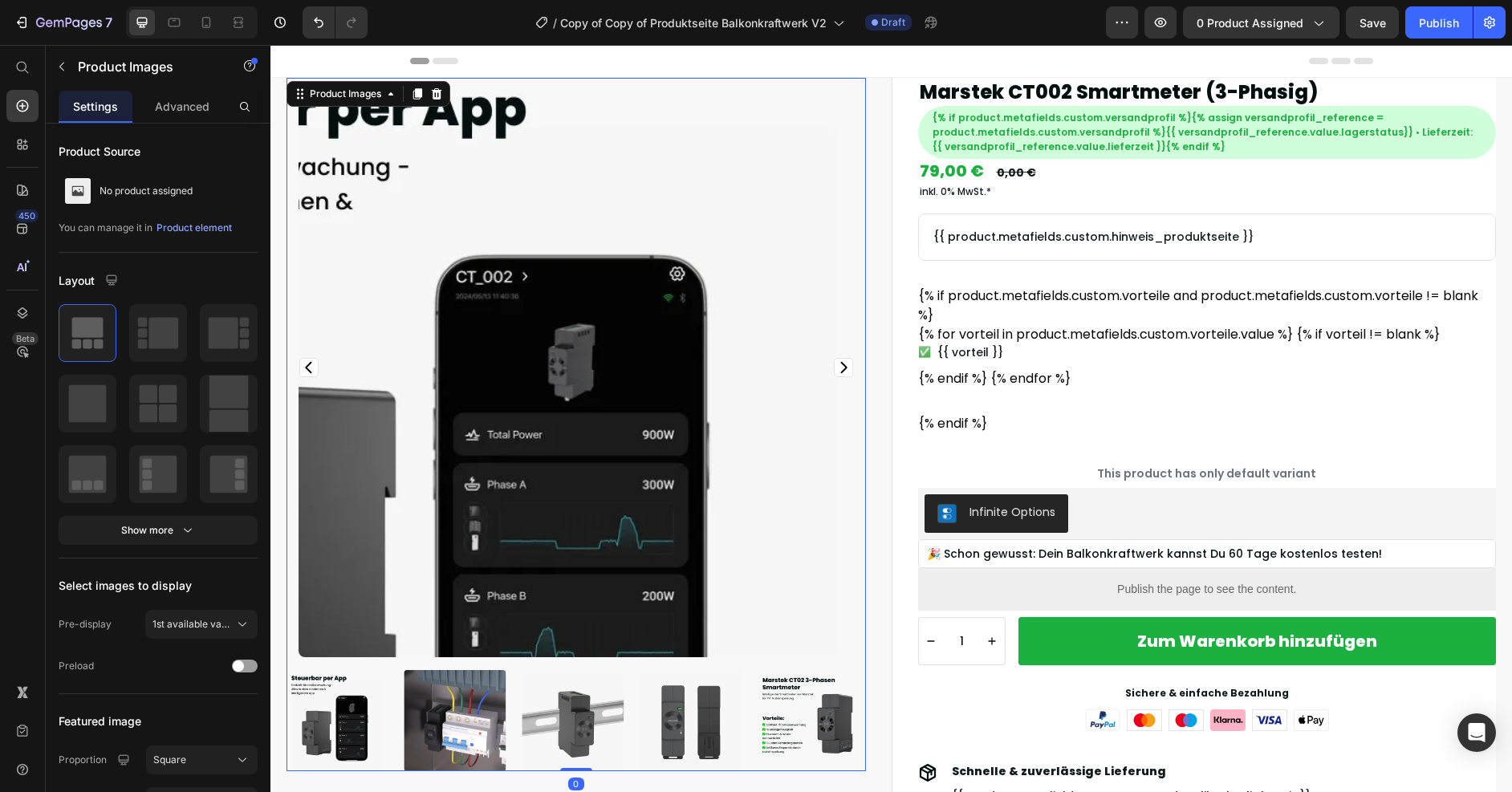 click at bounding box center (588, 368) 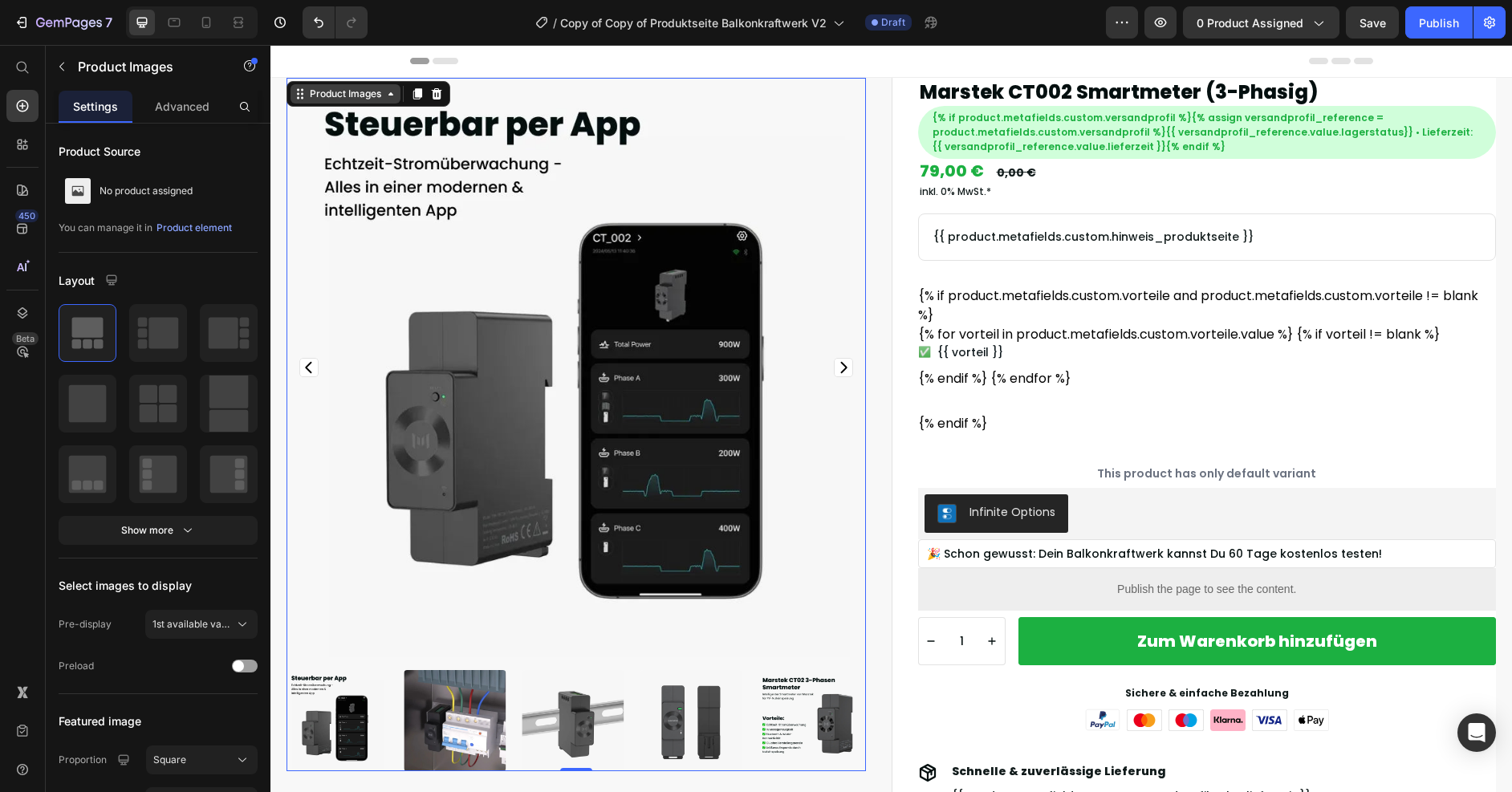 click on "Product Images" at bounding box center (345, 94) 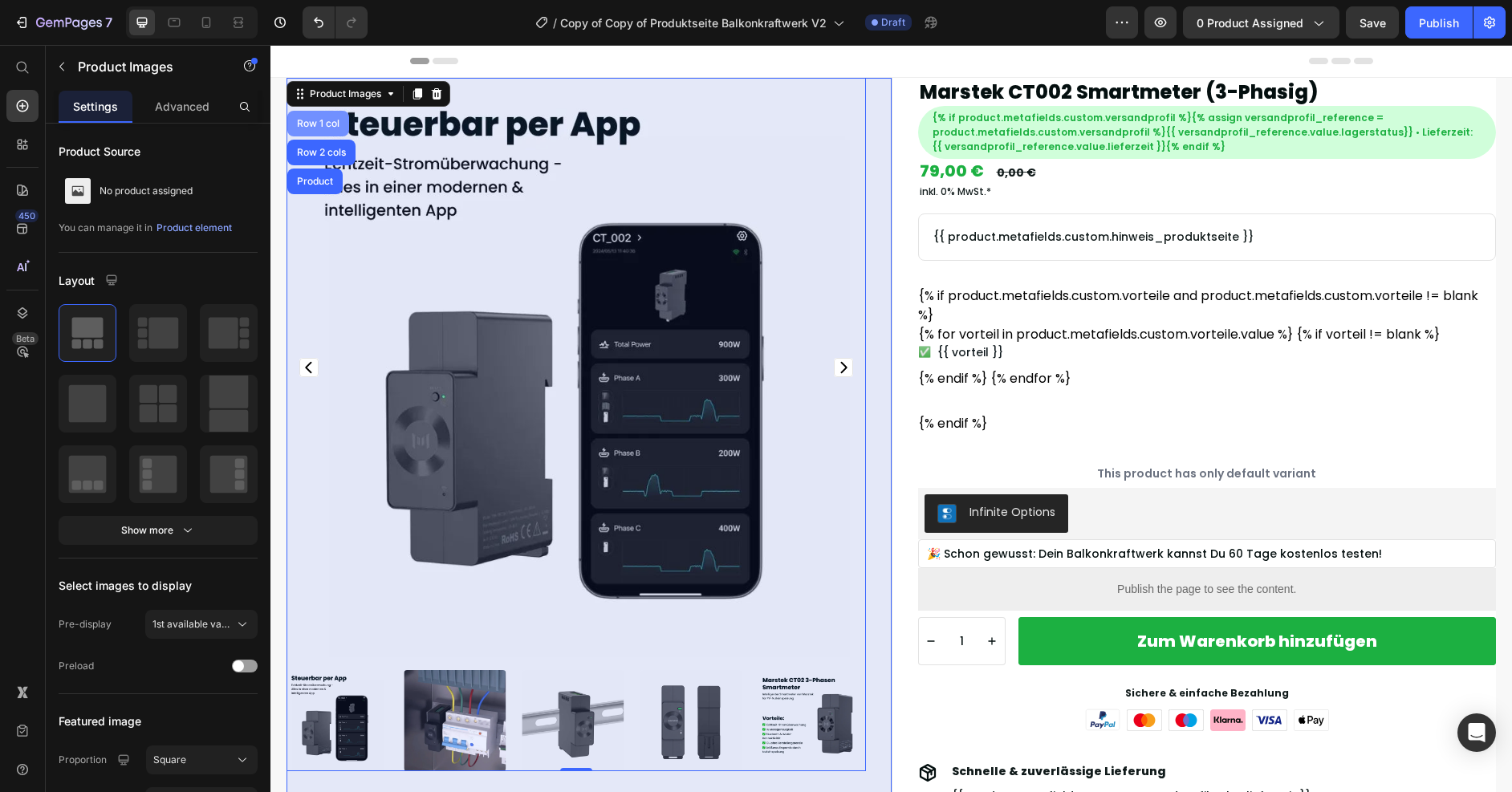 click on "Row 1 col" at bounding box center [318, 124] 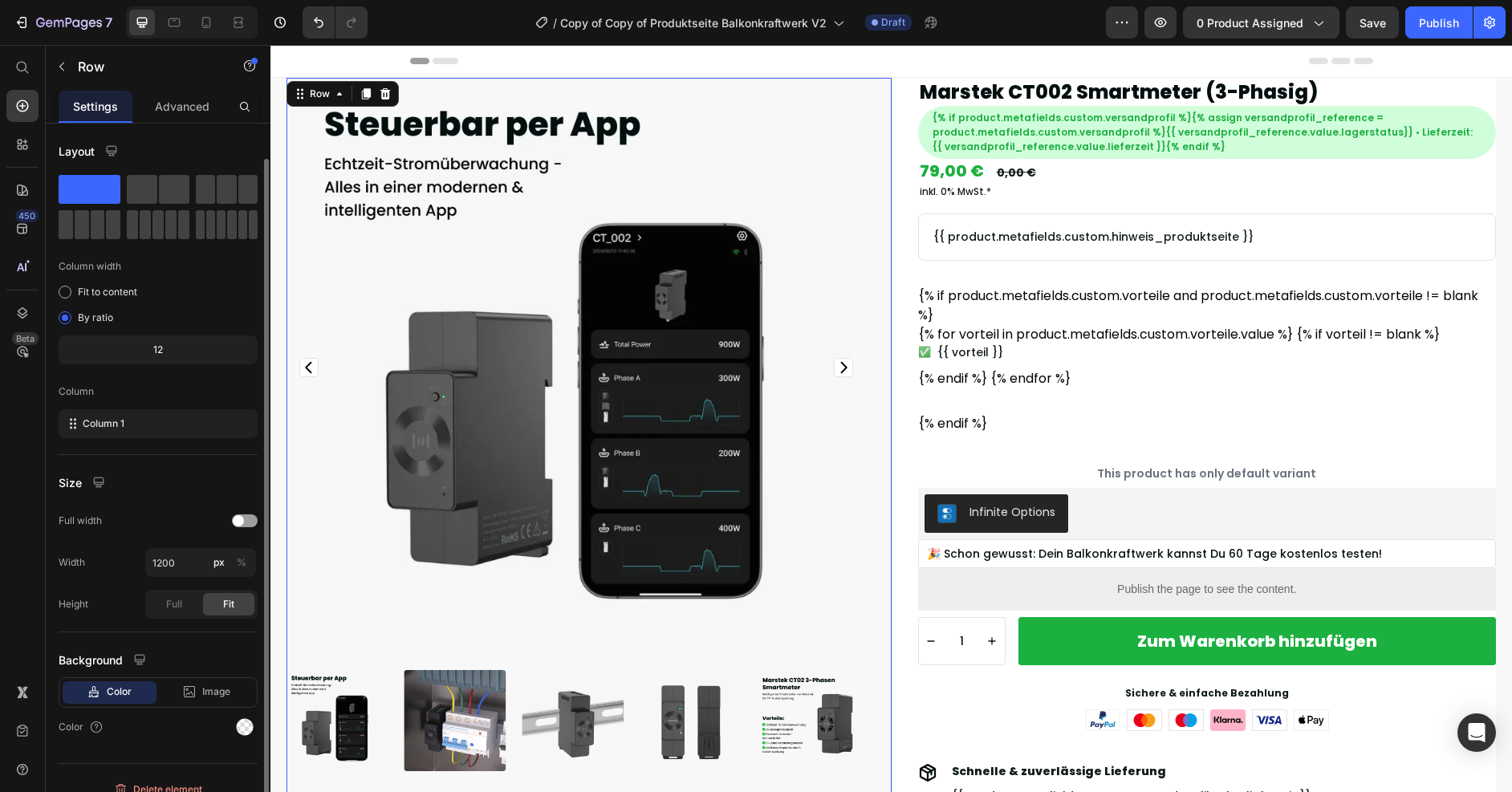 scroll, scrollTop: 18, scrollLeft: 0, axis: vertical 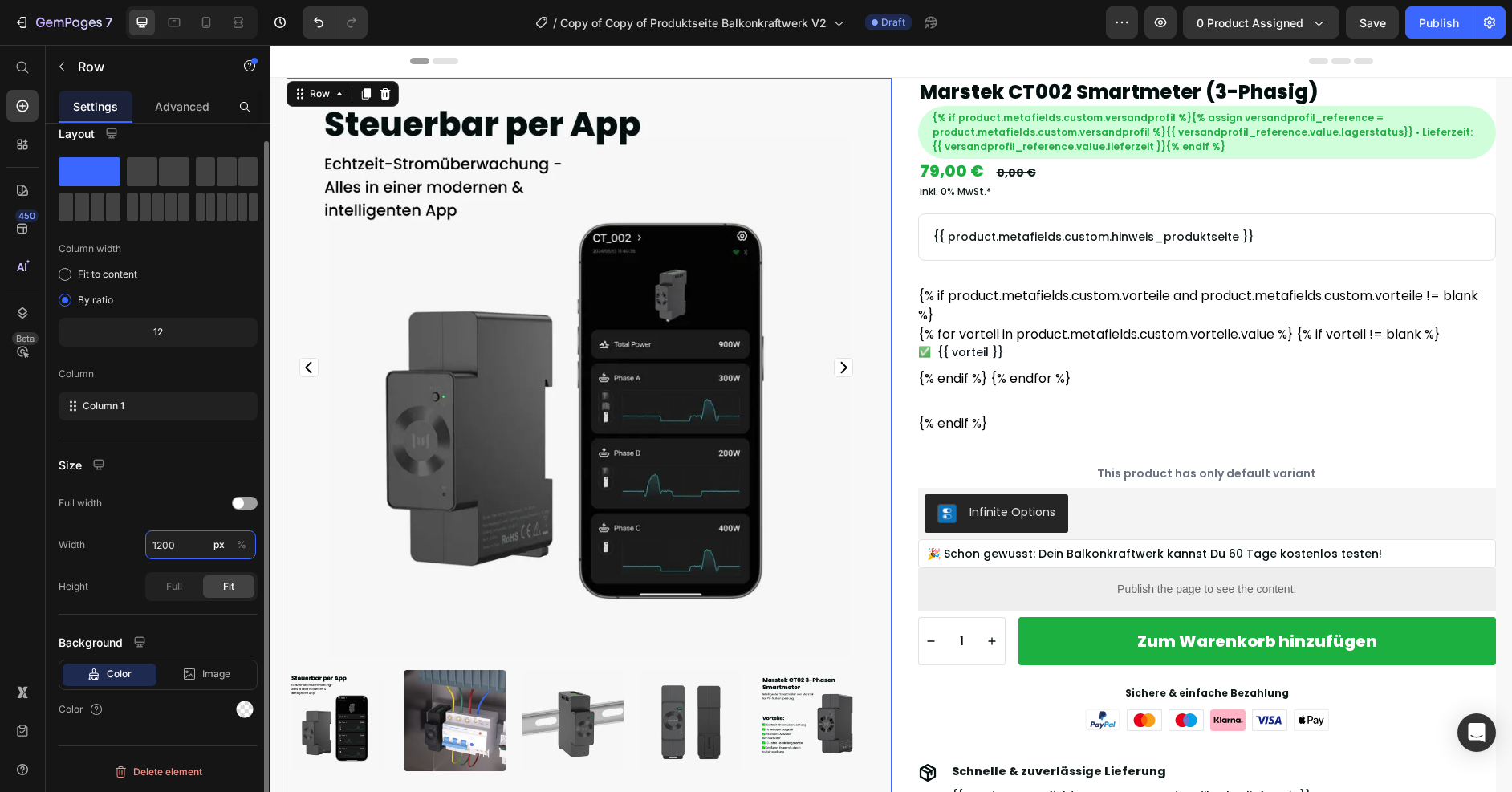 click on "1200" at bounding box center [201, 545] 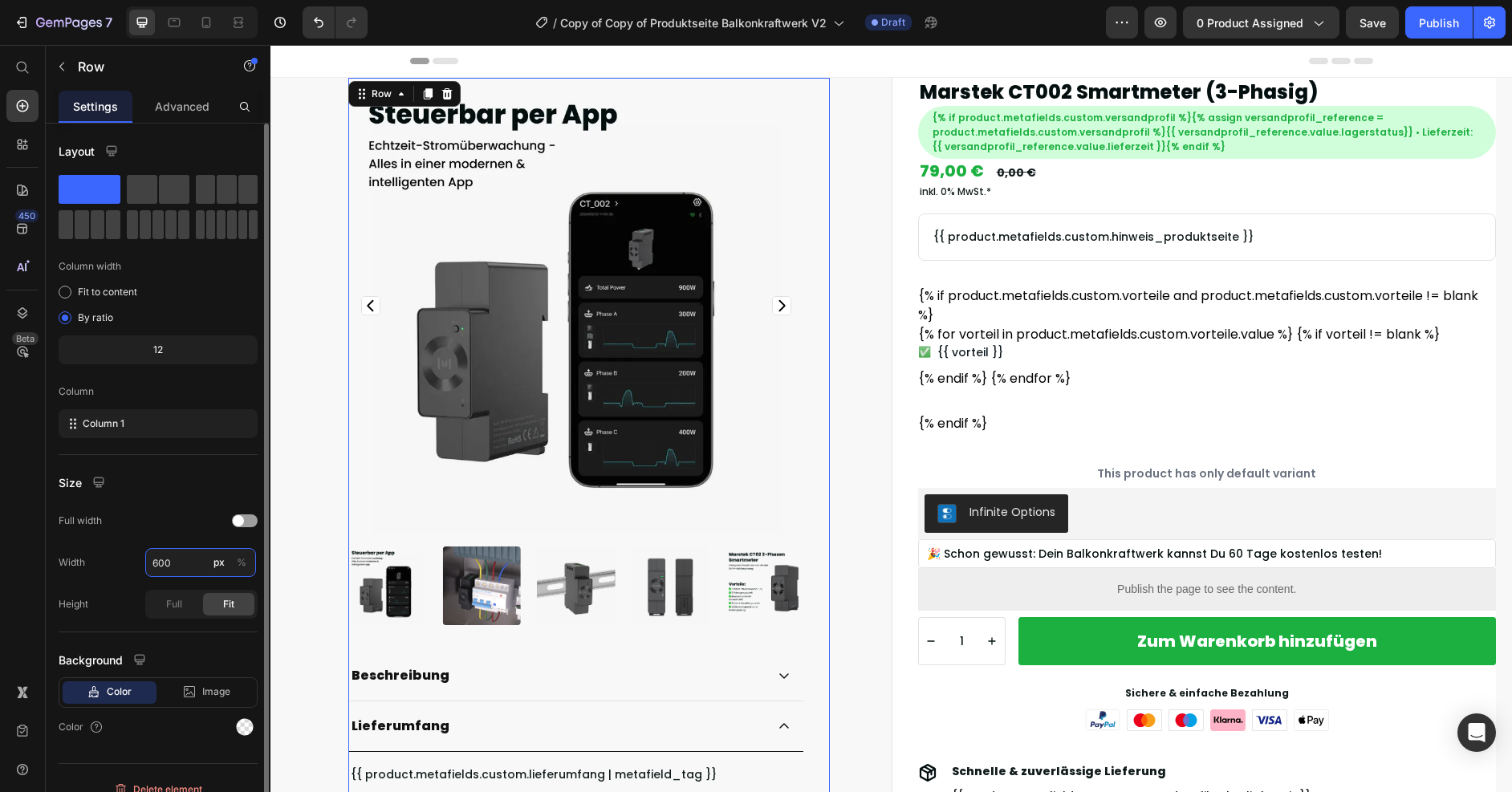 scroll, scrollTop: 18, scrollLeft: 0, axis: vertical 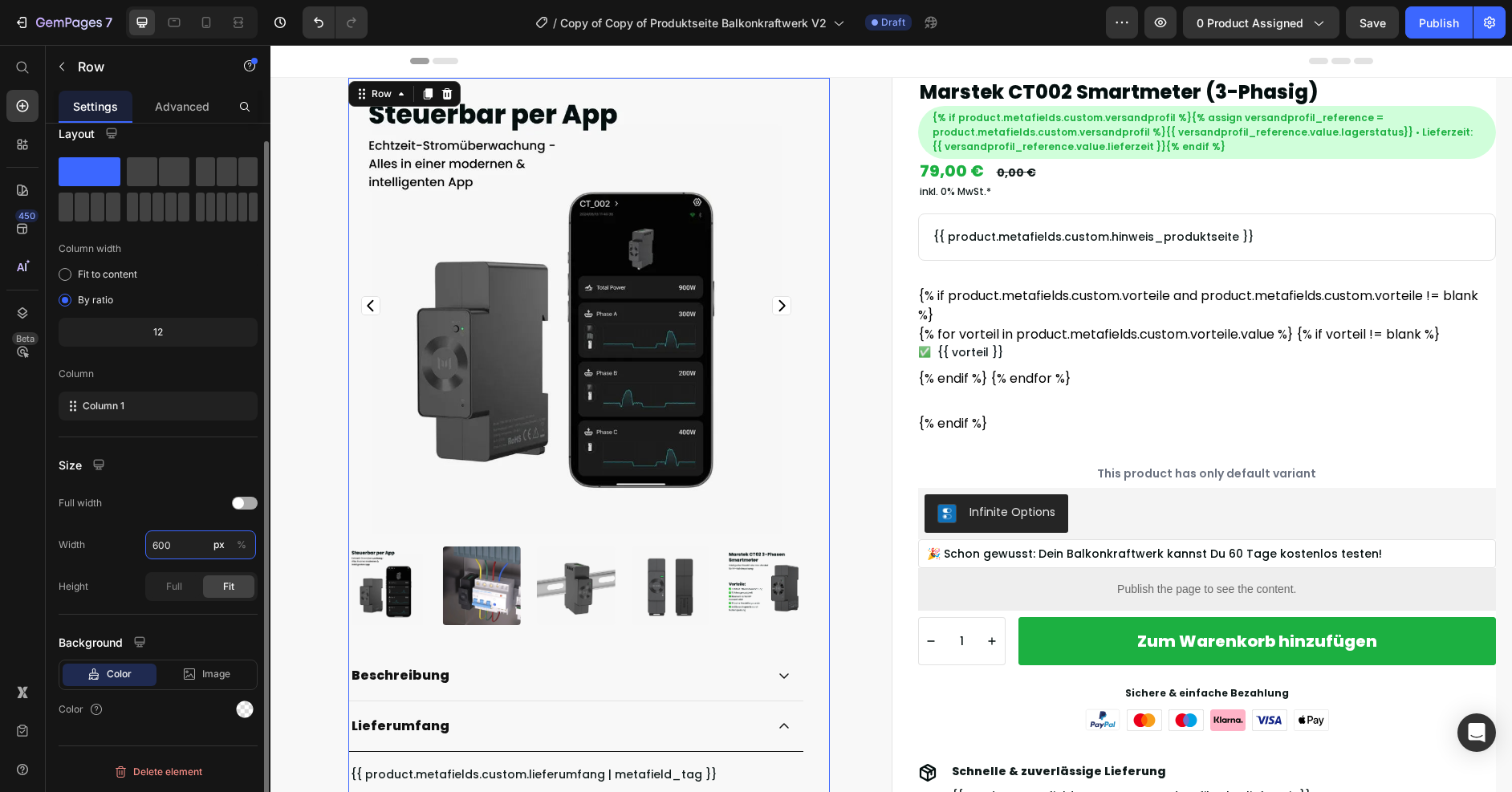 type on "600" 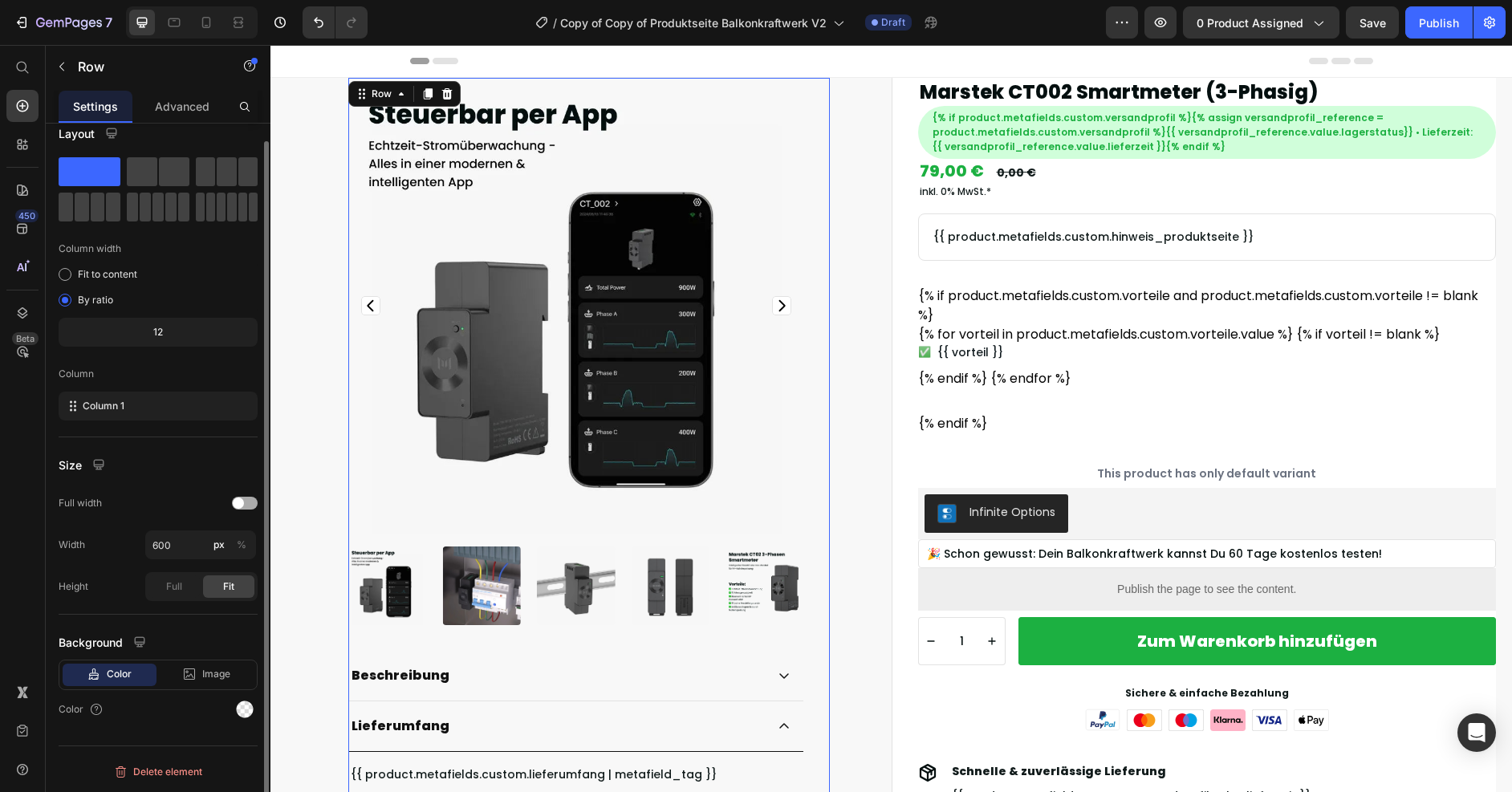 click at bounding box center [245, 503] 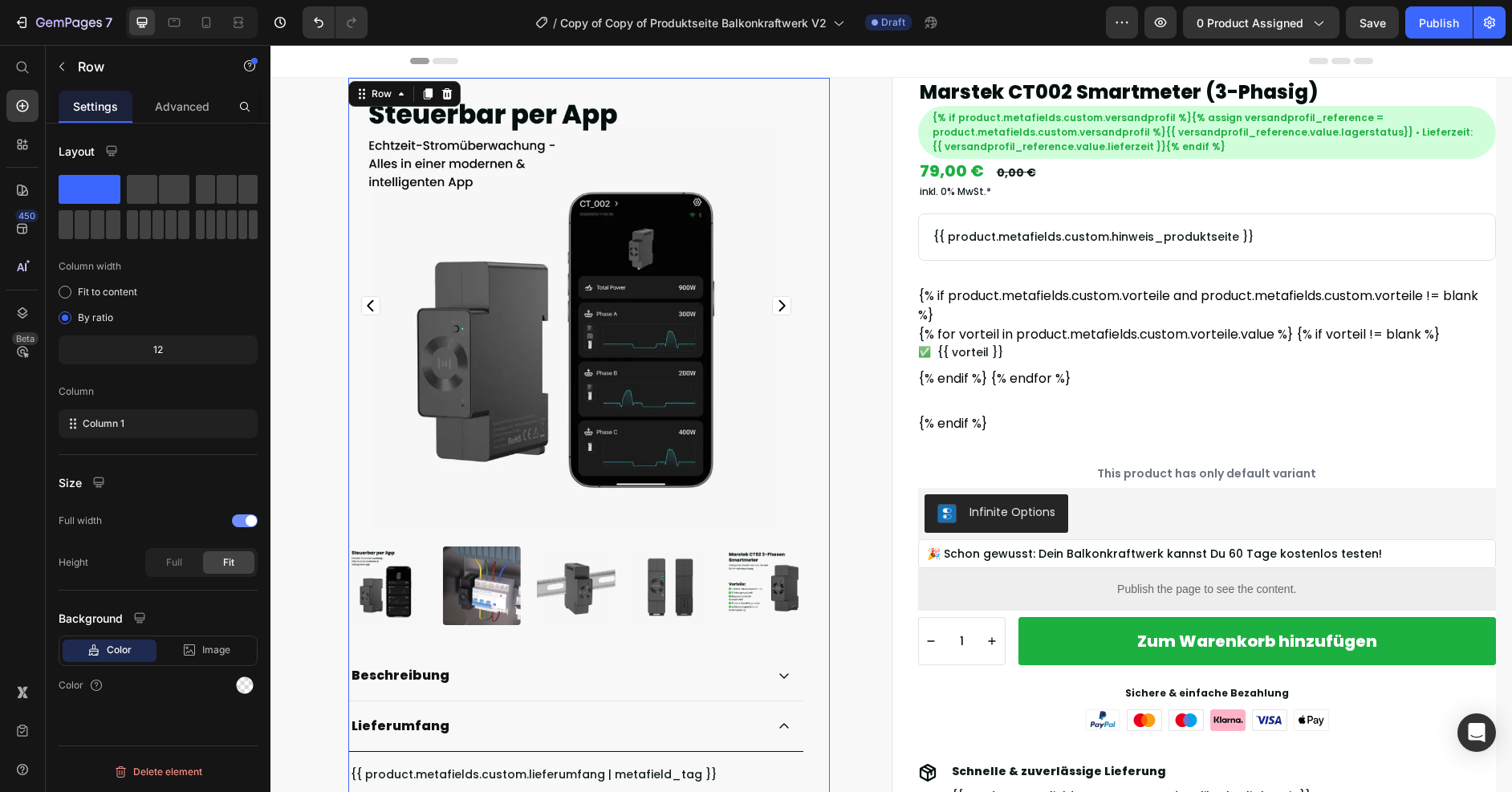 scroll, scrollTop: 0, scrollLeft: 0, axis: both 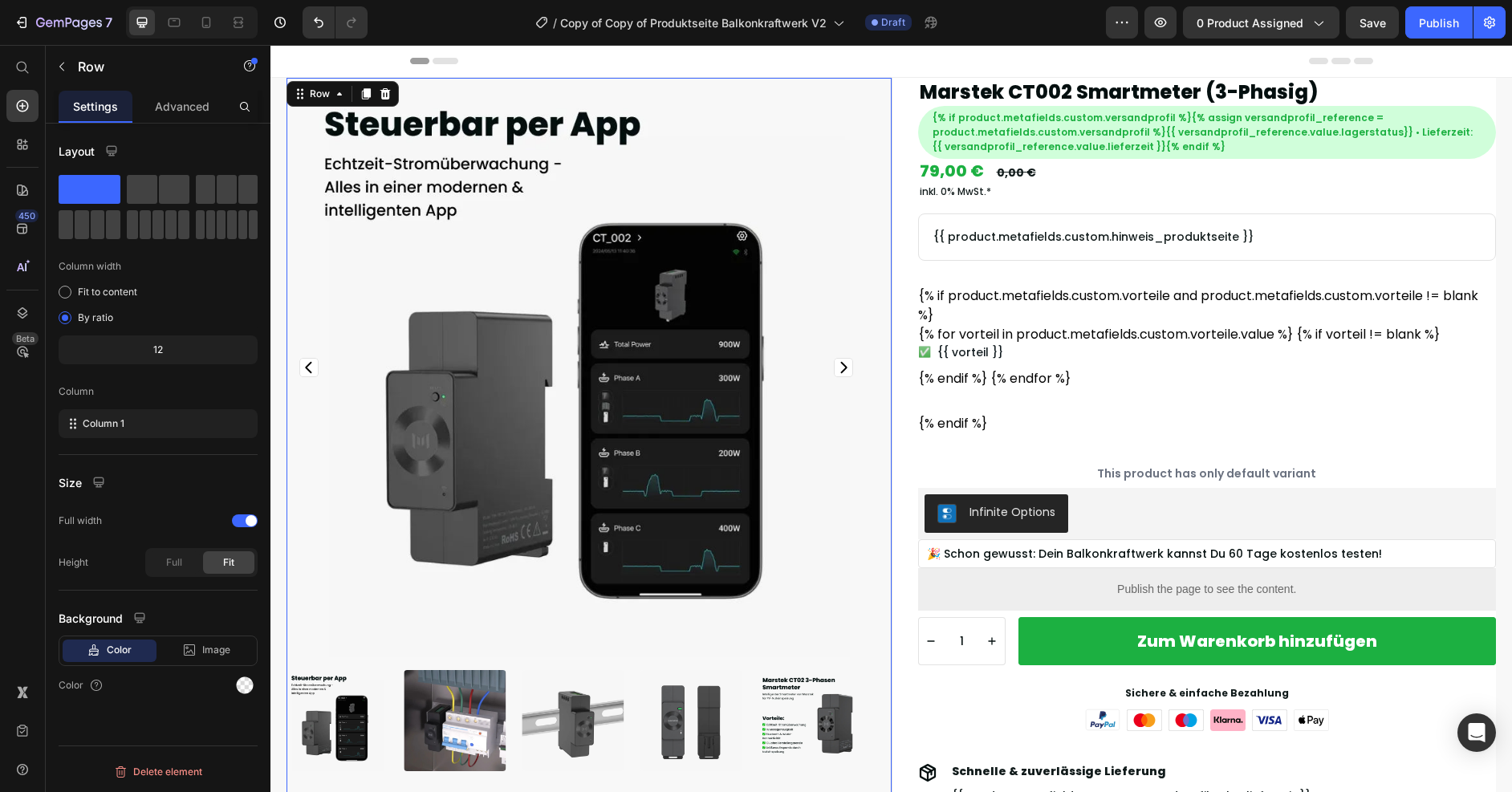 click on "Product Images
Beschreibung
Lieferumfang {{ product.metafields.custom.lieferumfang | metafield_tag }} Text Block
Versand Lieferzeit:  {{ product.metafields.custom.versandprofil.value.lieferzeit }} Text Block Versandinformationen:  {{ product.metafields.custom.versandprofil.value.lagerstatus }} • {{ product.metafields.custom.versandprofil.value.lieferbeschreibung }} Text Block Versandkosten:  {{ product.metafields.custom.versandprofil.value.versandkosten }} Text Block Accordion
Dokumente & Datenblätter Accordion Row Row Row   0" at bounding box center [589, 622] 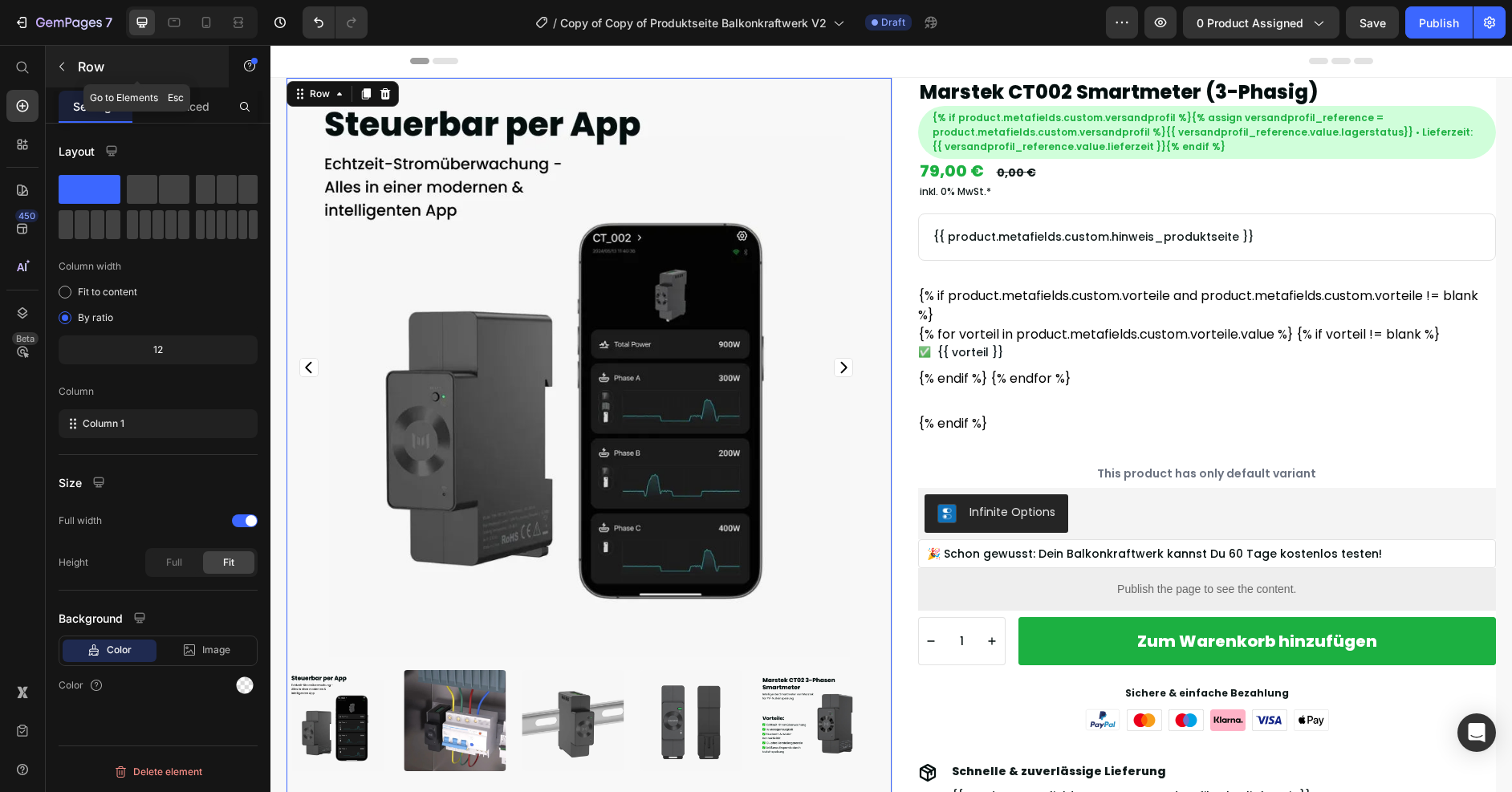click on "Row" at bounding box center (146, 67) 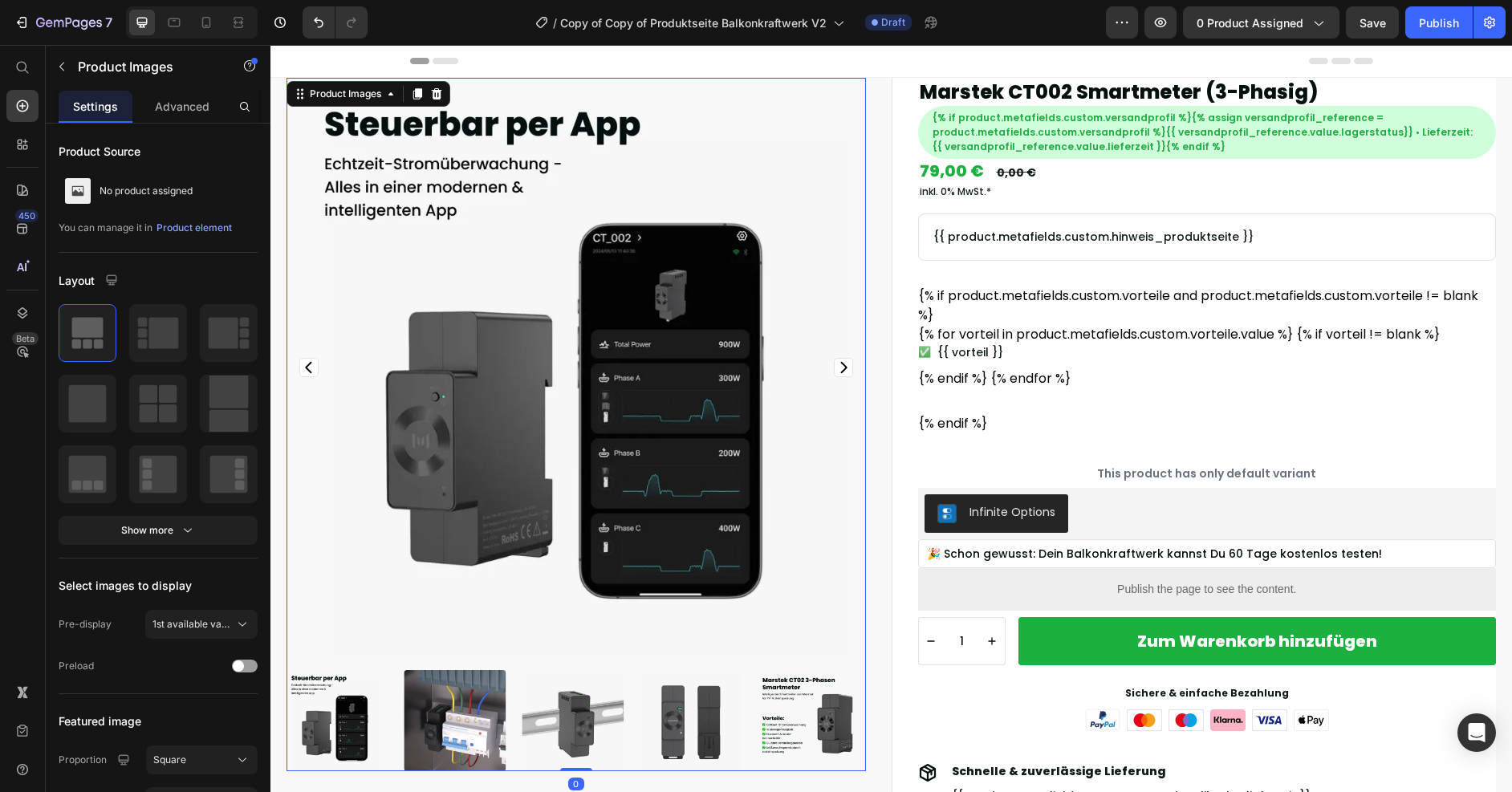 click at bounding box center (576, 721) 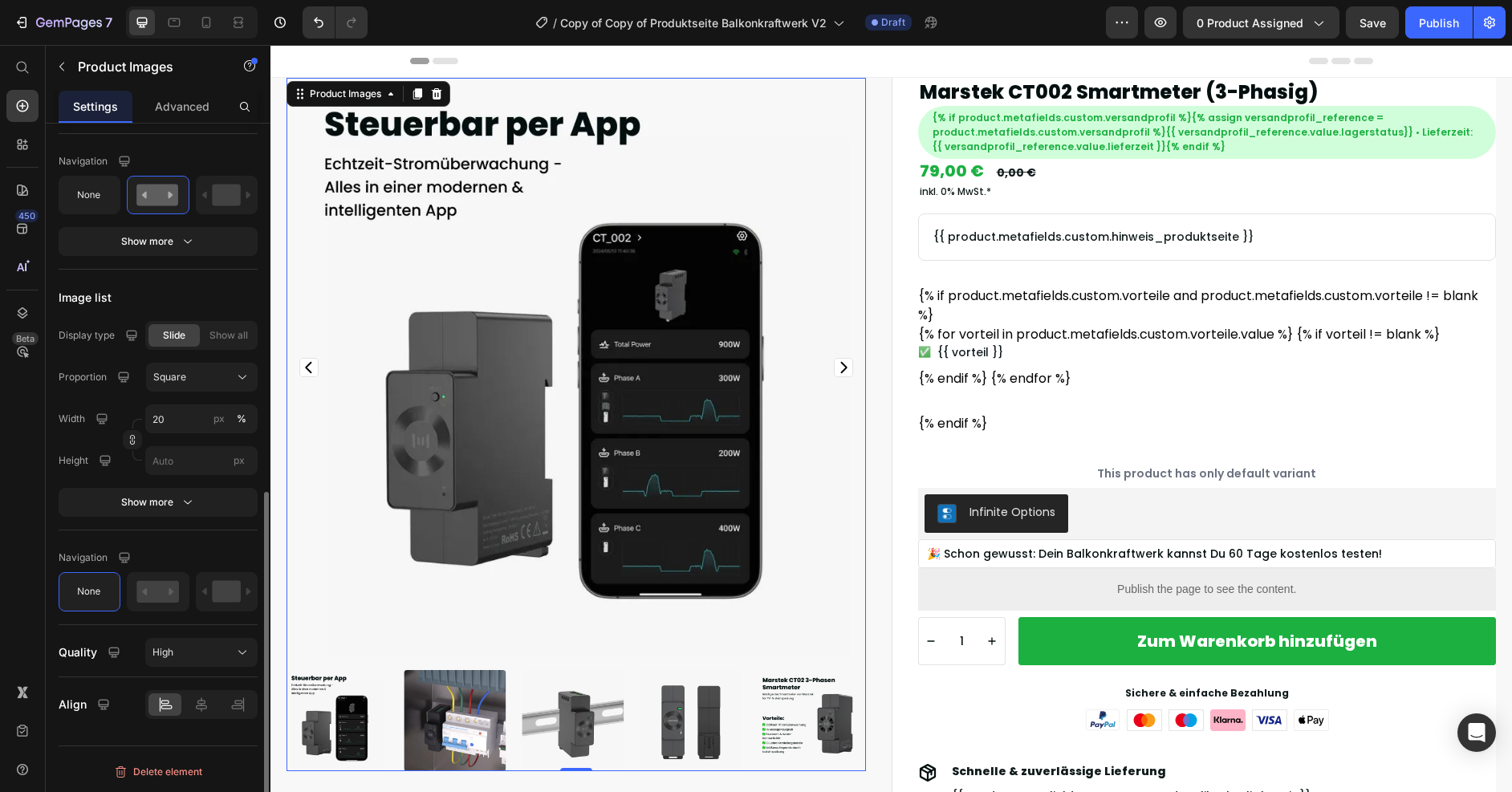 scroll, scrollTop: 776, scrollLeft: 0, axis: vertical 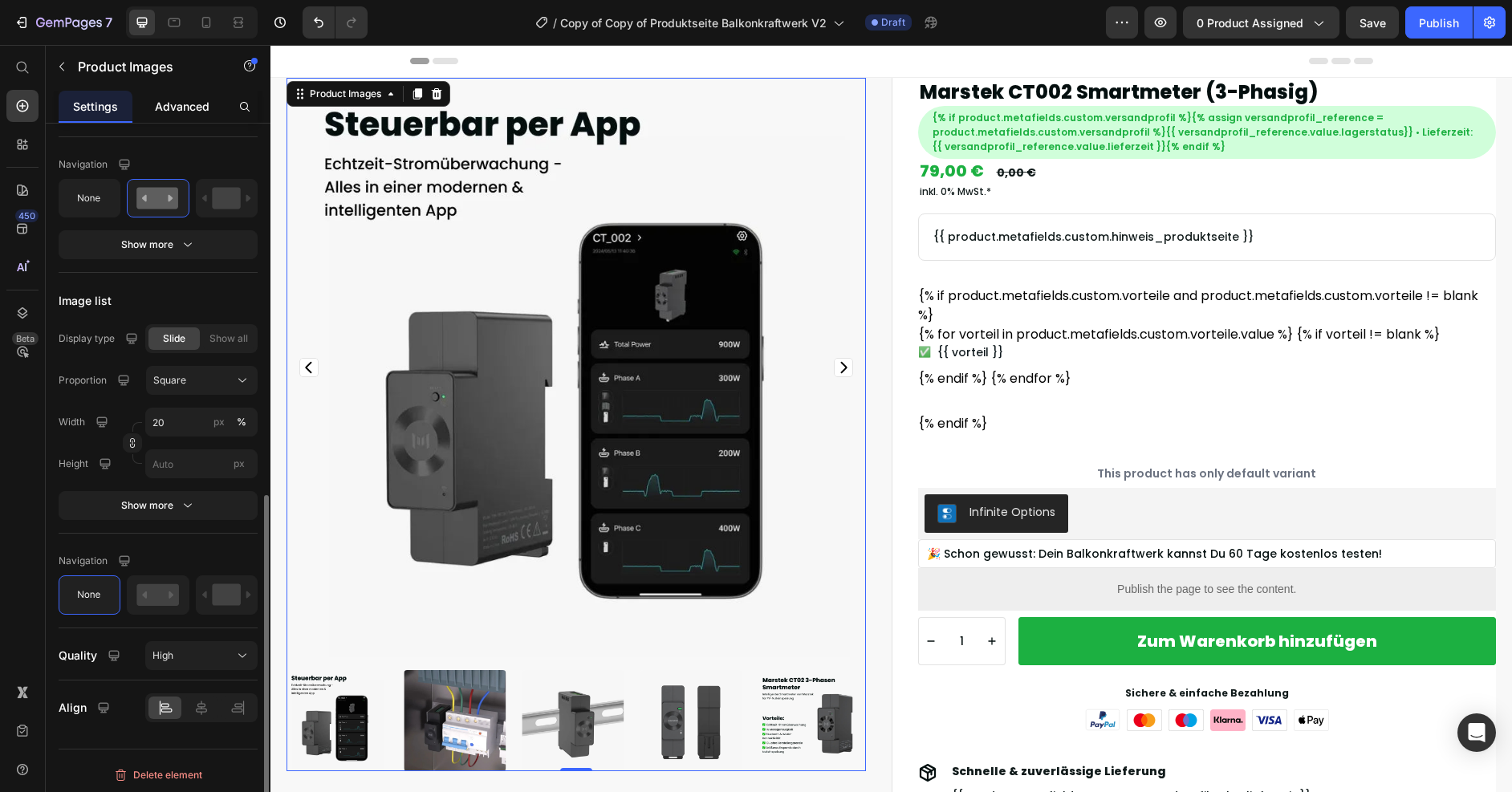 click on "Advanced" at bounding box center [182, 106] 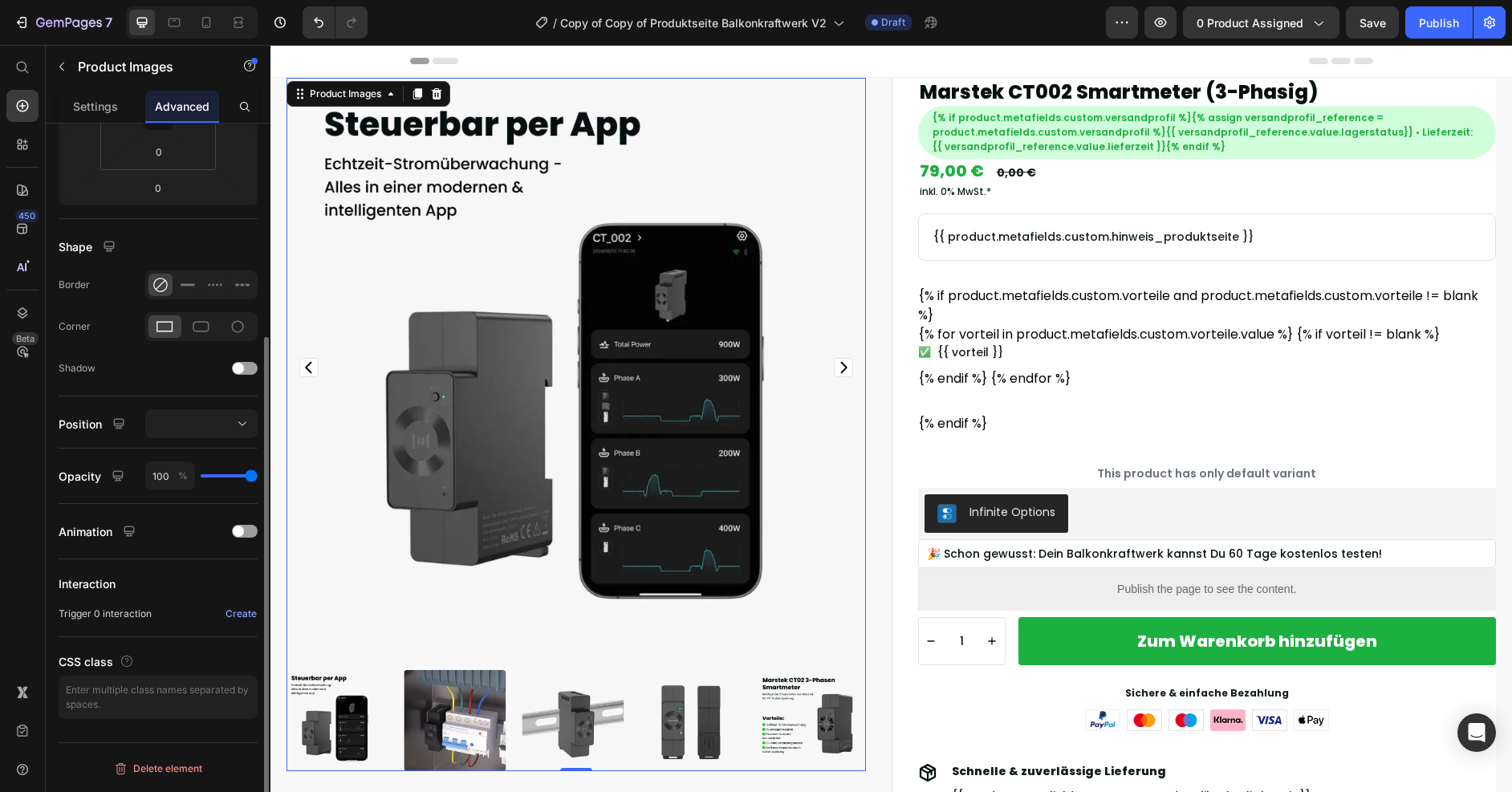 scroll, scrollTop: 0, scrollLeft: 0, axis: both 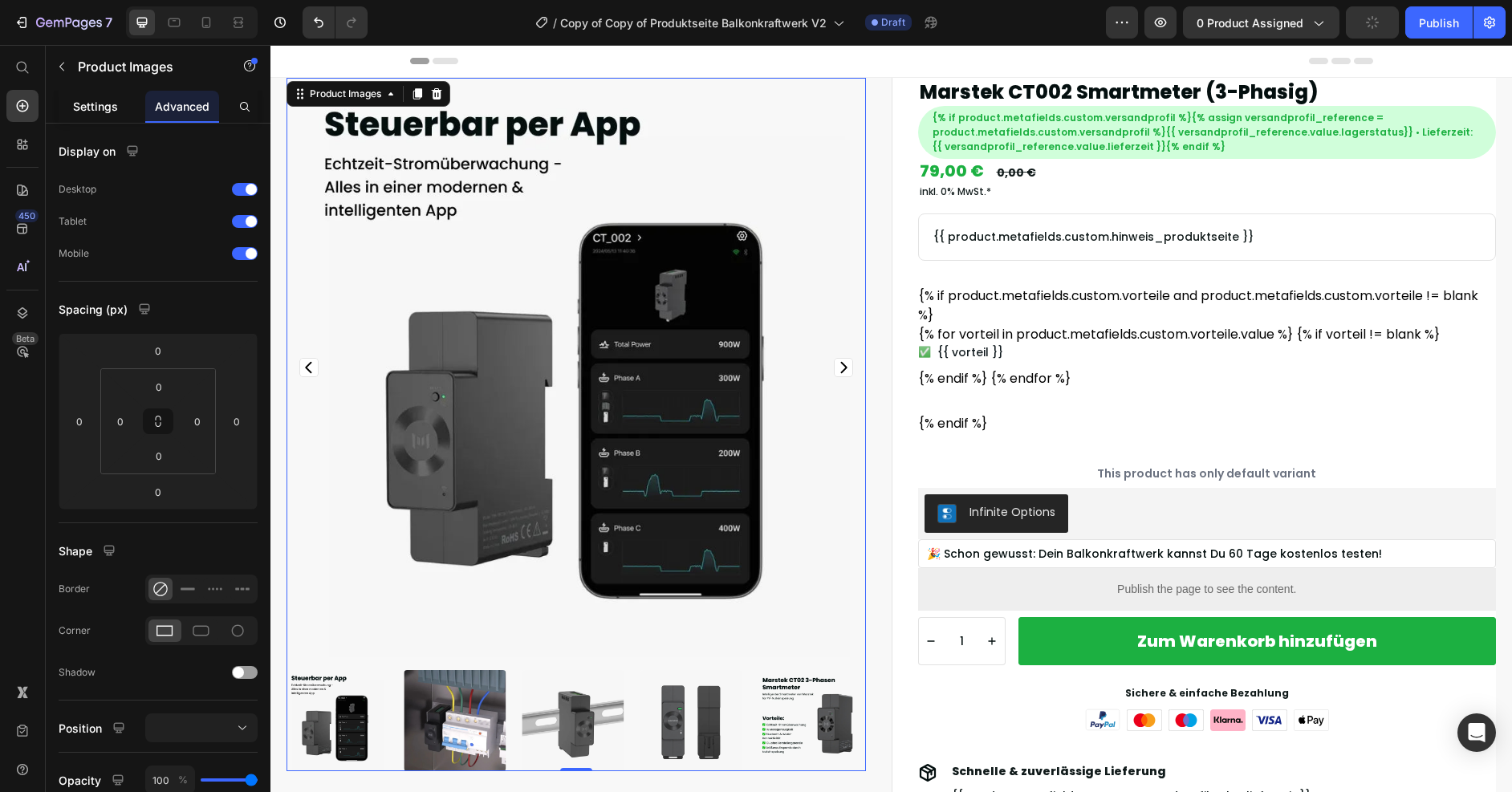 click on "Settings" at bounding box center [96, 106] 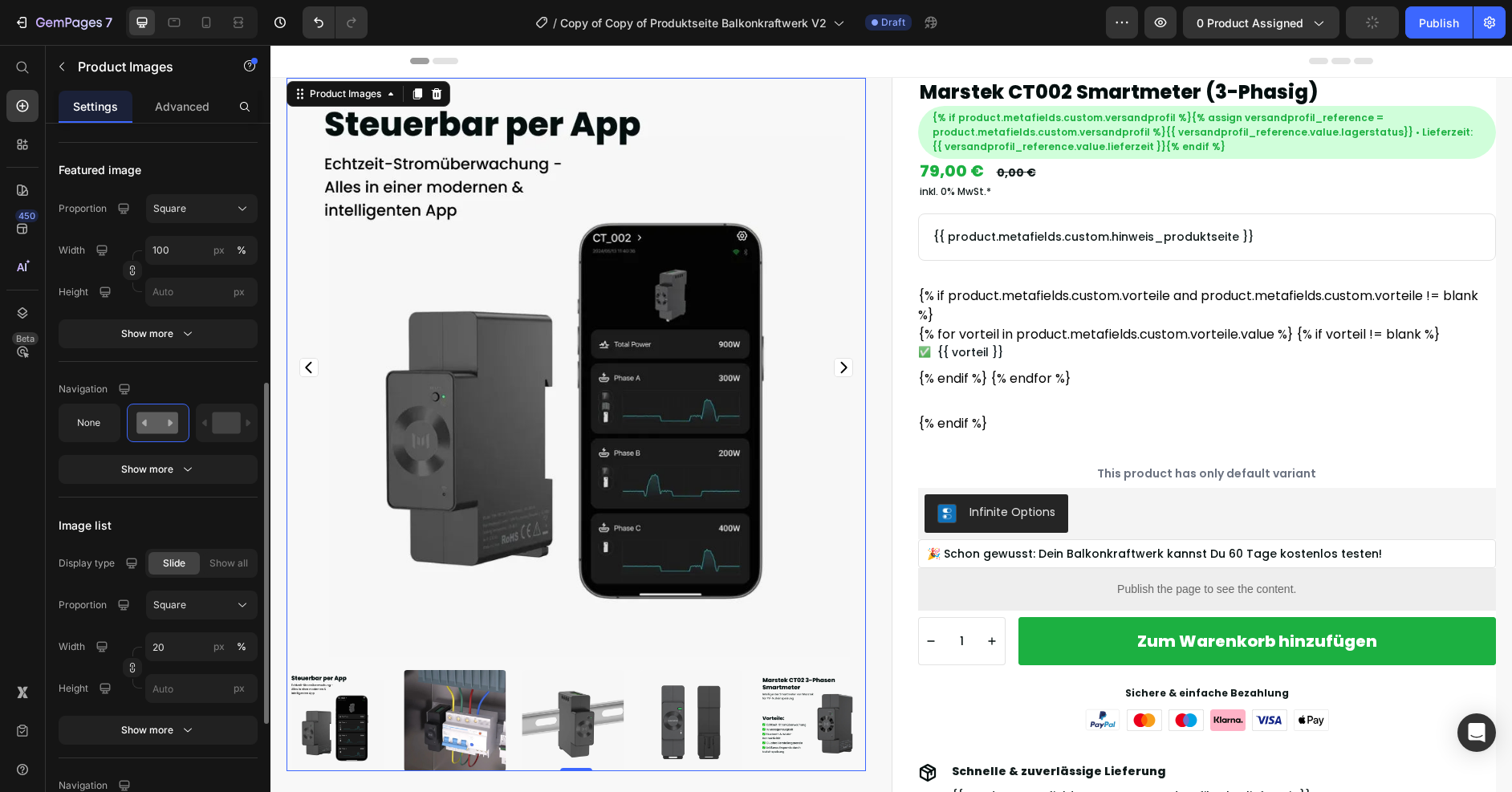 scroll, scrollTop: 548, scrollLeft: 0, axis: vertical 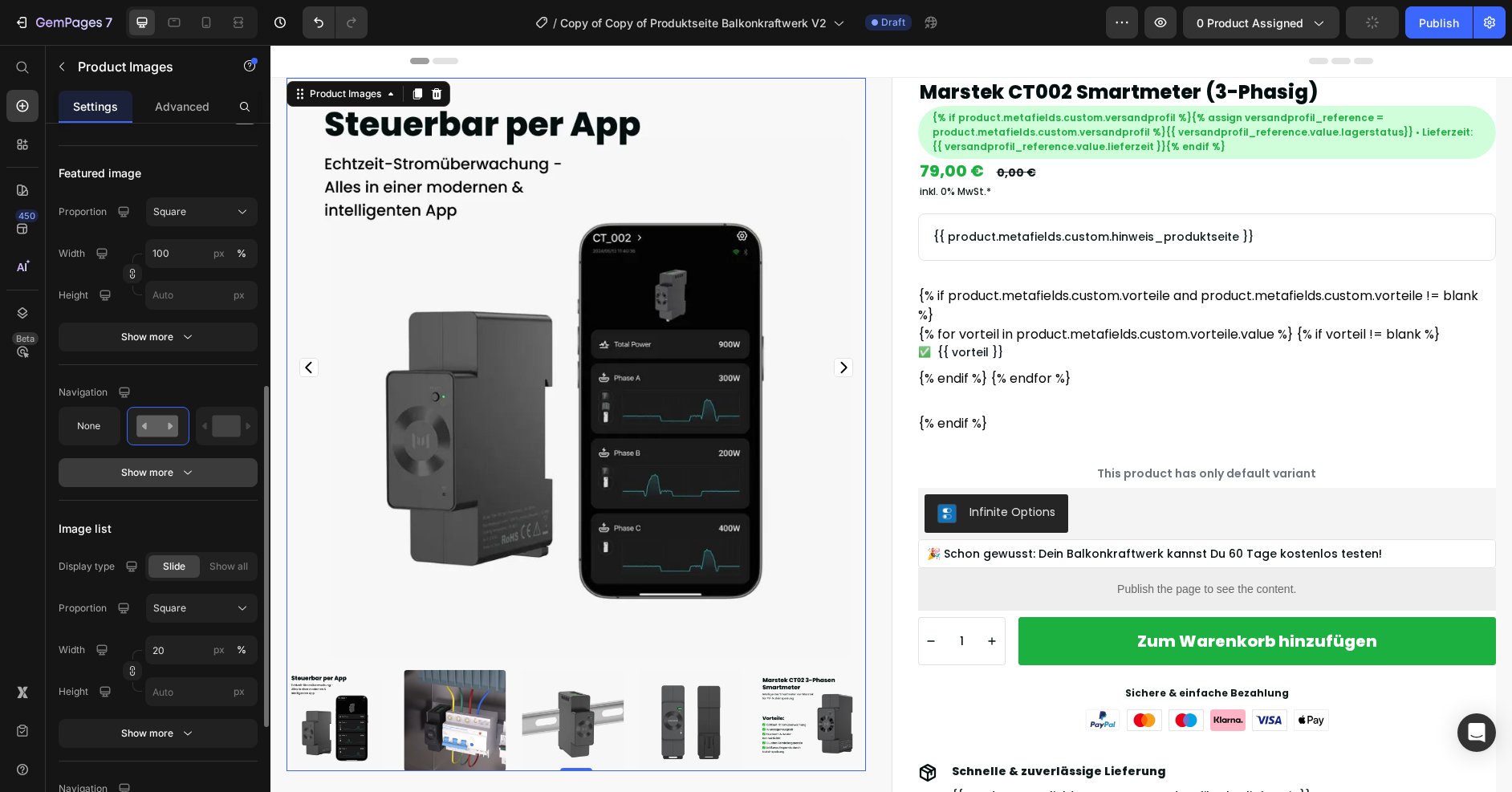 click on "Show more" at bounding box center (158, 473) 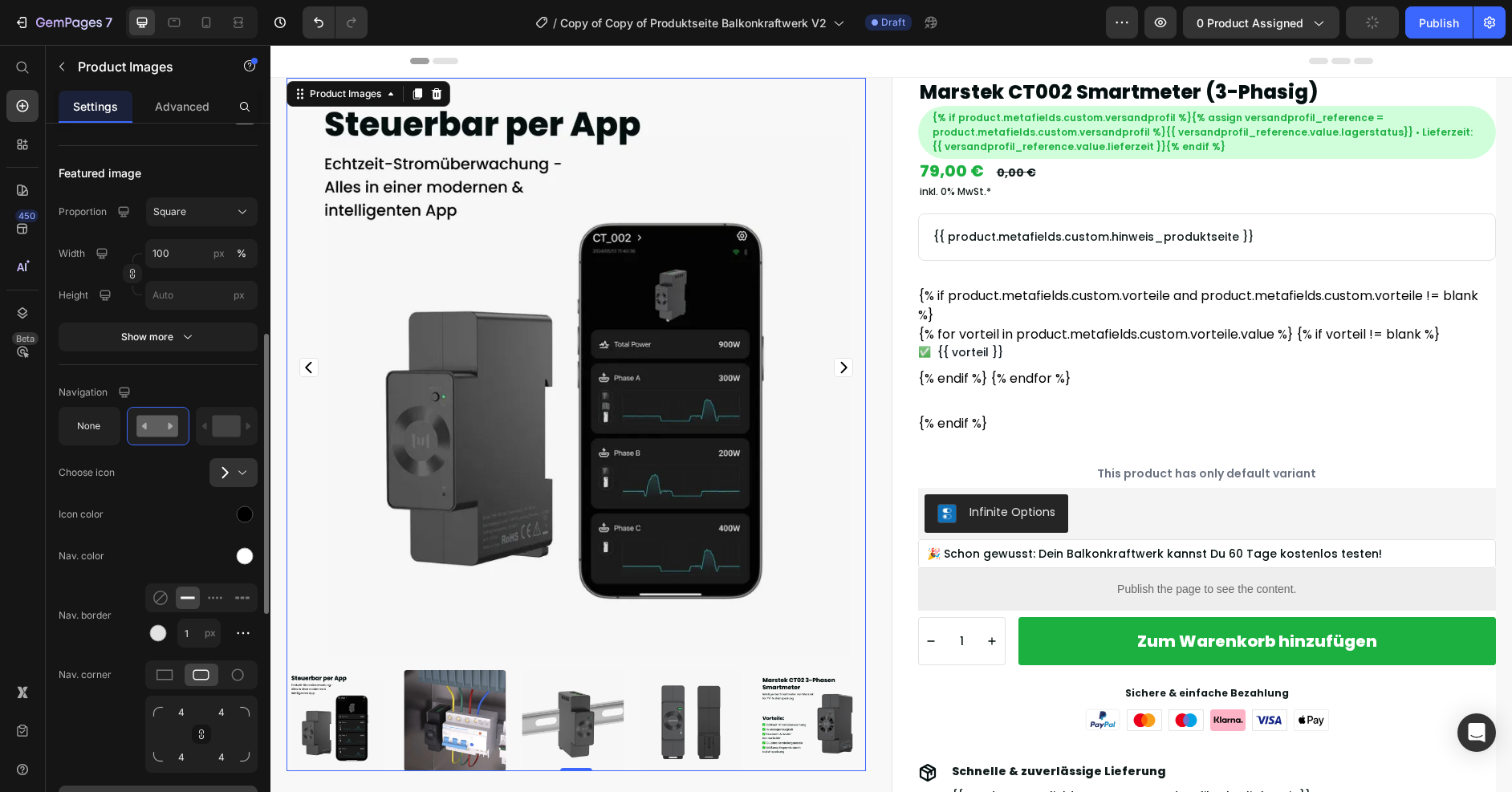 scroll, scrollTop: 469, scrollLeft: 0, axis: vertical 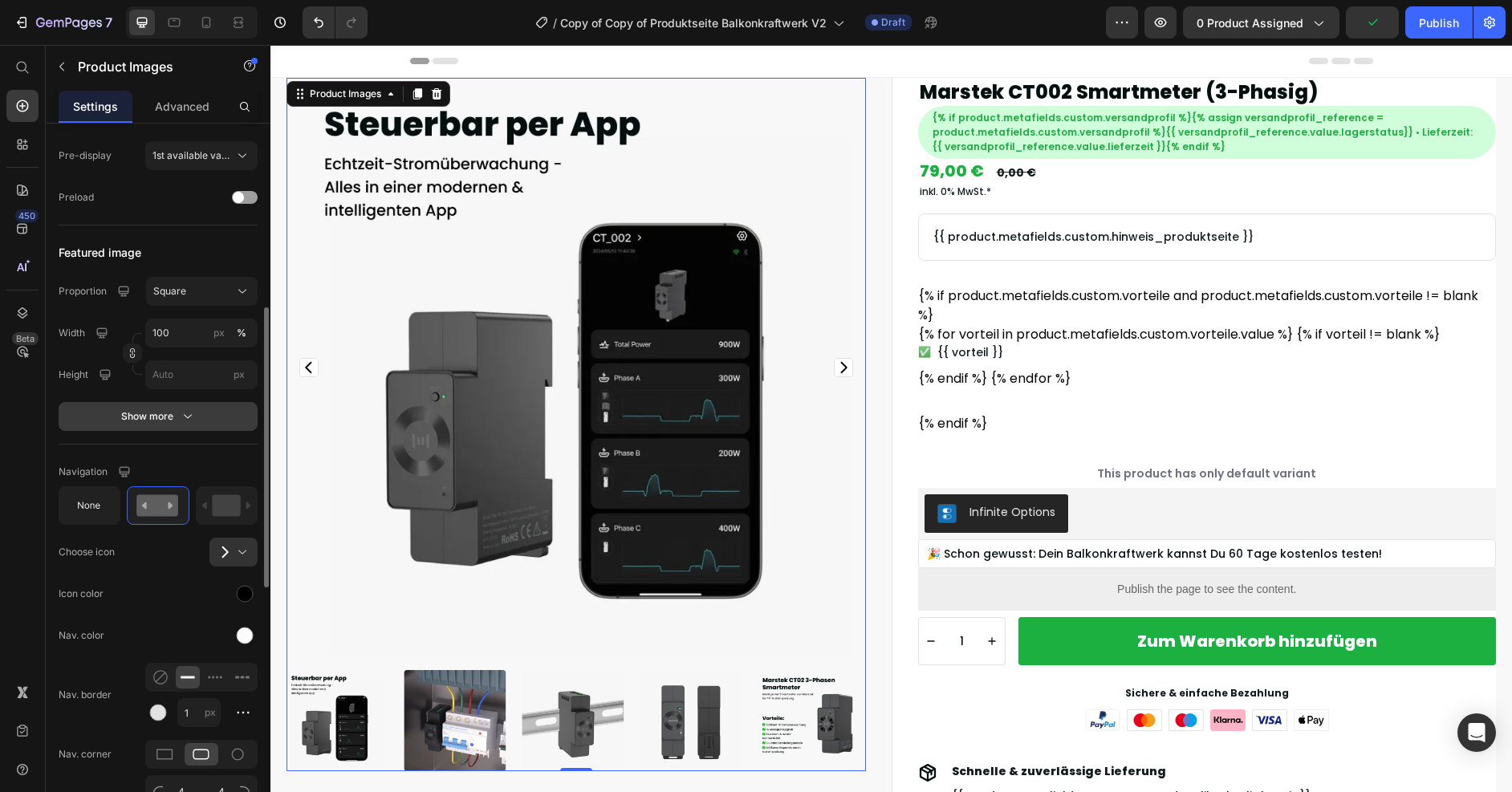click on "Show more" at bounding box center [158, 416] 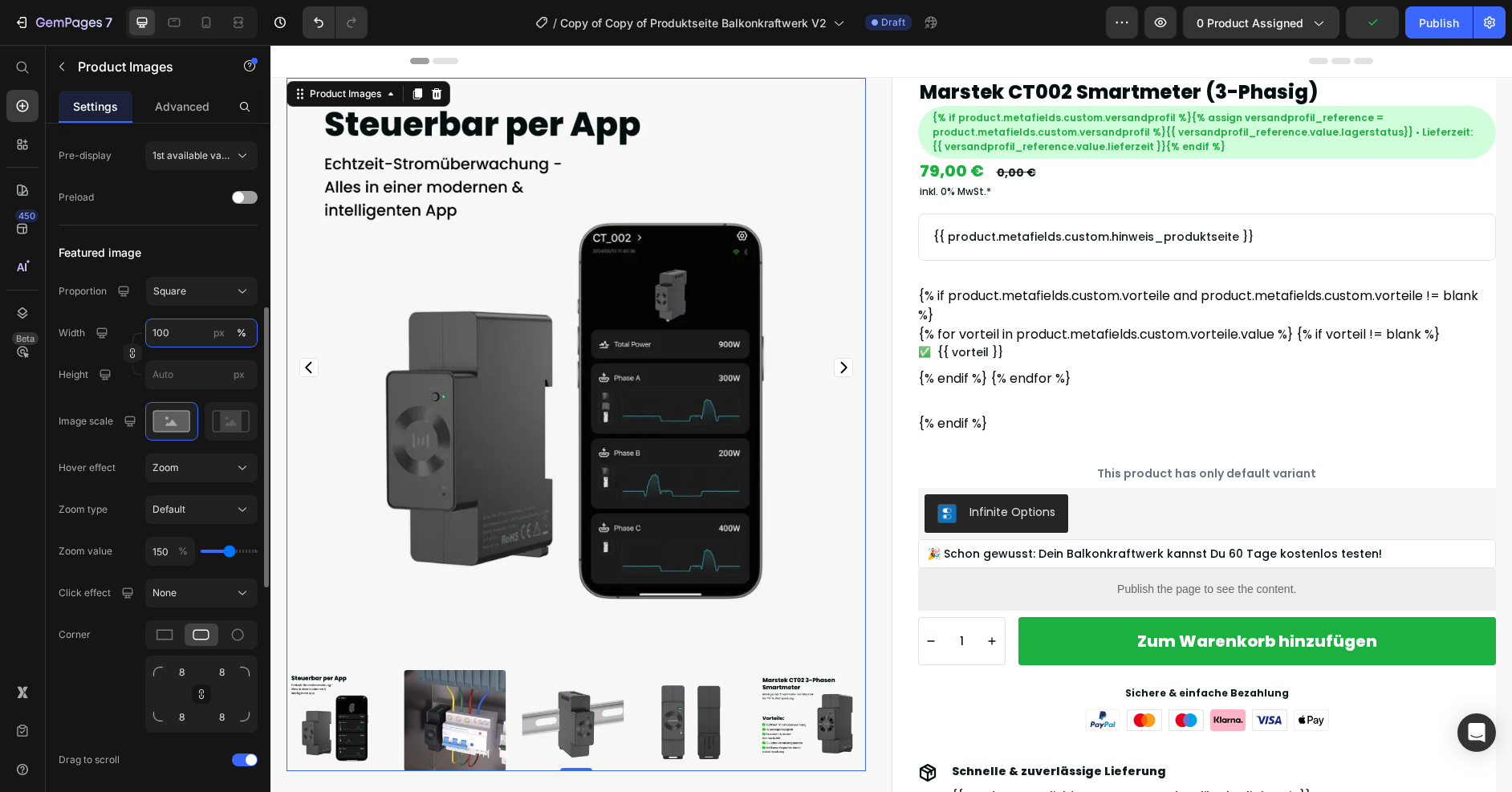 click on "100" at bounding box center [201, 333] 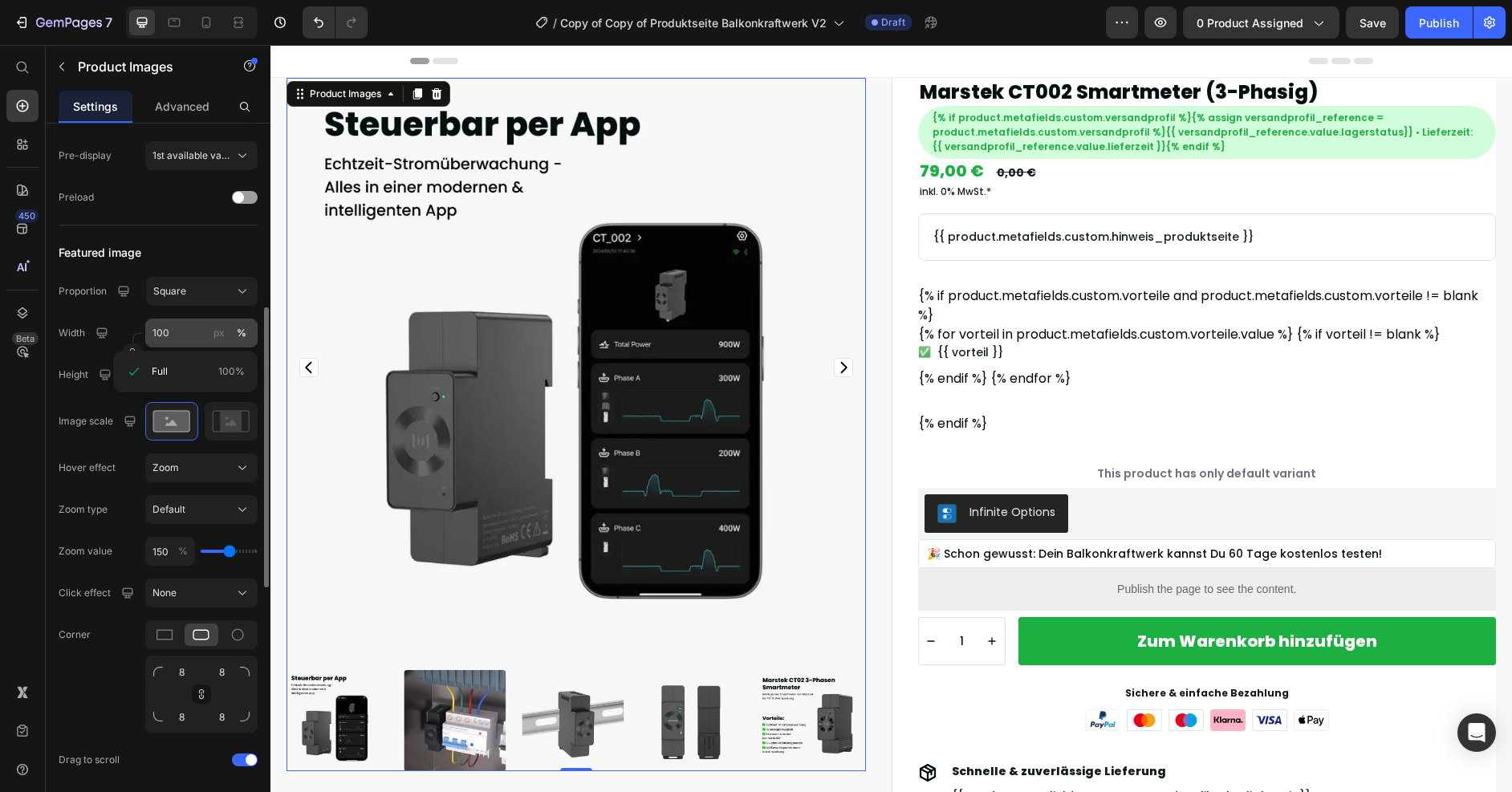 click on "px" at bounding box center (219, 333) 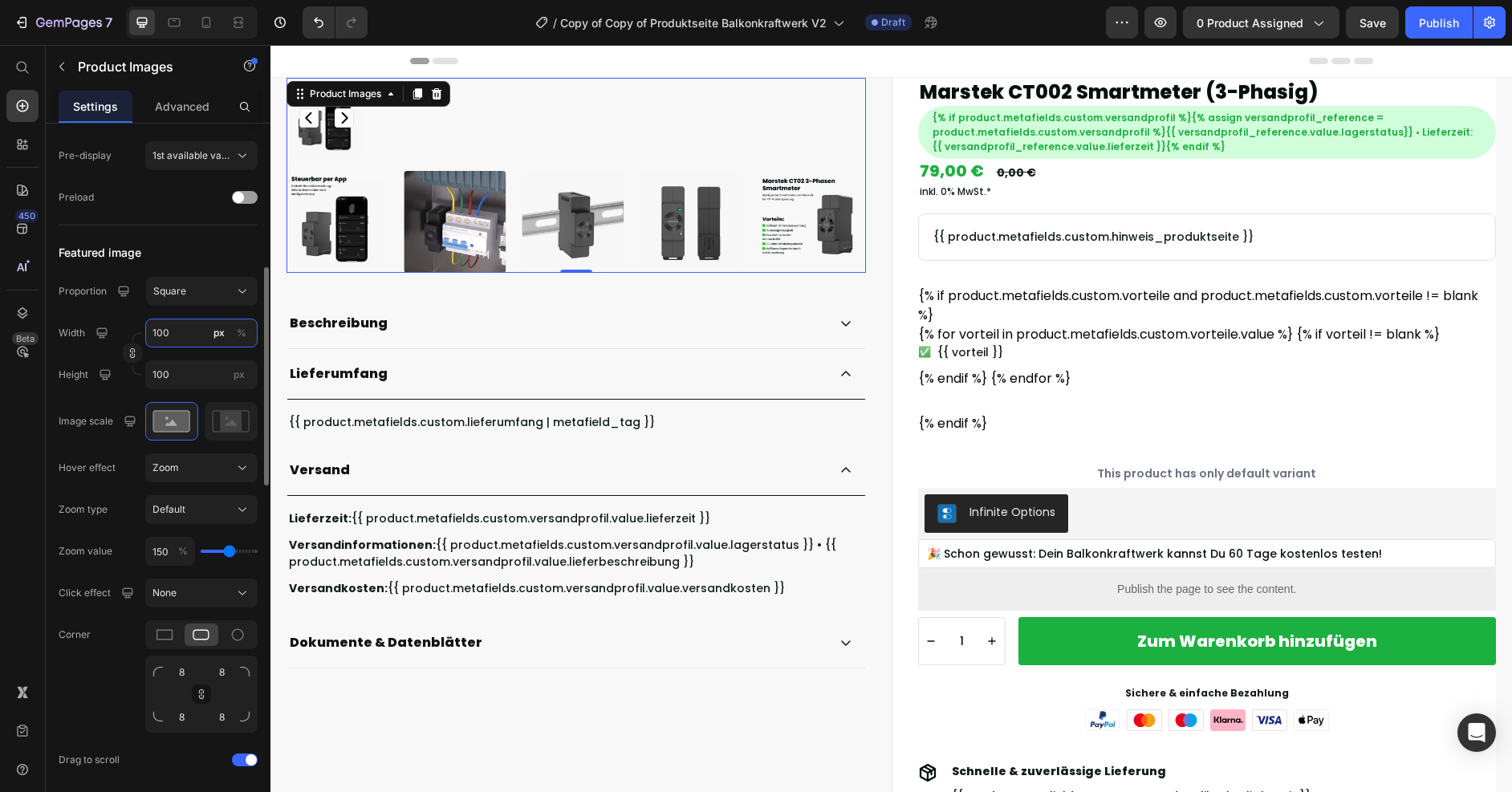 click on "100" at bounding box center [201, 333] 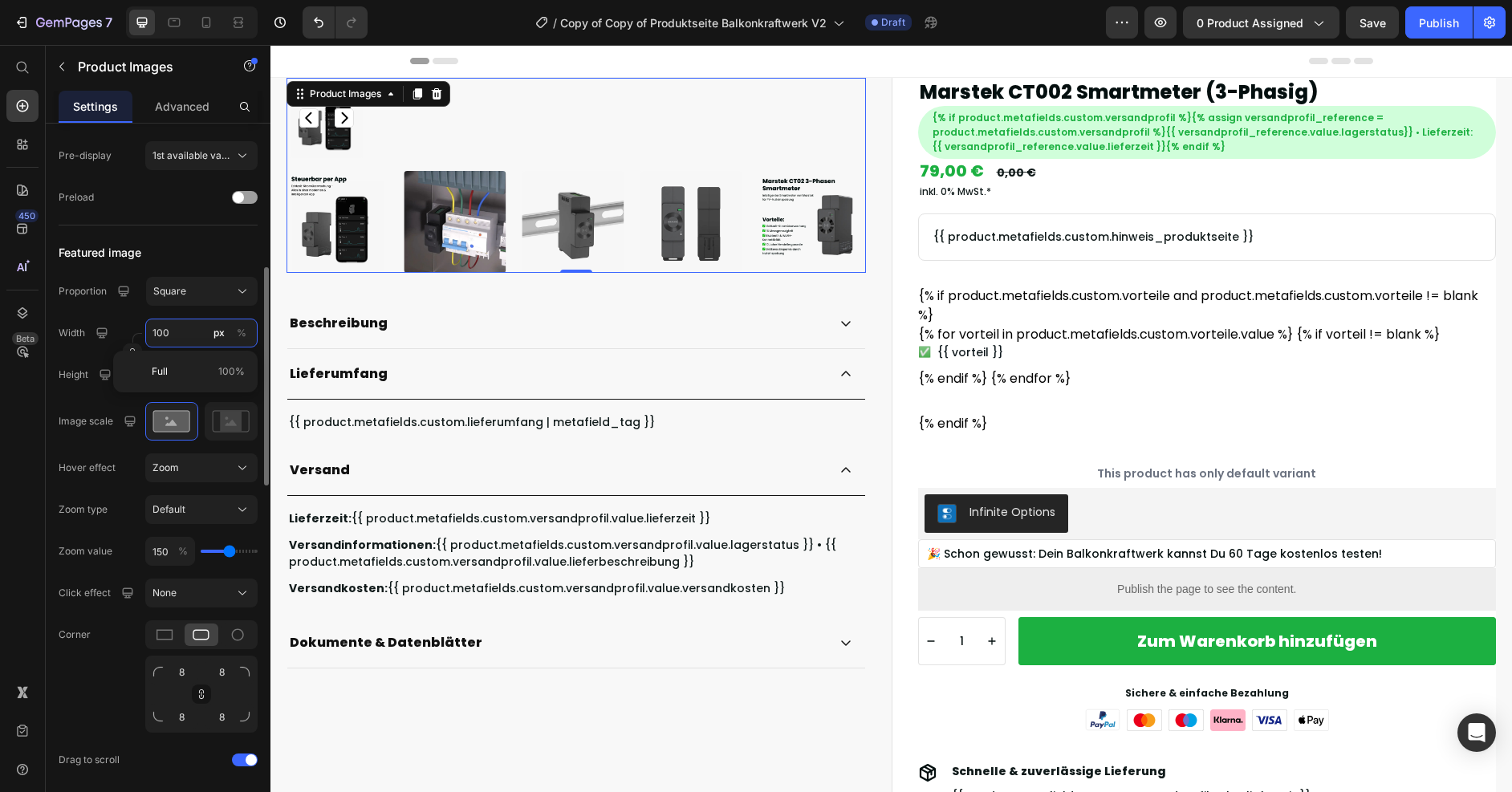type on "1006" 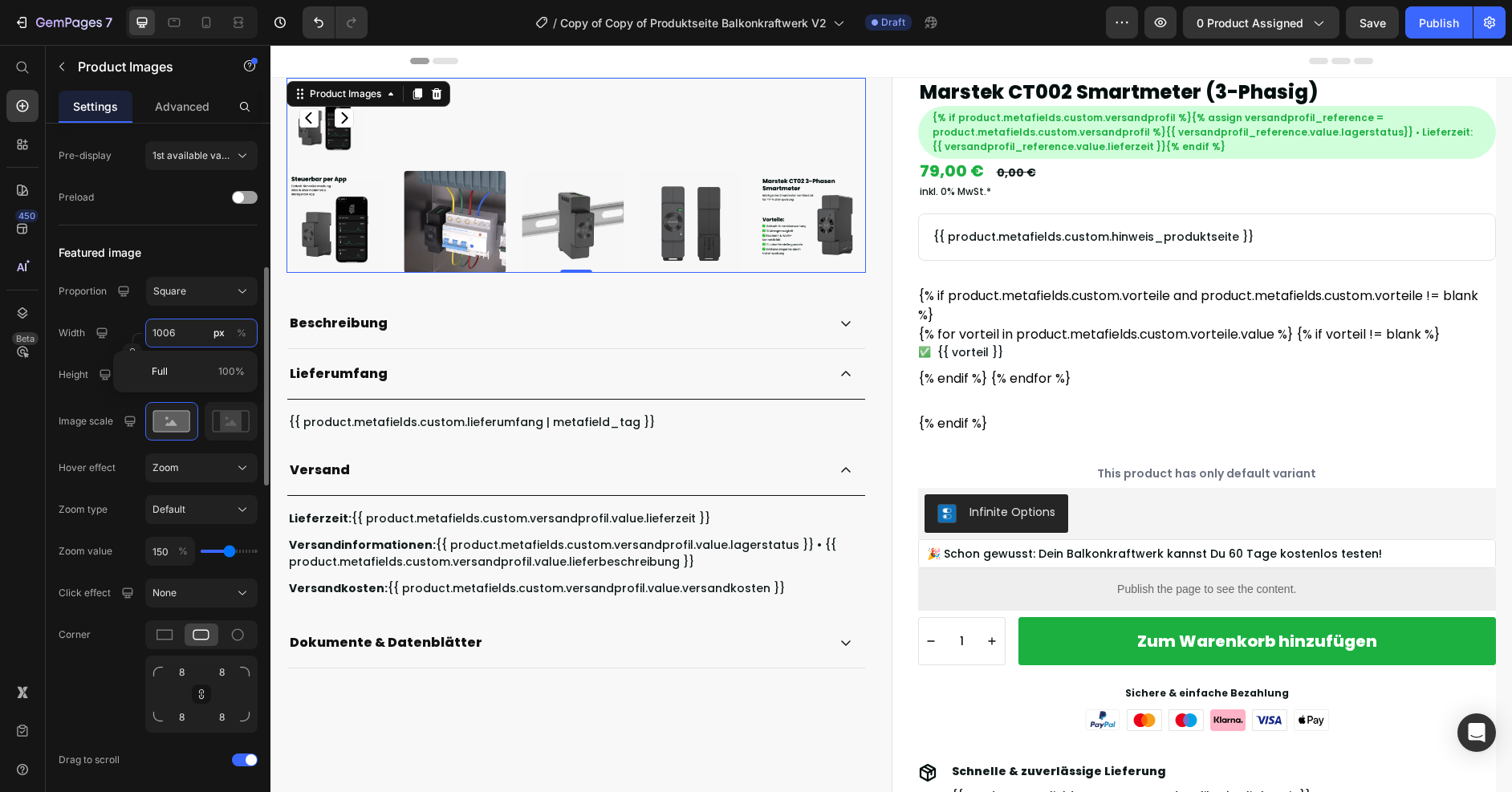 type on "10060" 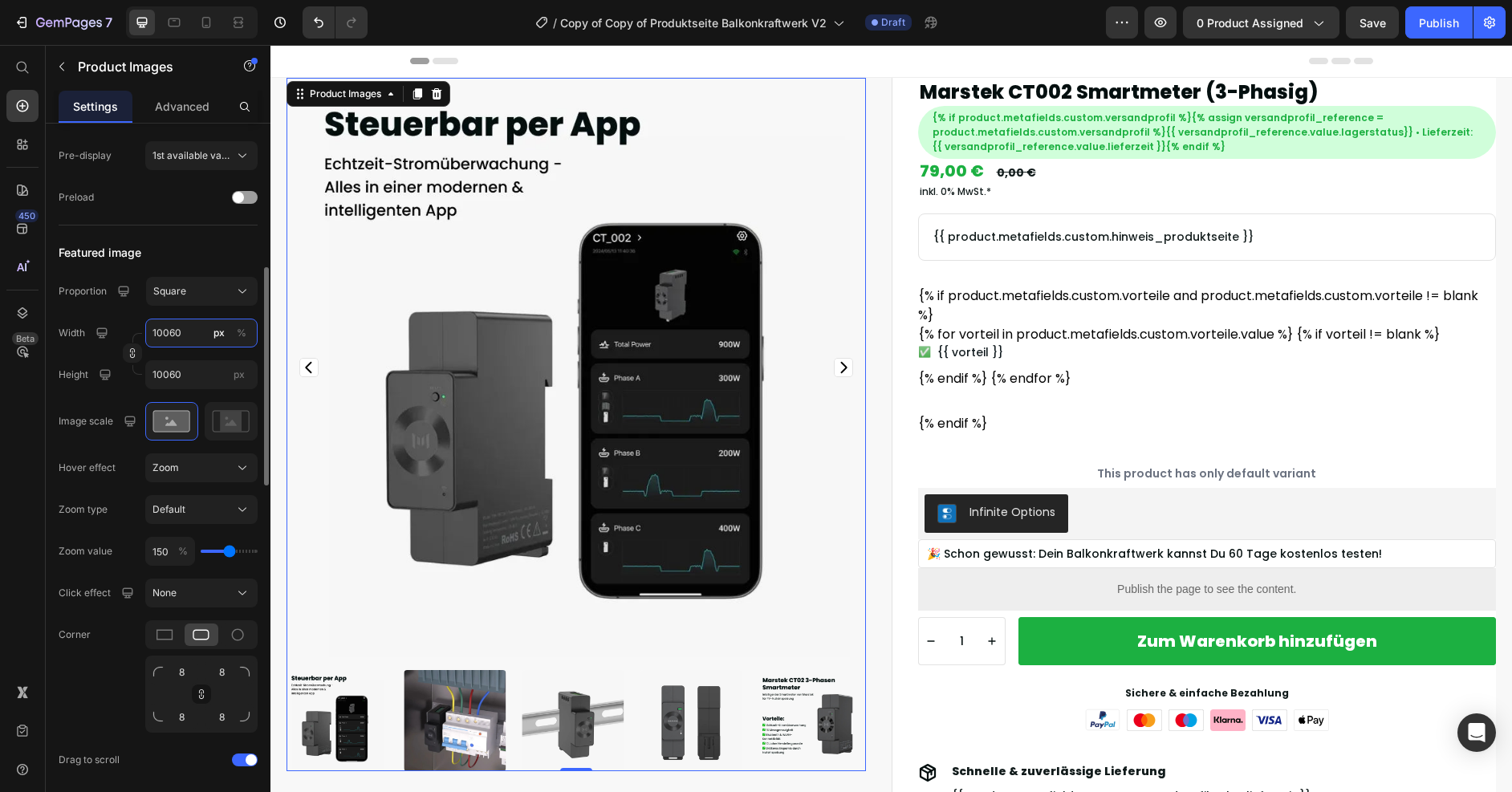 type on "100600" 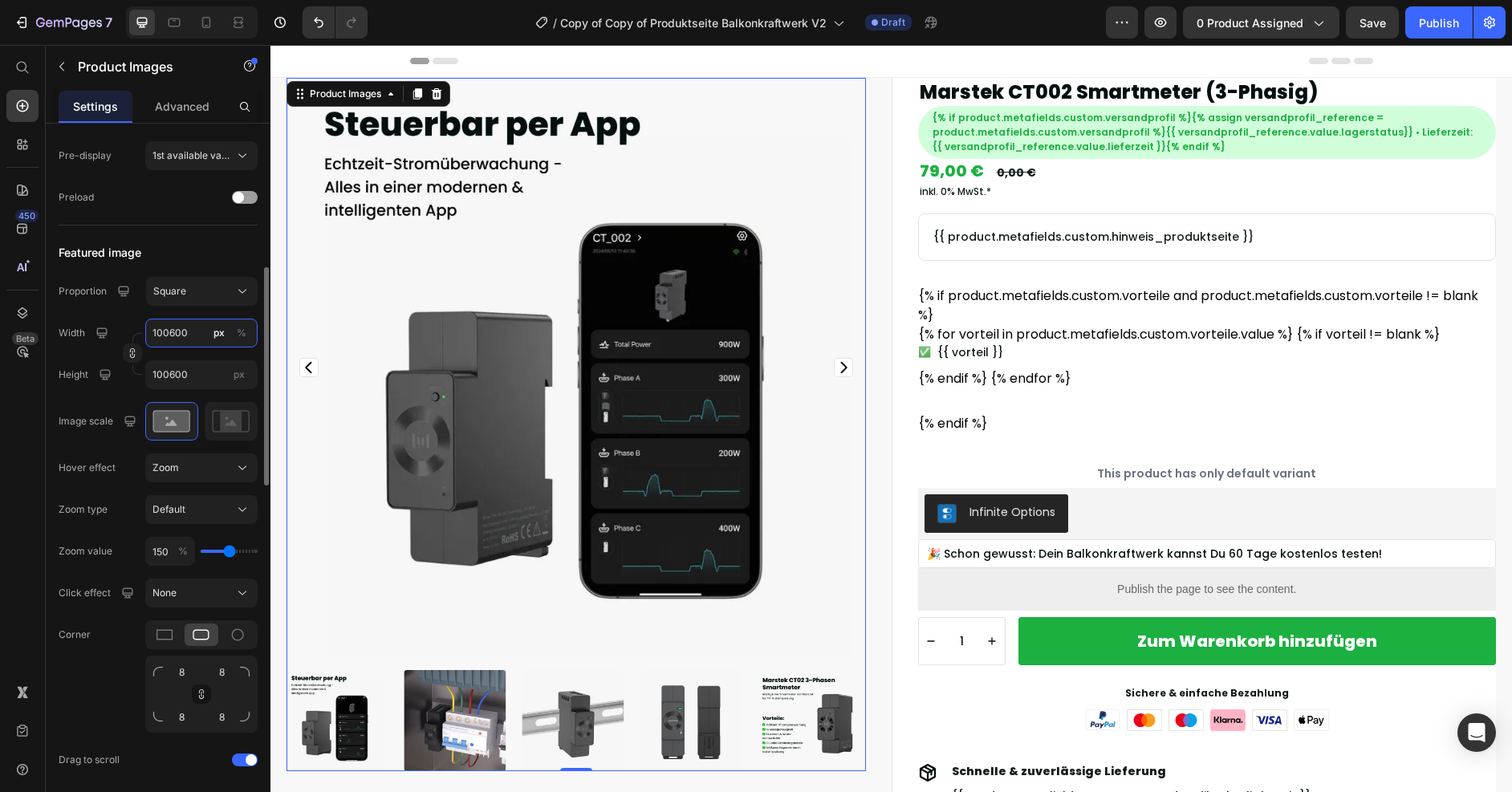 type on "10060" 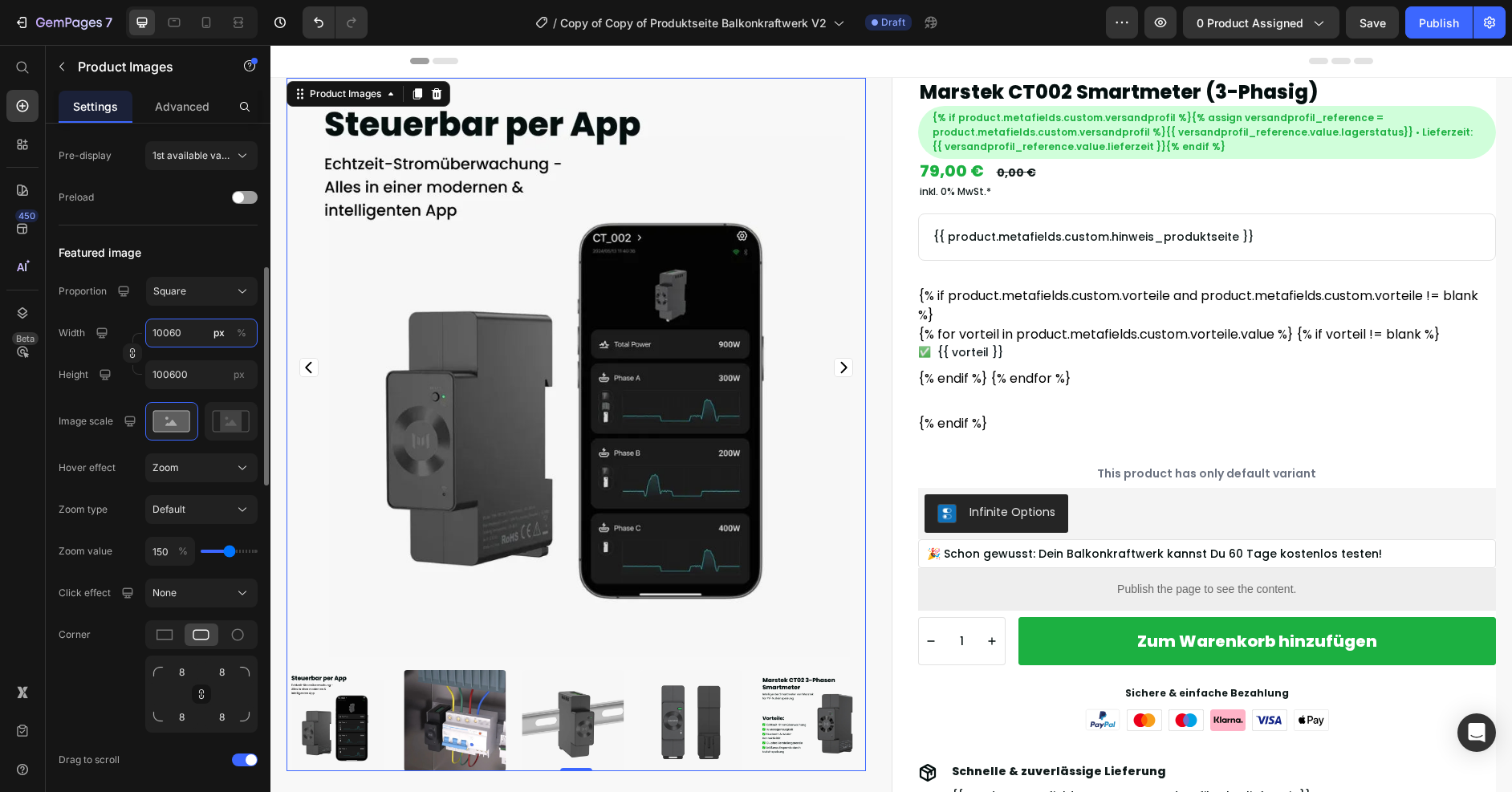 type on "10060" 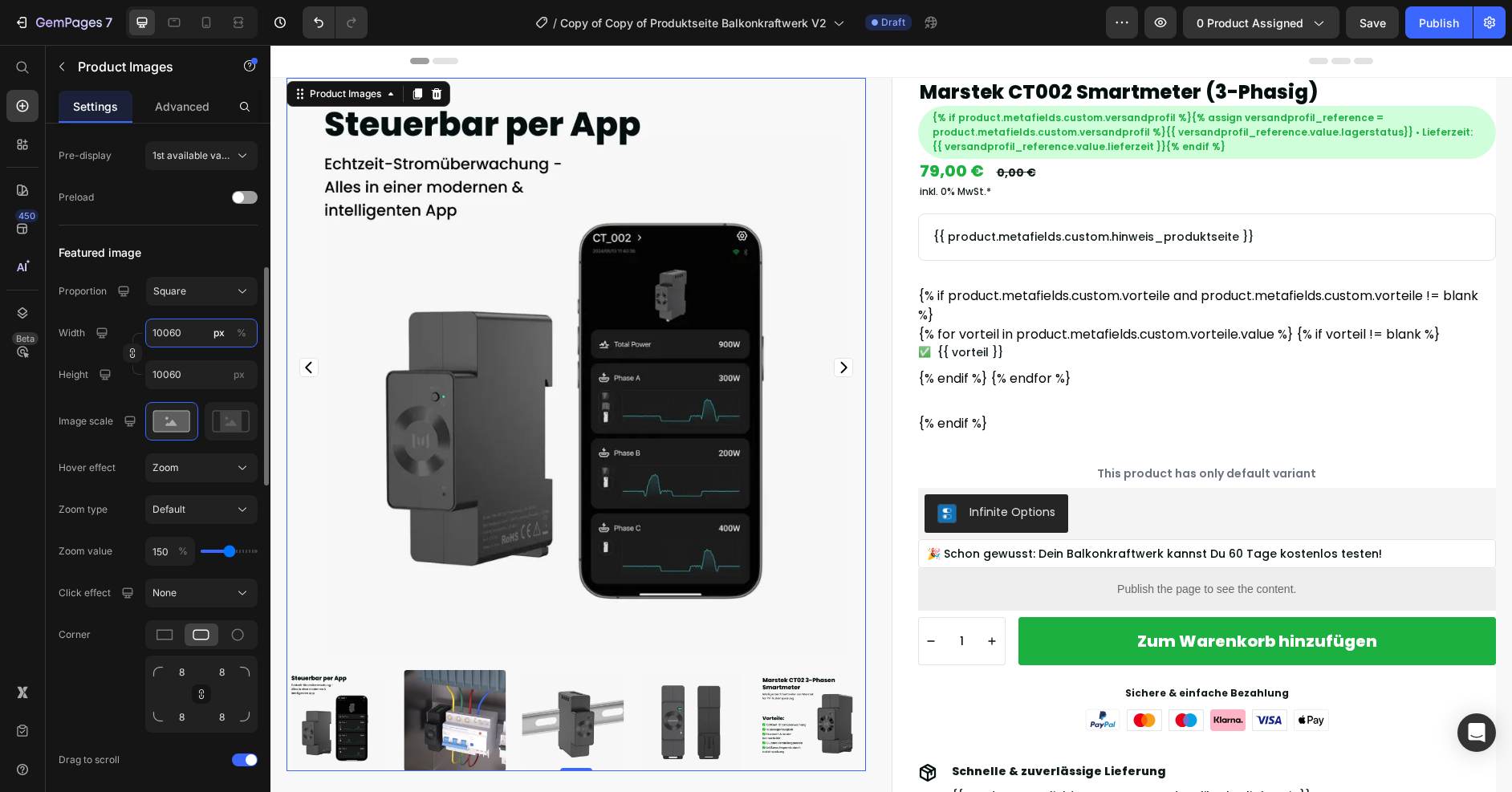 type on "1006" 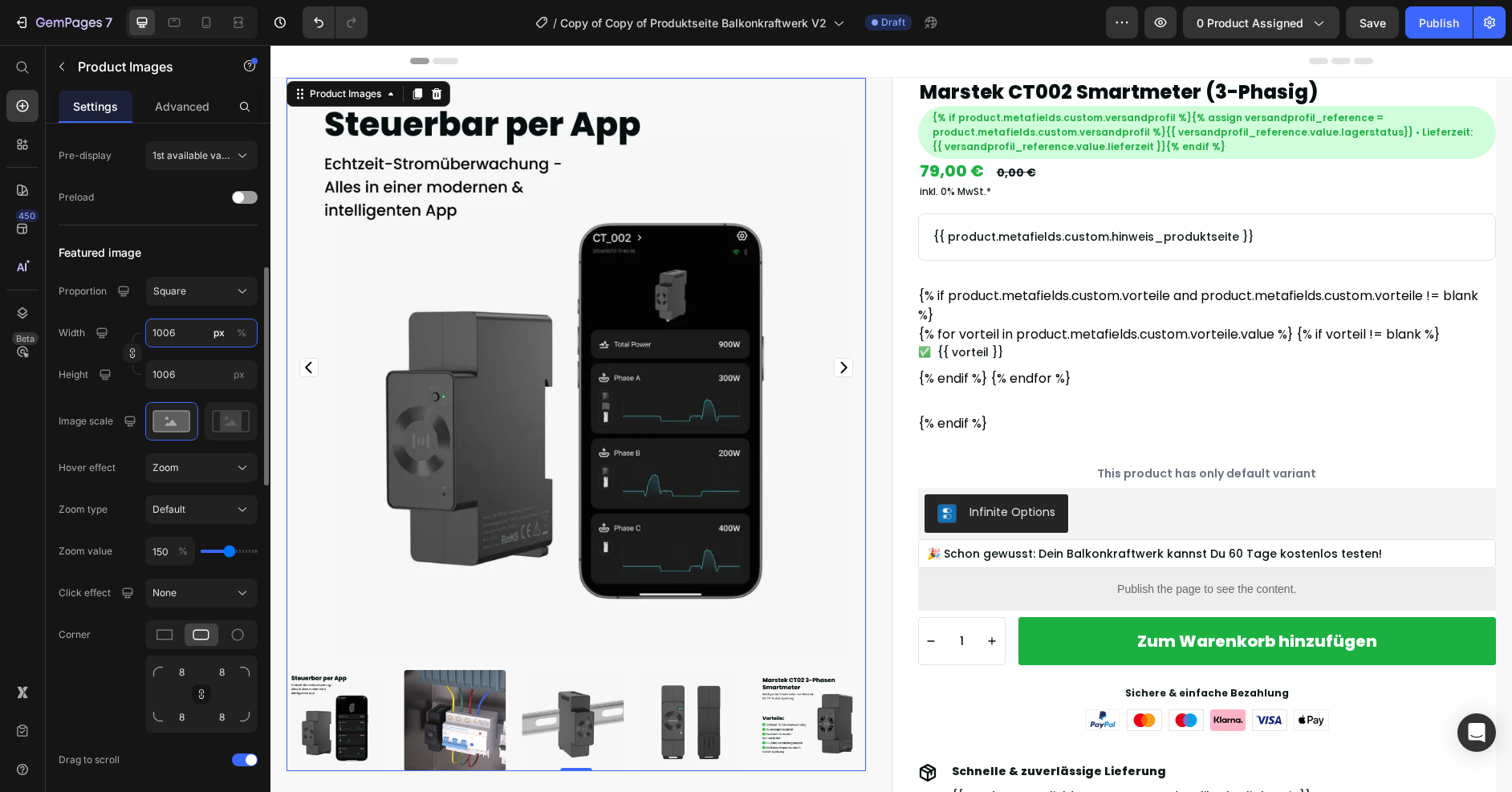 type on "100" 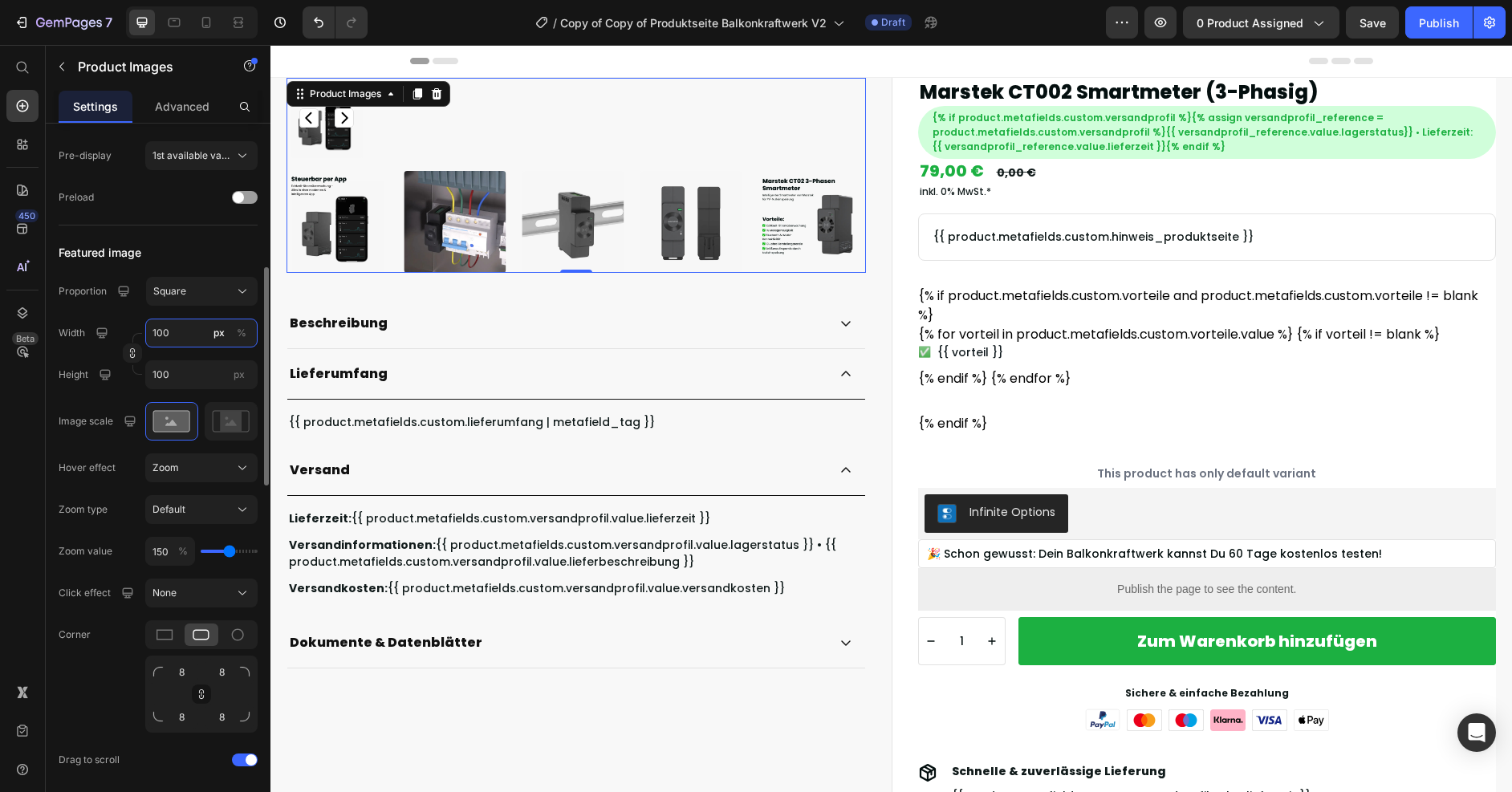type on "10" 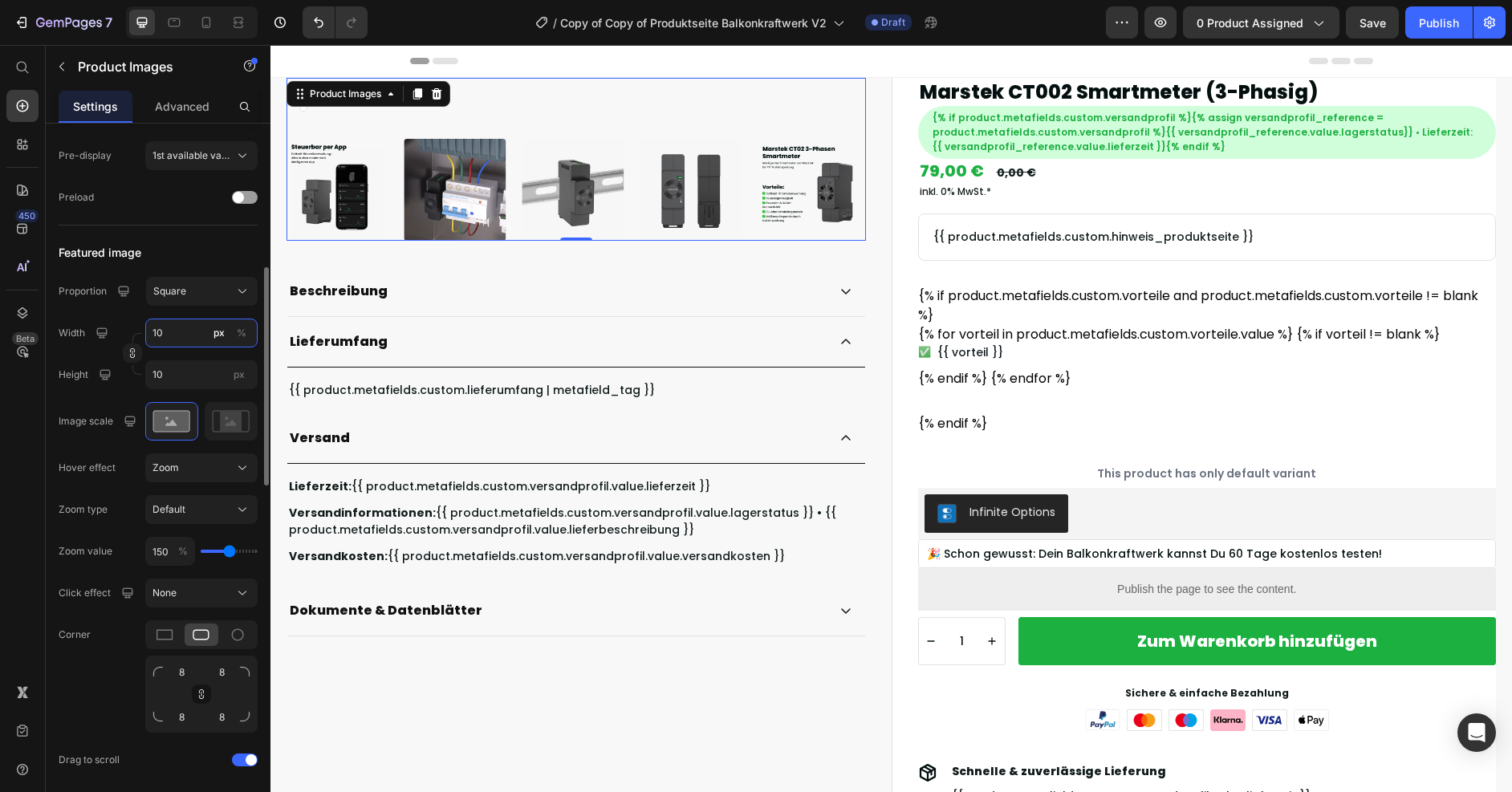 type on "1" 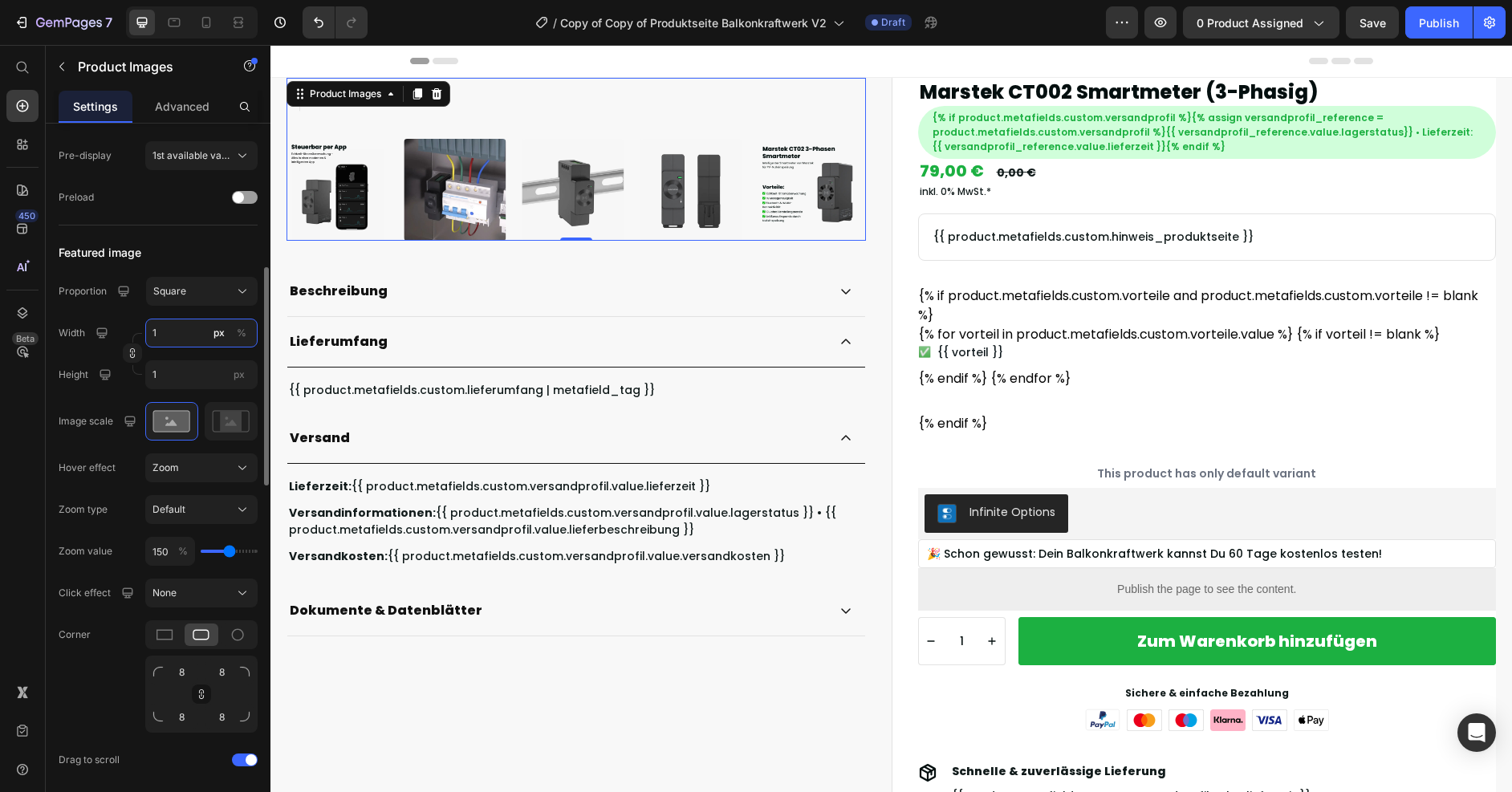 type 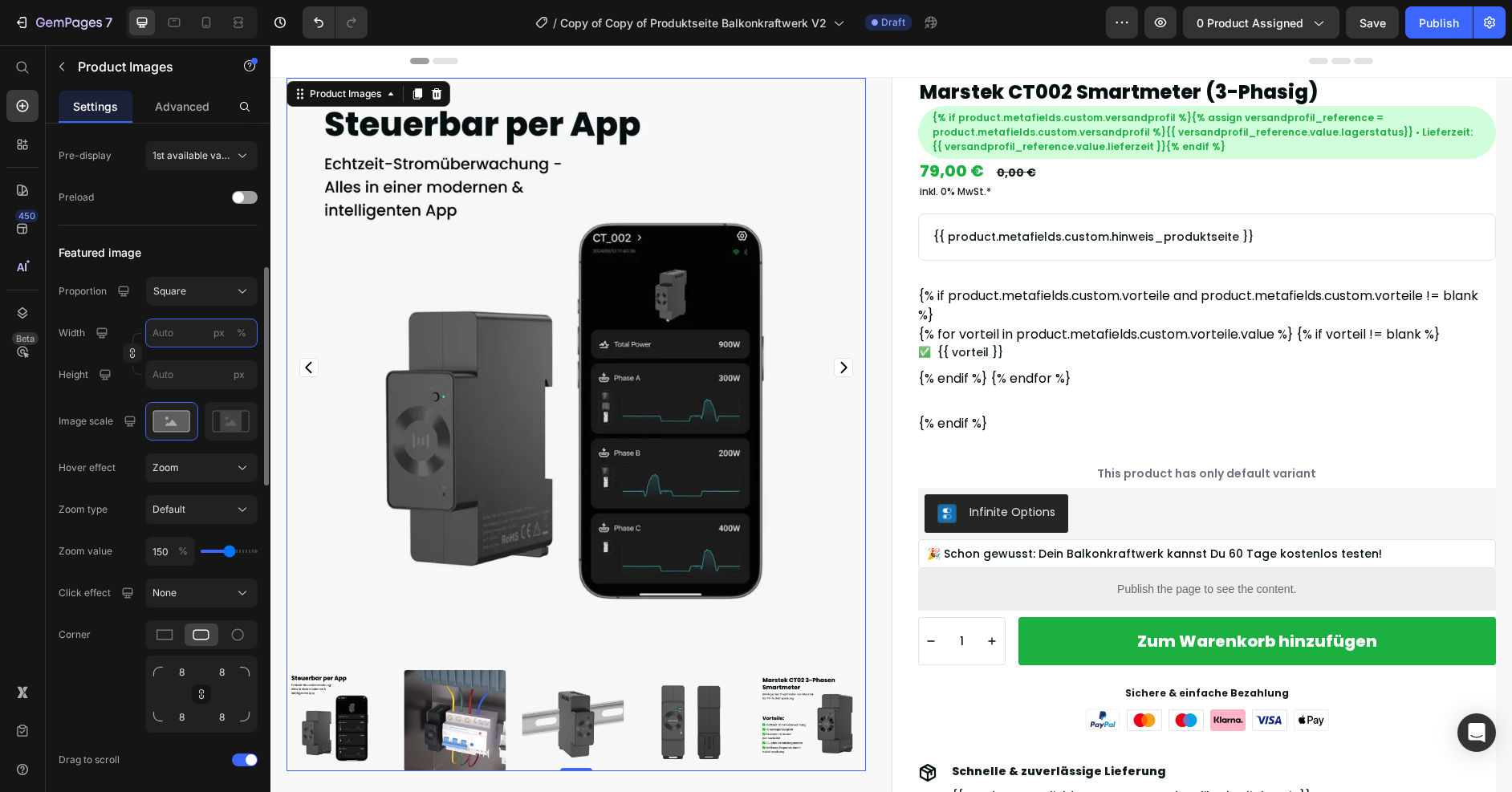 type on "6" 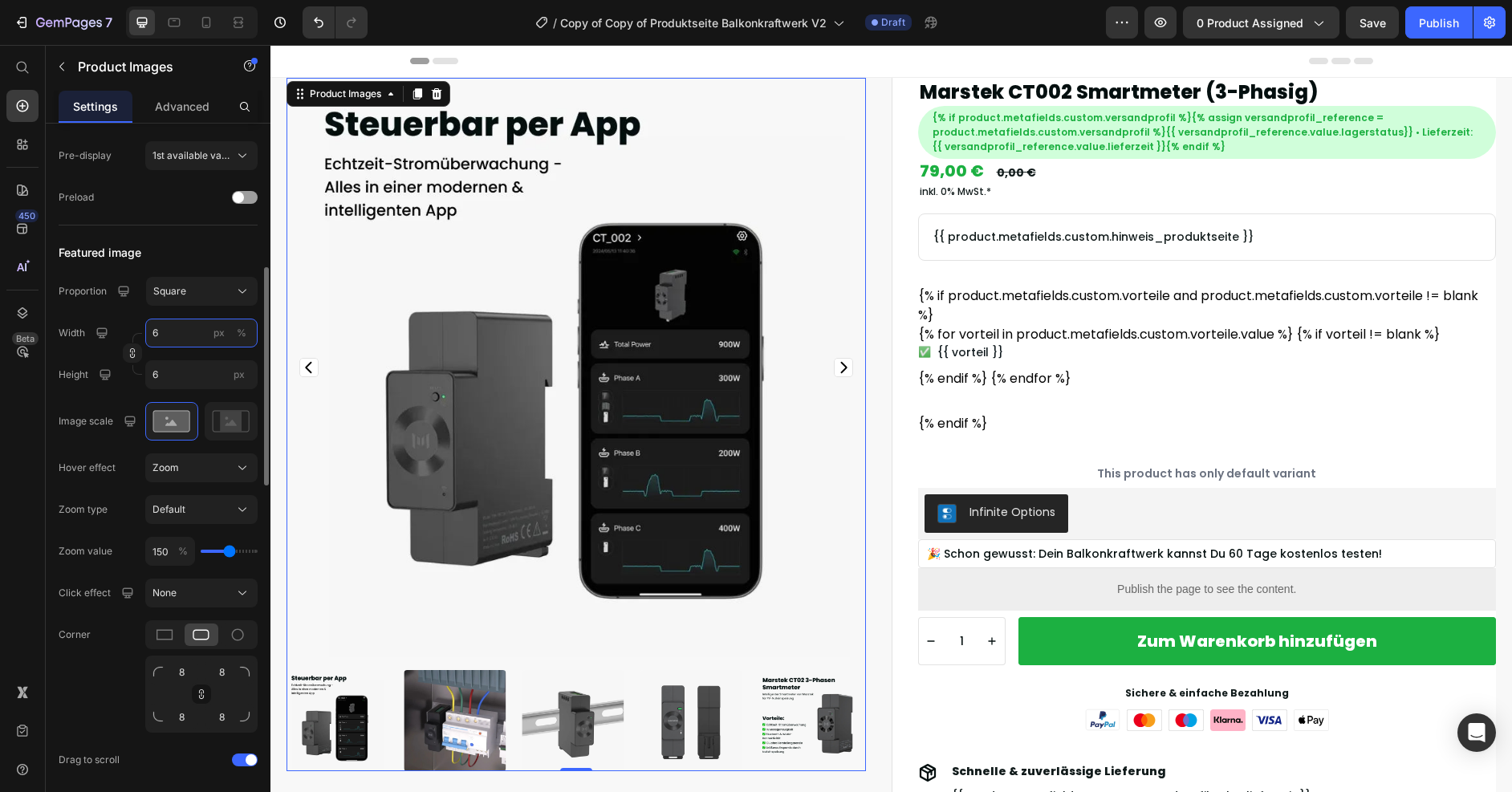 type on "60" 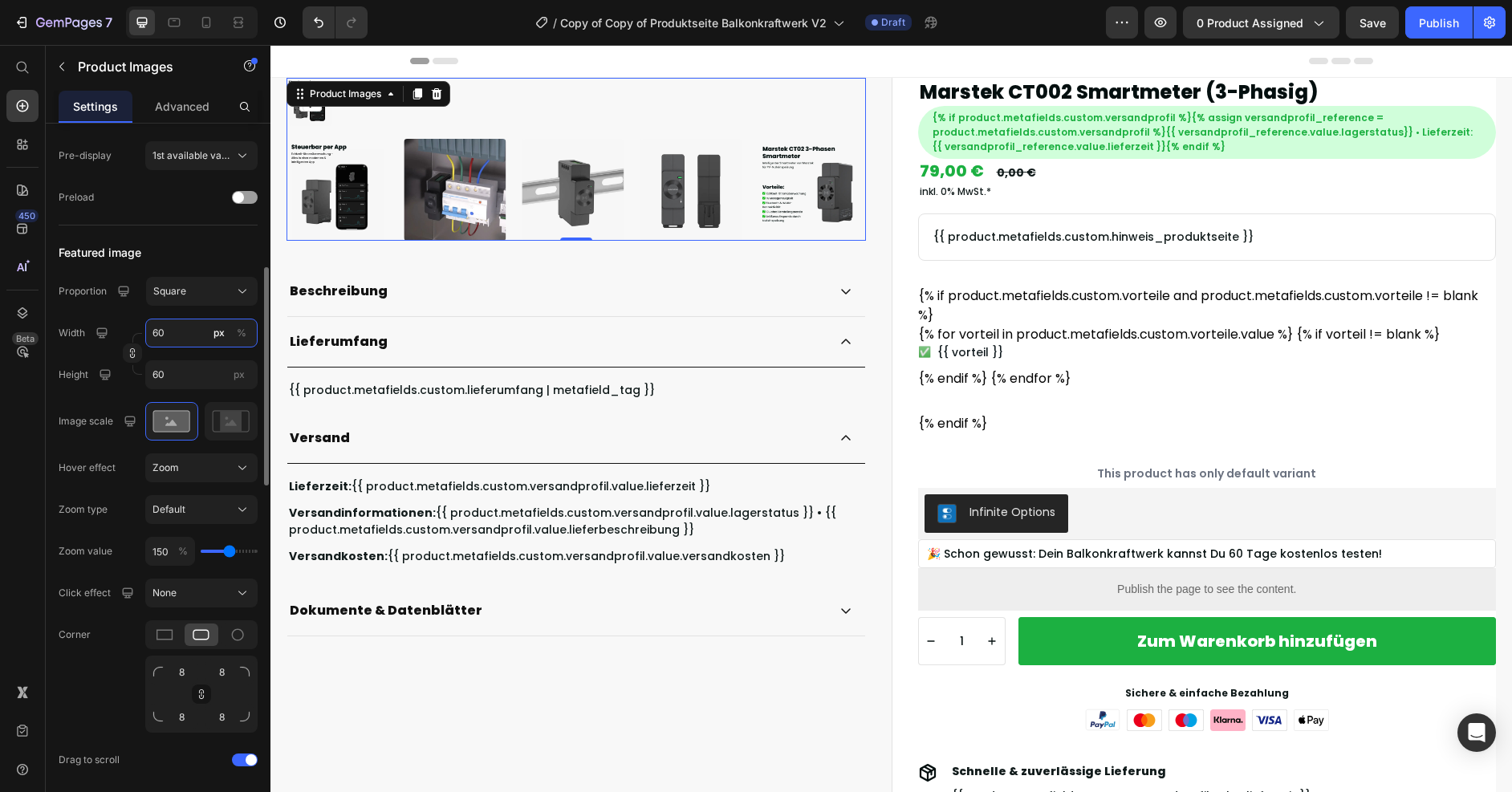 type on "600" 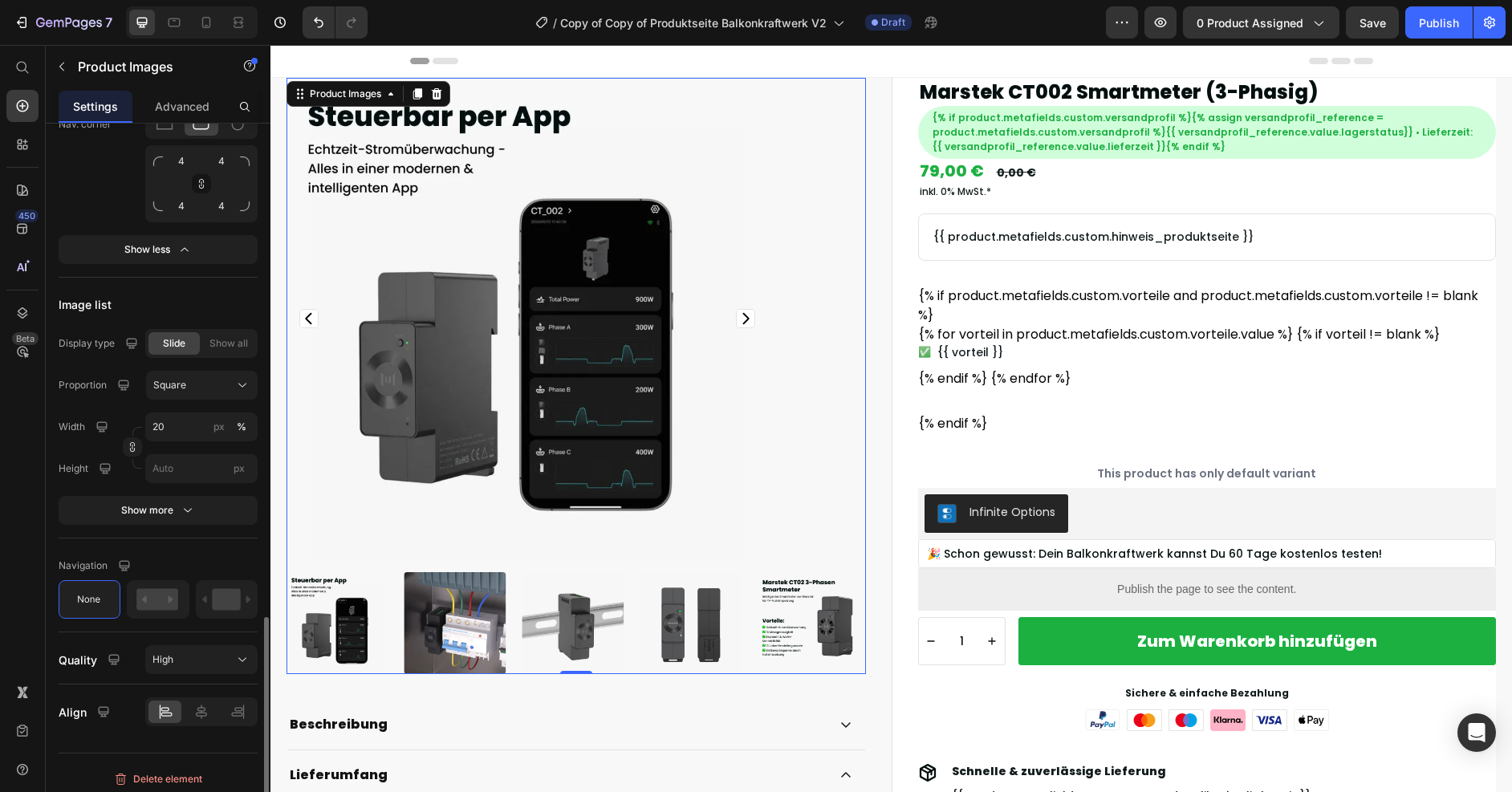 scroll, scrollTop: 1617, scrollLeft: 0, axis: vertical 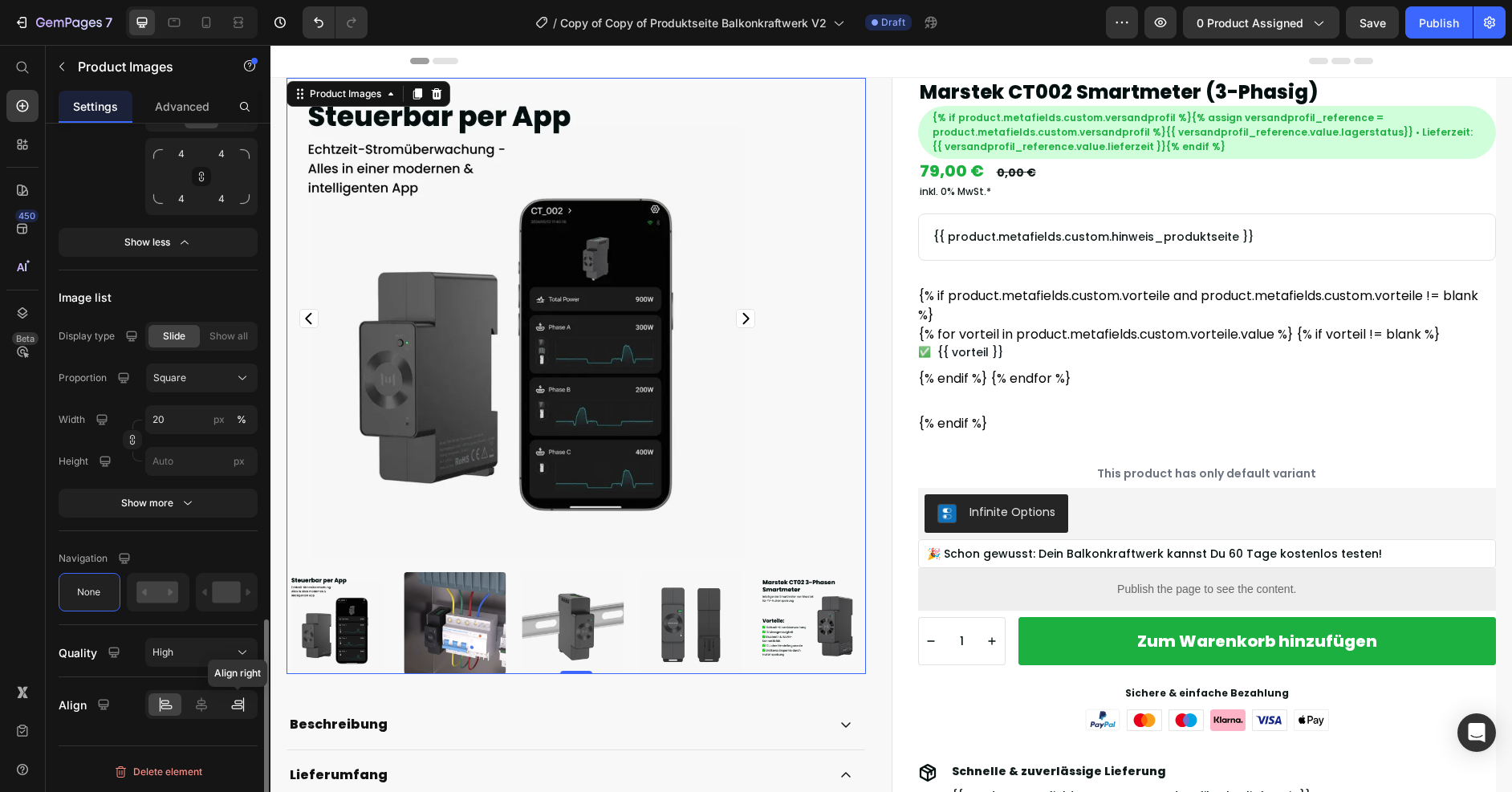 click 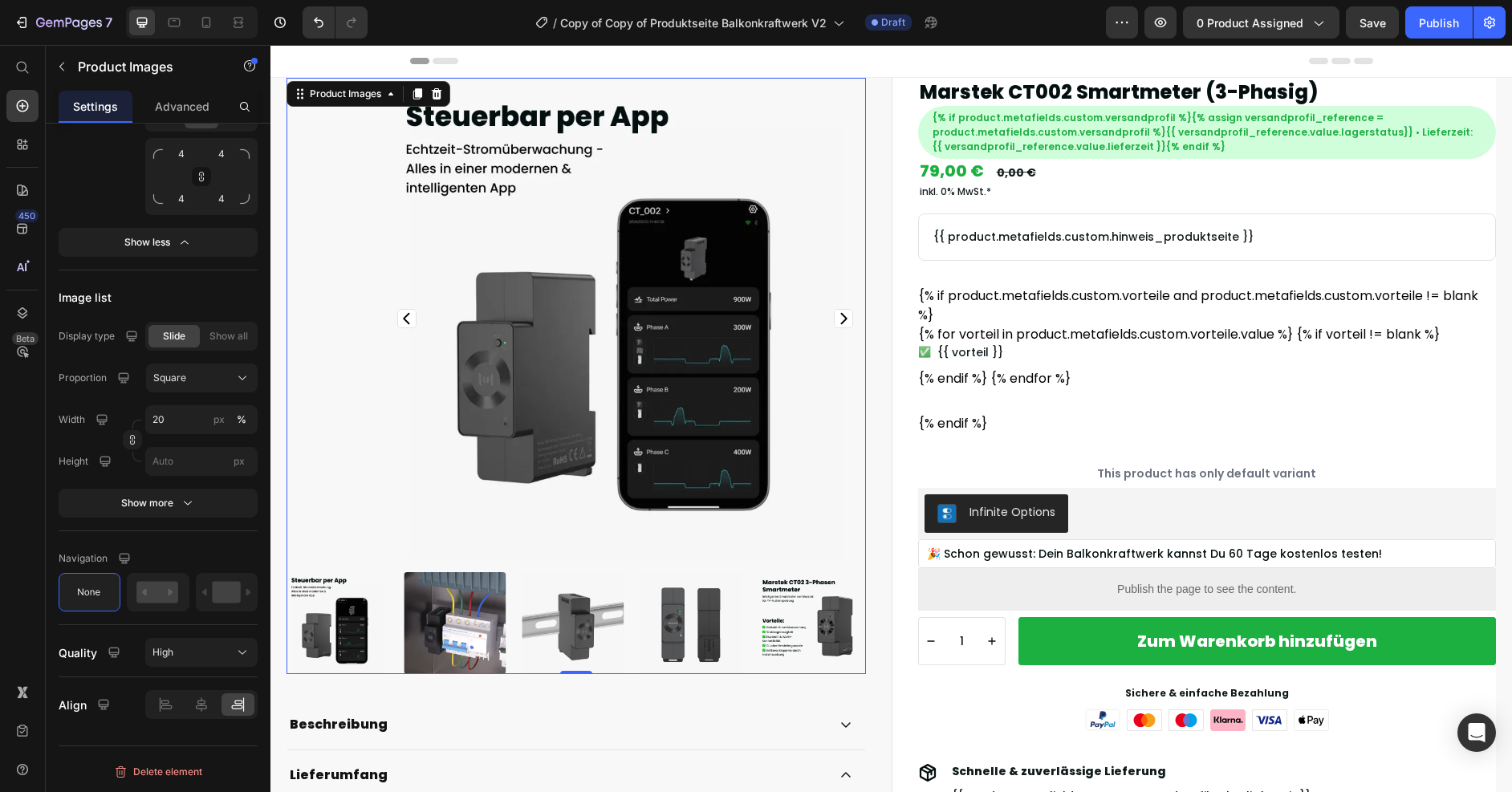 click at bounding box center [690, 623] 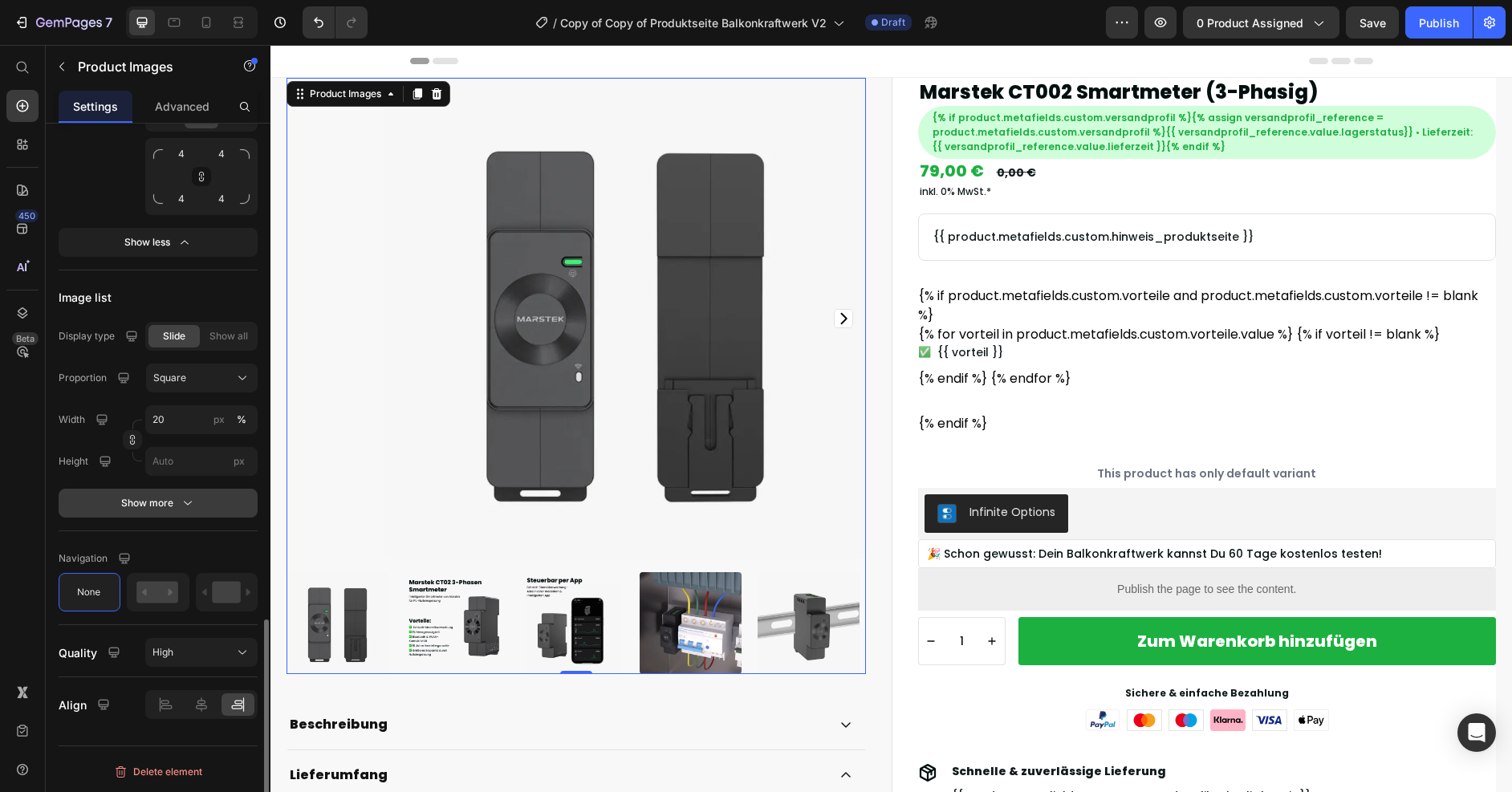 click on "Show more" at bounding box center (158, 503) 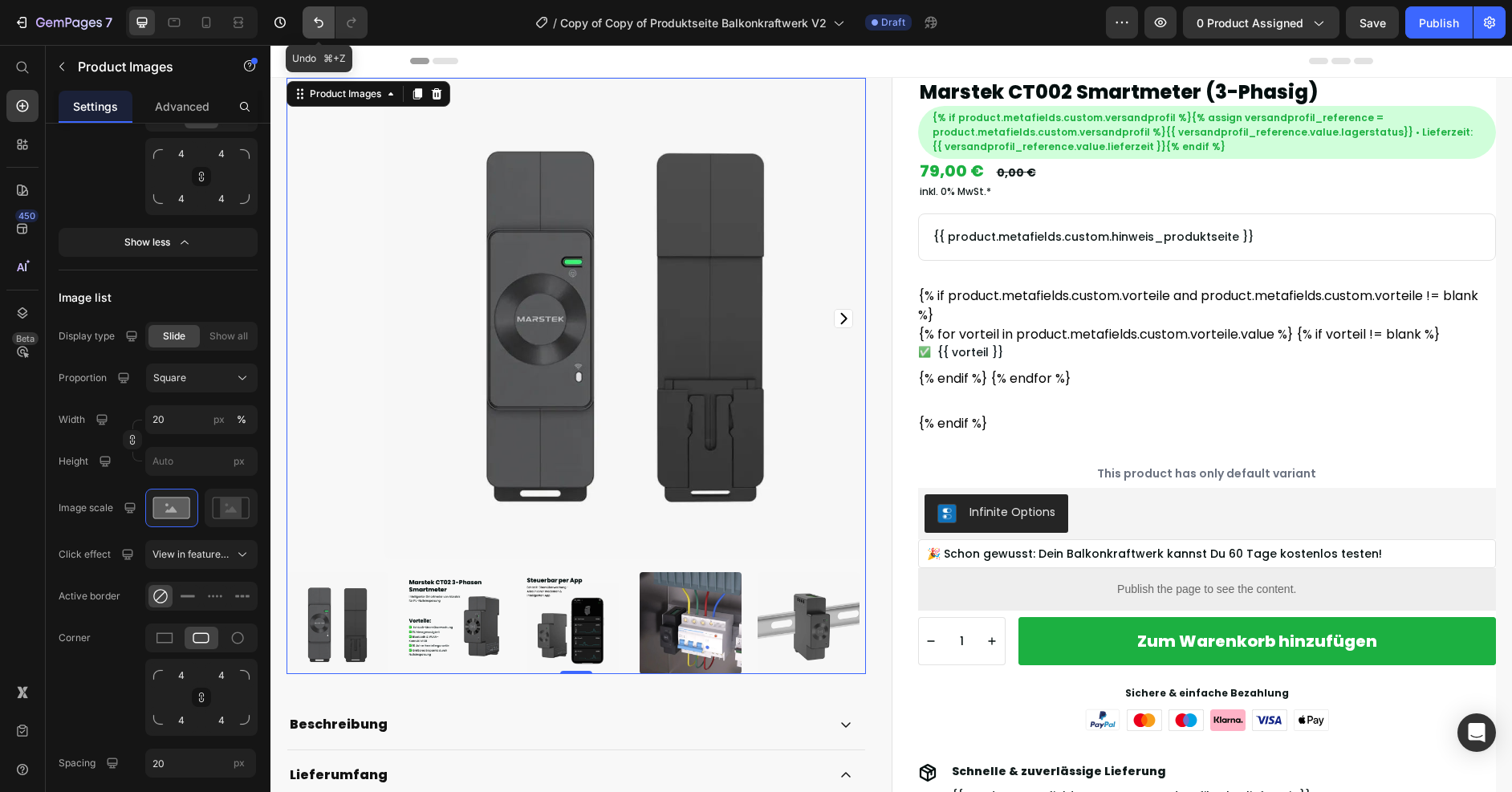 click 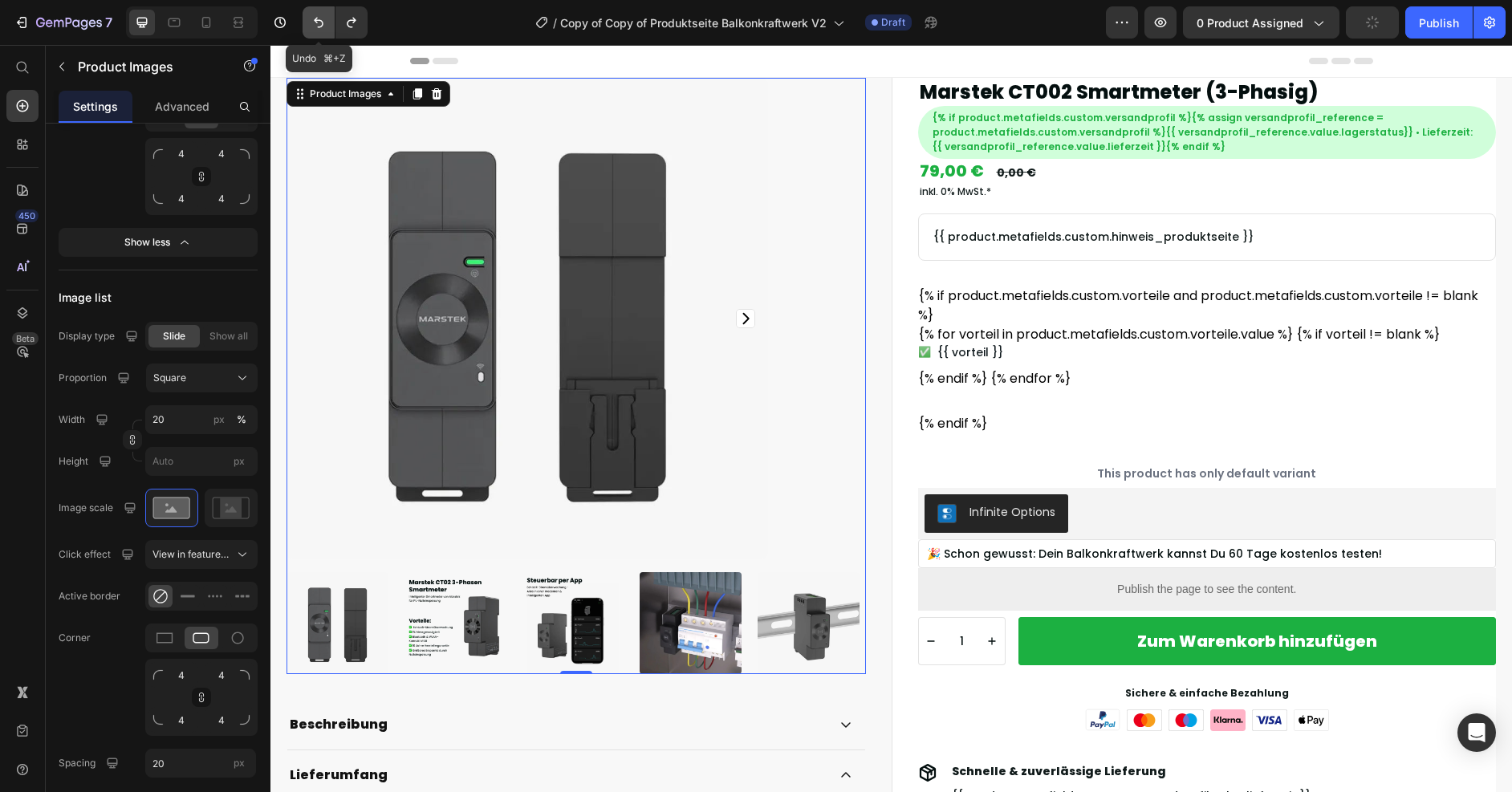 click 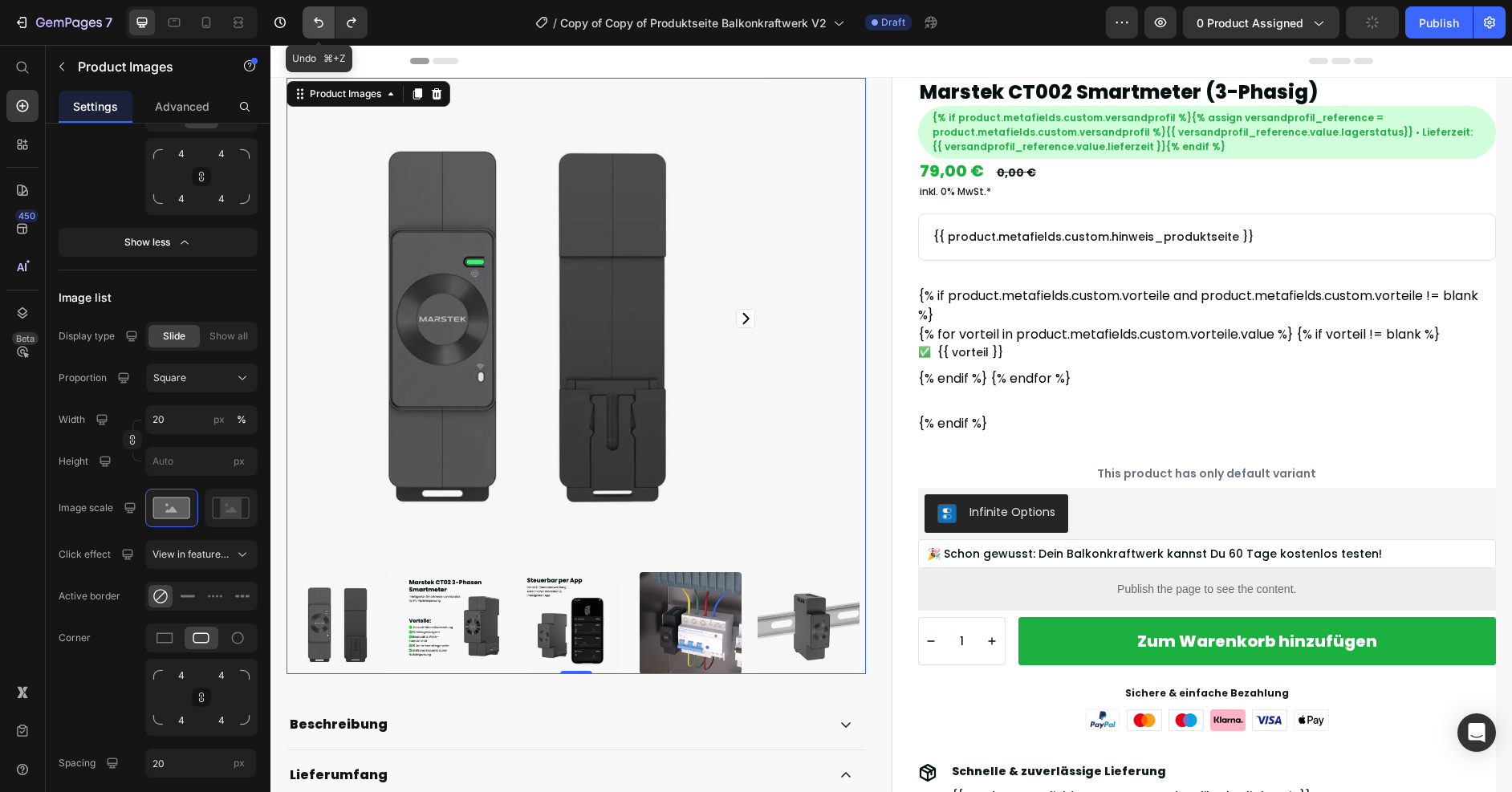 click 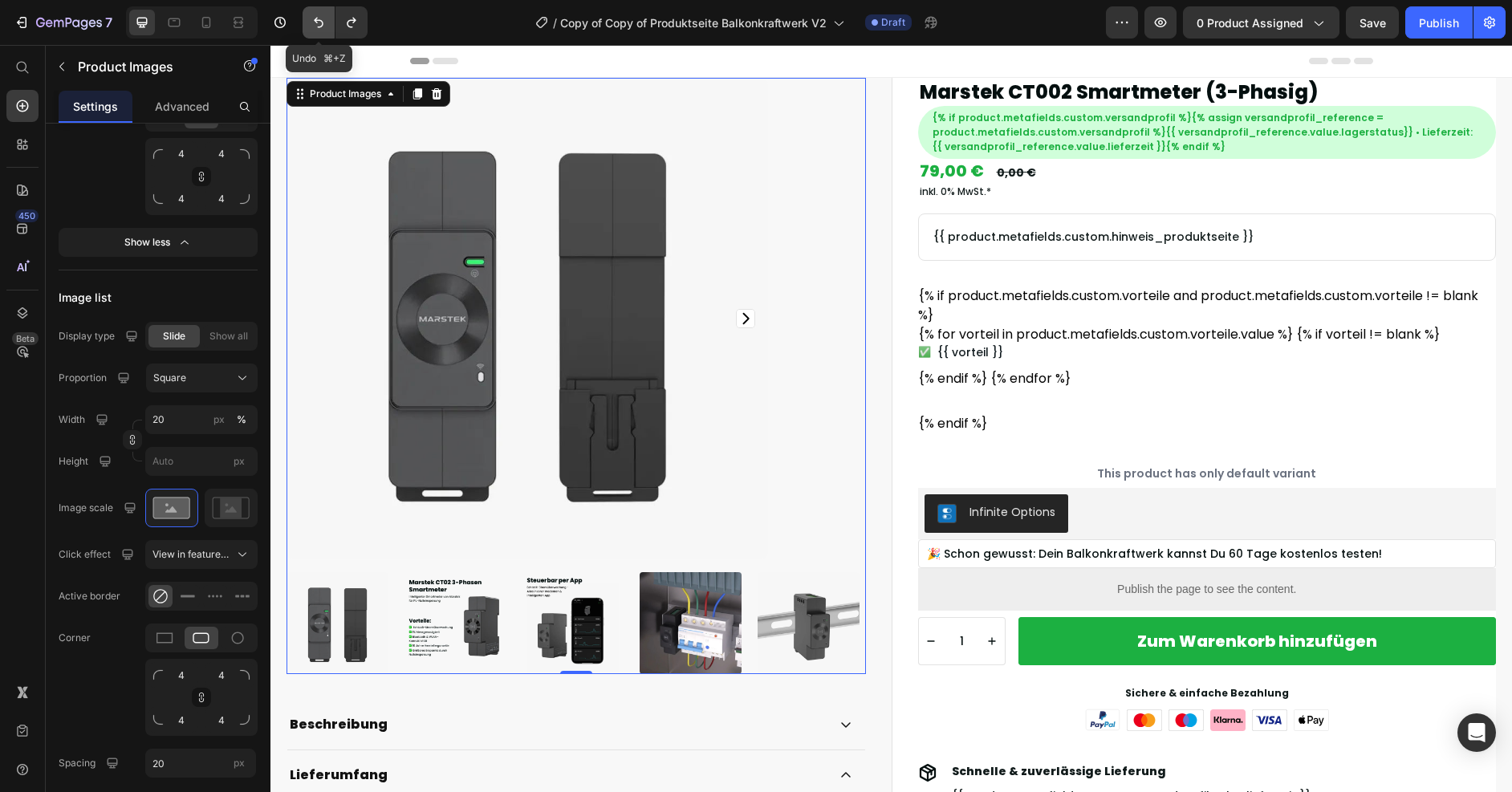 click 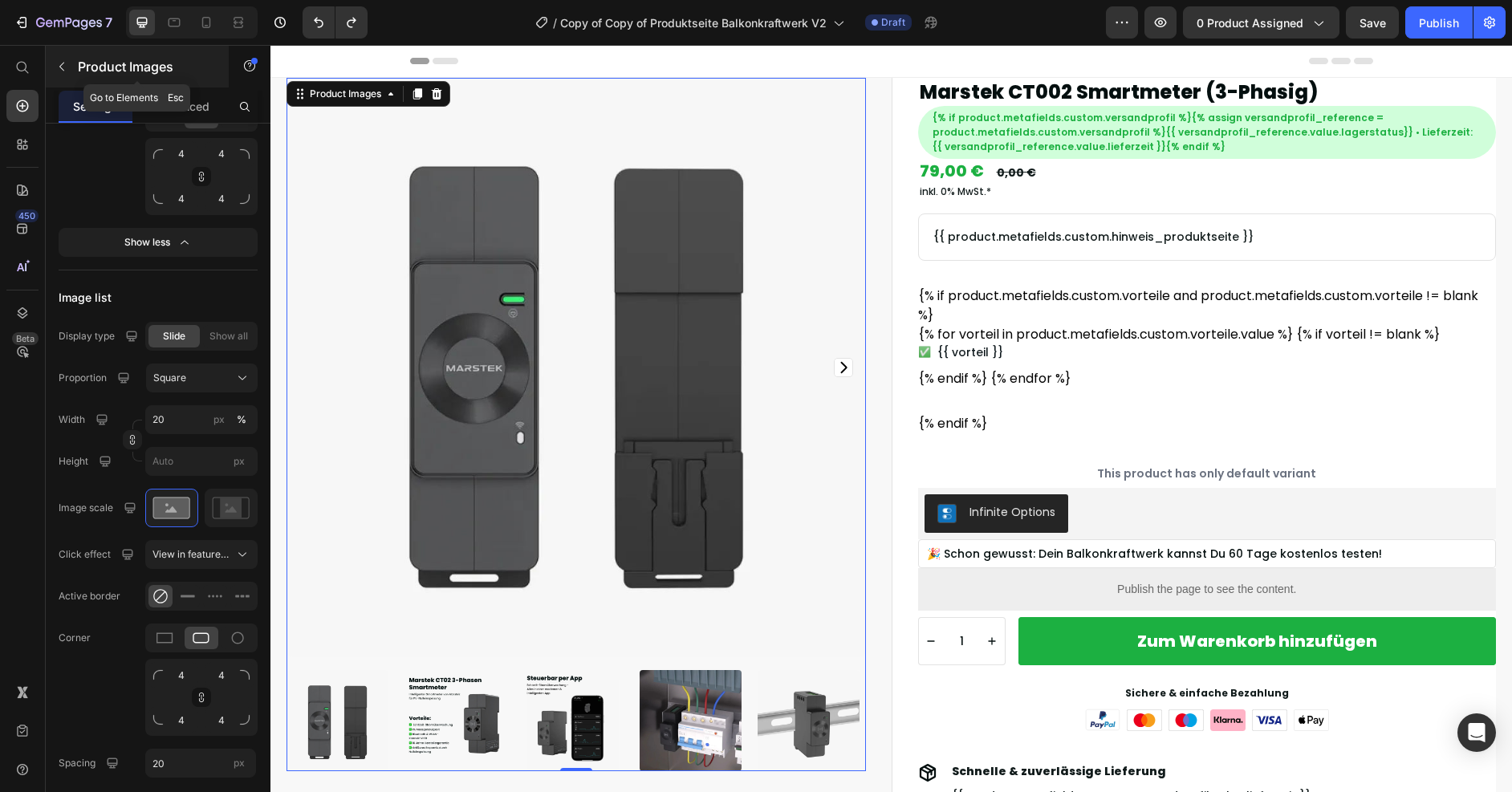 click at bounding box center (62, 67) 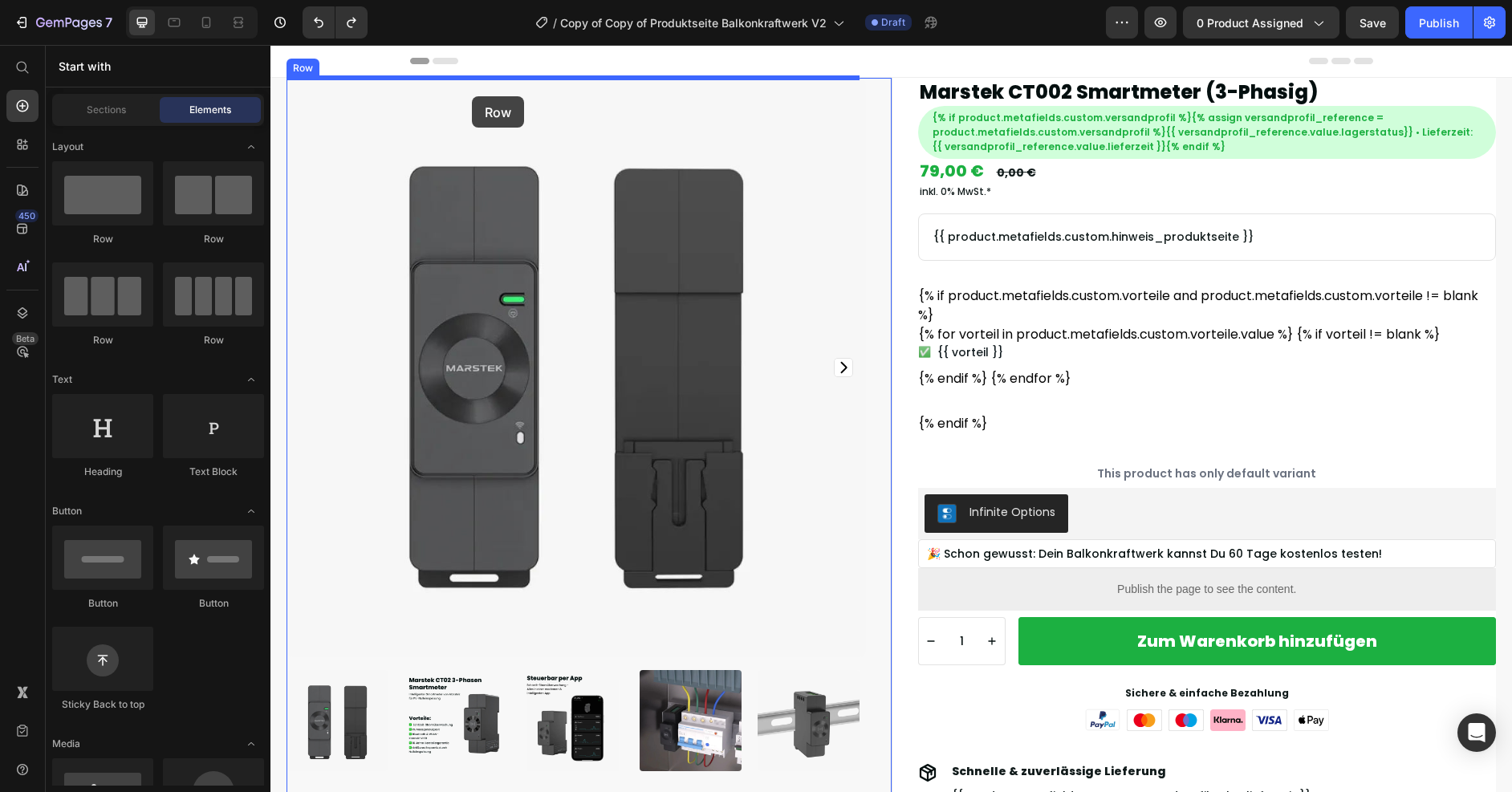drag, startPoint x: 386, startPoint y: 244, endPoint x: 478, endPoint y: 94, distance: 175.96591 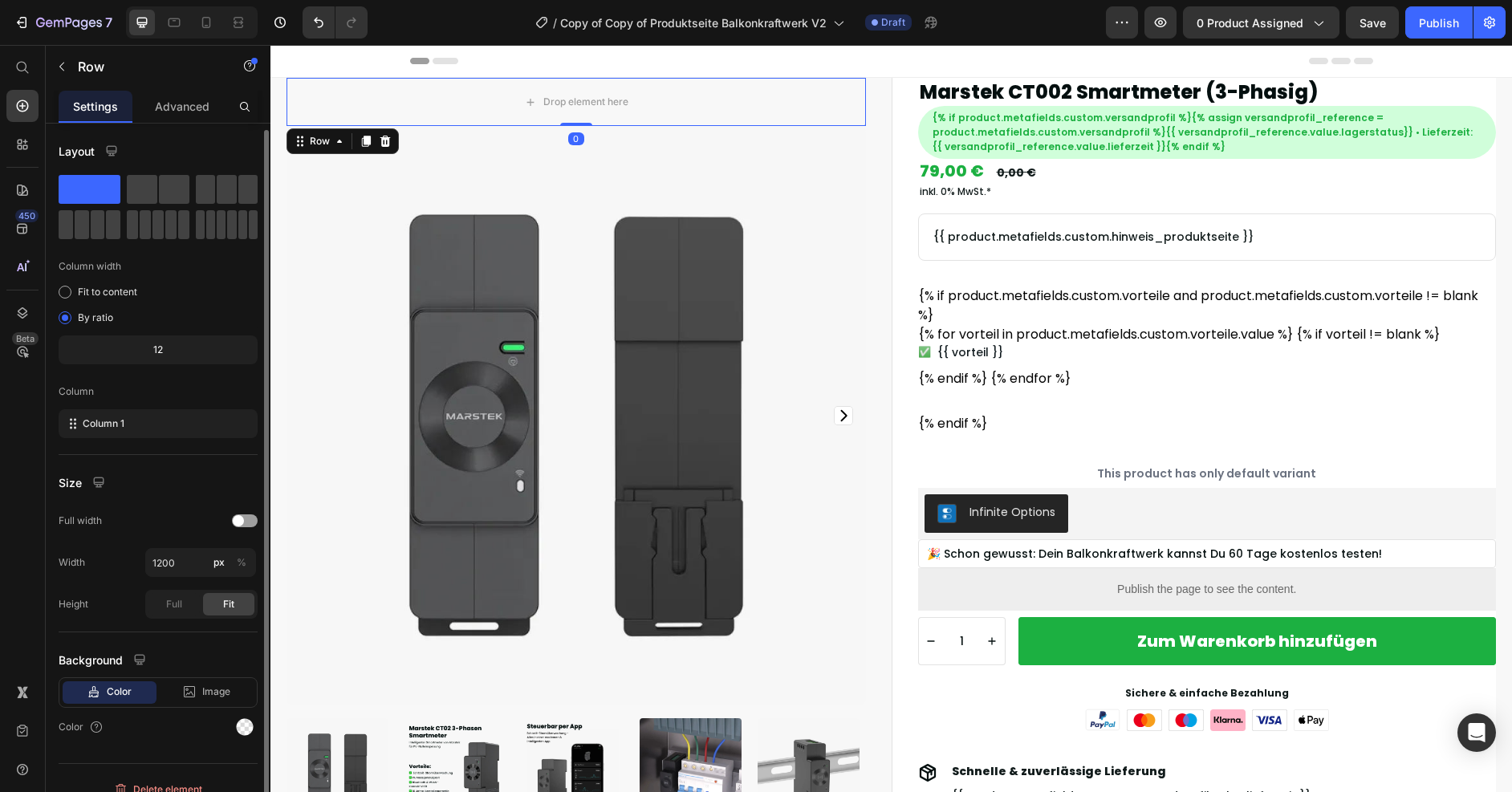 scroll, scrollTop: 18, scrollLeft: 0, axis: vertical 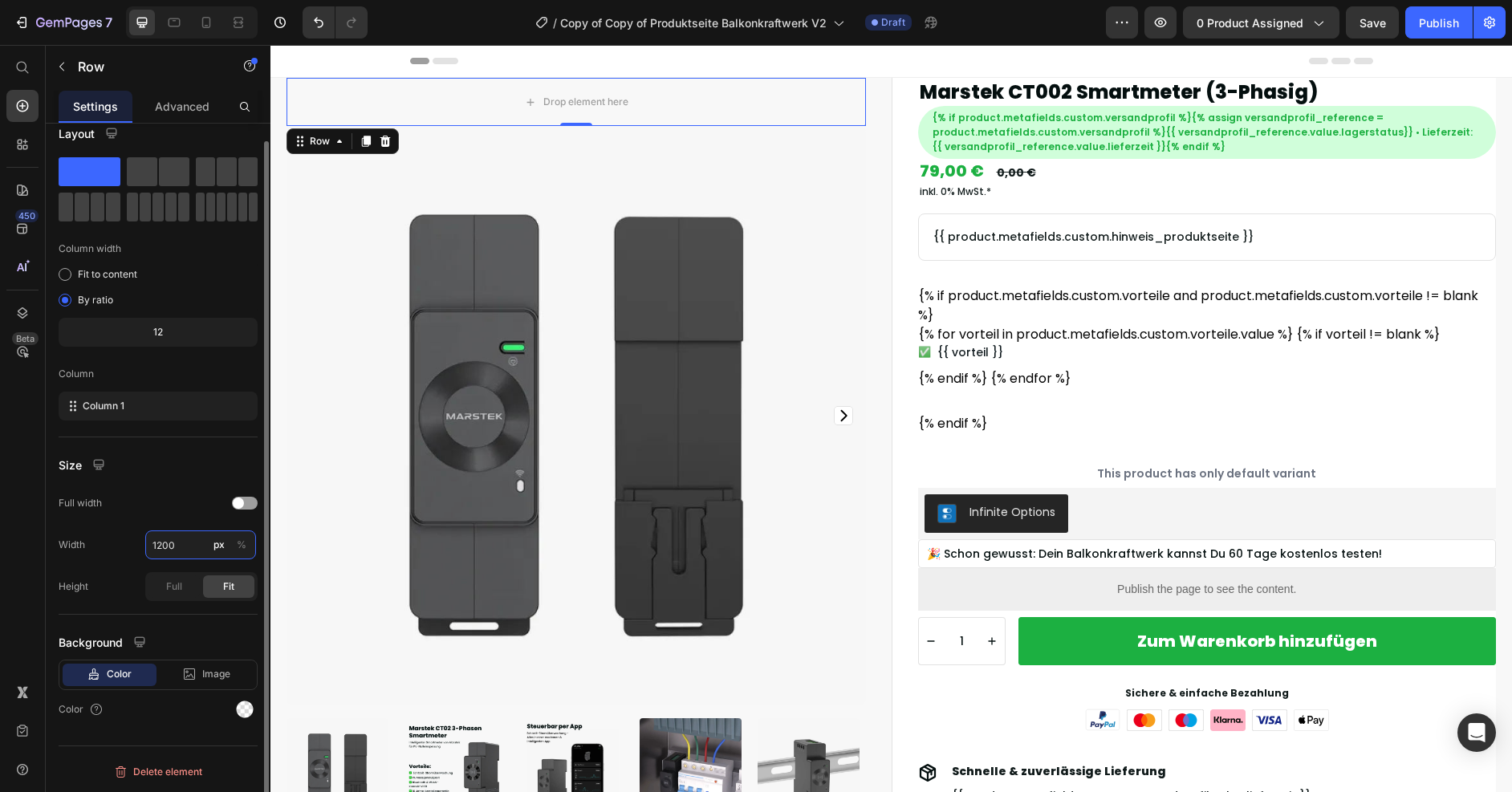click on "1200" at bounding box center [201, 545] 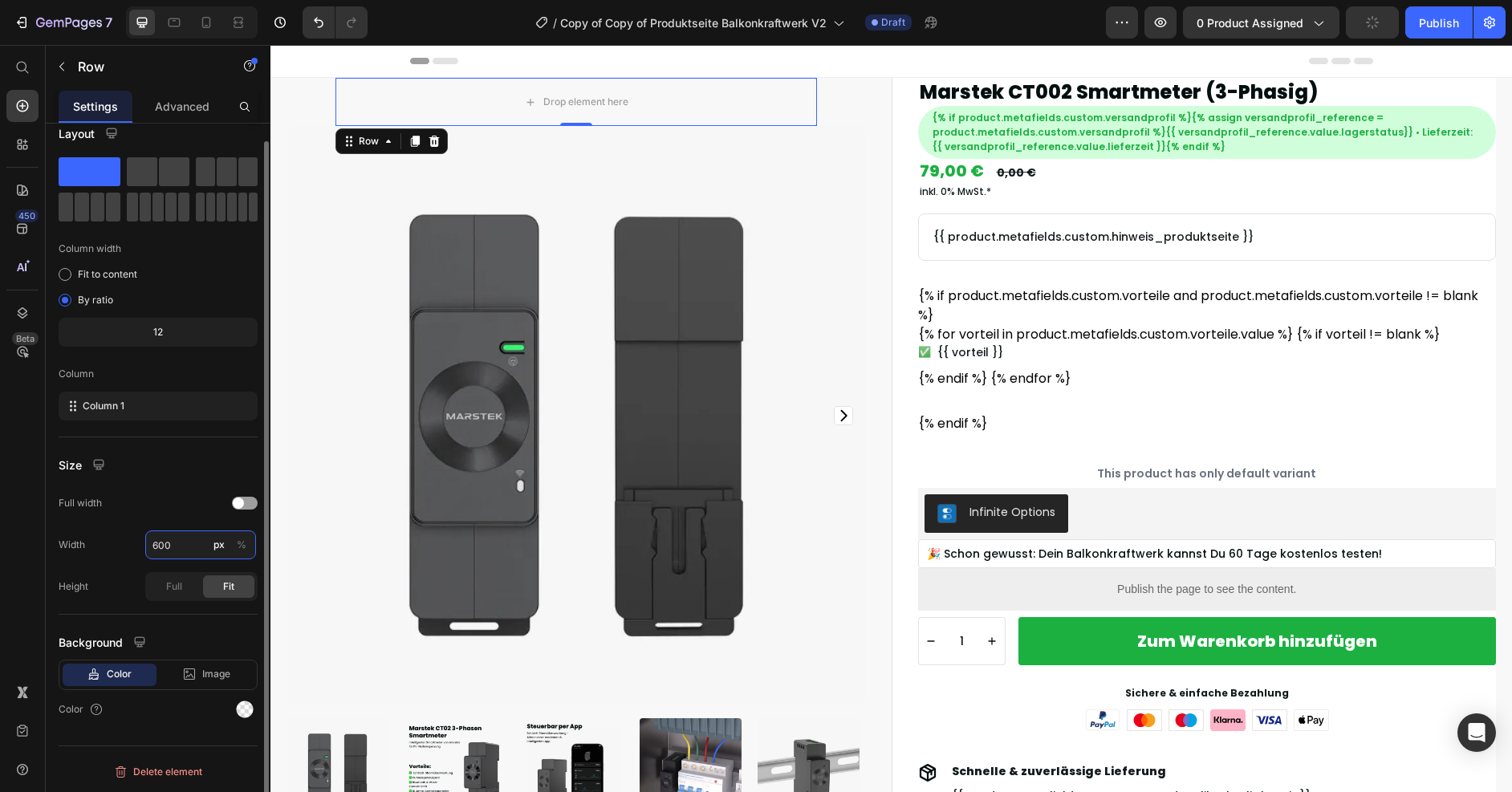 type on "1200" 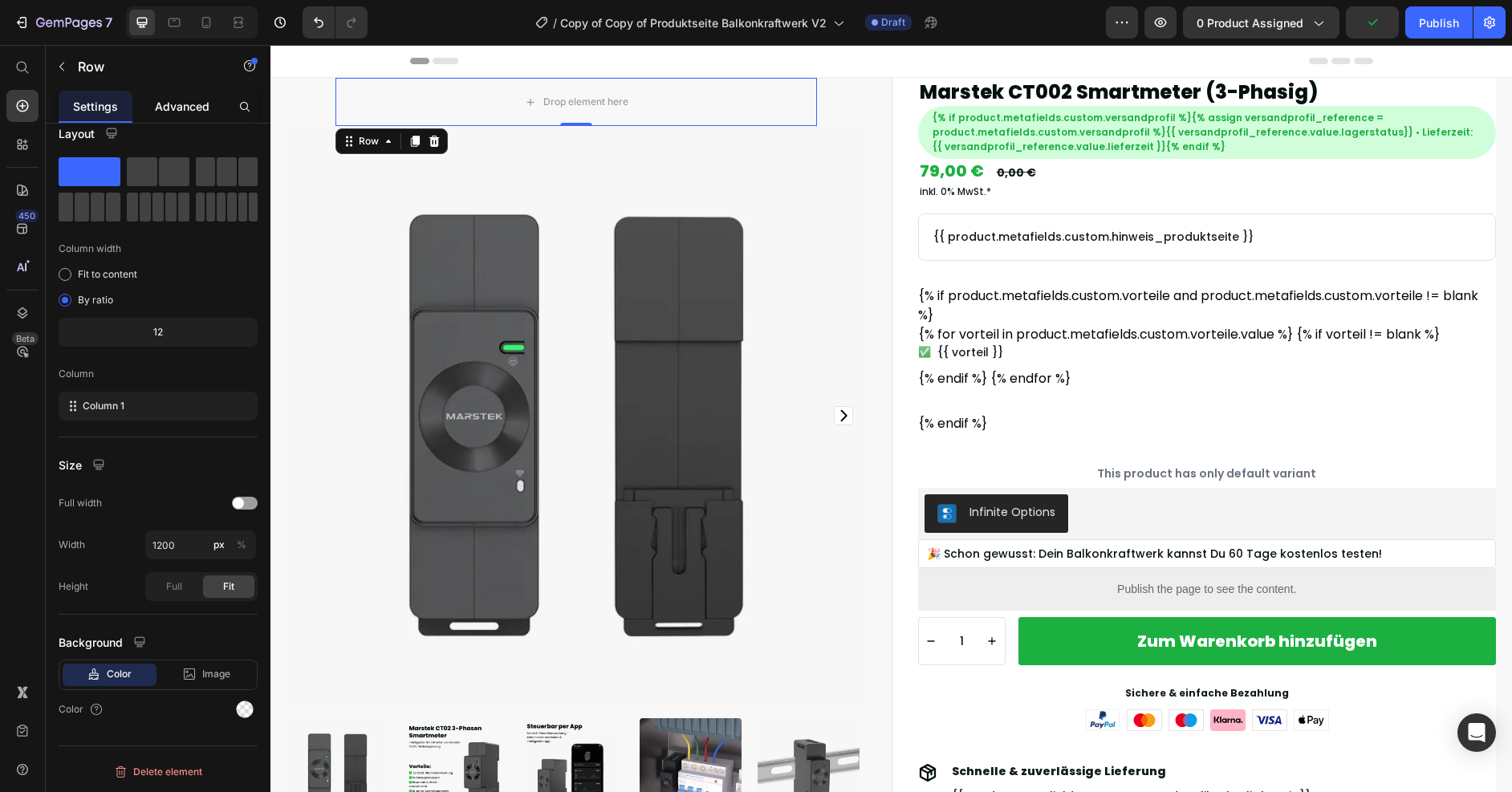 click on "Advanced" at bounding box center [182, 106] 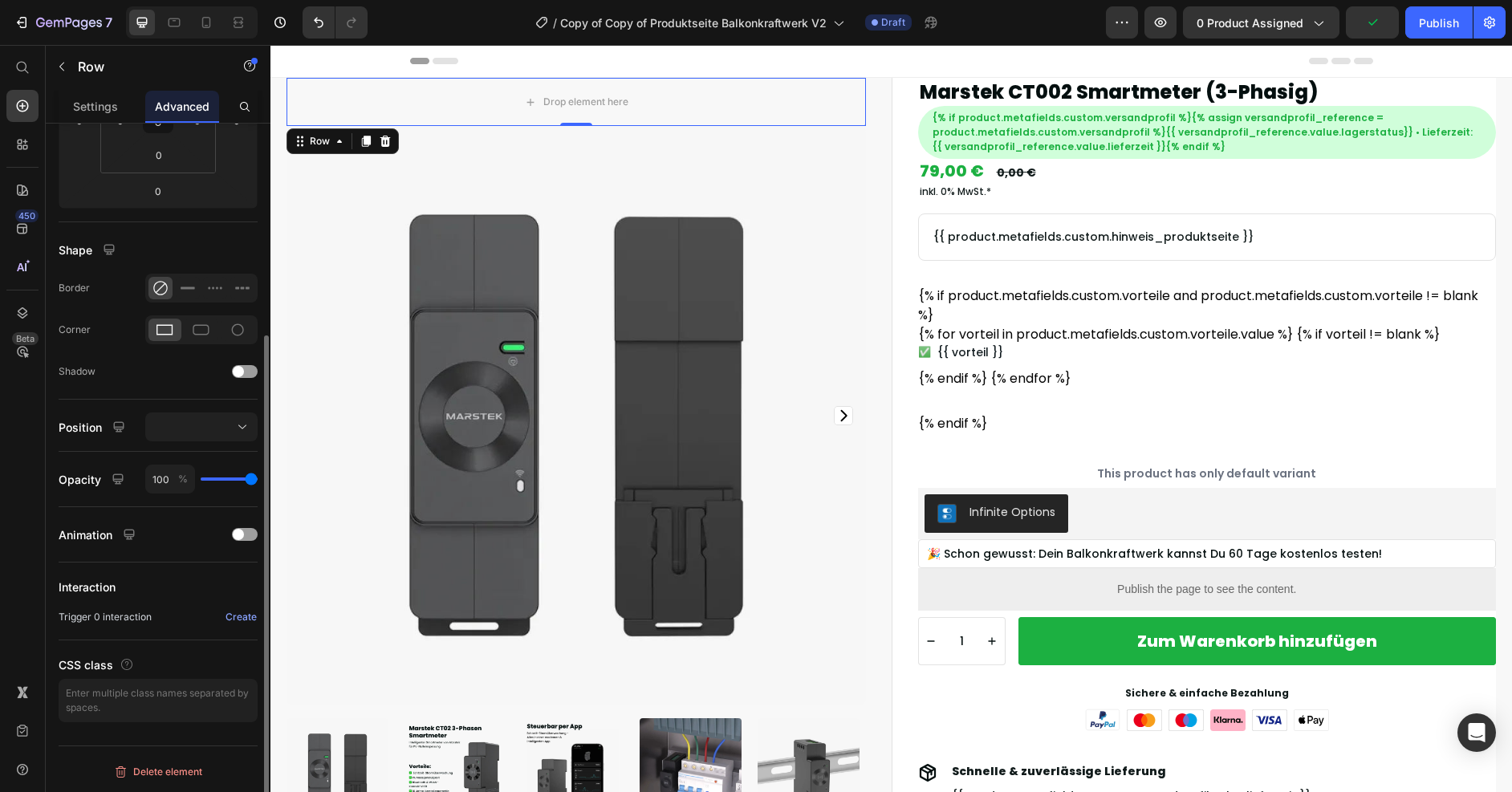 scroll, scrollTop: 0, scrollLeft: 0, axis: both 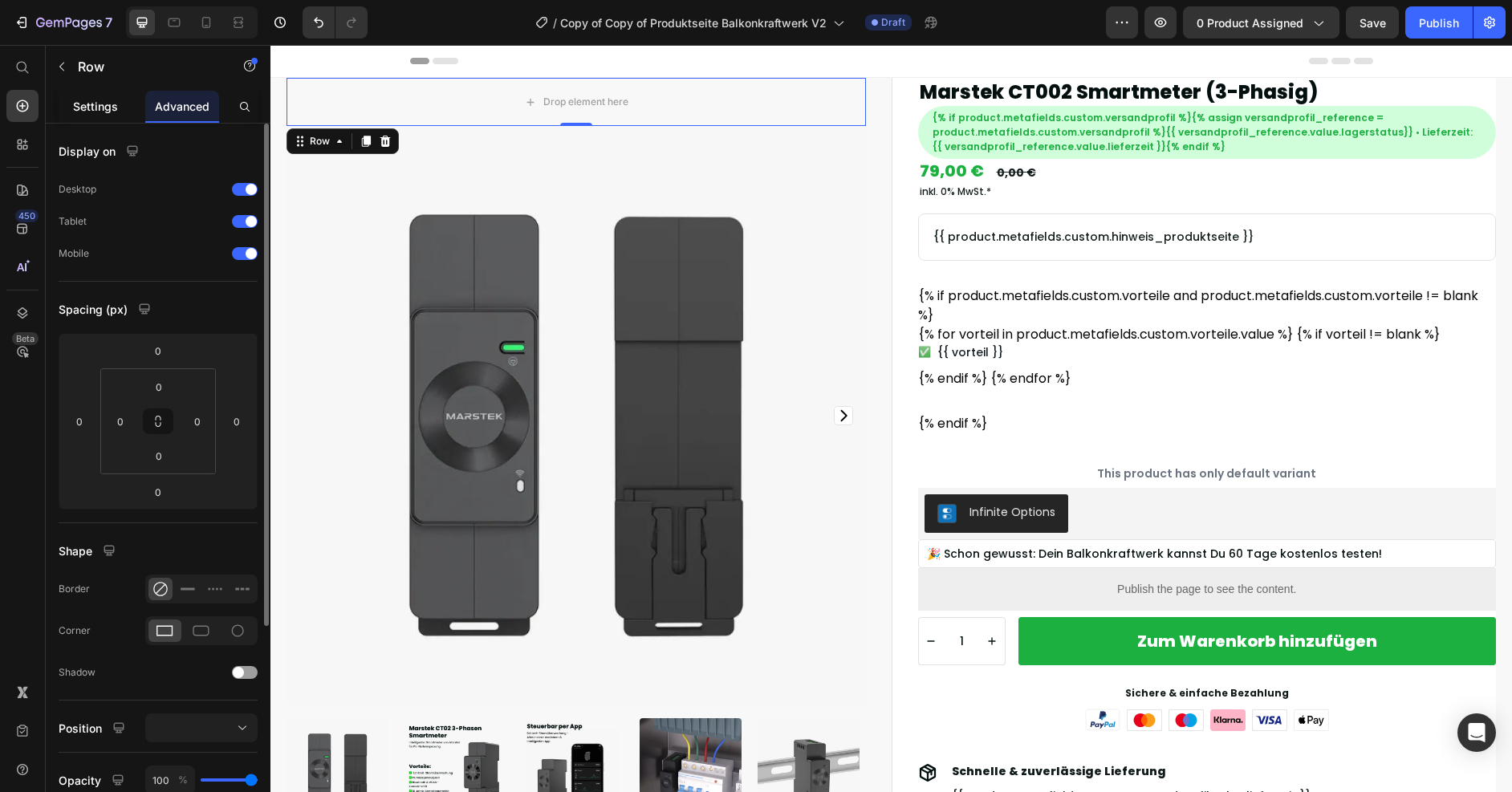 click on "Settings" at bounding box center (96, 106) 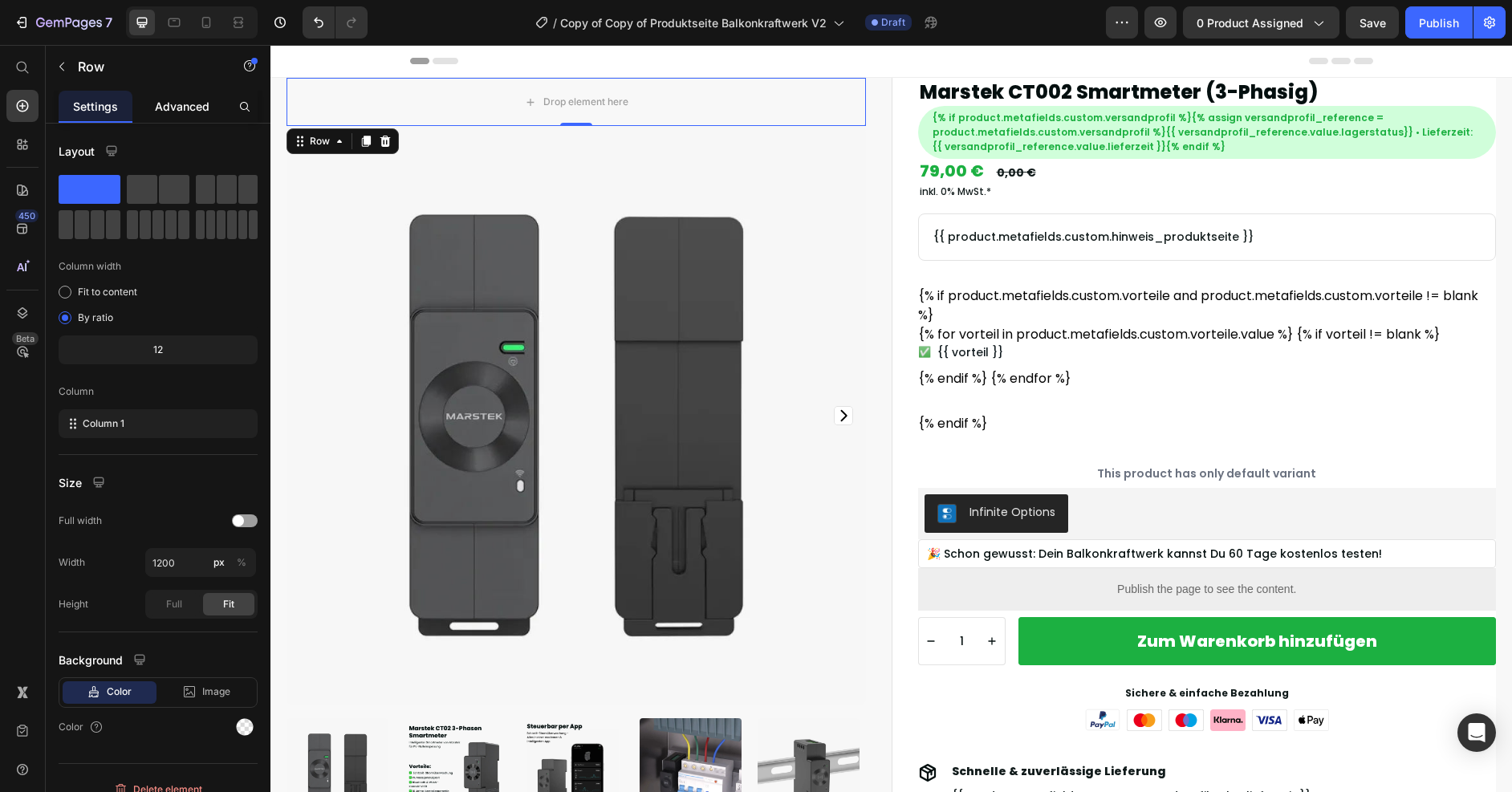 click on "Advanced" at bounding box center [182, 106] 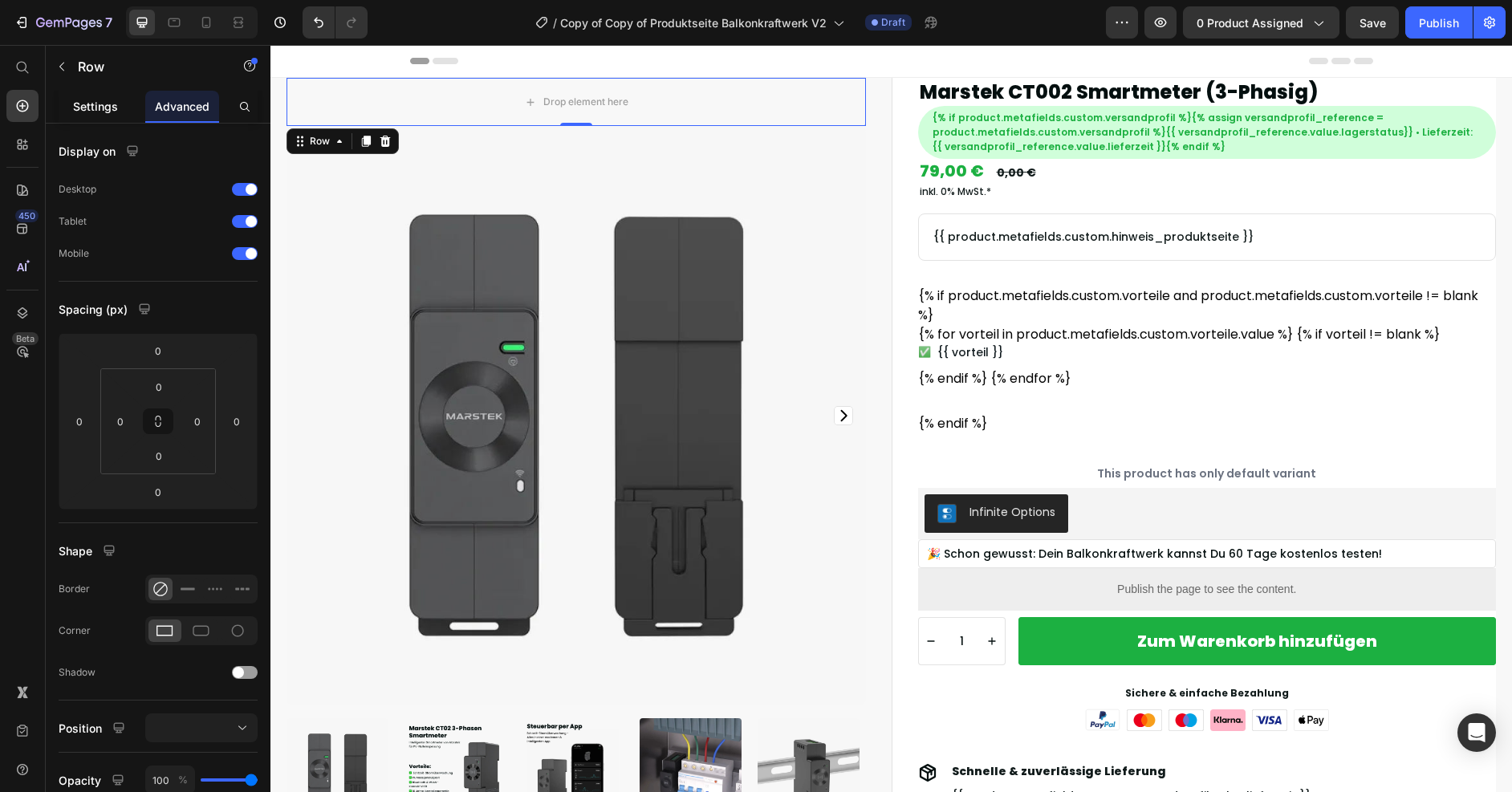 click on "Settings" at bounding box center (96, 106) 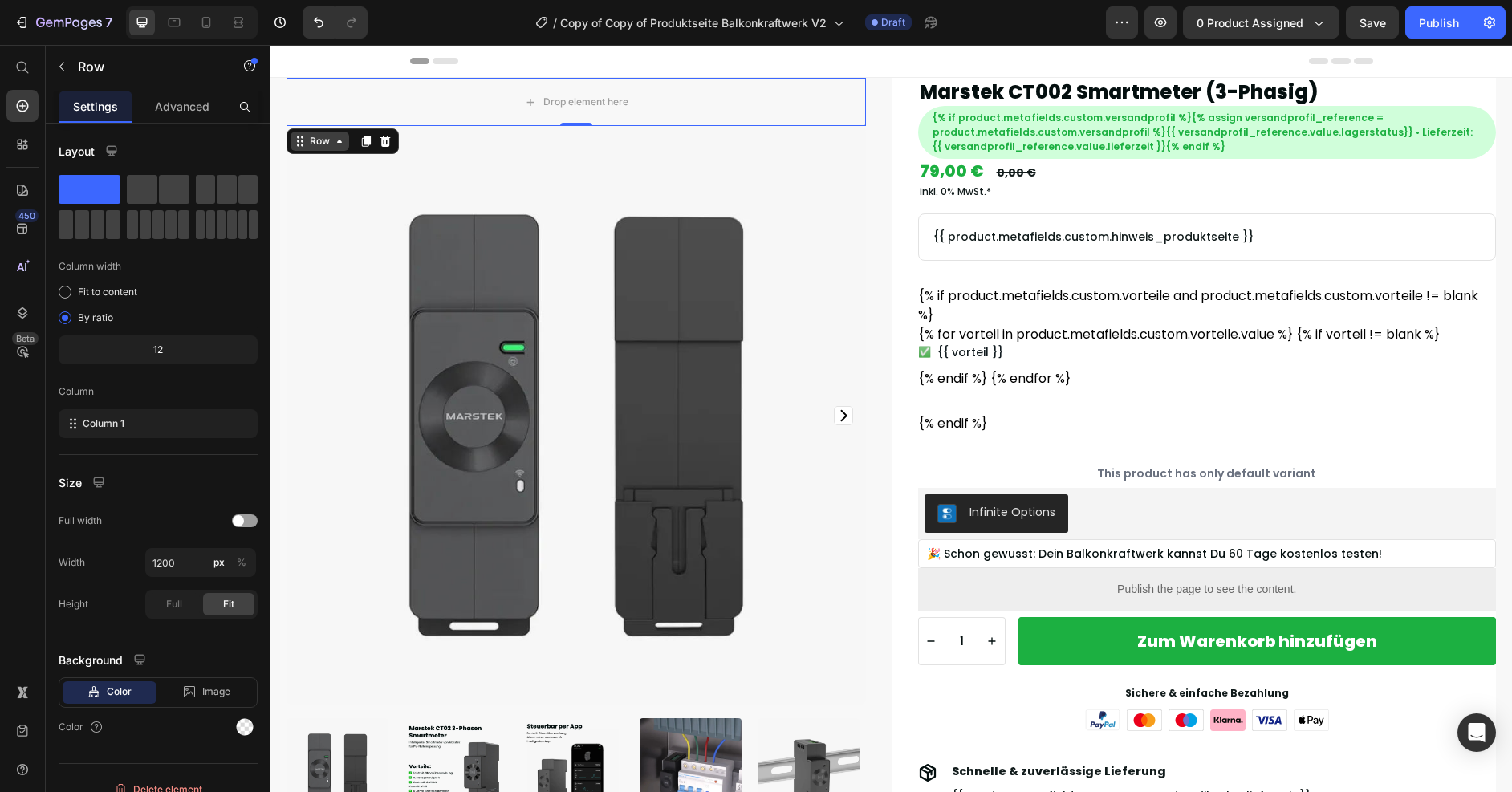 click on "Row" at bounding box center (319, 141) 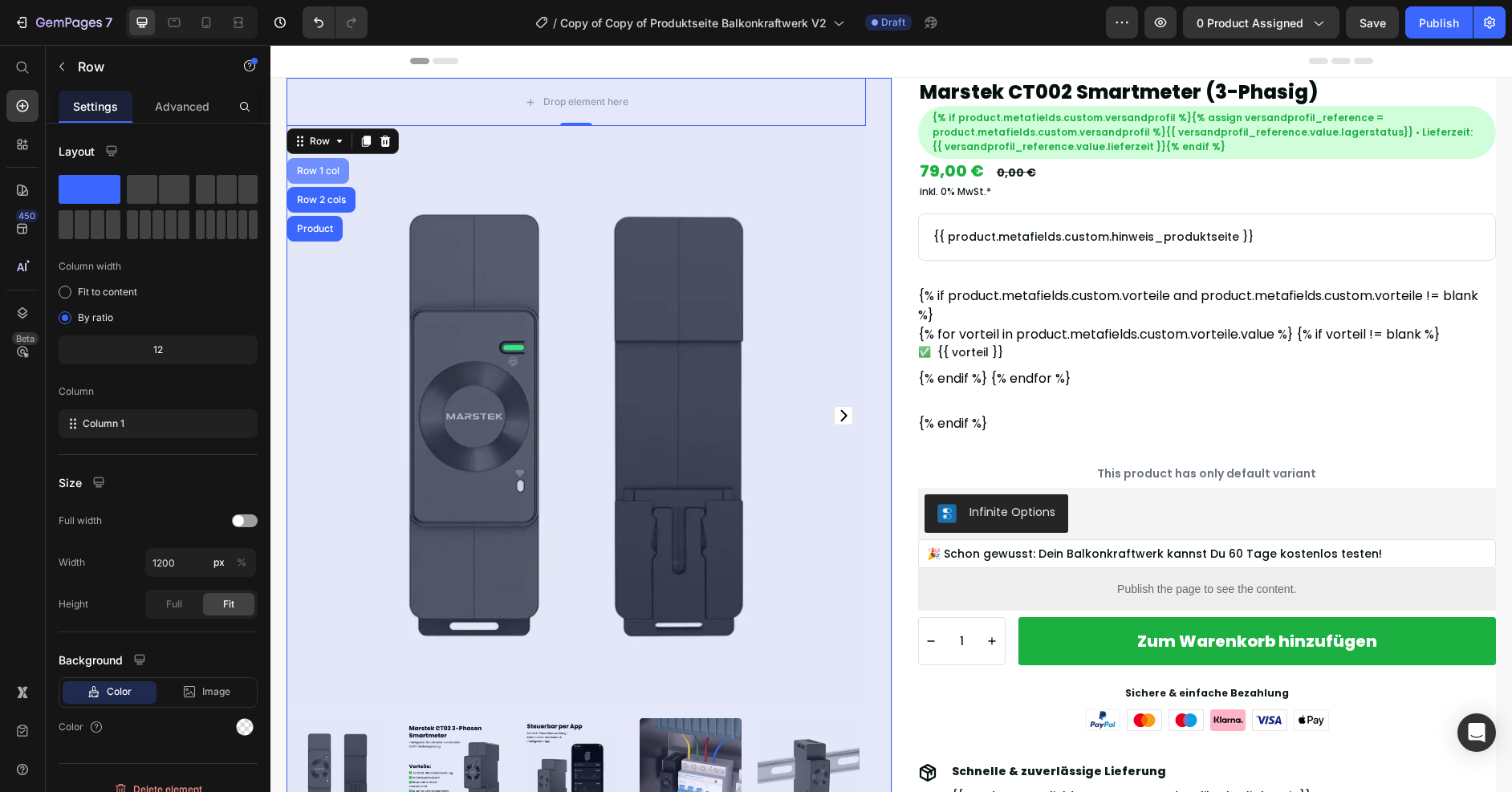 click on "Row 1 col" at bounding box center (318, 171) 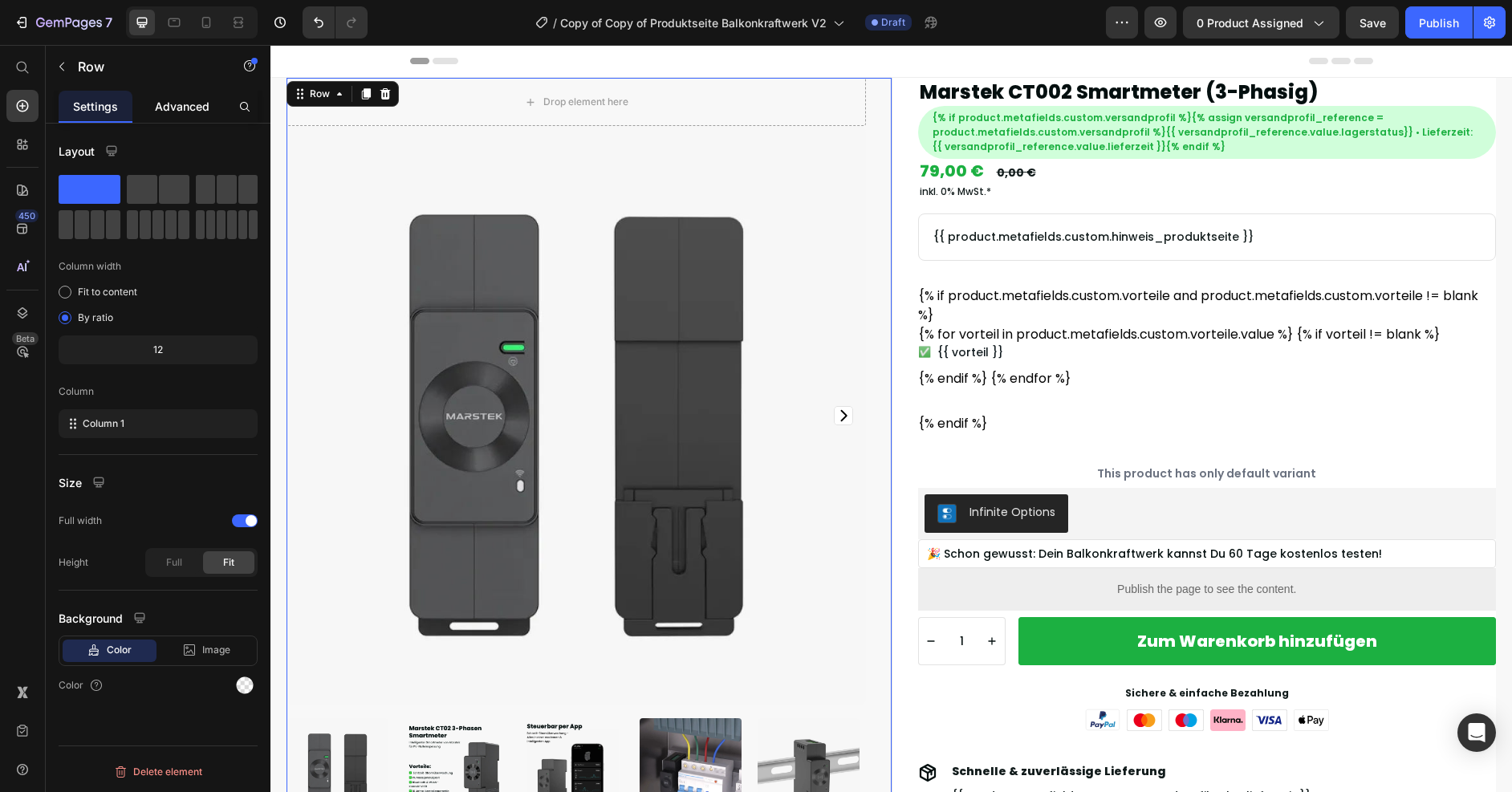 click on "Advanced" at bounding box center (182, 106) 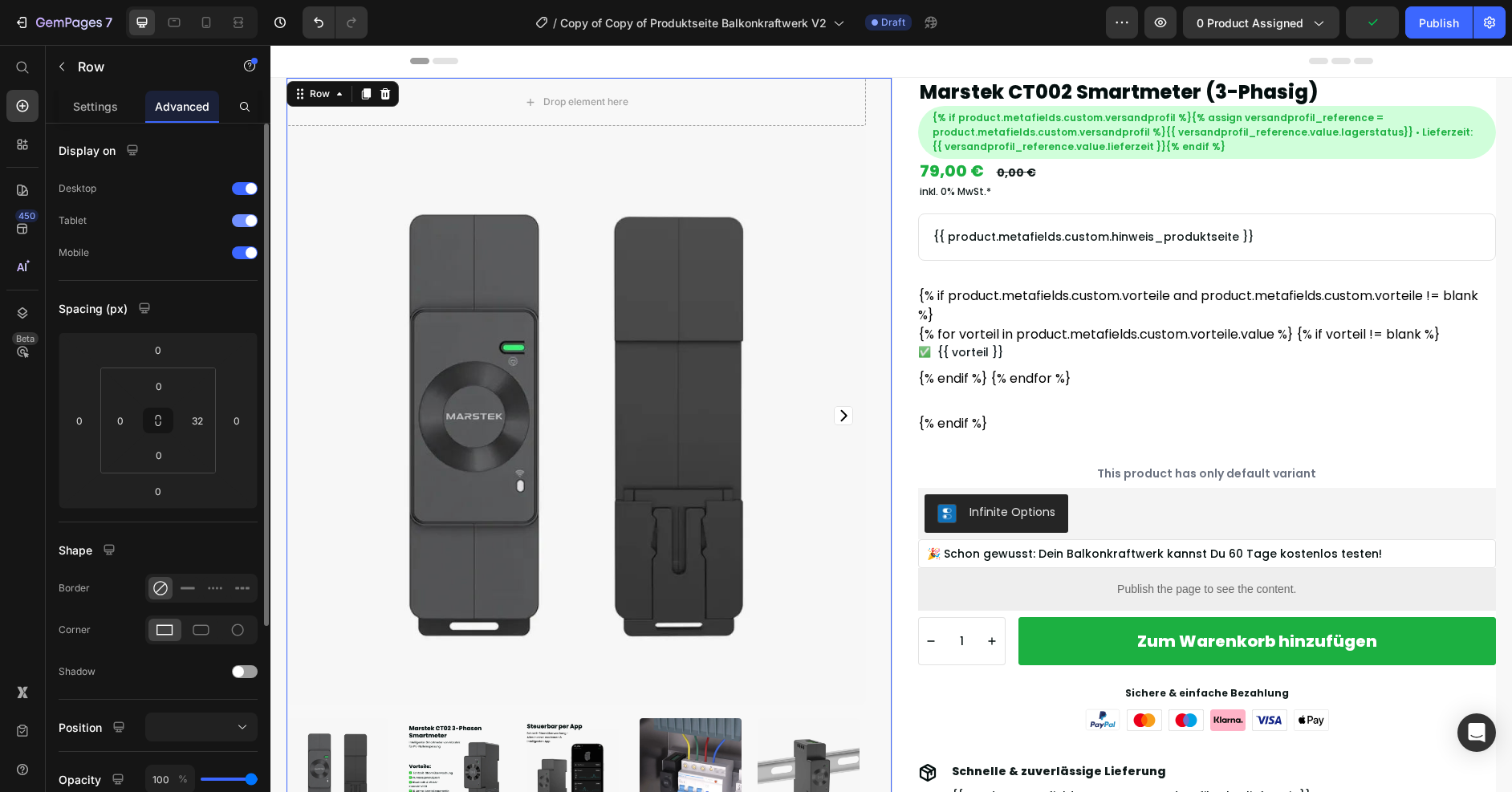 scroll, scrollTop: 299, scrollLeft: 0, axis: vertical 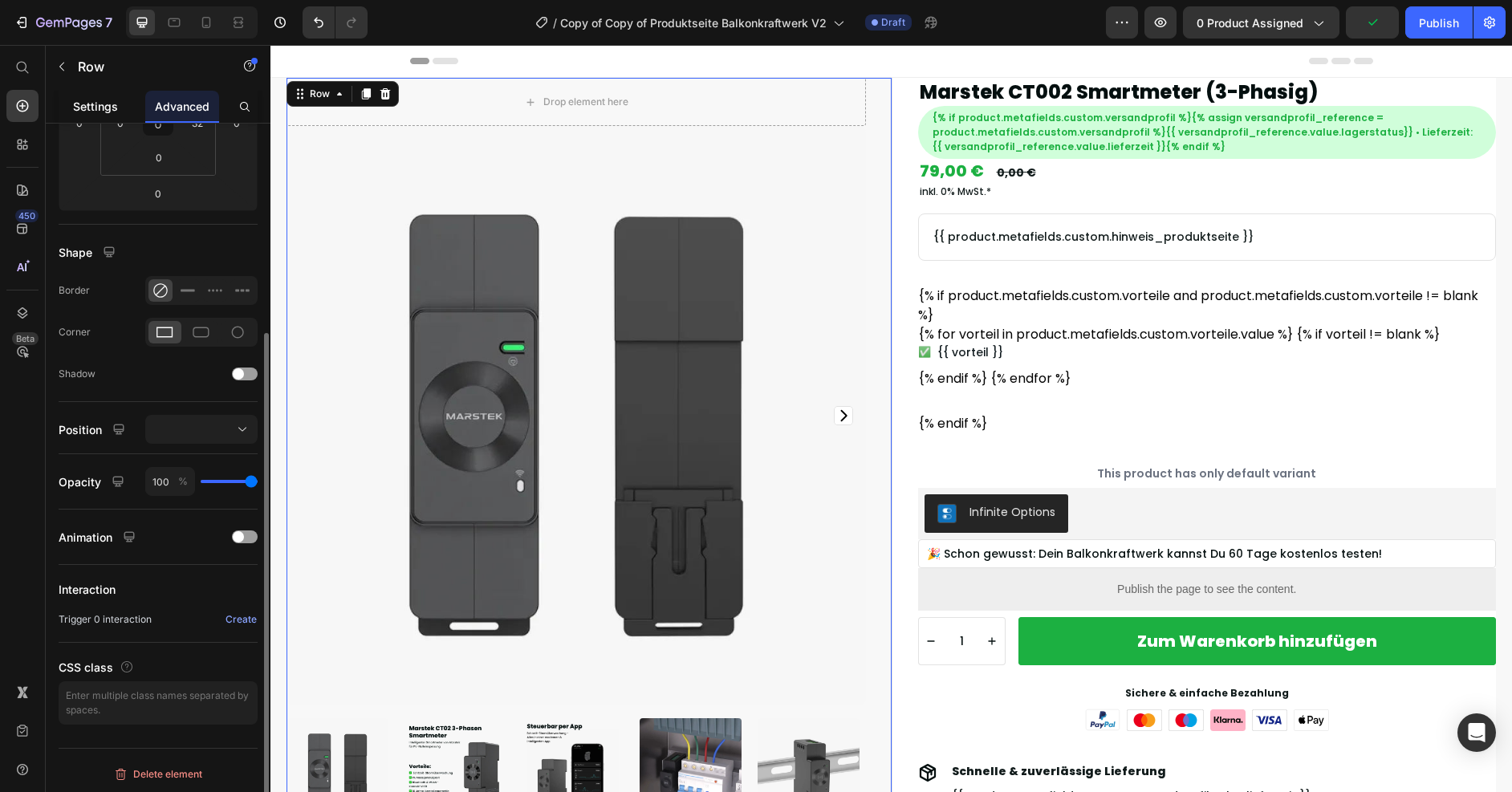 click on "Settings" at bounding box center (96, 106) 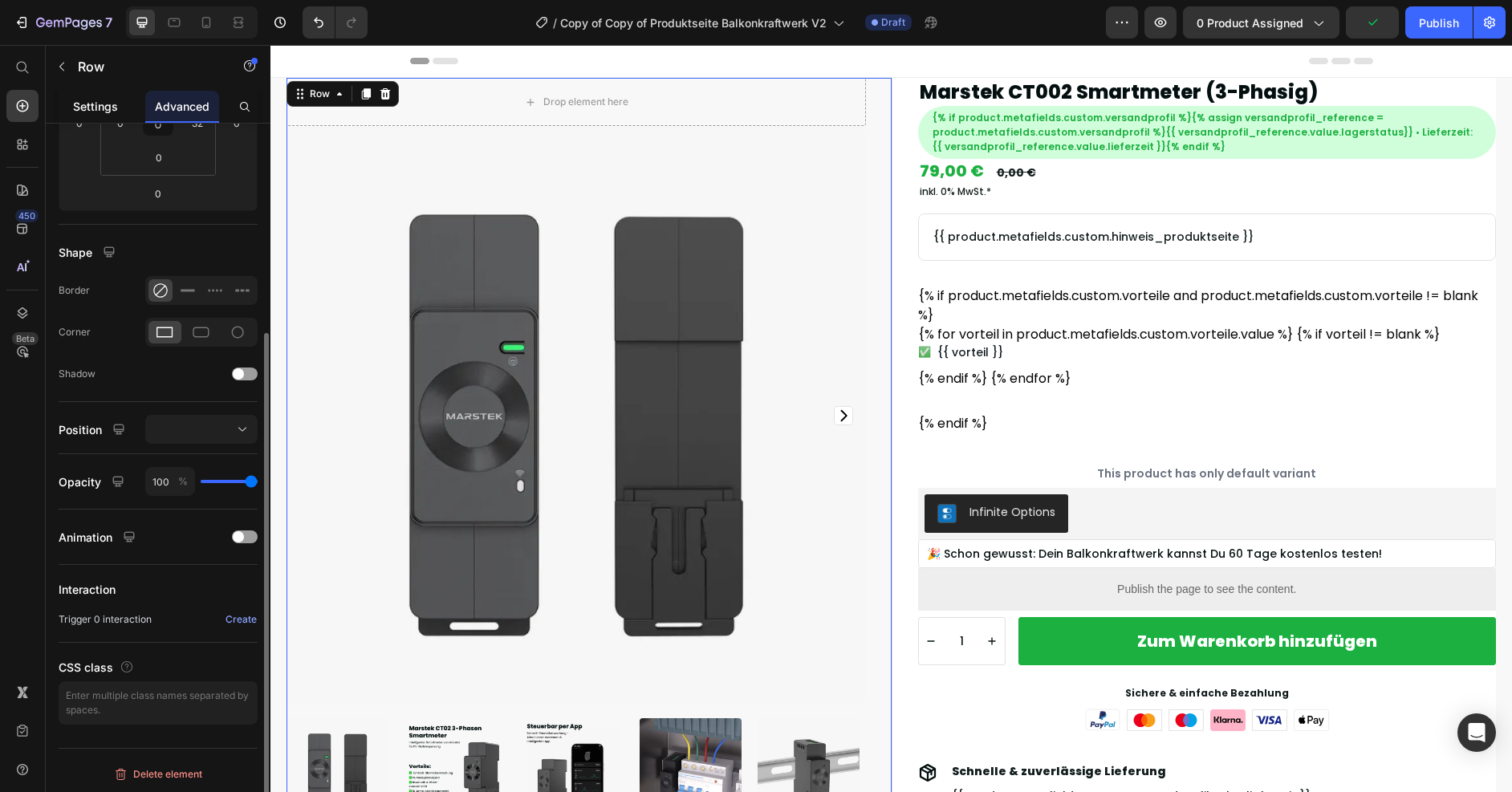 scroll, scrollTop: 0, scrollLeft: 0, axis: both 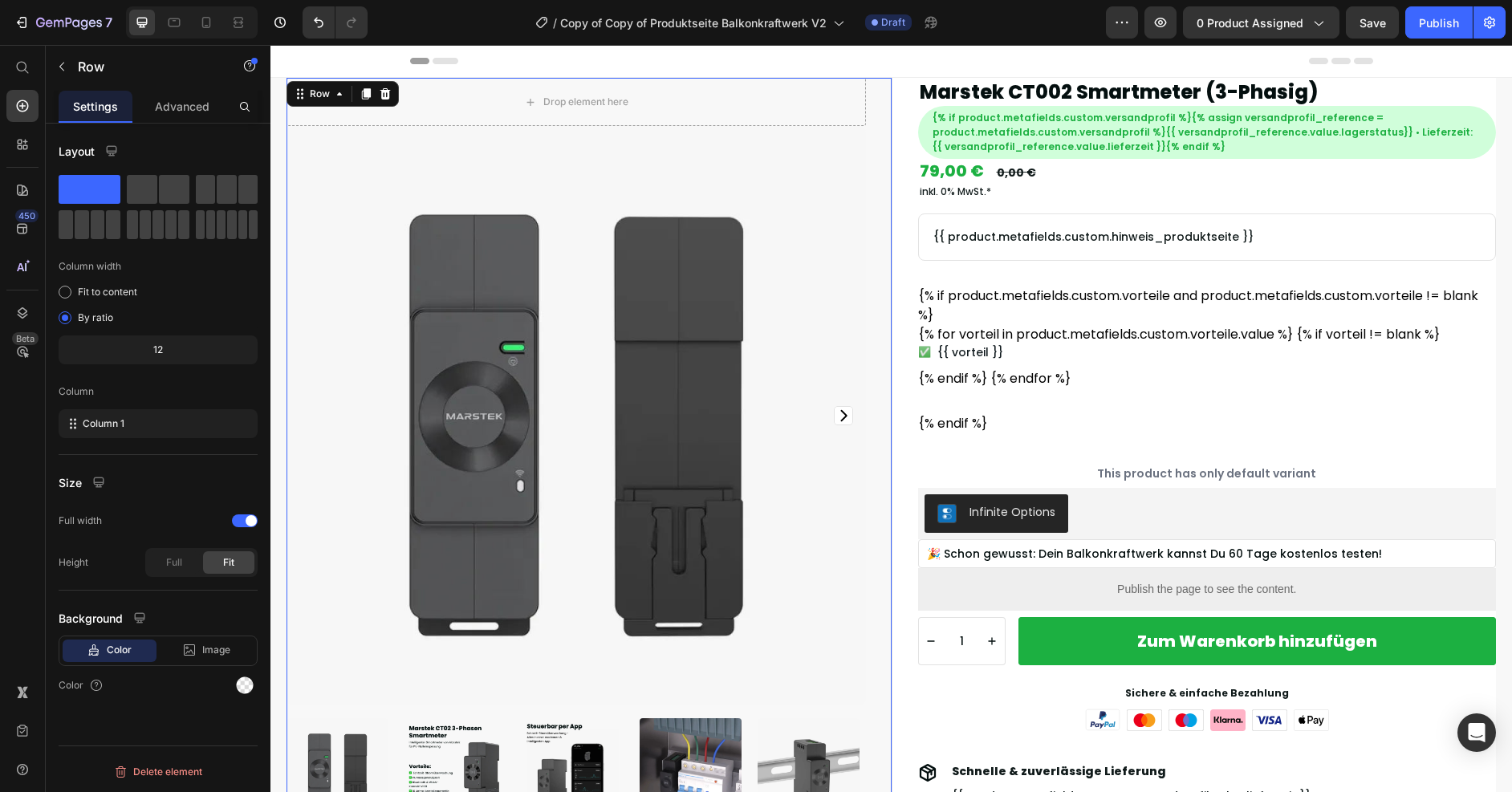 click on "Row" at bounding box center [343, 94] 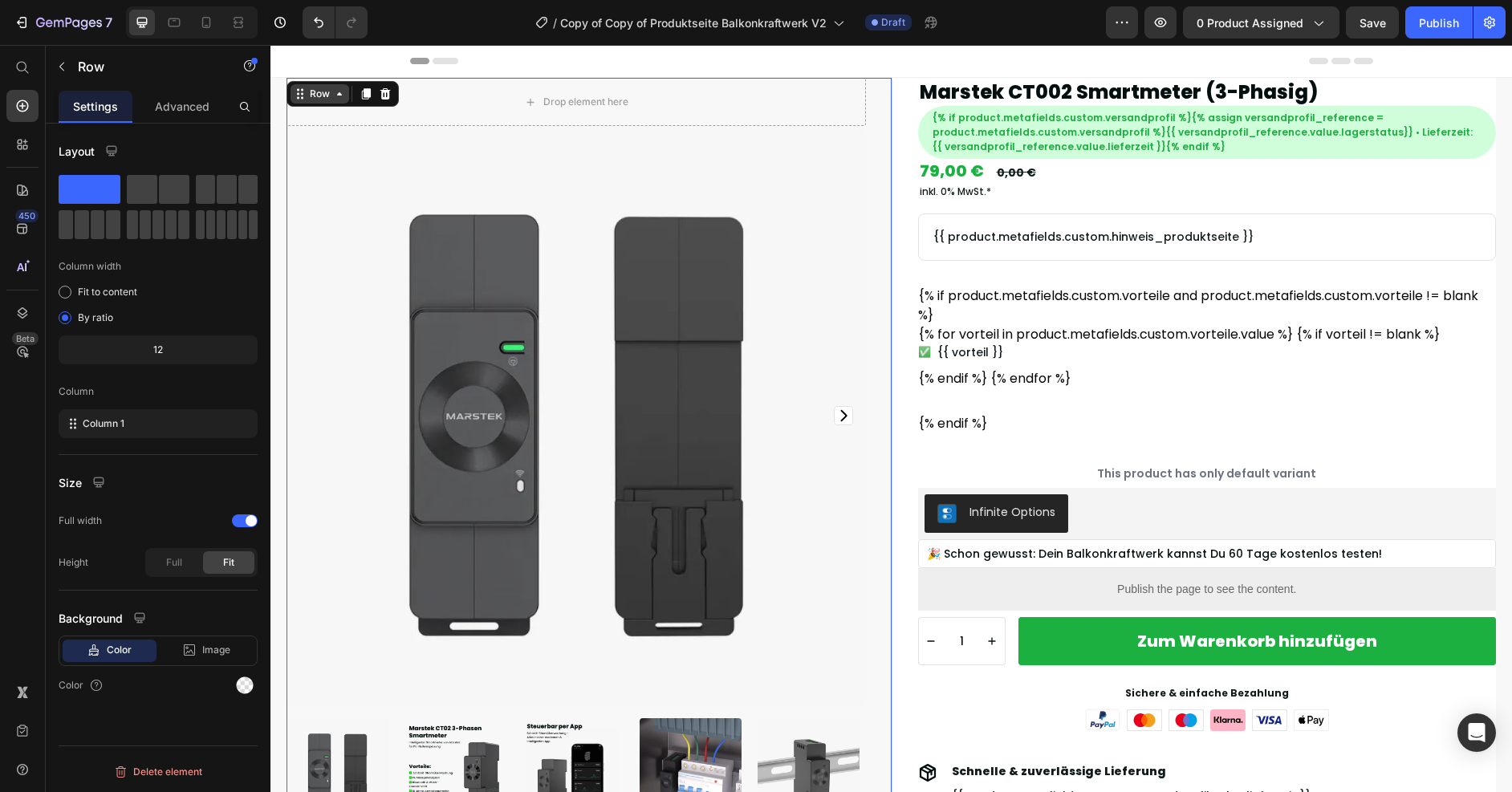click 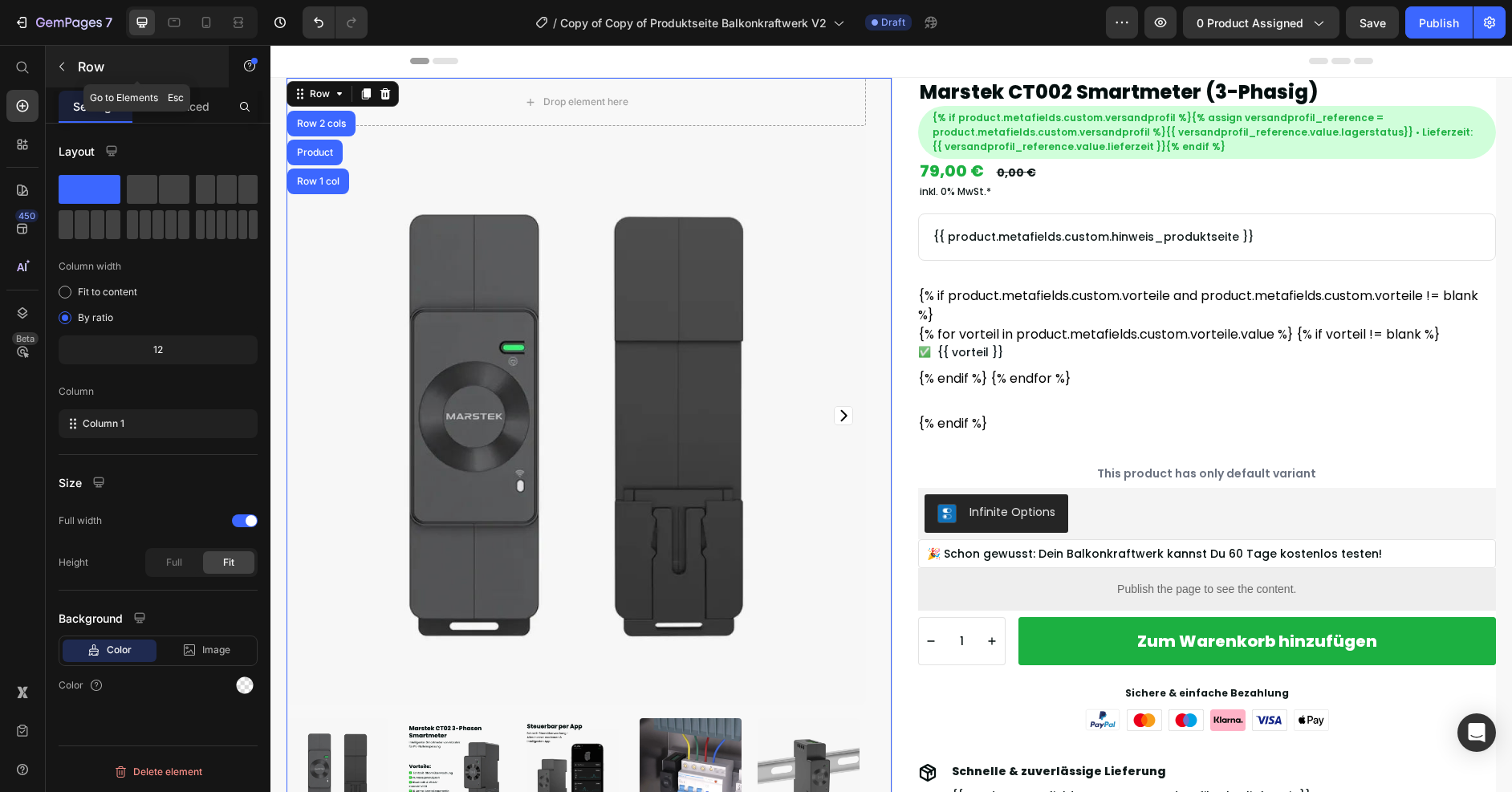 click 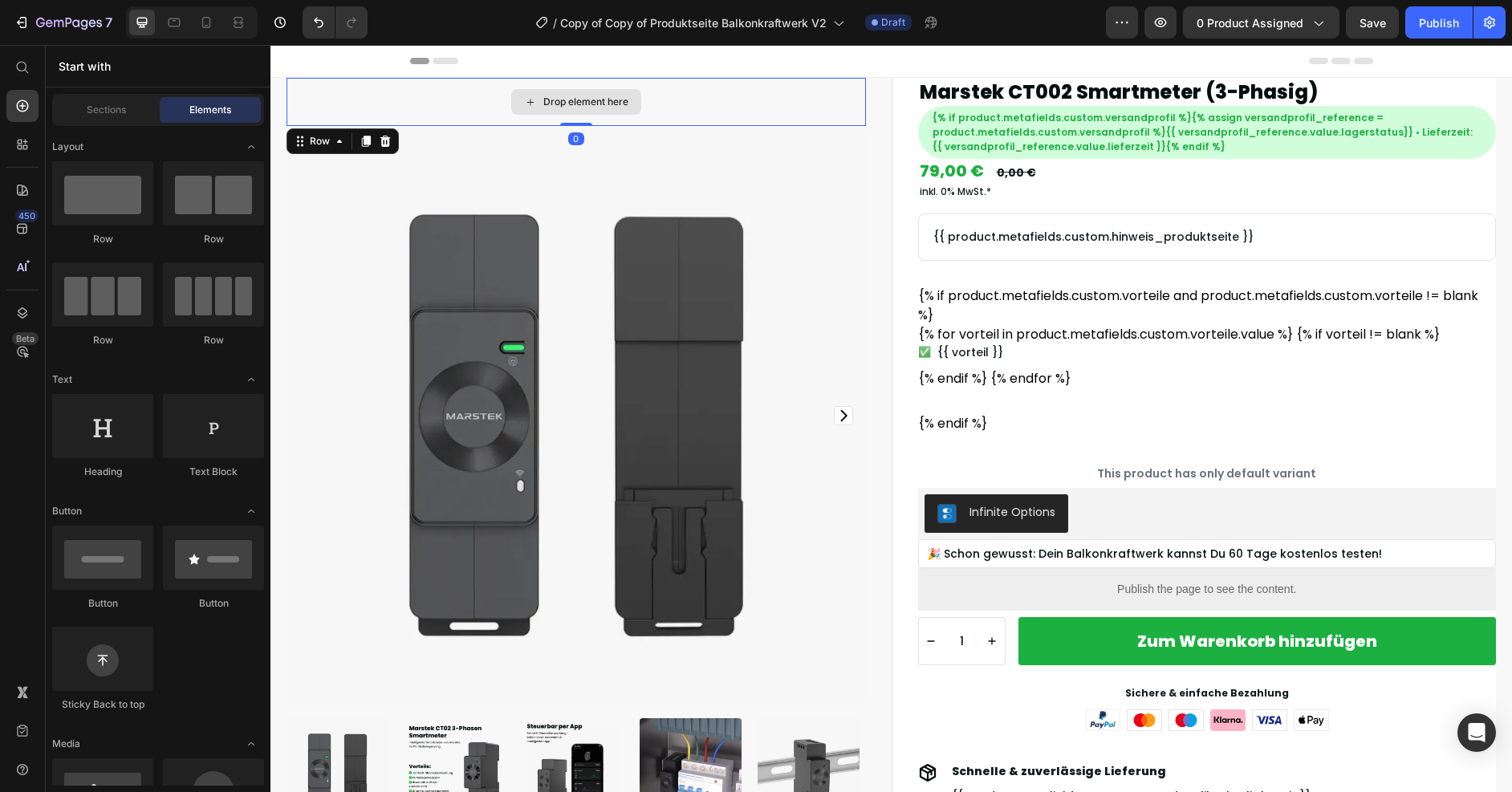 click on "Drop element here" at bounding box center (576, 102) 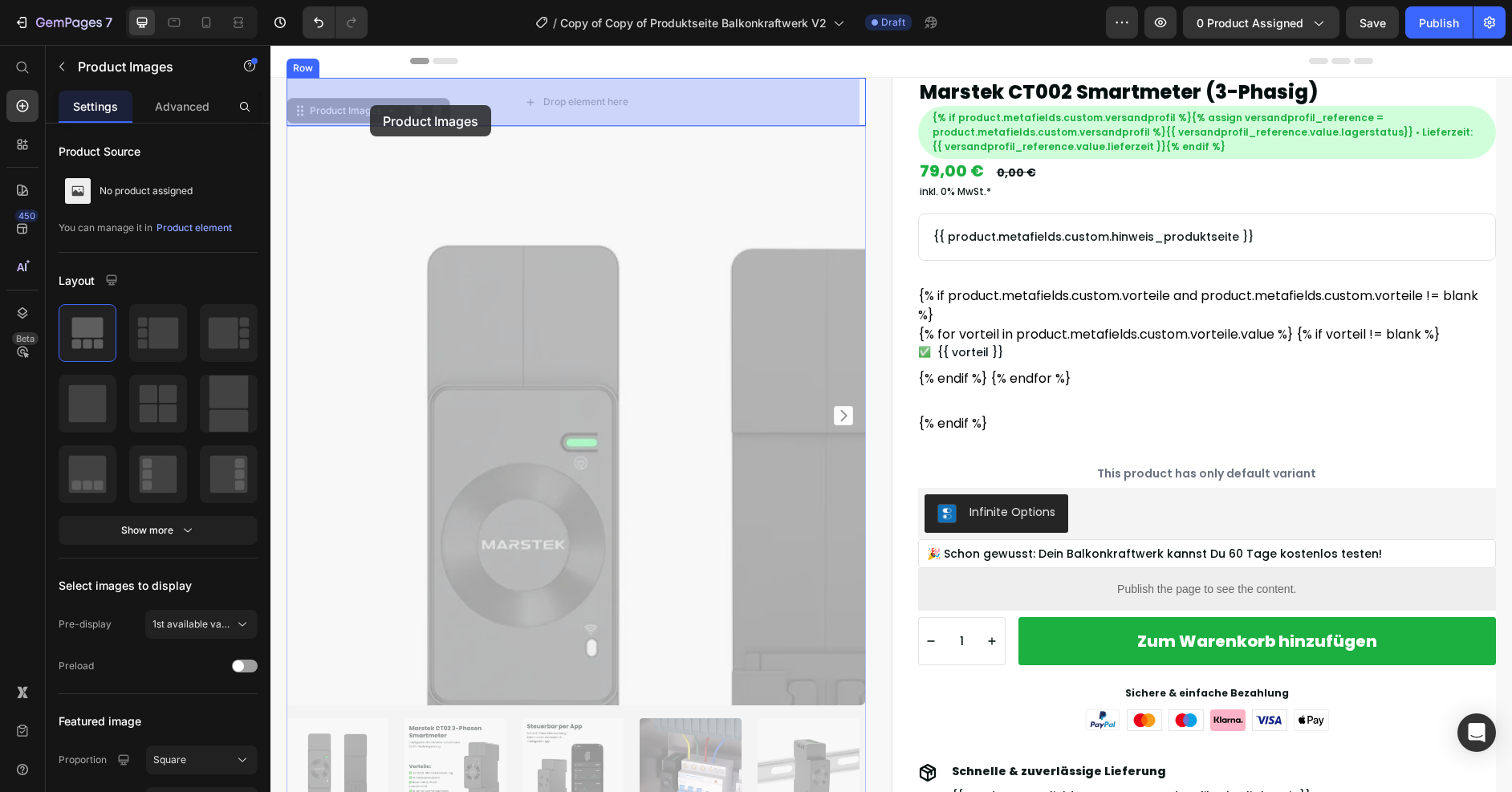 drag, startPoint x: 348, startPoint y: 250, endPoint x: 370, endPoint y: 105, distance: 146.65947 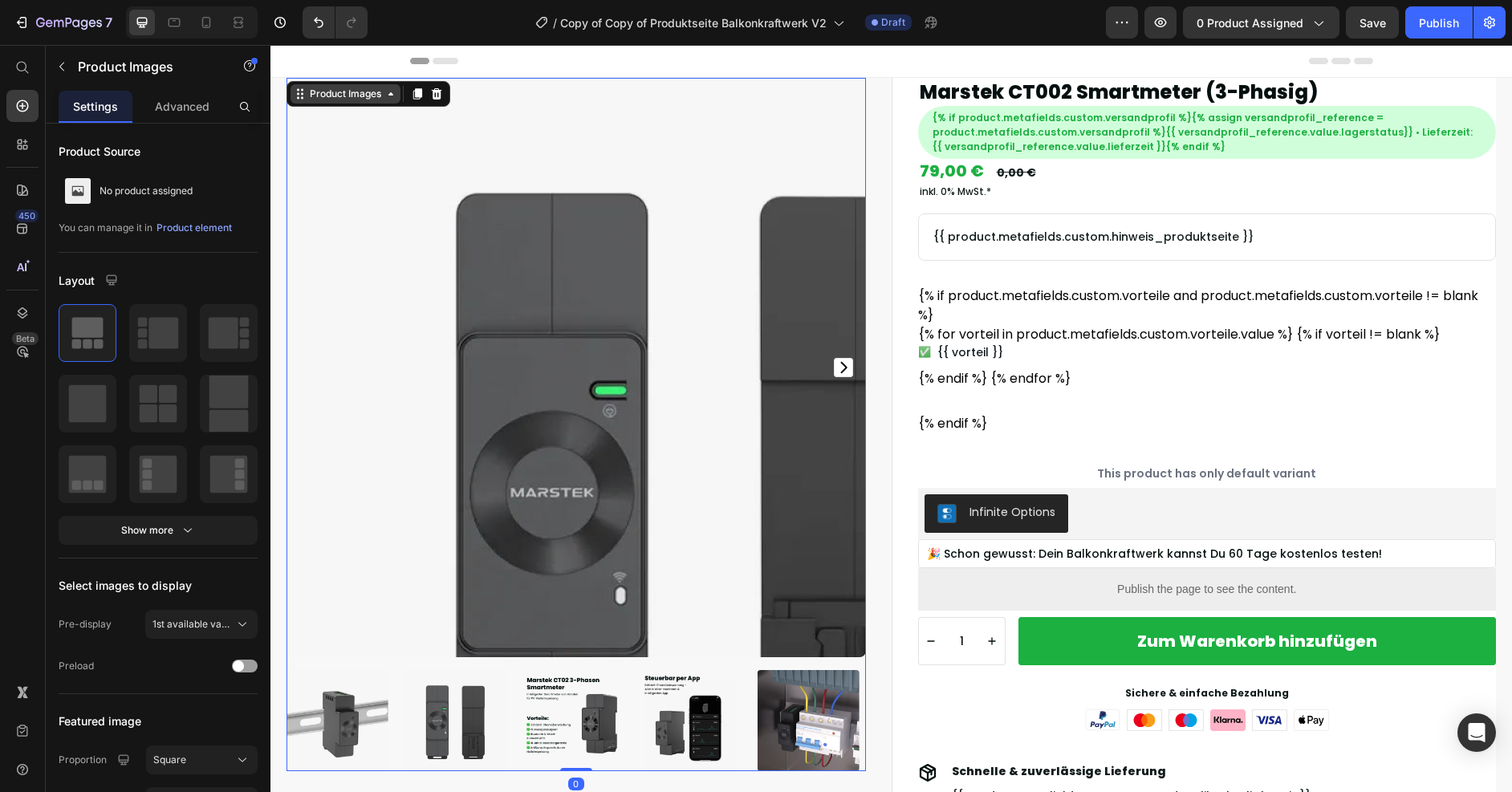 click on "Product Images" at bounding box center (345, 94) 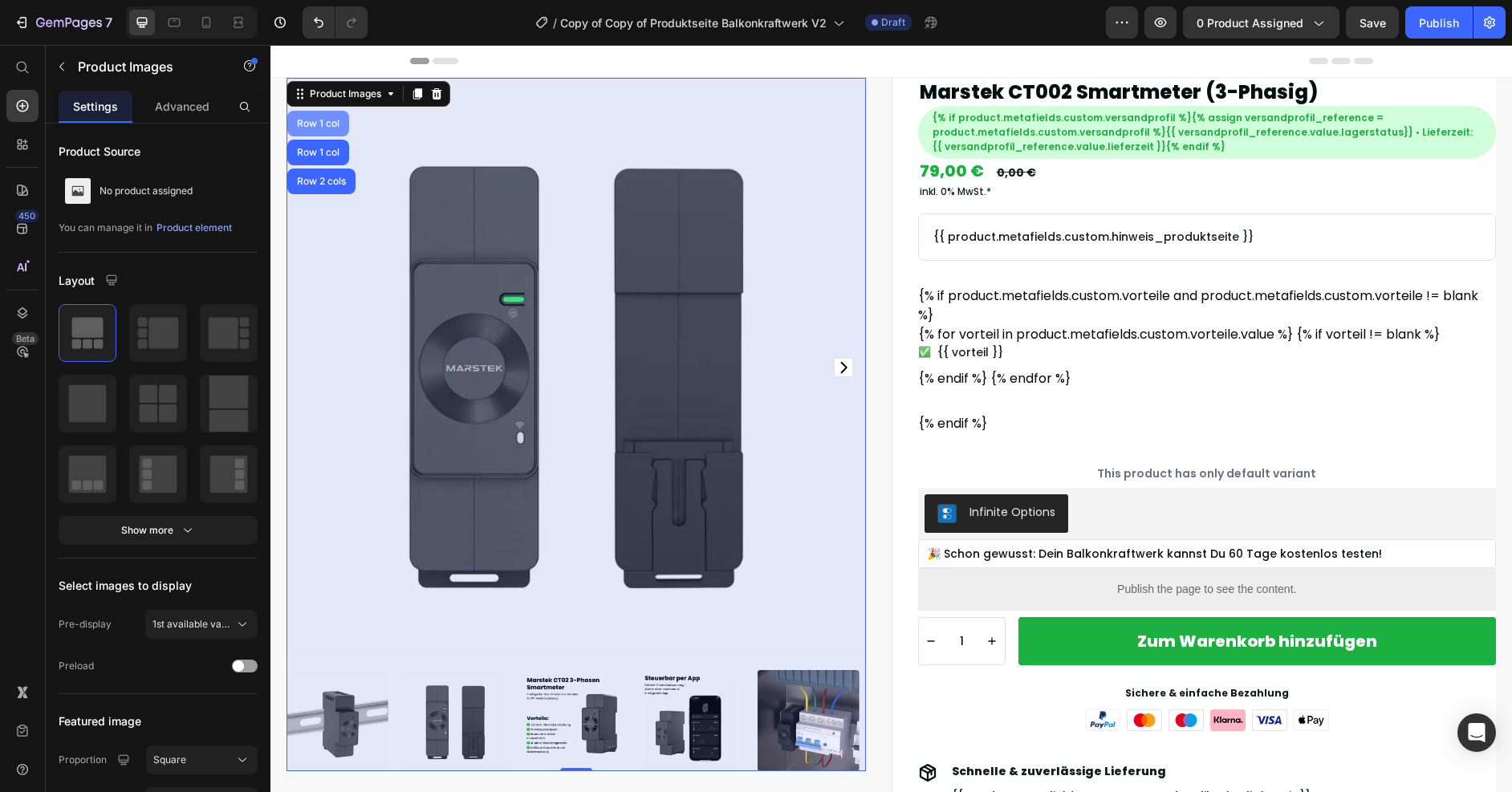 click on "Row 1 col" at bounding box center (318, 124) 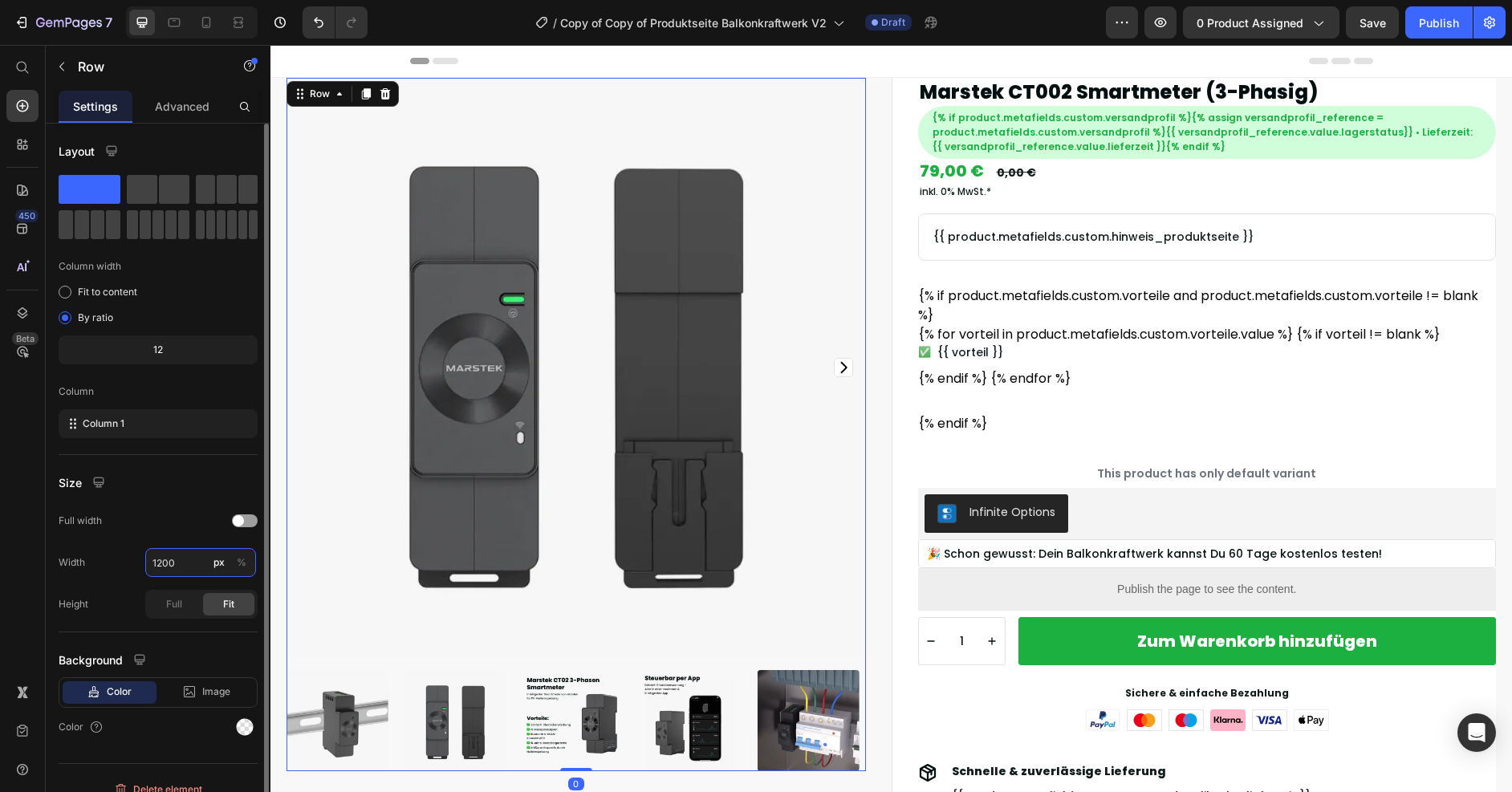 click on "1200" at bounding box center (201, 563) 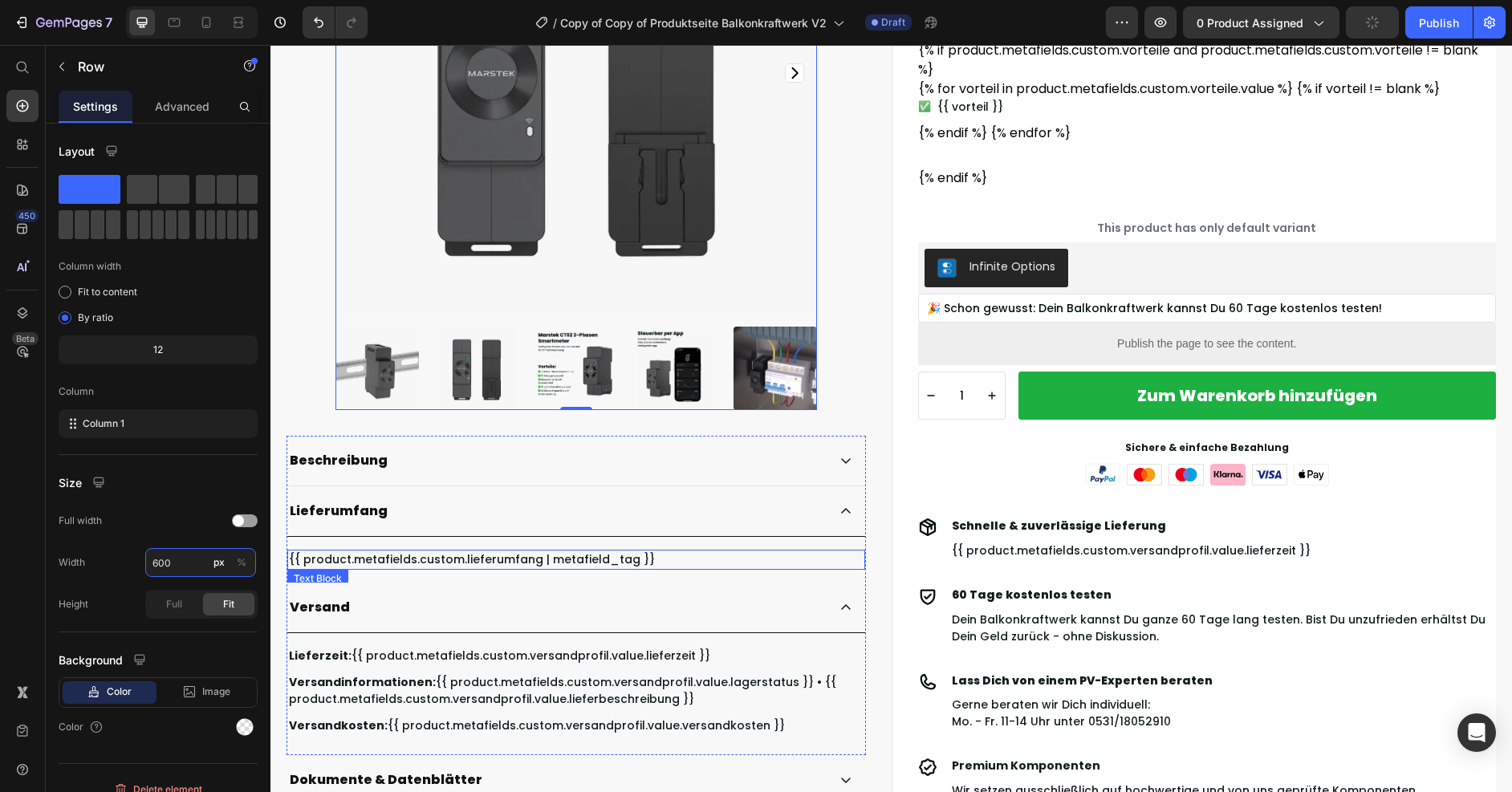 scroll, scrollTop: 276, scrollLeft: 0, axis: vertical 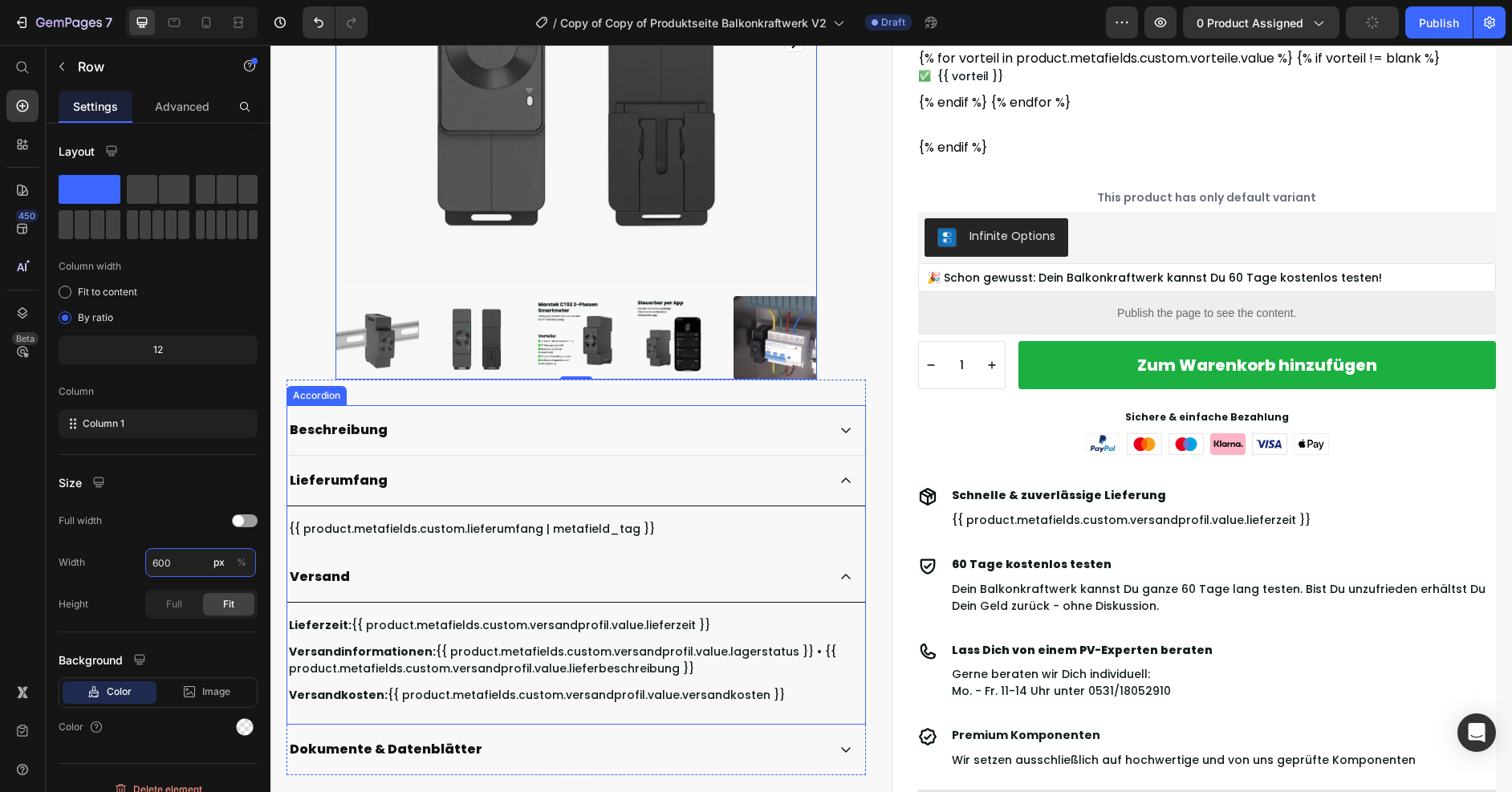 type on "1200" 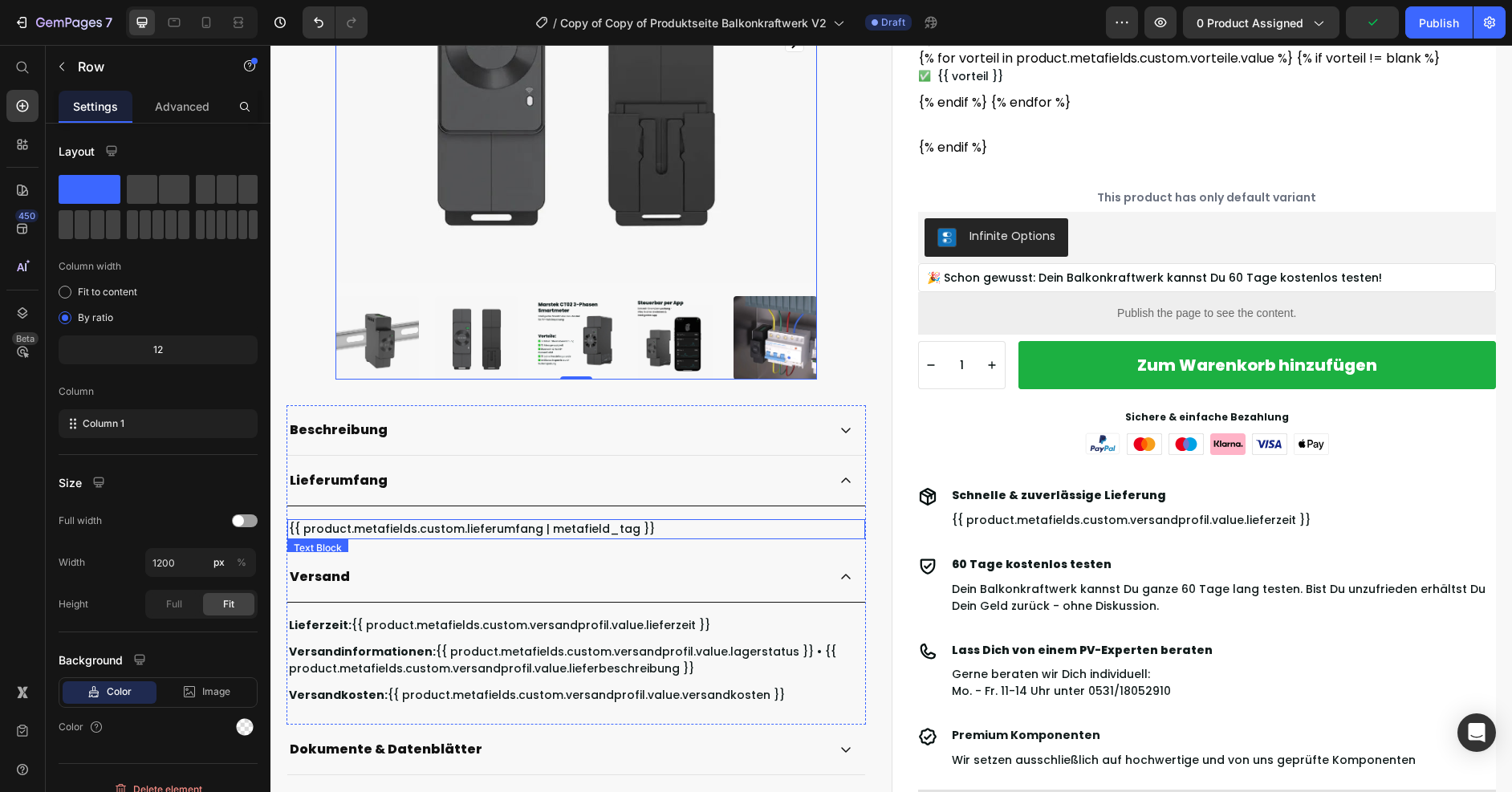 click on "Beschreibung
Lieferumfang {{ product.metafields.custom.lieferumfang | metafield_tag }} Text Block
Versand Lieferzeit:  {{ product.metafields.custom.versandprofil.value.lieferzeit }} Text Block Versandinformationen:  {{ product.metafields.custom.versandprofil.value.lagerstatus }} • {{ product.metafields.custom.versandprofil.value.lieferbeschreibung }} Text Block Versandkosten:  {{ product.metafields.custom.versandprofil.value.versandkosten }} Text Block" at bounding box center [576, 565] 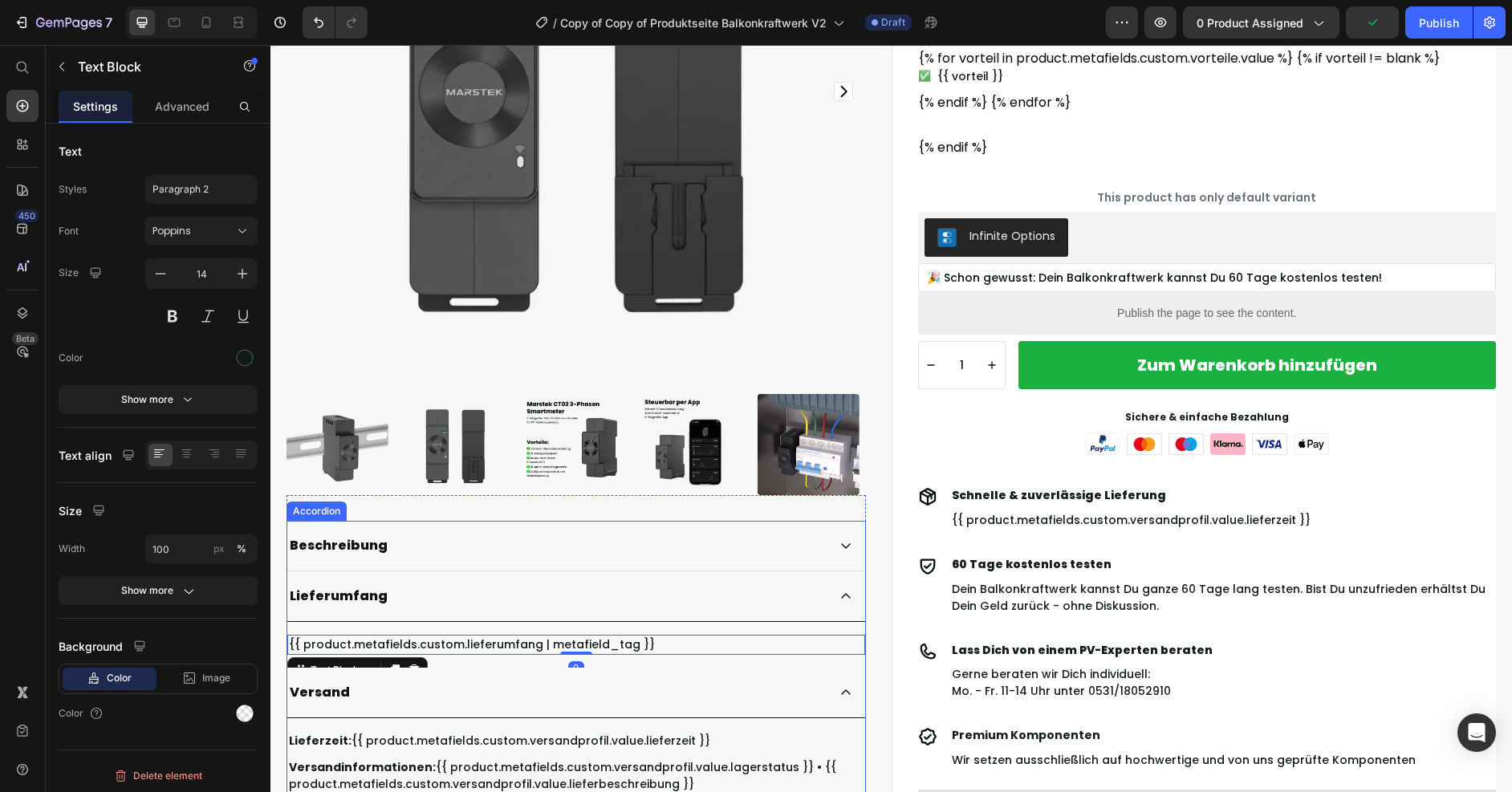 click on "Accordion" at bounding box center [316, 511] 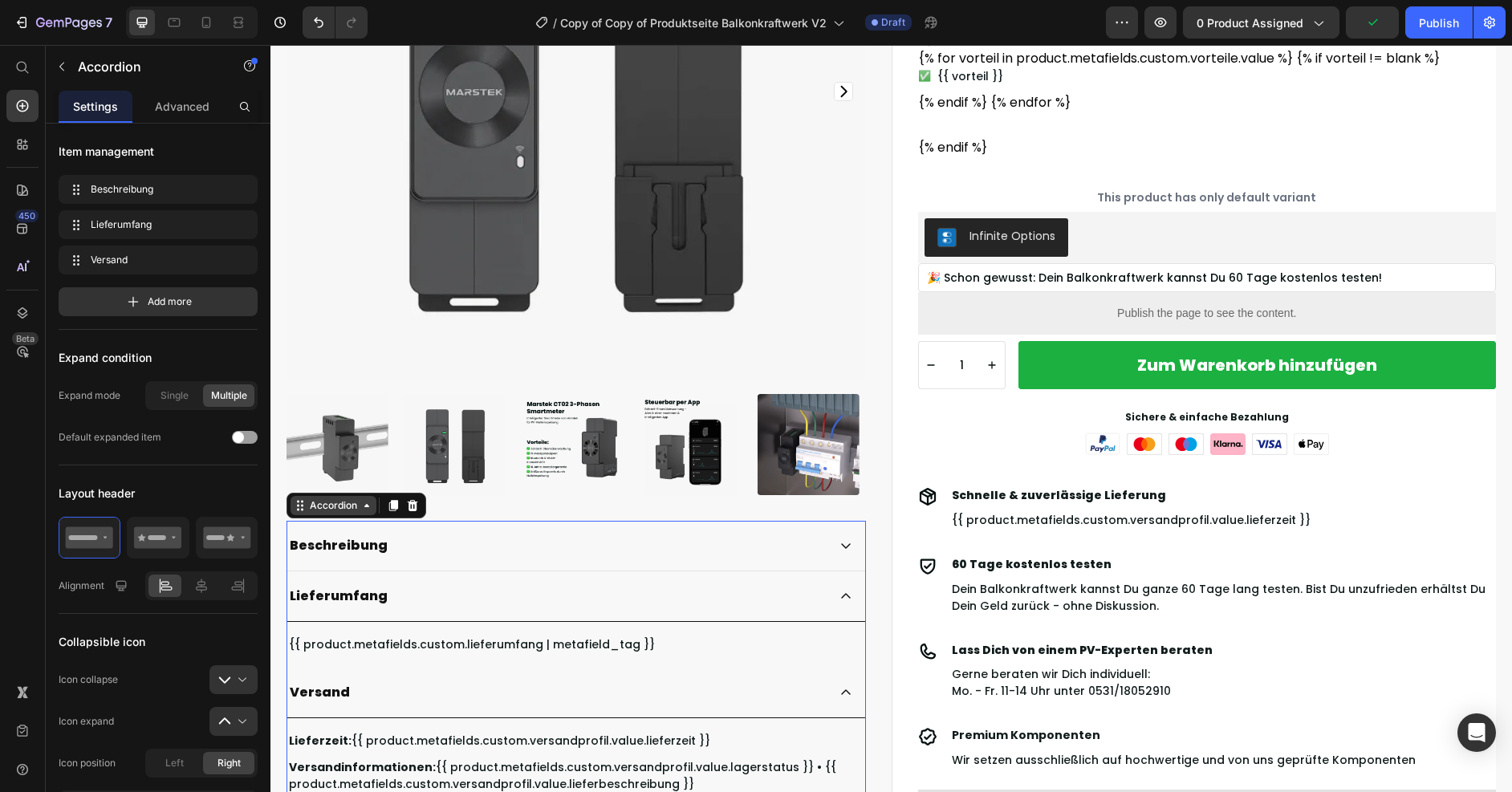 click on "Accordion" at bounding box center (333, 506) 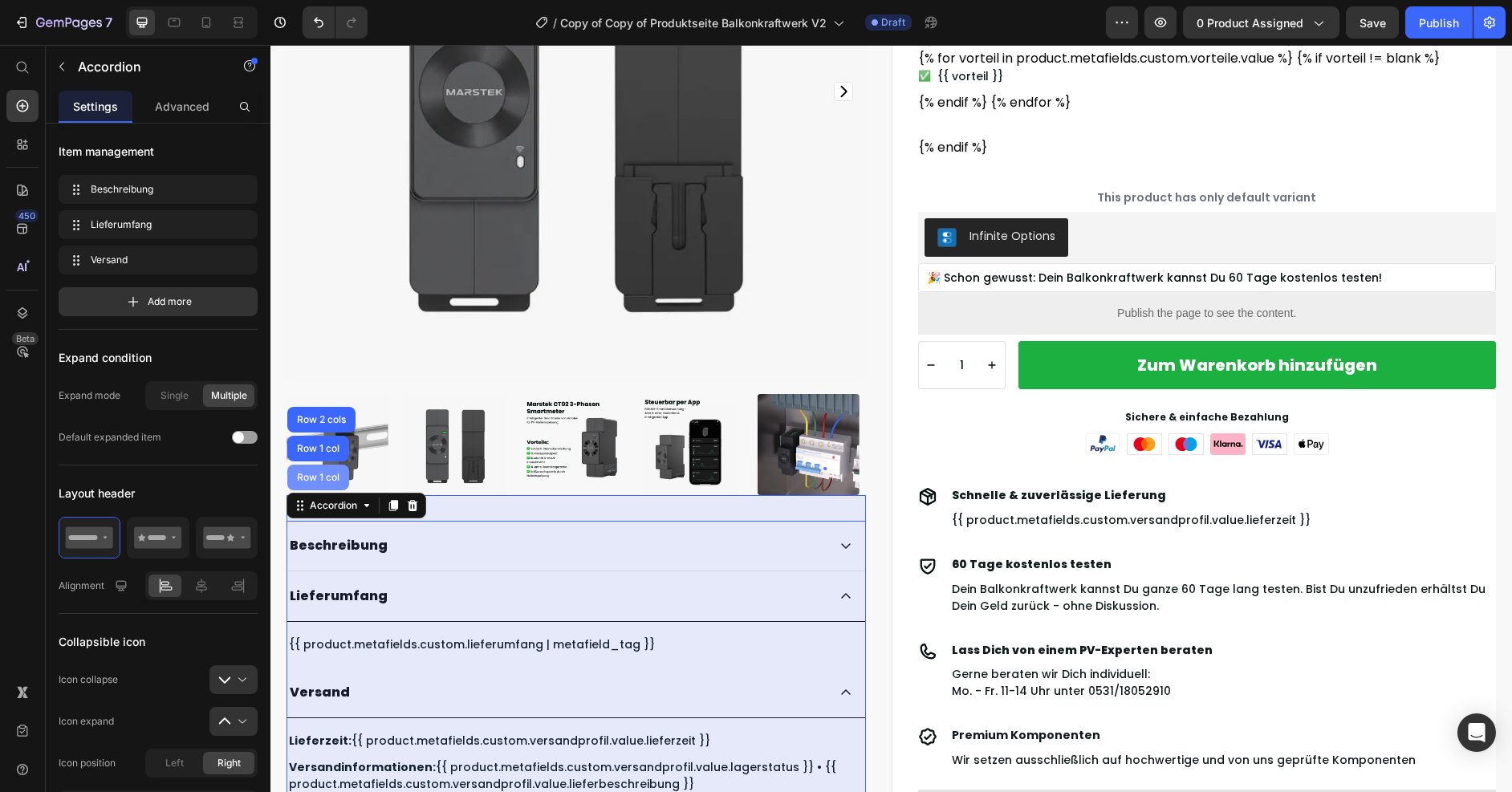click on "Row 1 col" at bounding box center [318, 477] 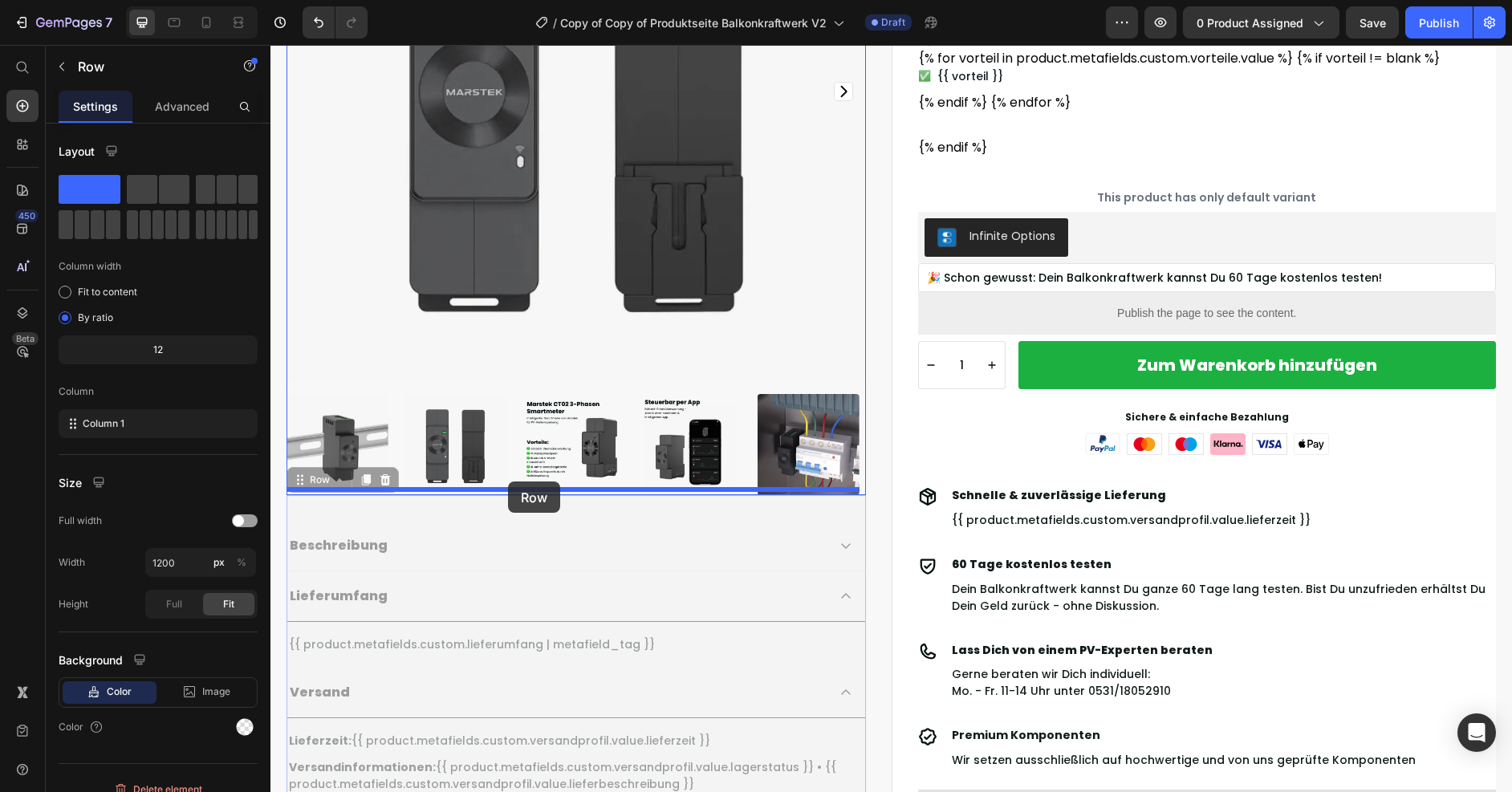 drag, startPoint x: 331, startPoint y: 476, endPoint x: 508, endPoint y: 481, distance: 177.07061 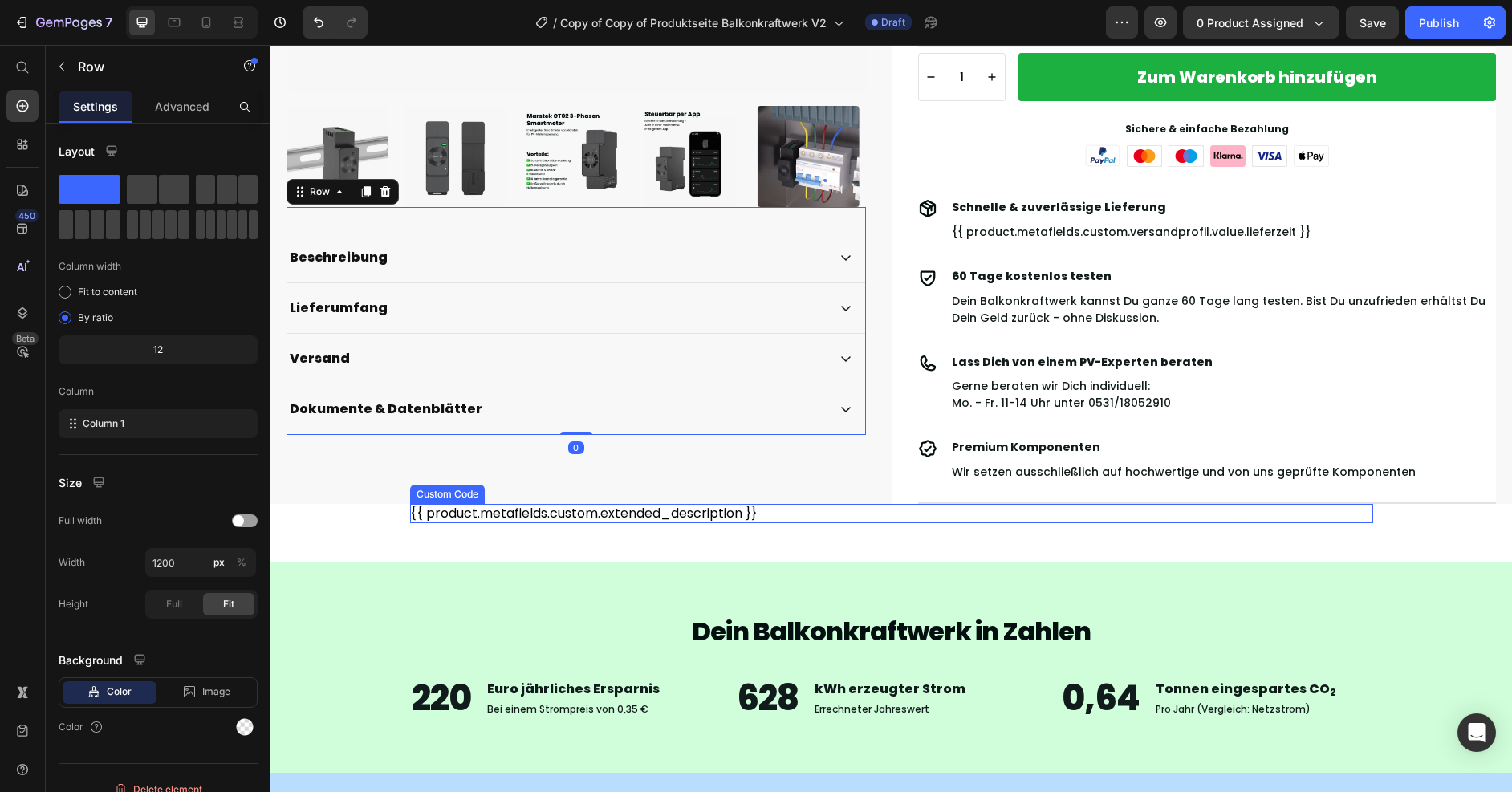 scroll, scrollTop: 625, scrollLeft: 0, axis: vertical 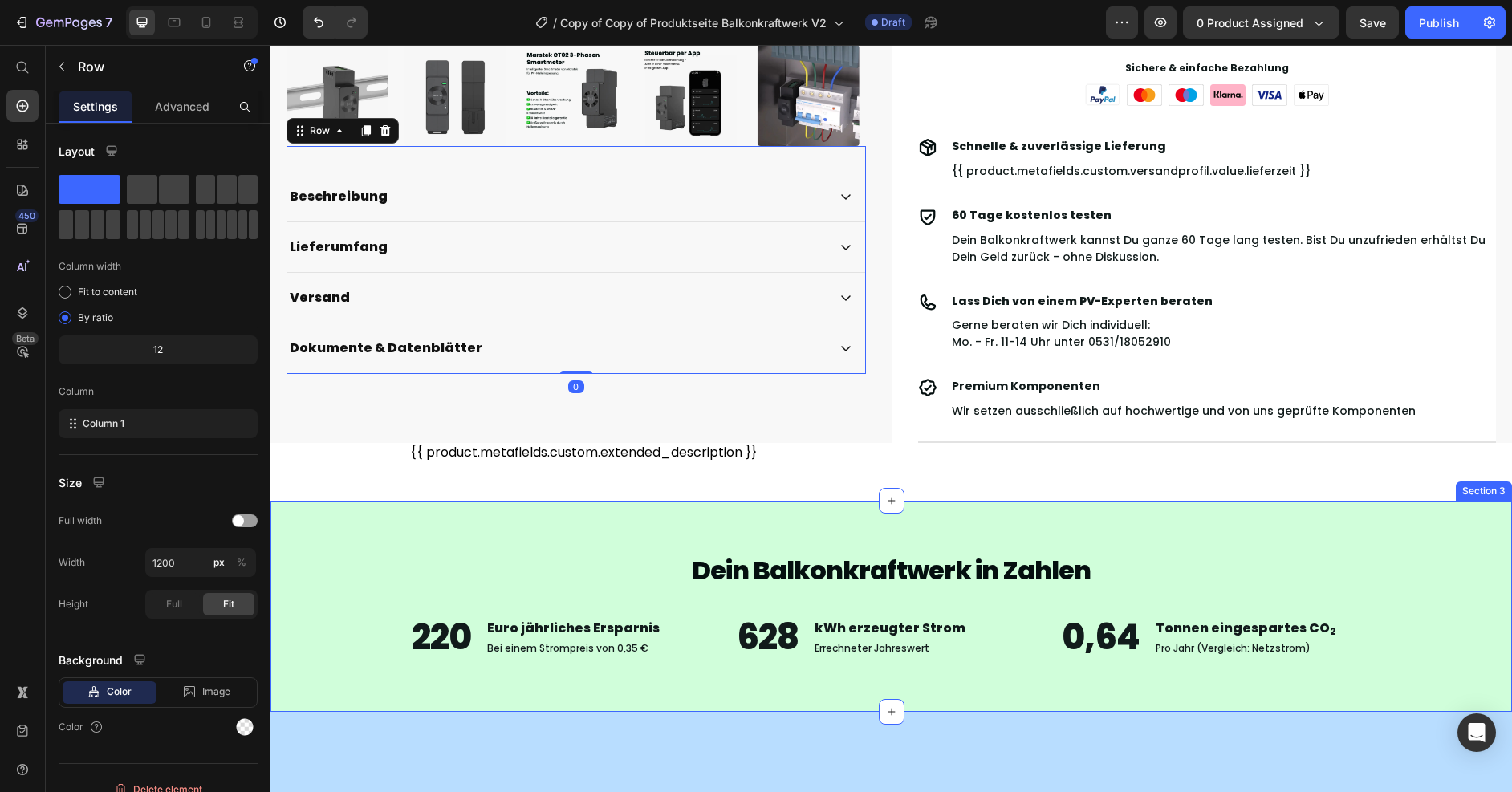 click on "Dein Balkonkraftwerk in Zahlen Heading Row 220 Text Block Euro jährliches Ersparnis Text Block Bei einem Strompreis von 0,35 € Text Block Row 628 Text Block kWh erzeugter Strom Text Block Errechneter Jahreswert Text Block Row 0,64 Text Block Tonnen eingespartes CO 2 Text Block Pro Jahr (Vergleich: Netzstrom) Text Block Row Row Section 3" at bounding box center (891, 606) 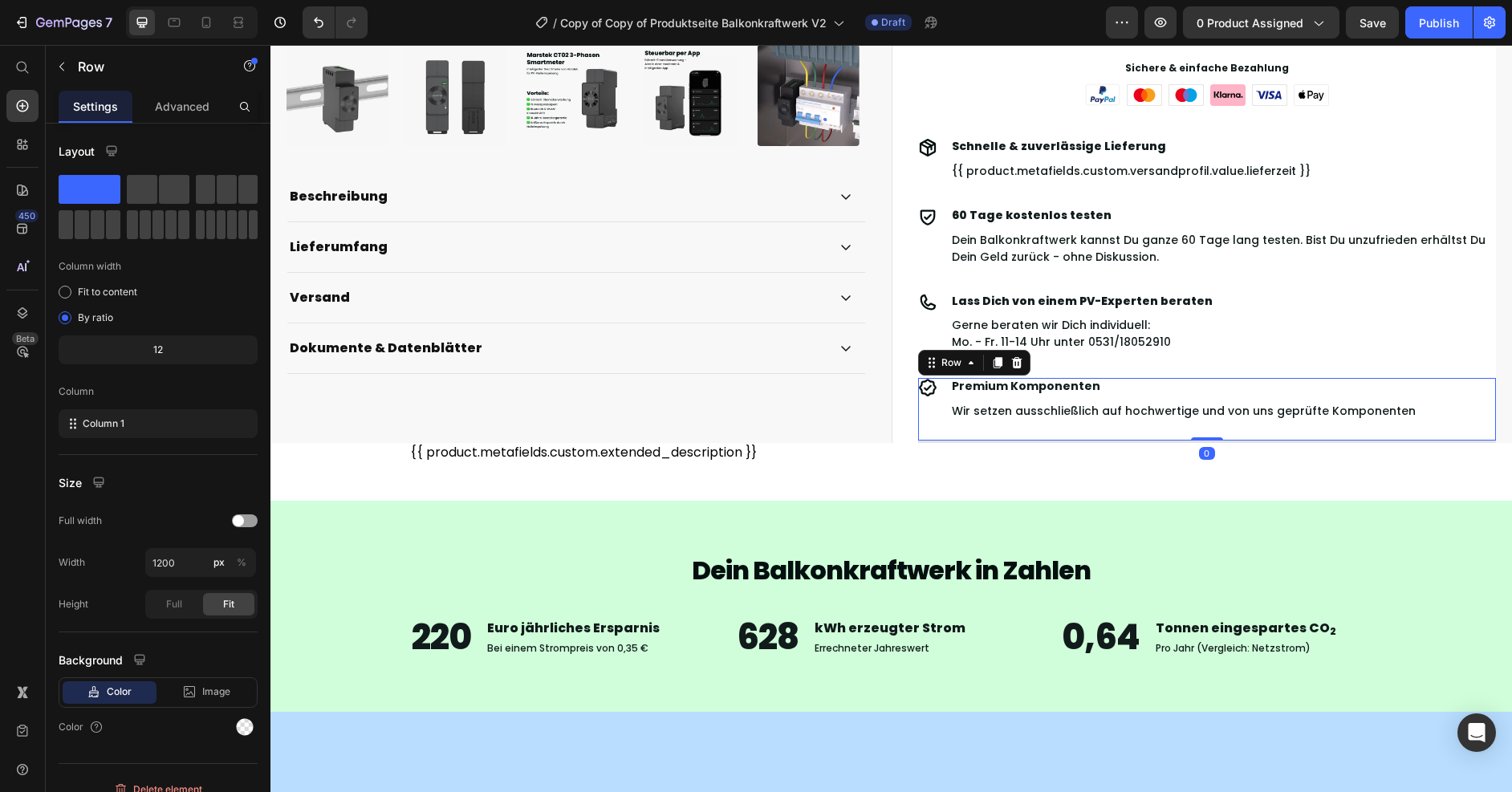 click on "Icon Premium Komponenten  Text Block Wir setzen ausschließlich auf hochwertige und von uns geprüfte Komponenten Text Block Row" at bounding box center [1207, 409] 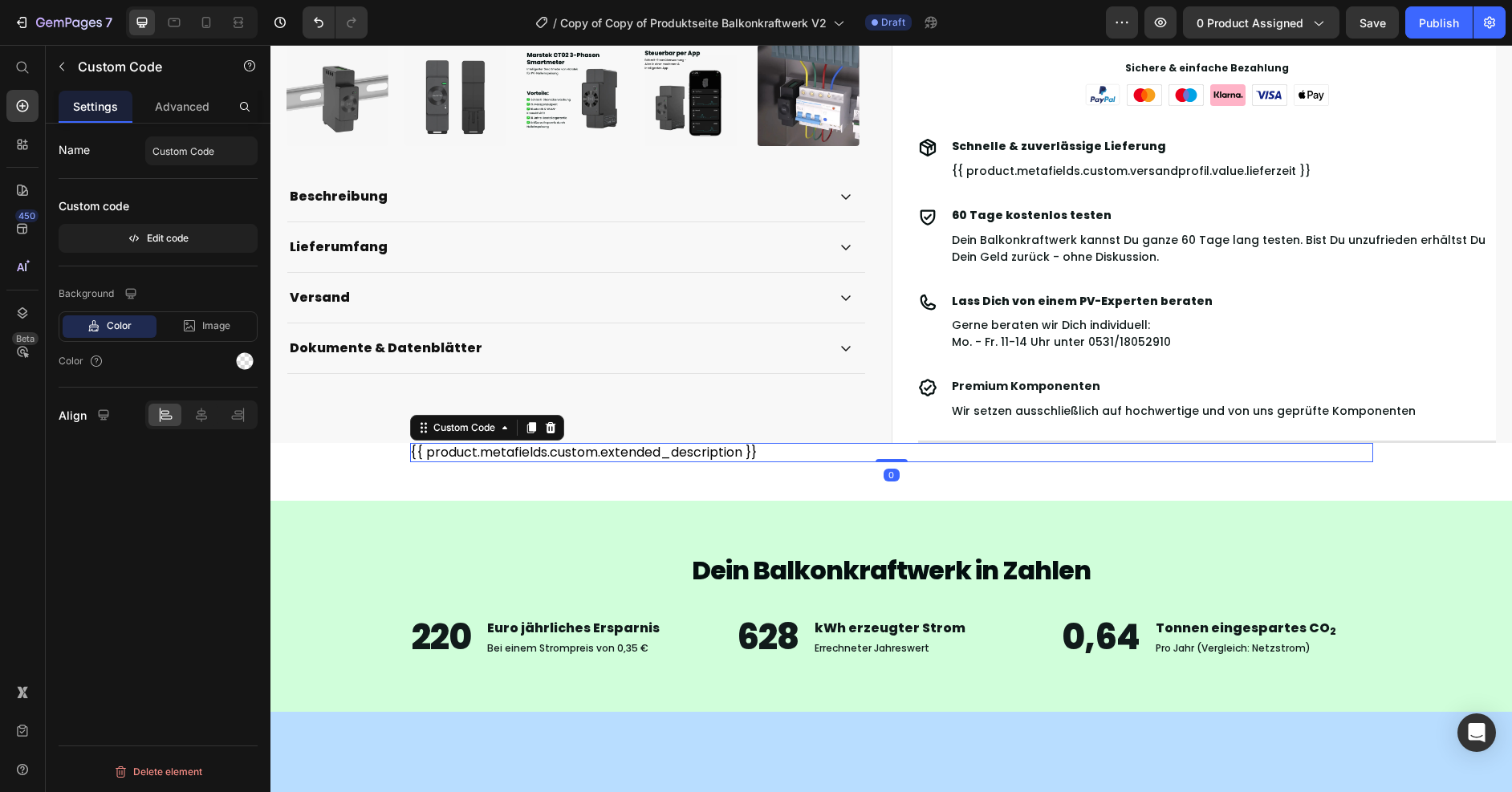 click on "{{ product.metafields.custom.extended_description }}" at bounding box center [892, 453] 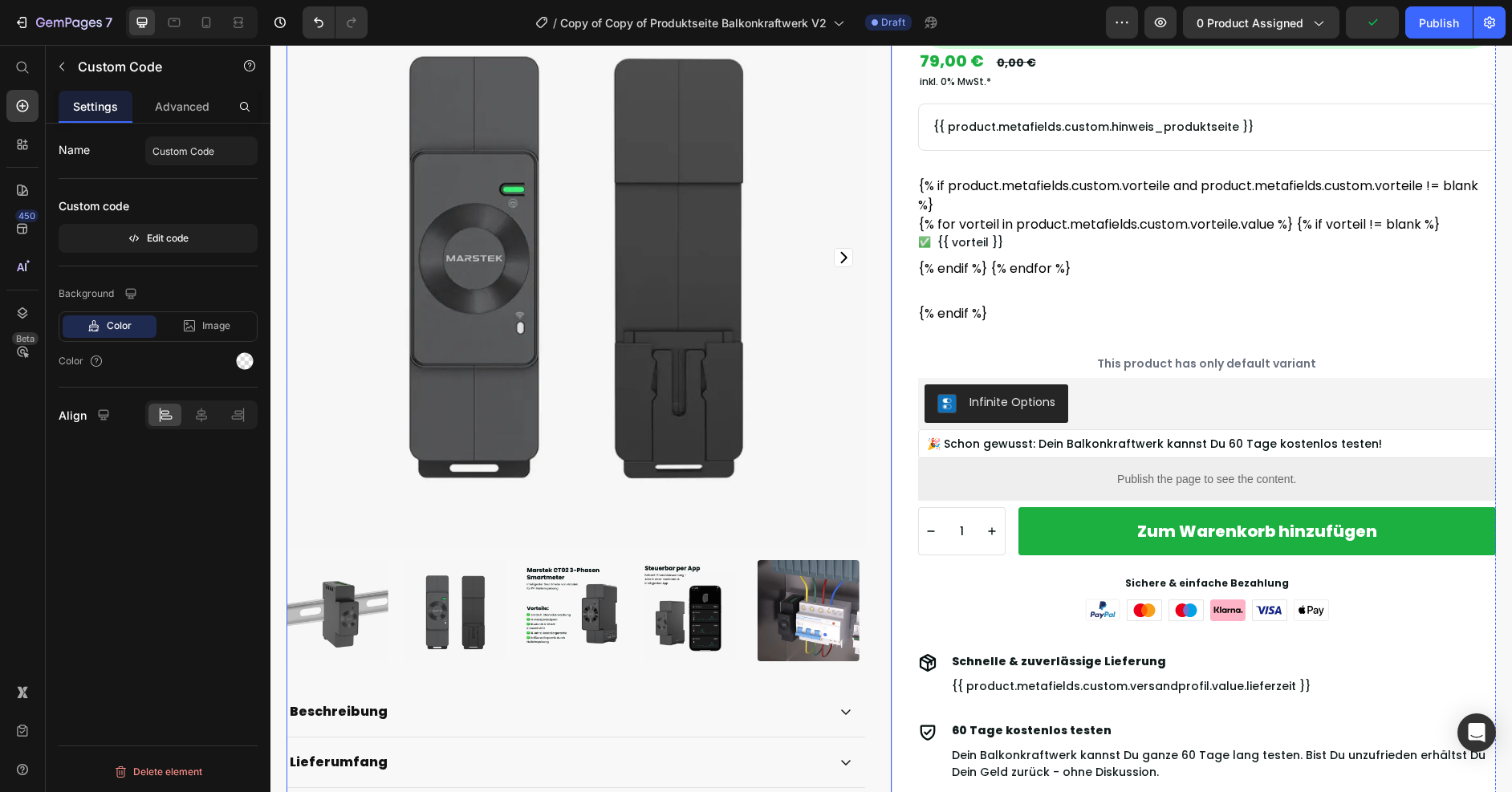 scroll, scrollTop: 109, scrollLeft: 0, axis: vertical 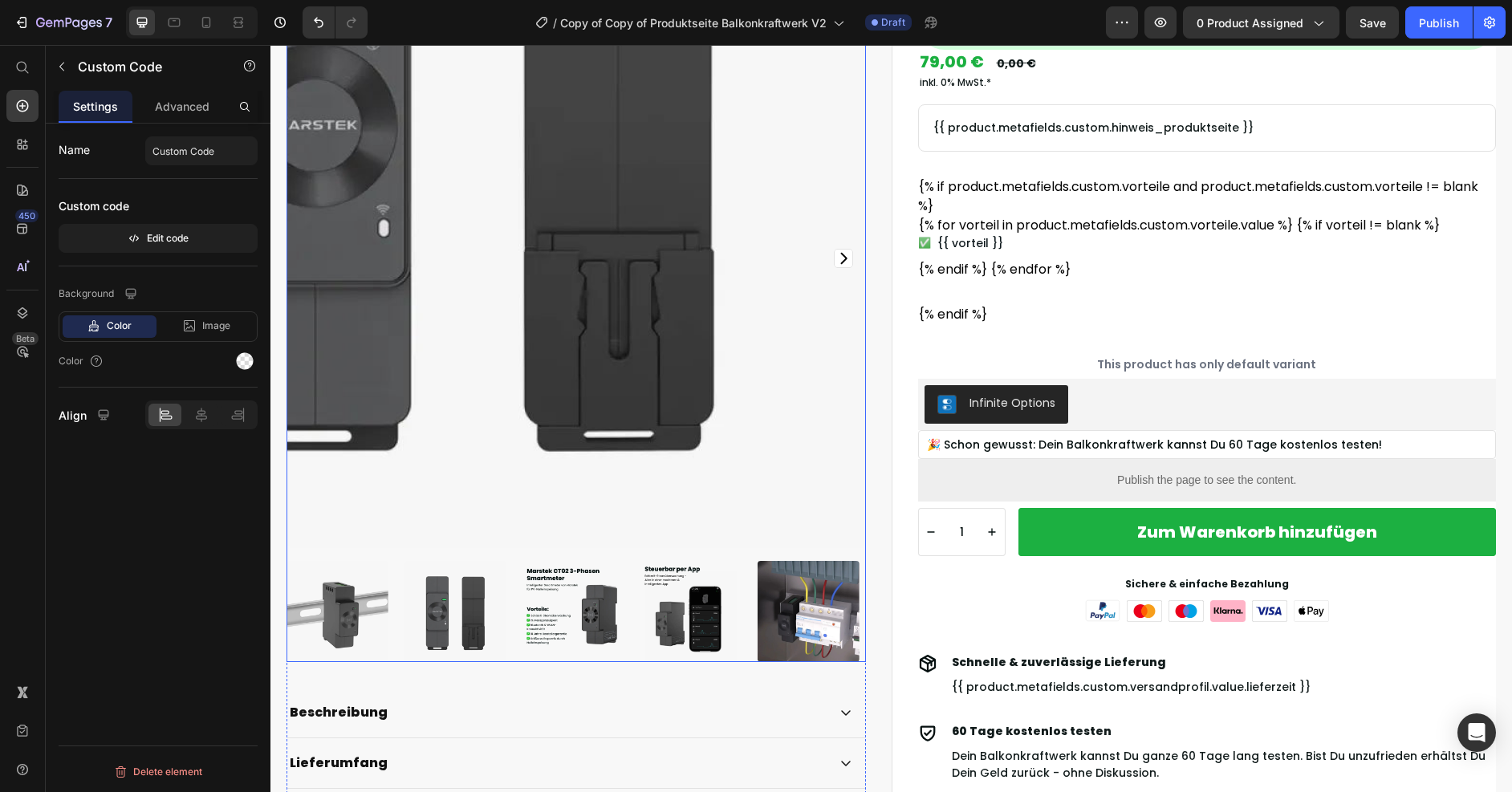 click at bounding box center [576, 258] 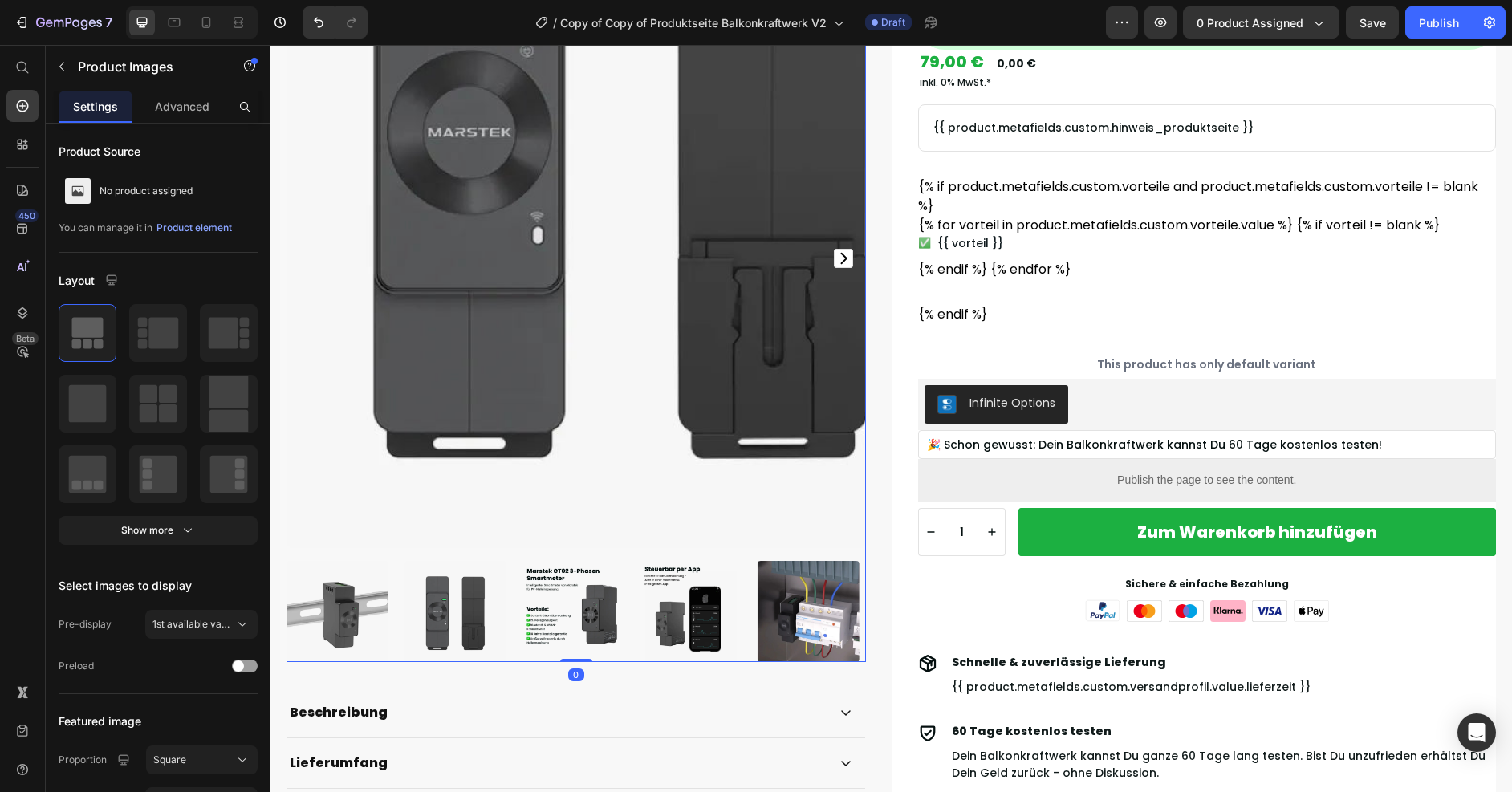 click at bounding box center [576, 258] 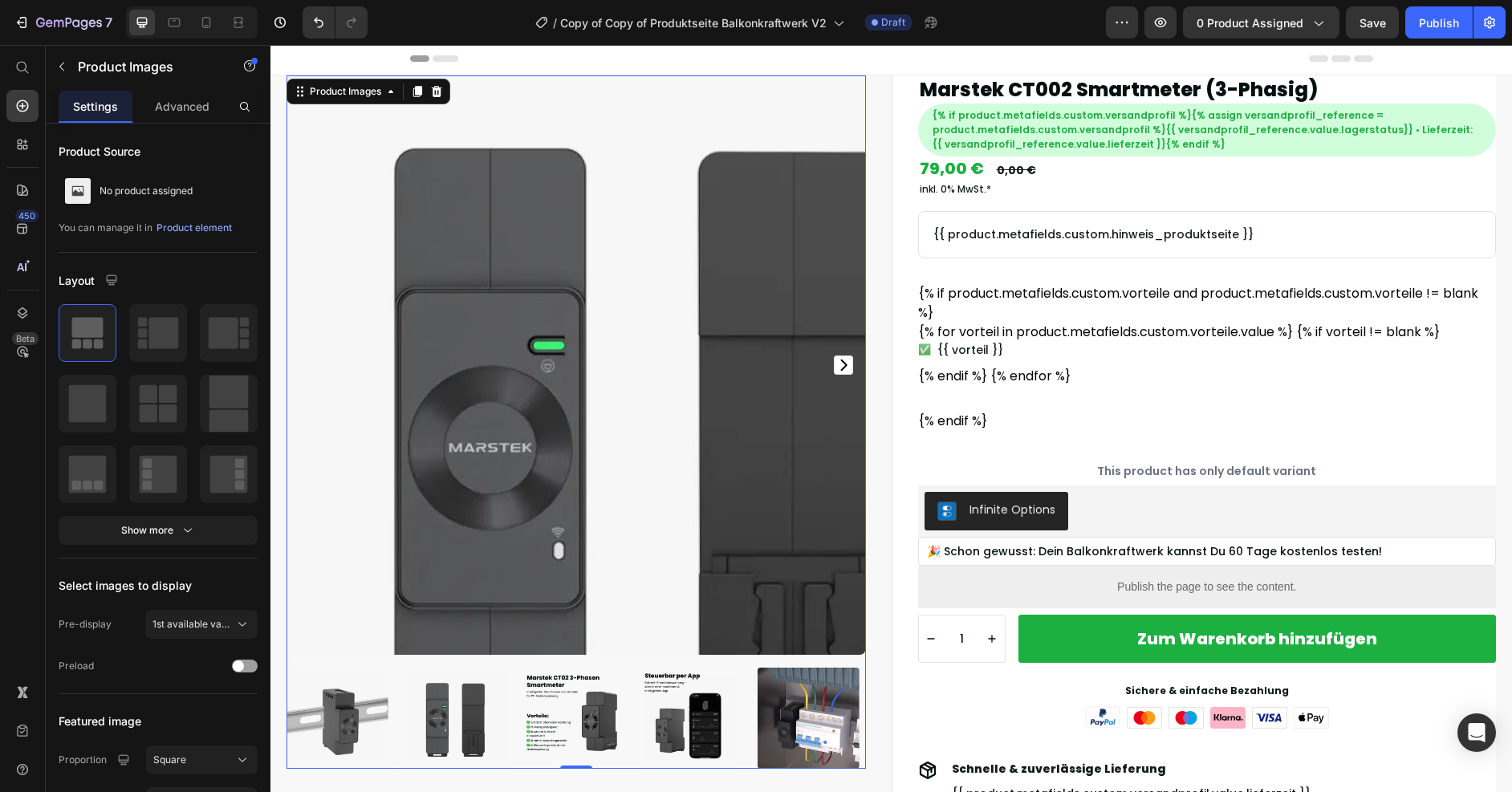 scroll, scrollTop: 0, scrollLeft: 0, axis: both 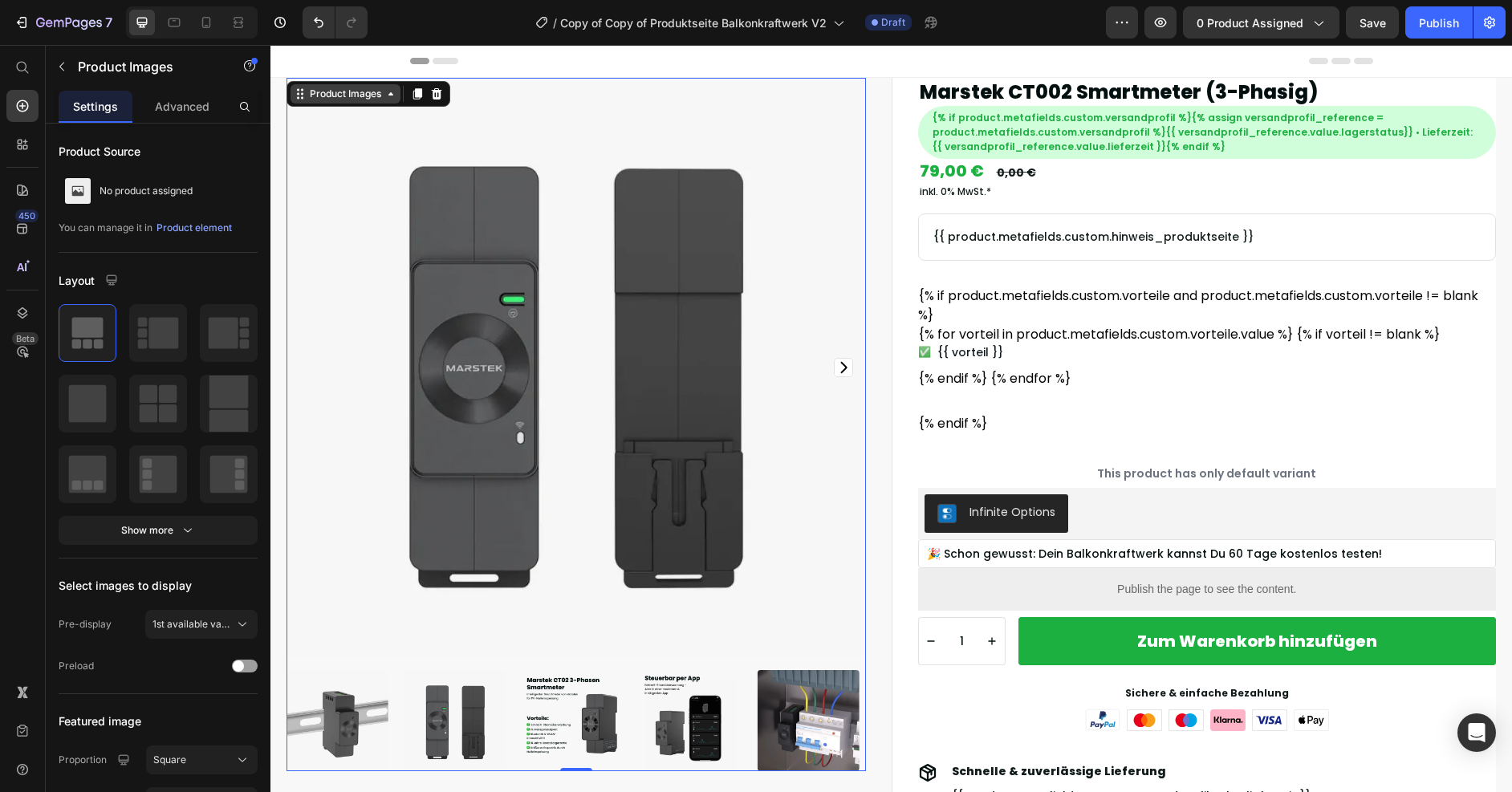 click on "Product Images" at bounding box center (345, 94) 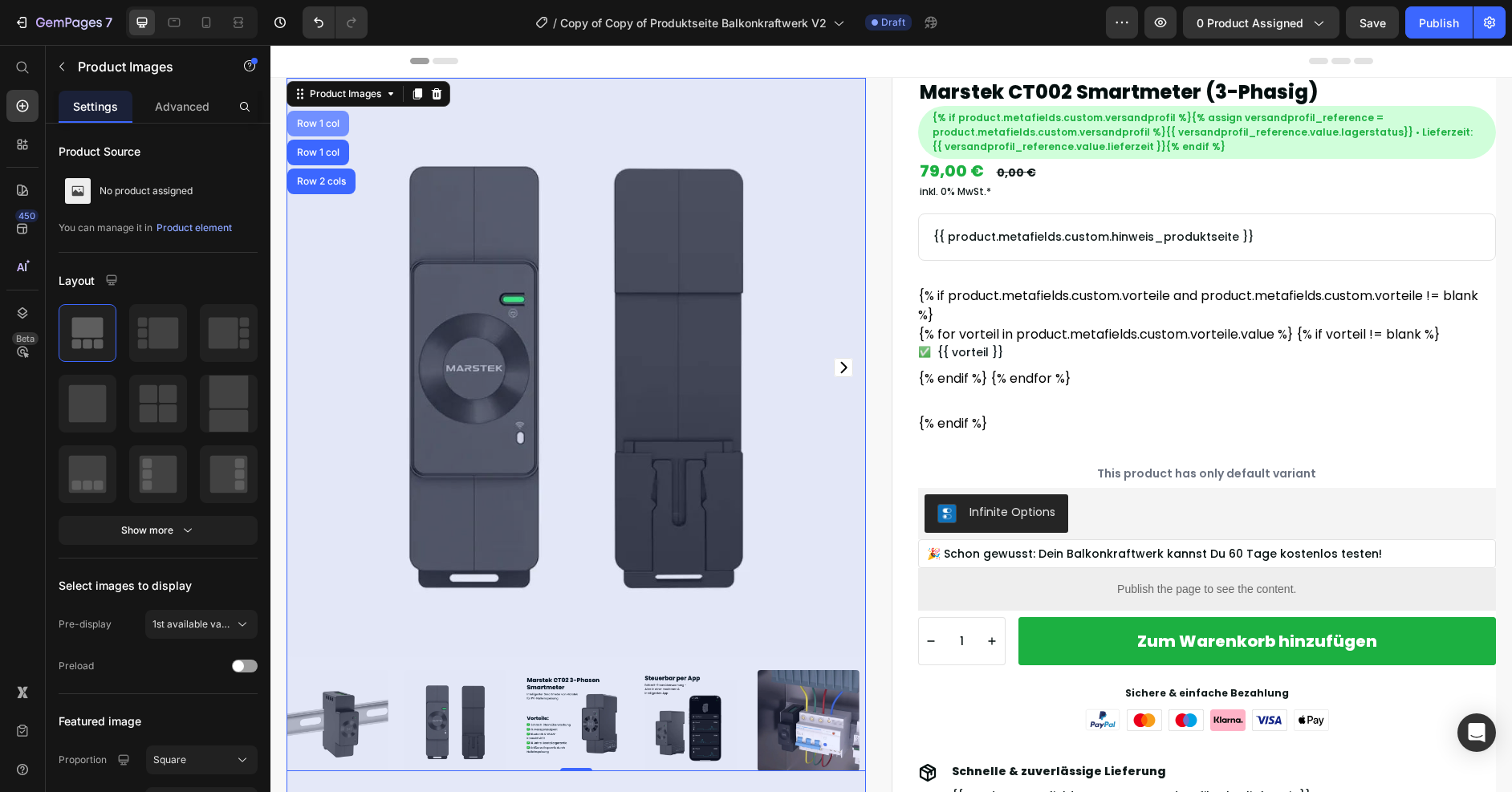 click on "Row 1 col" at bounding box center [318, 124] 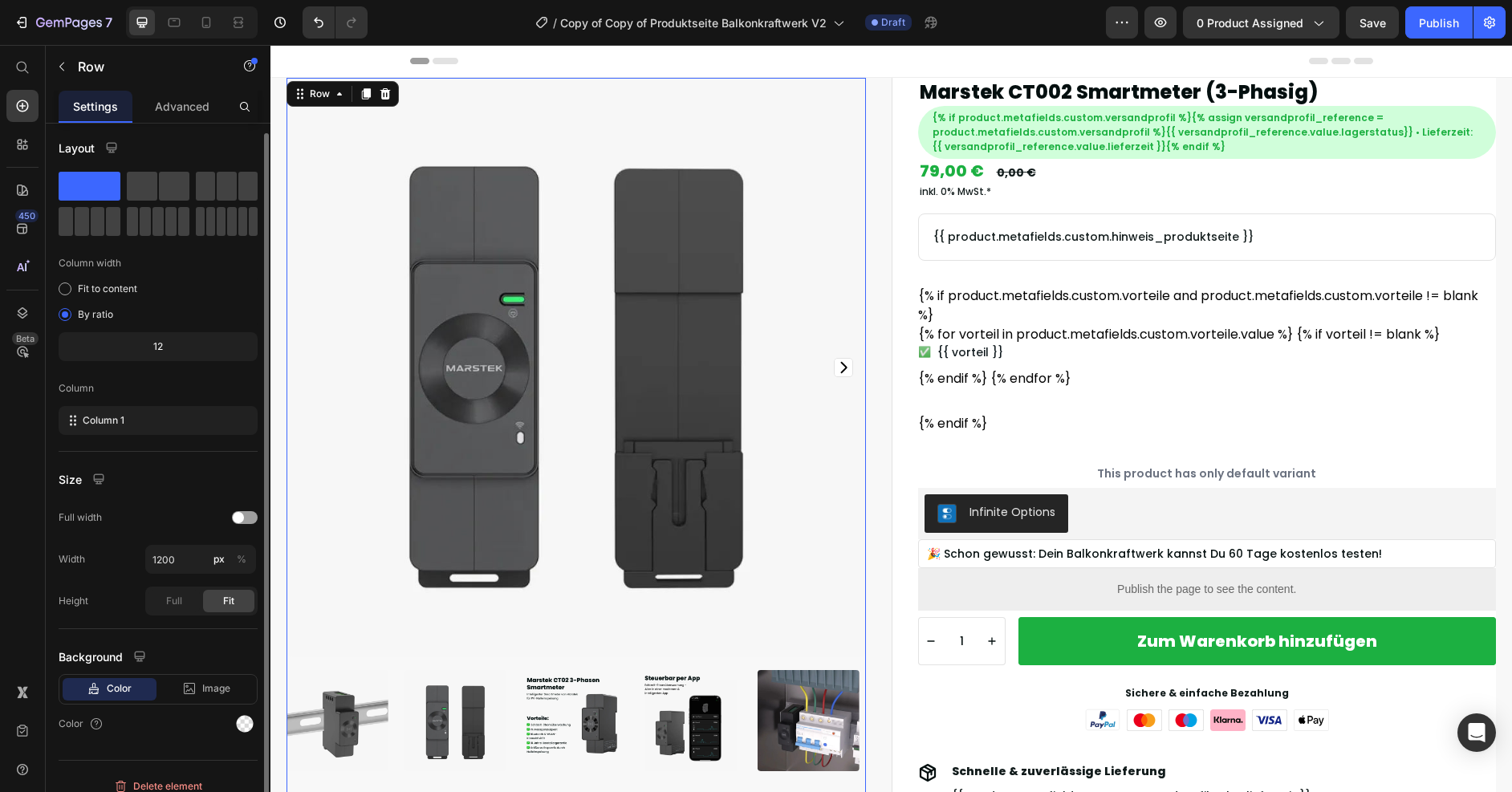 scroll, scrollTop: 6, scrollLeft: 0, axis: vertical 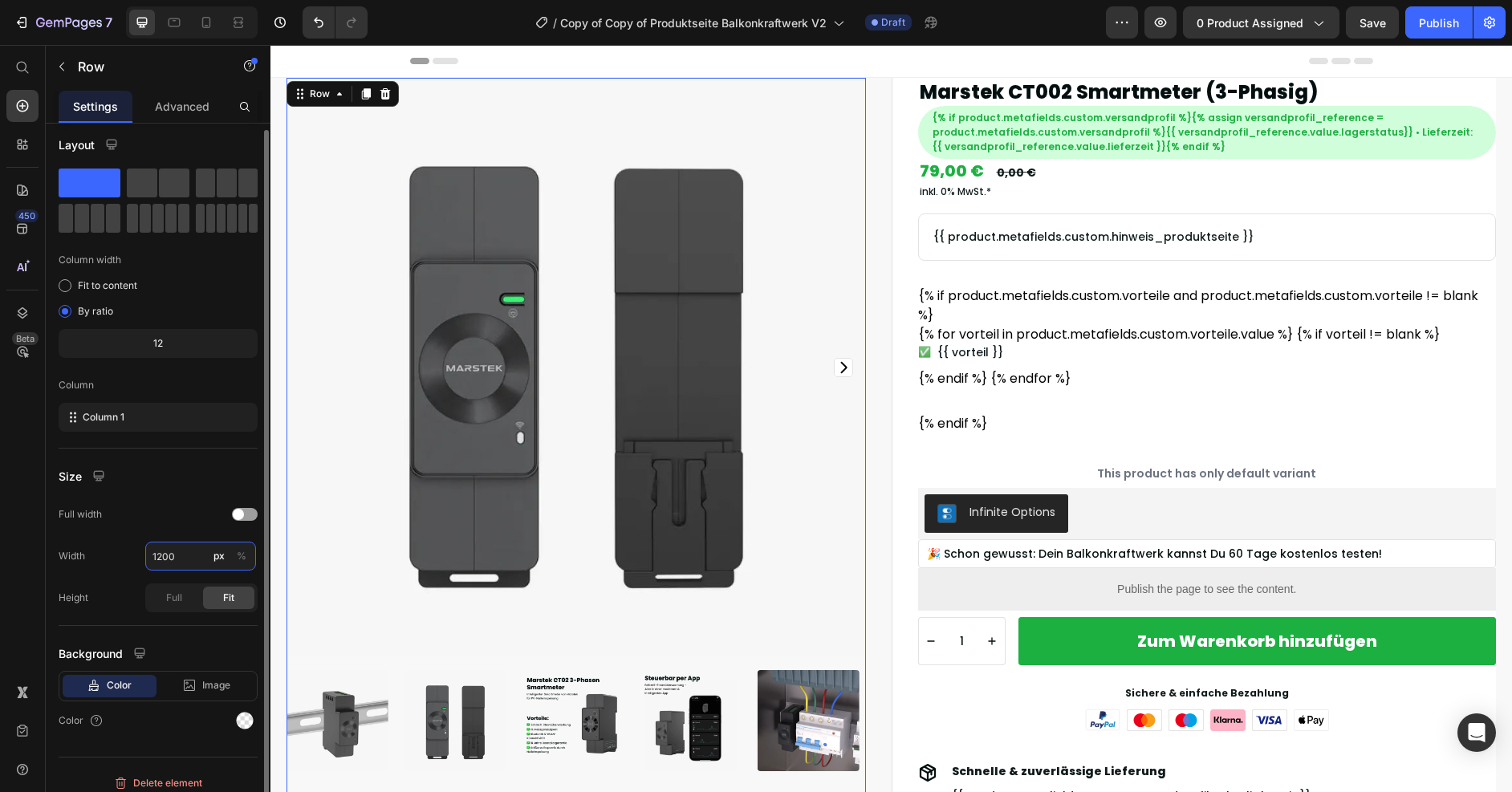 click on "1200" at bounding box center (201, 556) 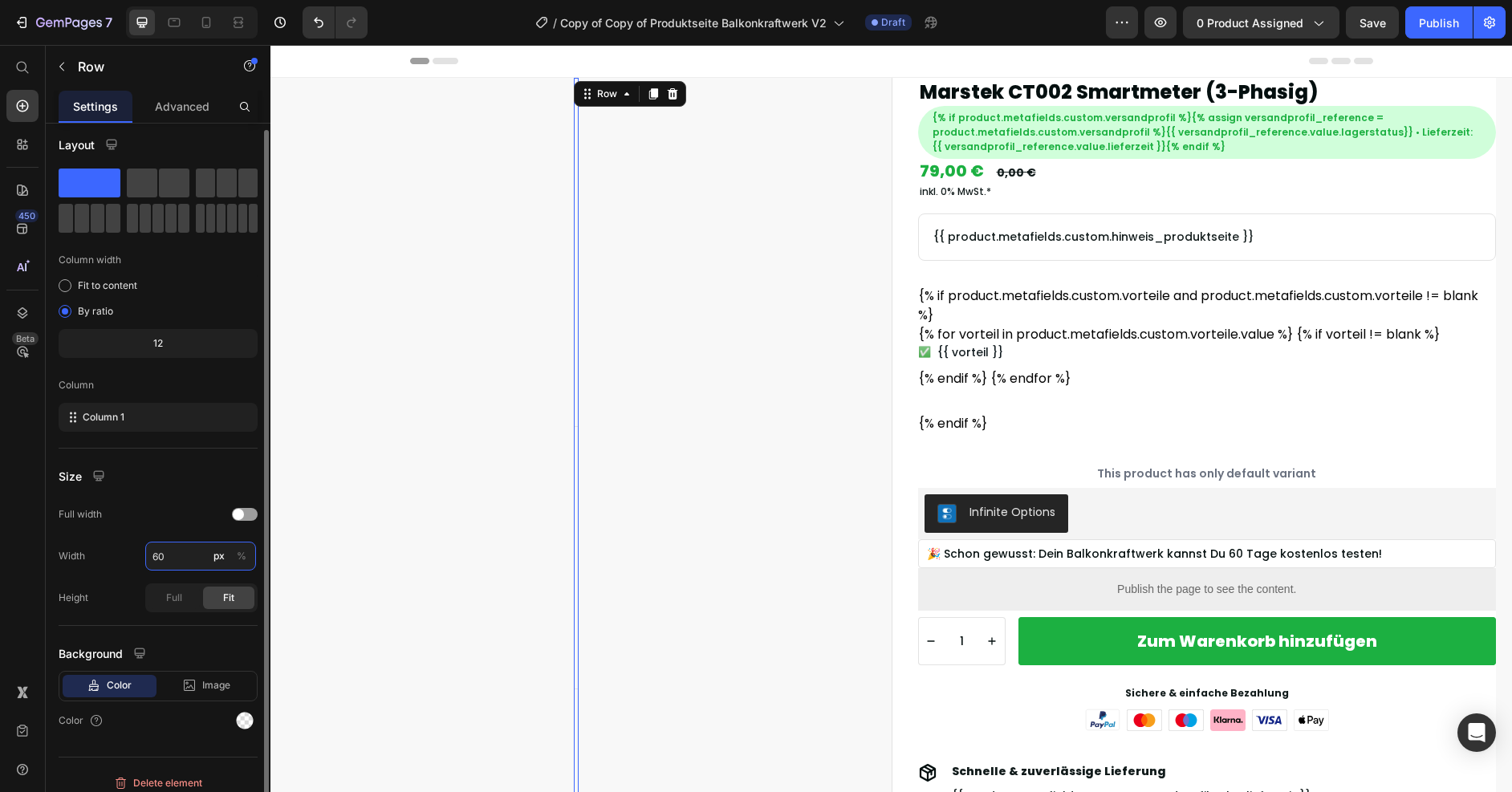 type on "600" 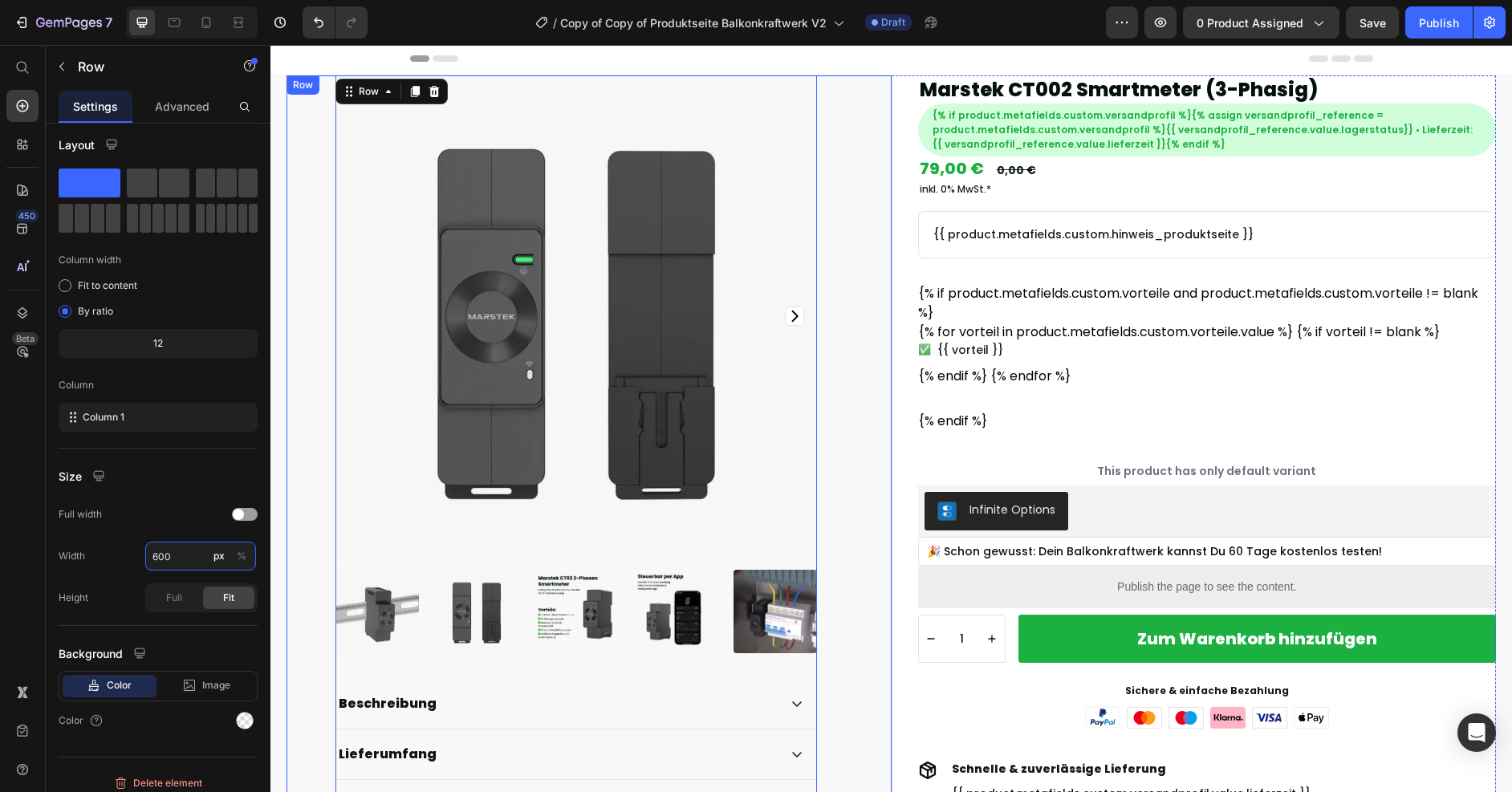 scroll, scrollTop: 3, scrollLeft: 0, axis: vertical 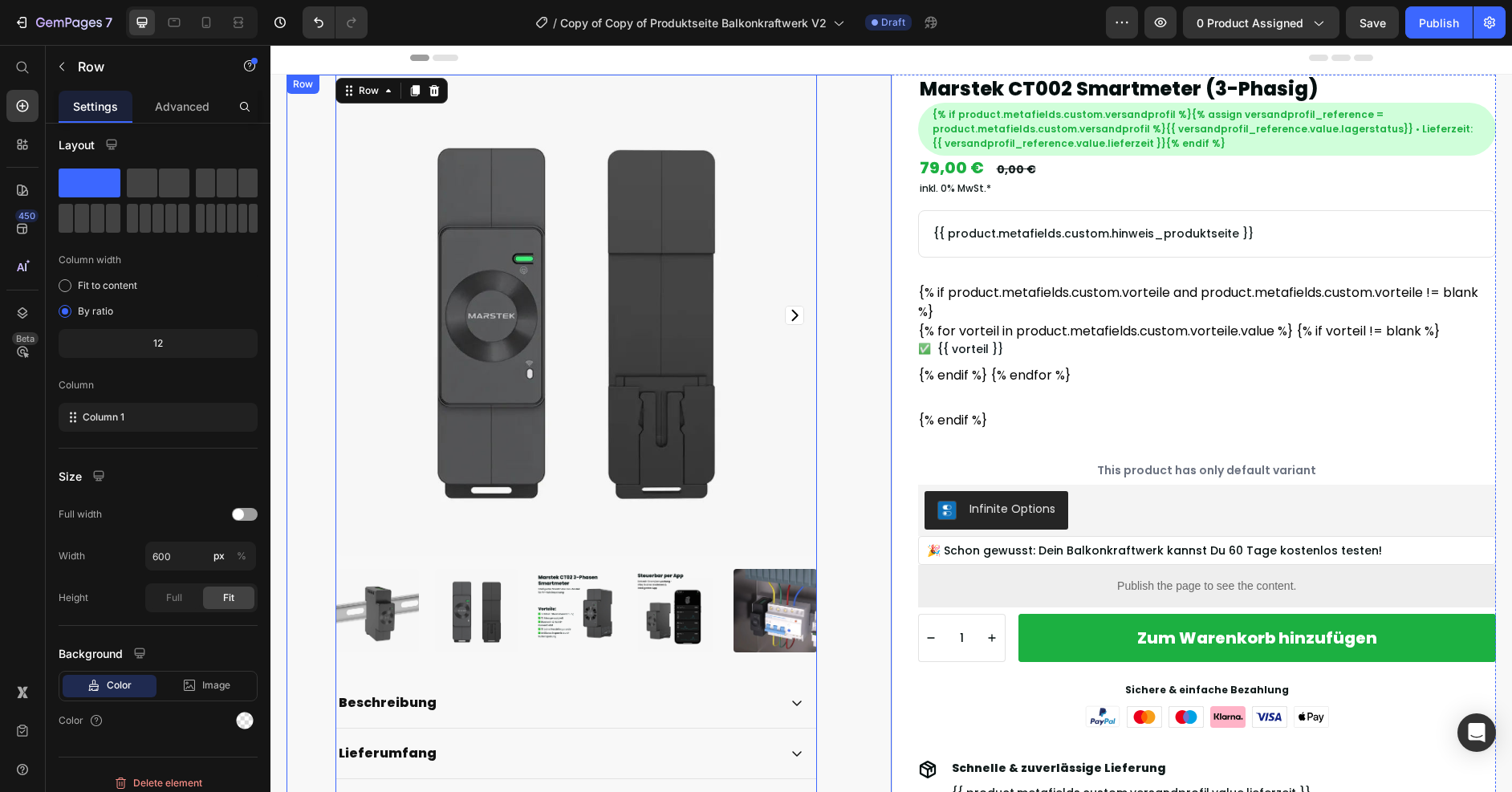 click on "Product Images
Beschreibung
Lieferumfang
Versand Accordion
Dokumente & Datenblätter Accordion Row Row Row   0" at bounding box center [576, 477] 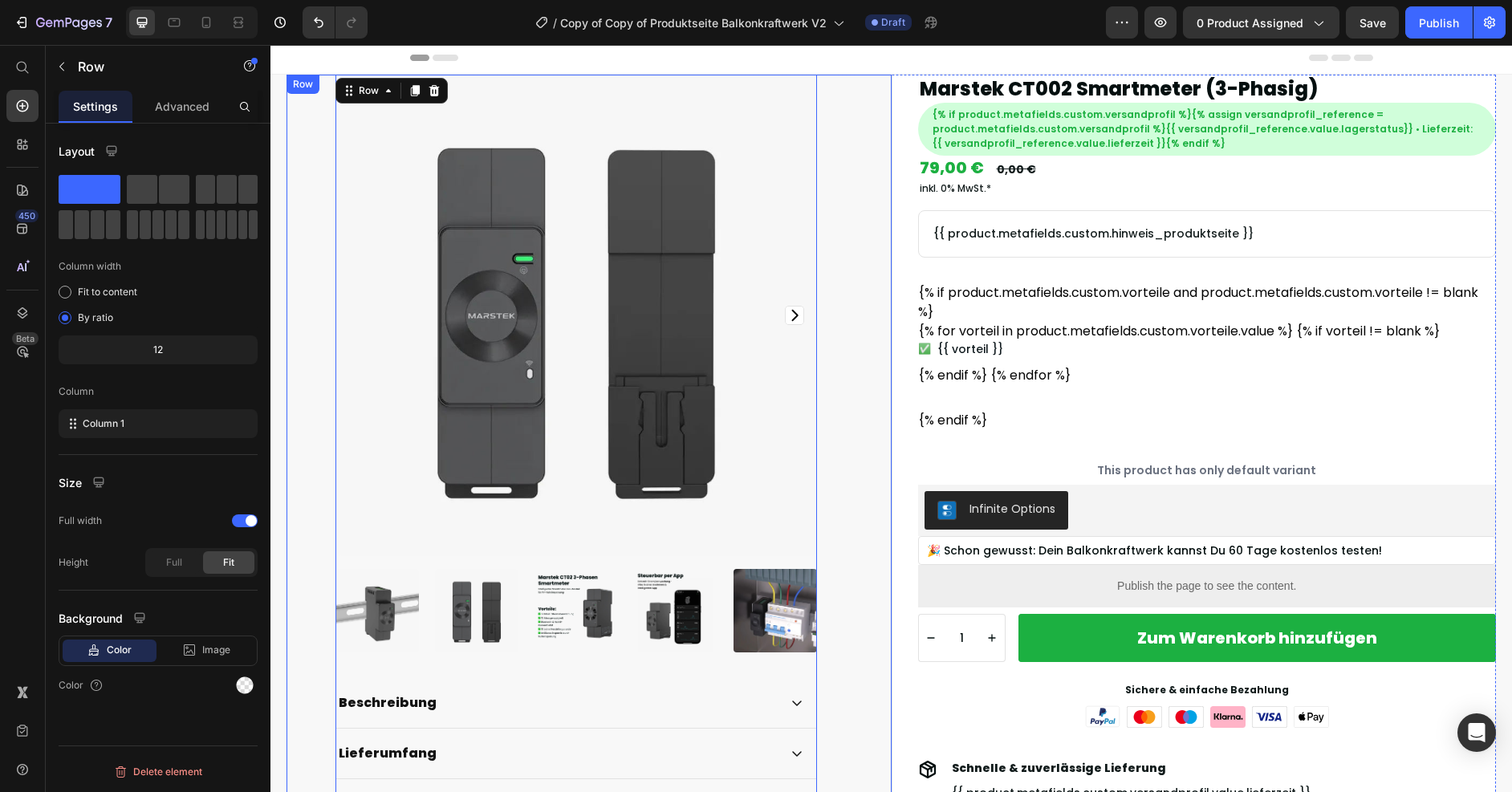 scroll, scrollTop: 0, scrollLeft: 0, axis: both 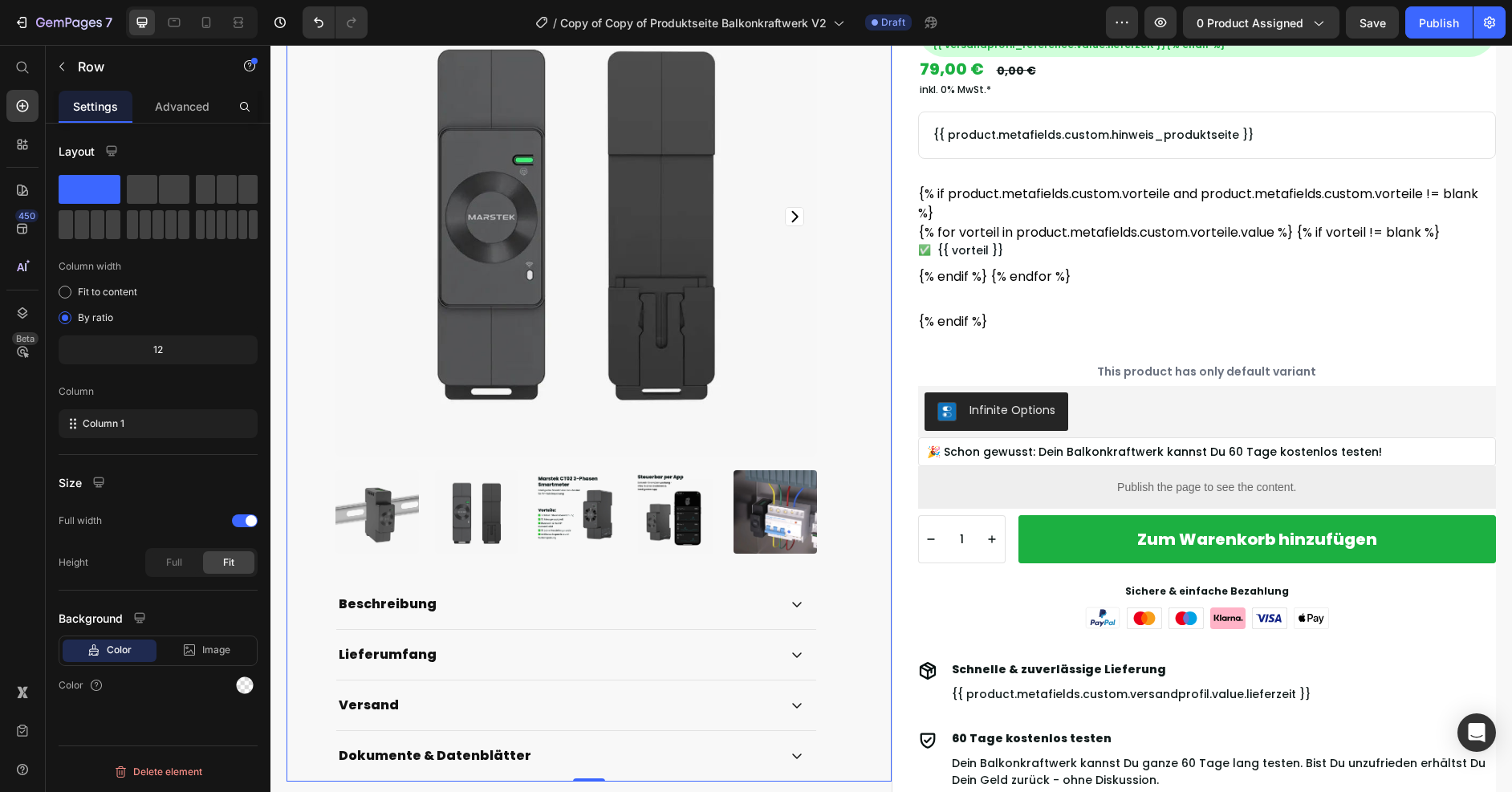 click on "Product Images
Beschreibung
Lieferumfang
Versand Accordion
Dokumente & Datenblätter Accordion Row Row Row Row   0" at bounding box center [589, 379] 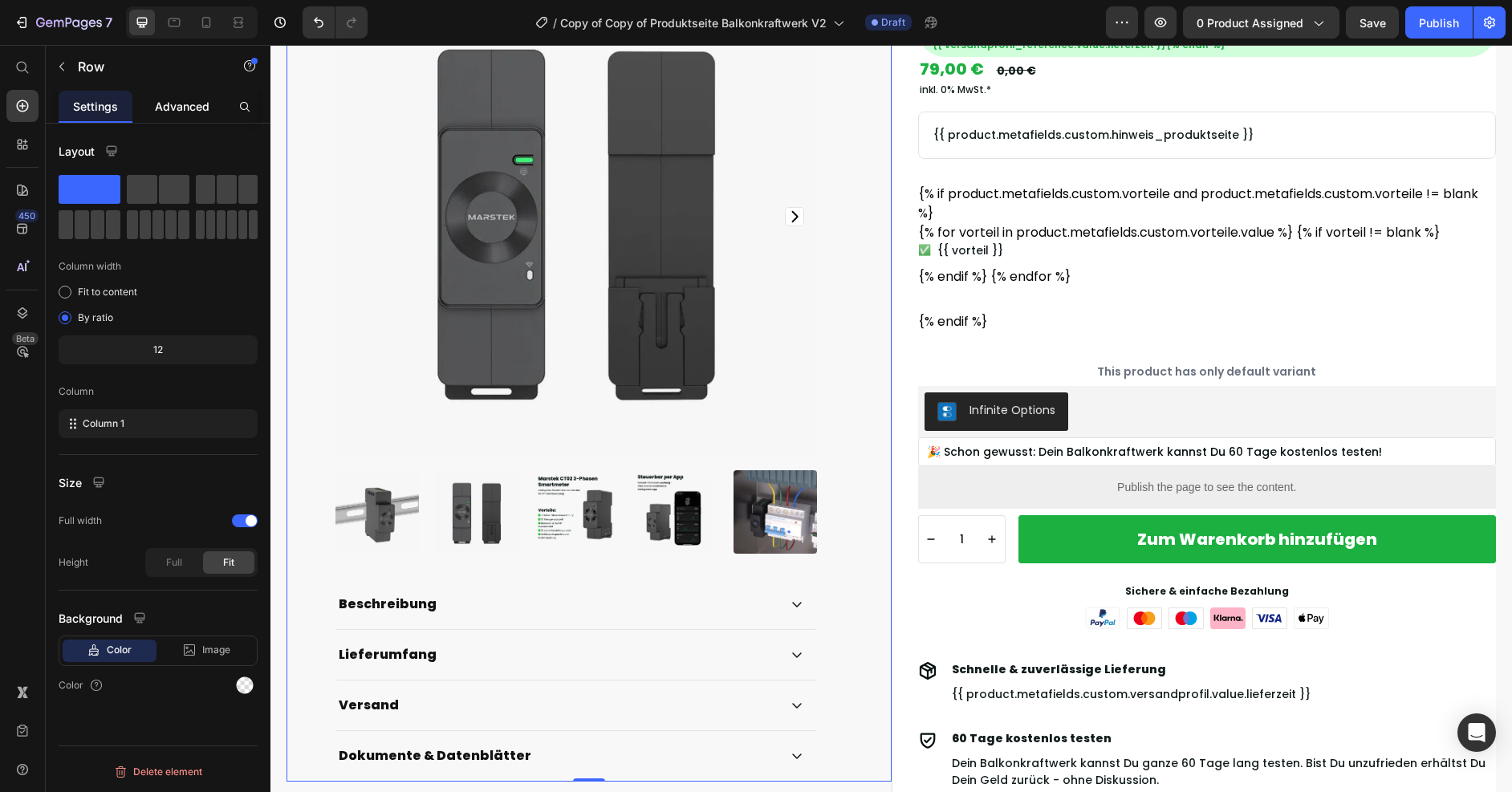 click on "Advanced" 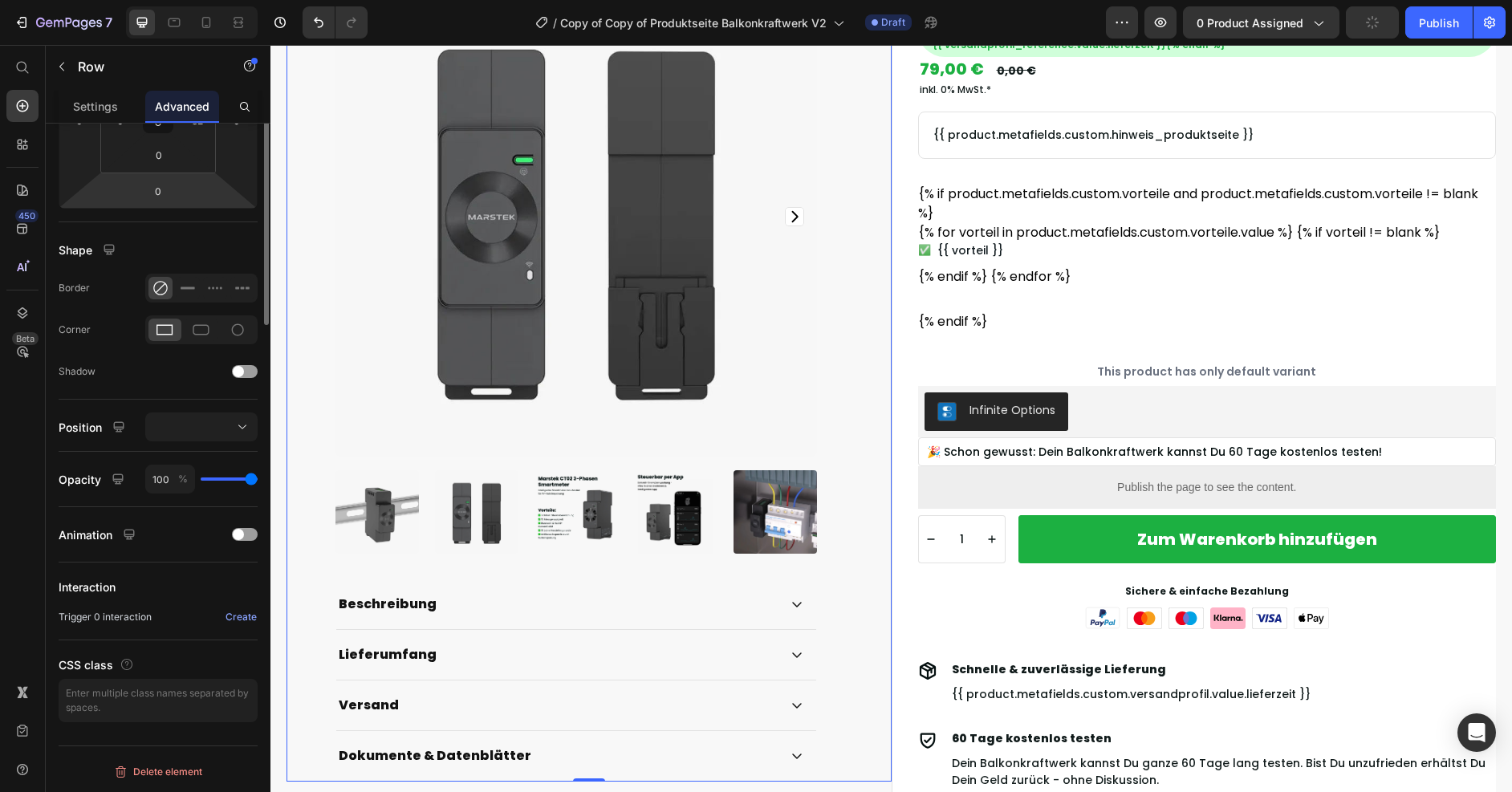scroll, scrollTop: 0, scrollLeft: 0, axis: both 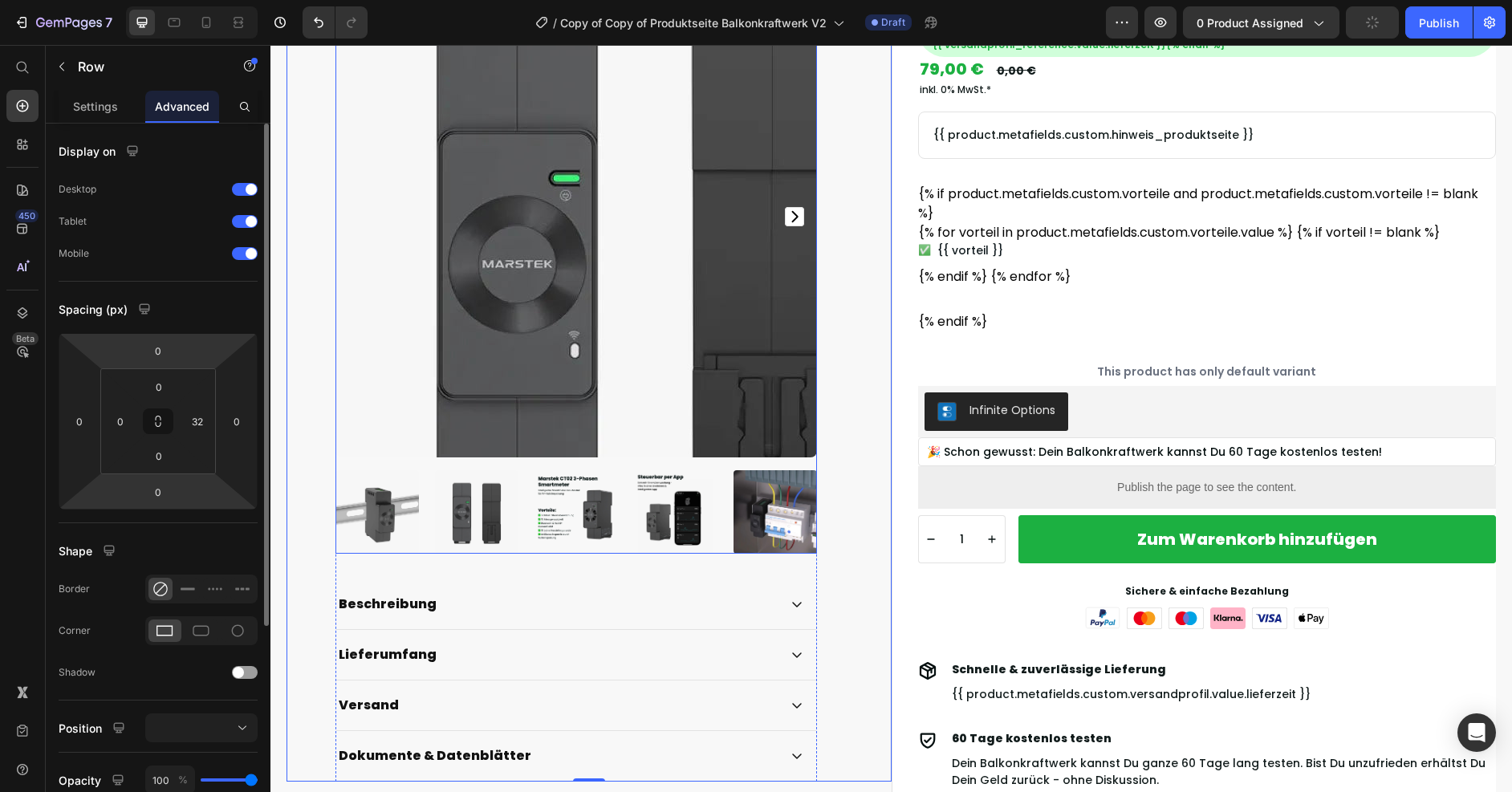 click at bounding box center [576, 217] 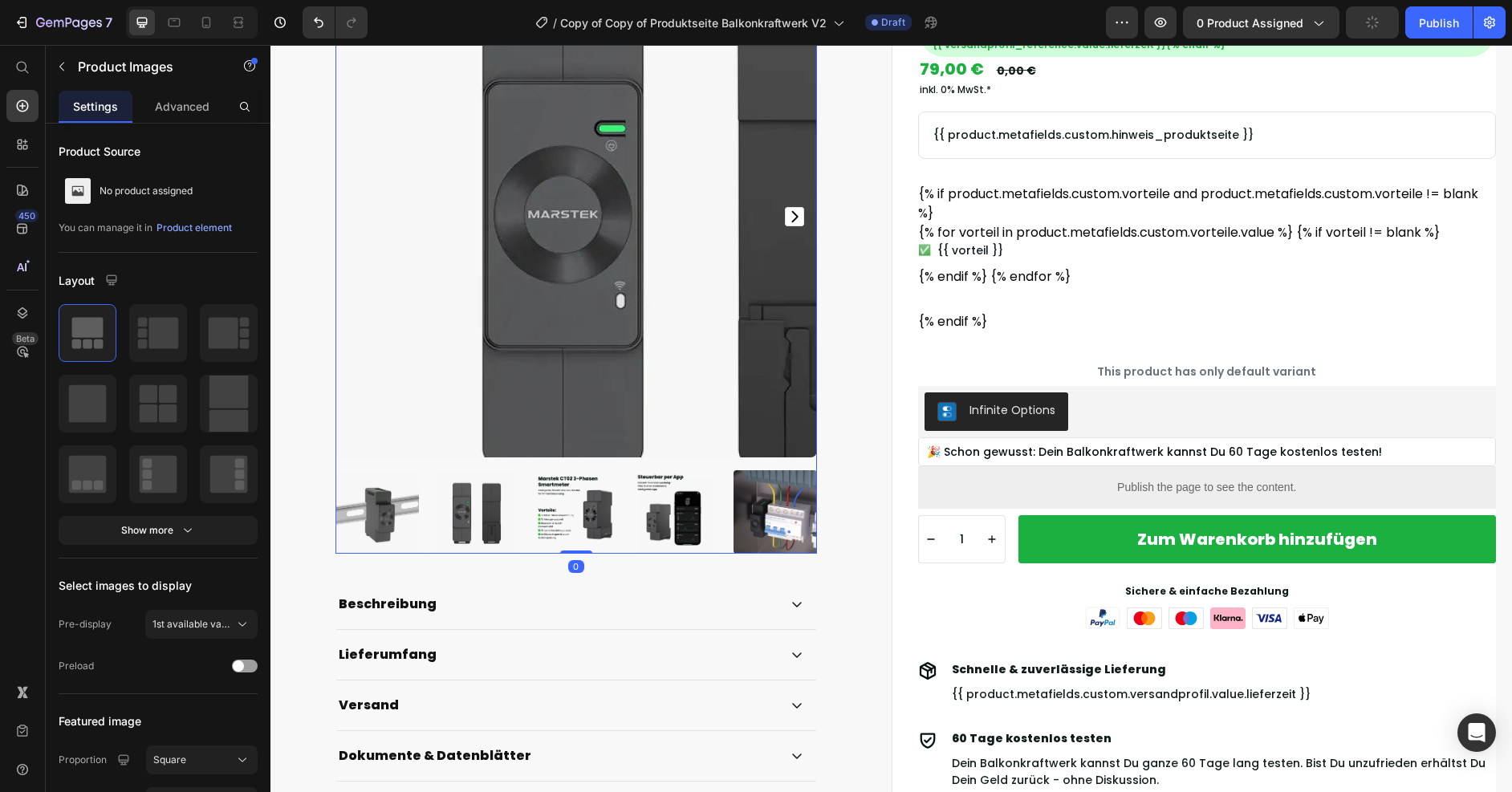 scroll, scrollTop: 0, scrollLeft: 0, axis: both 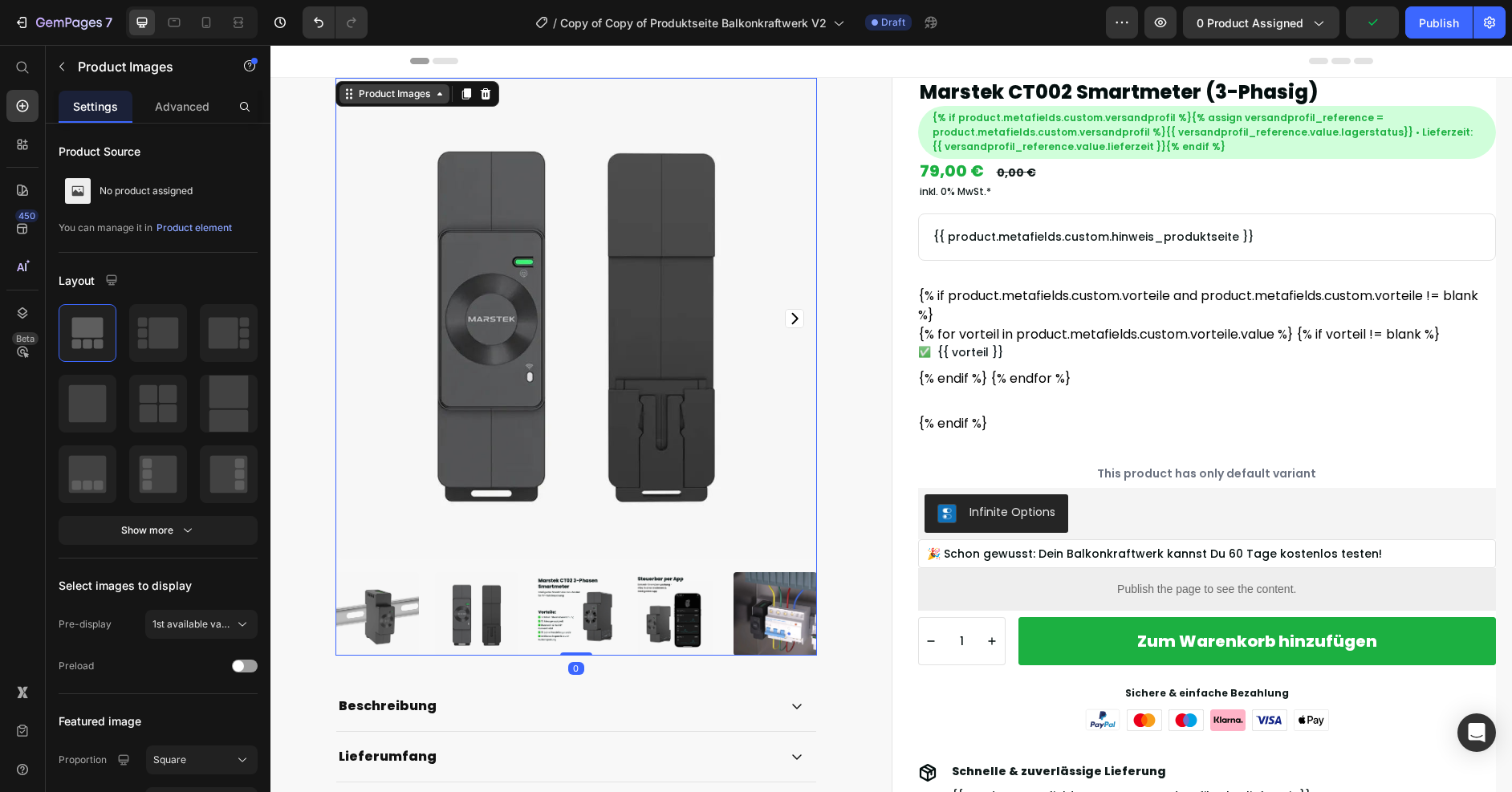 click on "Product Images" at bounding box center [394, 94] 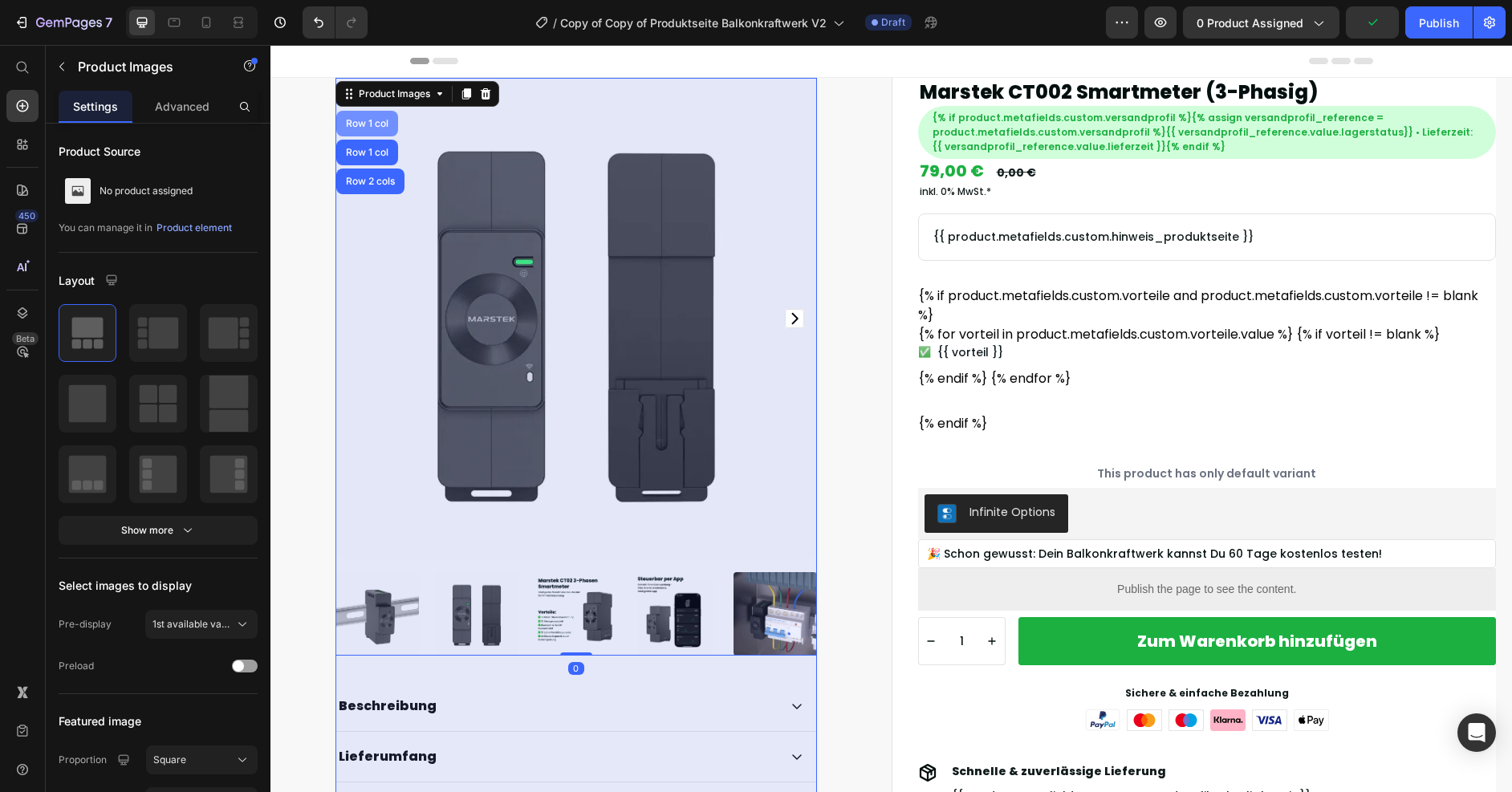 click on "Row 1 col" at bounding box center [367, 124] 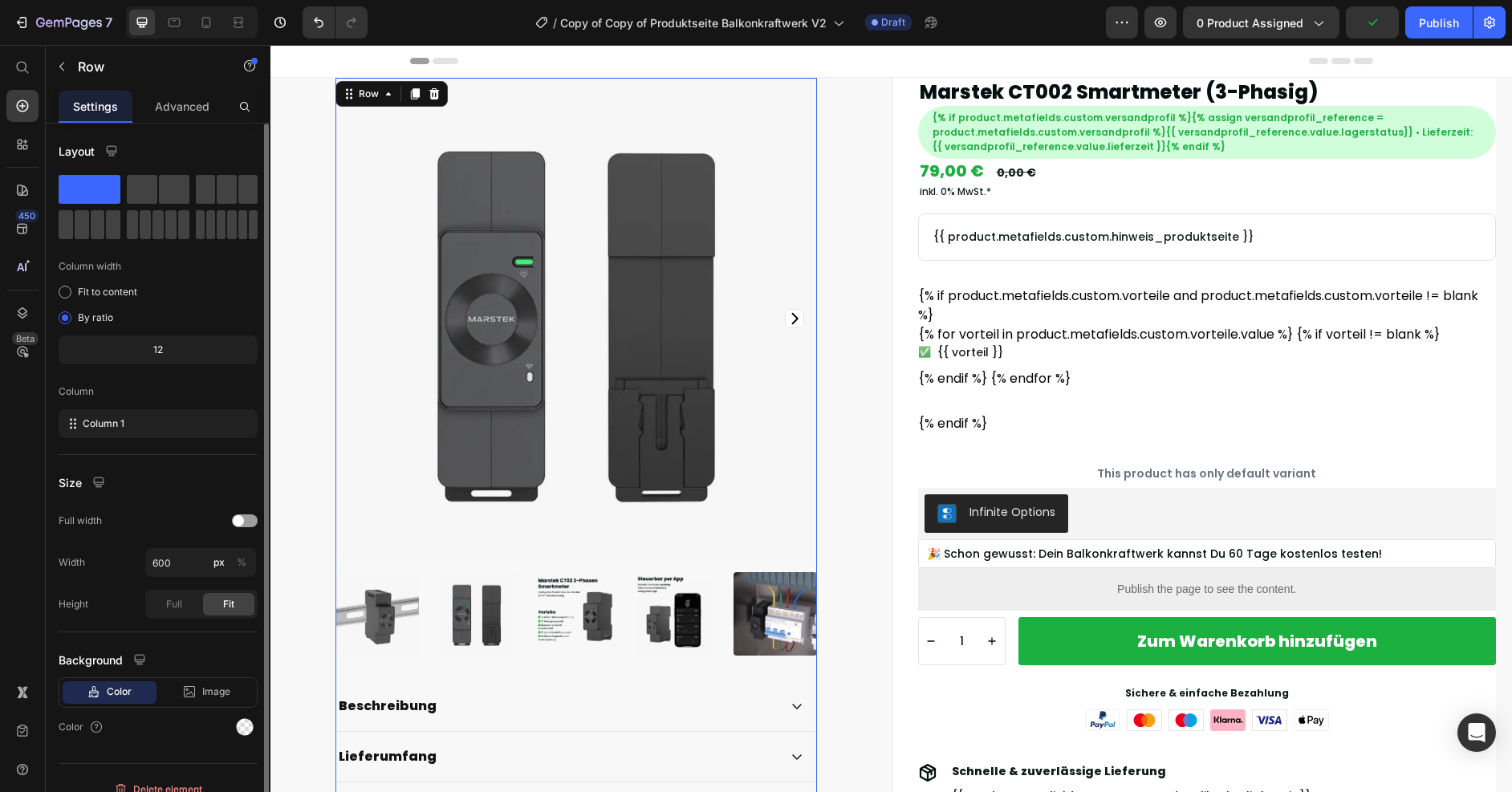 scroll, scrollTop: 18, scrollLeft: 0, axis: vertical 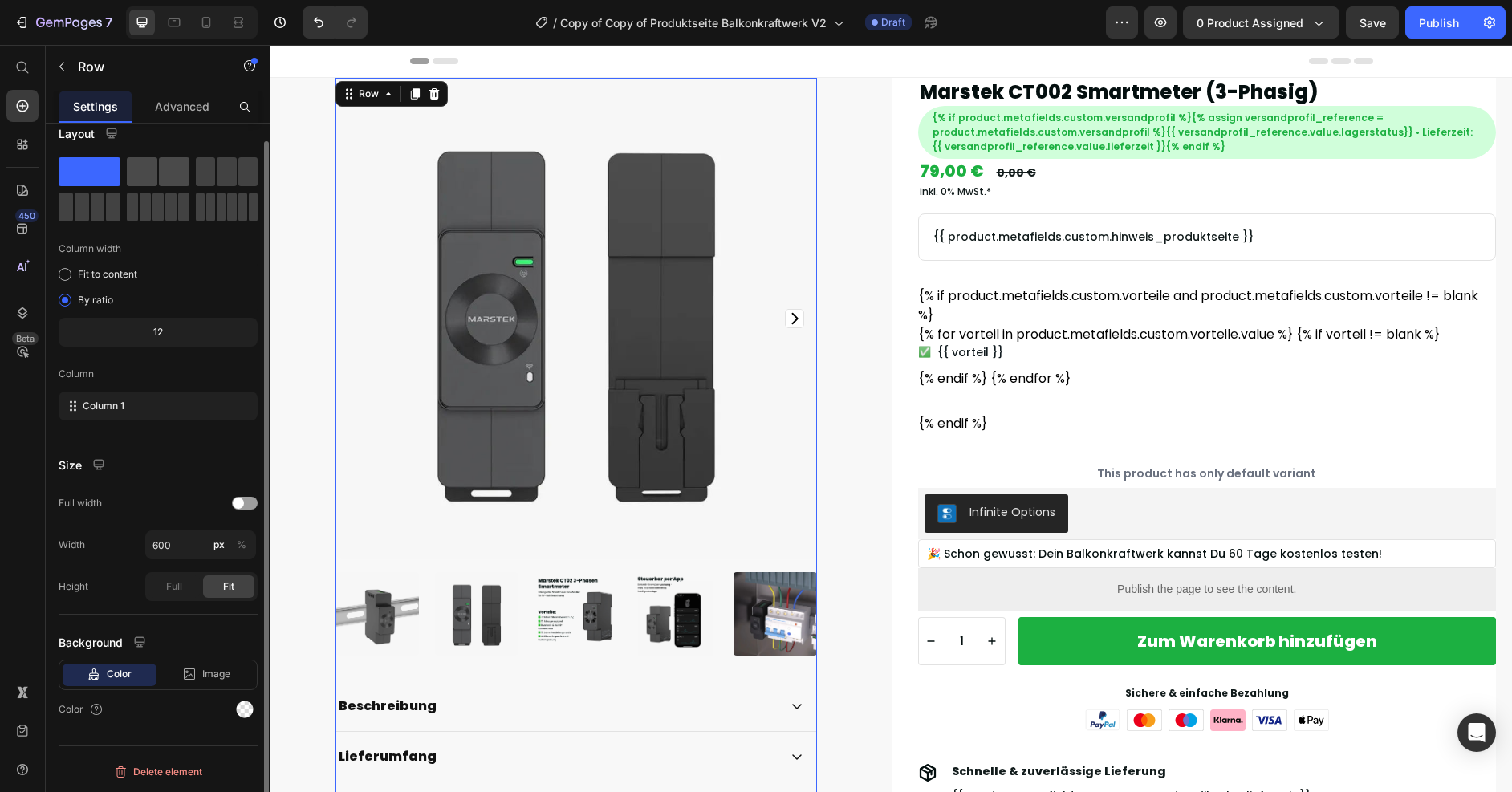 click 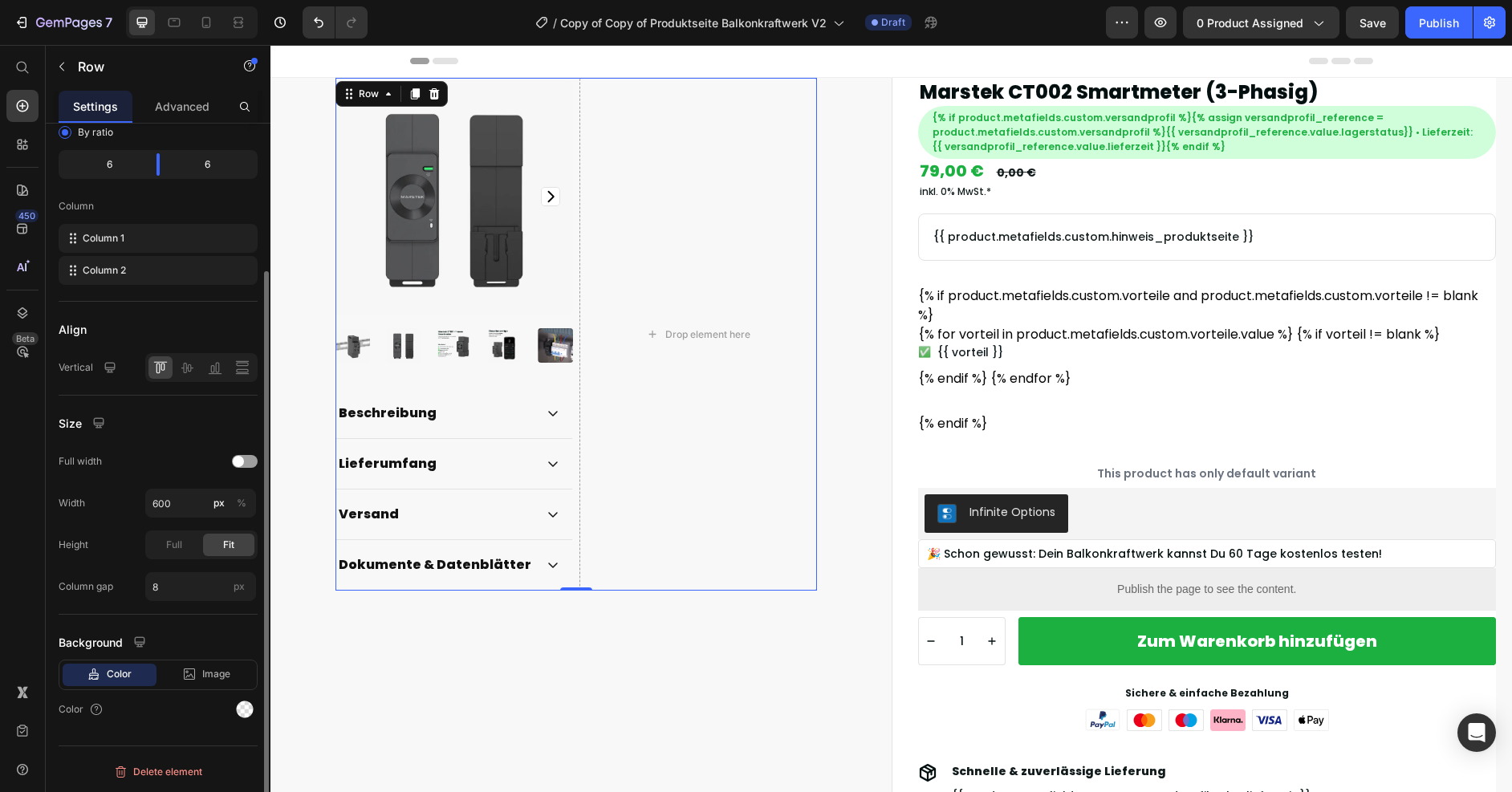 scroll, scrollTop: 61, scrollLeft: 0, axis: vertical 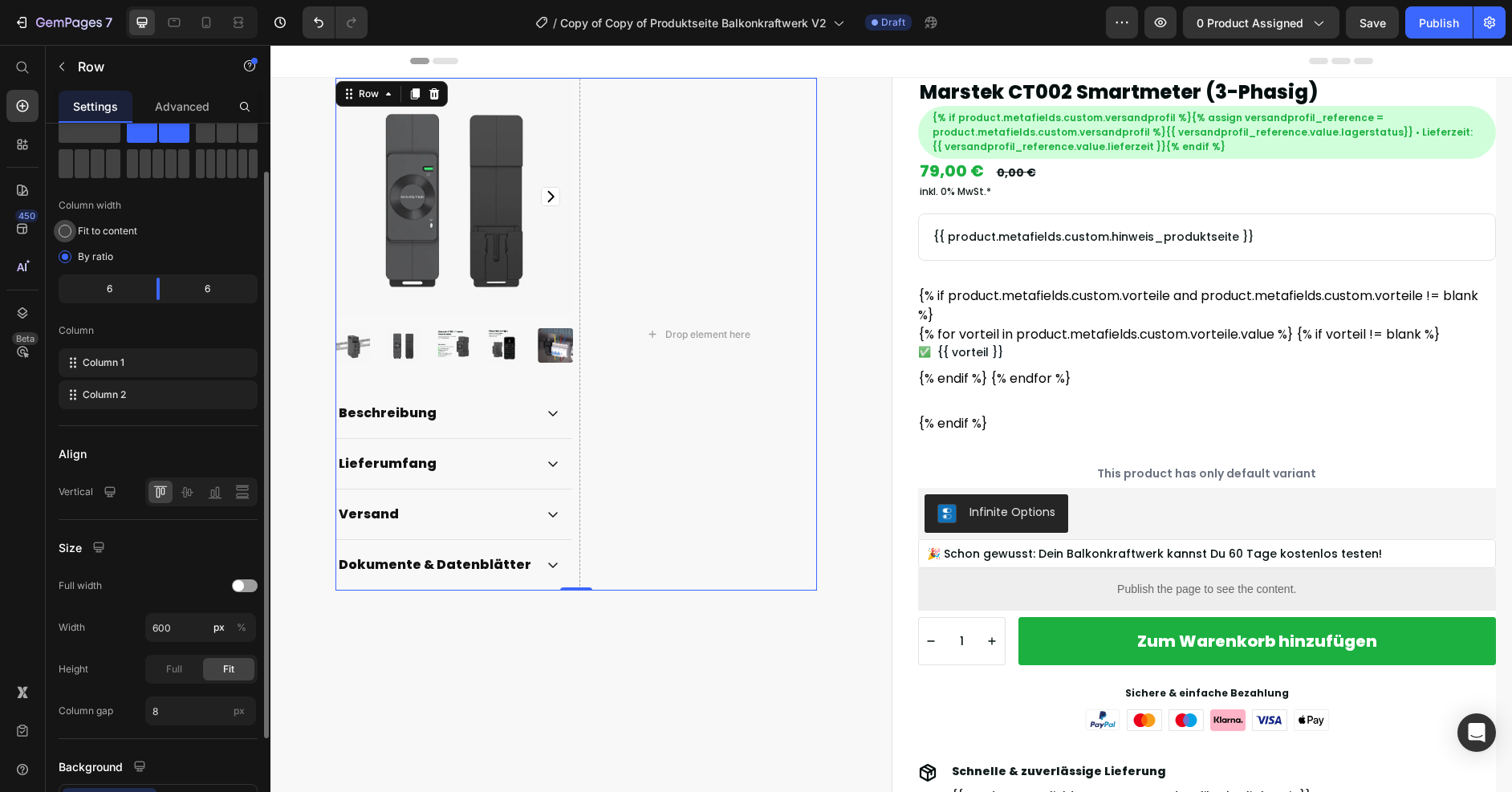 click on "Fit to content" at bounding box center (108, 231) 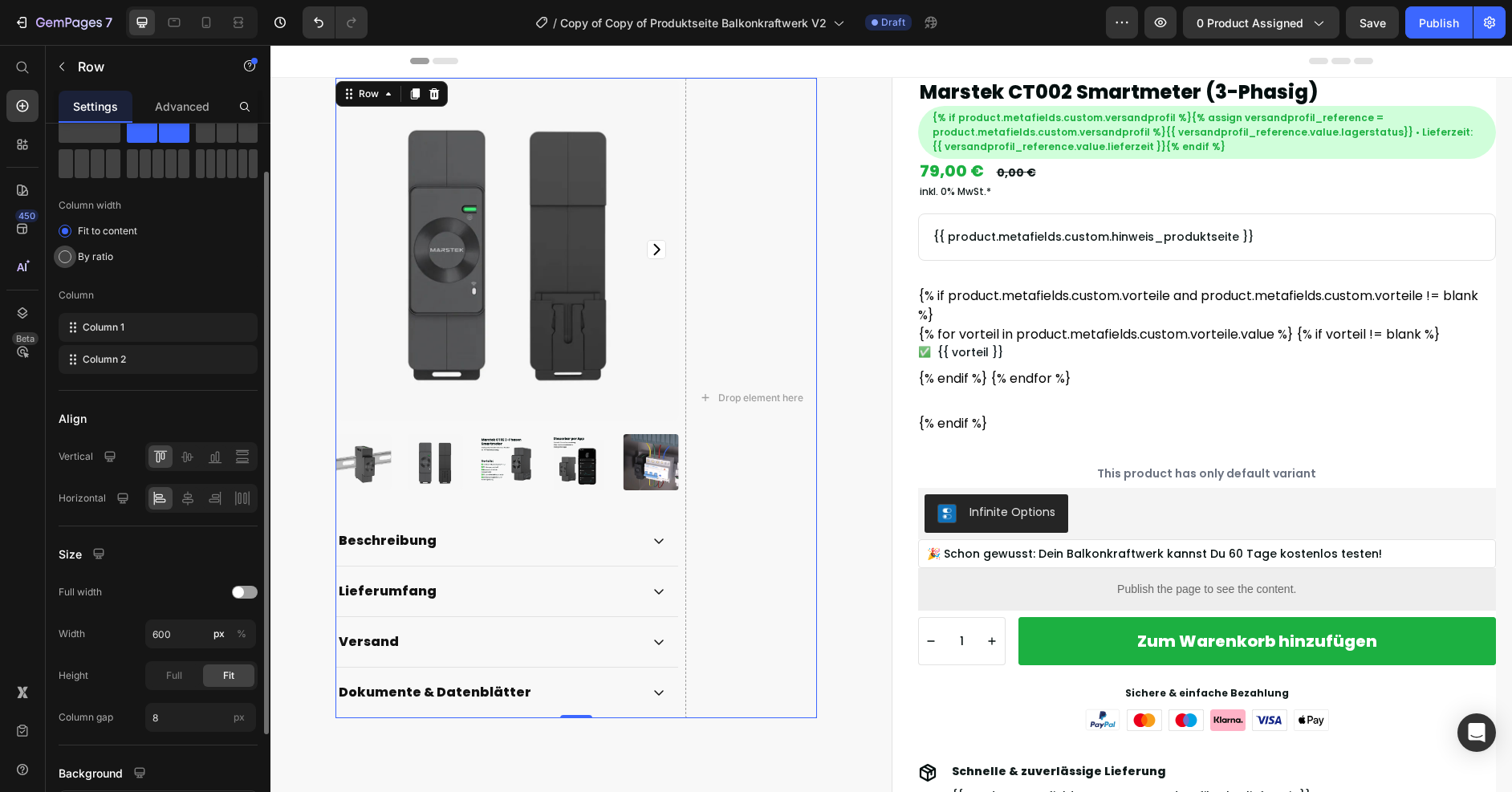 click on "By ratio" at bounding box center (96, 257) 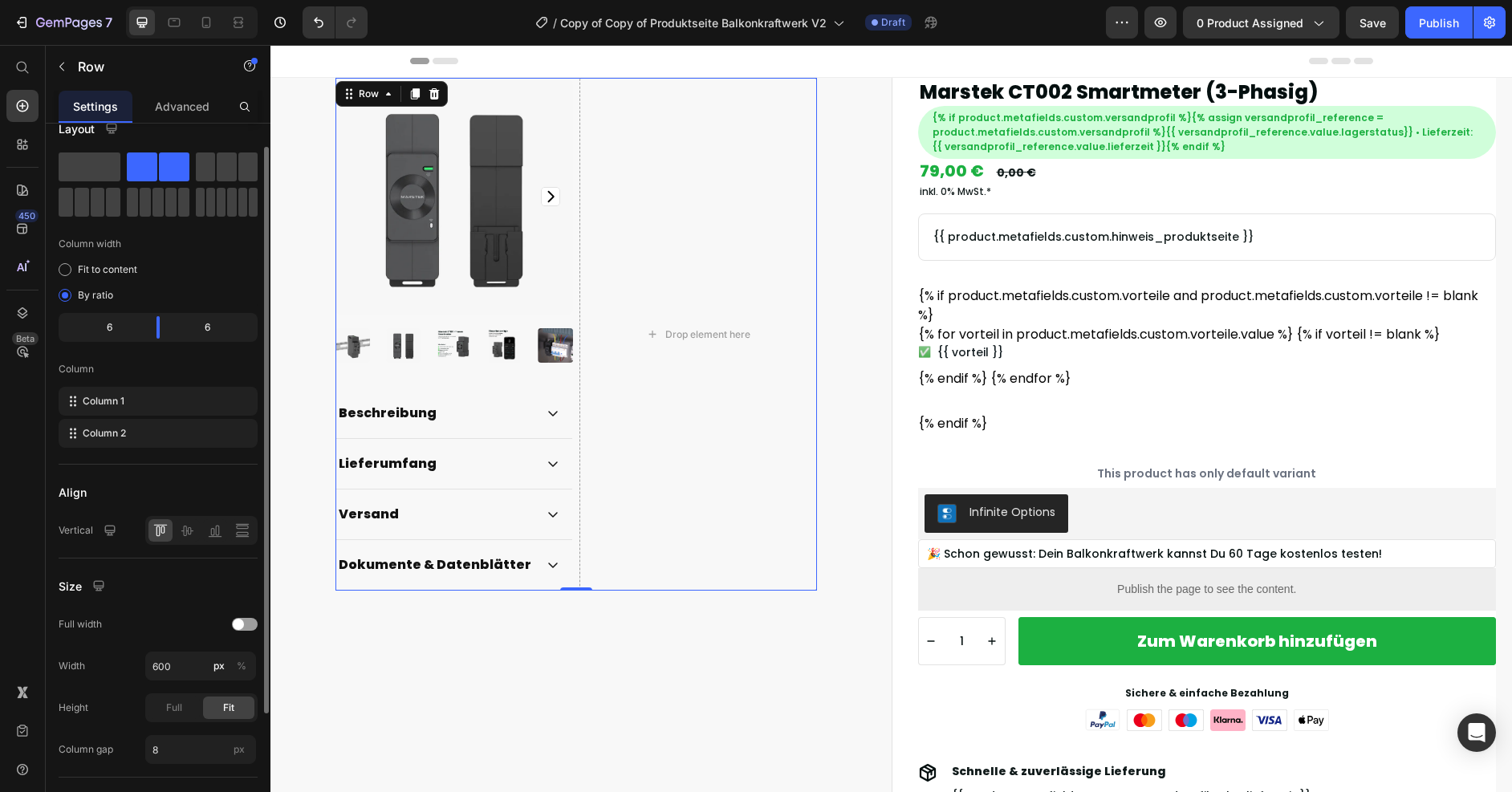 scroll, scrollTop: 26, scrollLeft: 0, axis: vertical 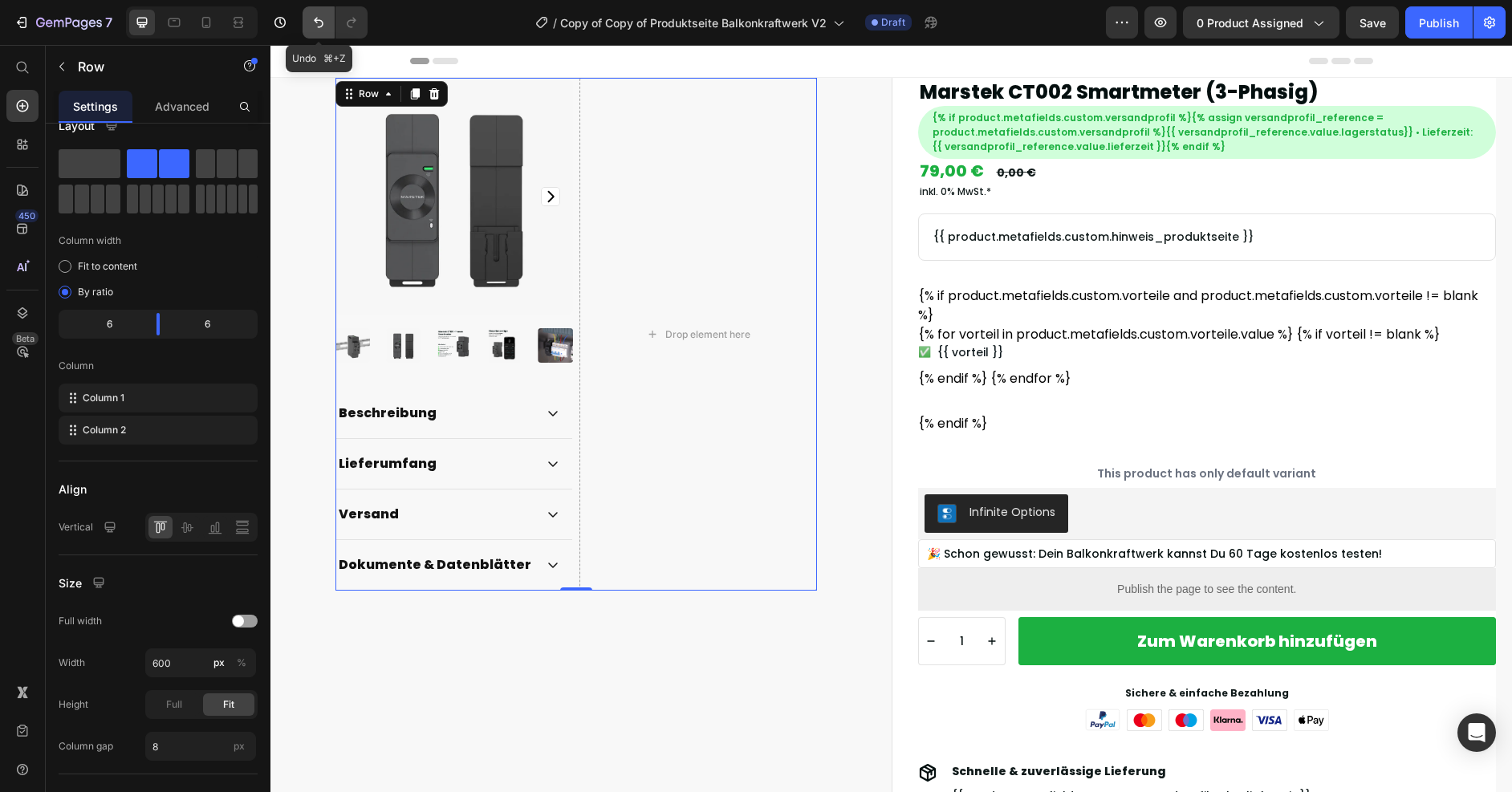 click 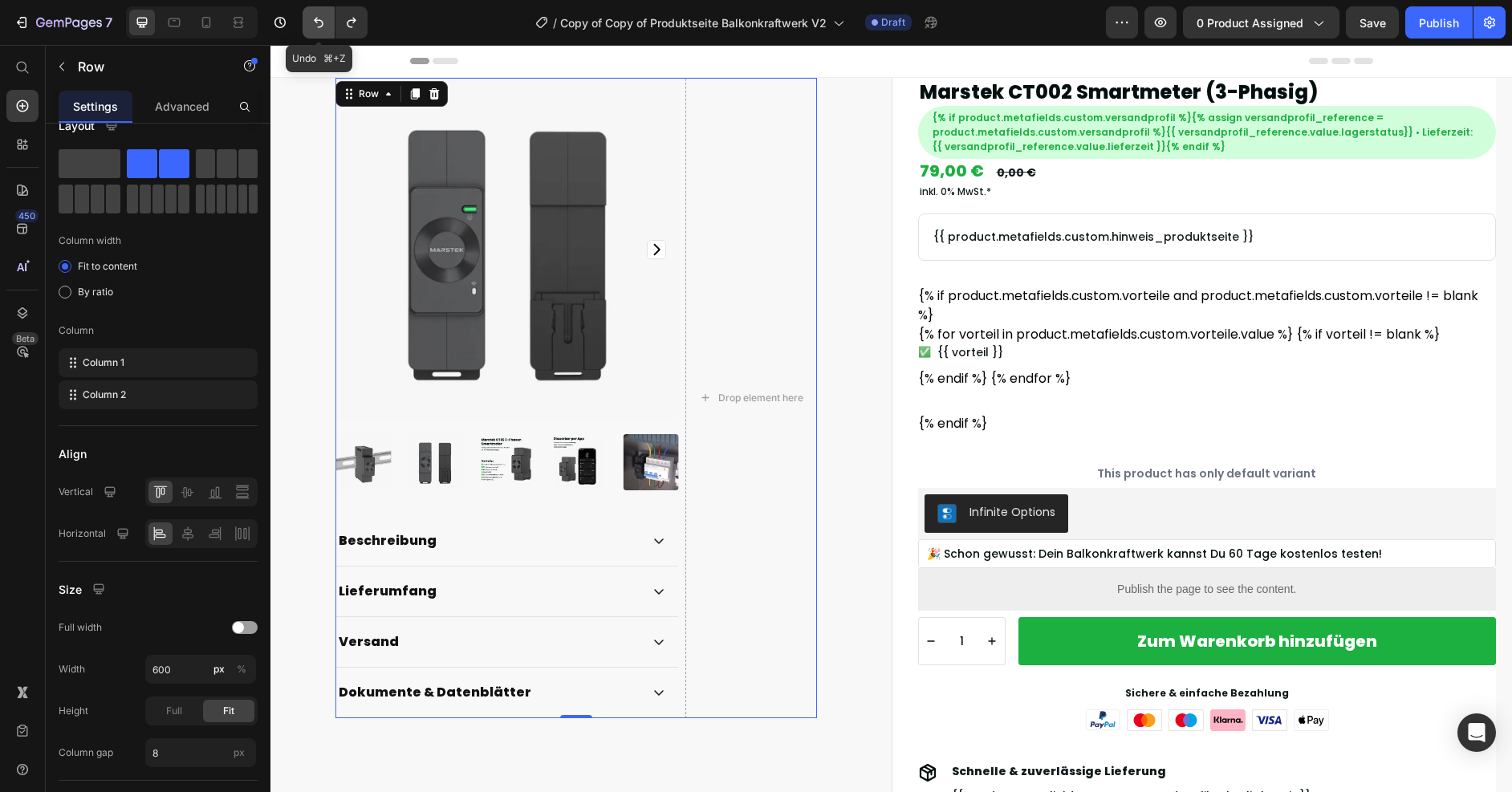 click 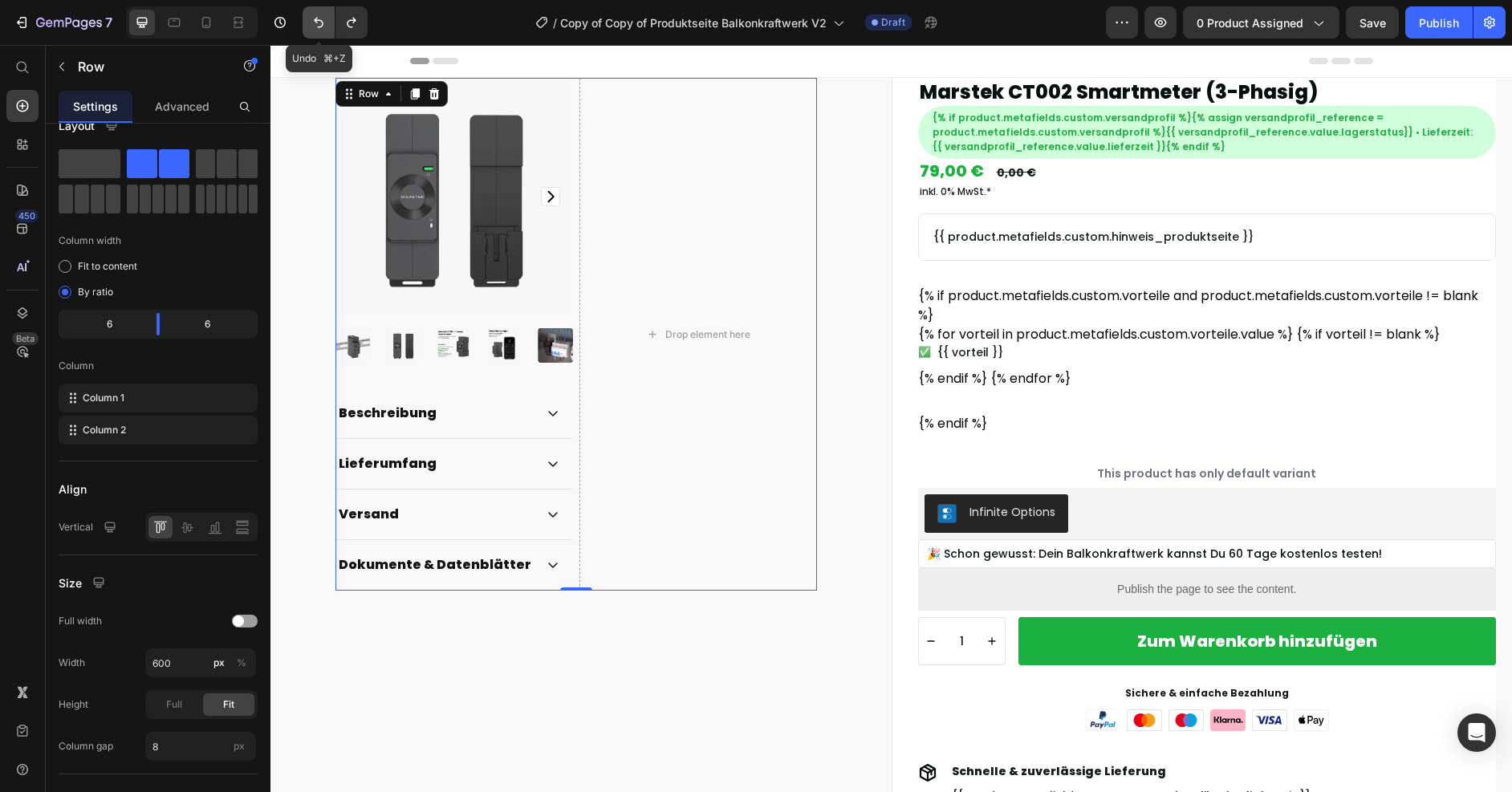 click 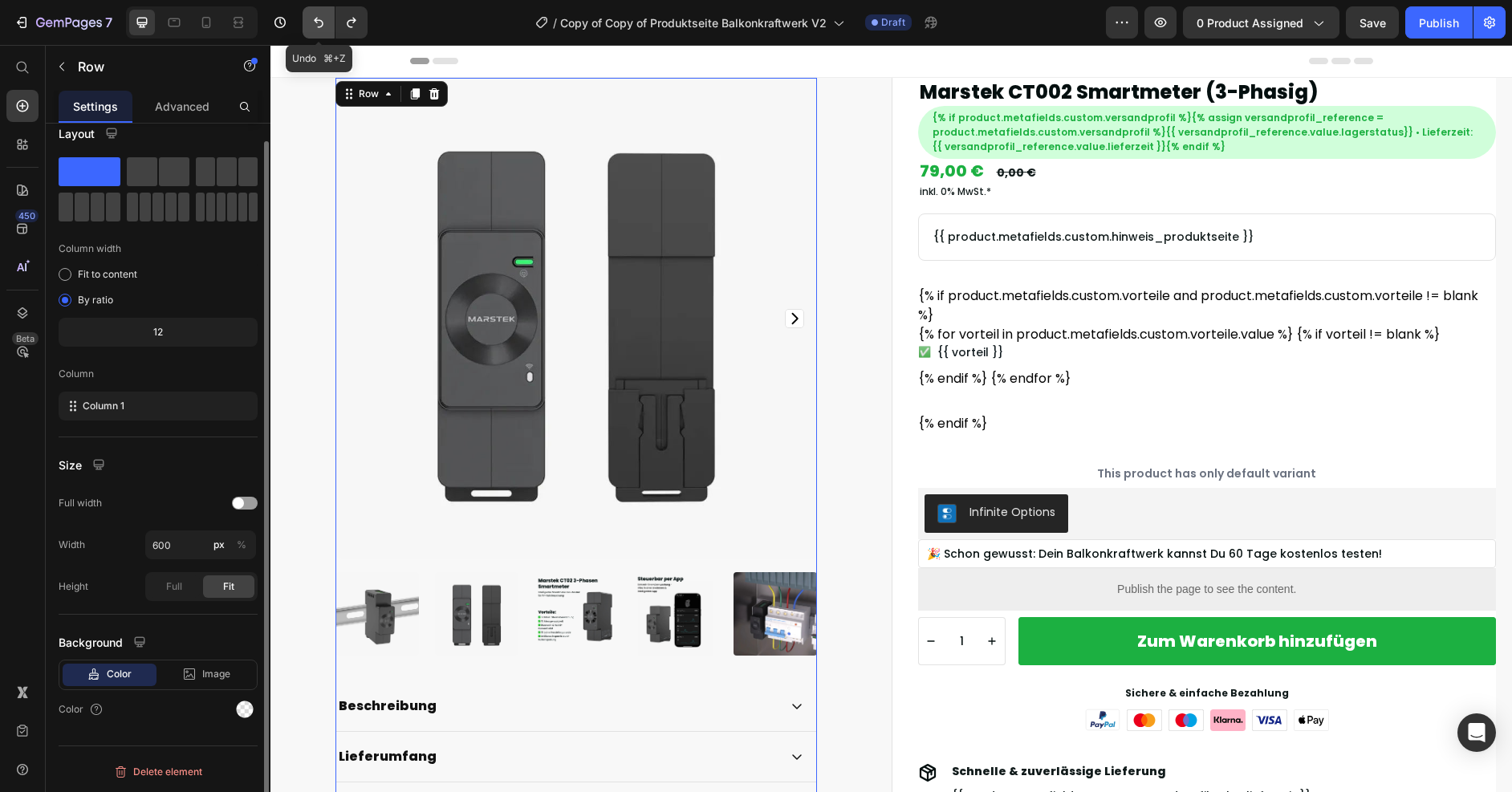 scroll, scrollTop: 18, scrollLeft: 0, axis: vertical 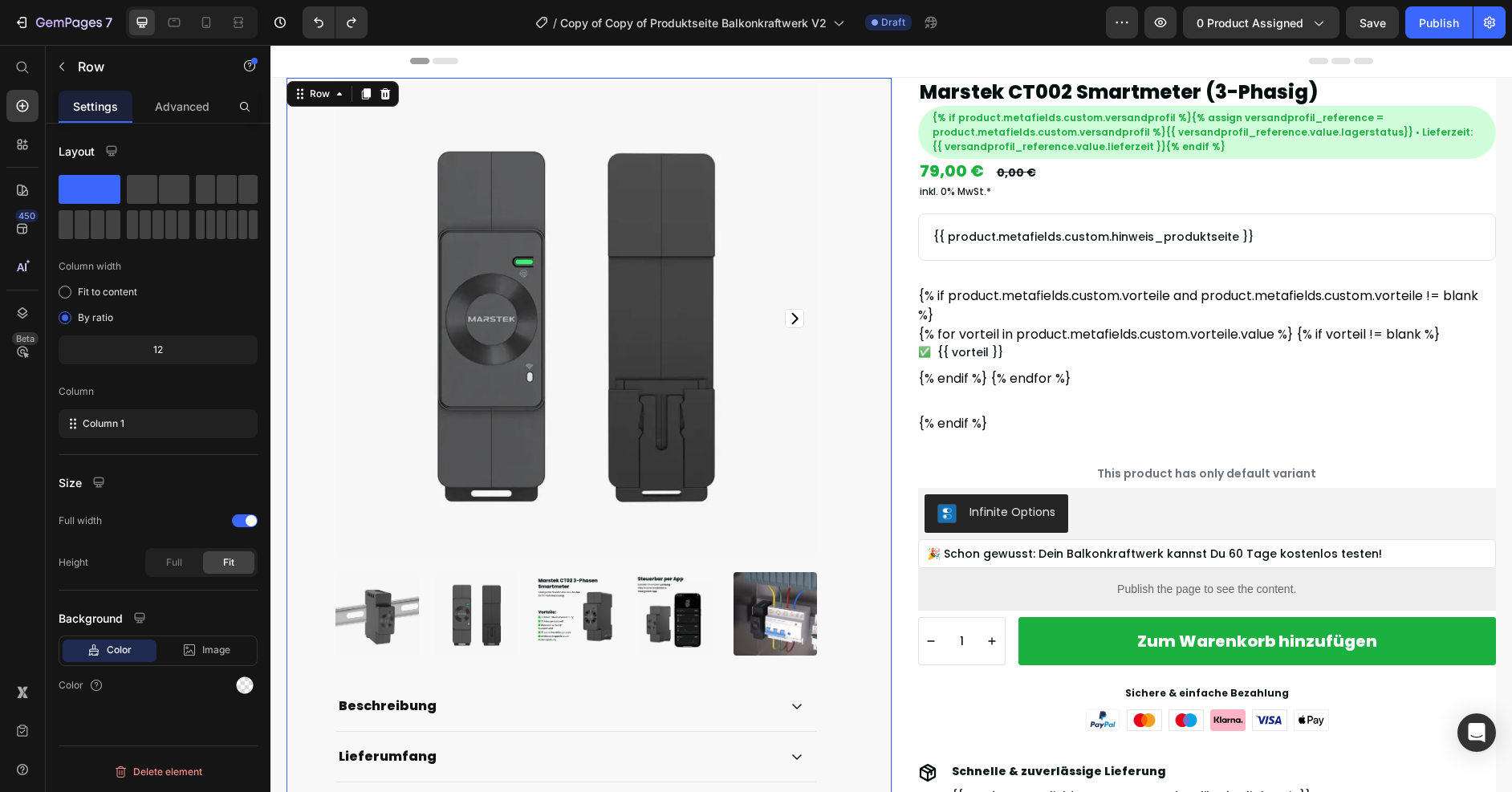 click on "Product Images
Beschreibung
Lieferumfang
Versand Accordion
Dokumente & Datenblätter Accordion Row Row Row Row   0" at bounding box center (589, 481) 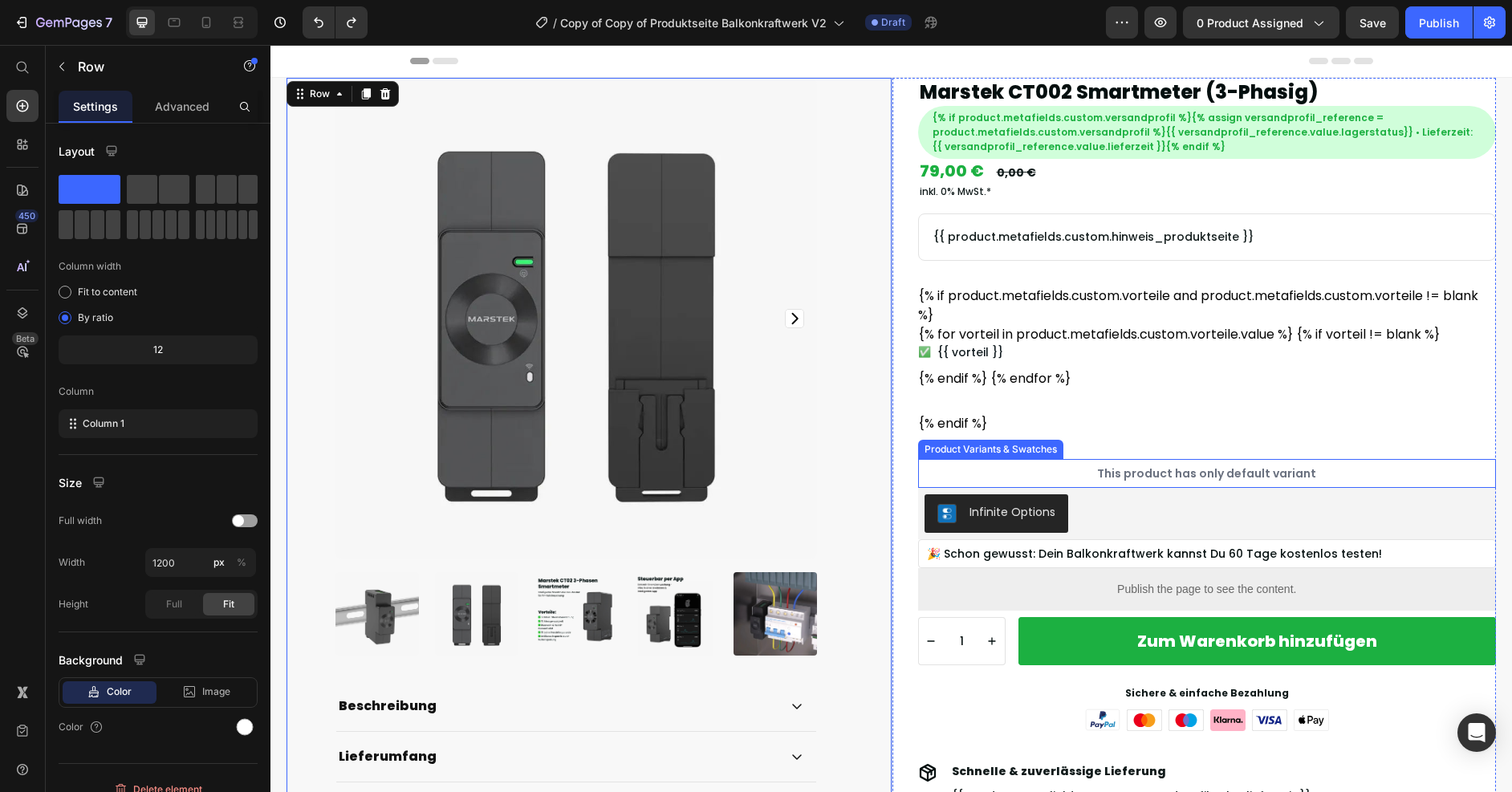 click on "Marstek CT002 Smartmeter (3-Phasig) Product Title {% if product.metafields.custom.versandprofil %}{% assign versandprofil_reference = product.metafields.custom.versandprofil %}{{ versandprofil_reference.value.lagerstatus}} • Lieferzeit: {{ versandprofil_reference.value.lieferzeit }}{% endif %} Text Block Row Row 79,00 € Product Price 0,00 € Product Price Row inkl. 0% MwSt.* Text Block {{ product.metafields.custom.hinweis_produktseite }} Text Block Row {% if product.metafields.custom.vorteile and product.metafields.custom.vorteile != blank %}
{% for vorteil in product.metafields.custom.vorteile.value %}
{% if vorteil != blank %}
✅
{{ vorteil }}
{% endif %}
{% endfor %}
{% endif %} Custom Code This product has only default variant Product Variants & Swatches Infinite Options Infinite Options 🎉   Schon gewusst: Dein Balkonkraftwerk kannst Du 60 Tage kostenlos testen! Text Block Row Custom Code 1 Product Quantity Add to Cart" at bounding box center (1194, 573) 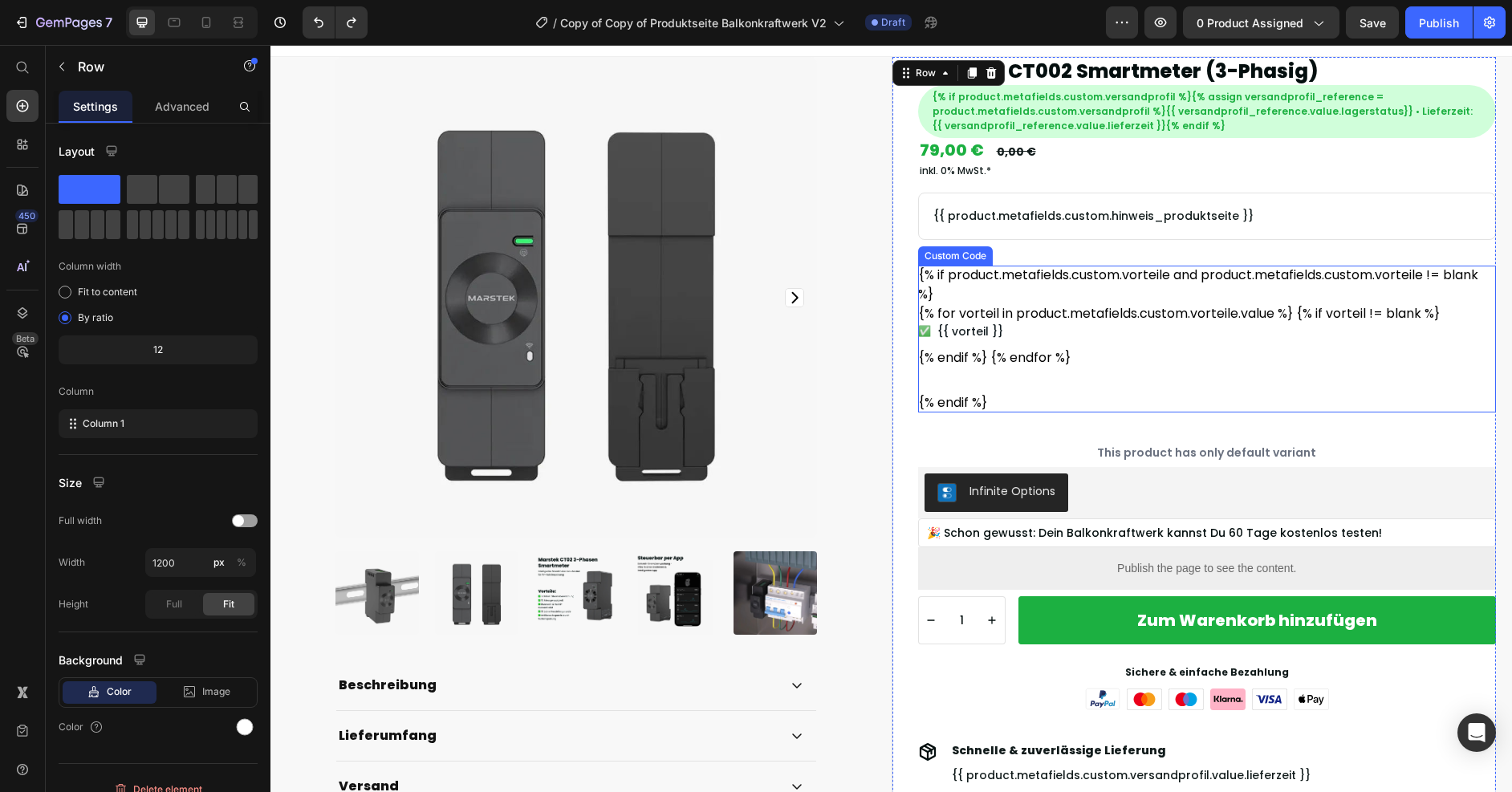 scroll, scrollTop: 0, scrollLeft: 0, axis: both 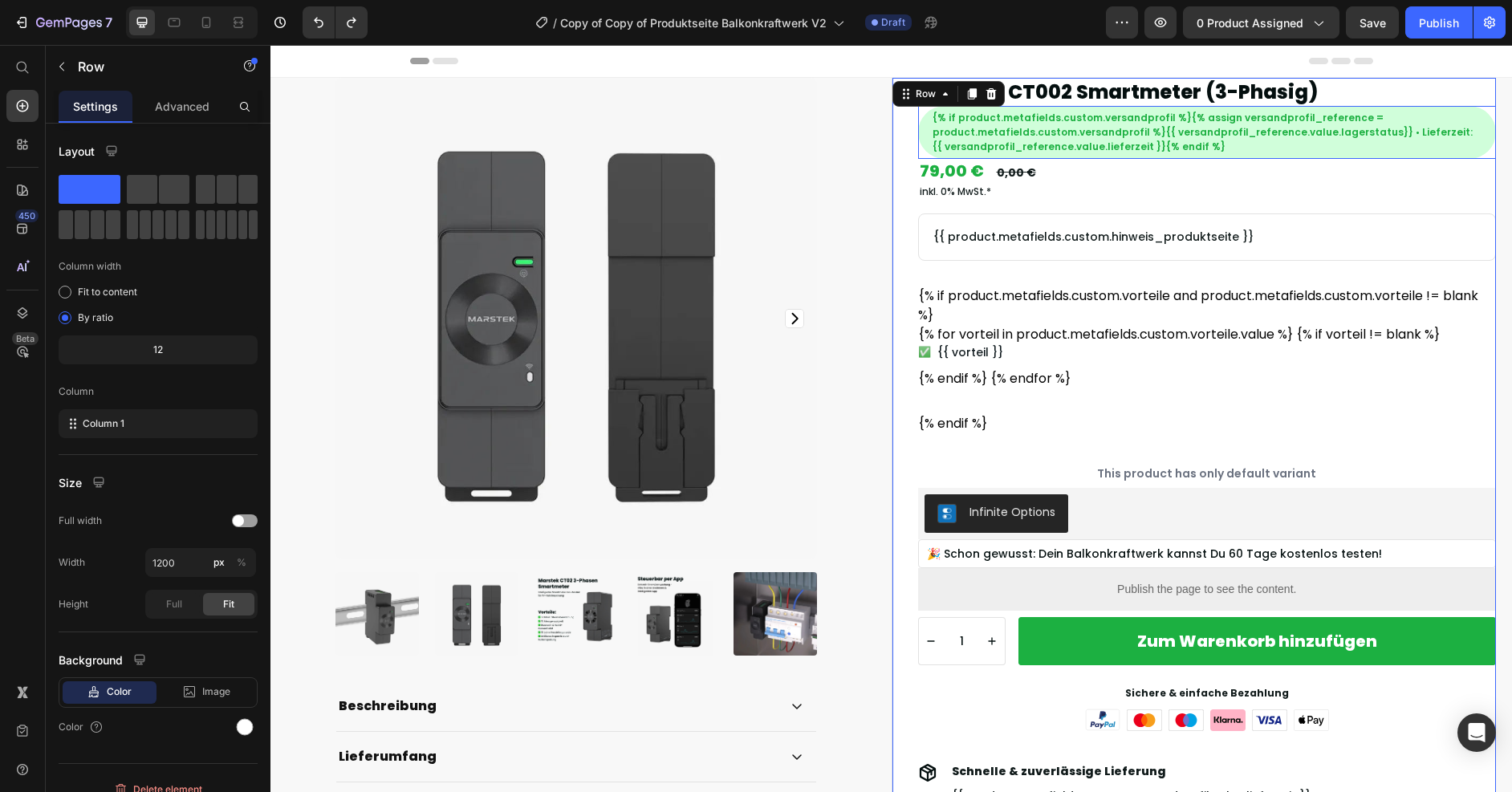 click on "{% if product.metafields.custom.versandprofil %}{% assign versandprofil_reference = product.metafields.custom.versandprofil %}{{ versandprofil_reference.value.lagerstatus}} • Lieferzeit: {{ versandprofil_reference.value.lieferzeit }}{% endif %} Text Block Row" at bounding box center [1207, 132] 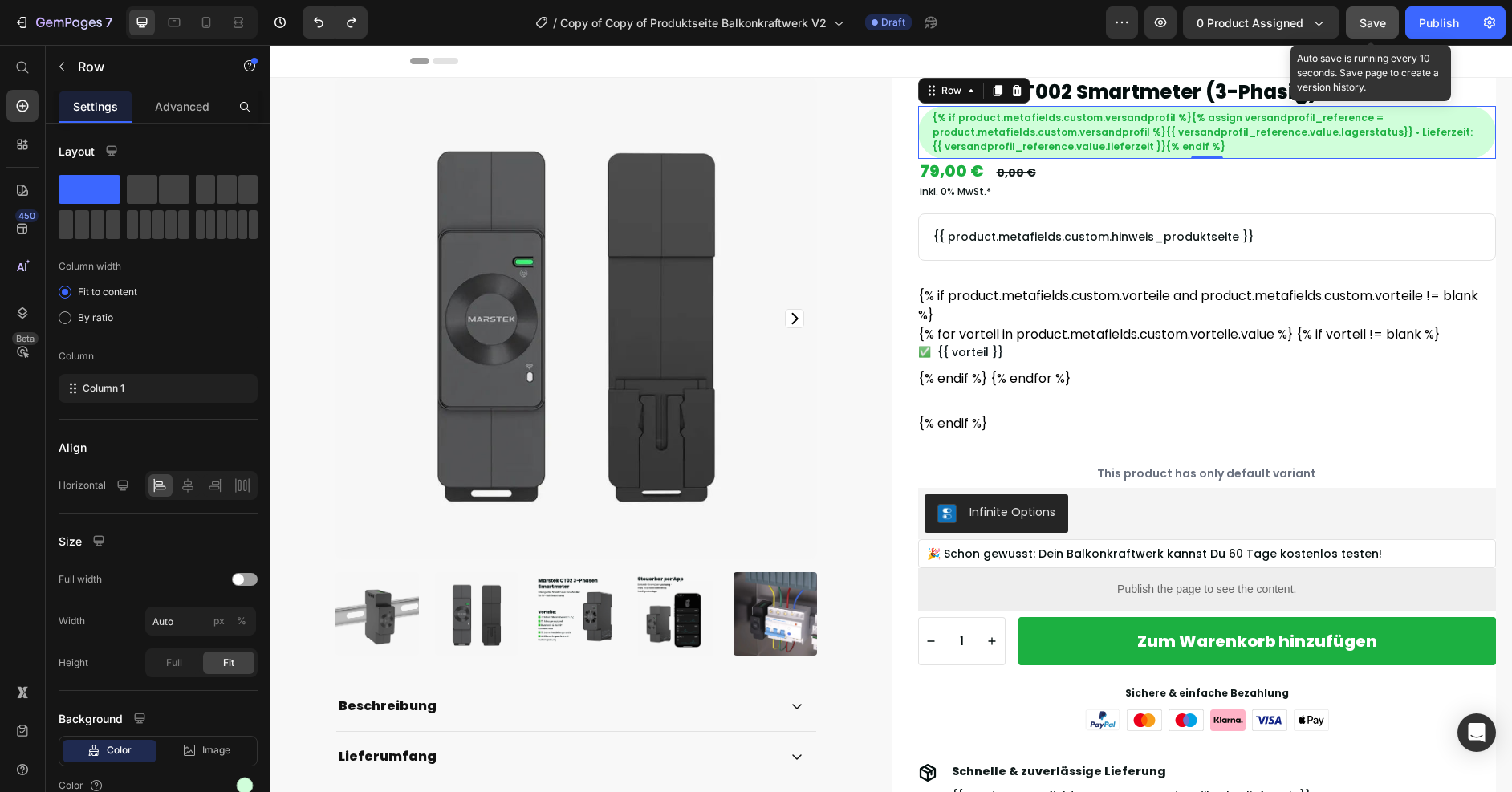 click on "Save" at bounding box center [1372, 22] 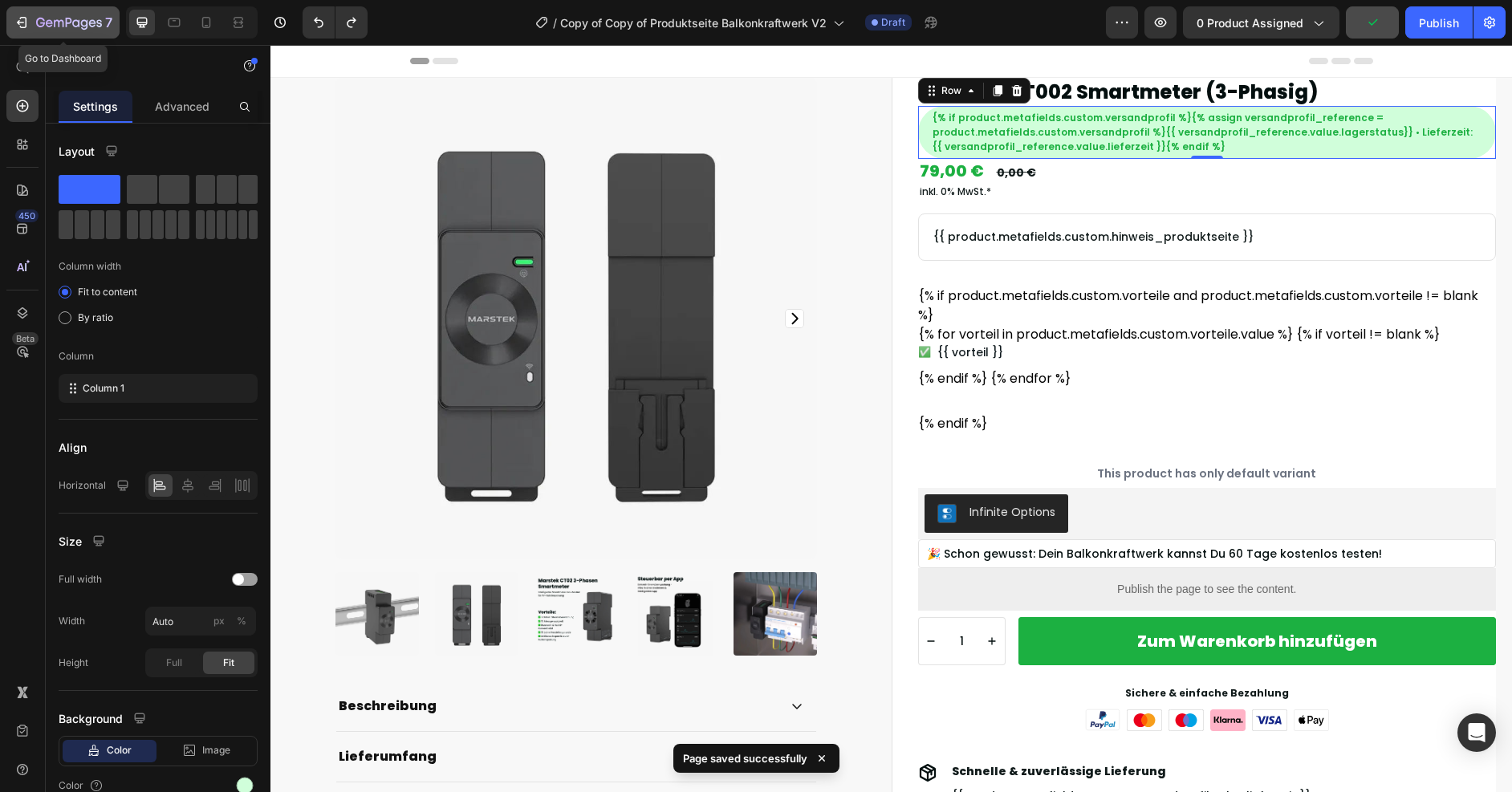 click 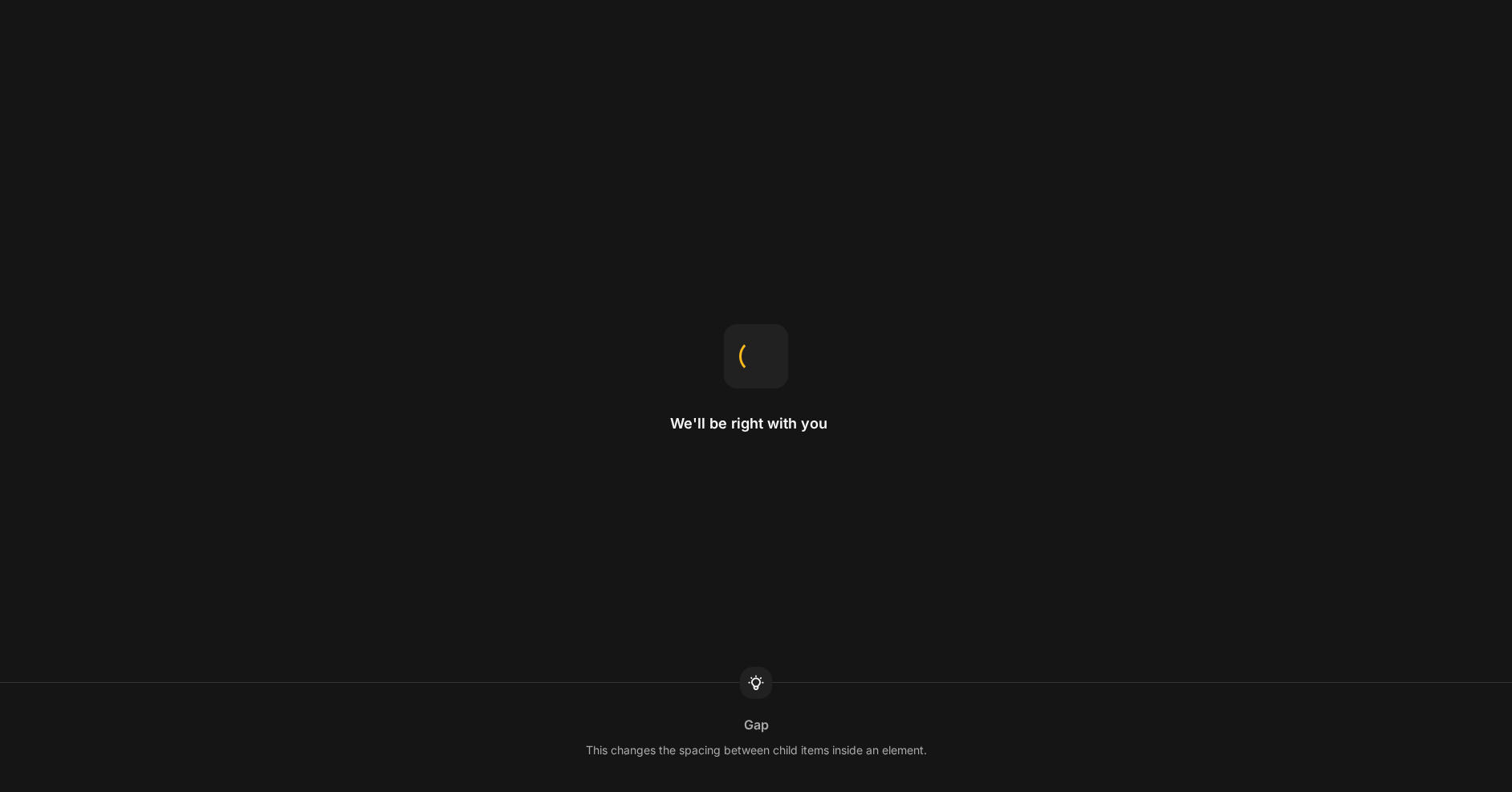 scroll, scrollTop: 0, scrollLeft: 0, axis: both 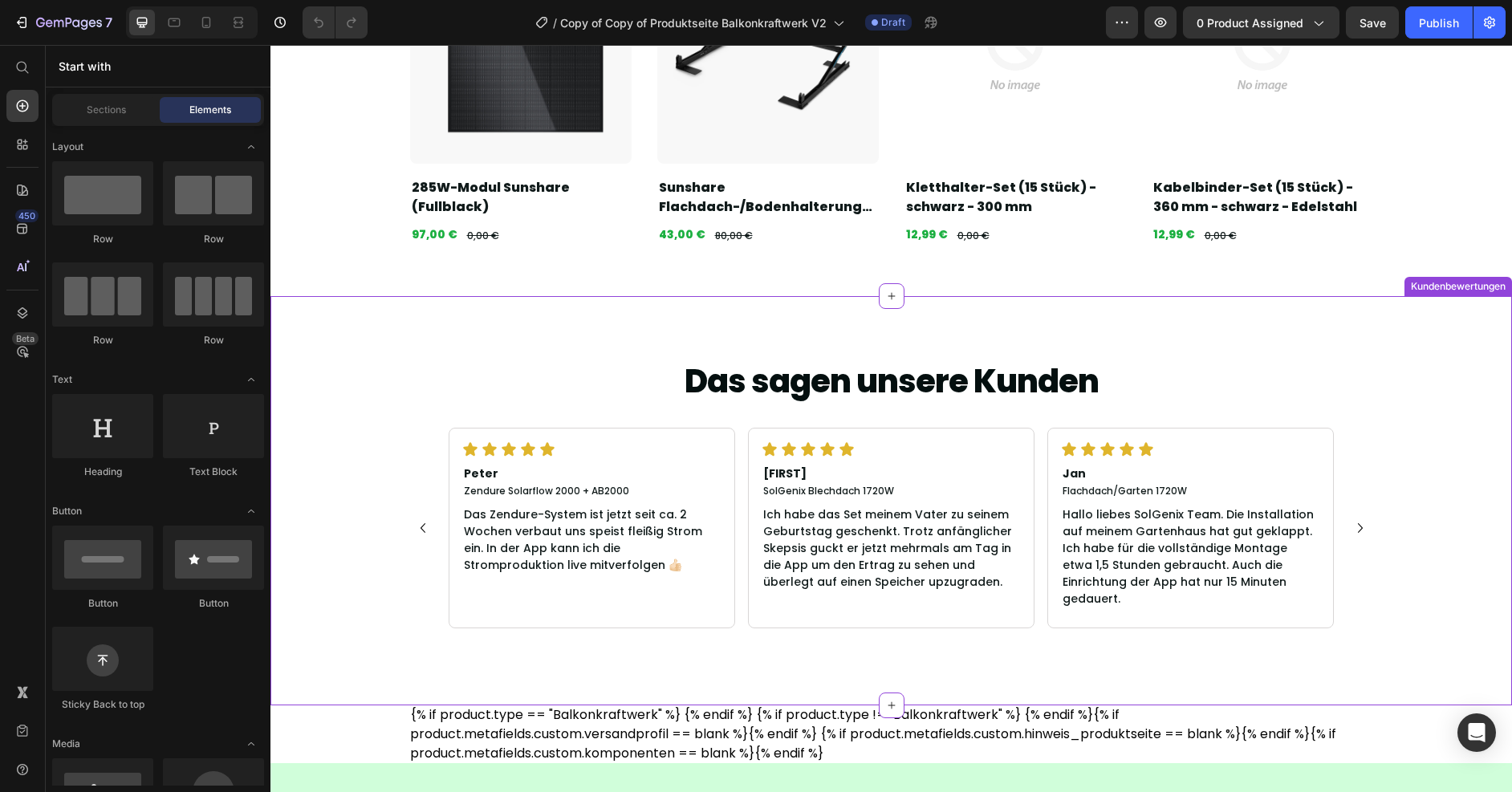 drag, startPoint x: 367, startPoint y: 740, endPoint x: 392, endPoint y: 732, distance: 26.248809 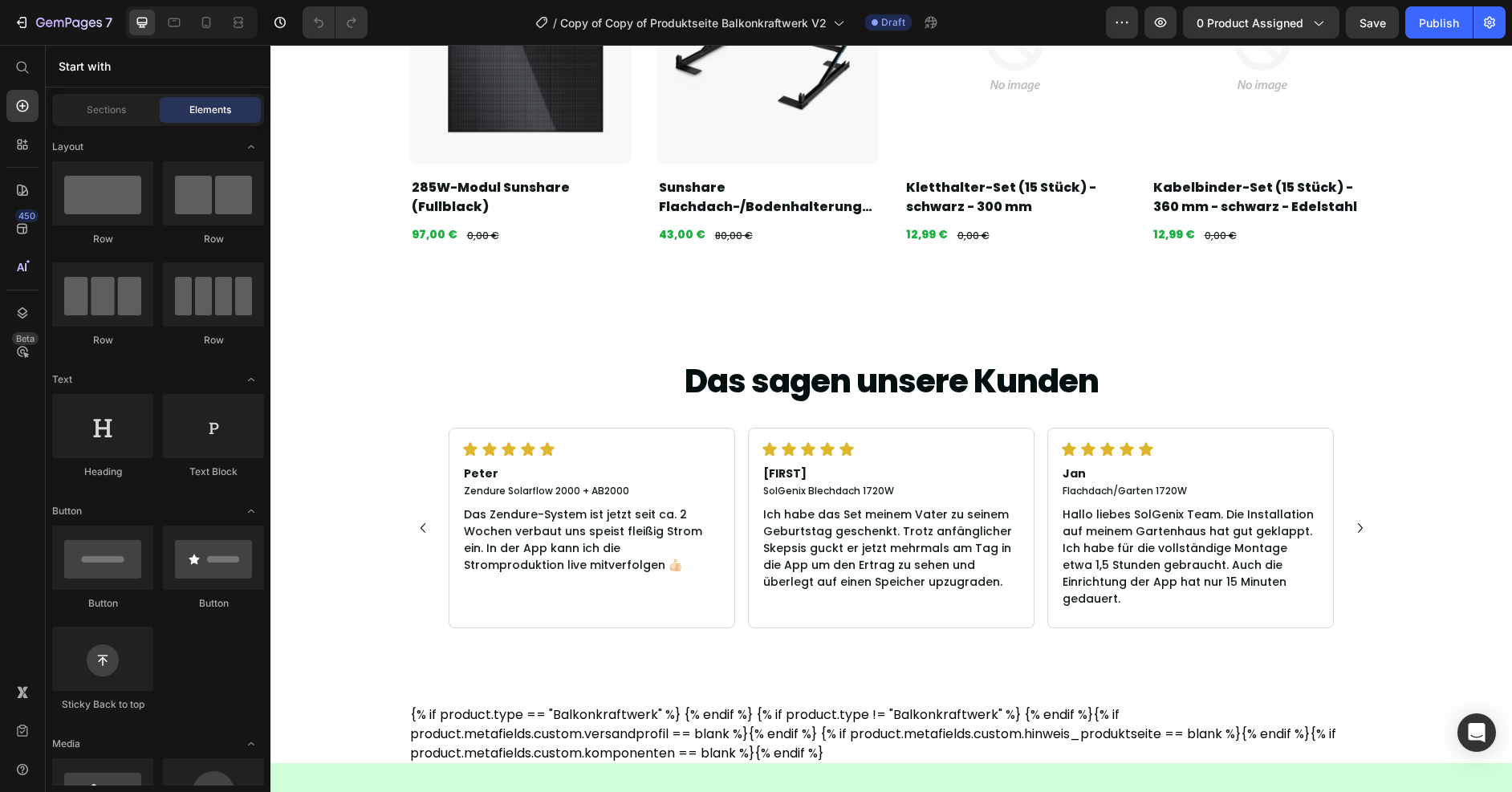 click on "Product Images
Beschreibung
Lieferumfang
Versand Accordion
Dokumente & Datenblätter Accordion Row Row Row Row Marstek CT002 Smartmeter (3-Phasig) Product Title {% if product.metafields.custom.versandprofil %}{% assign versandprofil_reference = product.metafields.custom.versandprofil %}{{ versandprofil_reference.value.lagerstatus}} • Lieferzeit: {{ versandprofil_reference.value.lieferzeit }}{% endif %} Text Block Row Row 79,00 € Product Price 0,00 € Product Price Row inkl. 0% MwSt.* Text Block {{ product.metafields.custom.hinweis_produktseite }} Text Block Row {% if product.metafields.custom.vorteile and product.metafields.custom.vorteile != blank %}
{% for vorteil in product.metafields.custom.vorteile.value %}
{% if vorteil != blank %}
✅
{{ vorteil }}
{% endif %}
{% endfor %}
{% endif %} Custom Code Product Variants & Swatches   1" at bounding box center [891, 482] 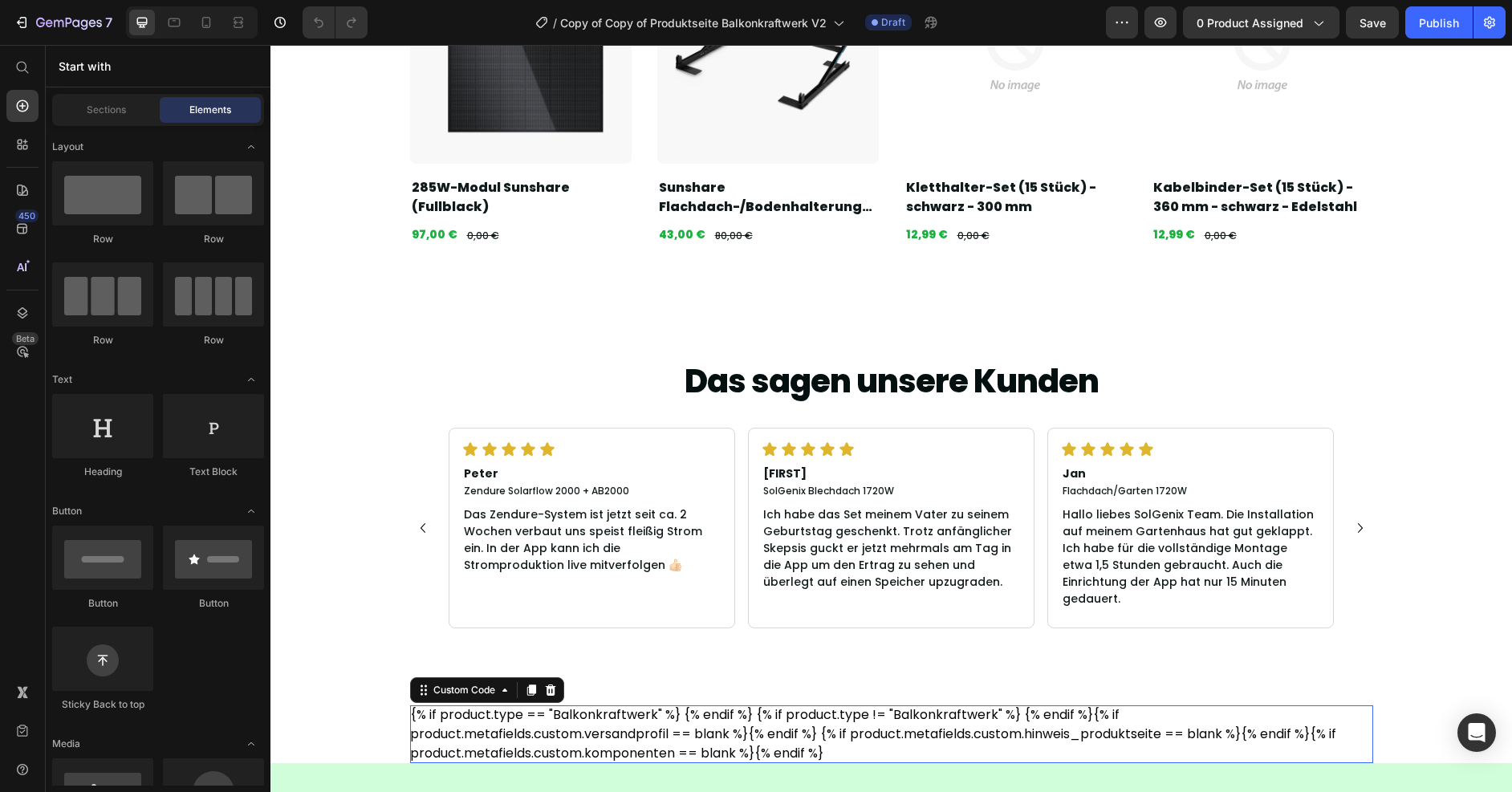 click on "{% if product.type == "Balkonkraftwerk" %}
{% endif %}
{% if product.type != "Balkonkraftwerk" %}
{% endif %}
{% if product.metafields.custom.versandprofil == blank %}
{% endif %}
{% if product.metafields.custom.hinweis_produktseite == blank %}
{% endif %}
{% if product.metafields.custom.komponenten == blank %}
{% endif %}" at bounding box center [892, 734] 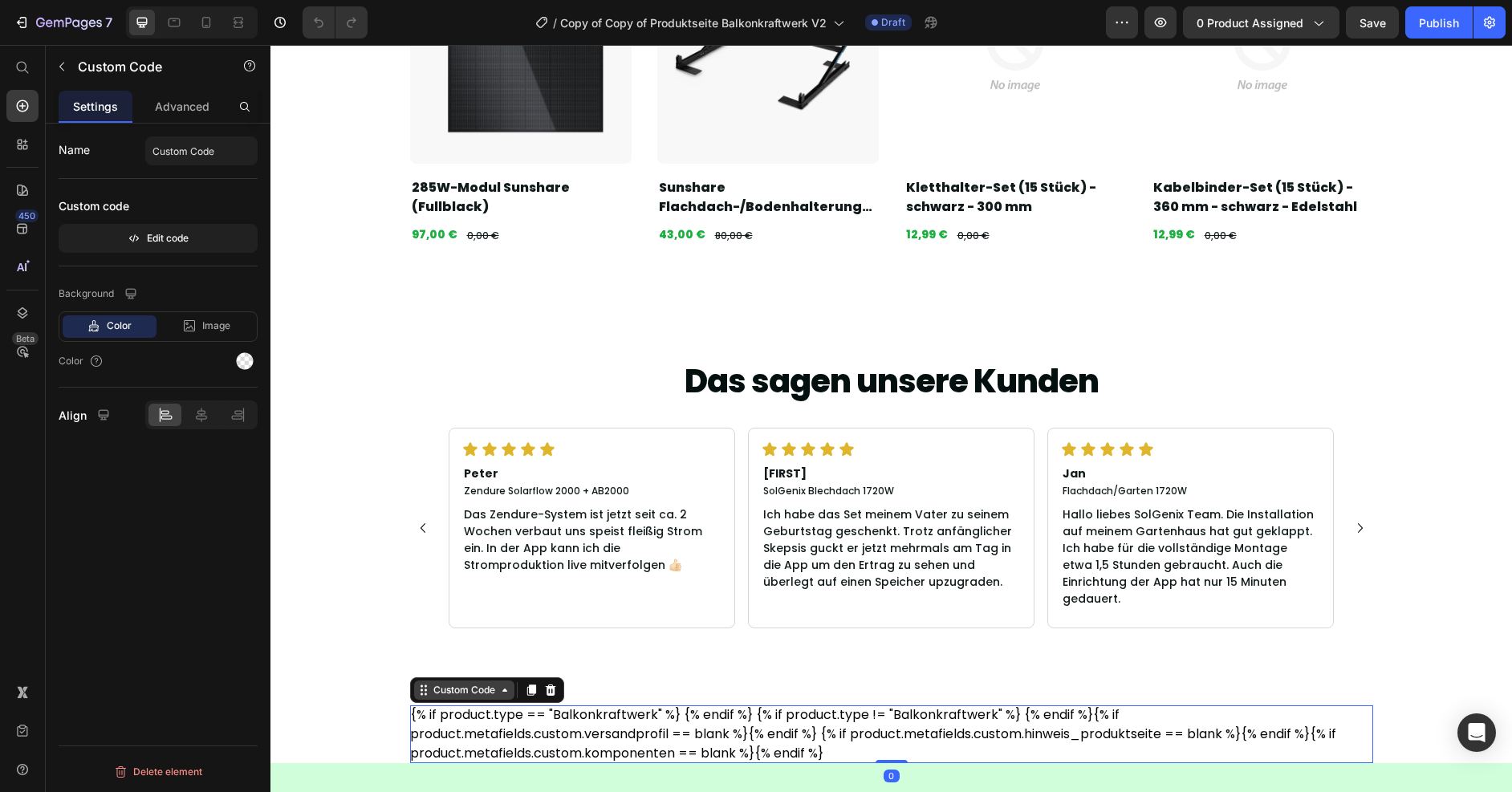 click on "Custom Code" at bounding box center [464, 690] 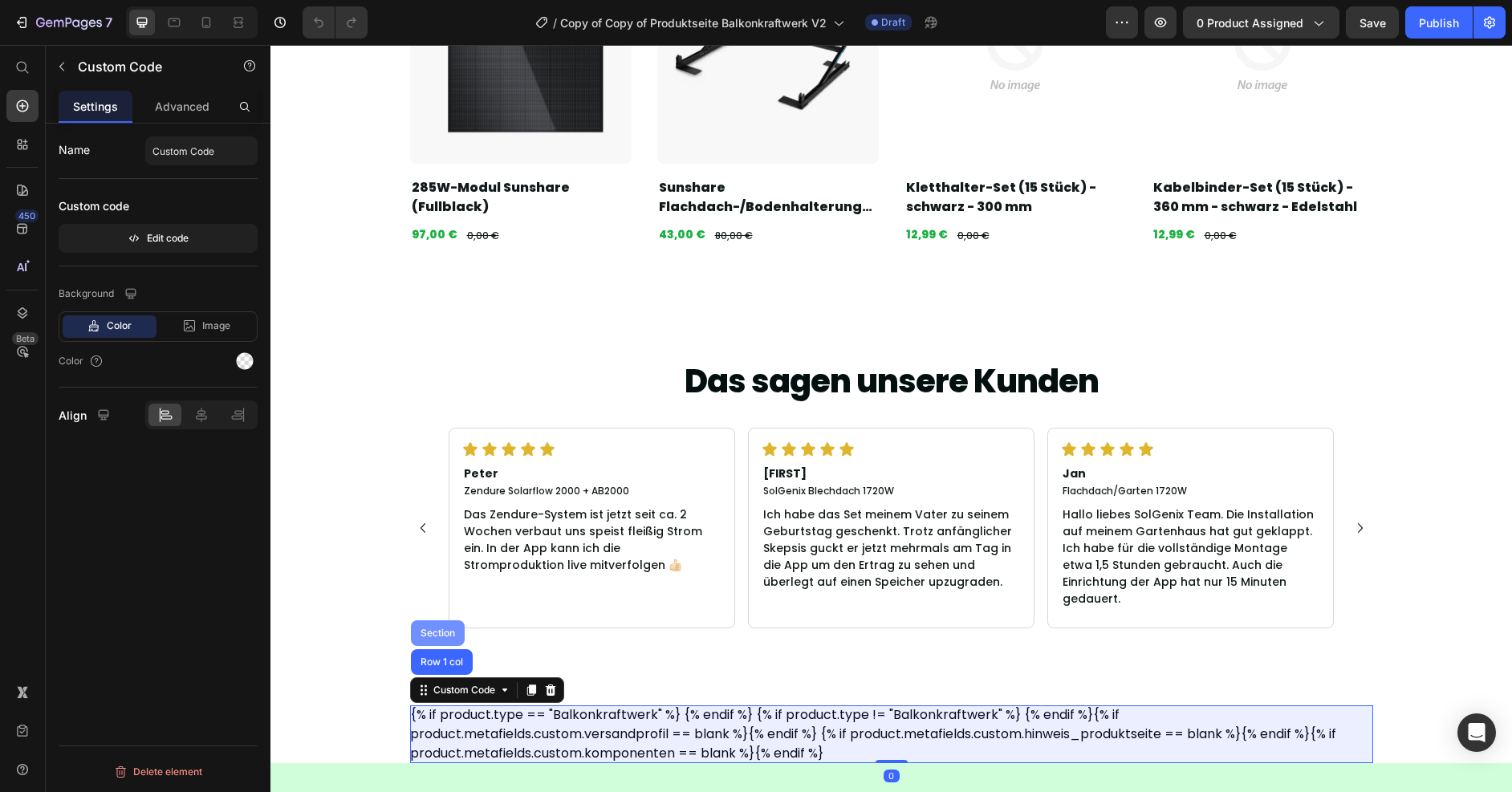 click on "Section" at bounding box center (437, 633) 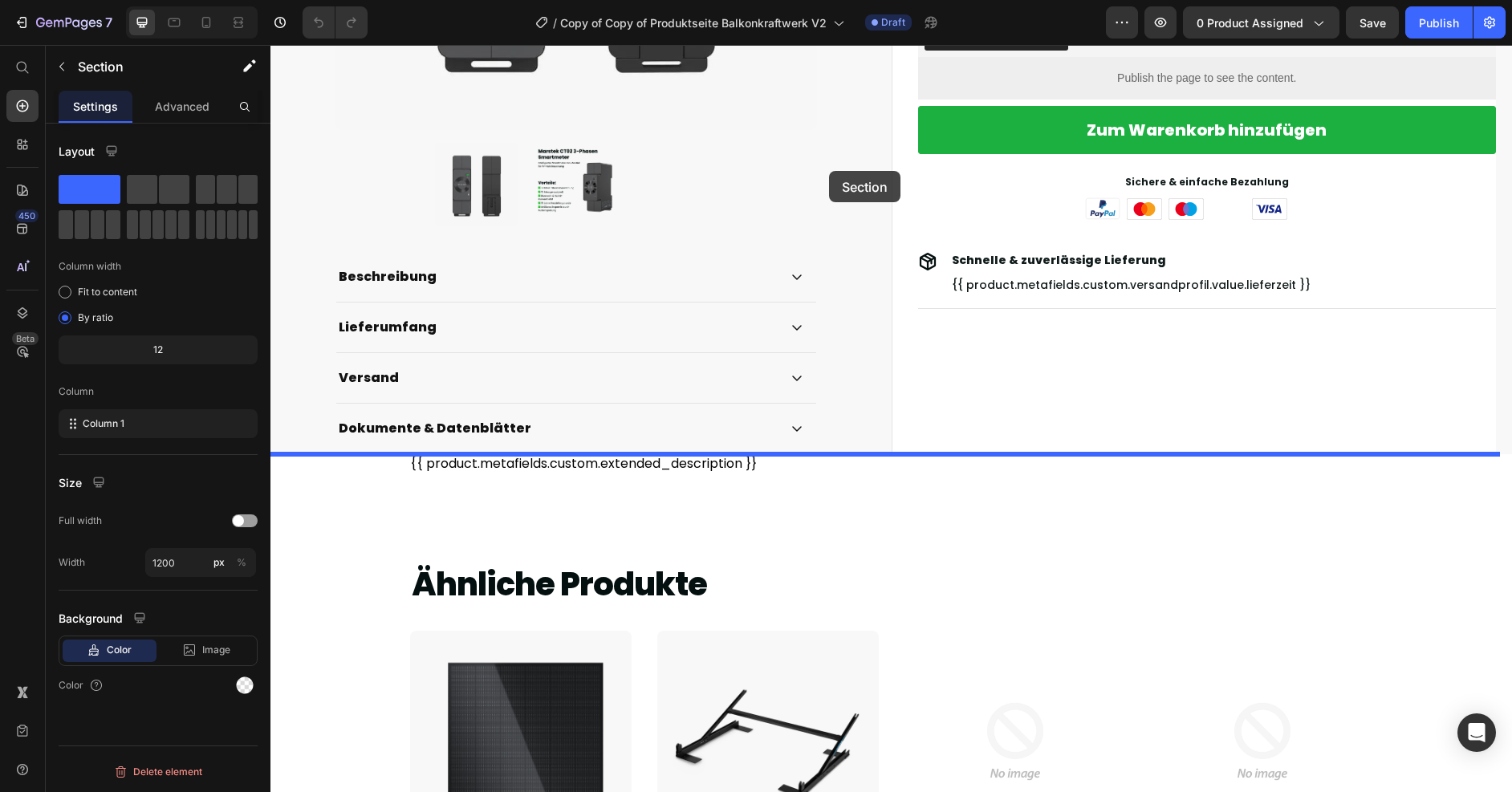 scroll, scrollTop: 0, scrollLeft: 0, axis: both 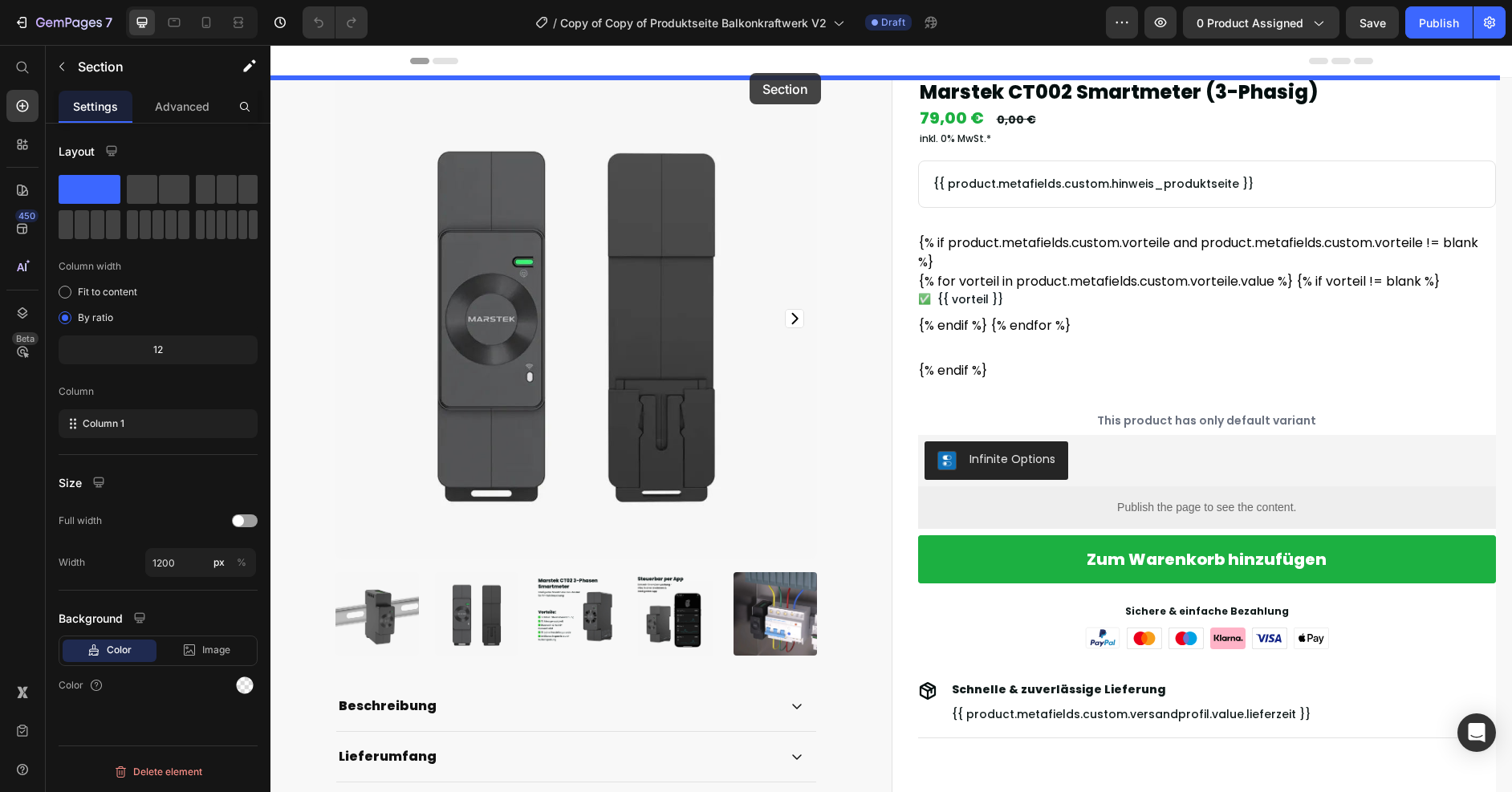 drag, startPoint x: 1059, startPoint y: 693, endPoint x: 750, endPoint y: 73, distance: 692.7344 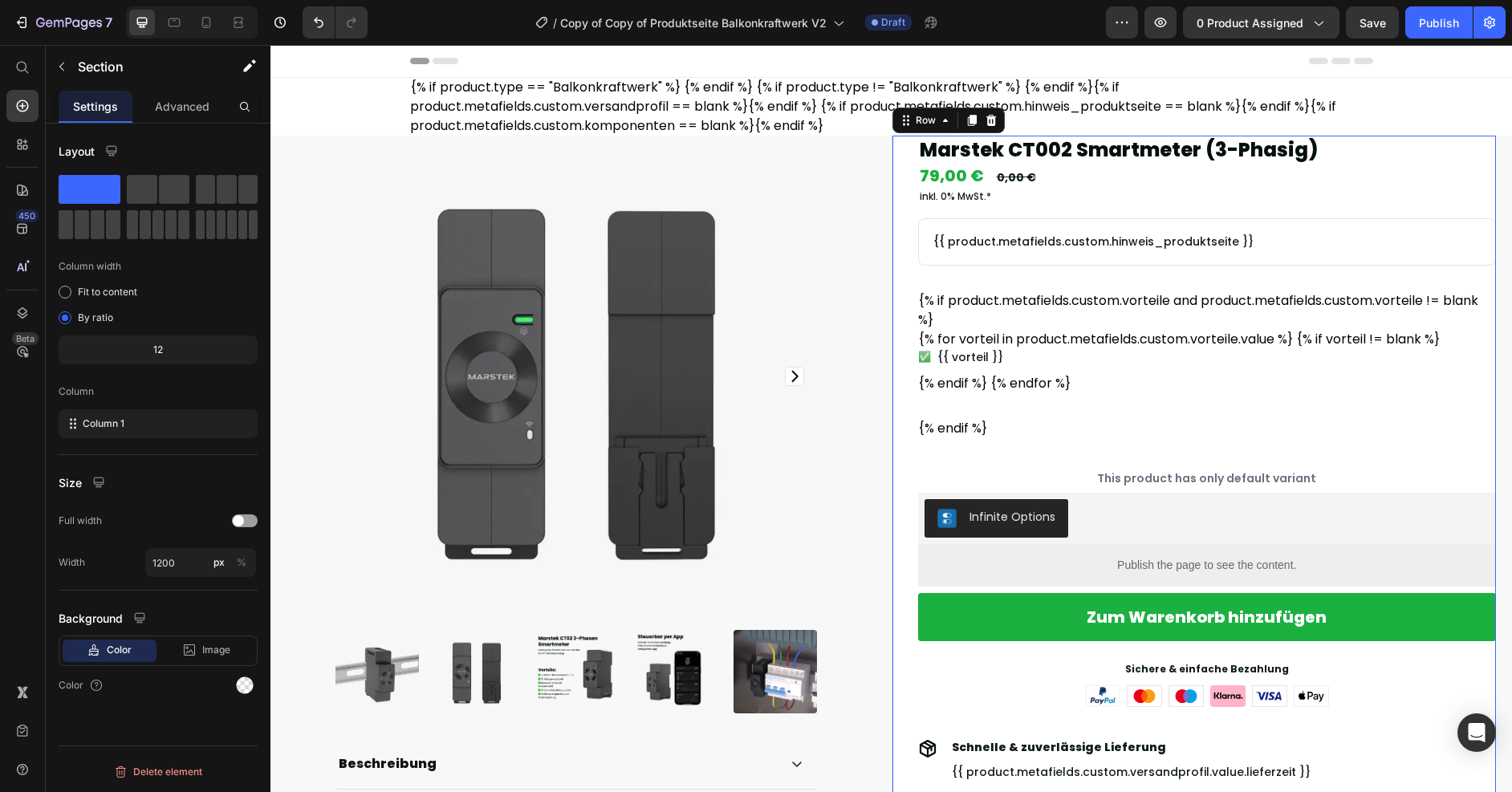 click on "Marstek CT002 Smartmeter (3-Phasig) Product Title {% if product.metafields.custom.versandprofil %}{% assign versandprofil_reference = product.metafields.custom.versandprofil %}{{ versandprofil_reference.value.lagerstatus}} • Lieferzeit: {{ versandprofil_reference.value.lieferzeit }}{% endif %} Text Block Row Row 79,00 € Product Price 0,00 € Product Price Row inkl. 0% MwSt.* Text Block {{ product.metafields.custom.hinweis_produktseite }} Text Block Row {% if product.metafields.custom.vorteile and product.metafields.custom.vorteile != blank %}
{% for vorteil in product.metafields.custom.vorteile.value %}
{% if vorteil != blank %}
✅
{{ vorteil }}
{% endif %}
{% endfor %}
{% endif %} Custom Code This product has only default variant Product Variants & Swatches Infinite Options Infinite Options 🎉   Schon gewusst: Dein Balkonkraftwerk kannst Du 60 Tage kostenlos testen! Text Block Row Custom Code 1 Product Quantity Add to Cart" at bounding box center [1207, 538] 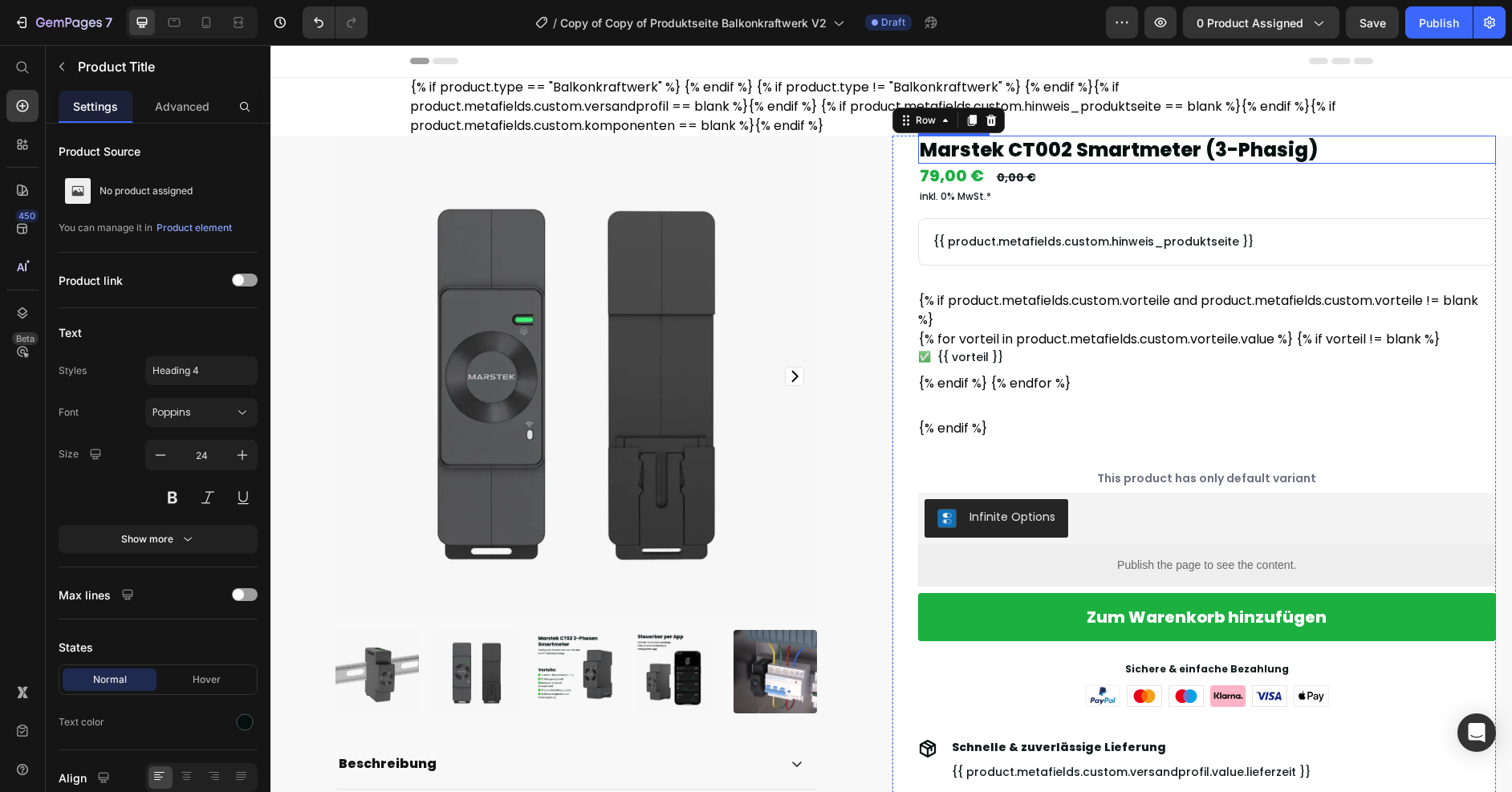 click on "Marstek CT002 Smartmeter (3-Phasig)" at bounding box center [1207, 149] 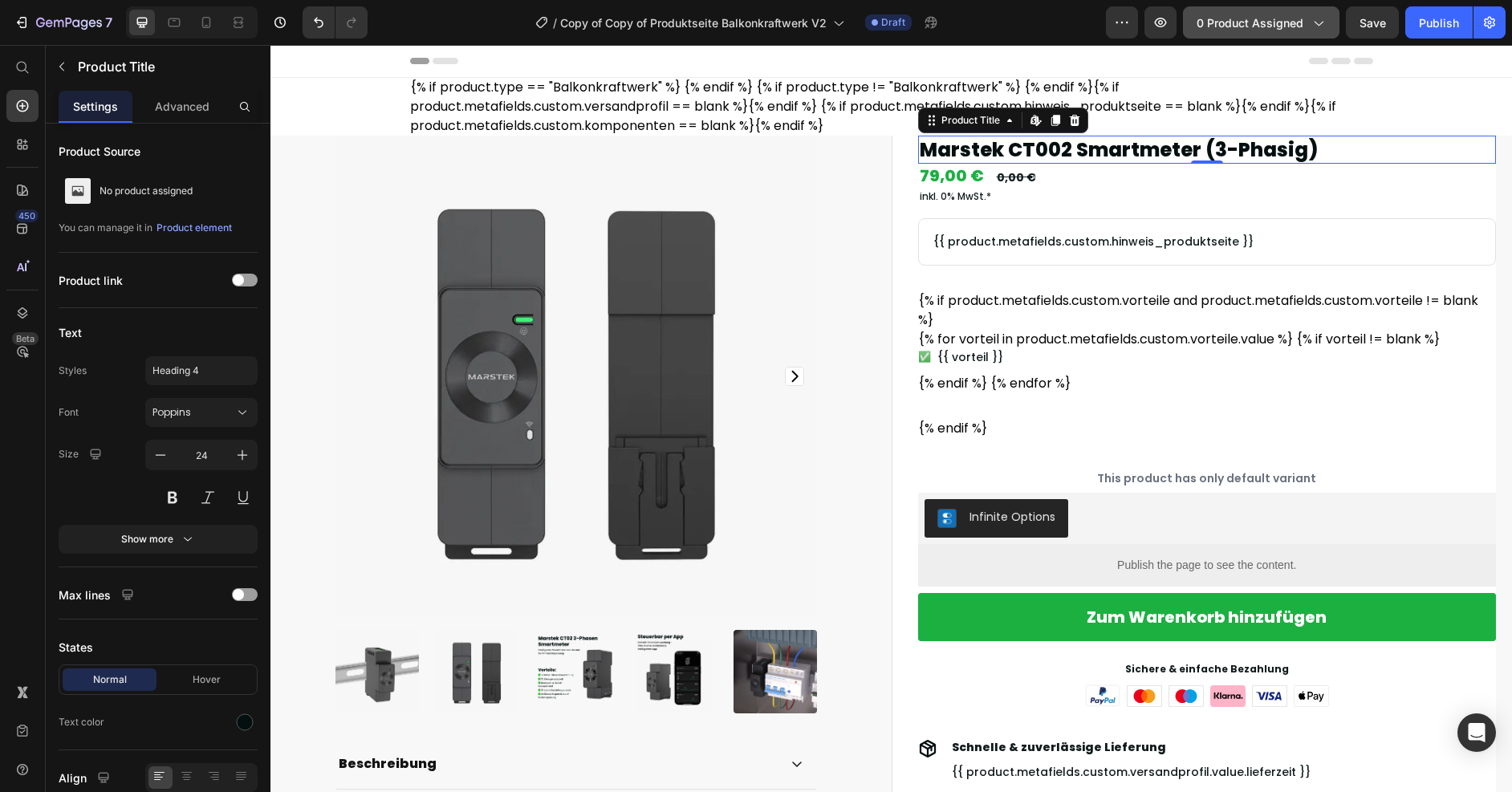click on "0 product assigned" at bounding box center [1261, 22] 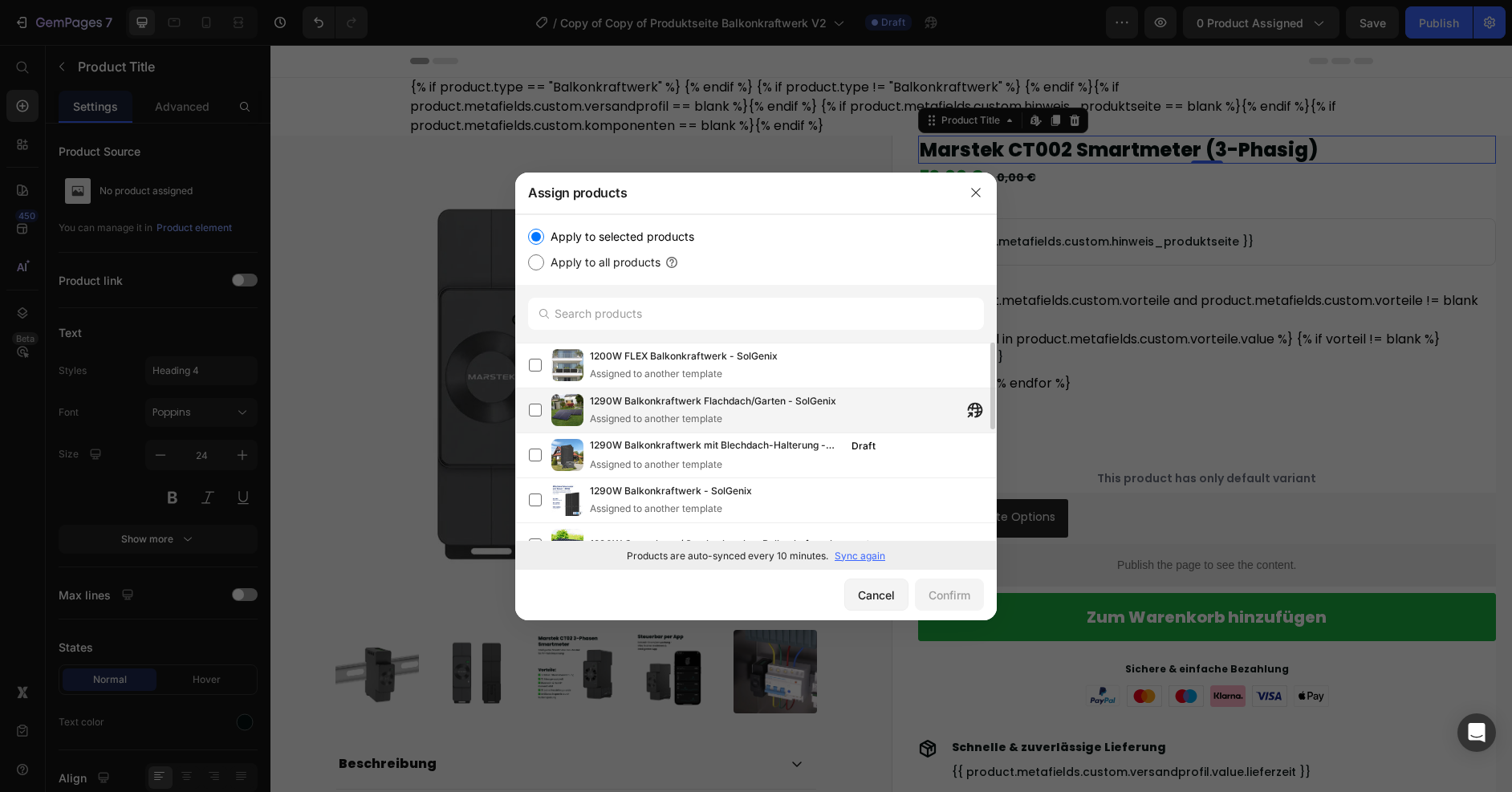 click on "Assigned to another template" at bounding box center (713, 419) 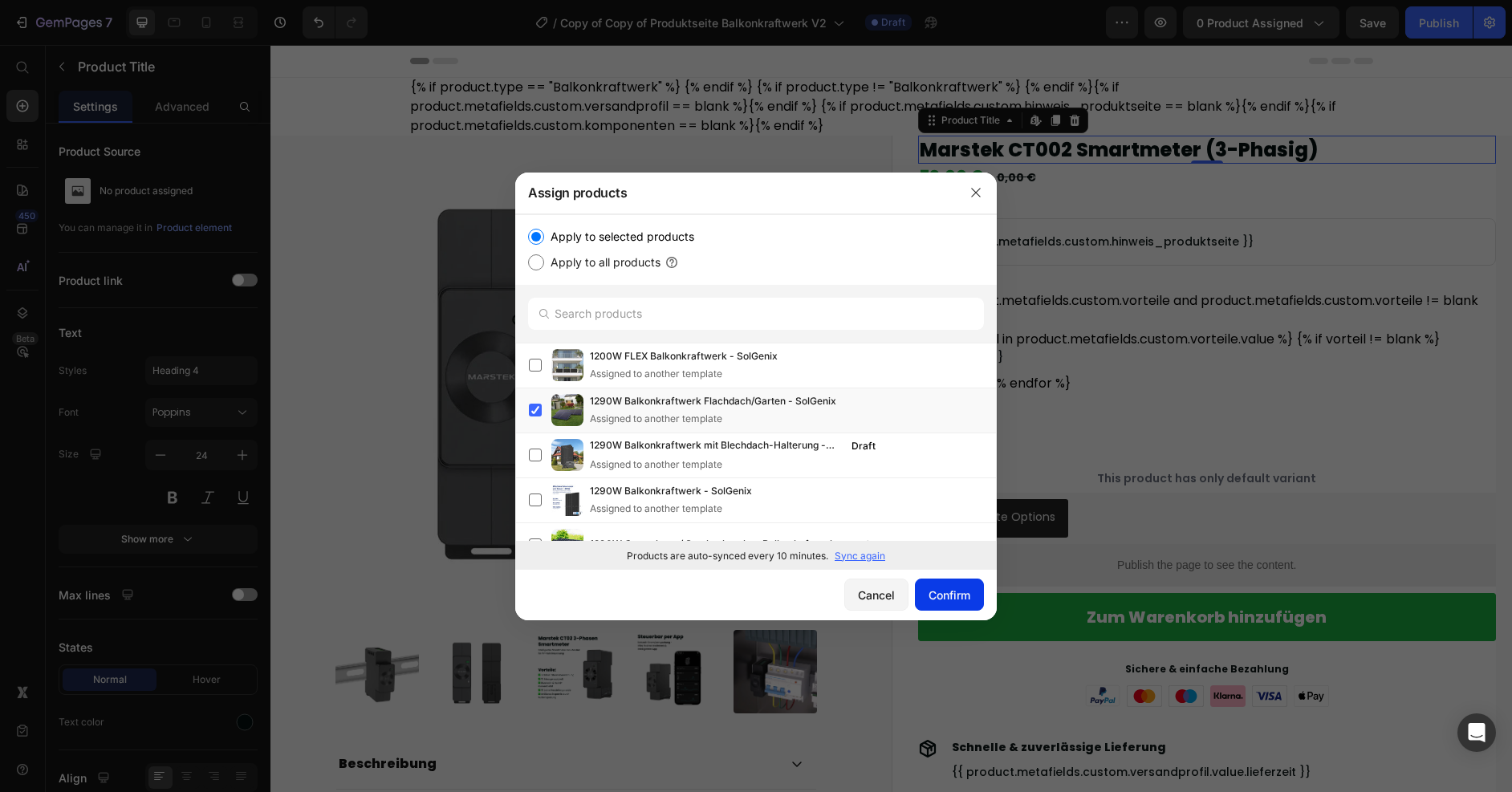 click on "Confirm" at bounding box center (949, 595) 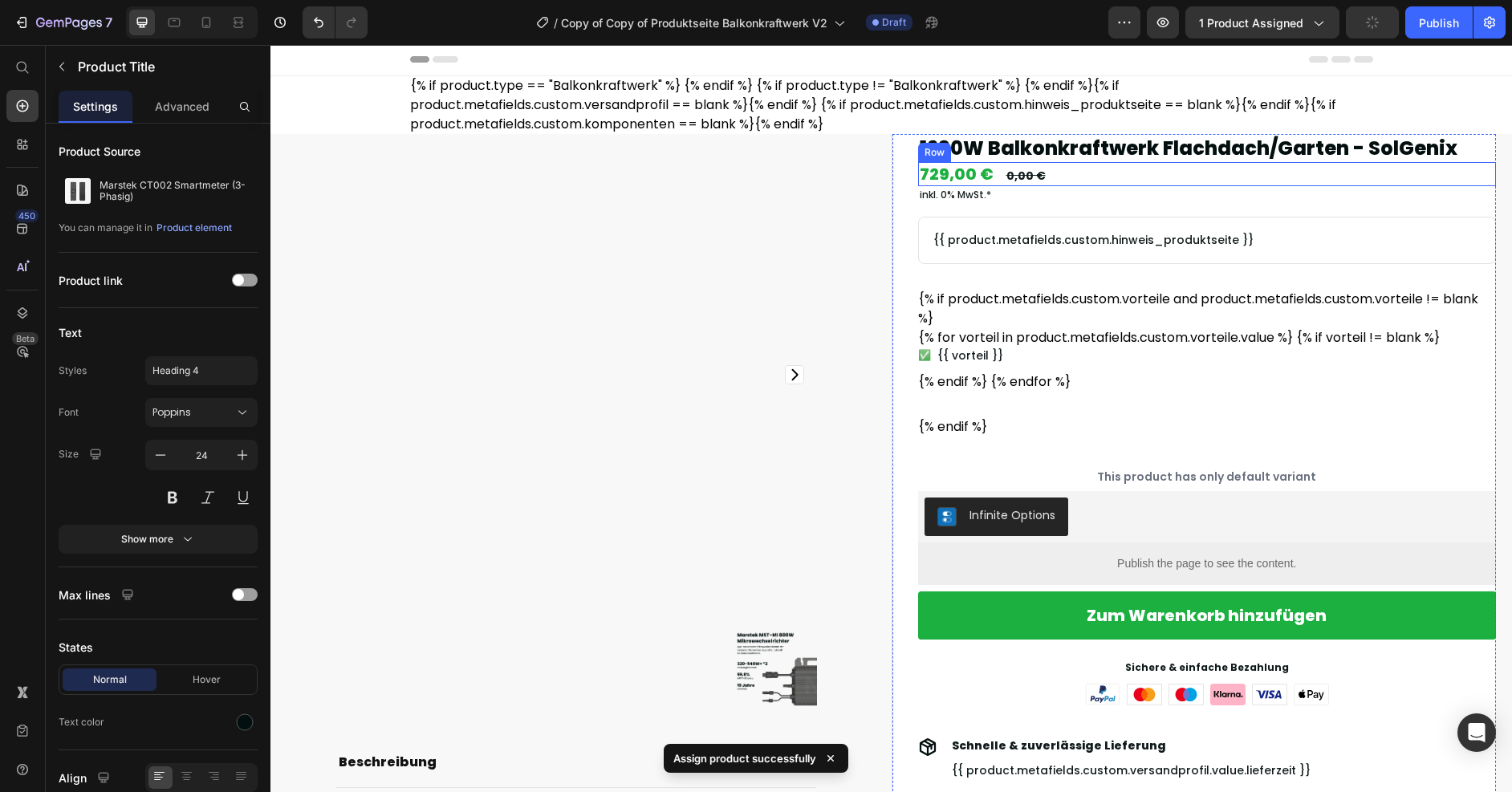 scroll, scrollTop: 0, scrollLeft: 0, axis: both 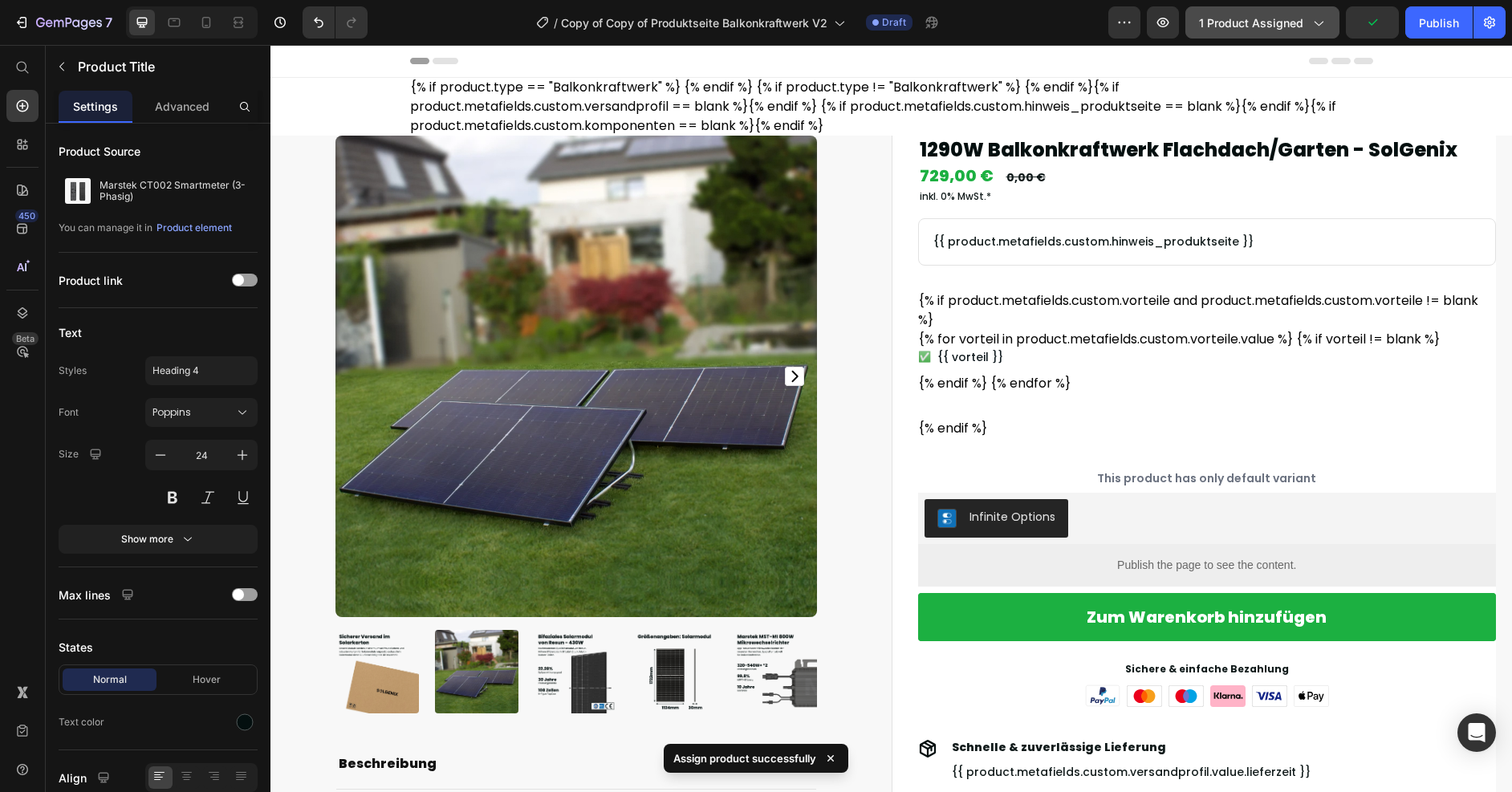 click on "1 product assigned" at bounding box center (1262, 22) 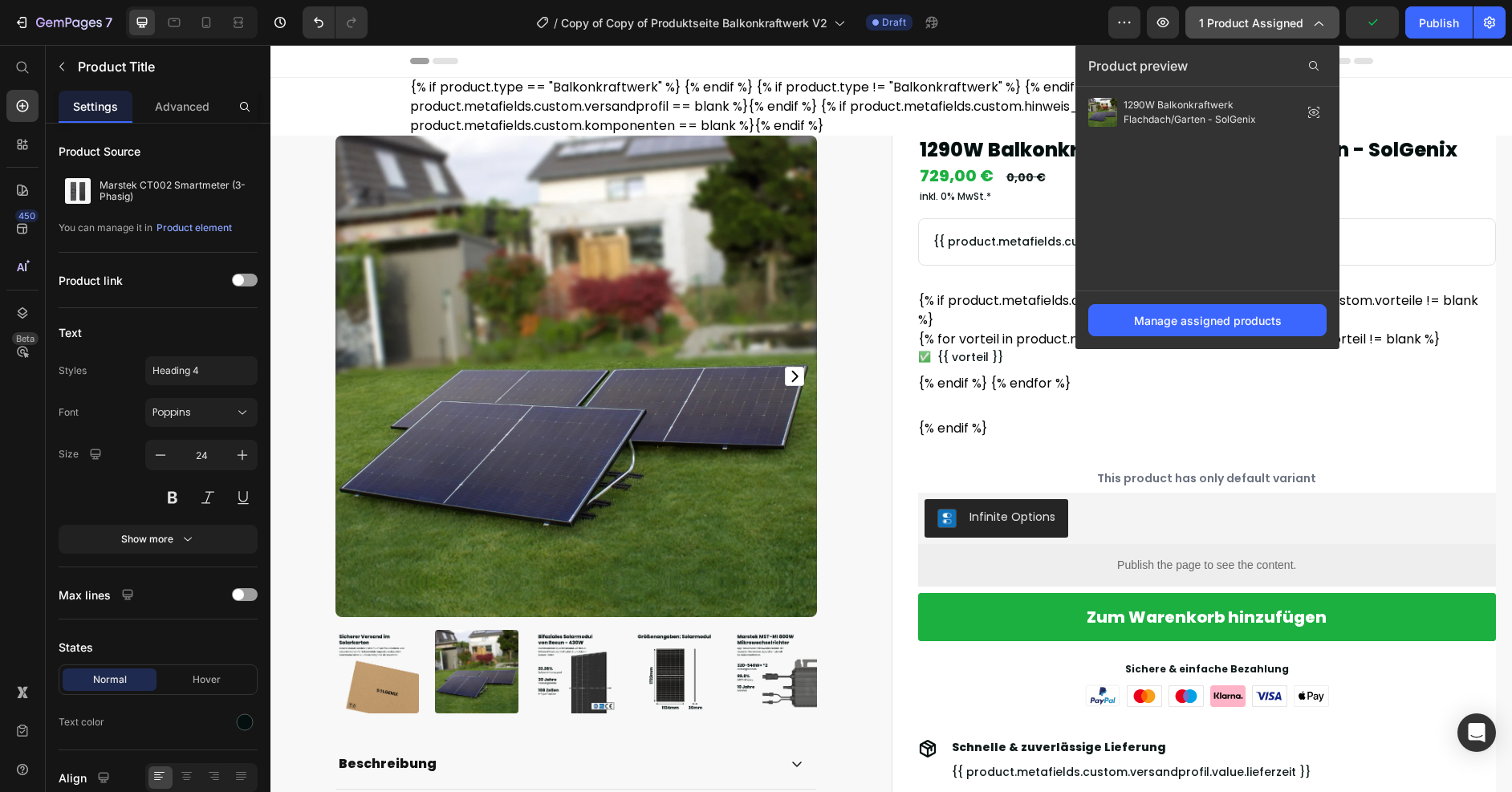 click on "1 product assigned" at bounding box center (1262, 22) 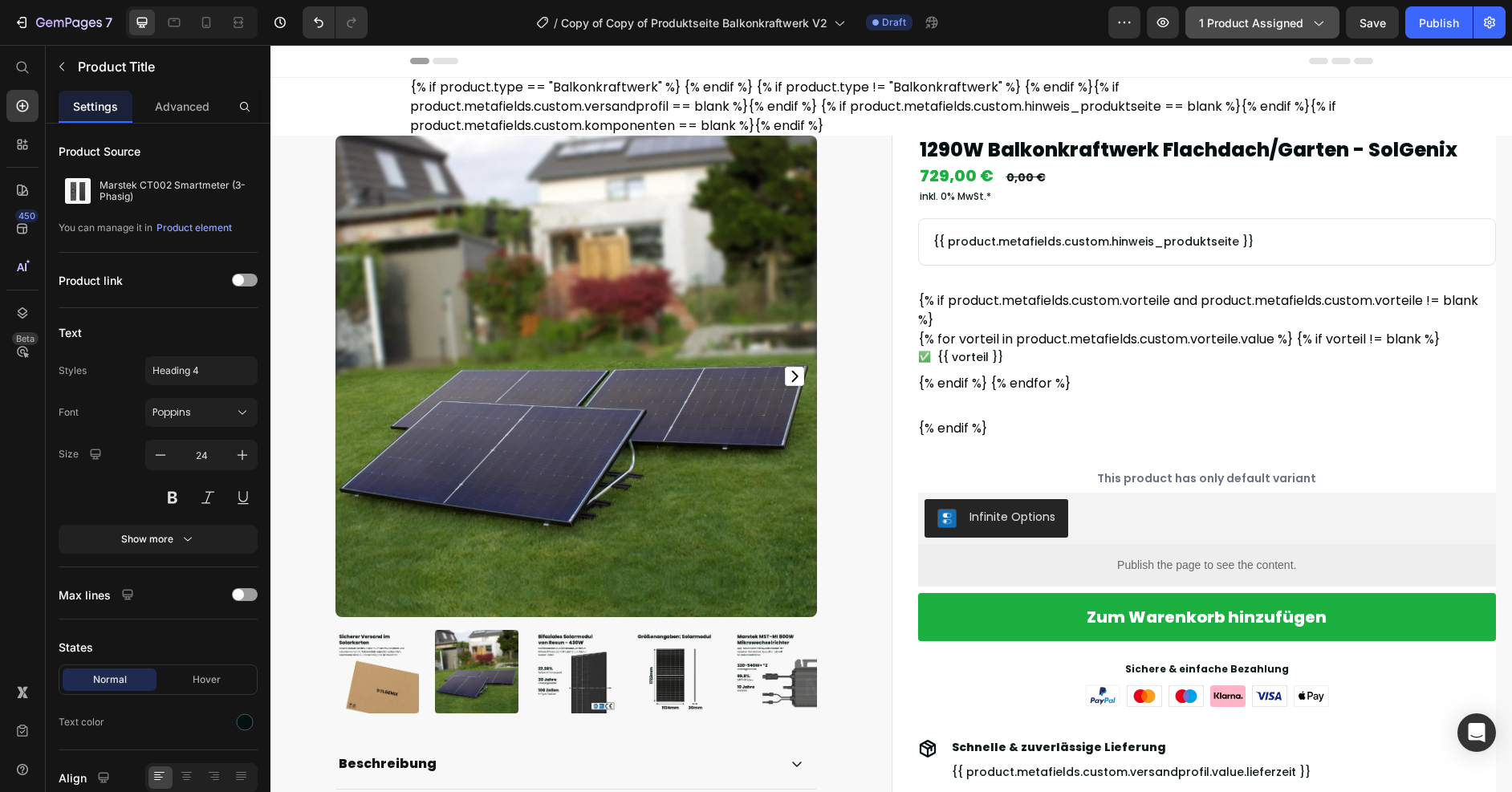 click on "1 product assigned" at bounding box center [1262, 22] 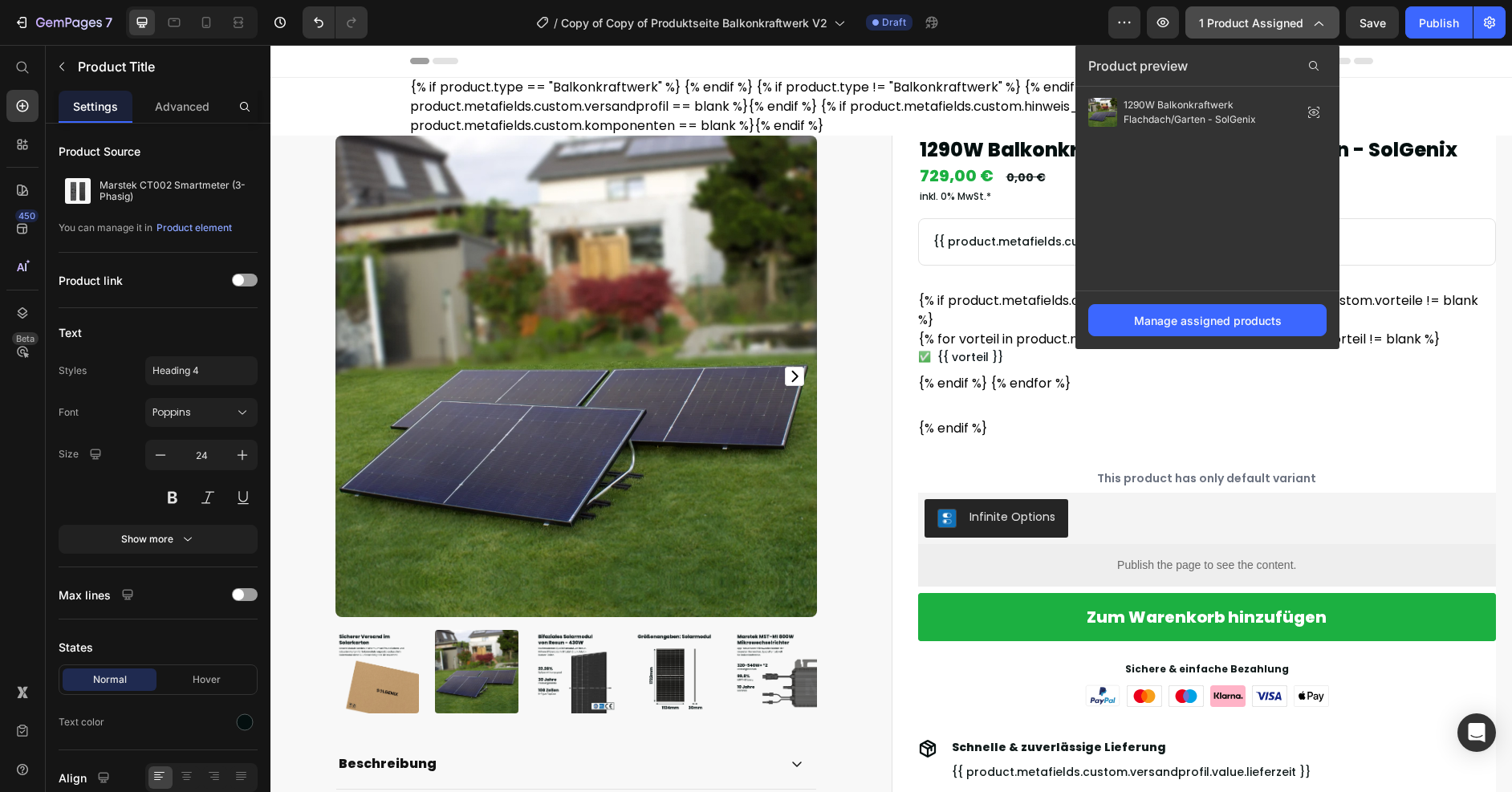 click on "1 product assigned" at bounding box center (1262, 22) 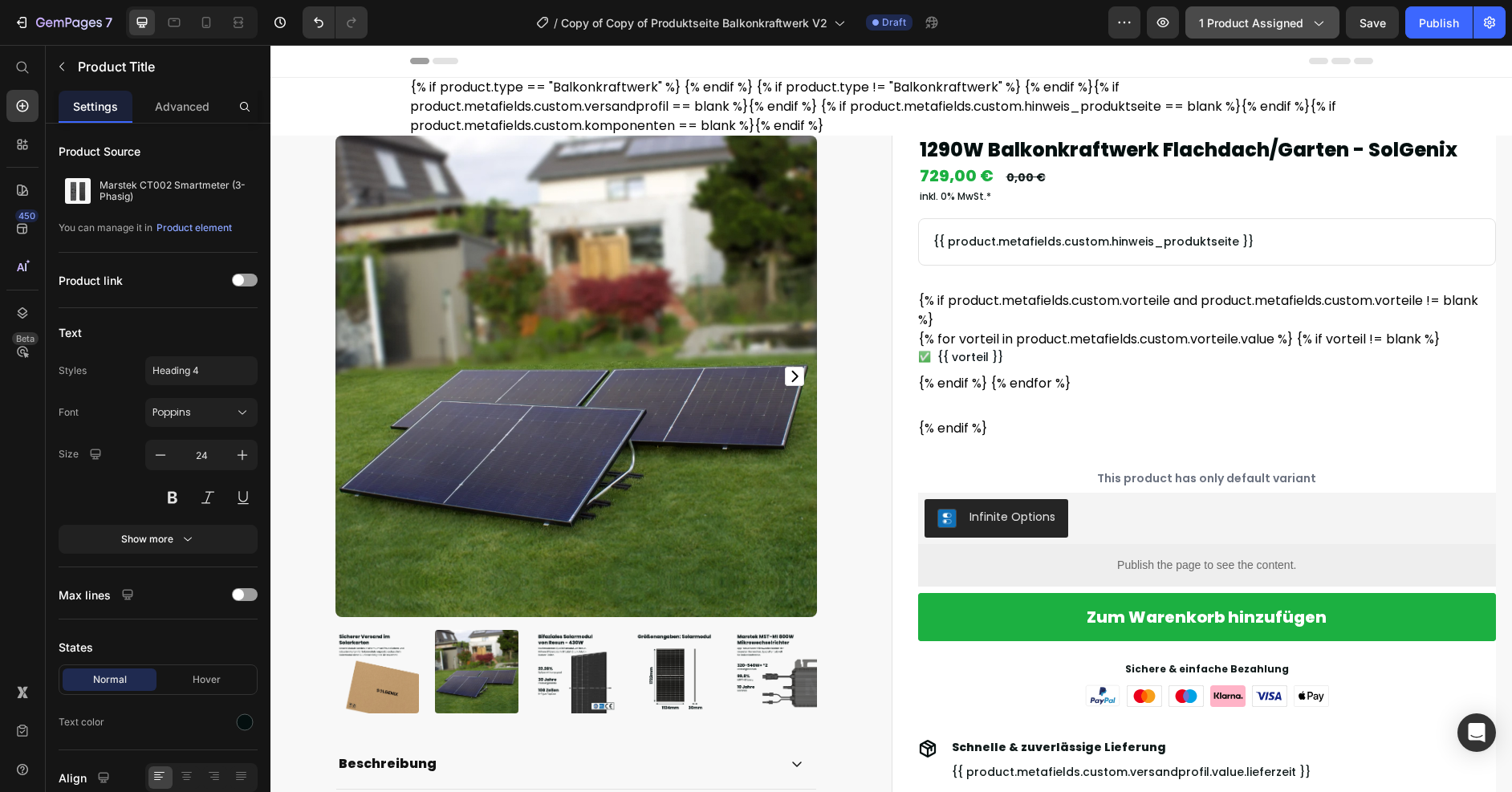click 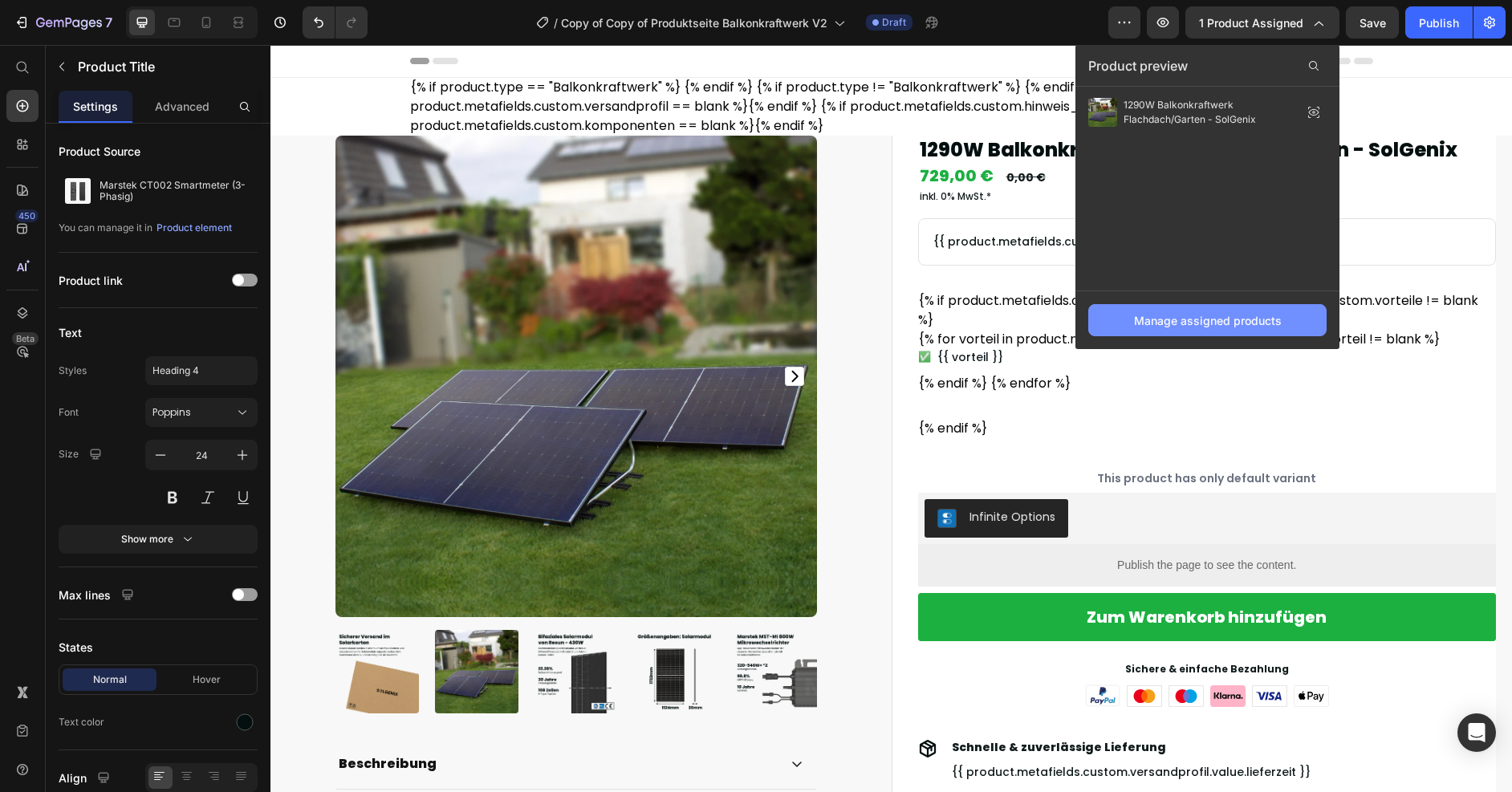 click on "Manage assigned products" at bounding box center [1207, 320] 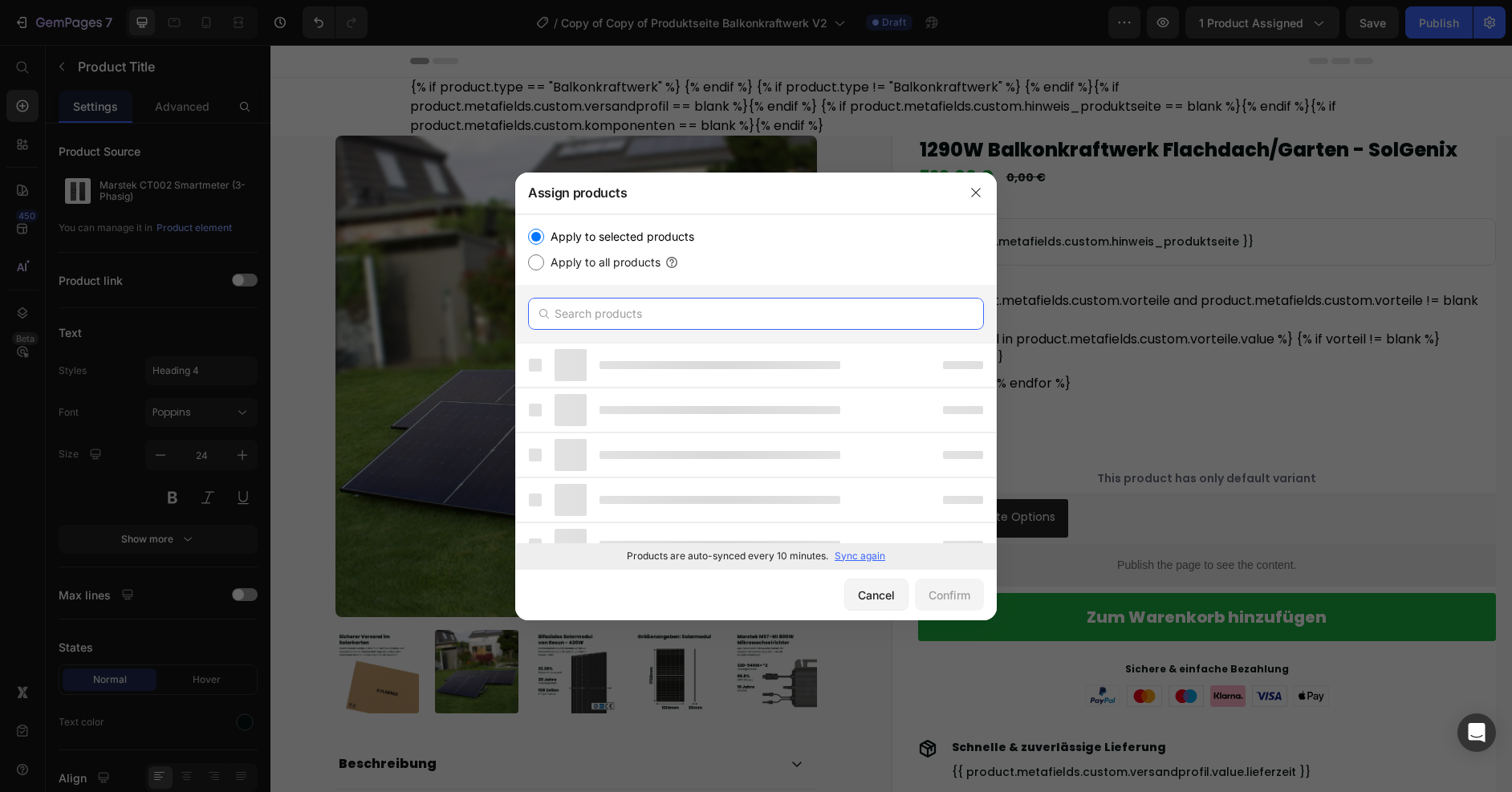 click at bounding box center (756, 314) 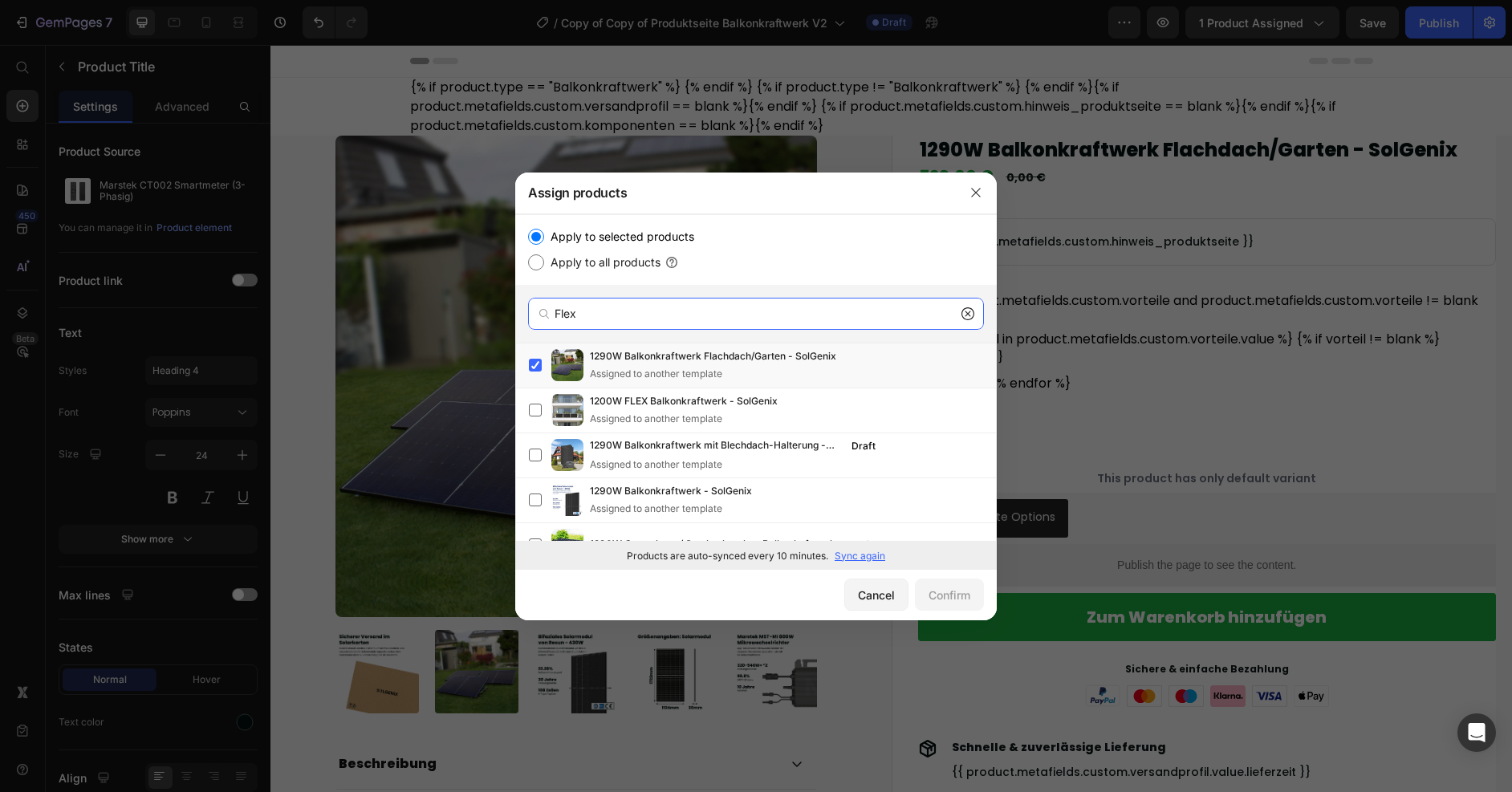 type on "Flex" 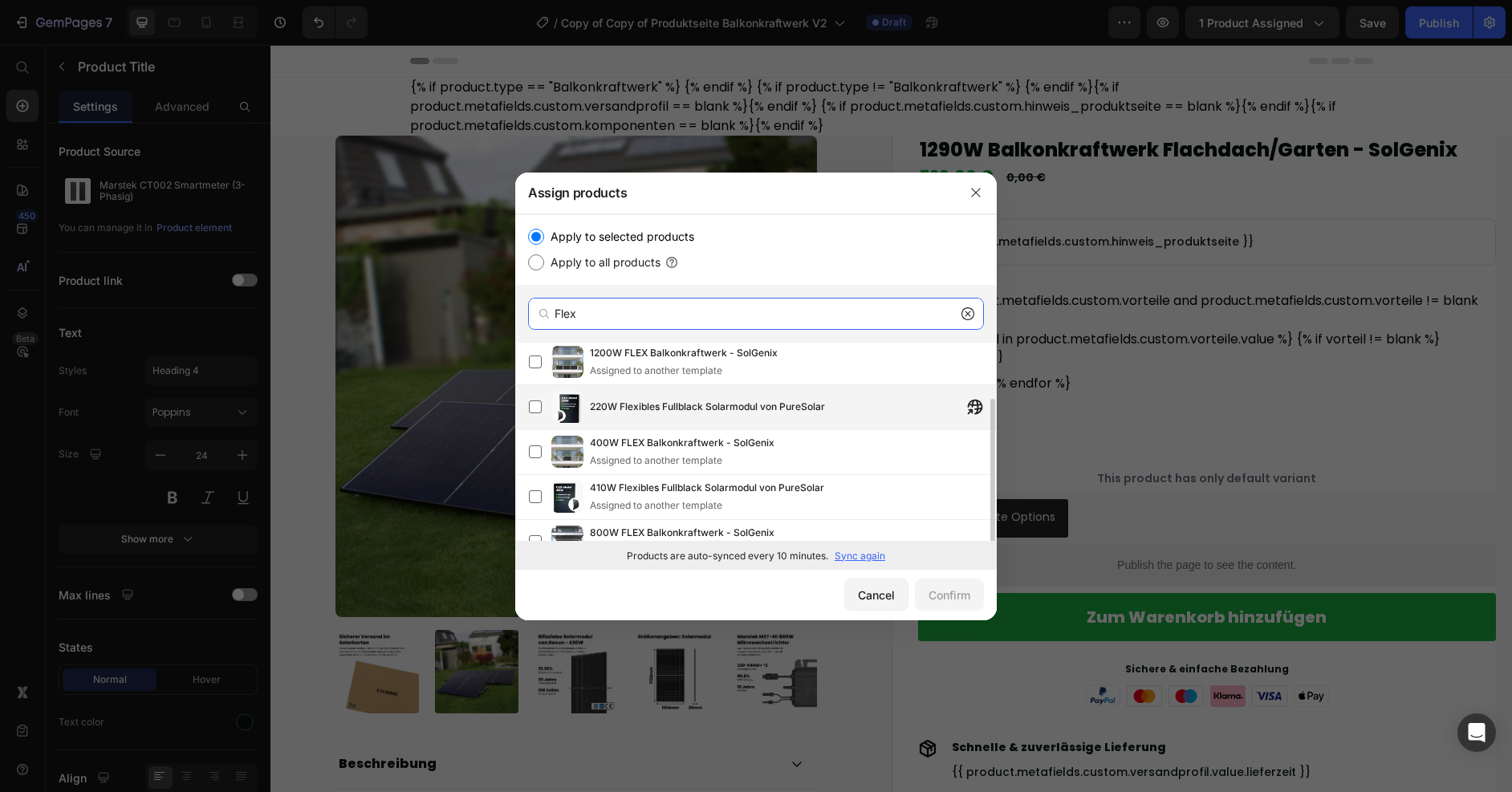 scroll, scrollTop: 35, scrollLeft: 0, axis: vertical 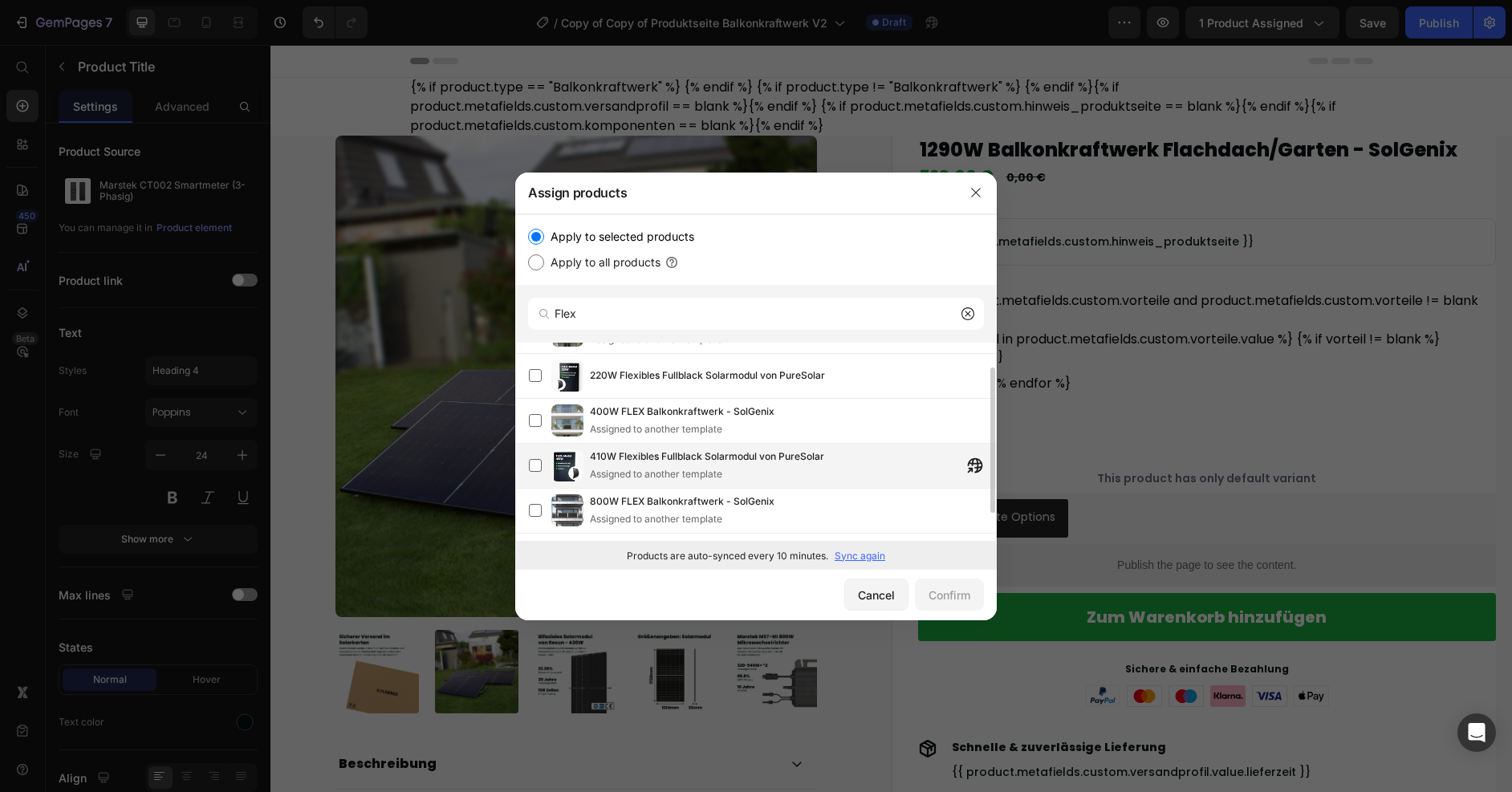 click on "410W Flexibles Fullblack Solarmodul von PureSolar" at bounding box center [707, 457] 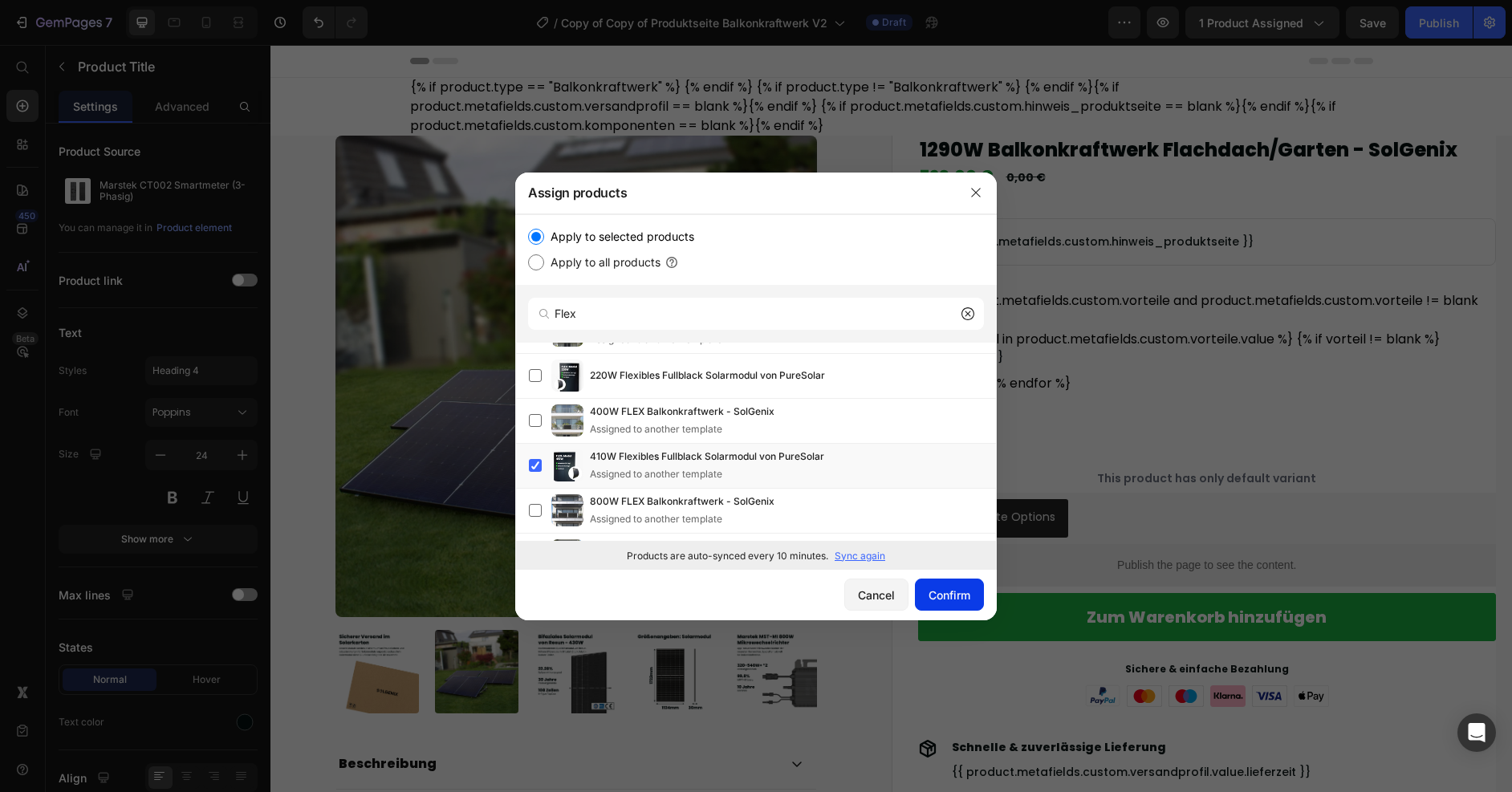 click on "Confirm" at bounding box center [949, 595] 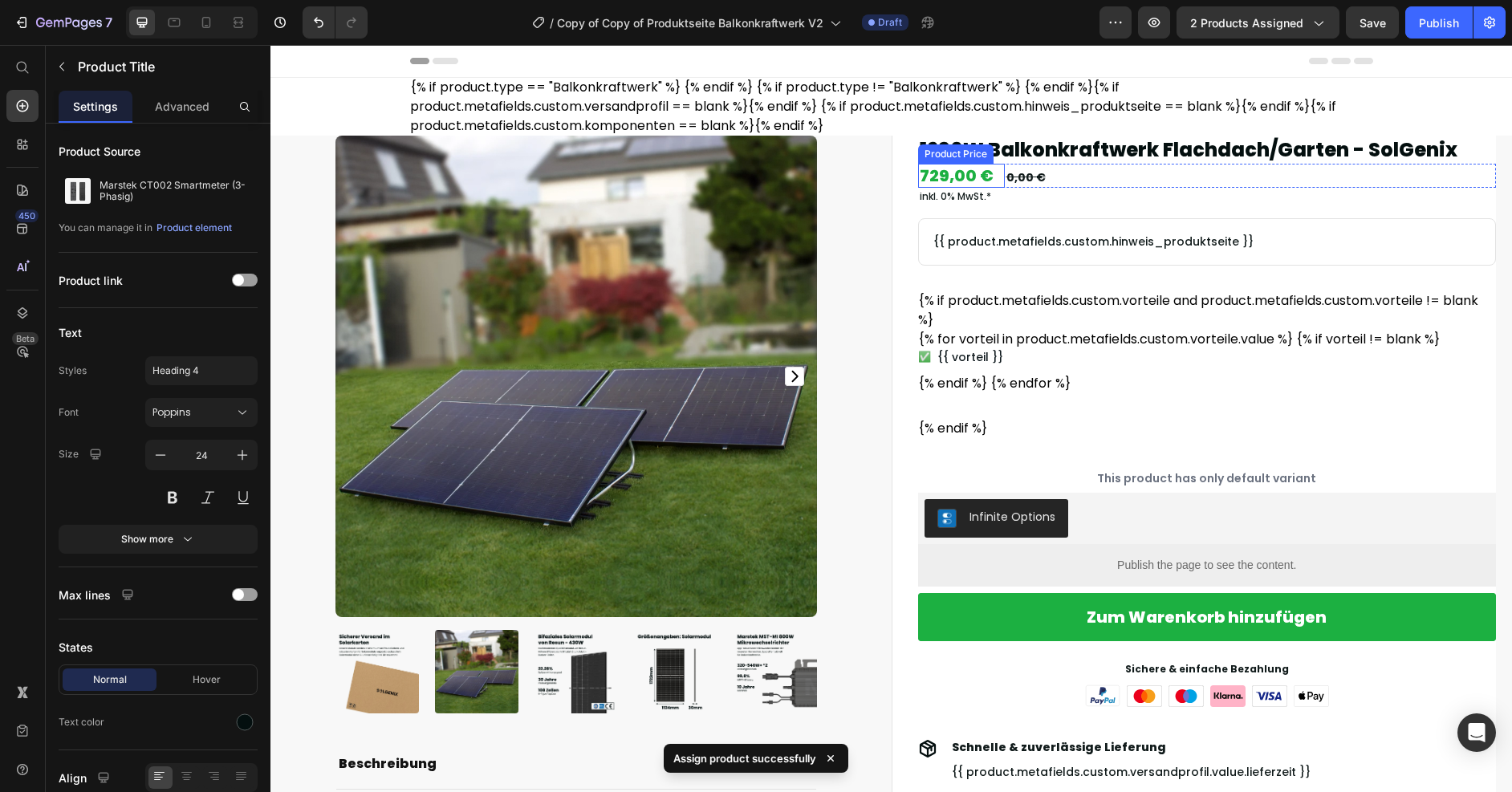 click on "Product Price" at bounding box center [956, 154] 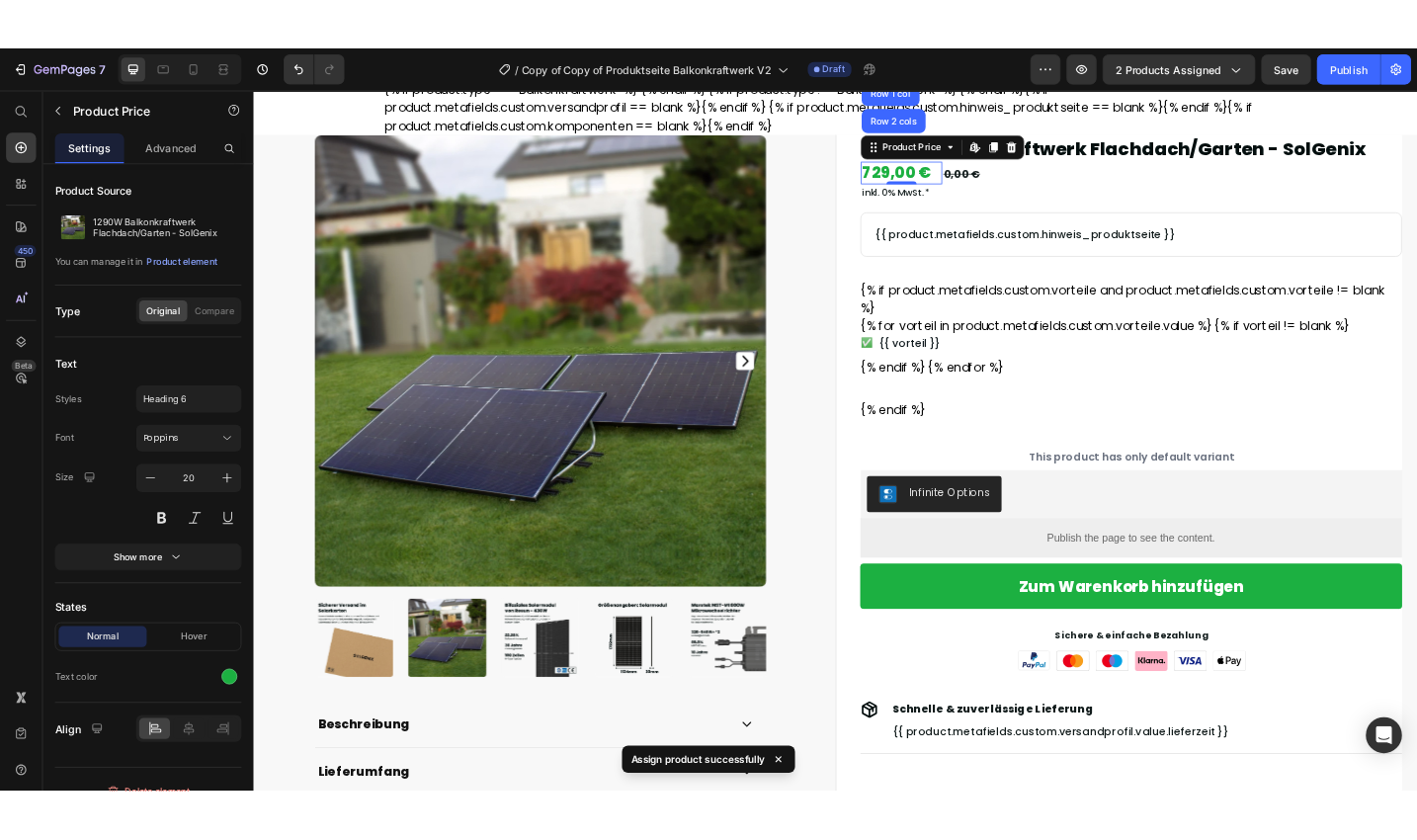 scroll, scrollTop: 0, scrollLeft: 0, axis: both 